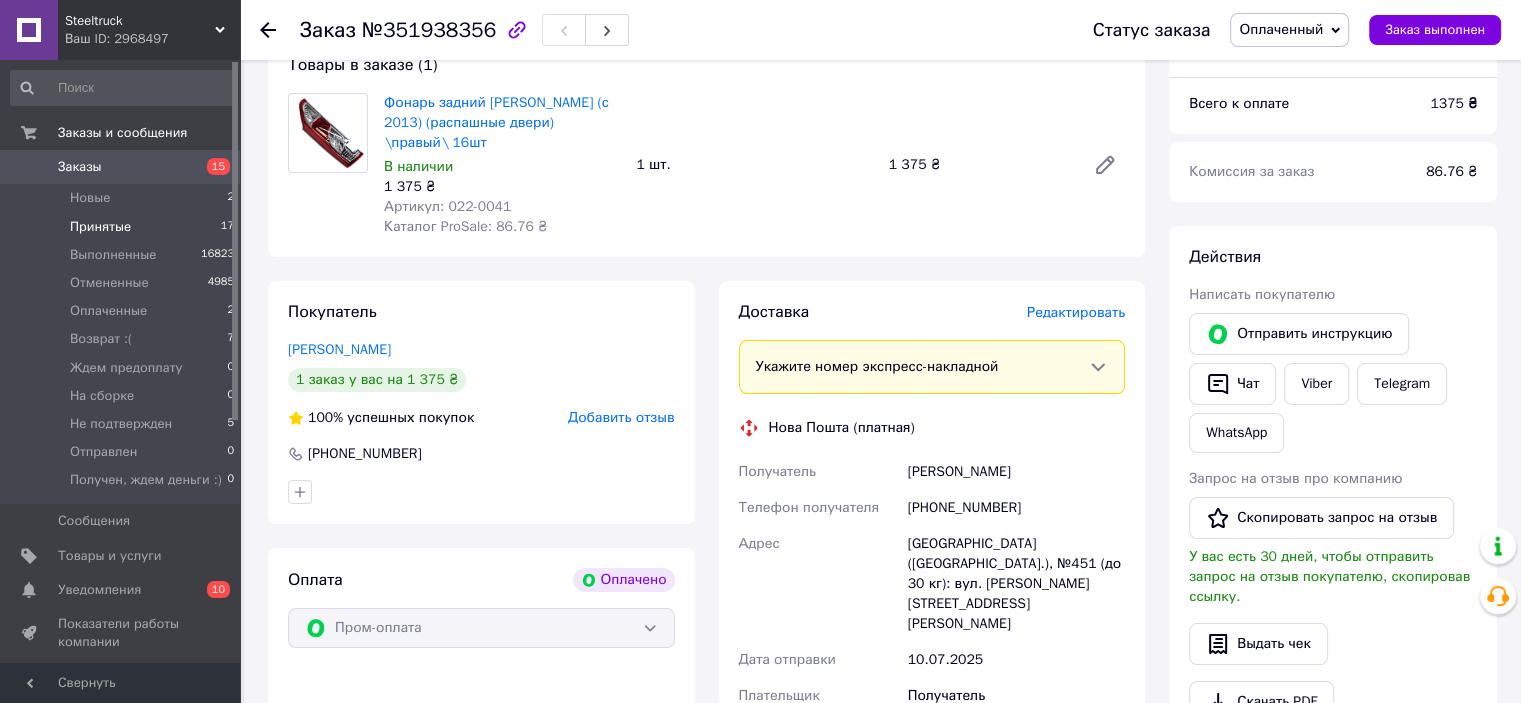 scroll, scrollTop: 200, scrollLeft: 0, axis: vertical 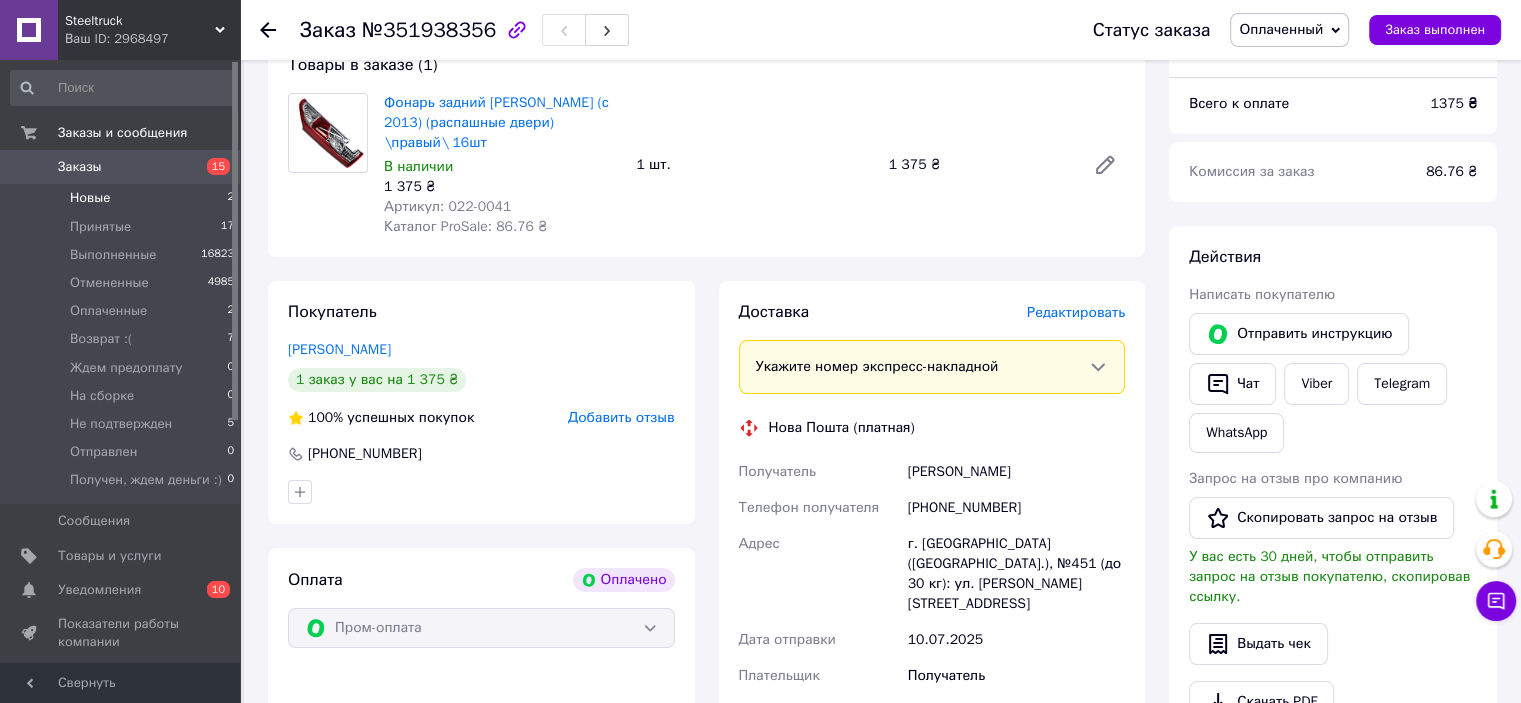 click on "Новые 2" at bounding box center (123, 198) 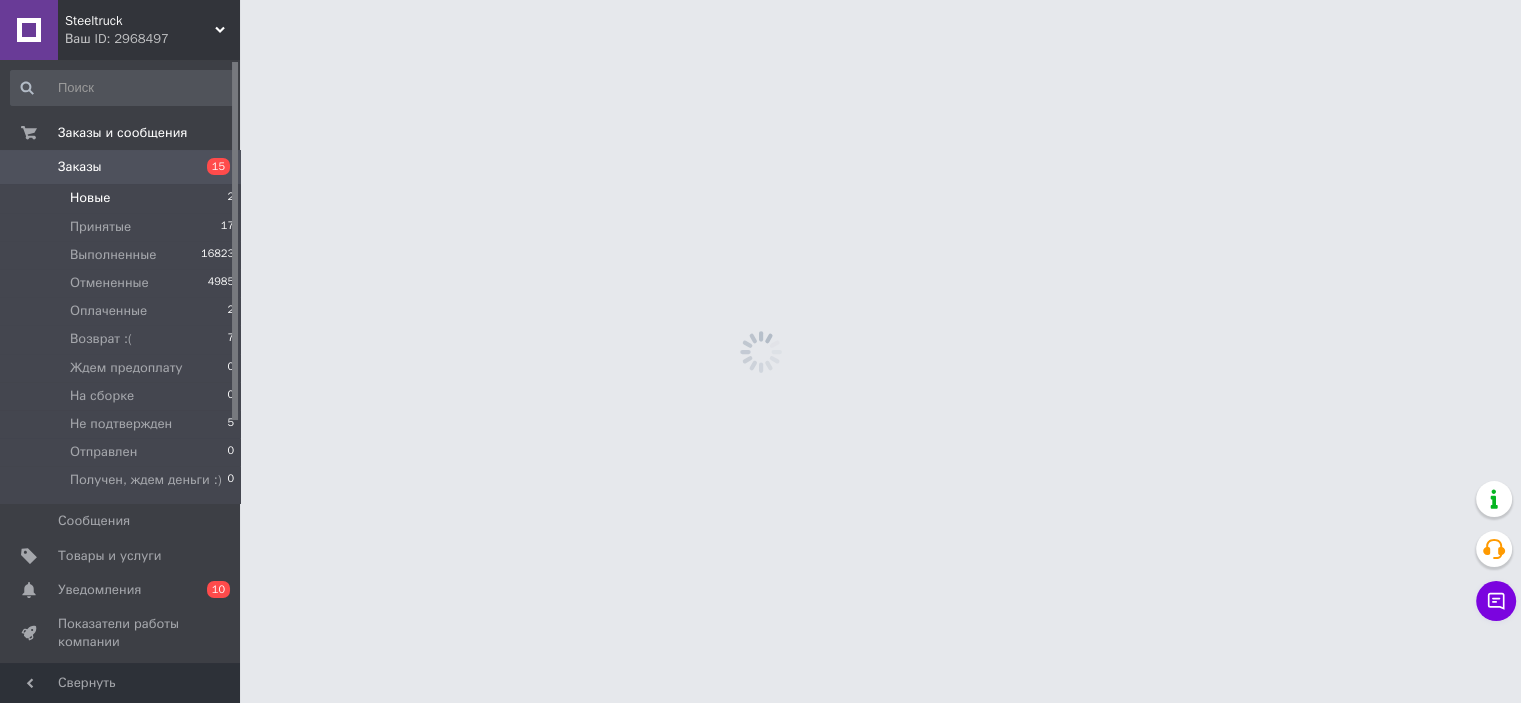 scroll, scrollTop: 0, scrollLeft: 0, axis: both 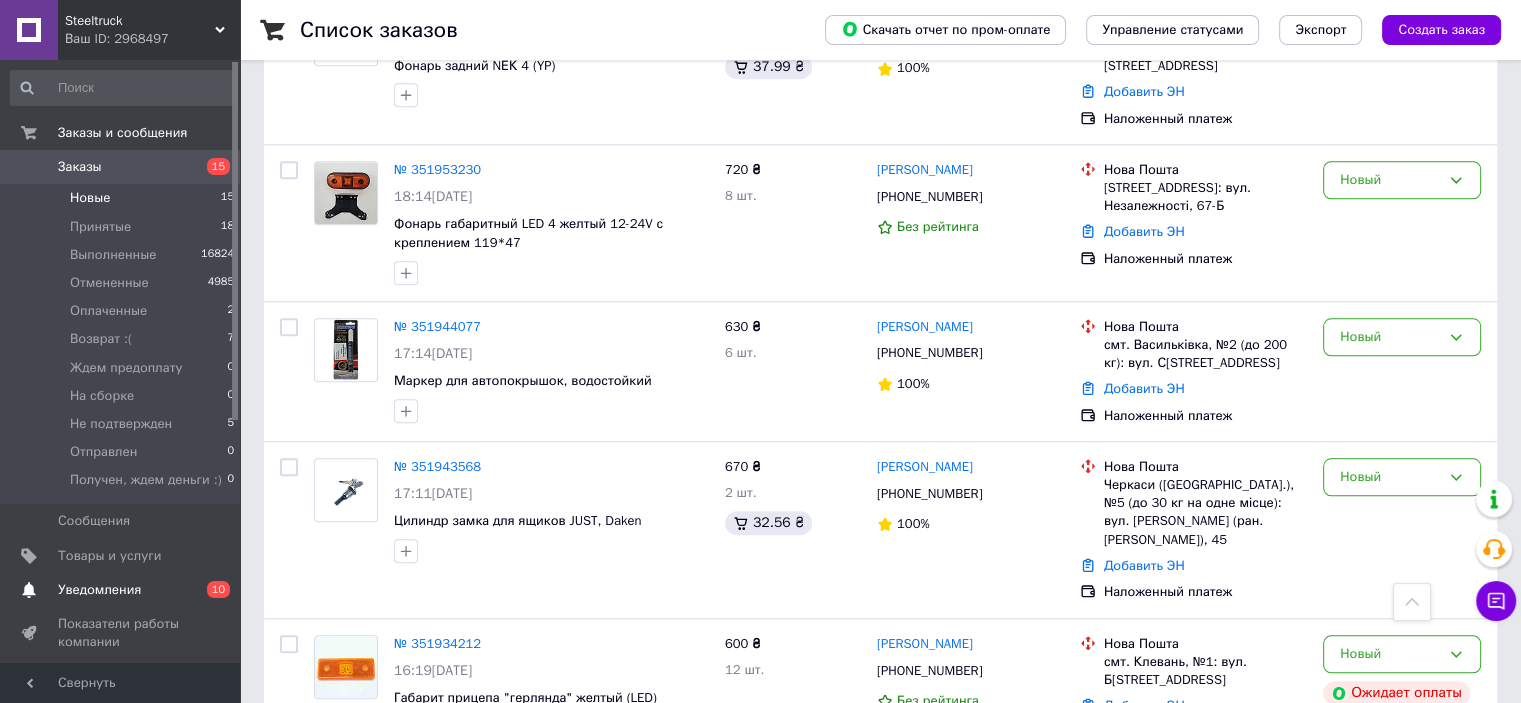 click on "Уведомления" at bounding box center [99, 590] 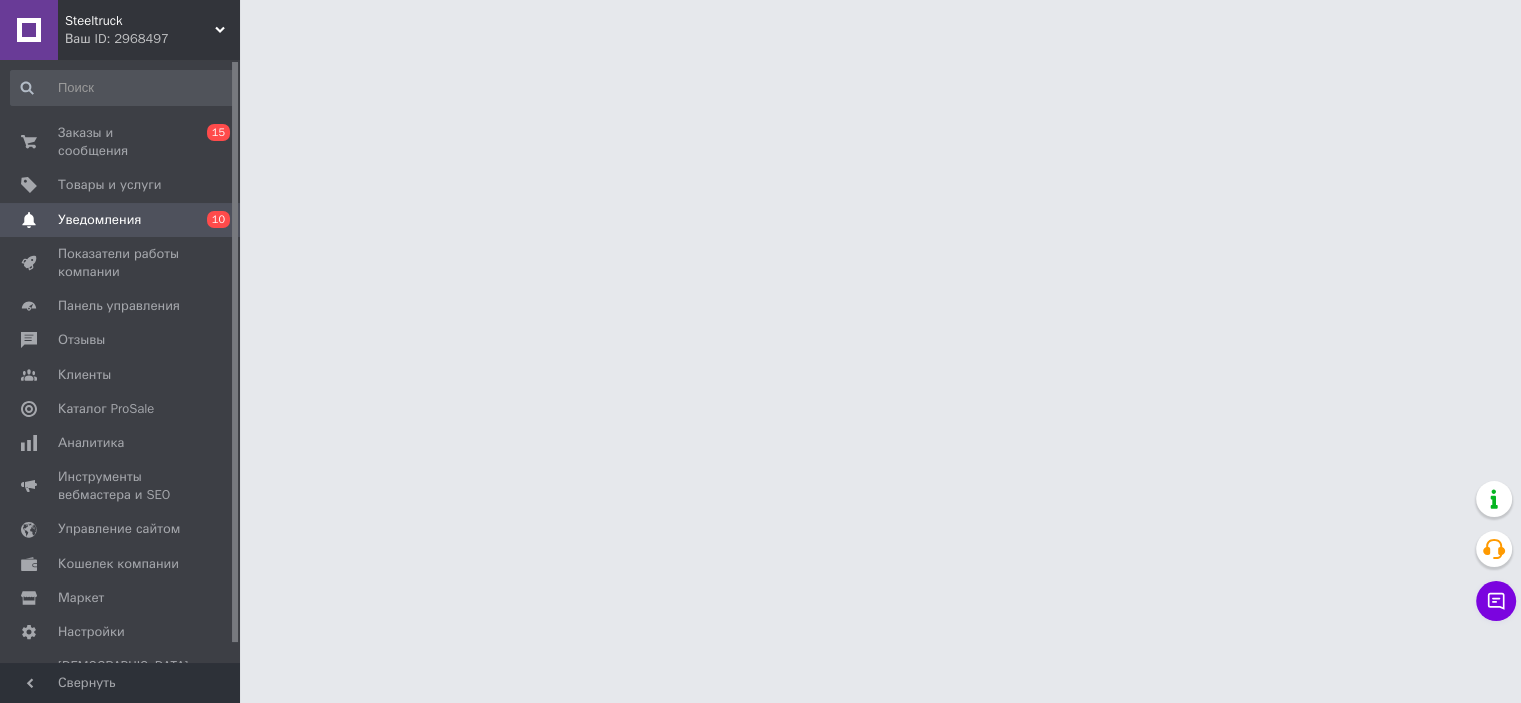 scroll, scrollTop: 0, scrollLeft: 0, axis: both 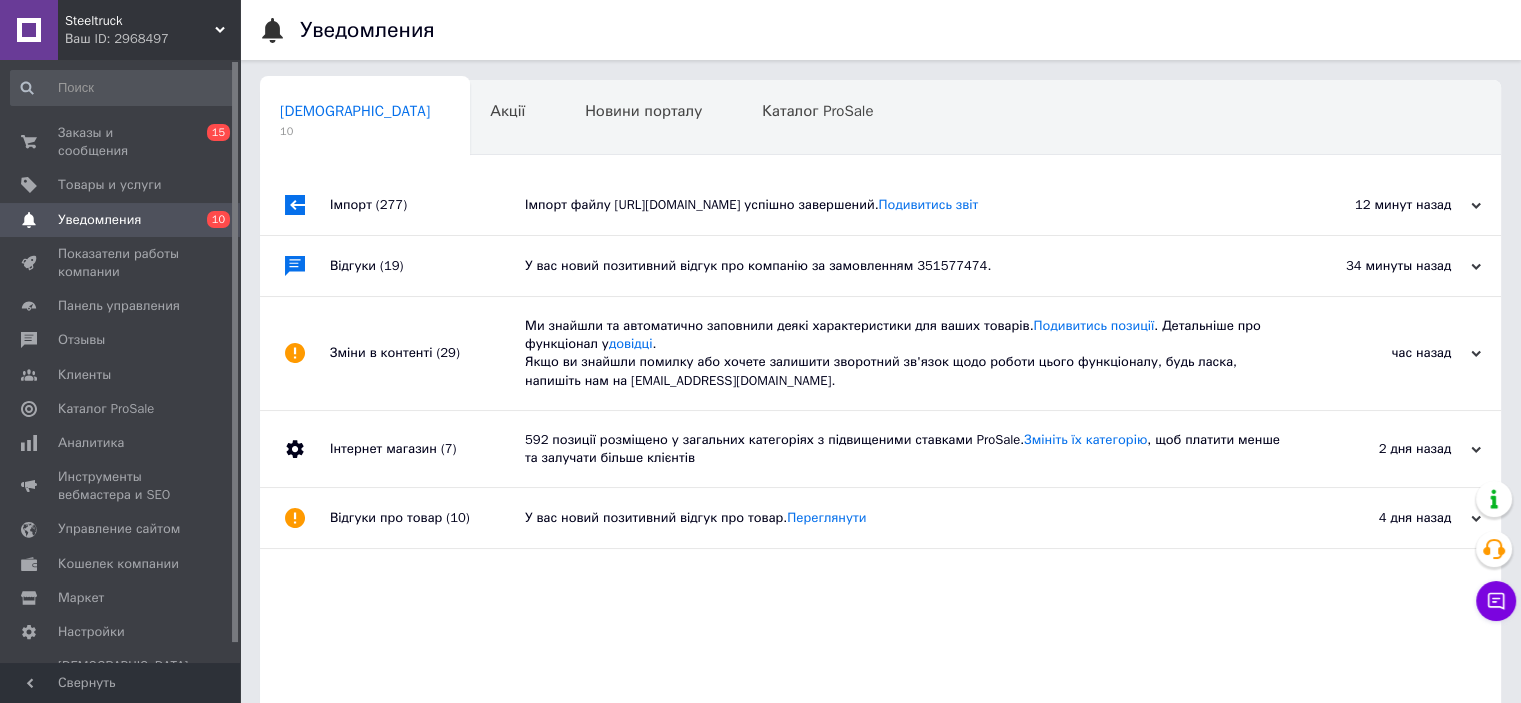 click on "У вас новий позитивний відгук про компанію за замовленням 351577474." at bounding box center [903, 266] 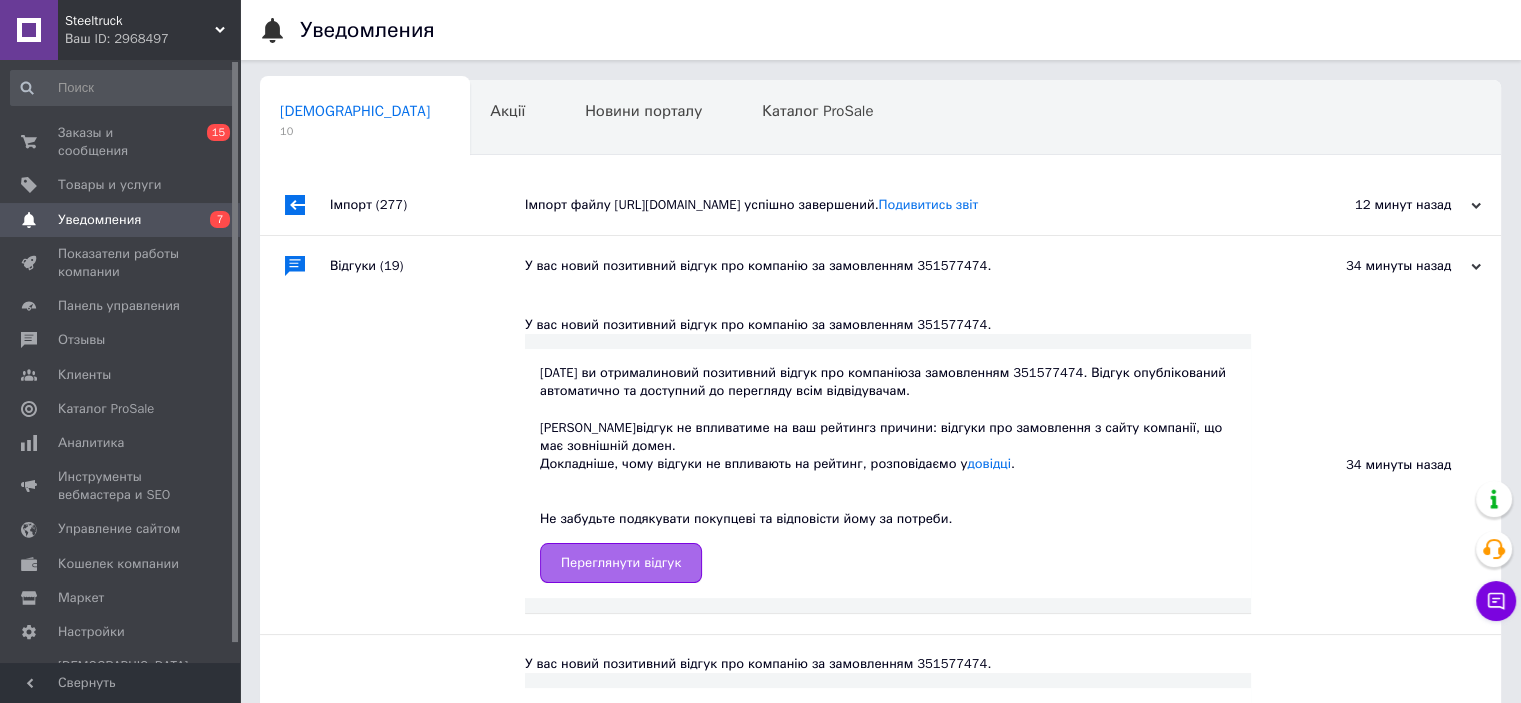click on "Переглянути відгук" at bounding box center [621, 563] 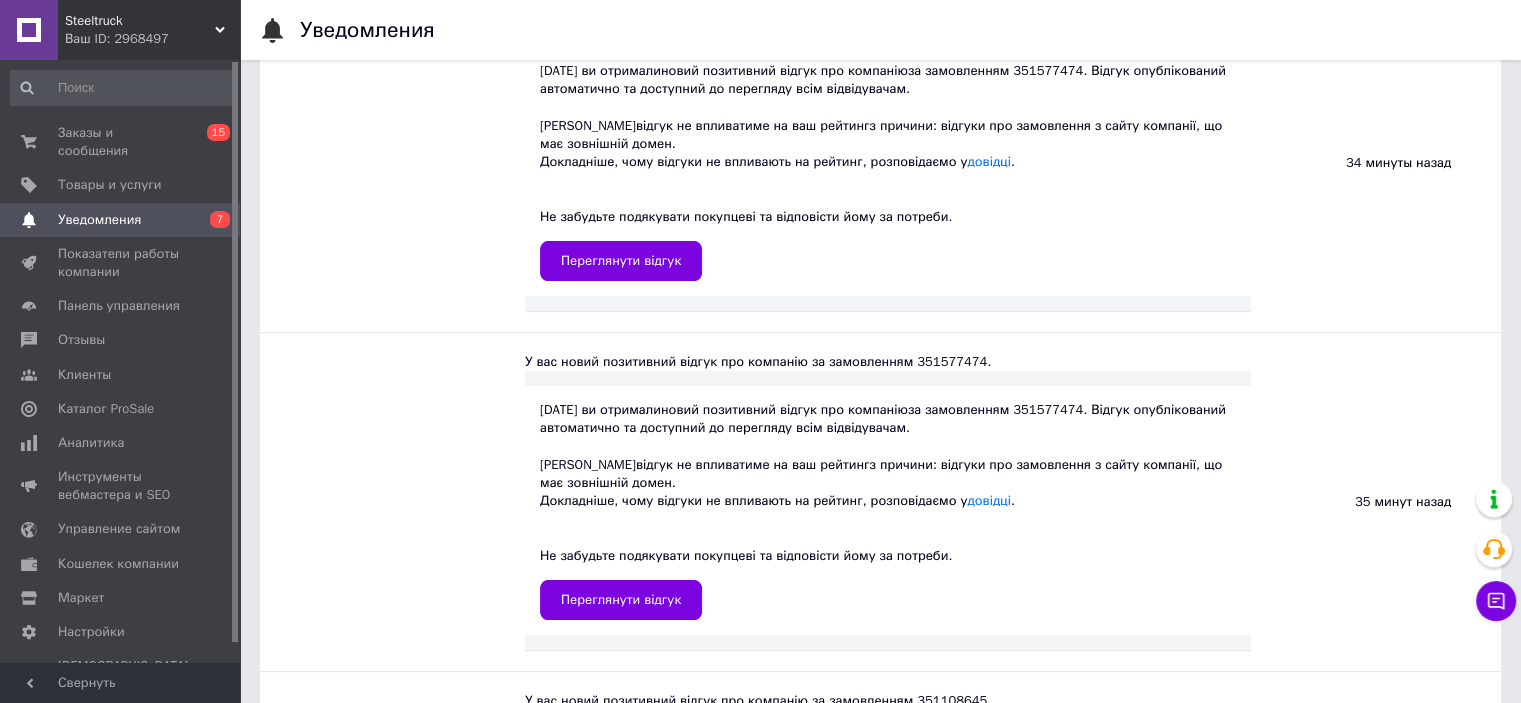 scroll, scrollTop: 100, scrollLeft: 0, axis: vertical 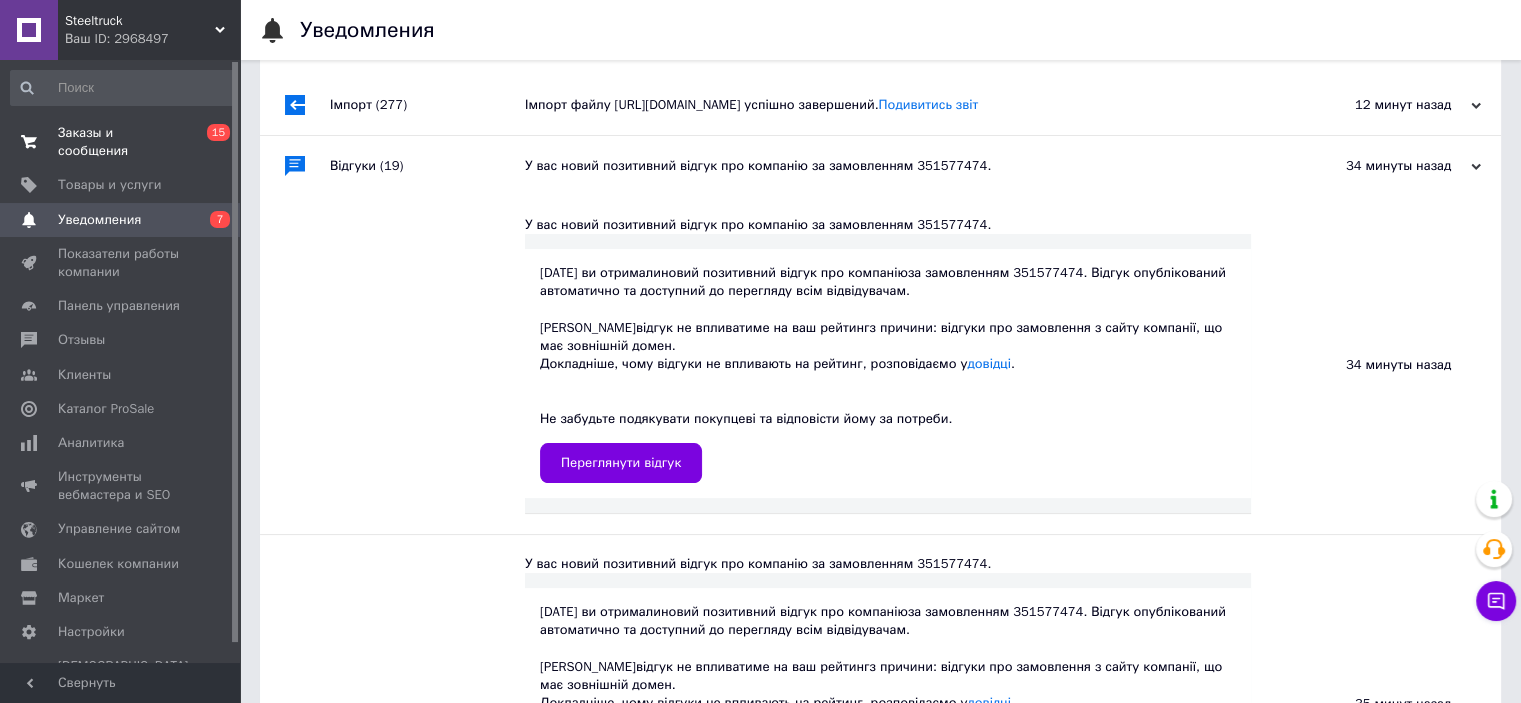 click on "Заказы и сообщения 0 15" at bounding box center [123, 142] 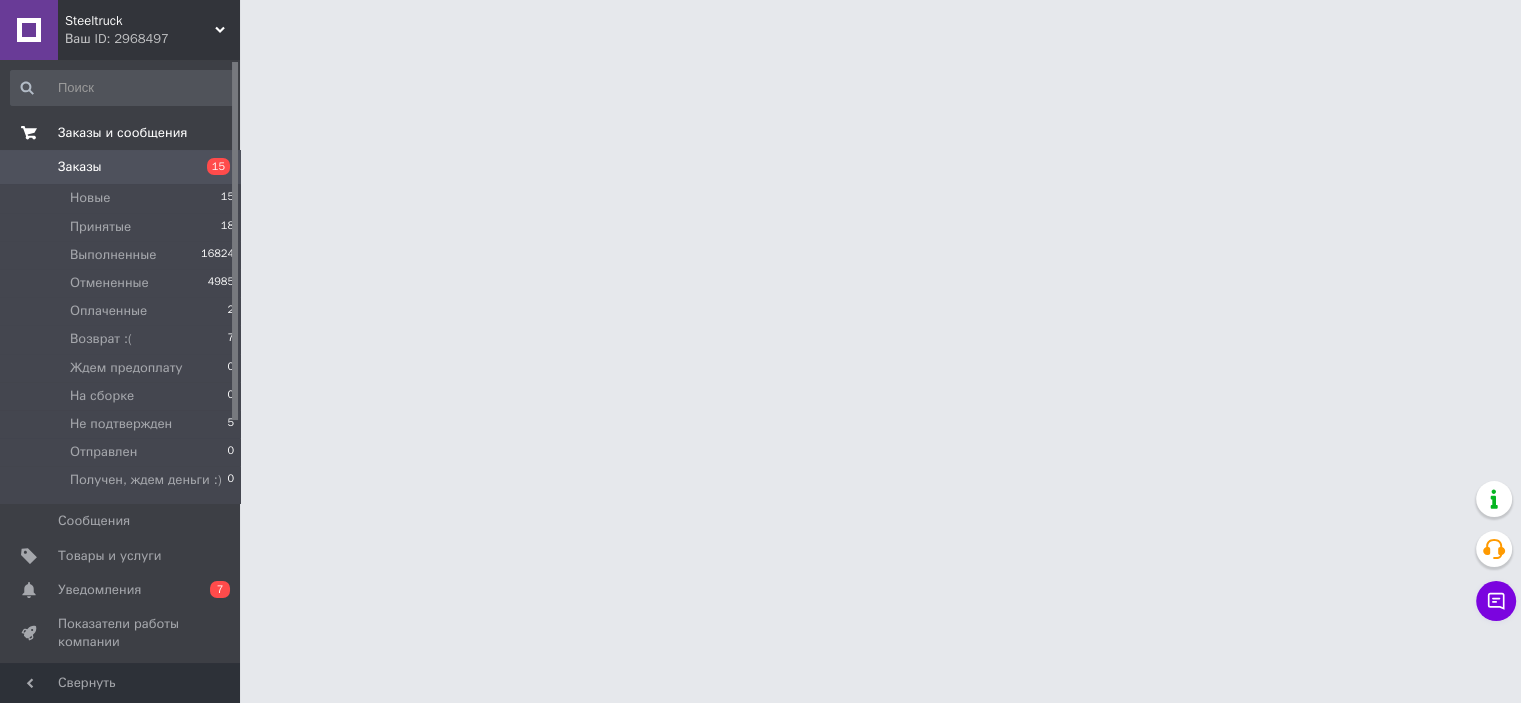 scroll, scrollTop: 0, scrollLeft: 0, axis: both 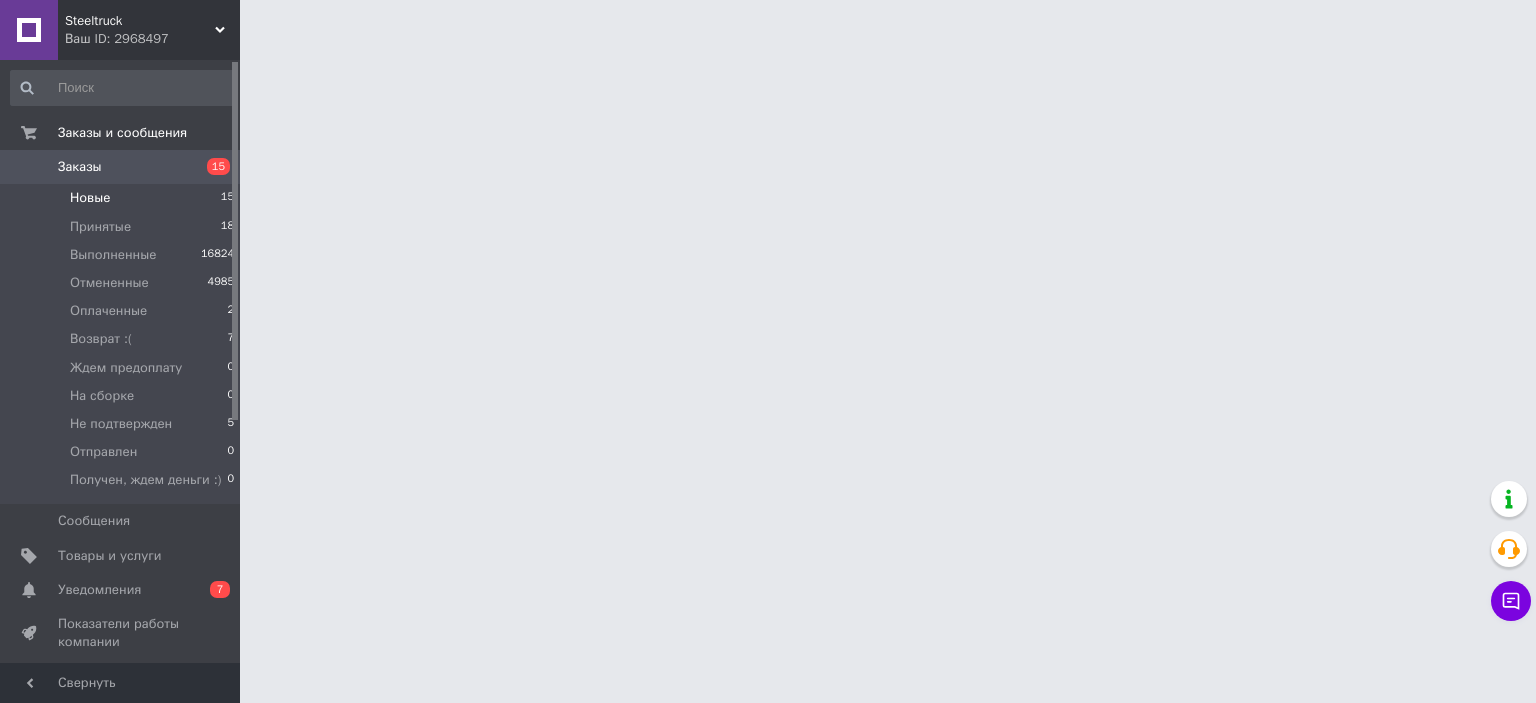 click on "Новые 15" at bounding box center (123, 198) 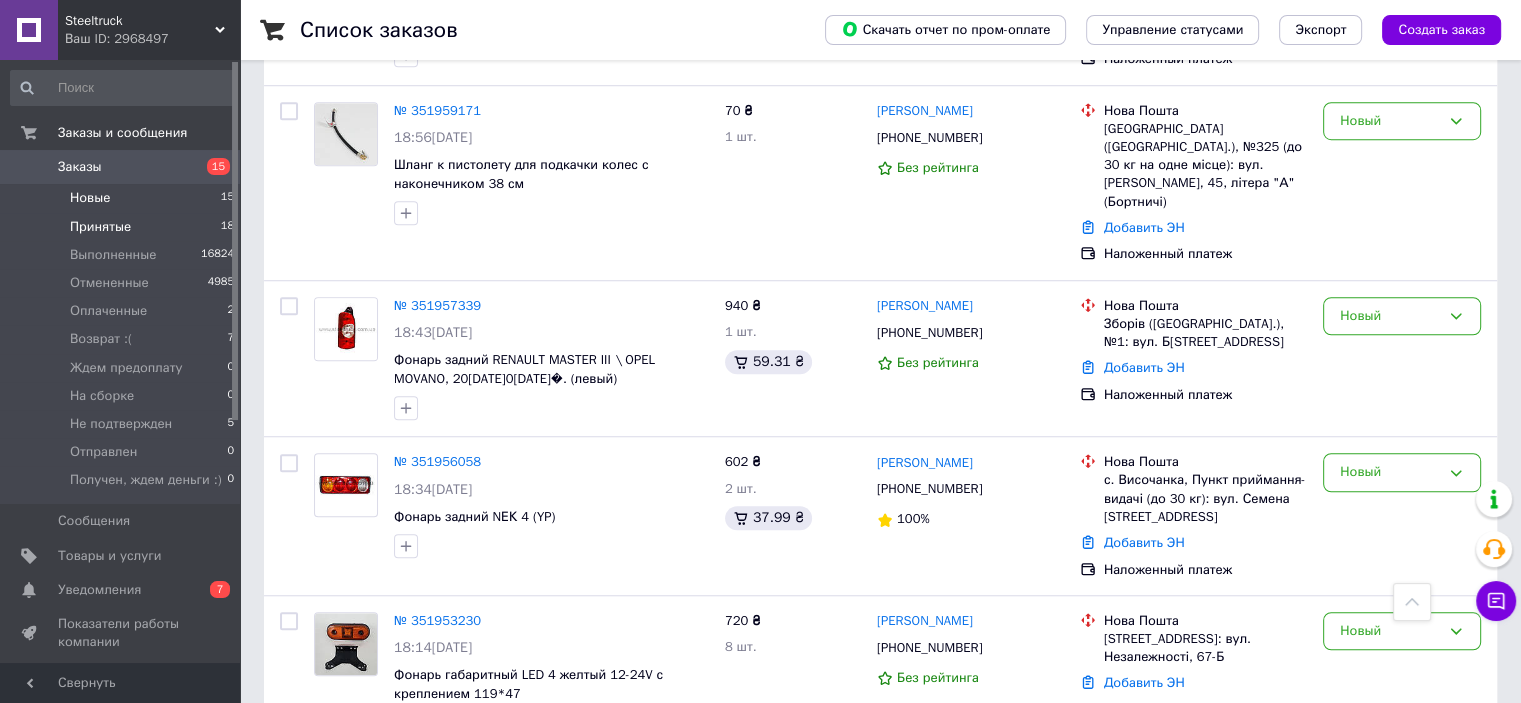 scroll, scrollTop: 1369, scrollLeft: 0, axis: vertical 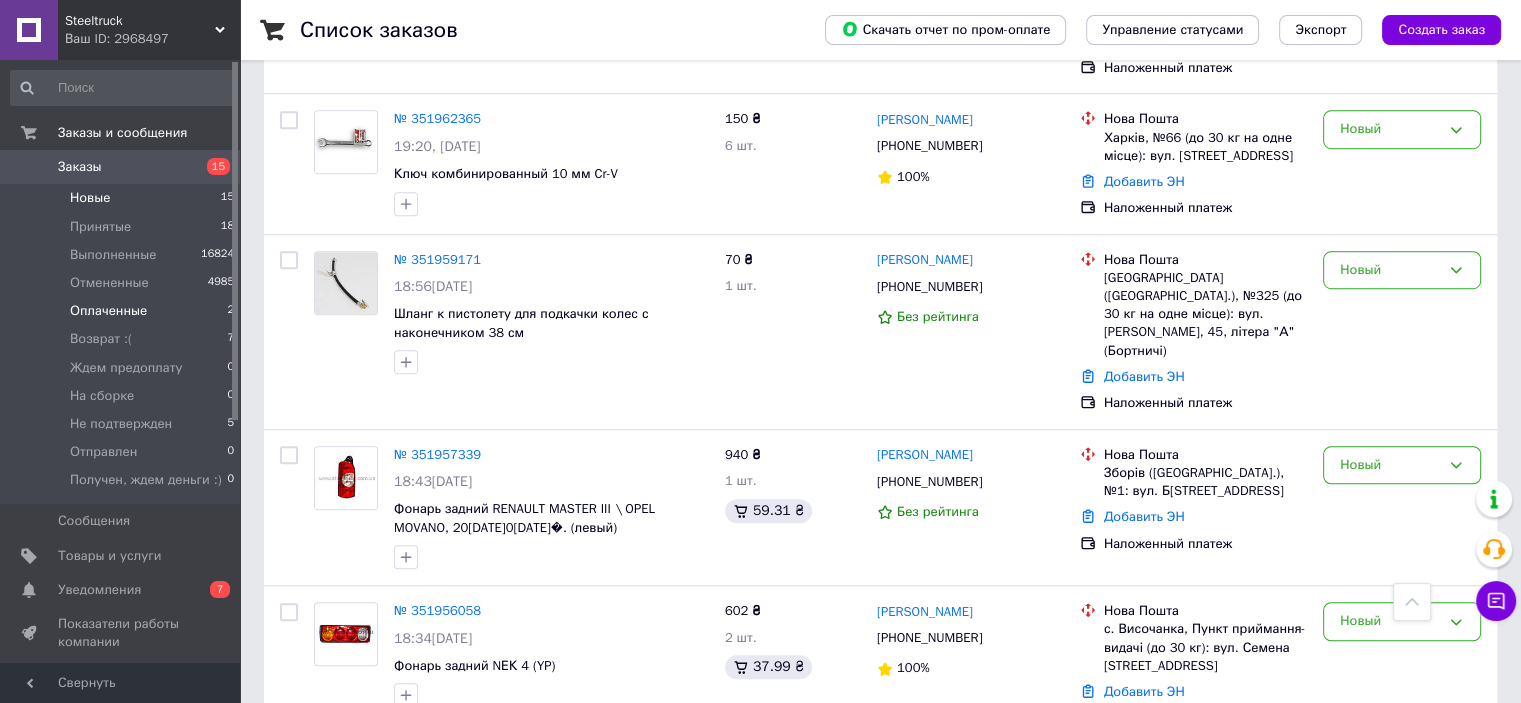 click on "Оплаченные" at bounding box center [108, 311] 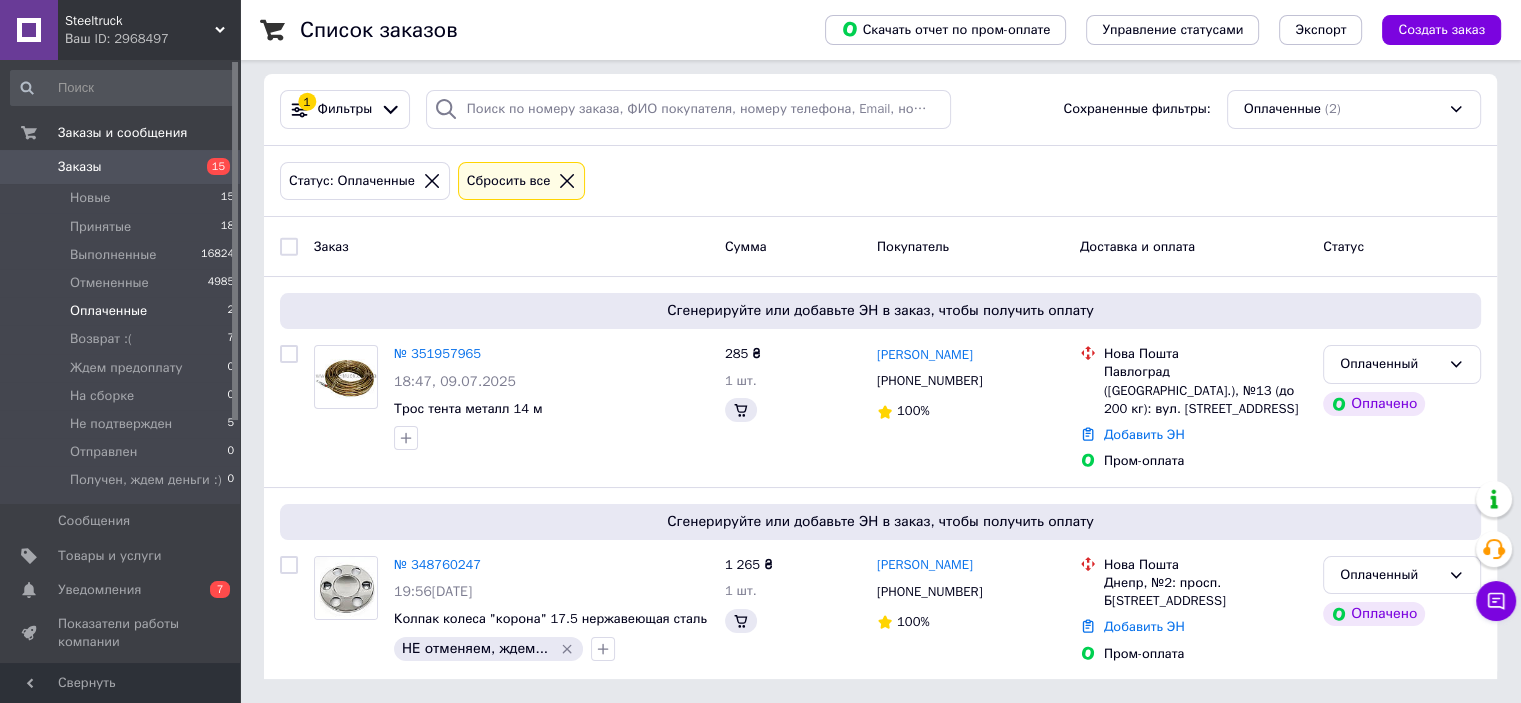 scroll, scrollTop: 0, scrollLeft: 0, axis: both 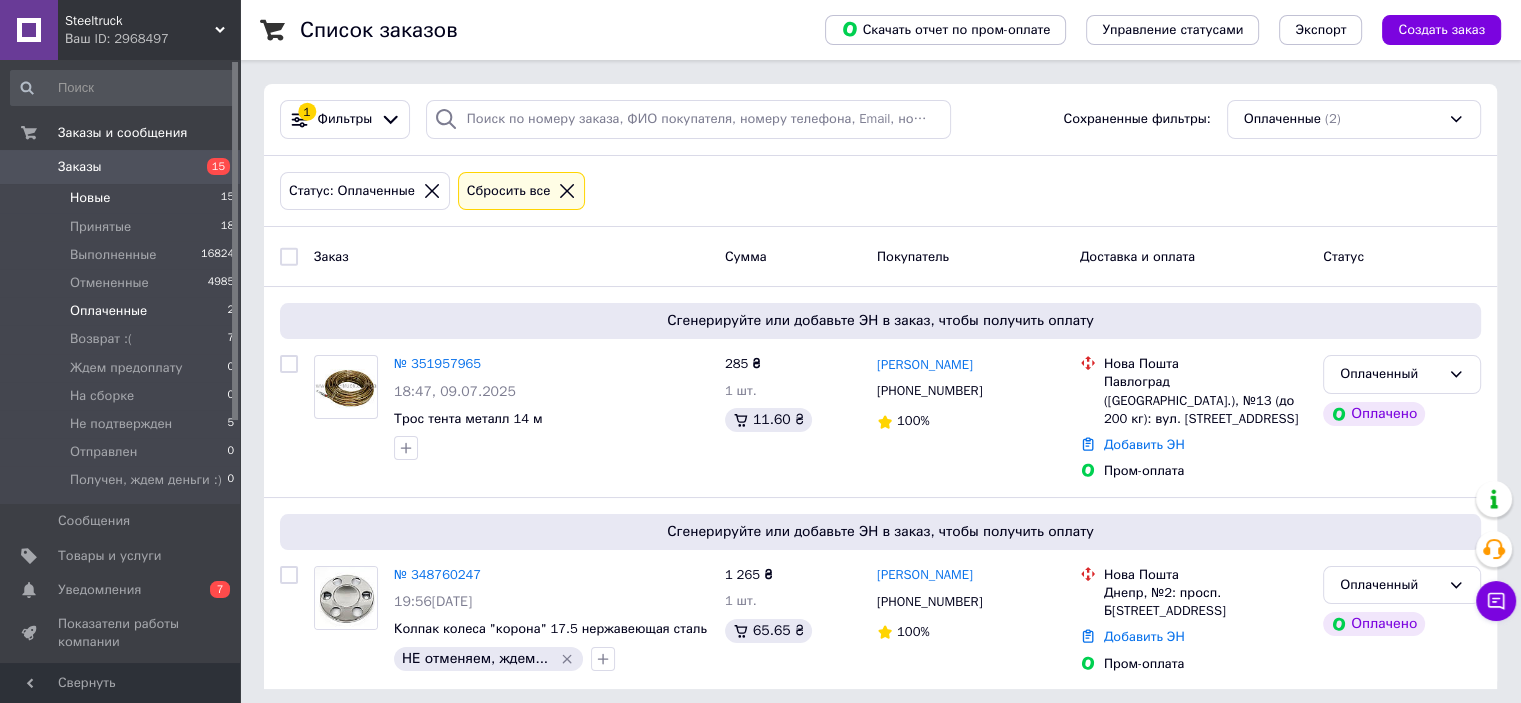 click on "Новые" at bounding box center [90, 198] 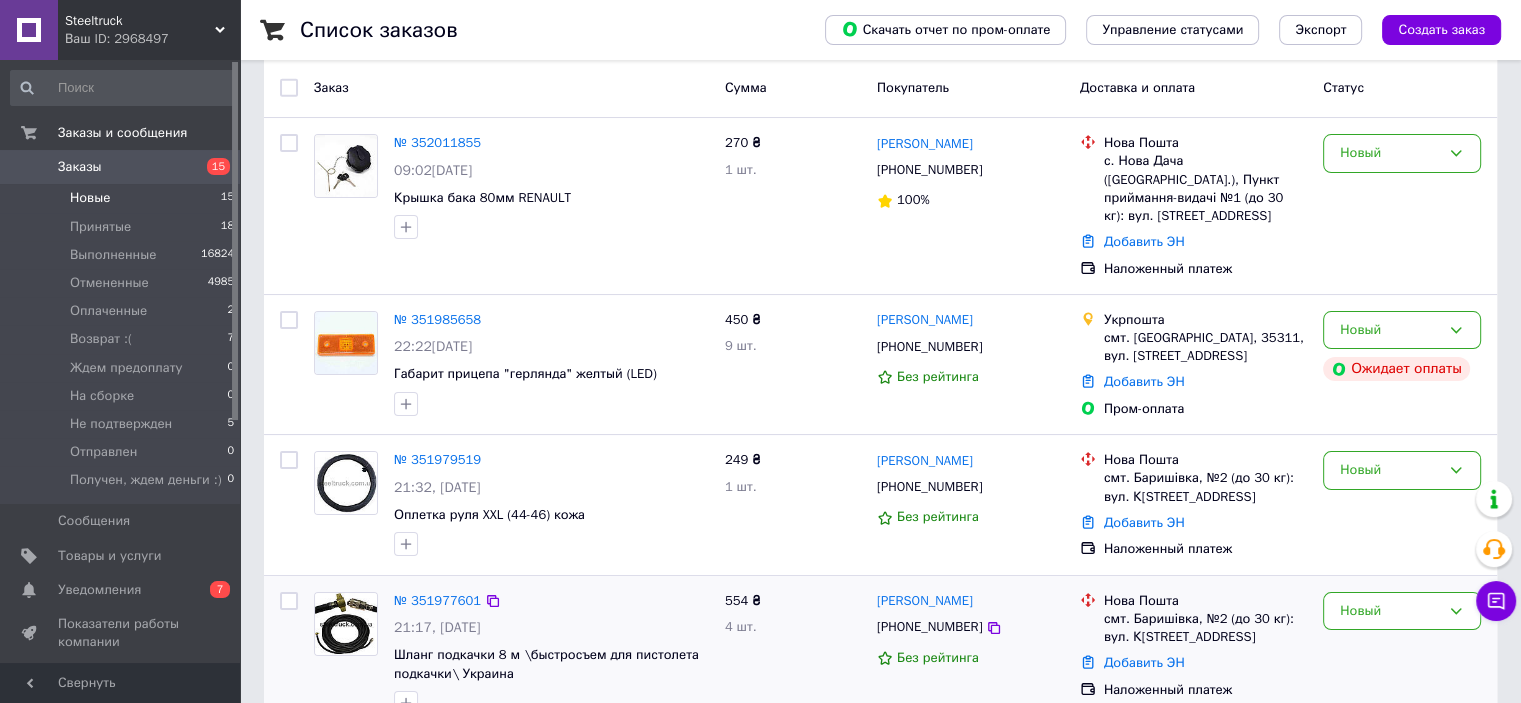 scroll, scrollTop: 0, scrollLeft: 0, axis: both 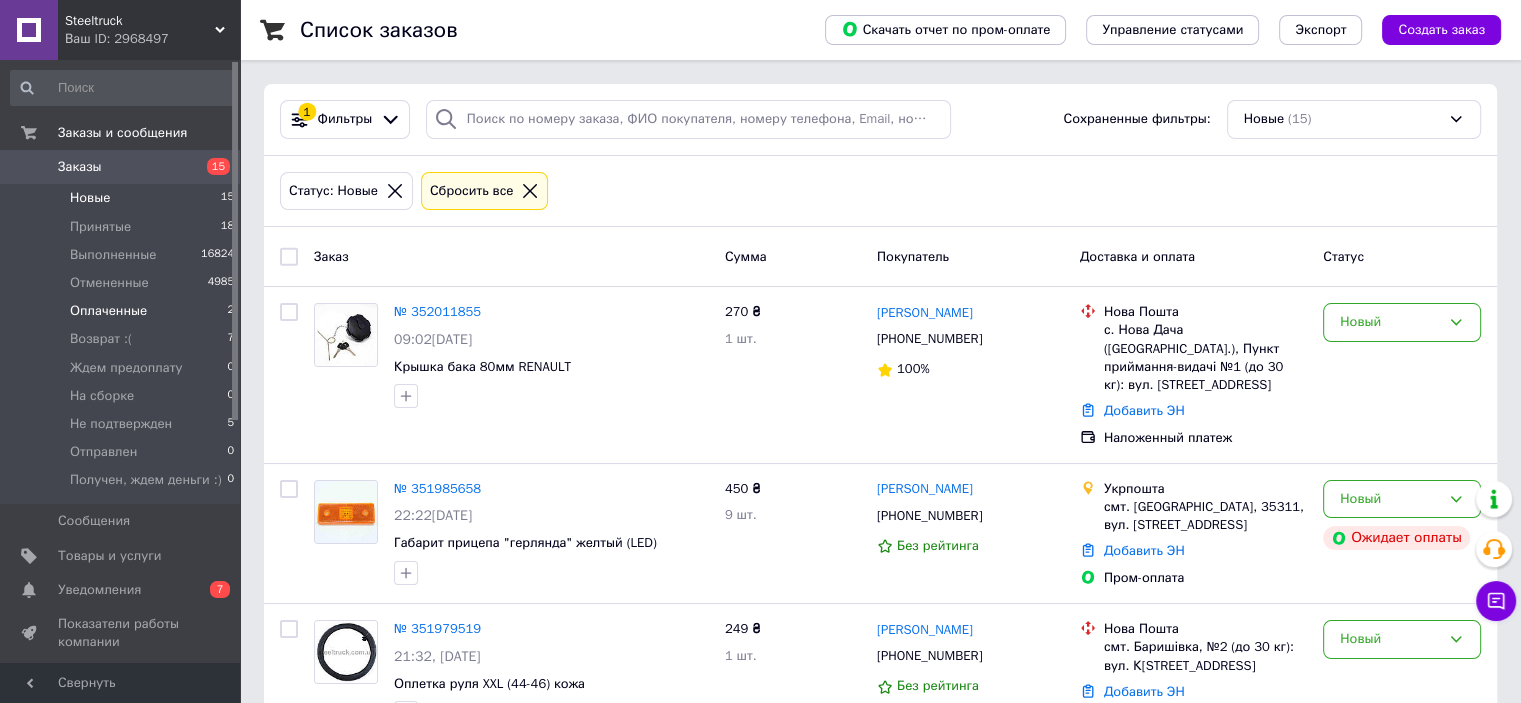 click on "Оплаченные" at bounding box center [108, 311] 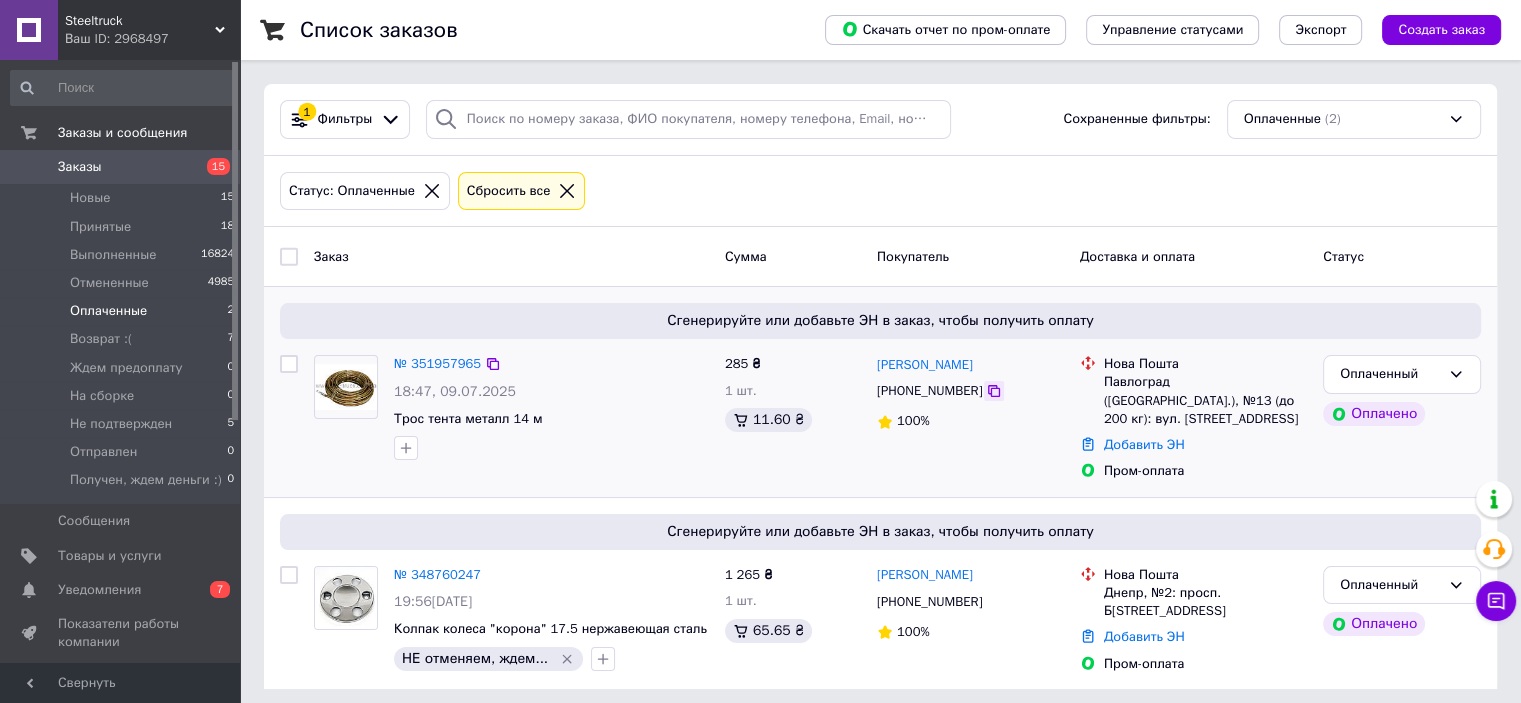 click 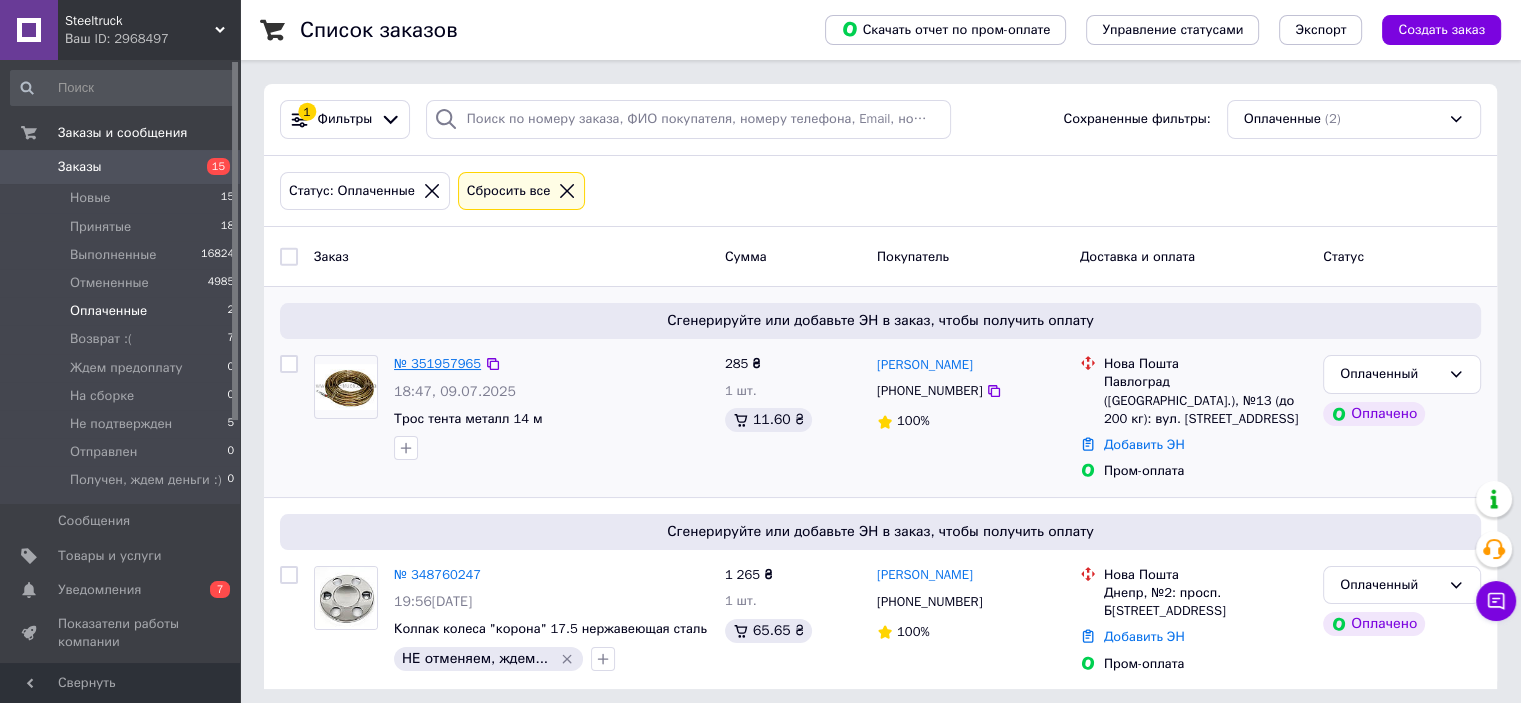 click on "№ 351957965" at bounding box center [437, 363] 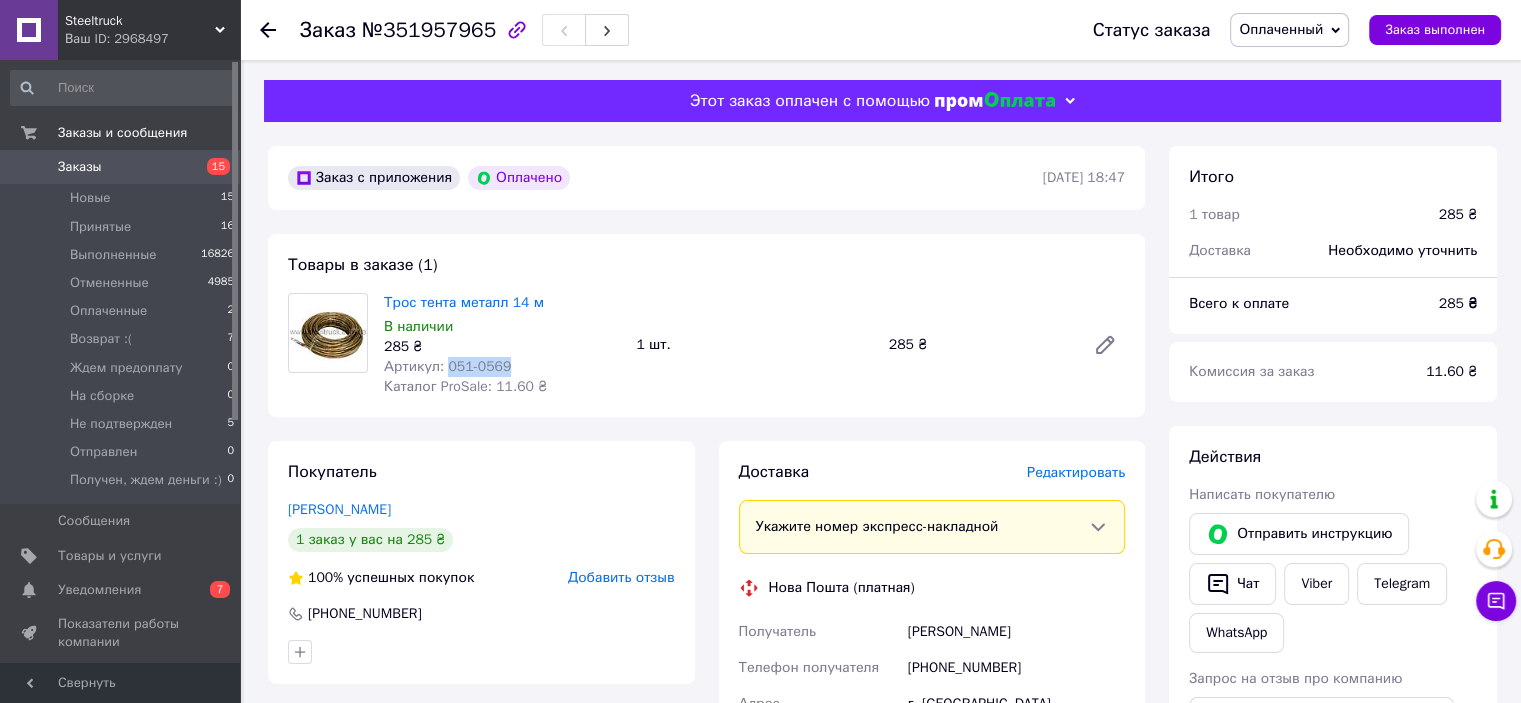 drag, startPoint x: 520, startPoint y: 376, endPoint x: 445, endPoint y: 366, distance: 75.66373 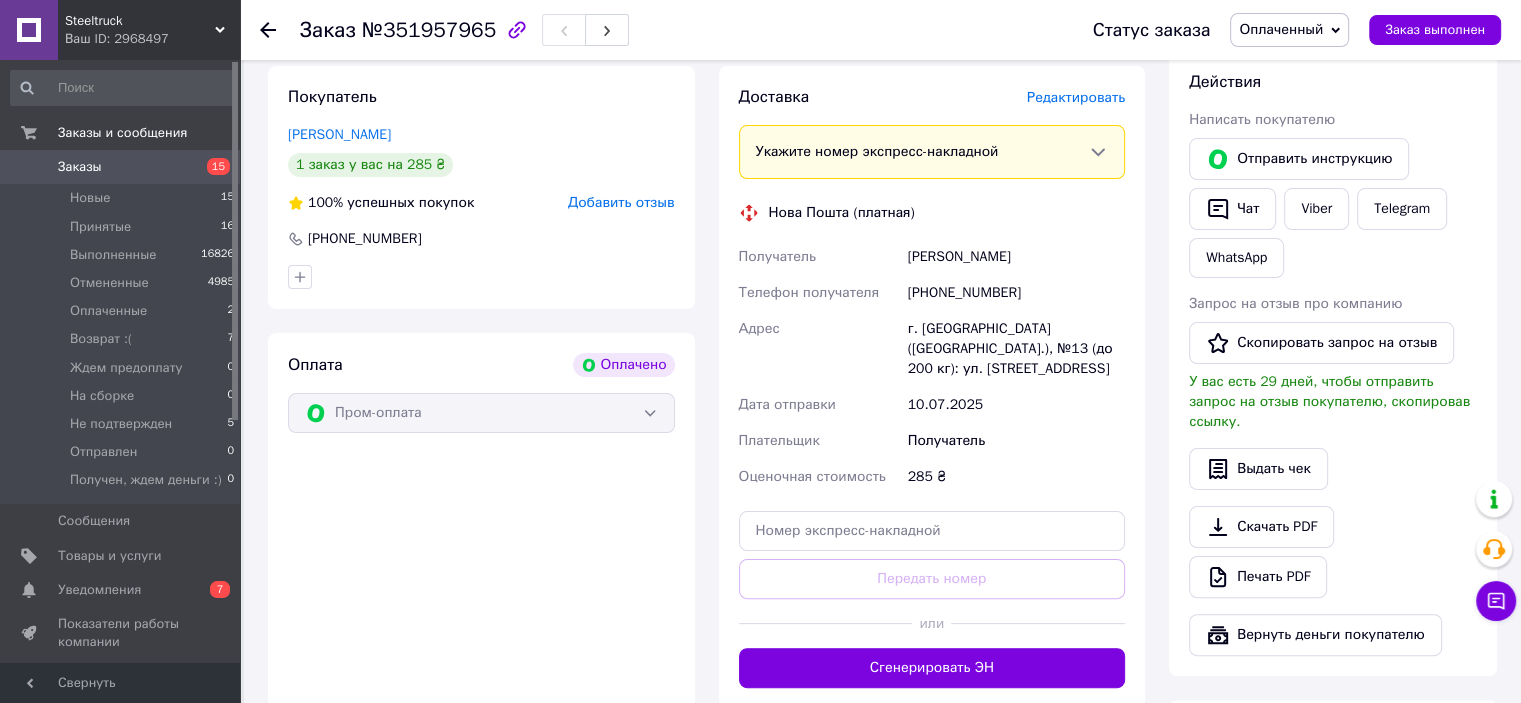 scroll, scrollTop: 400, scrollLeft: 0, axis: vertical 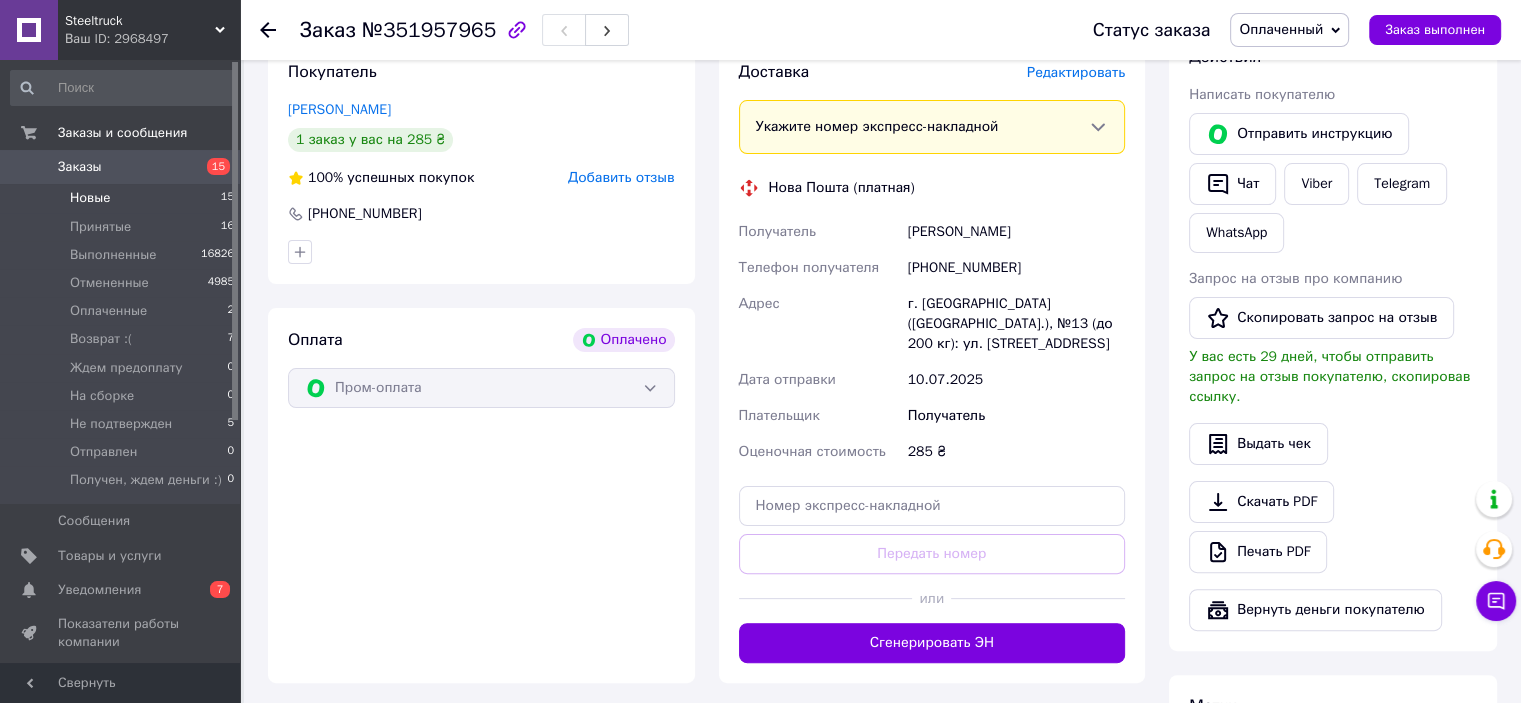 click on "Новые" at bounding box center (90, 198) 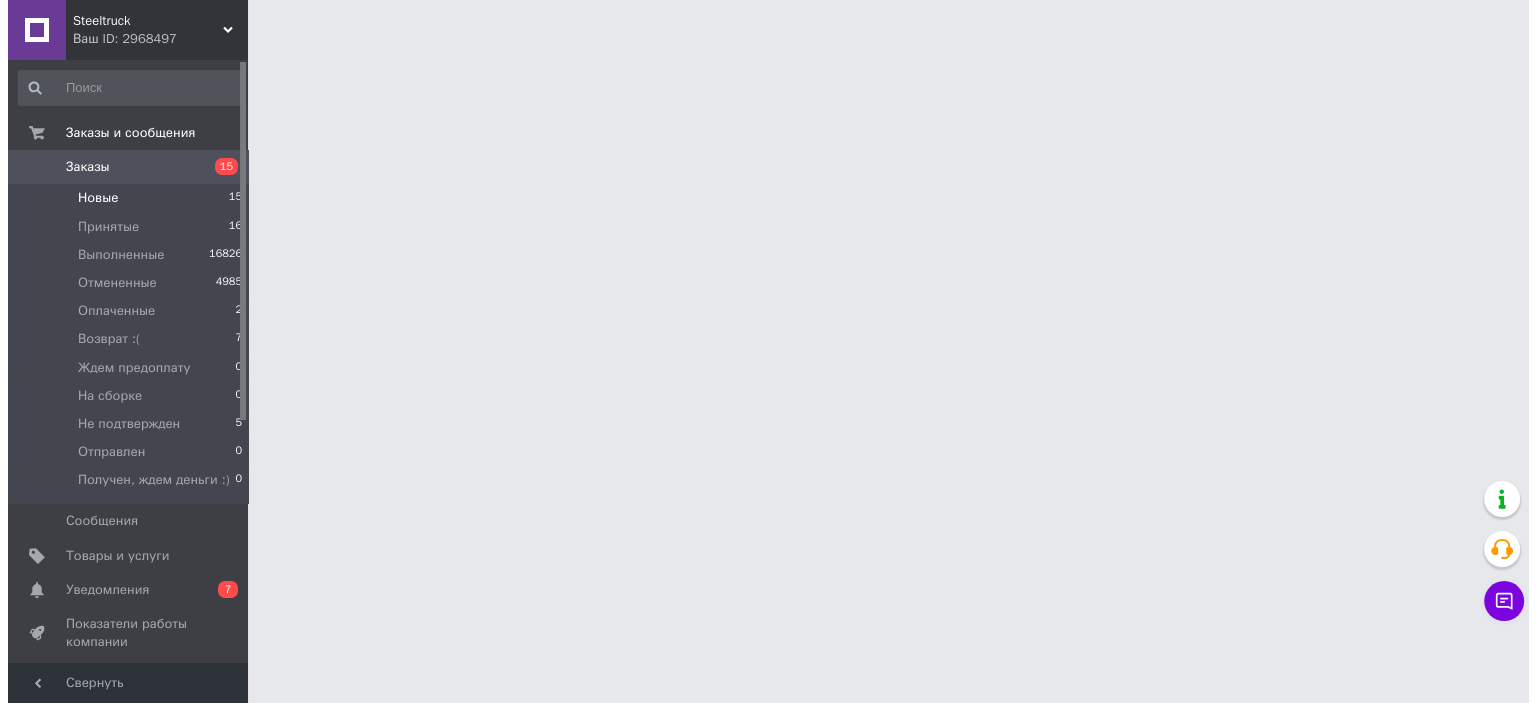 scroll, scrollTop: 0, scrollLeft: 0, axis: both 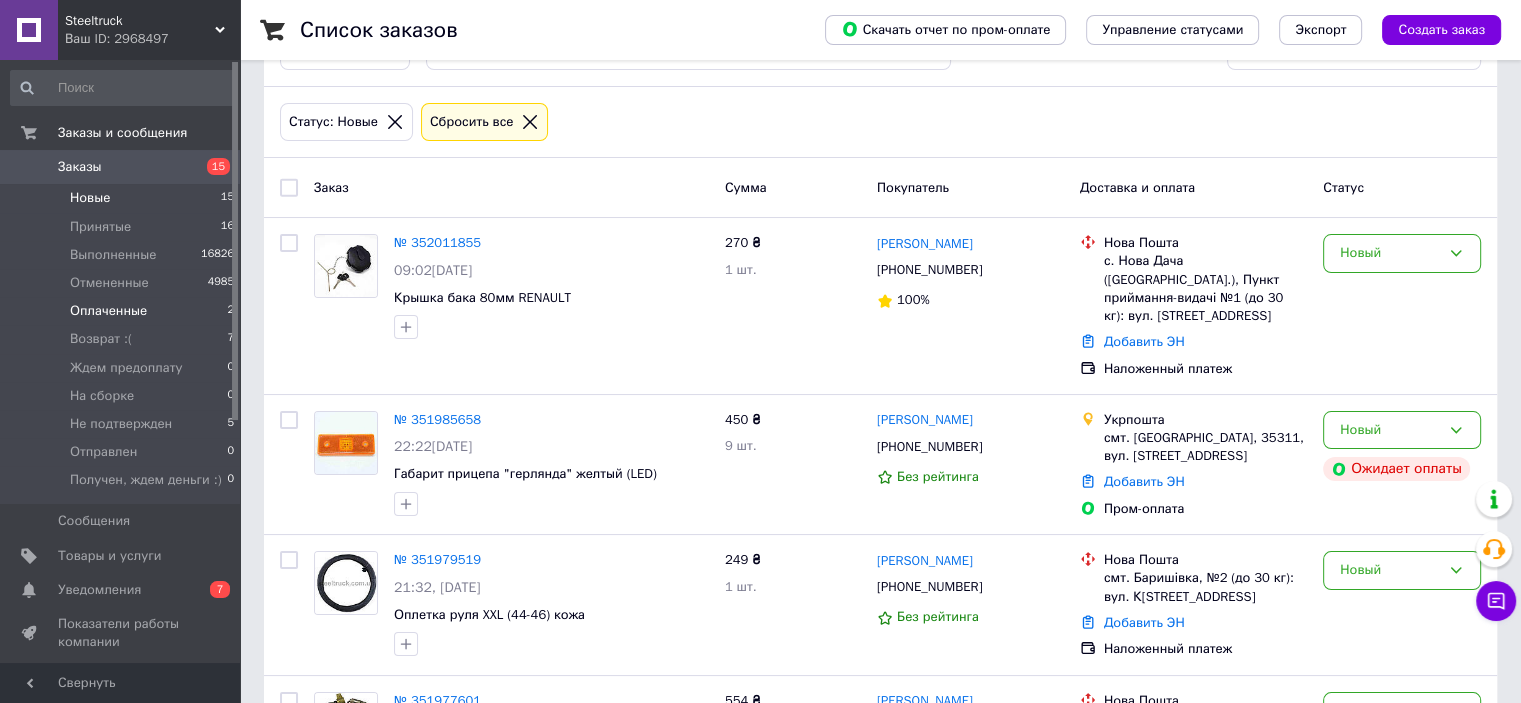 click on "Оплаченные" at bounding box center (108, 311) 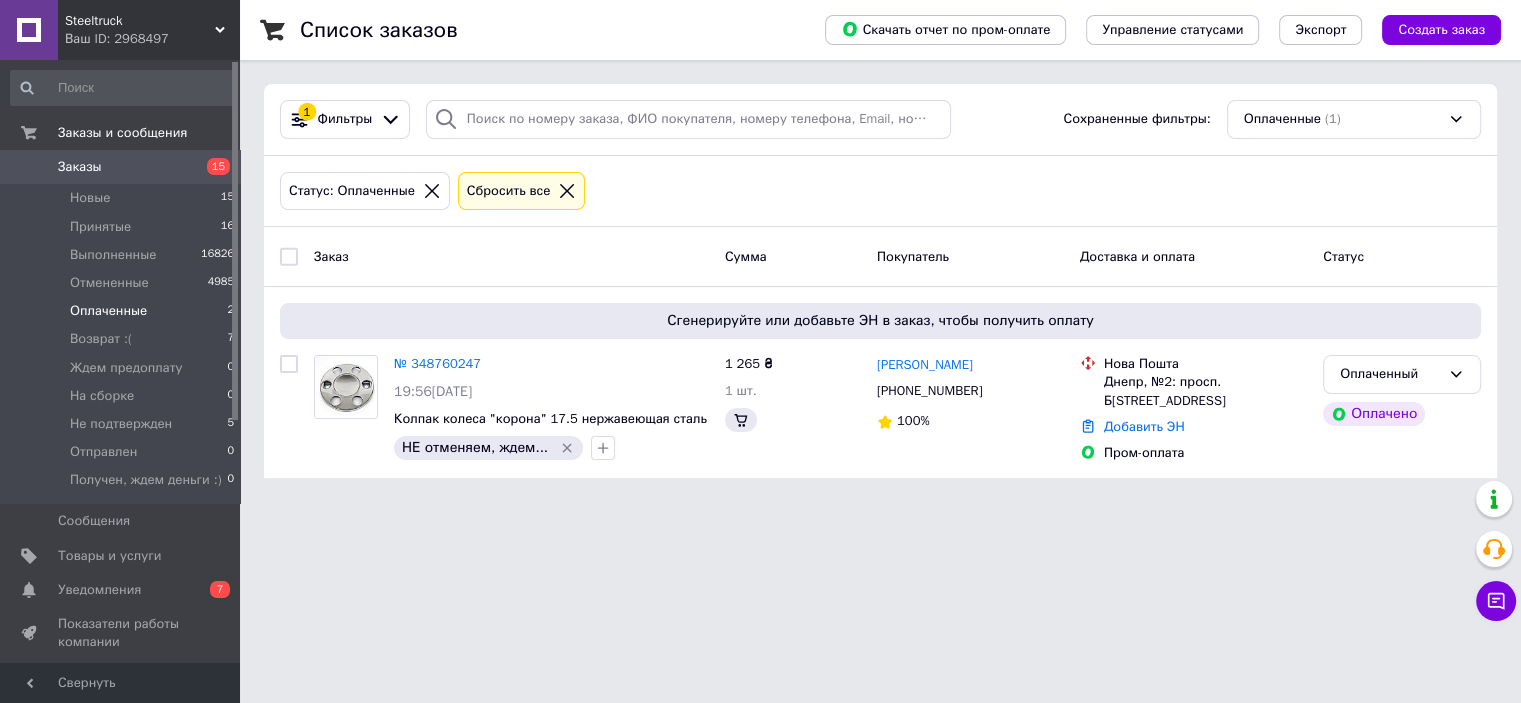 scroll, scrollTop: 0, scrollLeft: 0, axis: both 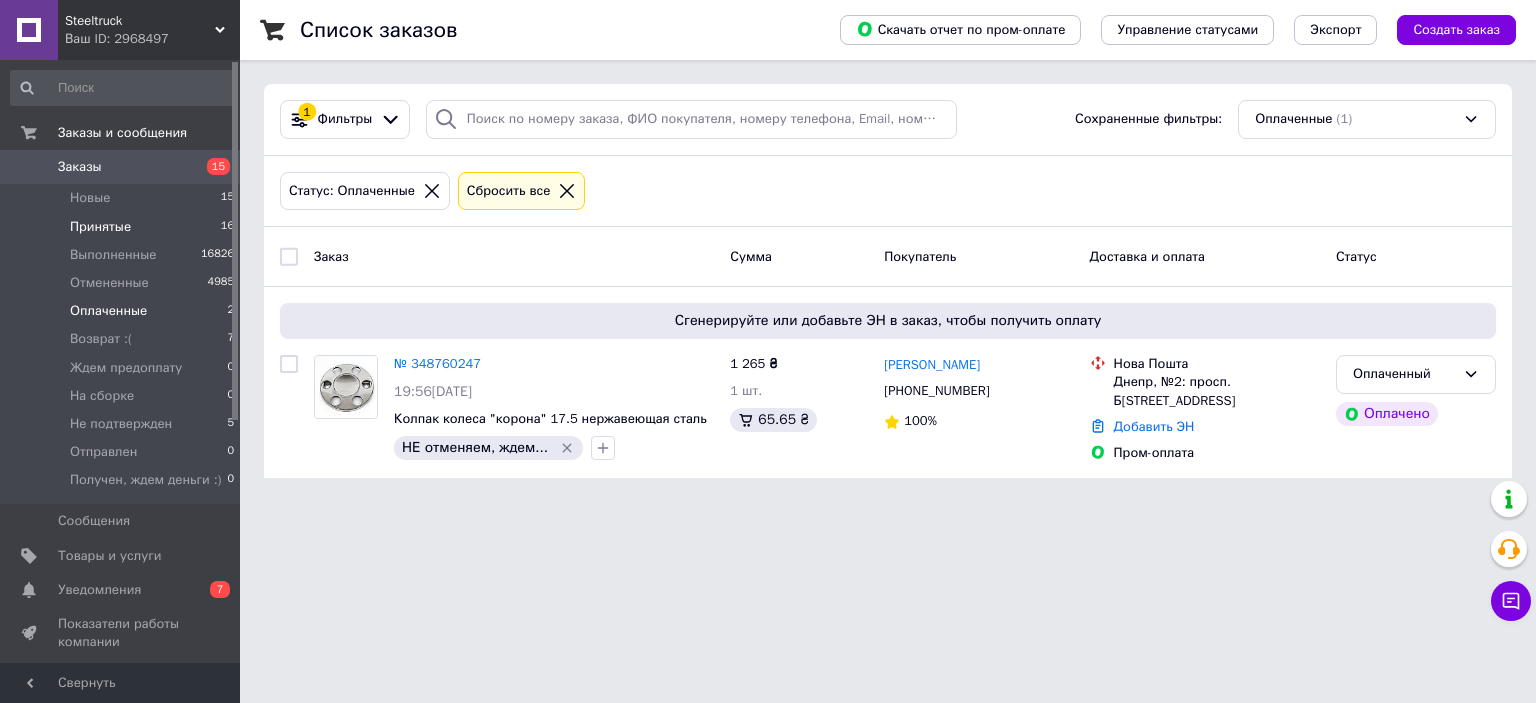 click on "Принятые" at bounding box center (100, 227) 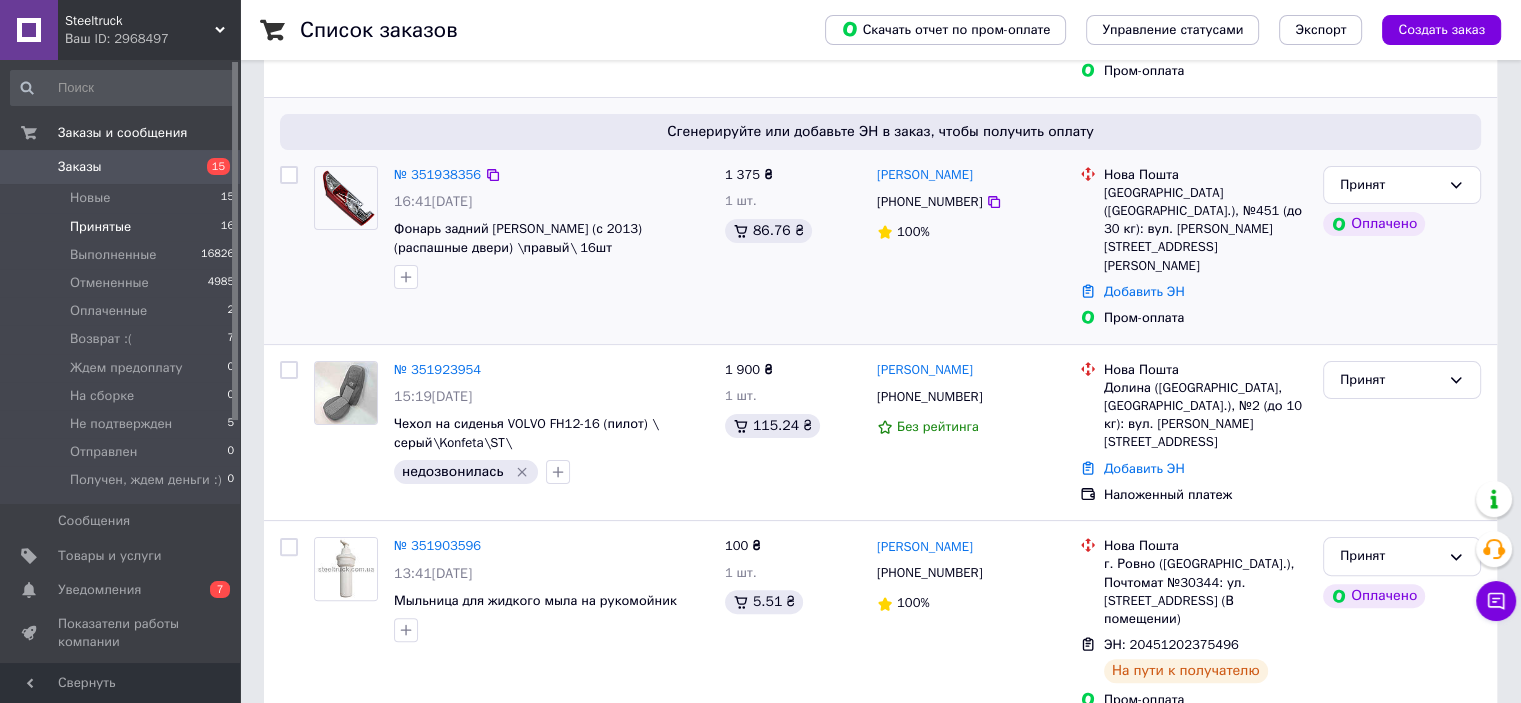 scroll, scrollTop: 500, scrollLeft: 0, axis: vertical 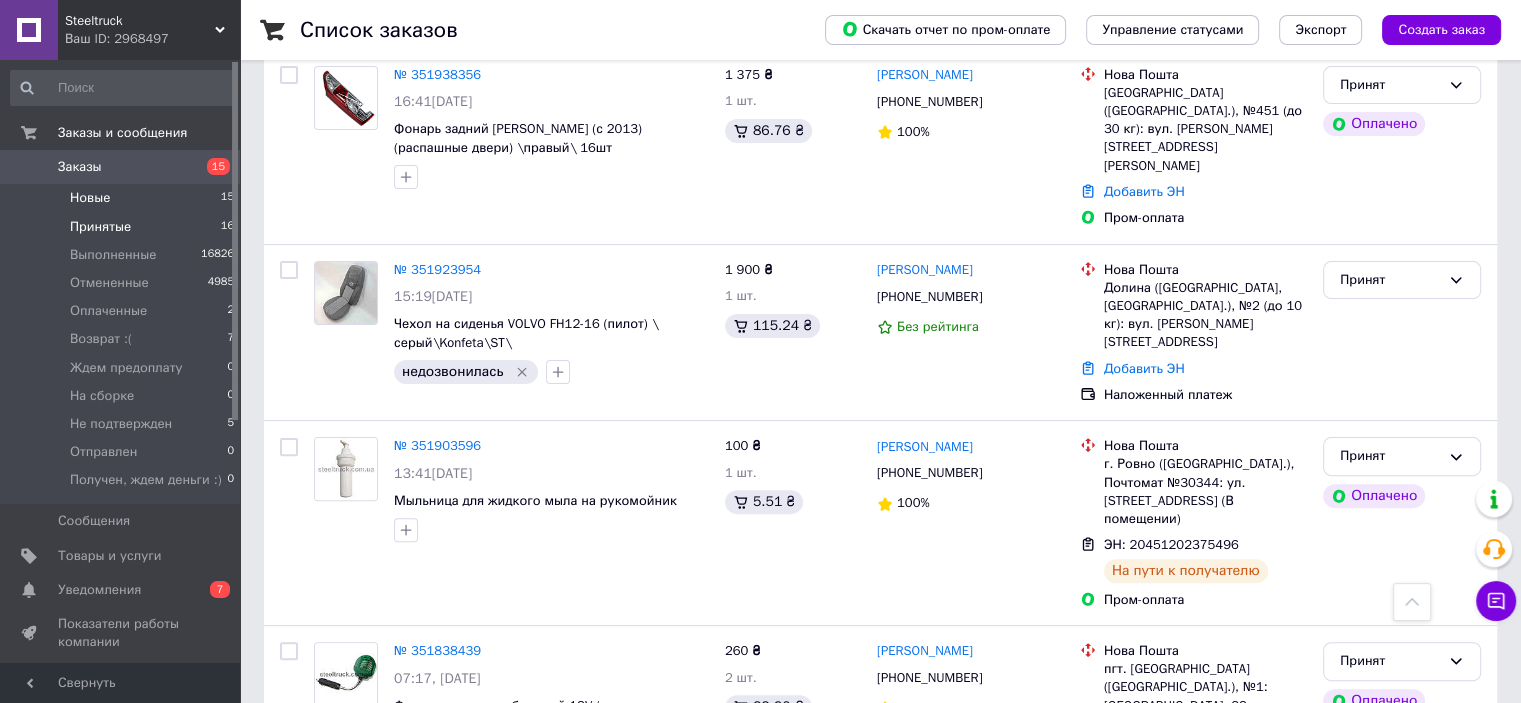 click on "Новые" at bounding box center [90, 198] 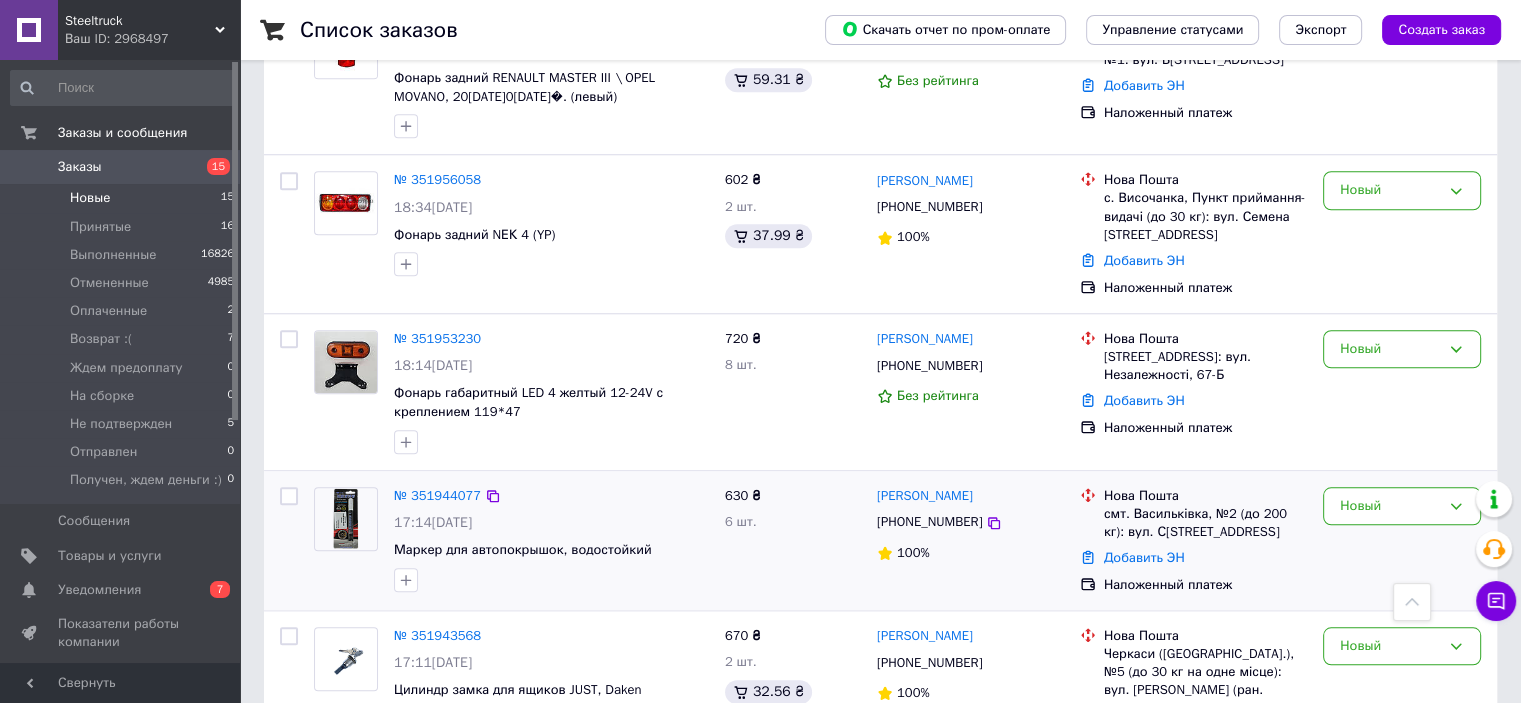 scroll, scrollTop: 1969, scrollLeft: 0, axis: vertical 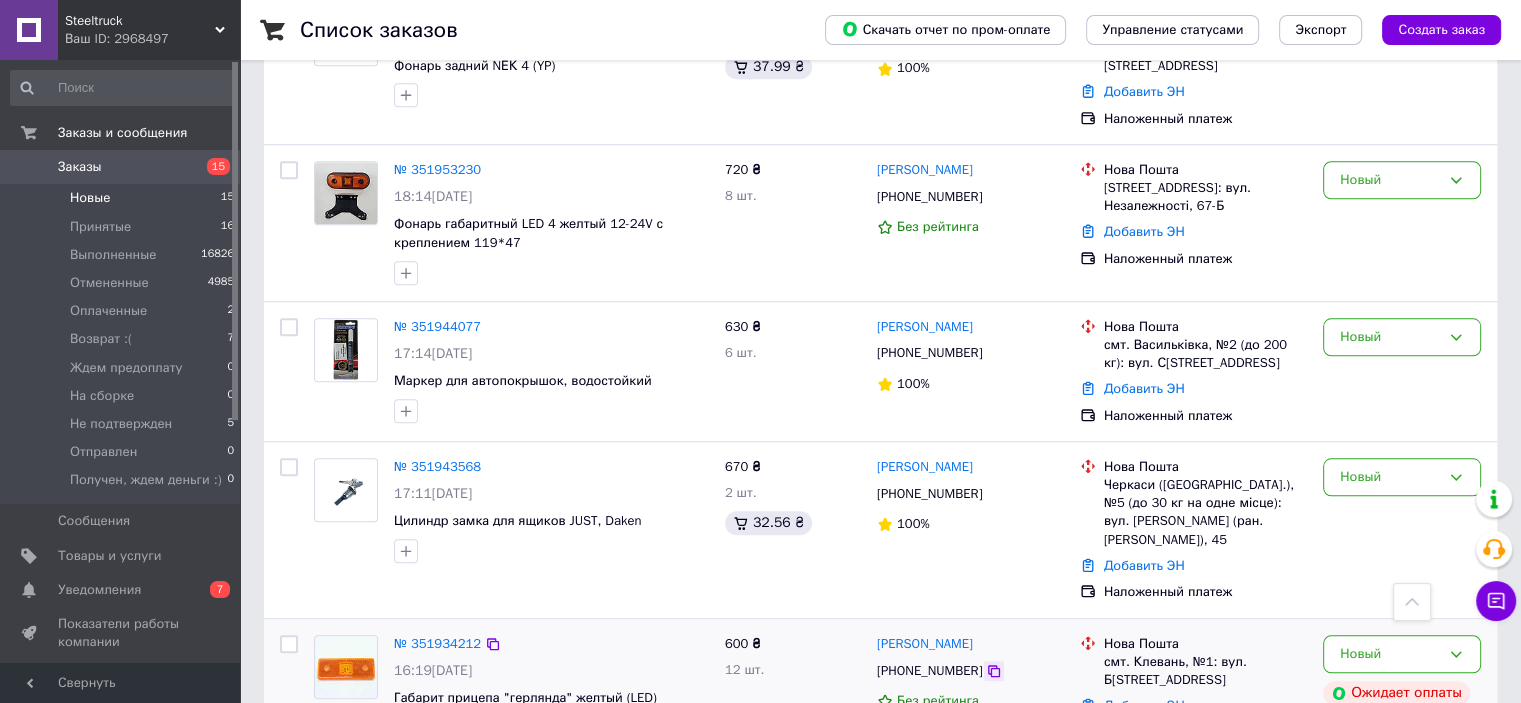 click 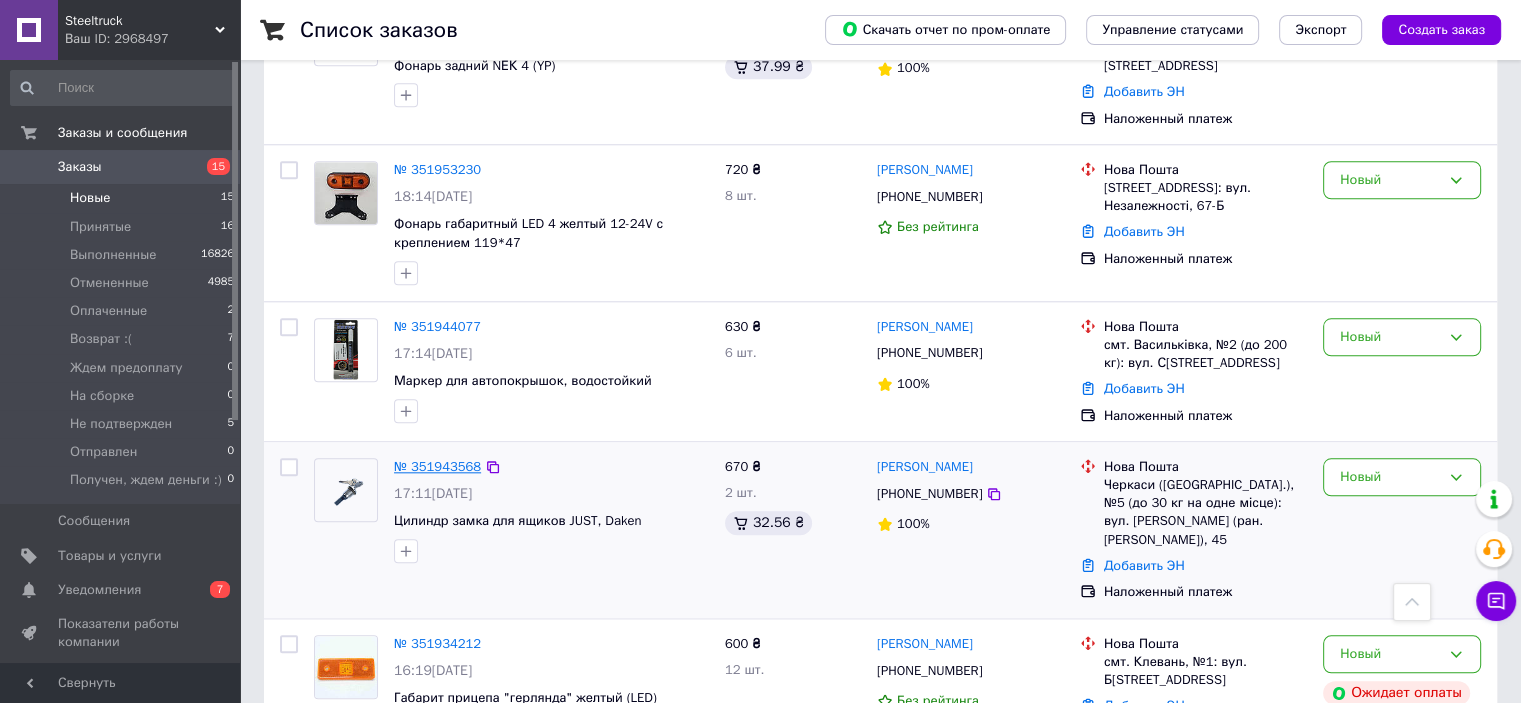 click on "№ 351943568" at bounding box center [437, 466] 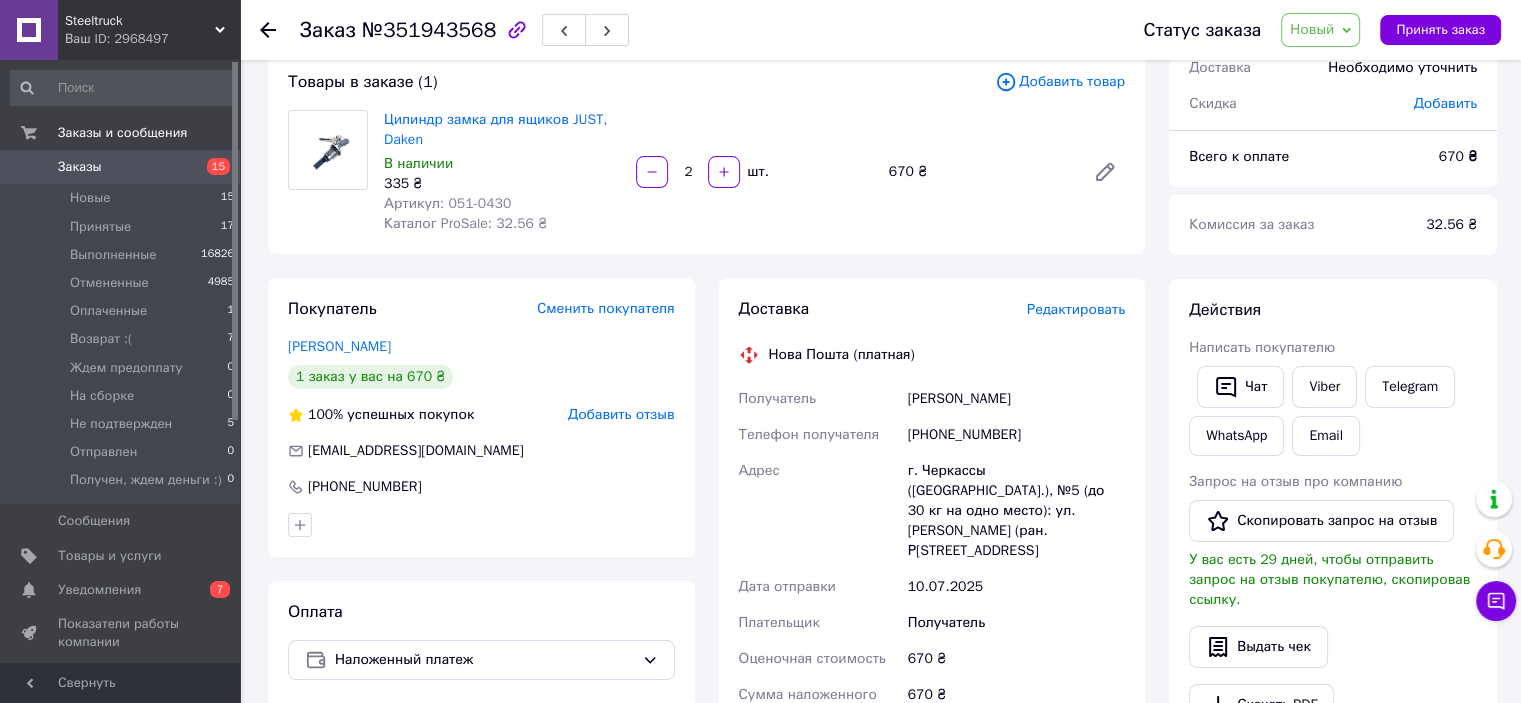 scroll, scrollTop: 0, scrollLeft: 0, axis: both 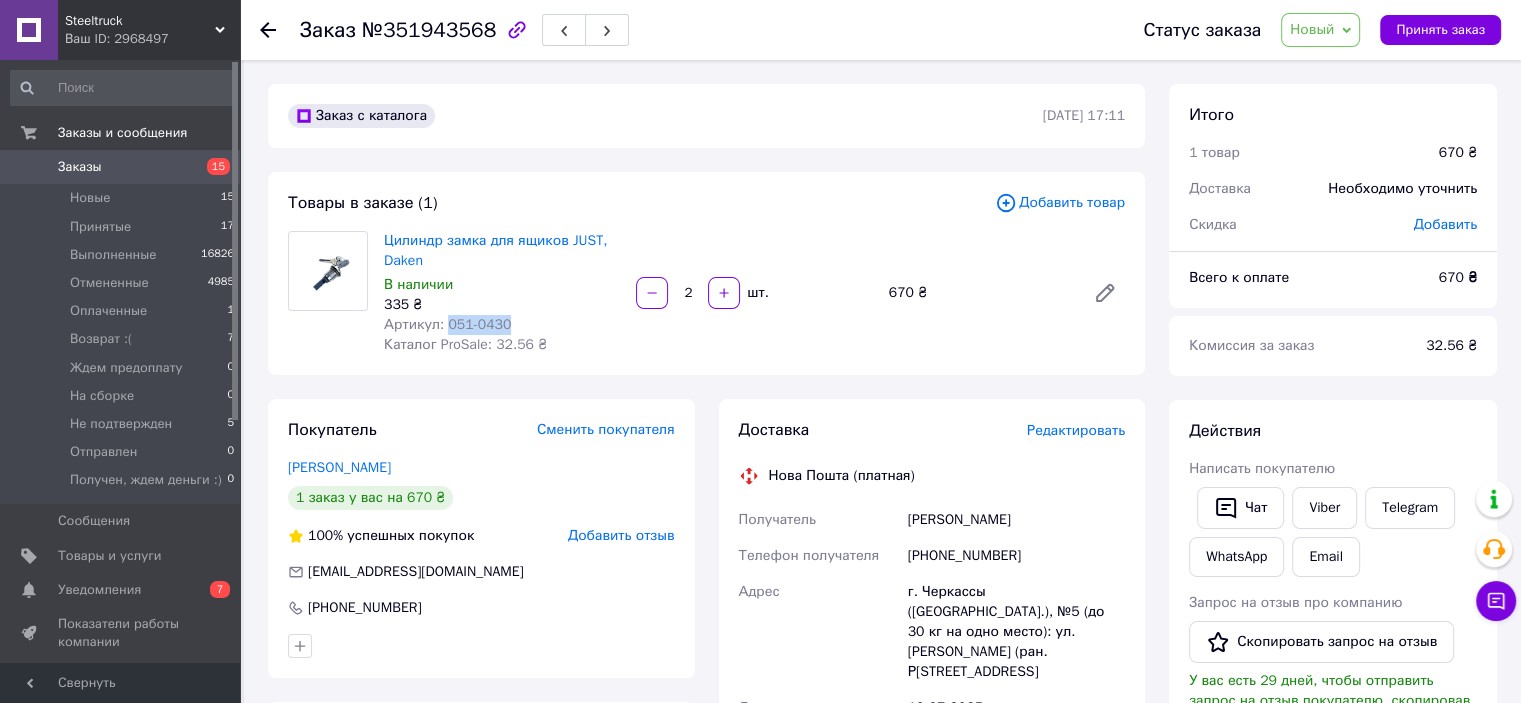 drag, startPoint x: 510, startPoint y: 327, endPoint x: 444, endPoint y: 323, distance: 66.1211 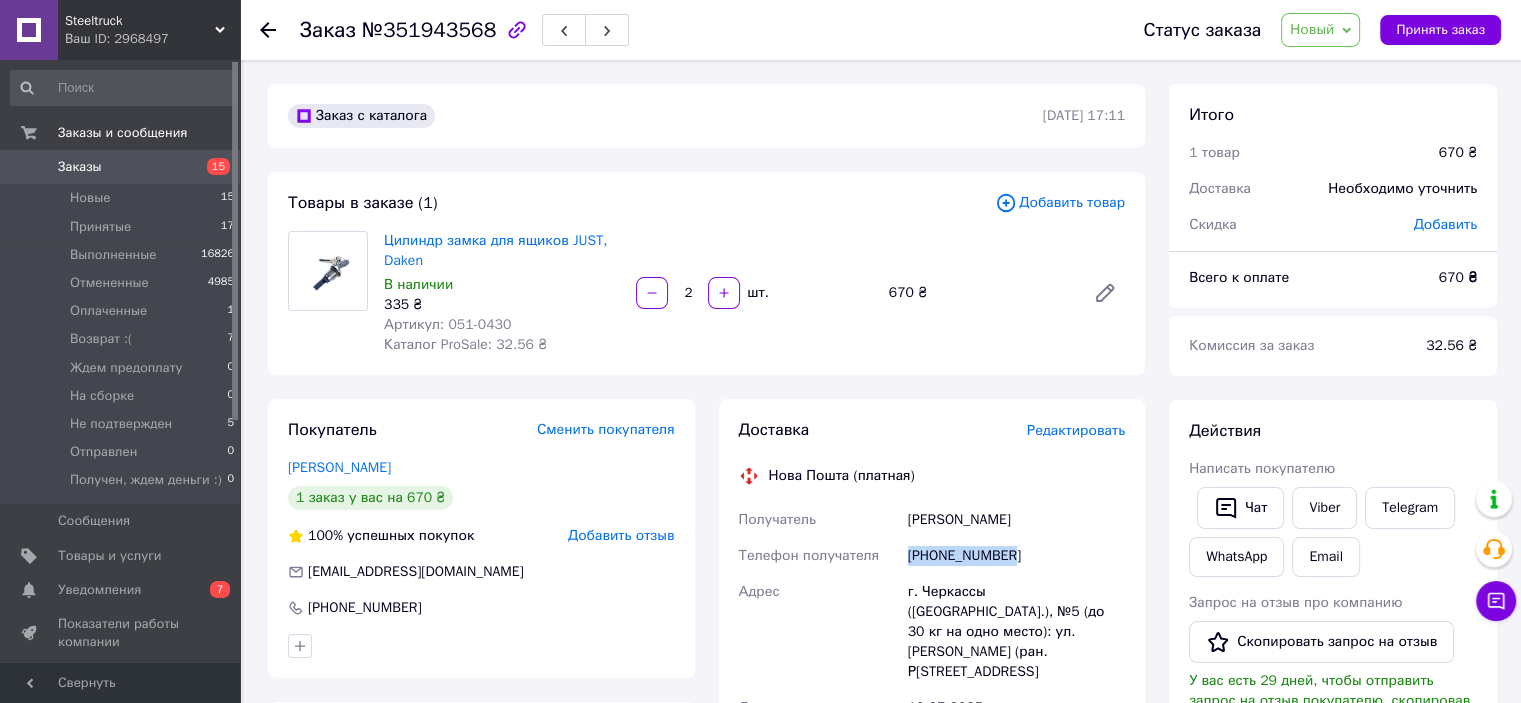drag, startPoint x: 1025, startPoint y: 558, endPoint x: 877, endPoint y: 563, distance: 148.08444 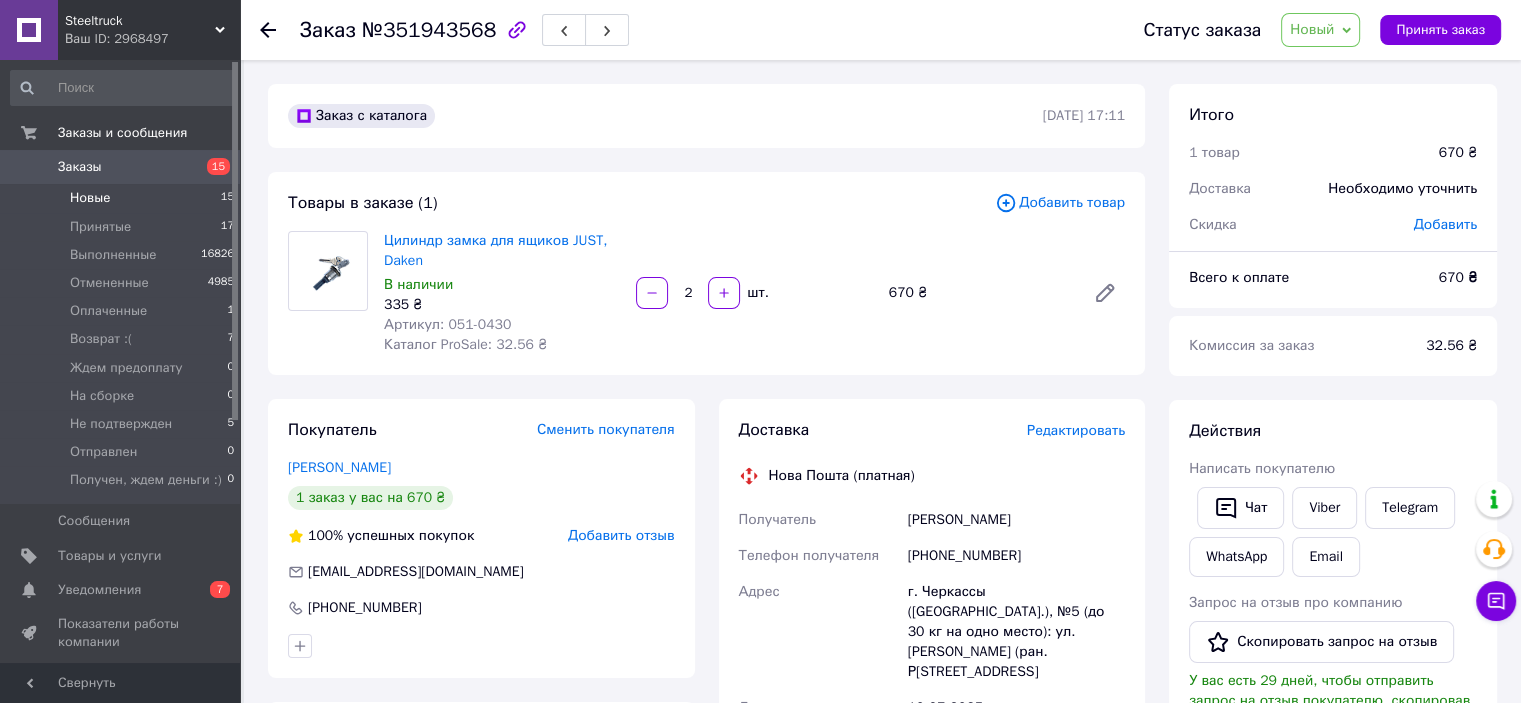 click on "Новые 15" at bounding box center (123, 198) 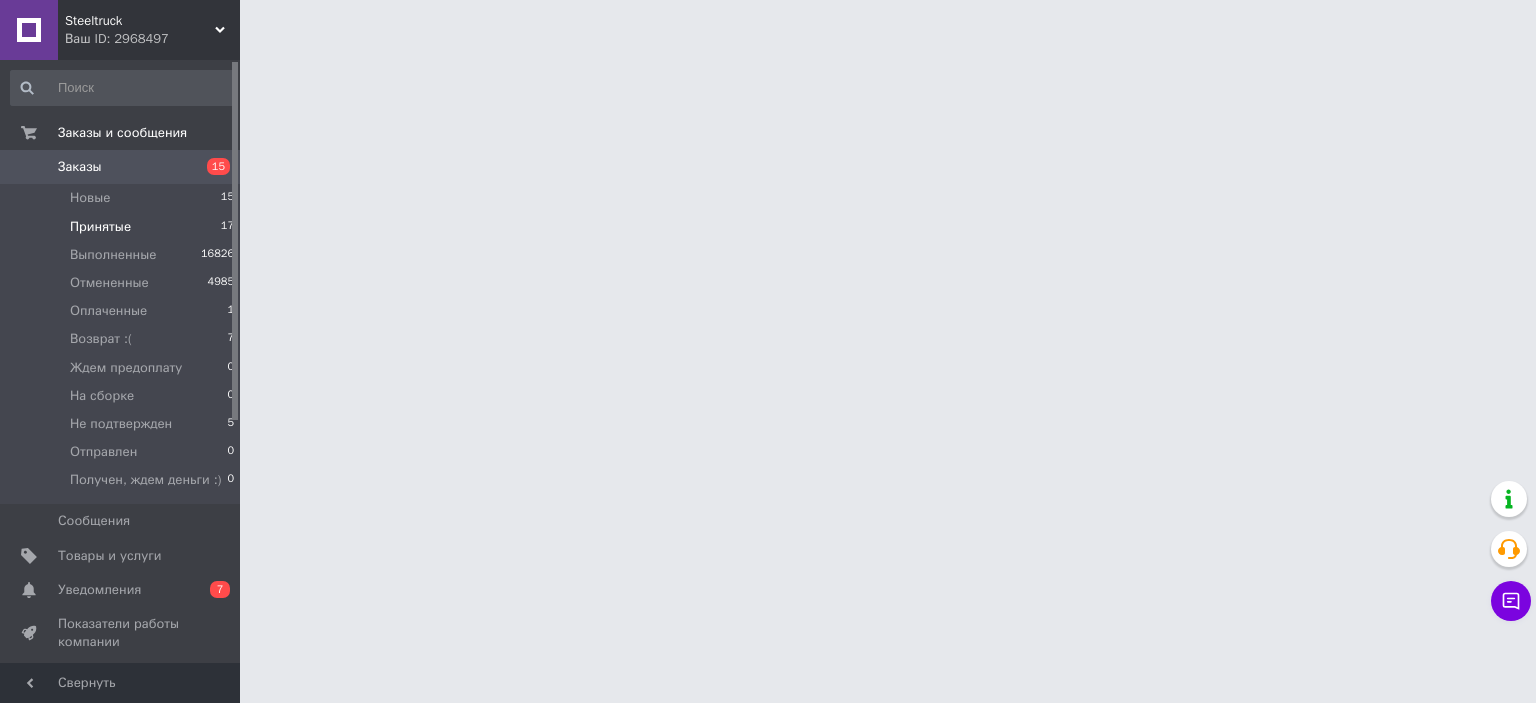 click on "Принятые" at bounding box center [100, 227] 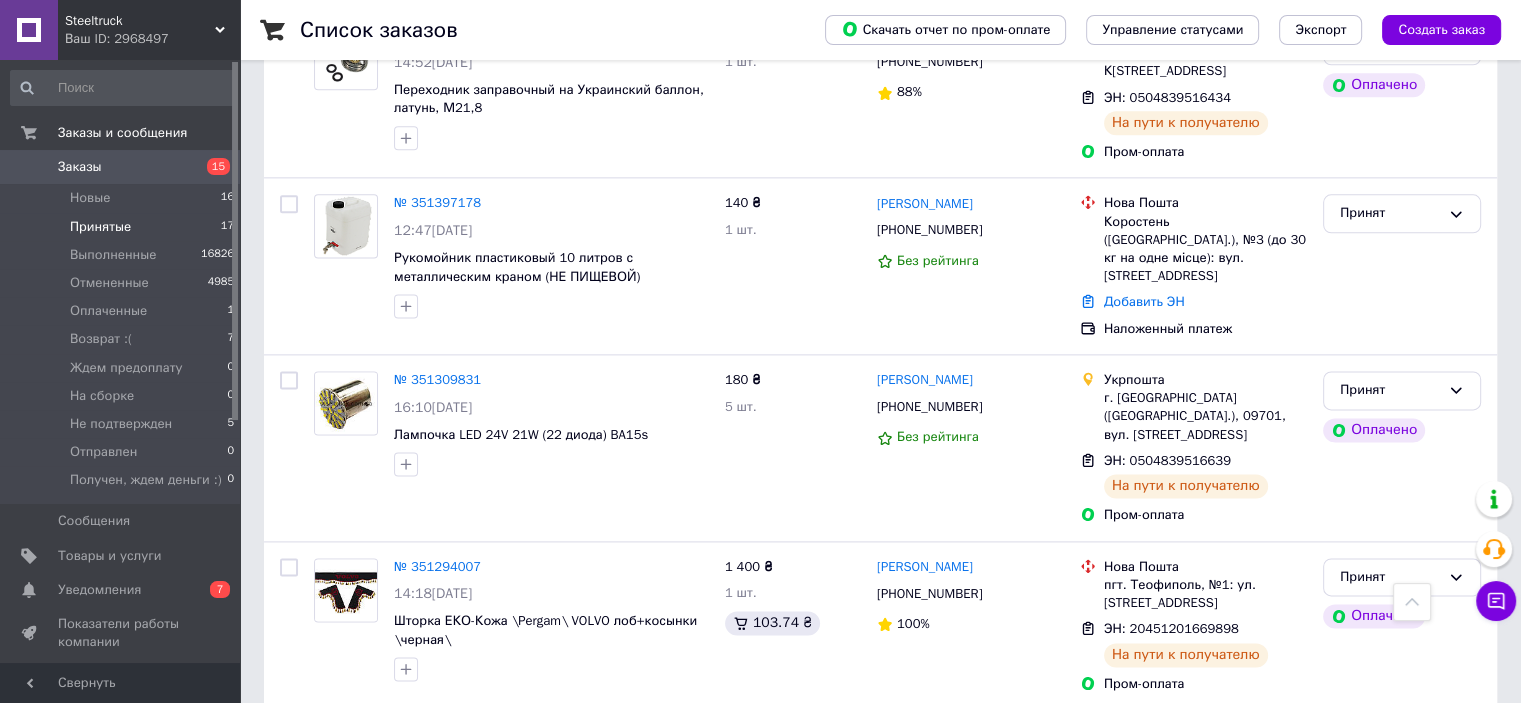 scroll, scrollTop: 2608, scrollLeft: 0, axis: vertical 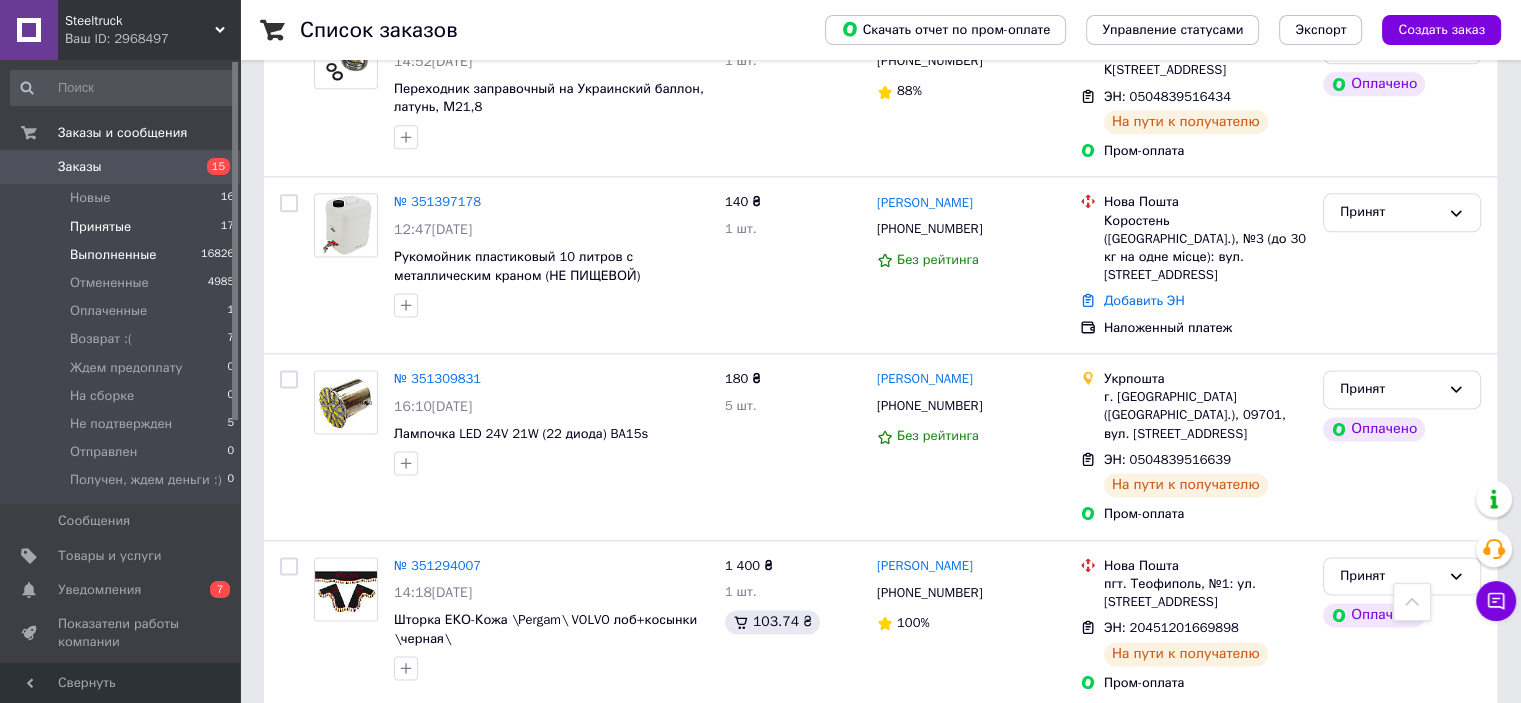 click on "Выполненные" at bounding box center [113, 255] 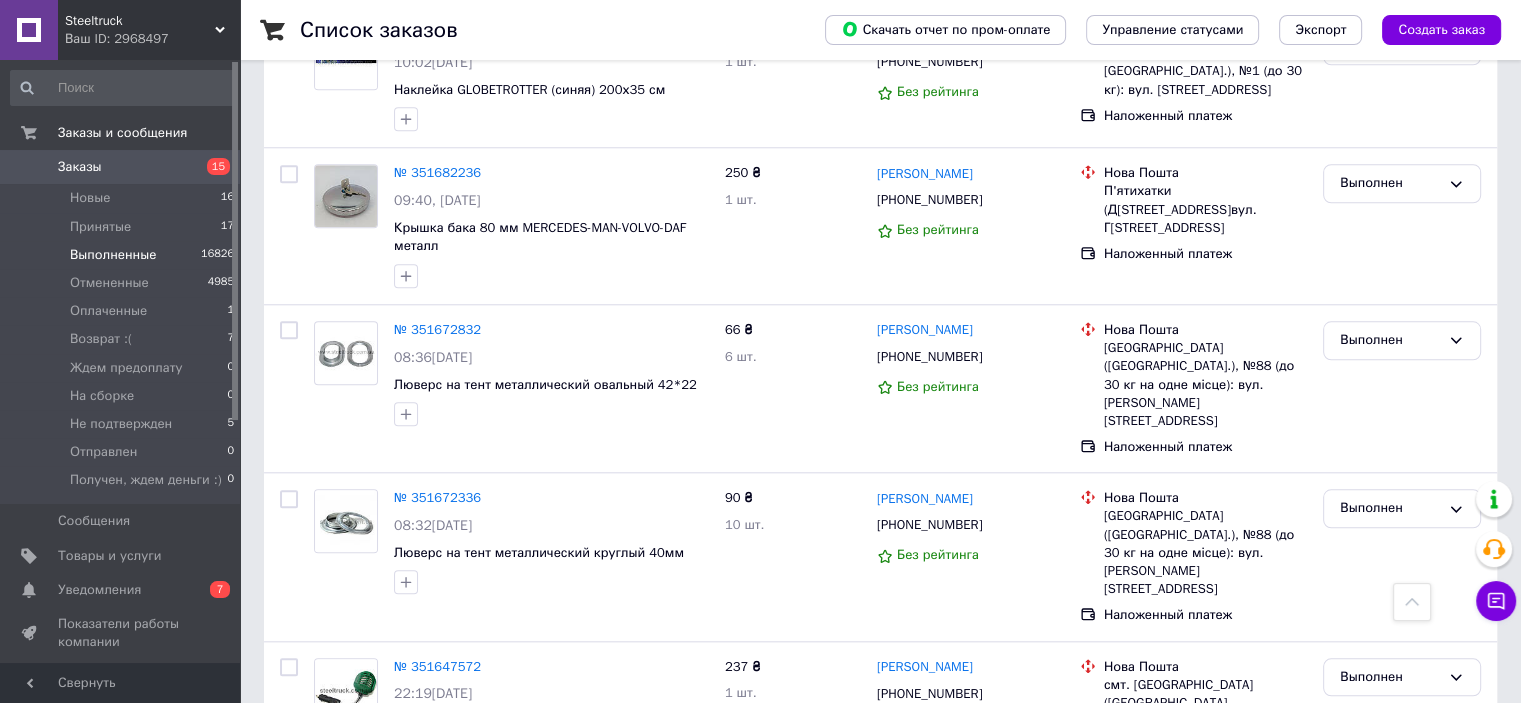 scroll, scrollTop: 2549, scrollLeft: 0, axis: vertical 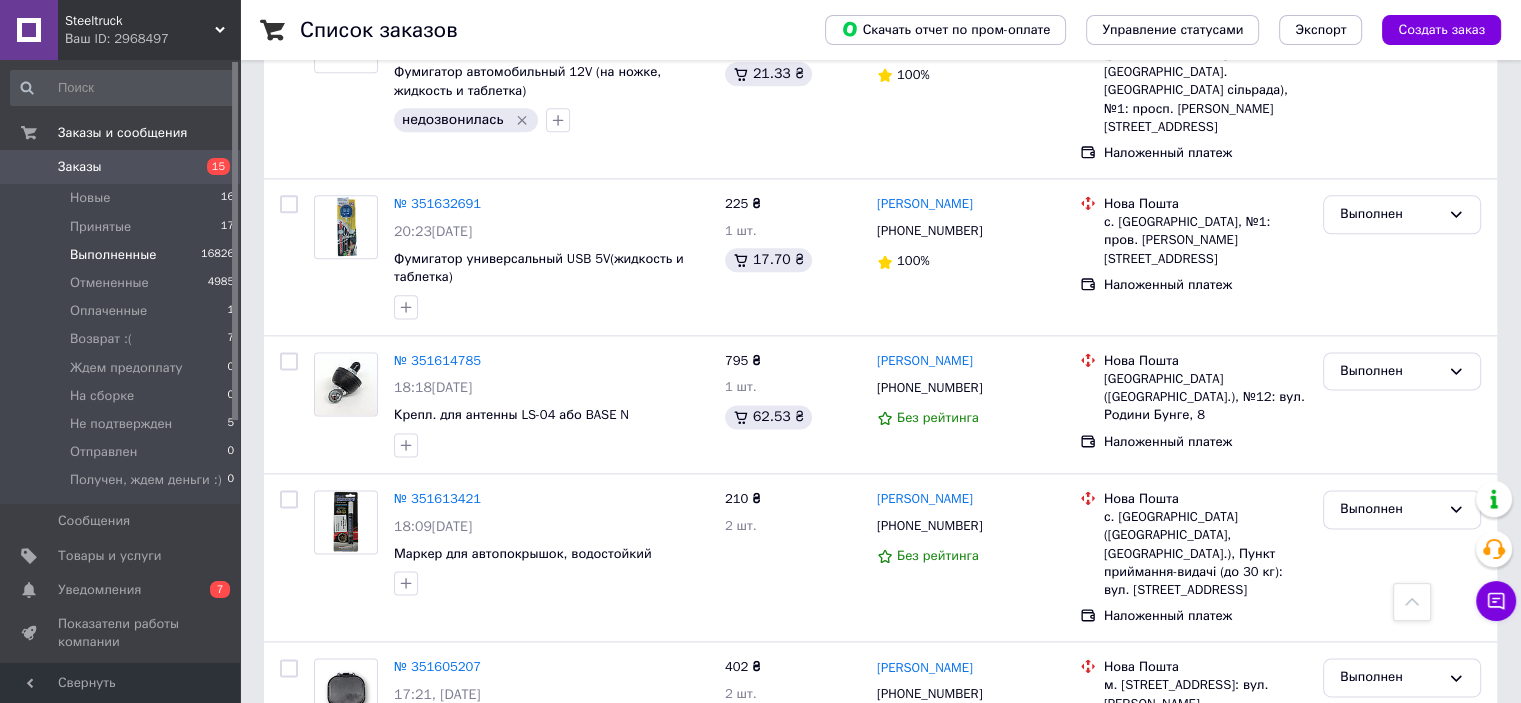 click on "2" at bounding box center [327, 836] 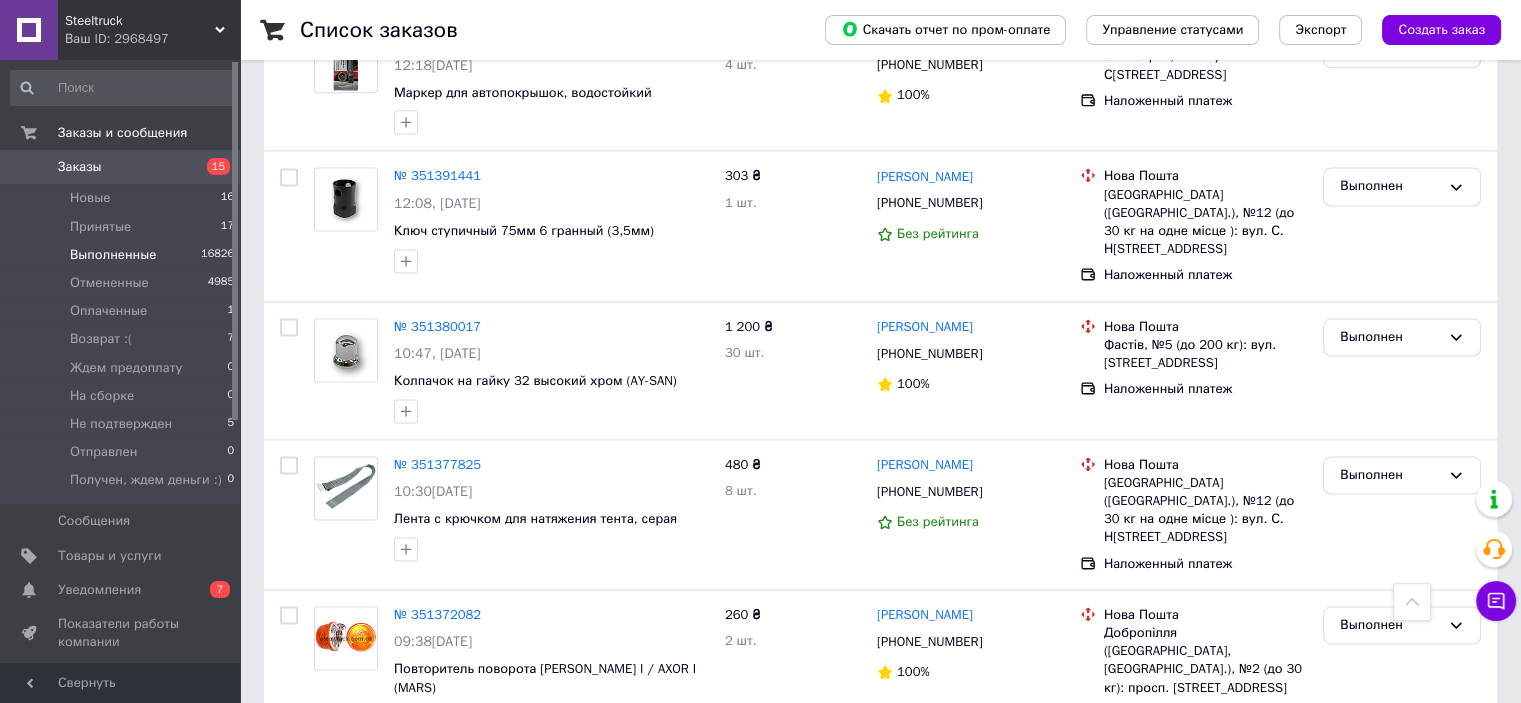 scroll, scrollTop: 2729, scrollLeft: 0, axis: vertical 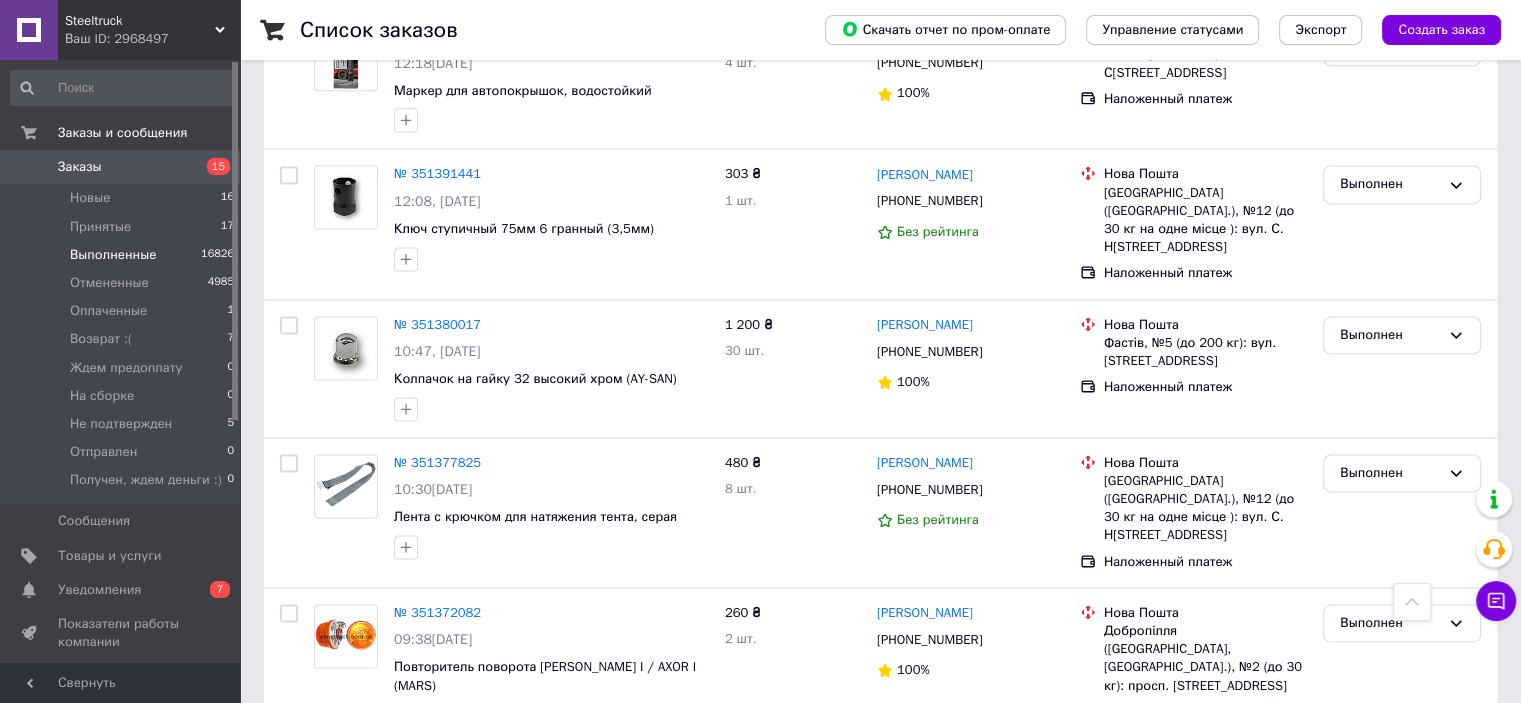 click on "3" at bounding box center (505, 789) 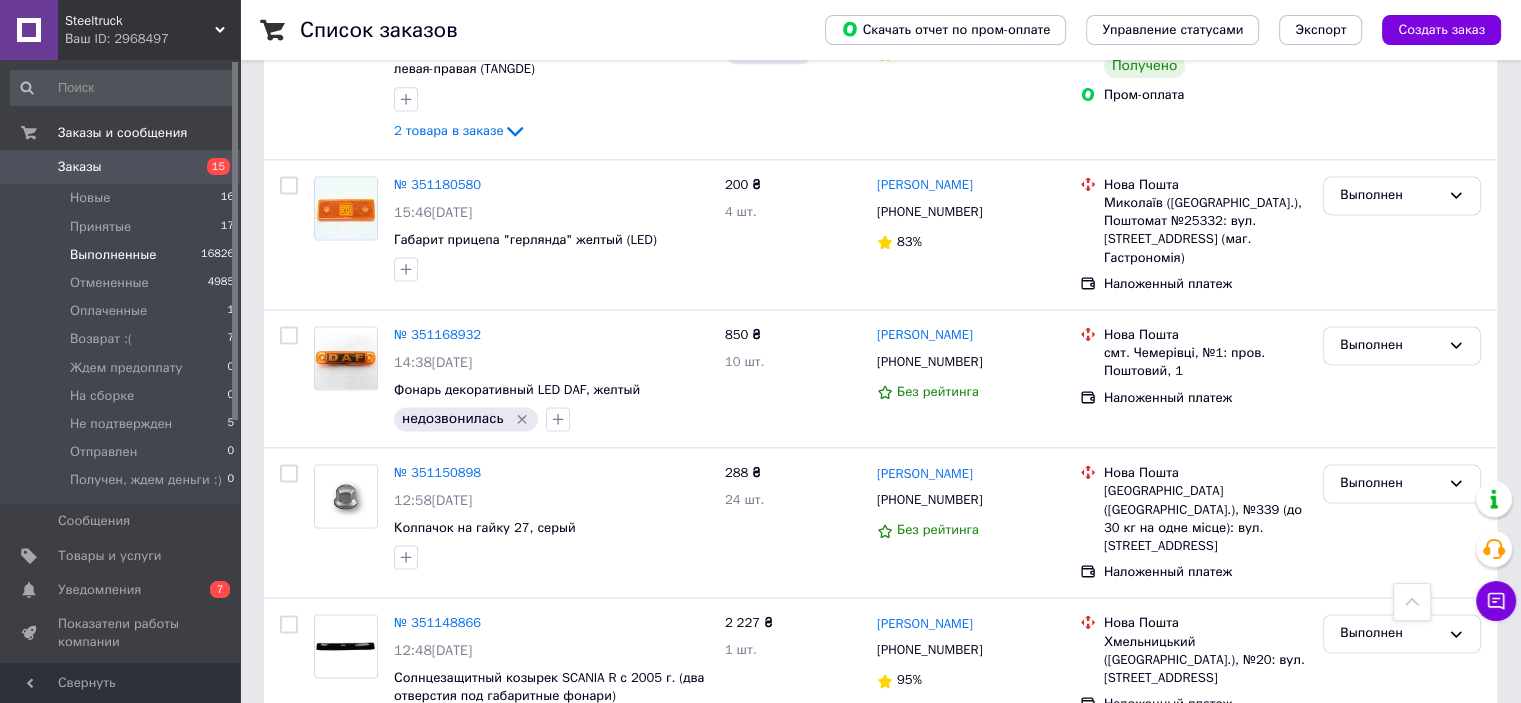 scroll, scrollTop: 2822, scrollLeft: 0, axis: vertical 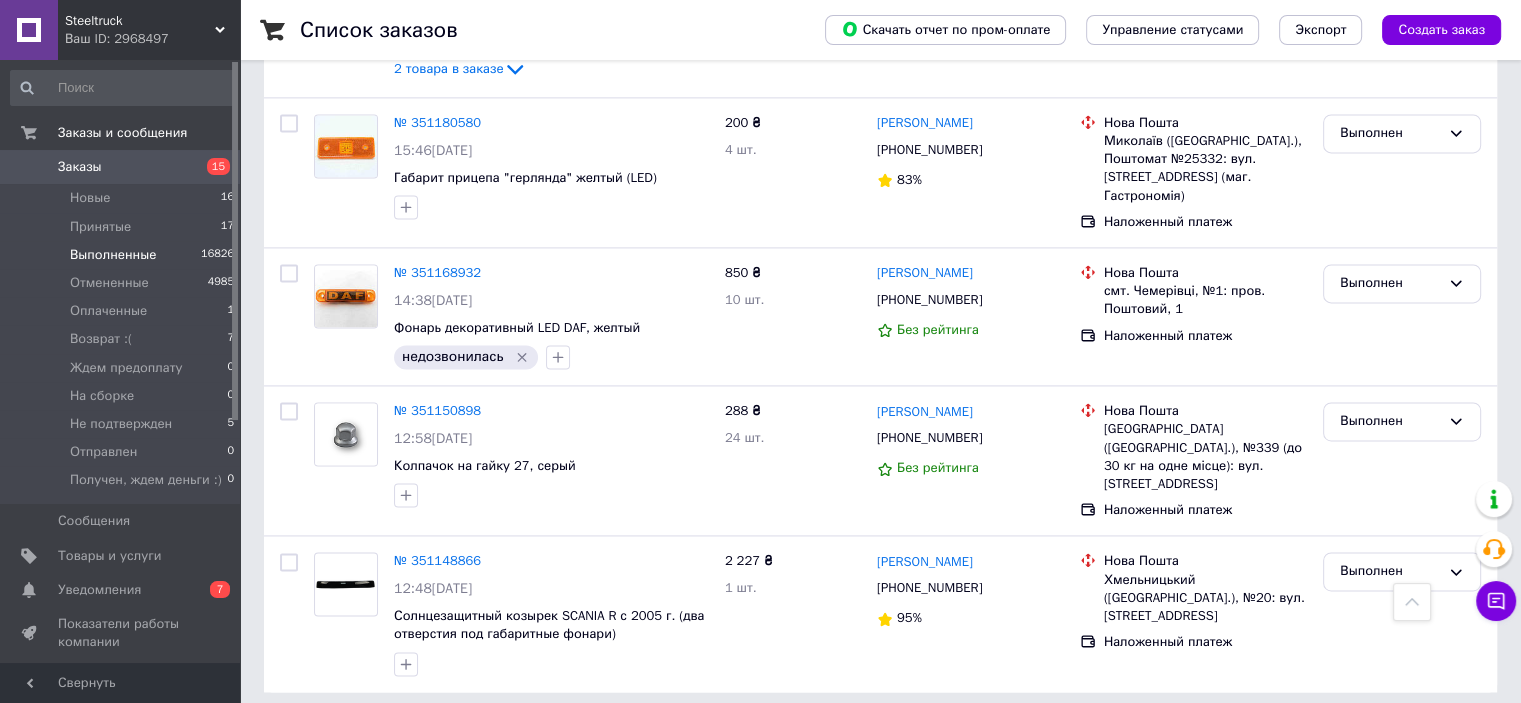 click on "4" at bounding box center (550, 737) 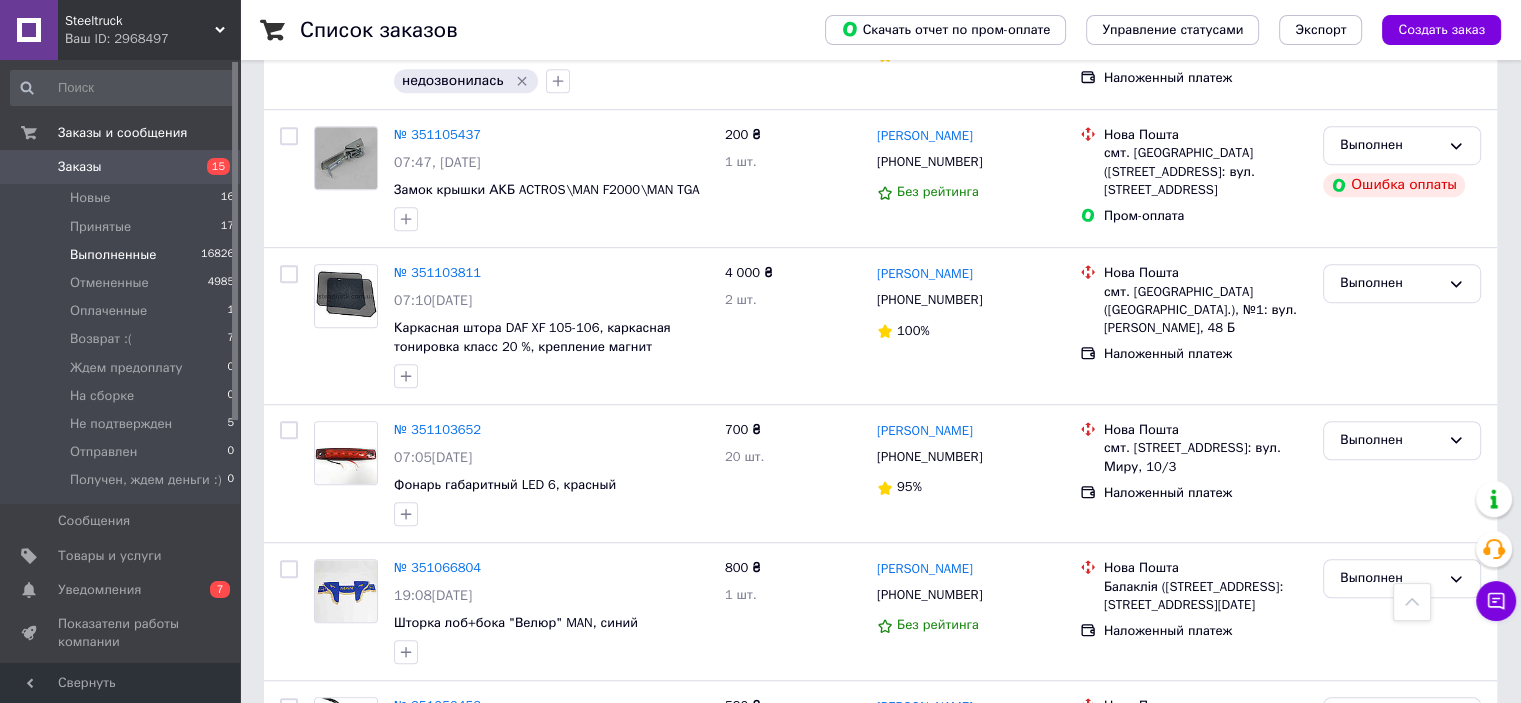 scroll, scrollTop: 1600, scrollLeft: 0, axis: vertical 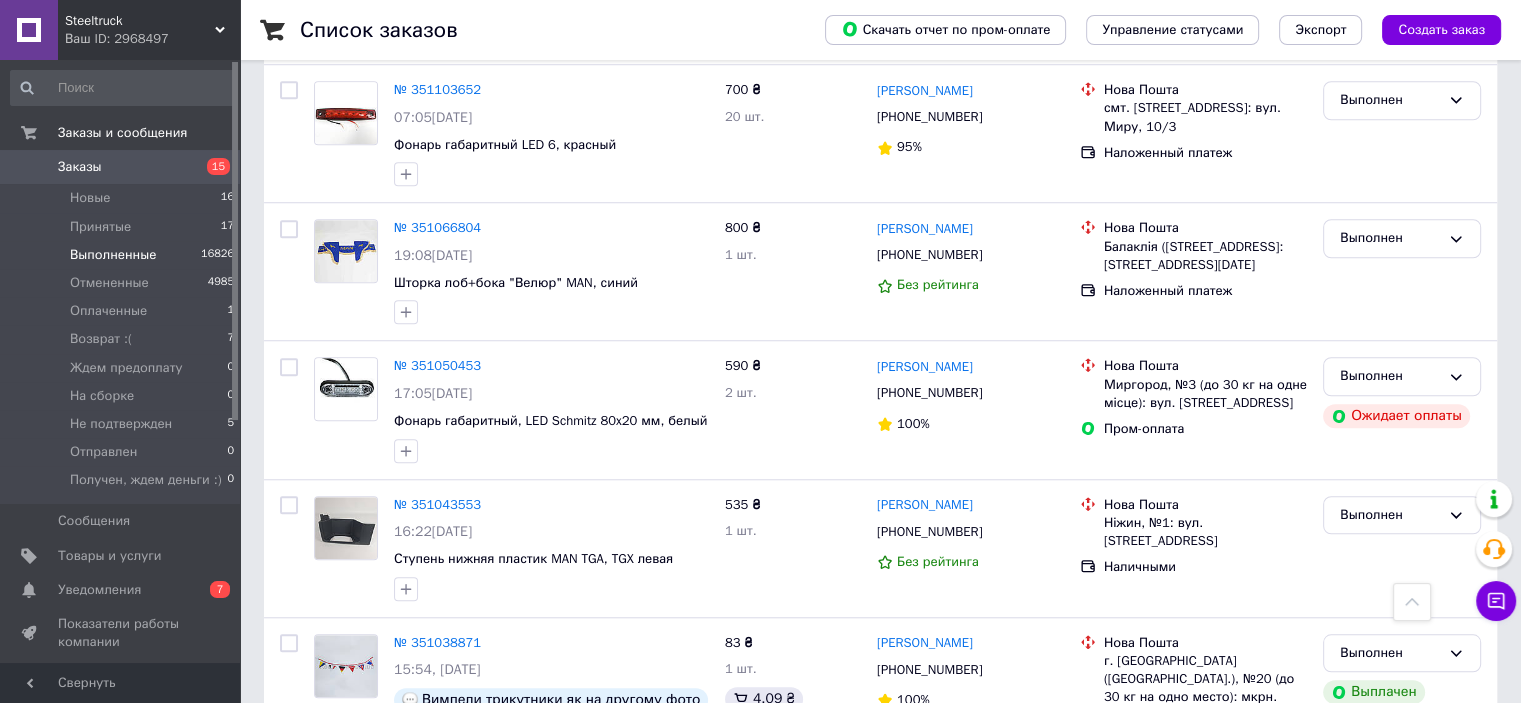 click on "Выполненные" at bounding box center [113, 255] 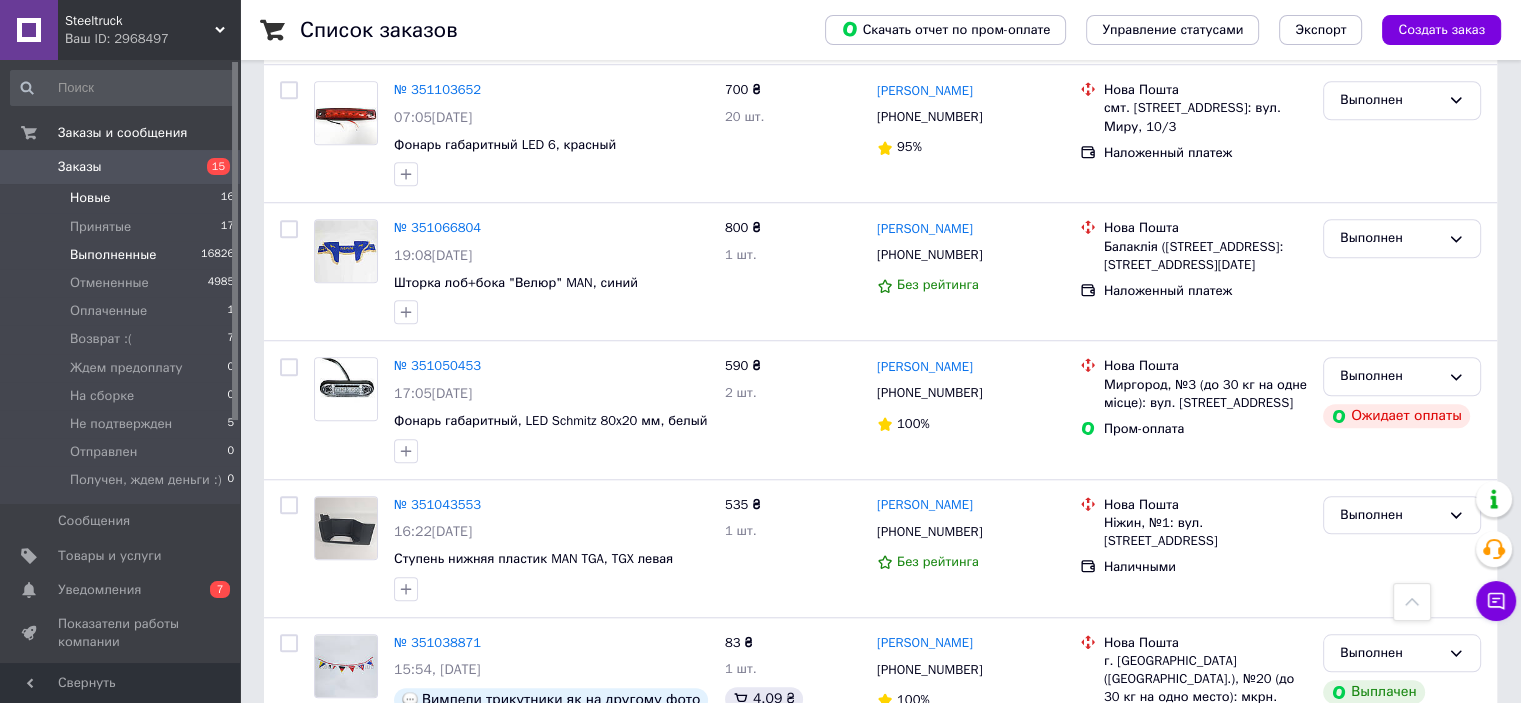 click on "Новые" at bounding box center (90, 198) 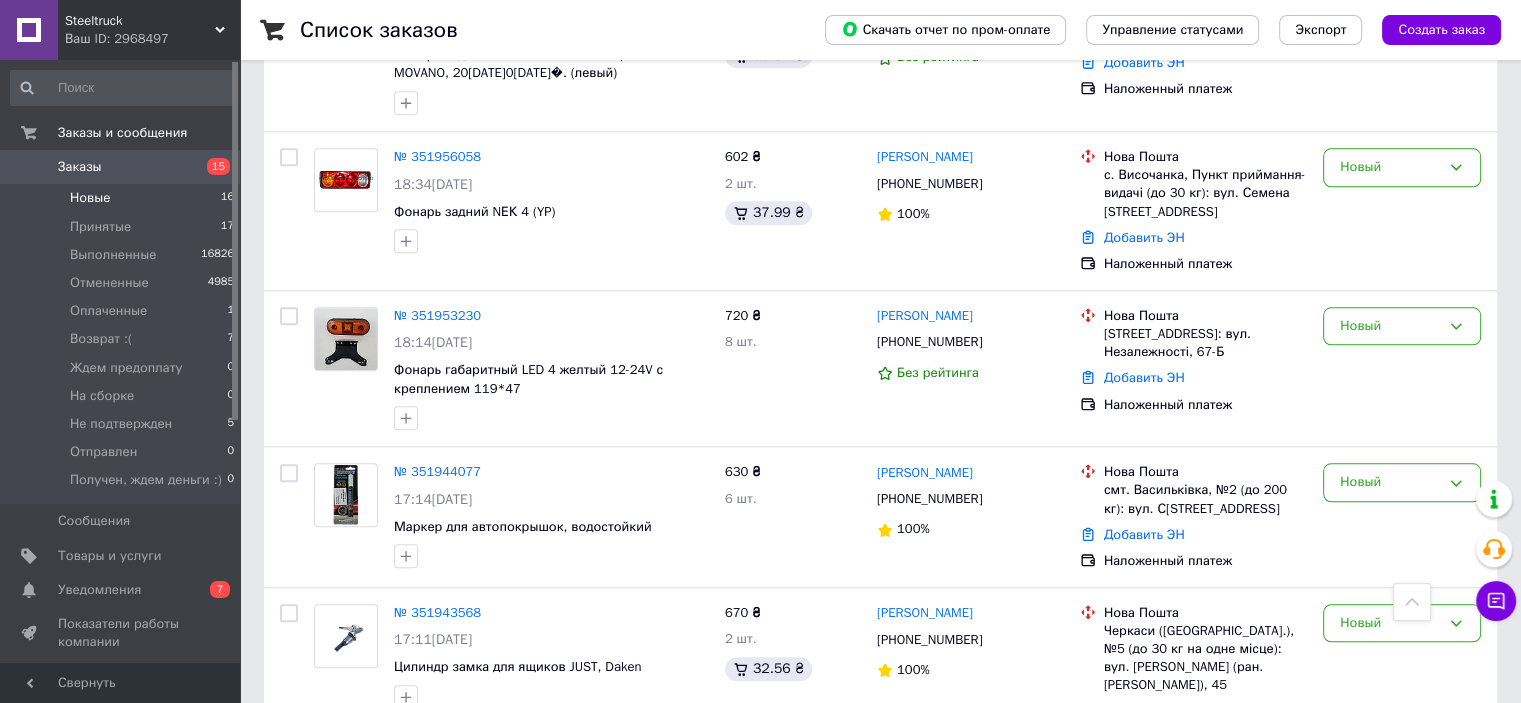 scroll, scrollTop: 2139, scrollLeft: 0, axis: vertical 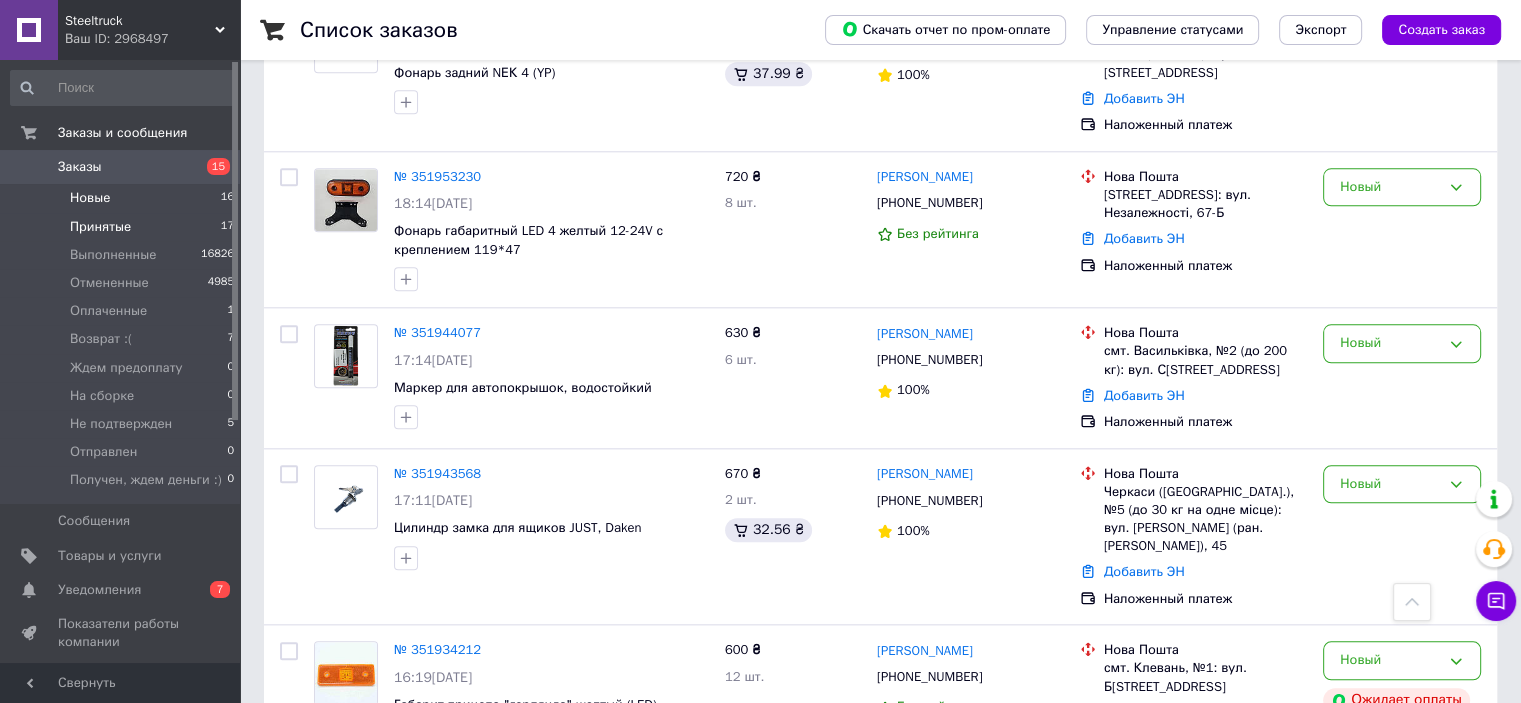 click on "Принятые" at bounding box center (100, 227) 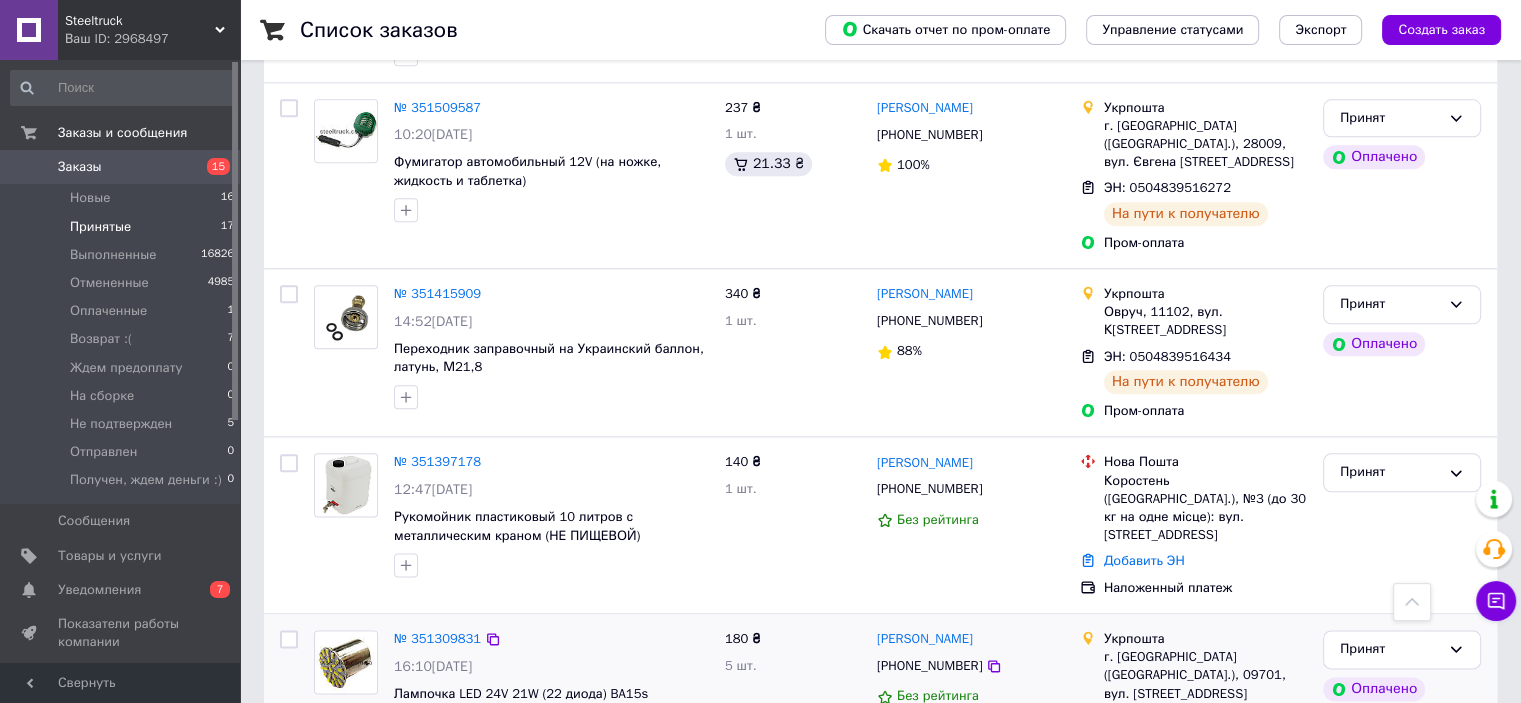 scroll, scrollTop: 2100, scrollLeft: 0, axis: vertical 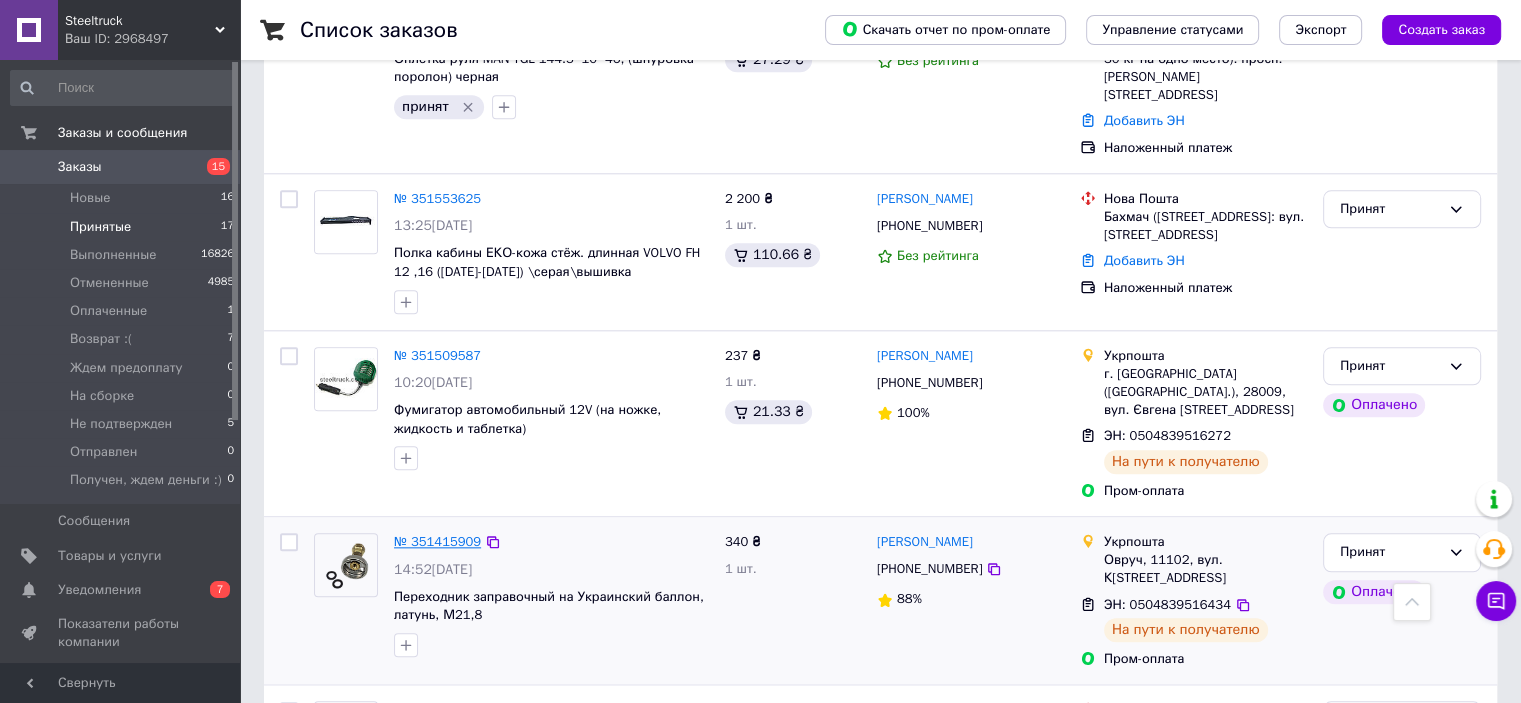 click on "№ 351415909" at bounding box center (437, 541) 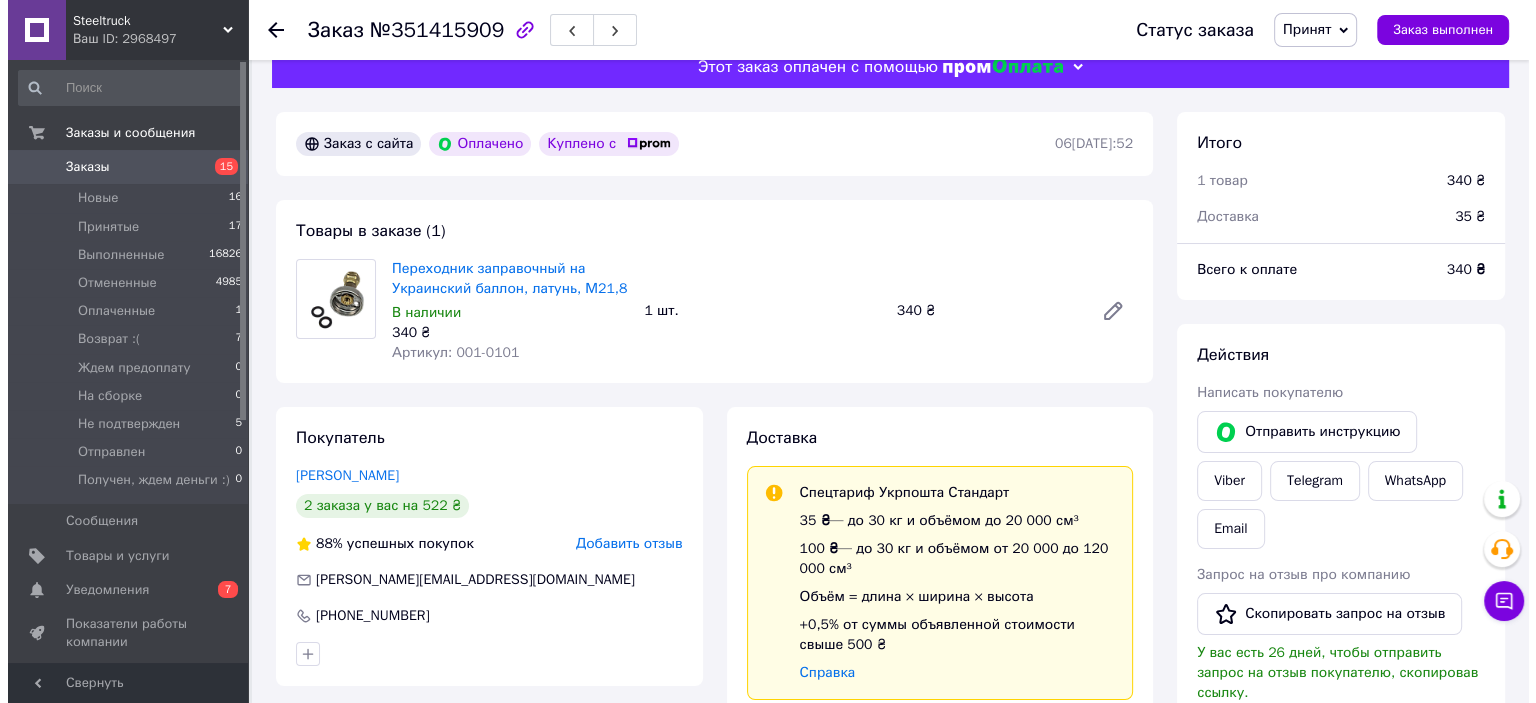 scroll, scrollTop: 0, scrollLeft: 0, axis: both 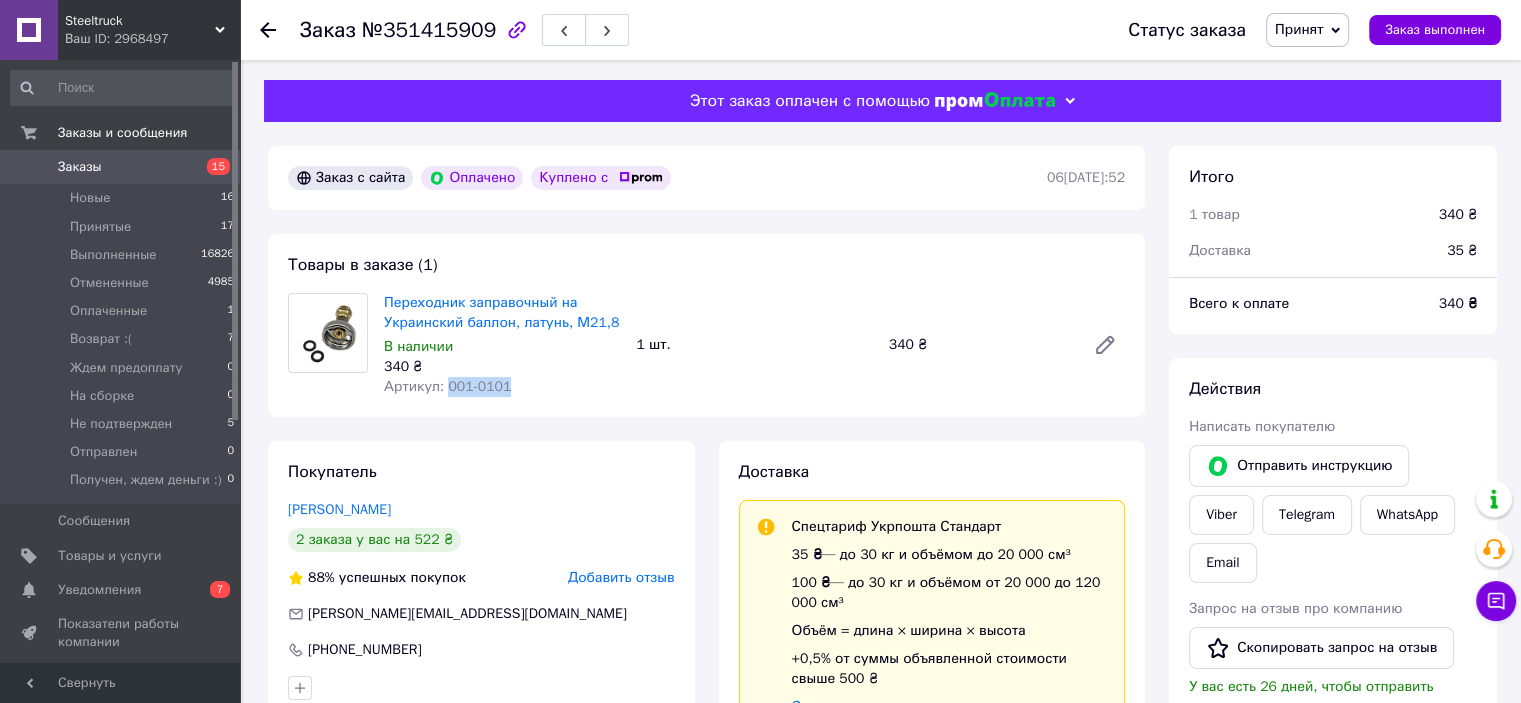 drag, startPoint x: 516, startPoint y: 394, endPoint x: 444, endPoint y: 398, distance: 72.11102 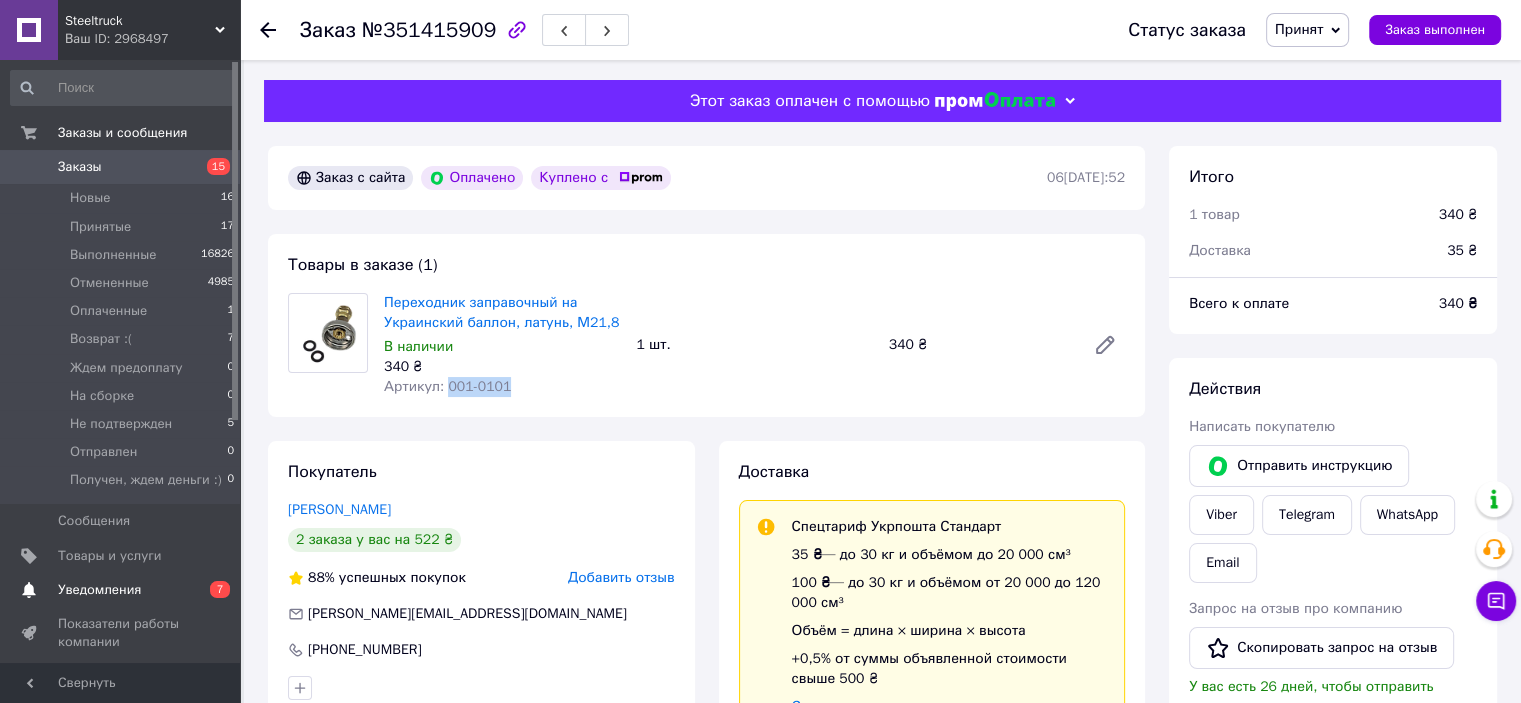 click on "Уведомления" at bounding box center (99, 590) 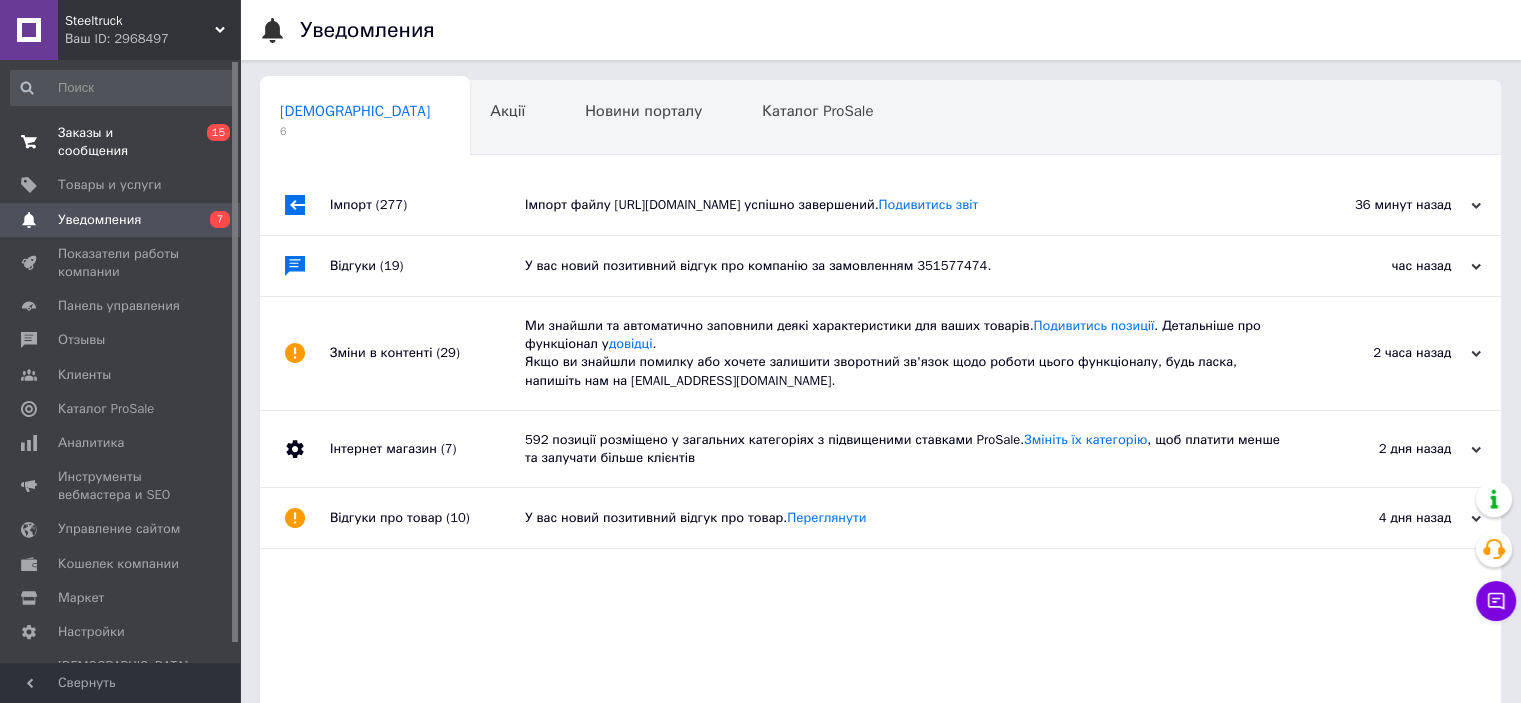 click on "Заказы и сообщения" at bounding box center [121, 142] 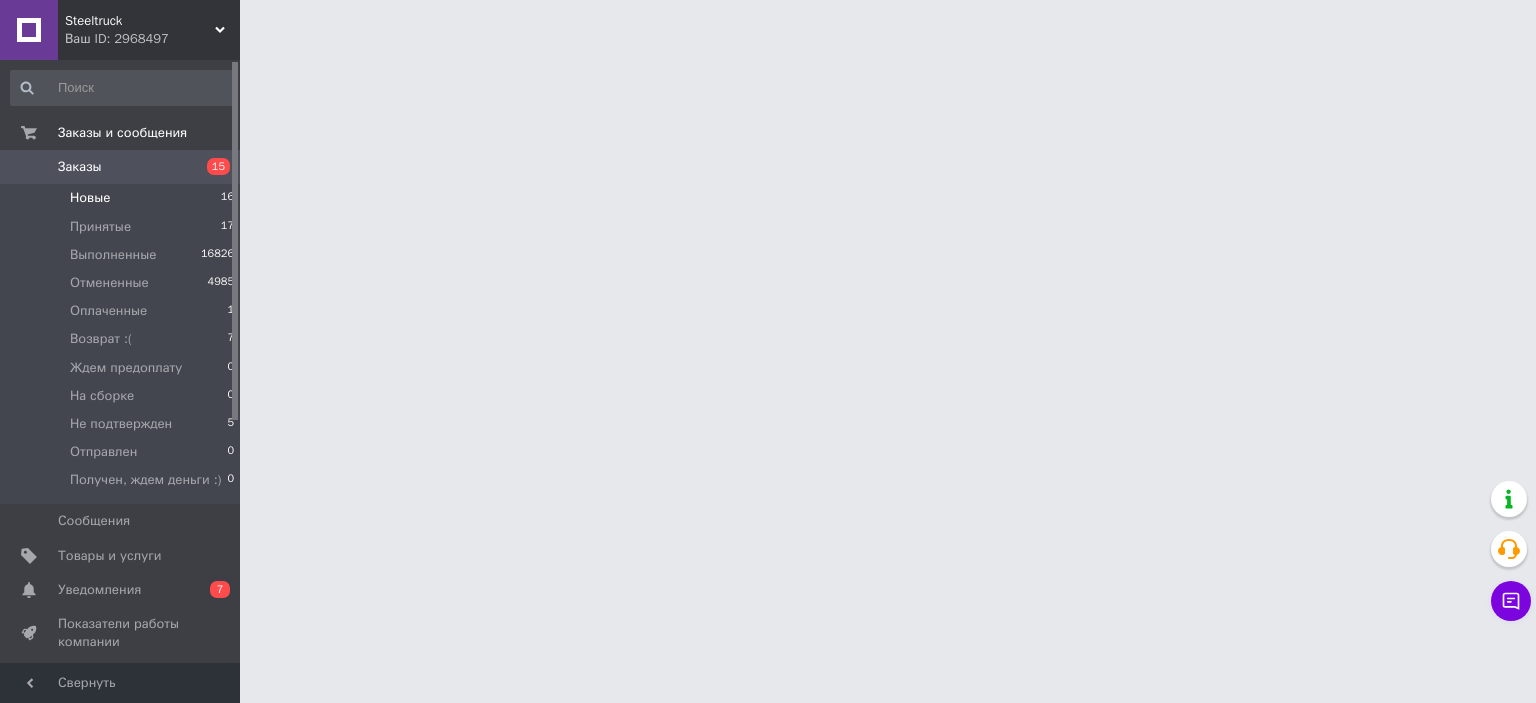 click on "Новые 16" at bounding box center (123, 198) 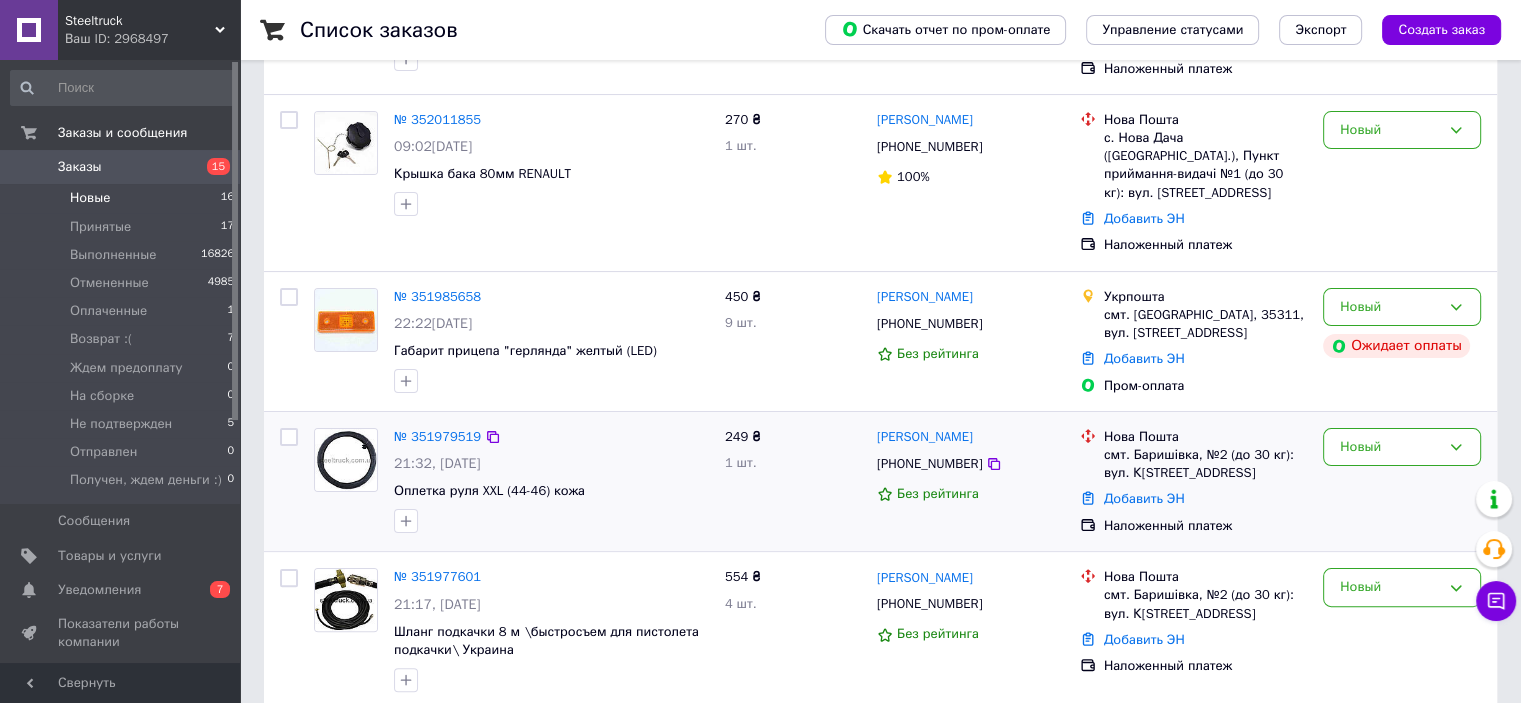 scroll, scrollTop: 400, scrollLeft: 0, axis: vertical 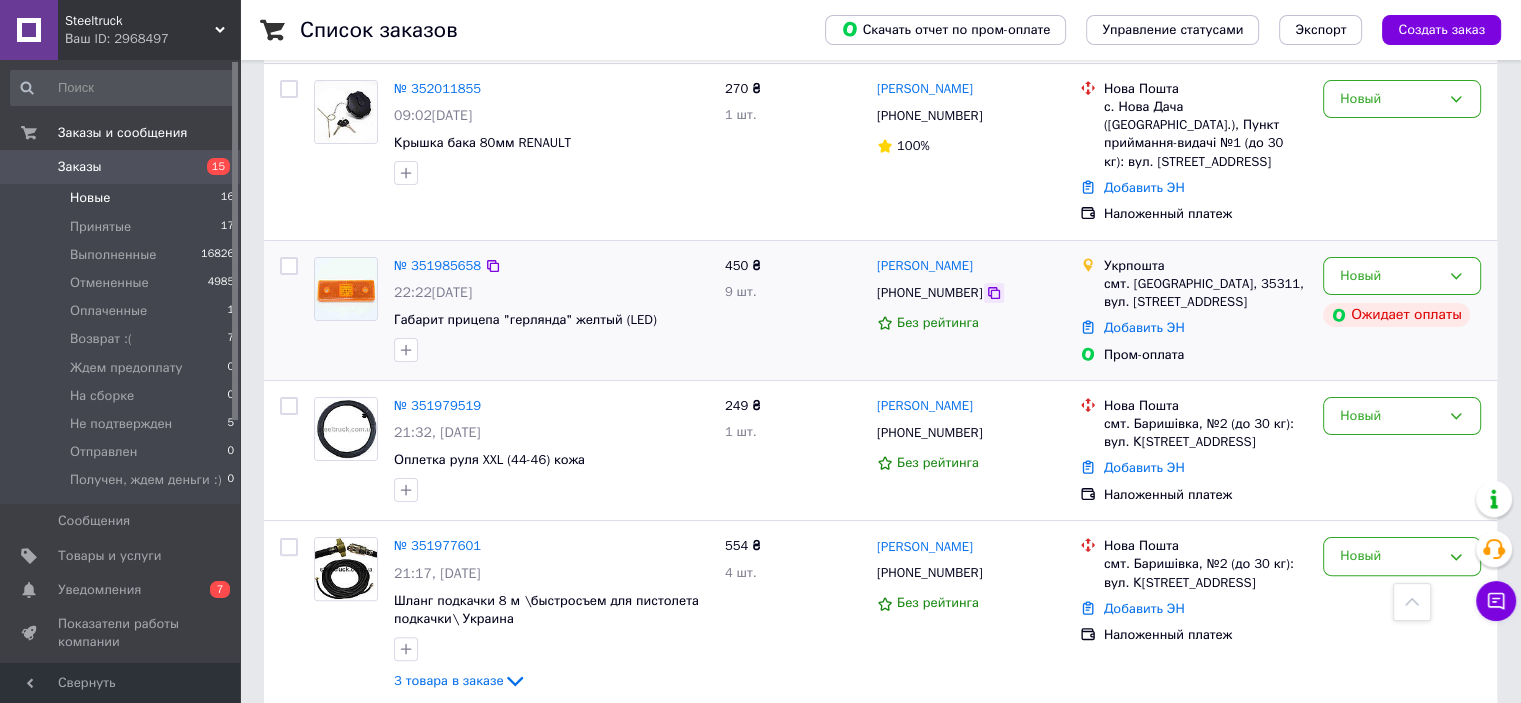 click 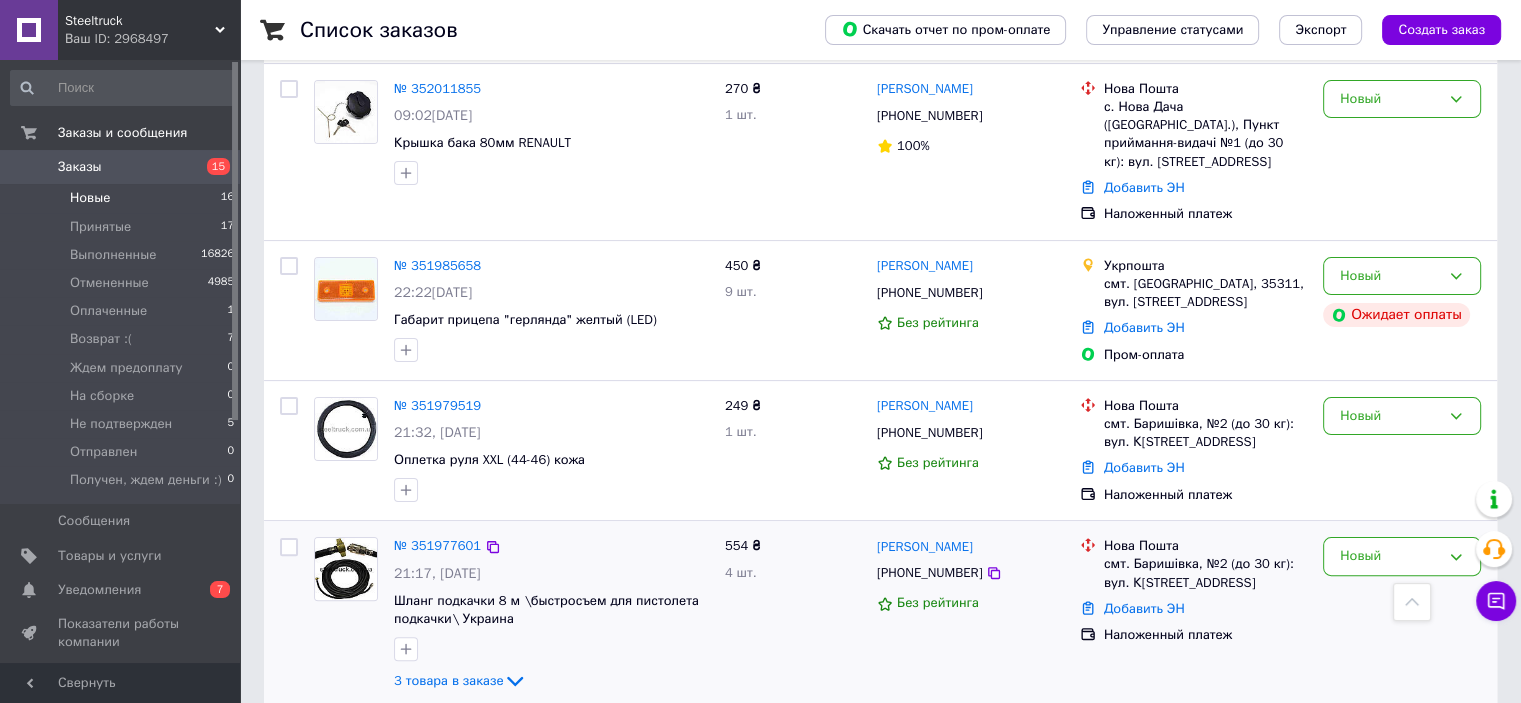 click on "3 товара в заказе" at bounding box center (460, 679) 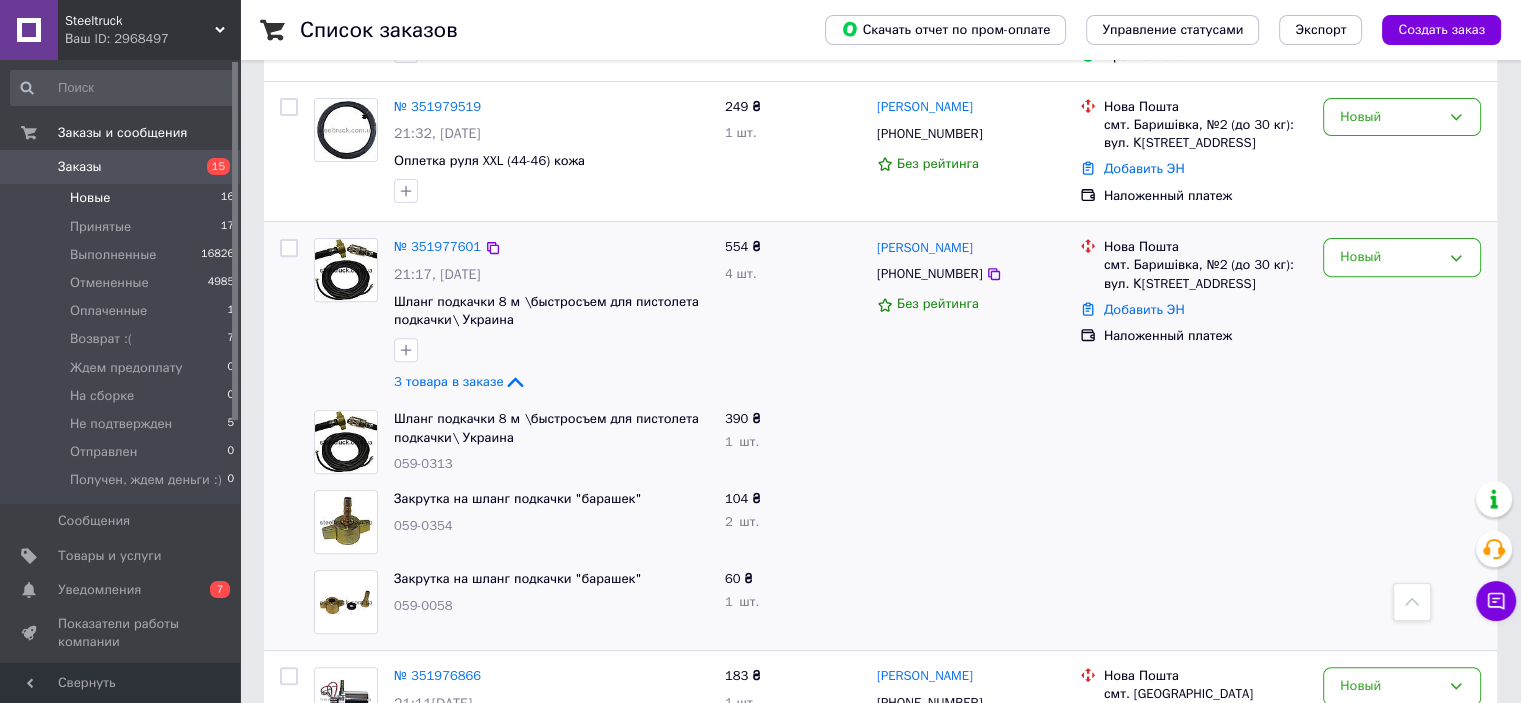 scroll, scrollTop: 700, scrollLeft: 0, axis: vertical 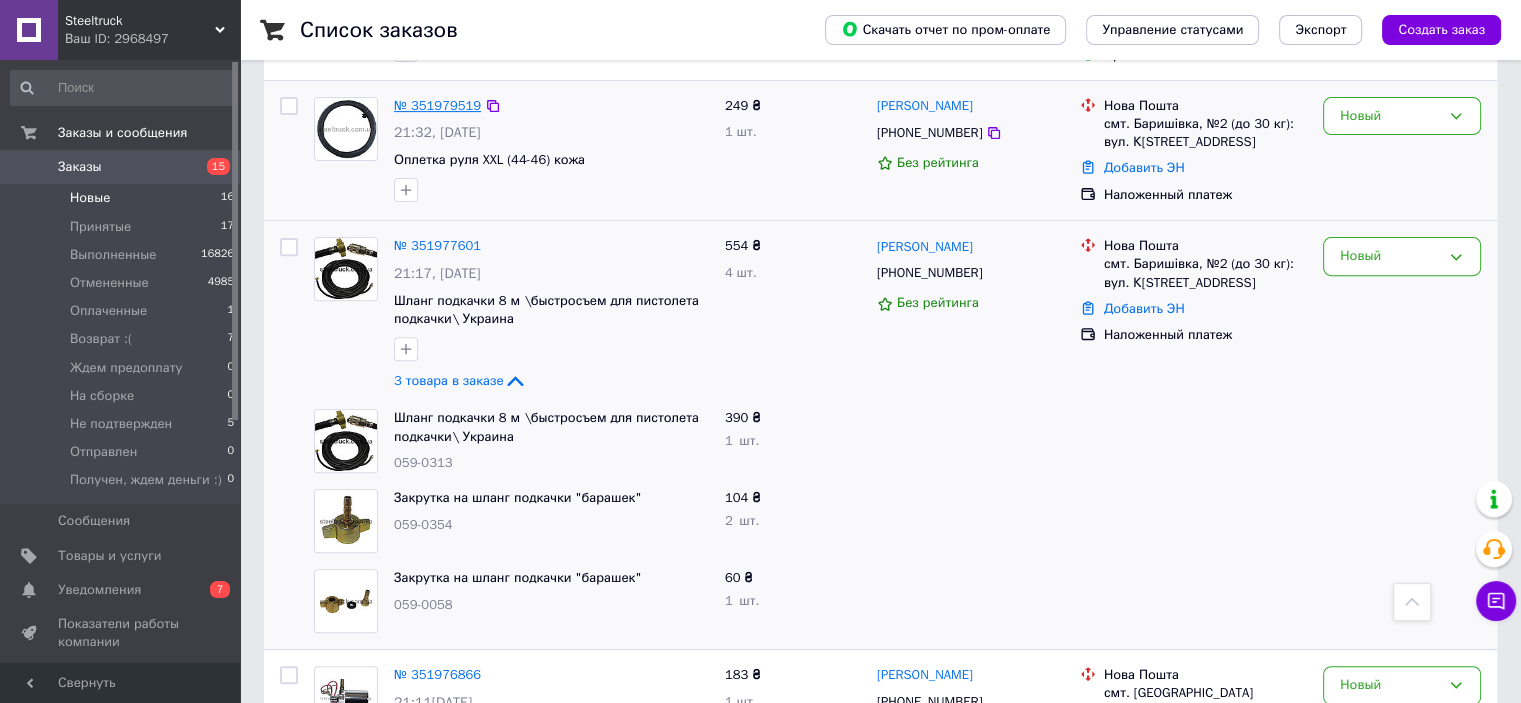 click on "№ 351979519" at bounding box center (437, 105) 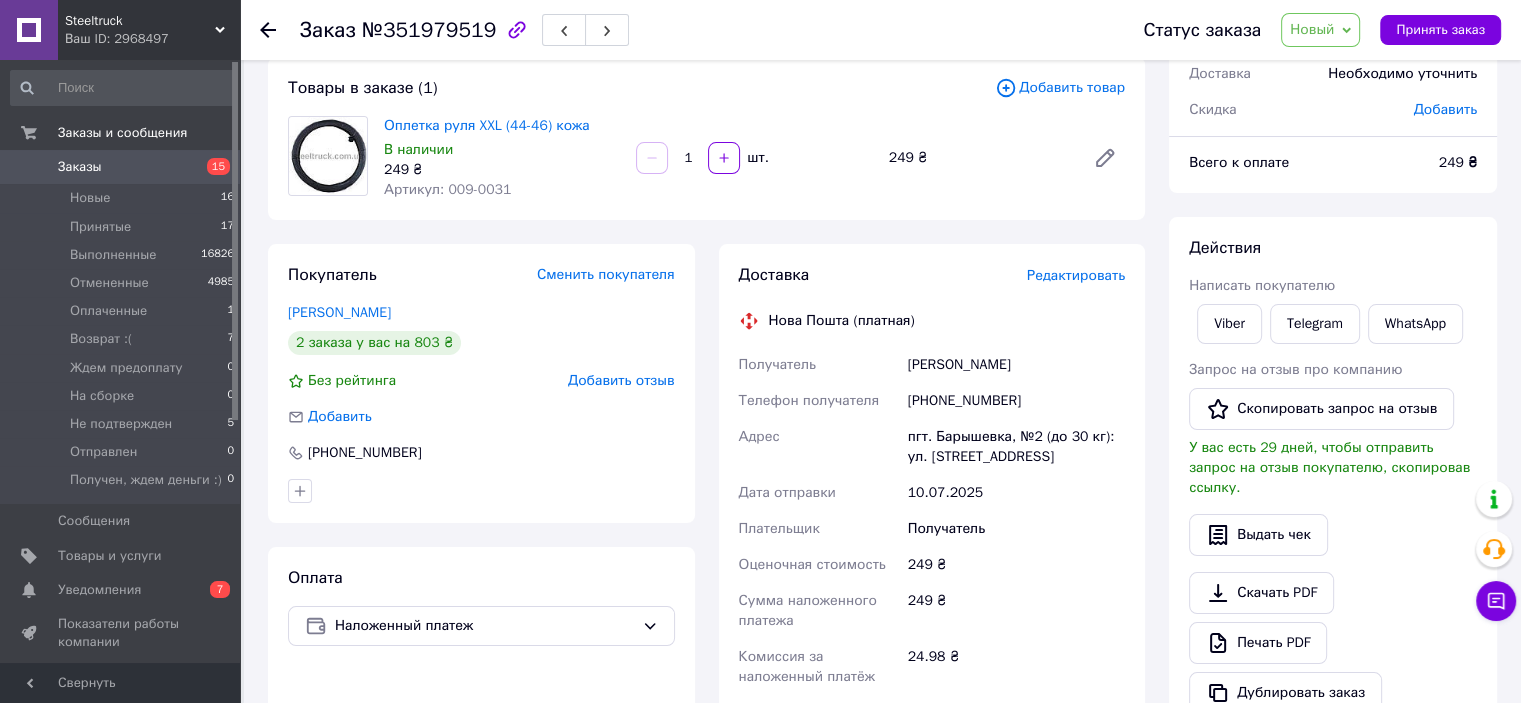 scroll, scrollTop: 11, scrollLeft: 0, axis: vertical 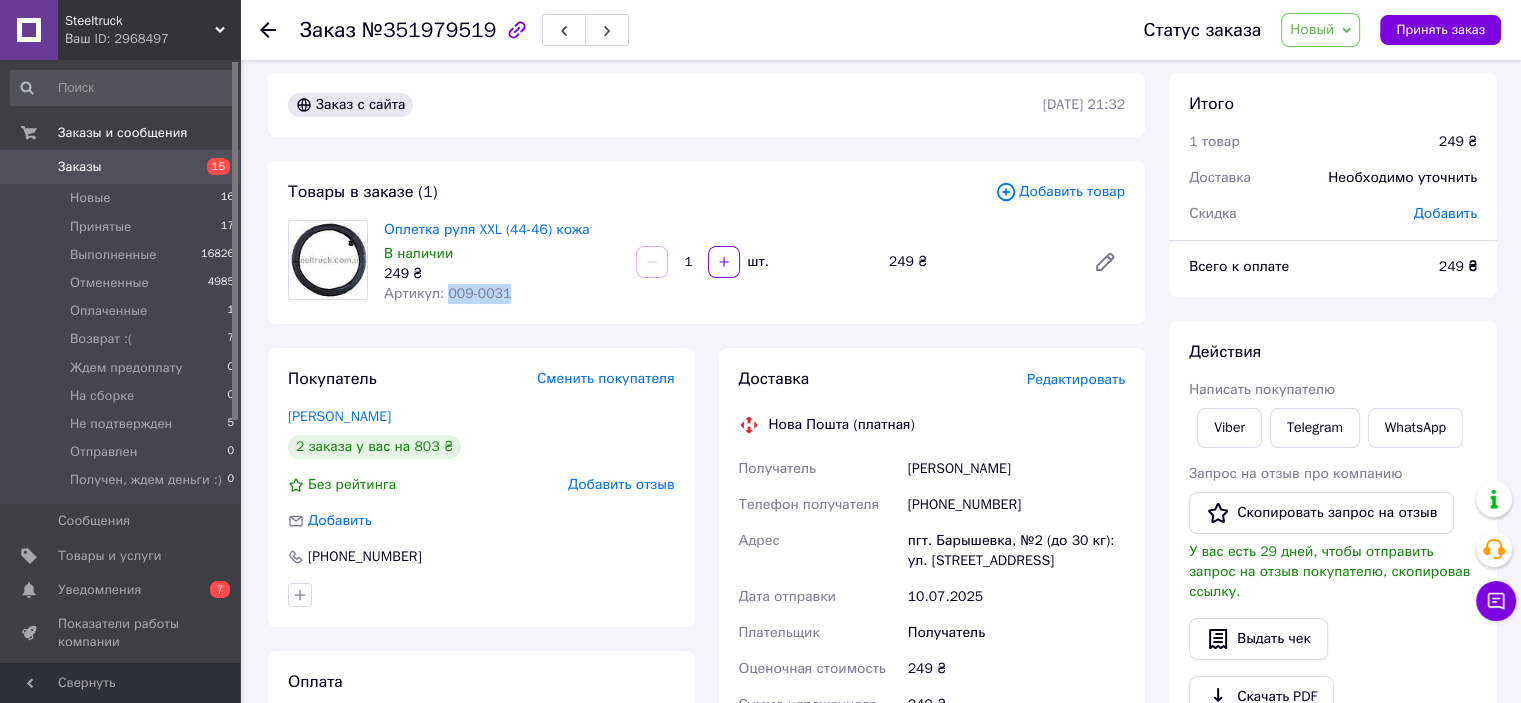 drag, startPoint x: 511, startPoint y: 299, endPoint x: 444, endPoint y: 299, distance: 67 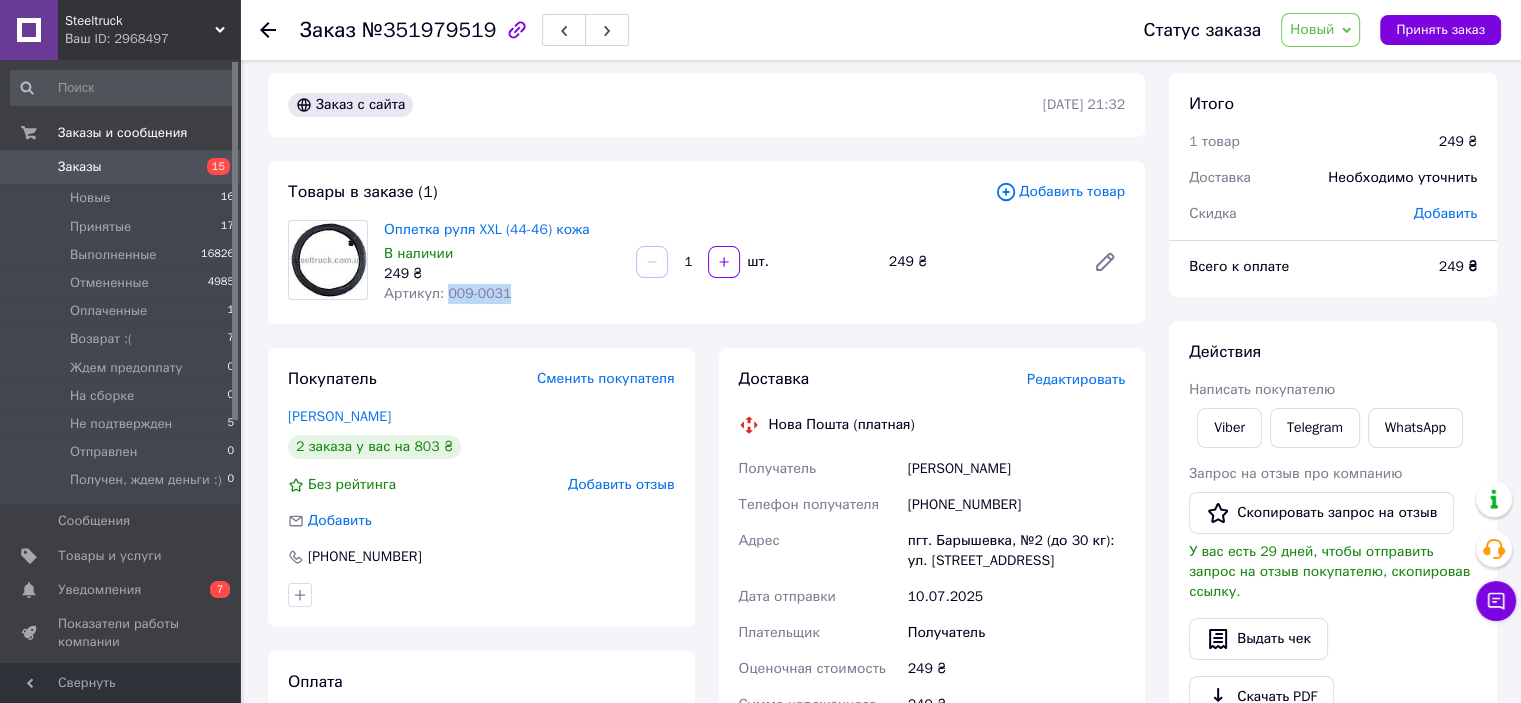 copy on "009-0031" 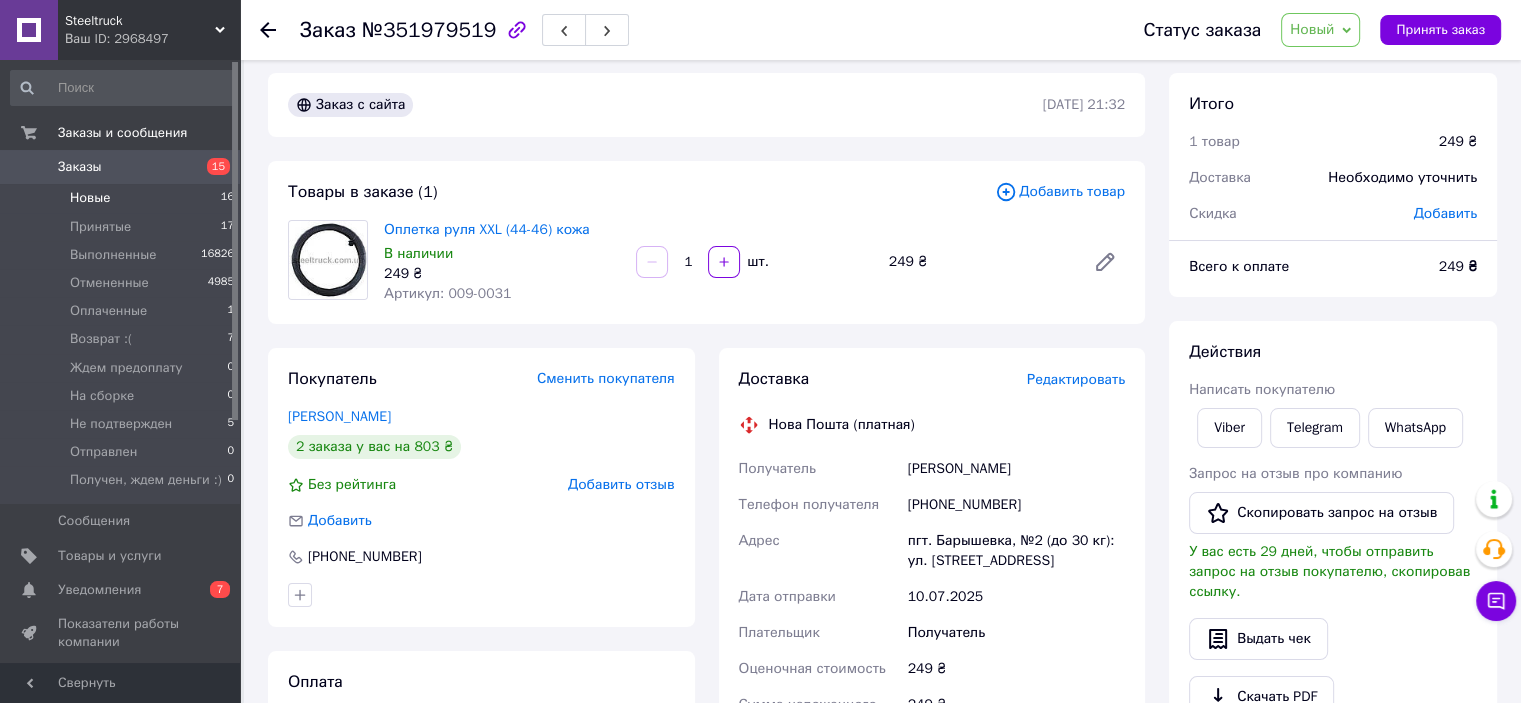 click on "Новые 16" at bounding box center [123, 198] 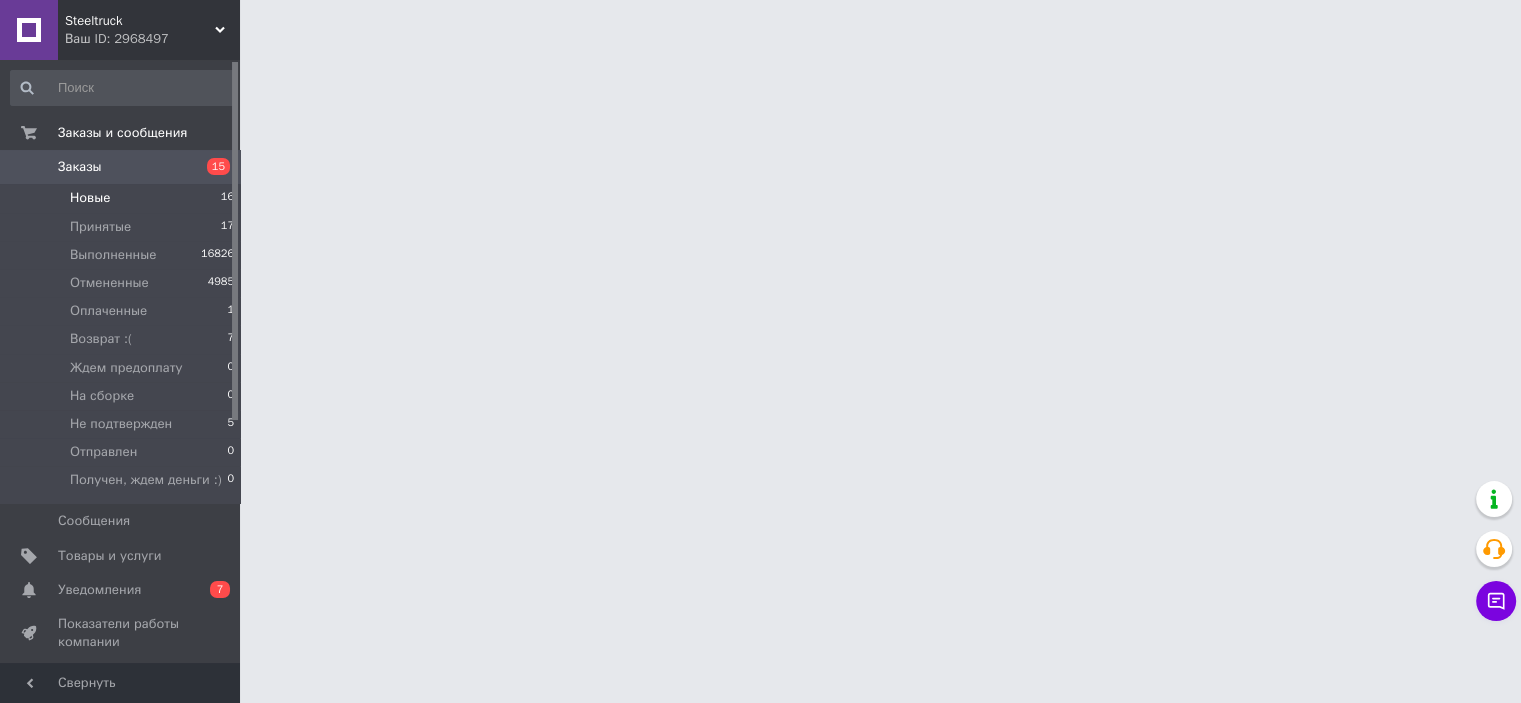 scroll, scrollTop: 0, scrollLeft: 0, axis: both 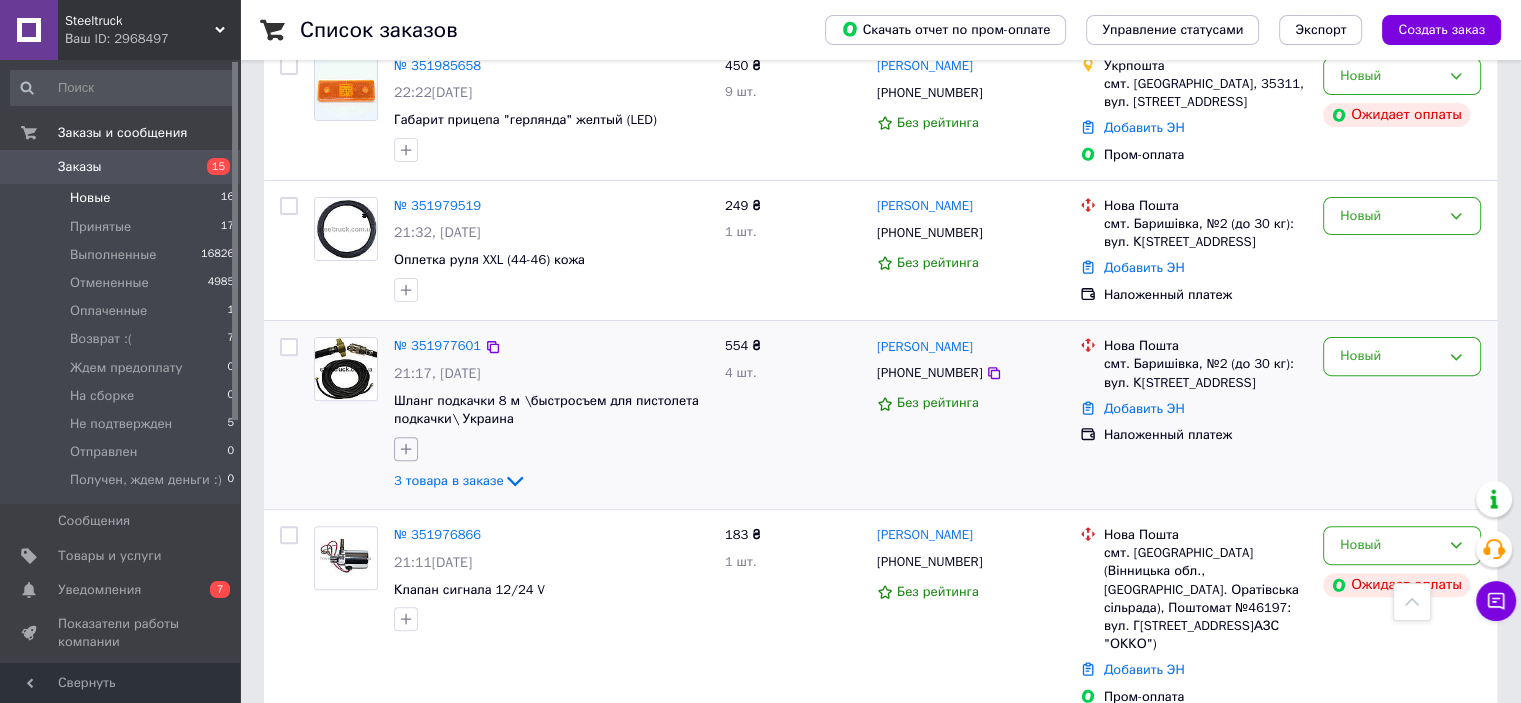 click 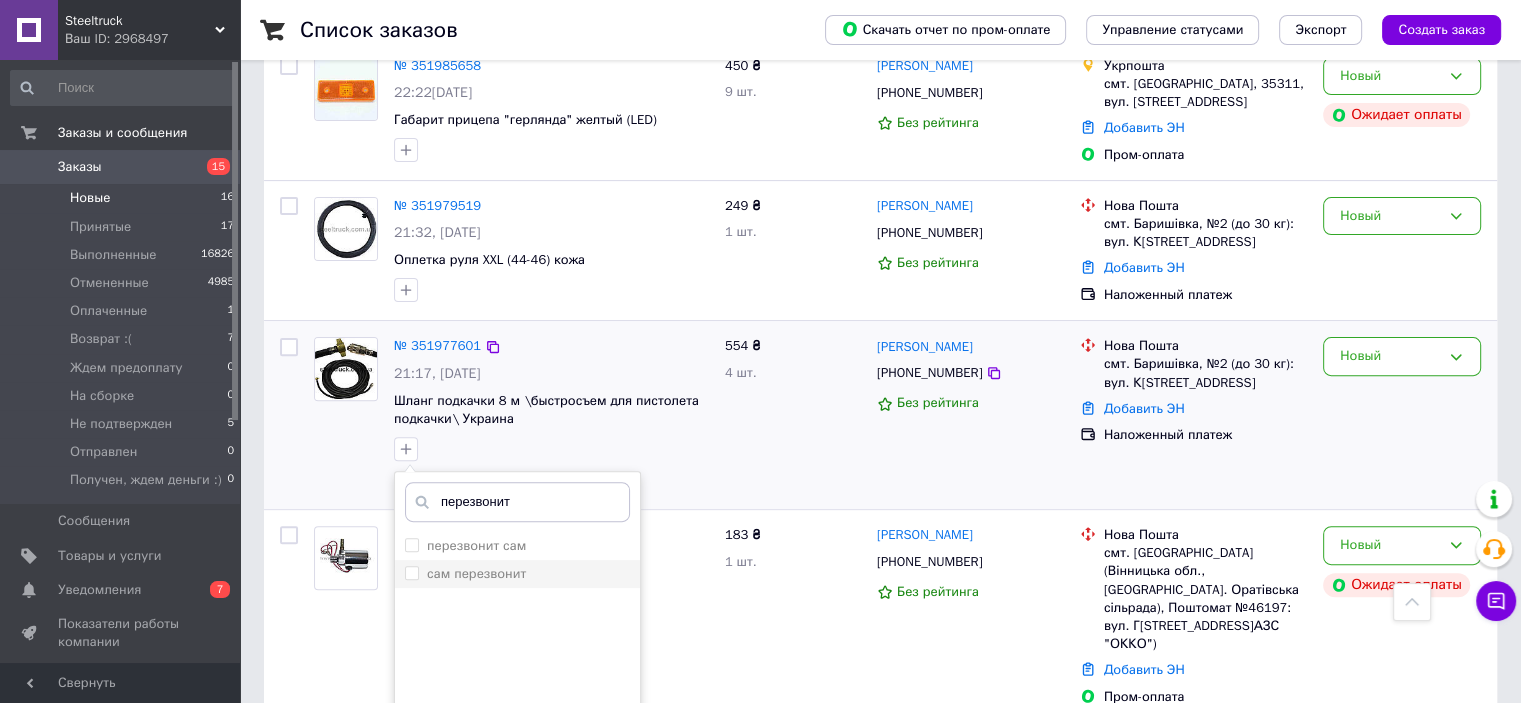 type on "перезвонит" 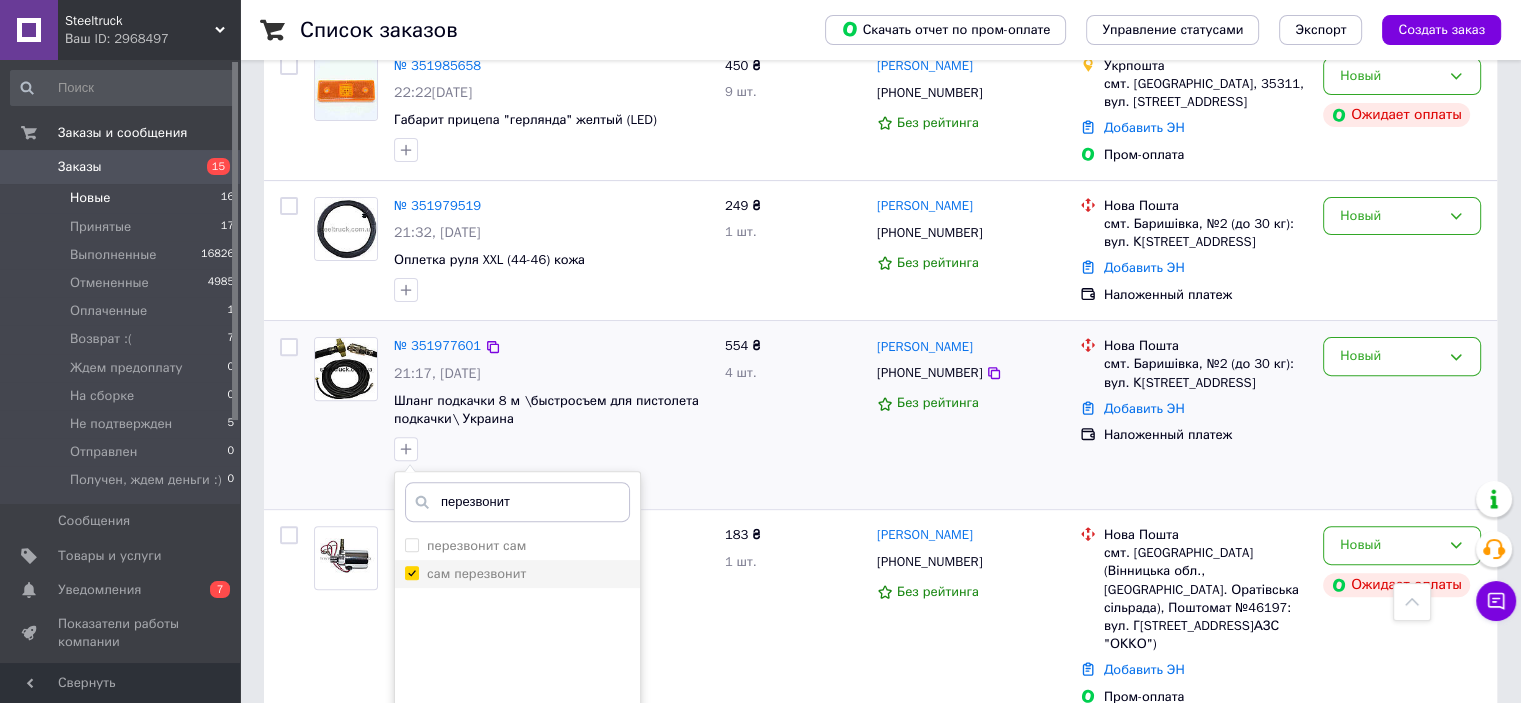 checkbox on "true" 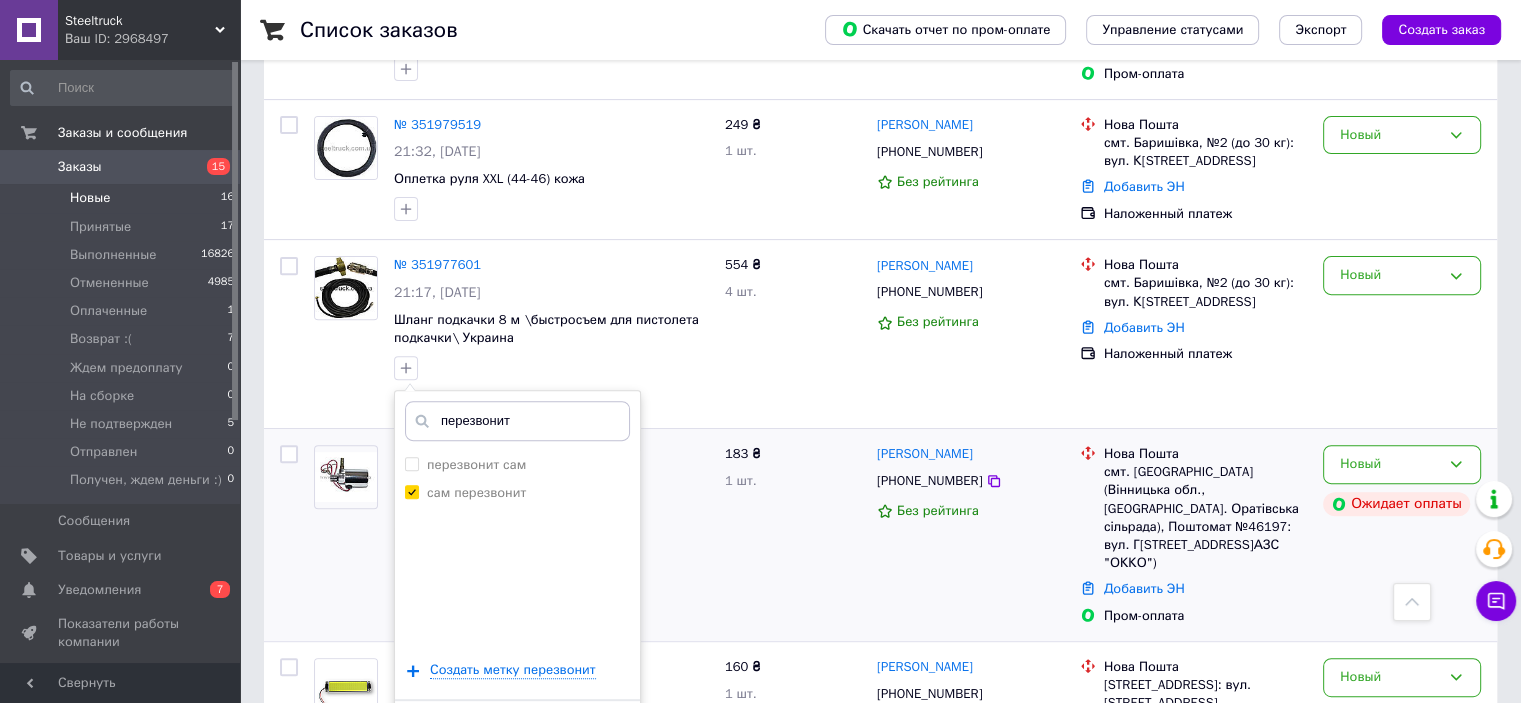 scroll, scrollTop: 800, scrollLeft: 0, axis: vertical 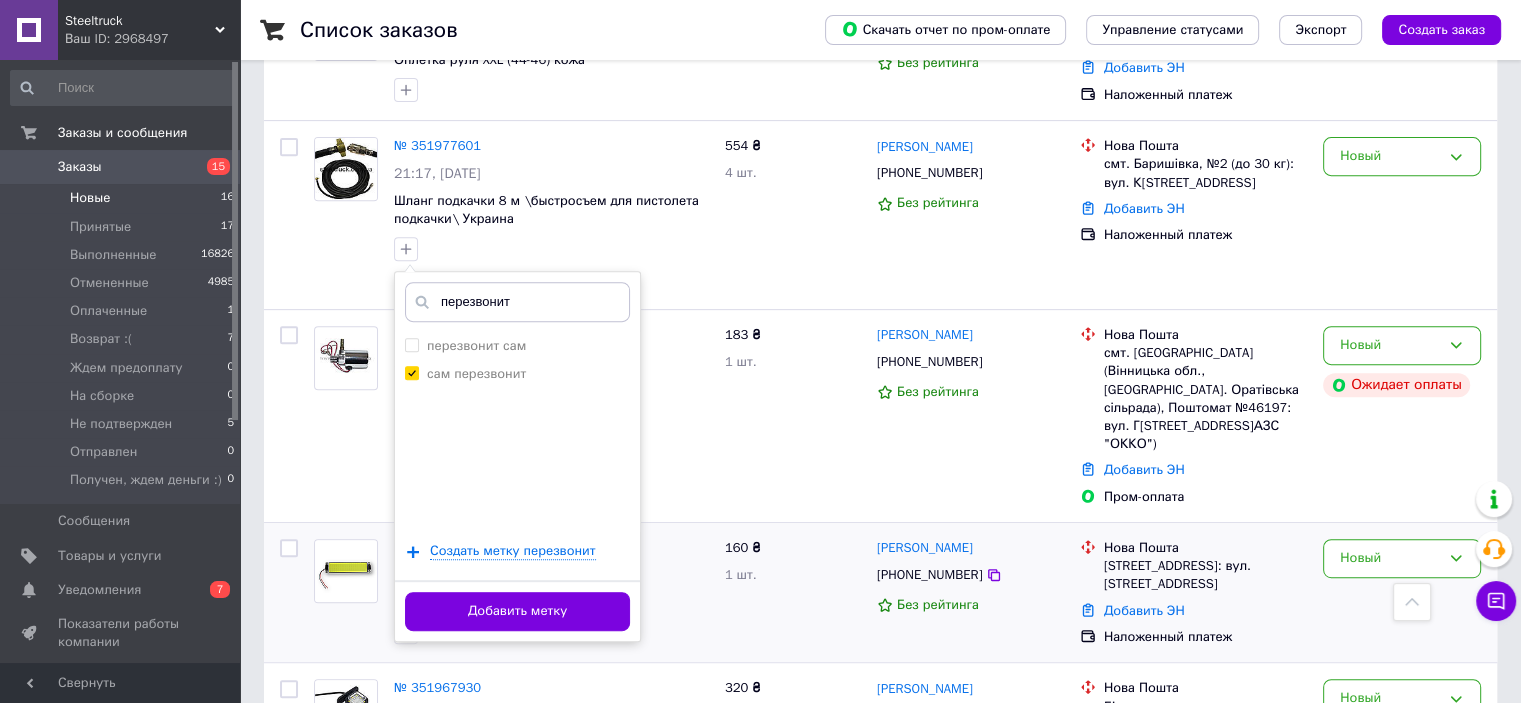 click on "Добавить метку" at bounding box center [517, 611] 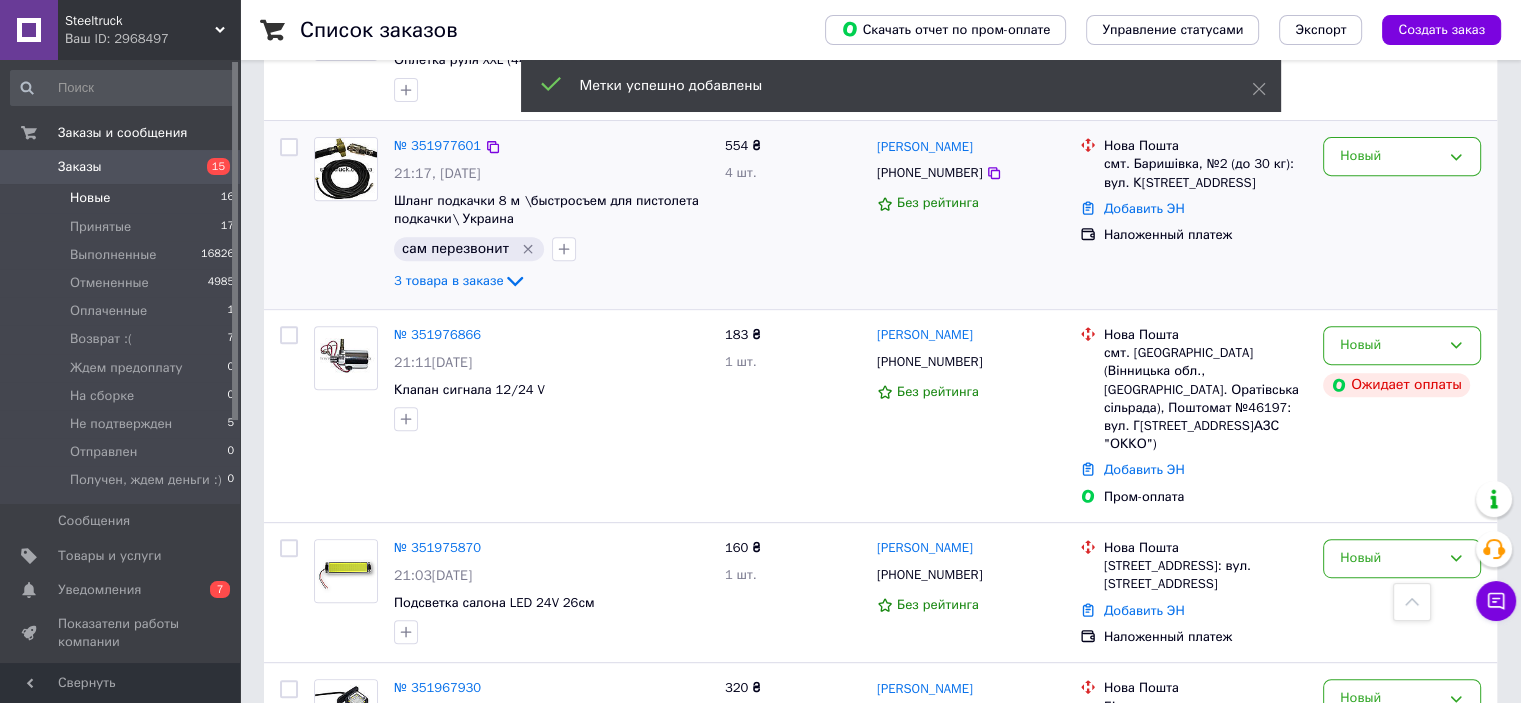 scroll, scrollTop: 500, scrollLeft: 0, axis: vertical 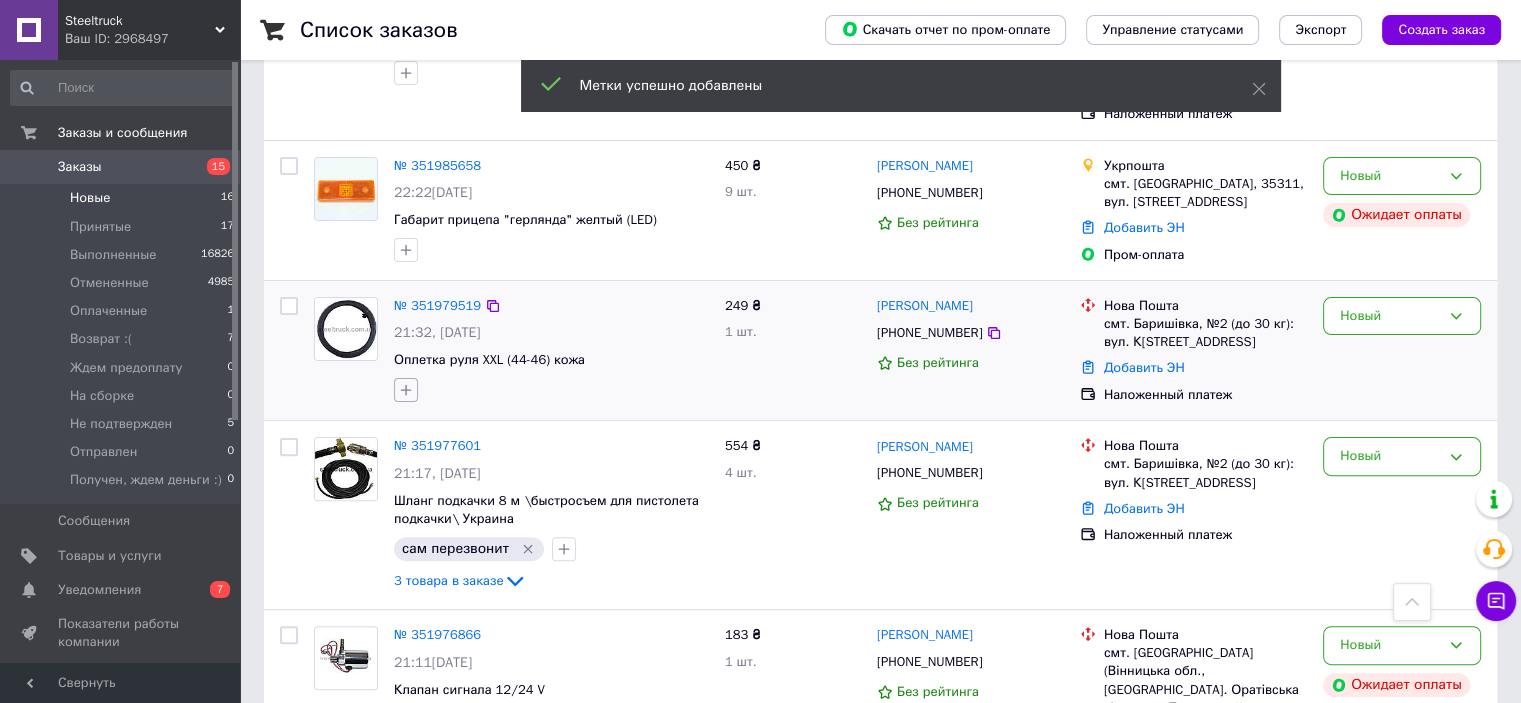 click 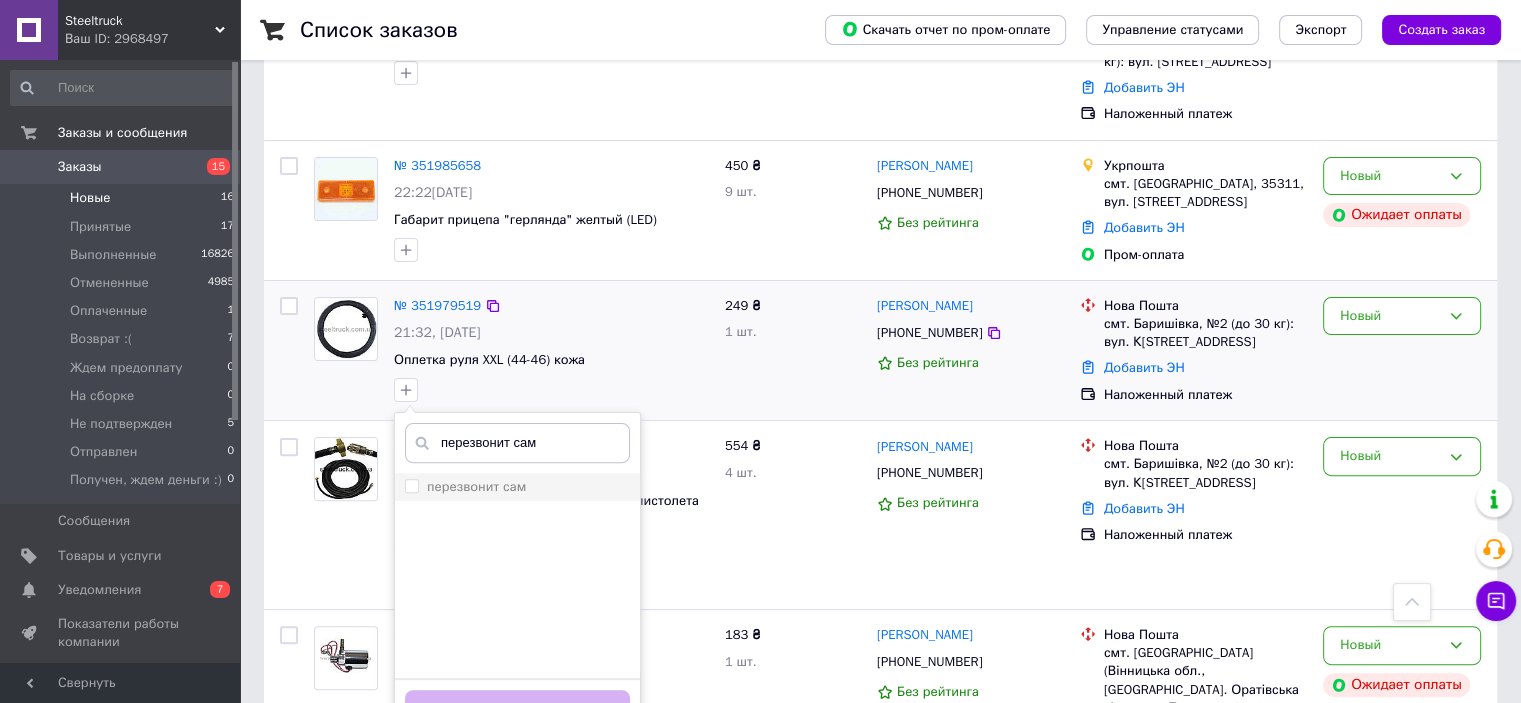 type on "перезвонит сам" 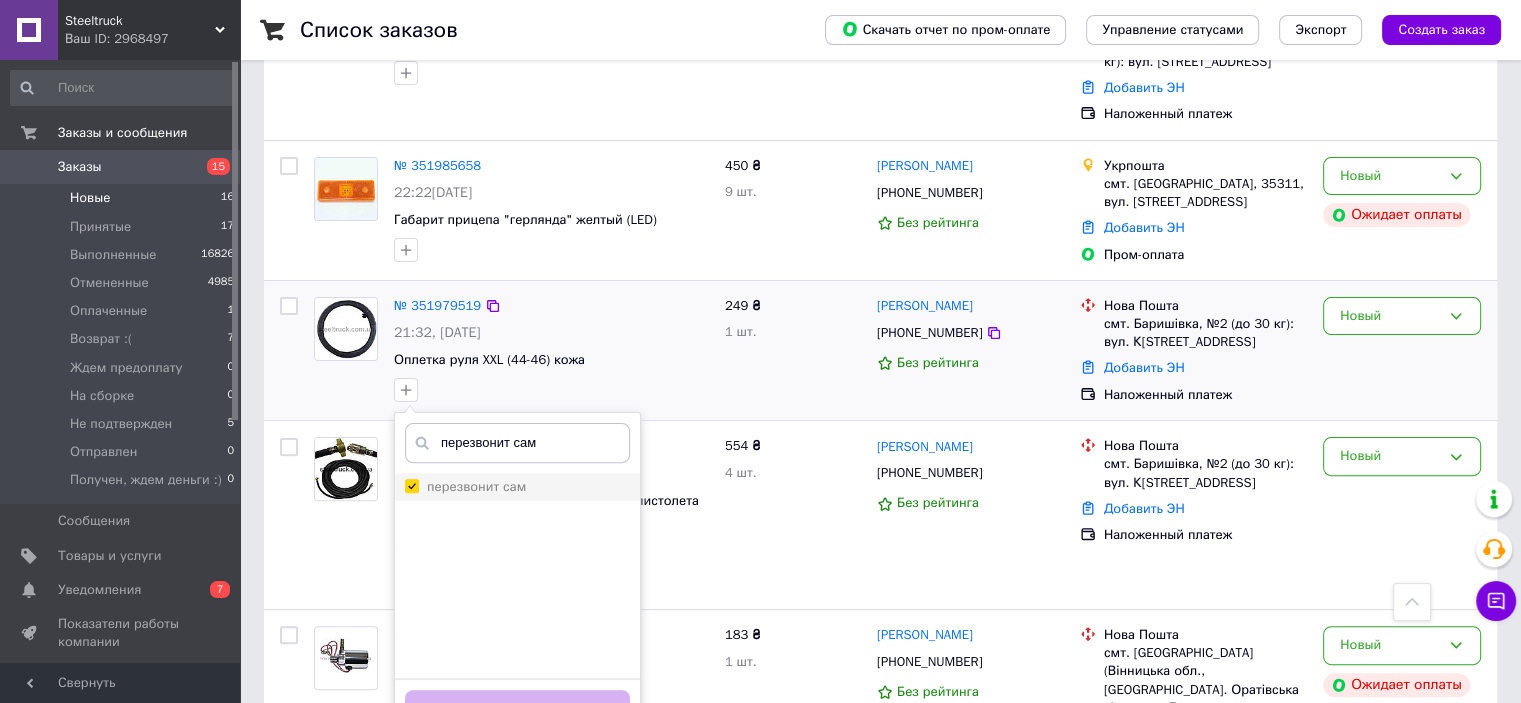 checkbox on "true" 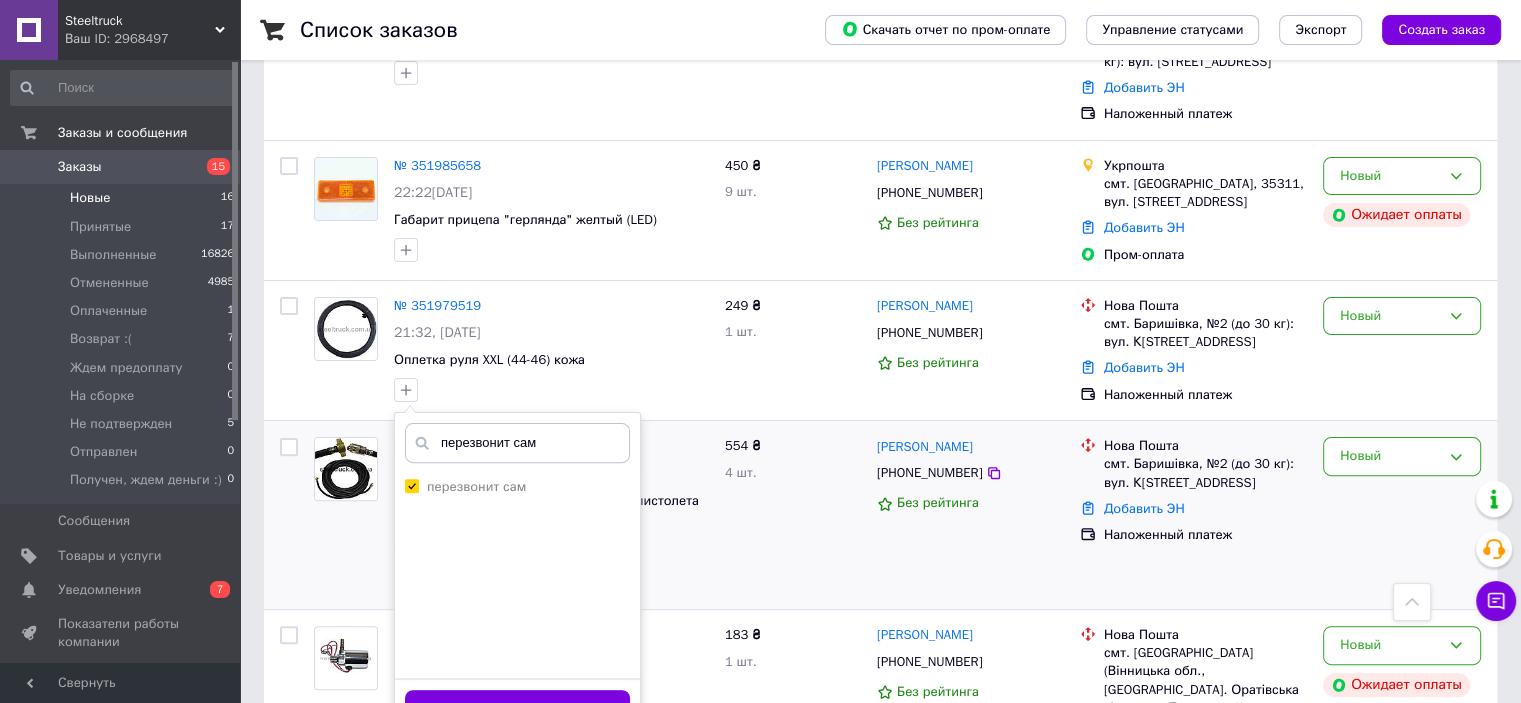 scroll, scrollTop: 700, scrollLeft: 0, axis: vertical 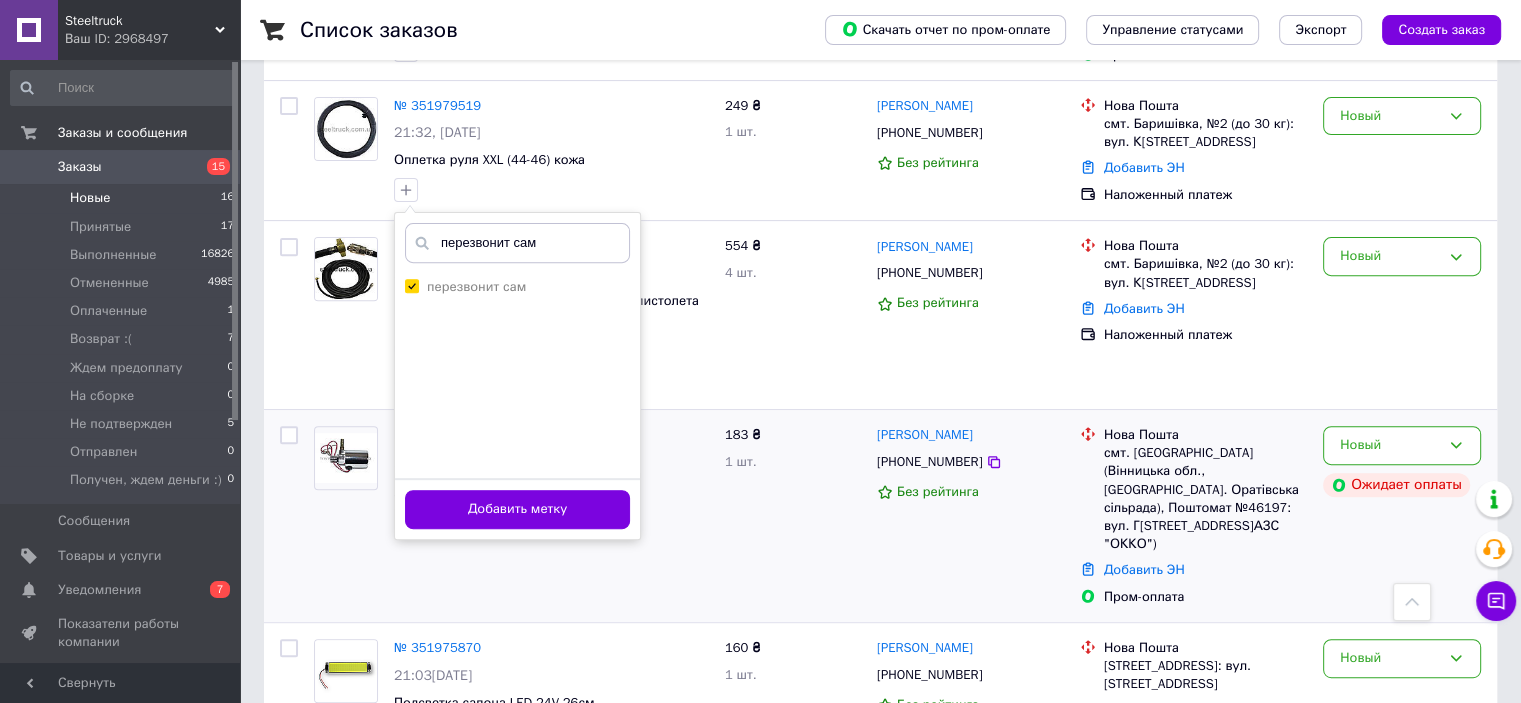 click on "Добавить метку" at bounding box center [517, 509] 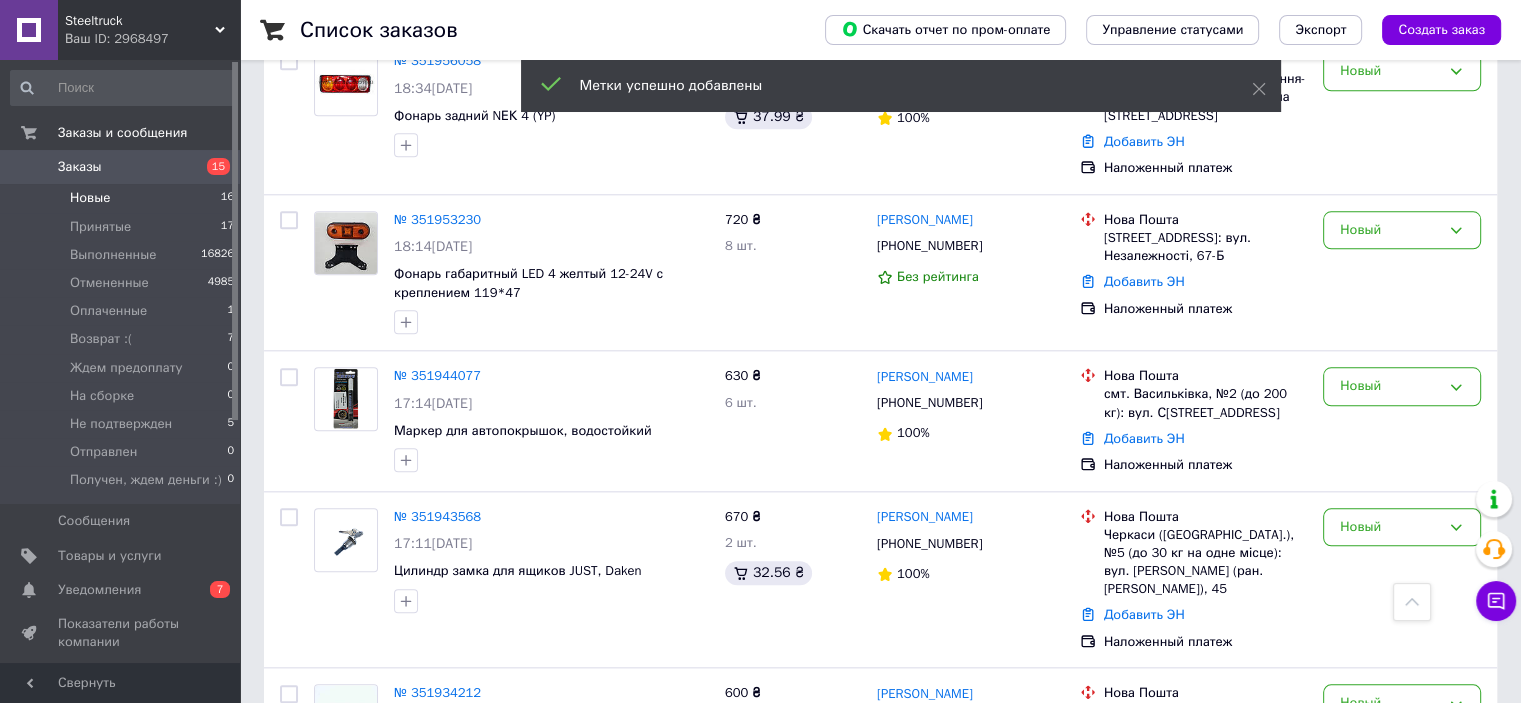 scroll, scrollTop: 2139, scrollLeft: 0, axis: vertical 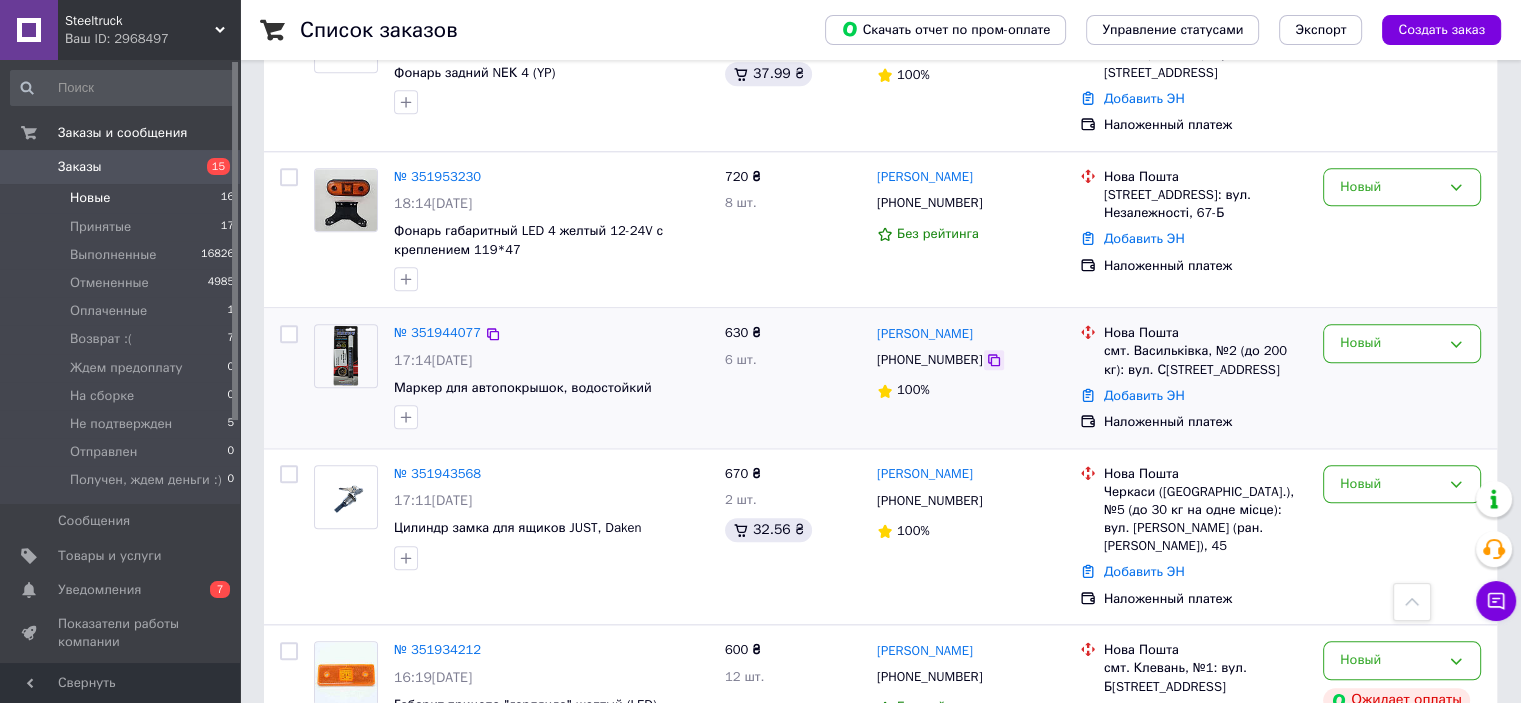 click 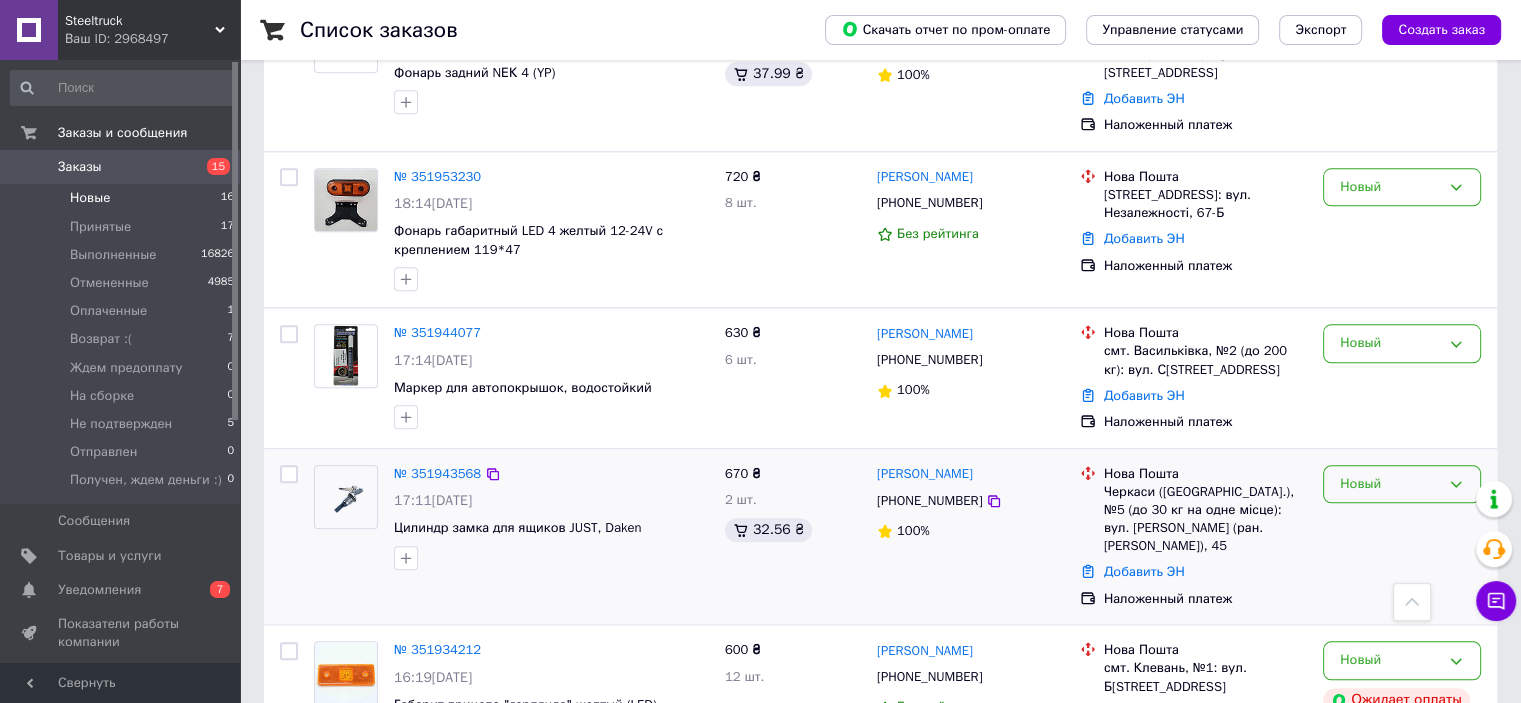 click on "Новый" at bounding box center [1390, 484] 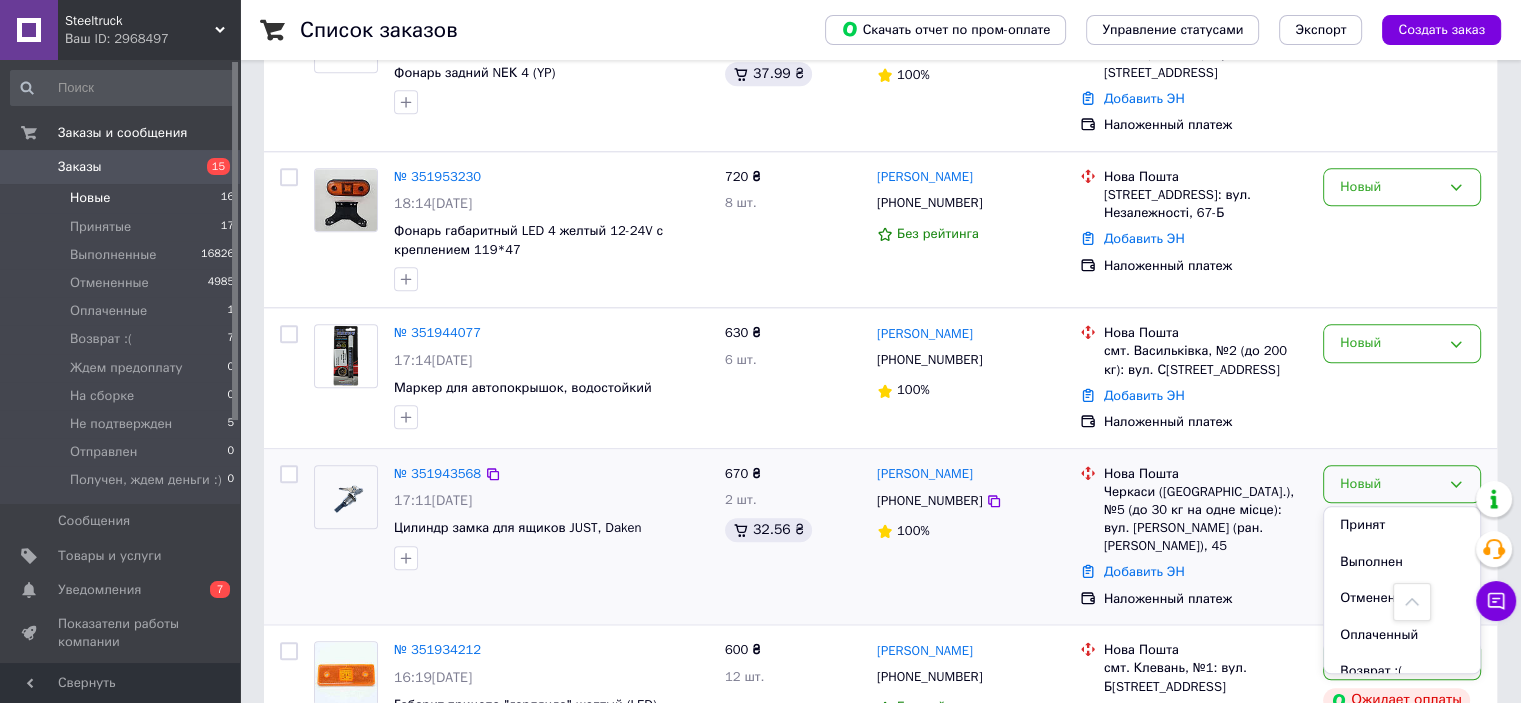 click on "Принят" at bounding box center (1402, 525) 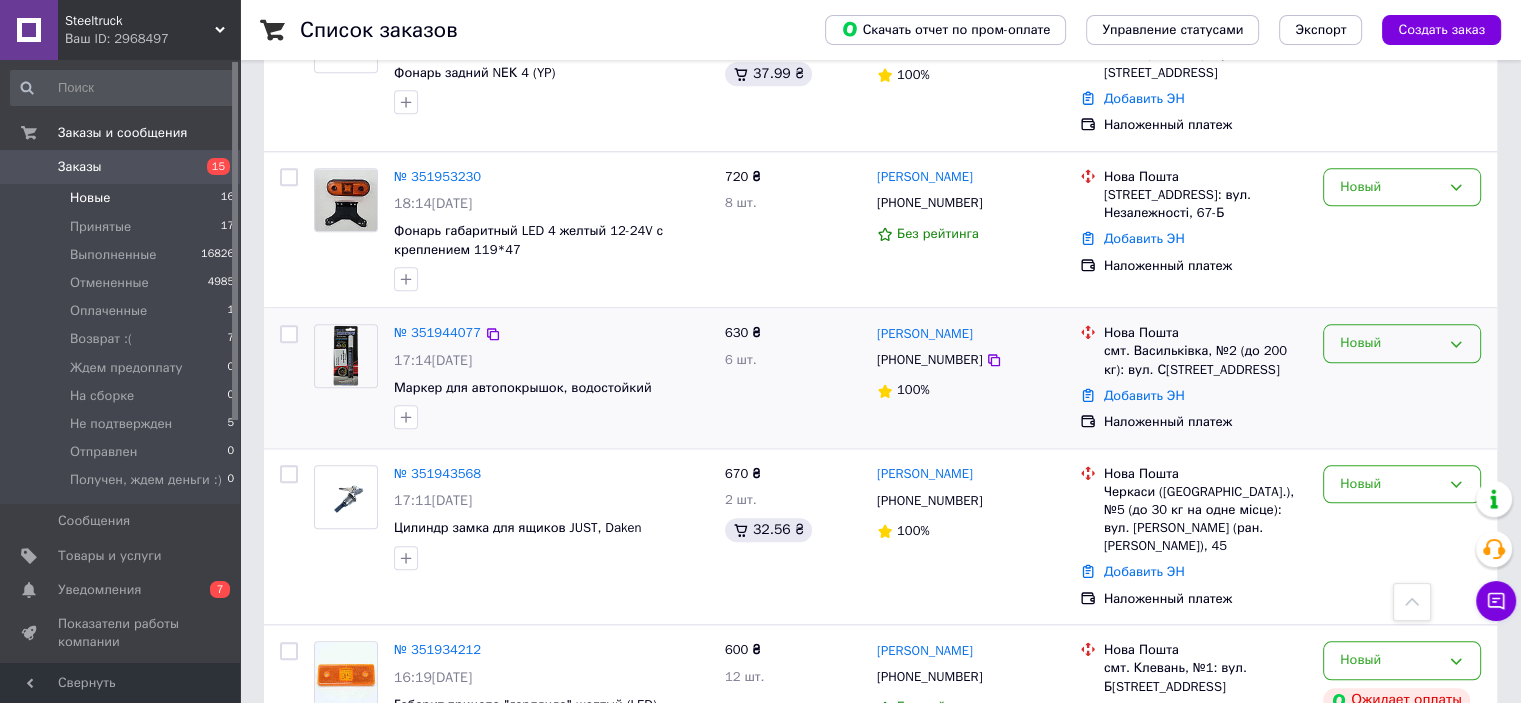 click on "Новый" at bounding box center (1390, 343) 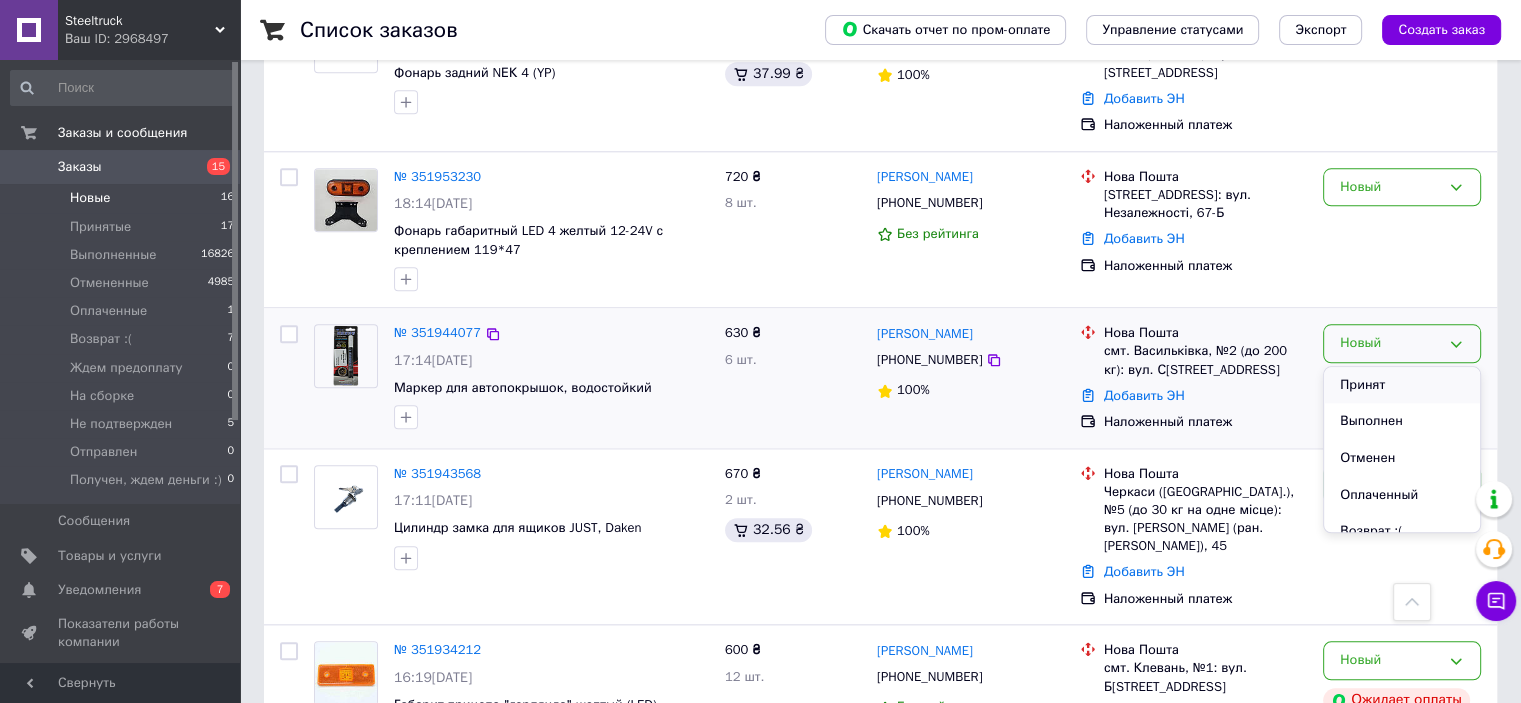 click on "Принят" at bounding box center (1402, 385) 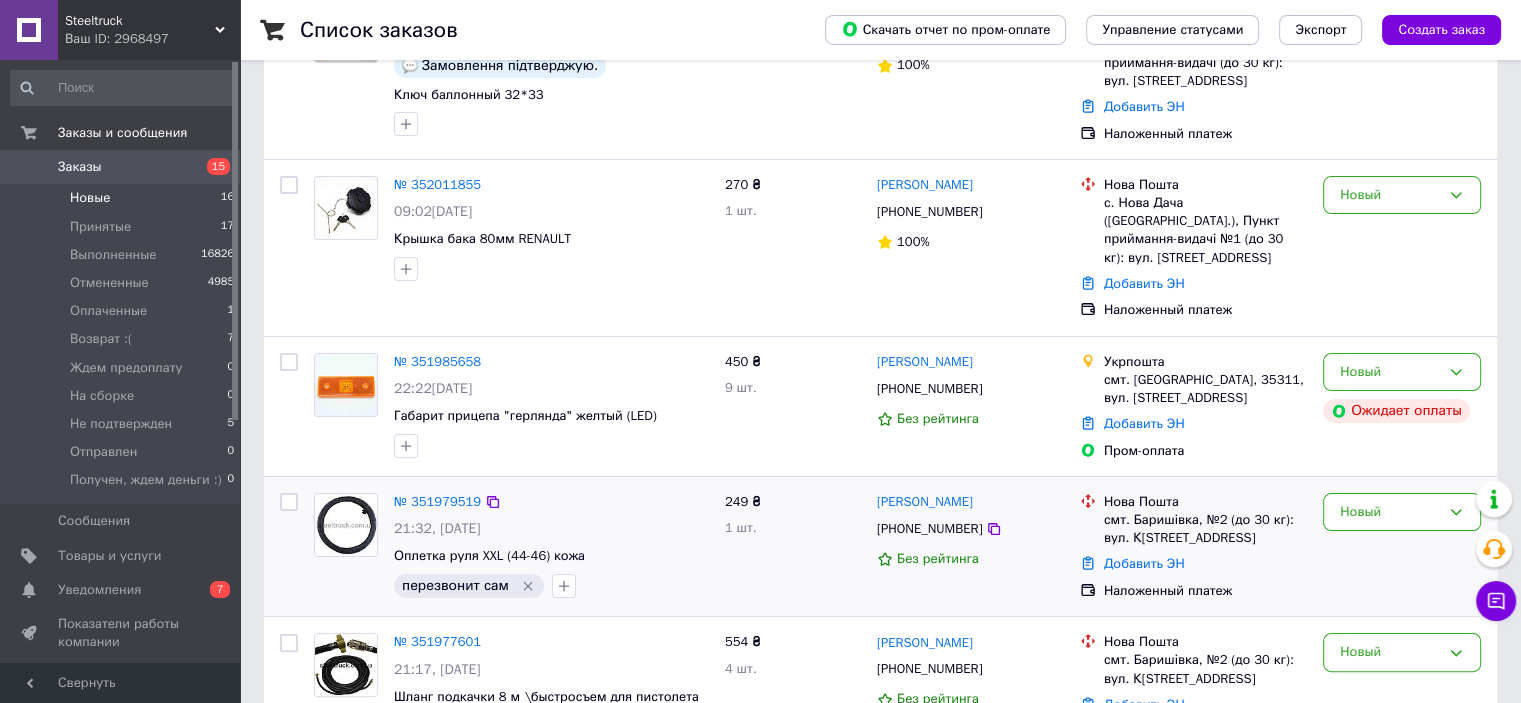 scroll, scrollTop: 400, scrollLeft: 0, axis: vertical 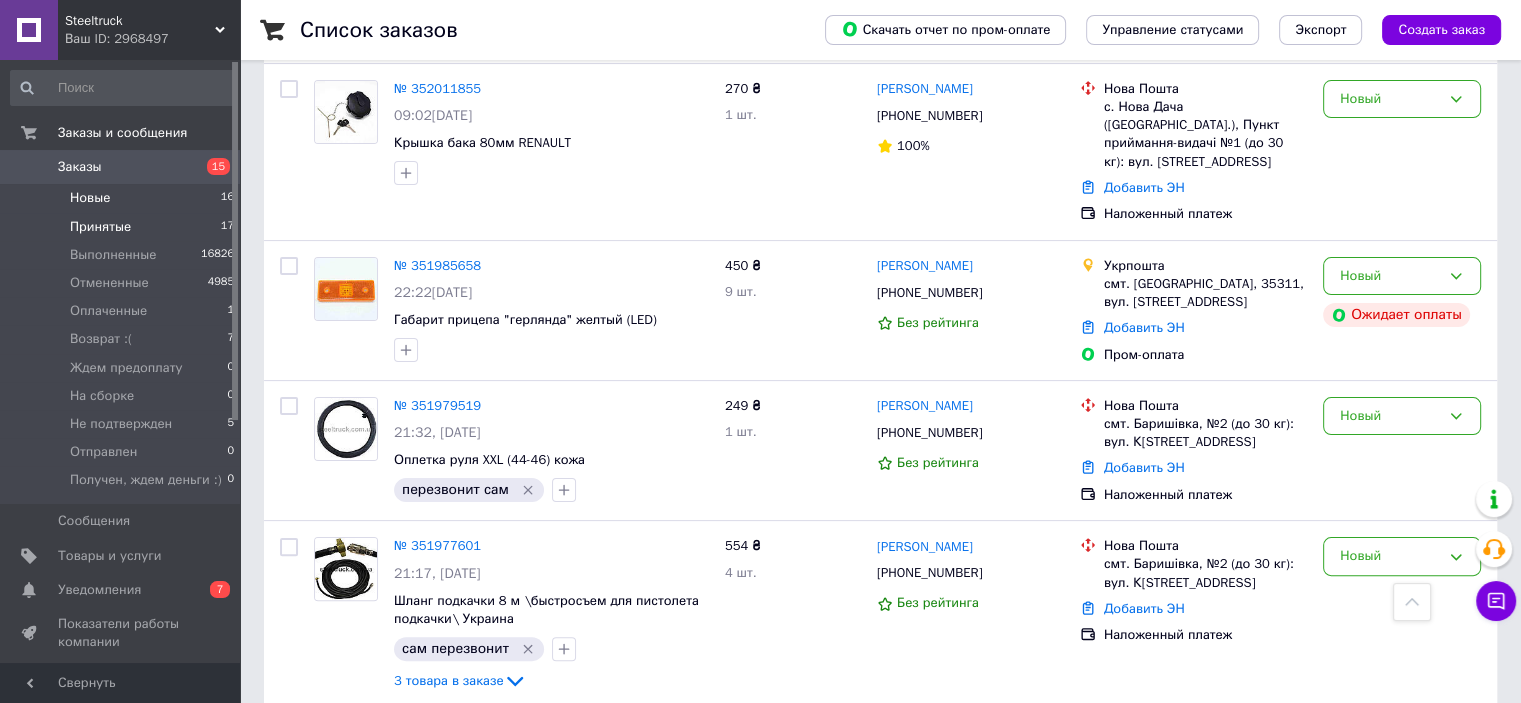 click on "Принятые" at bounding box center [100, 227] 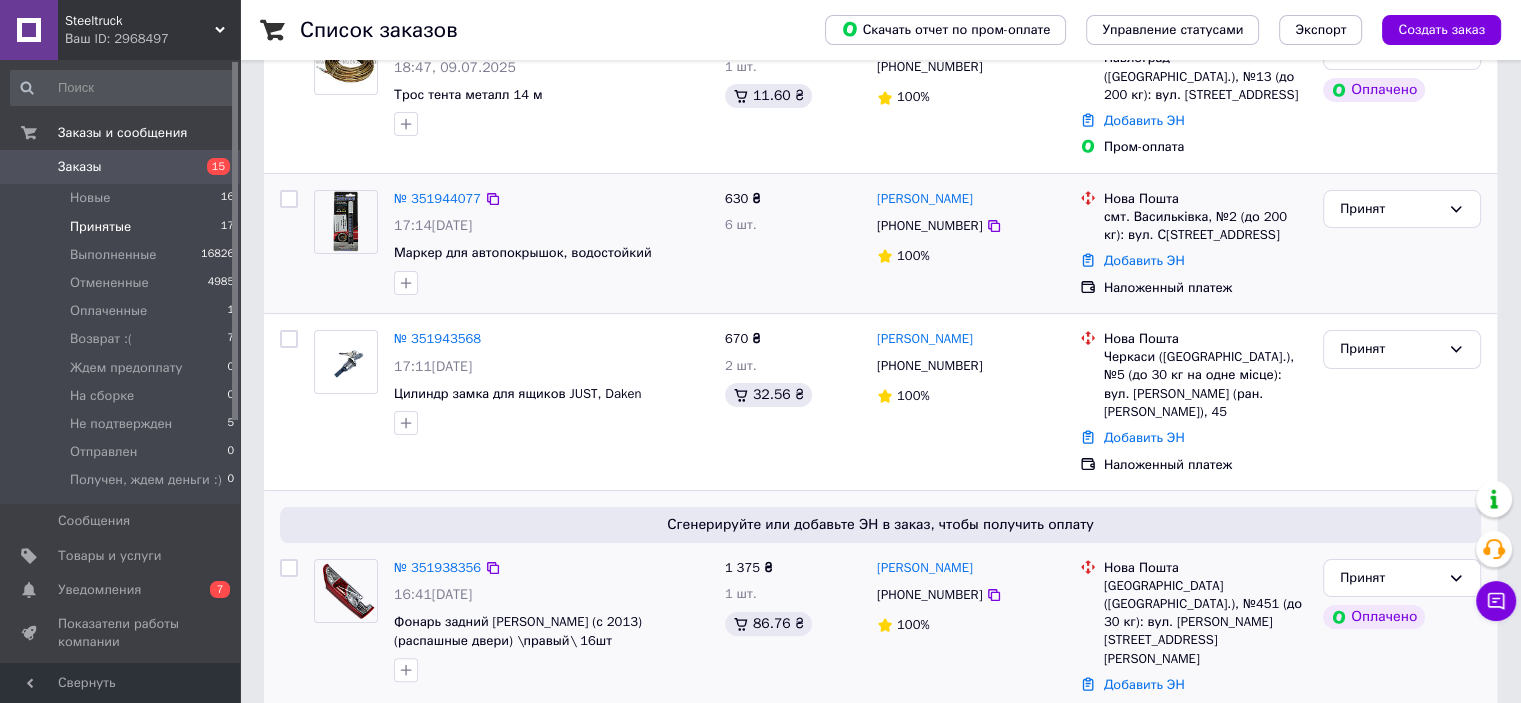 scroll, scrollTop: 500, scrollLeft: 0, axis: vertical 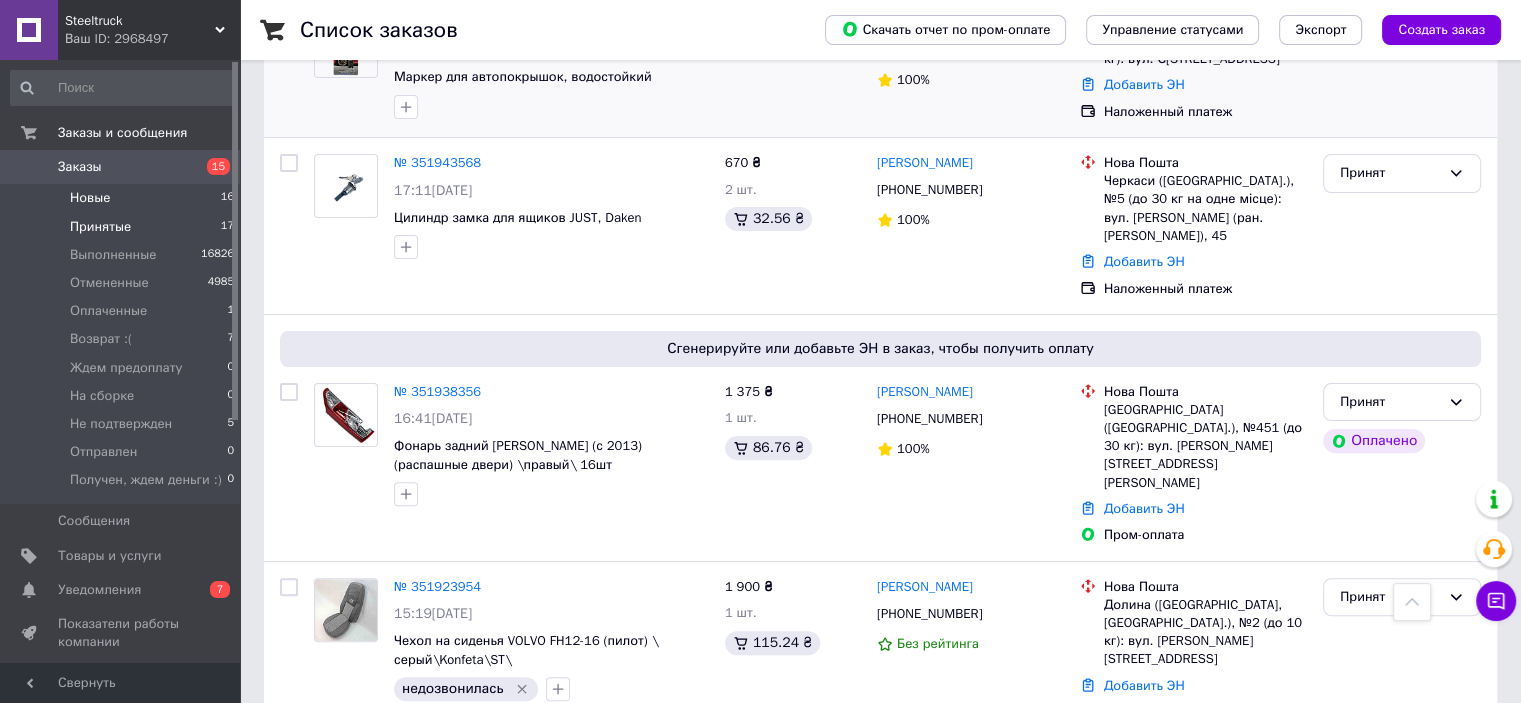 click on "Новые" at bounding box center (90, 198) 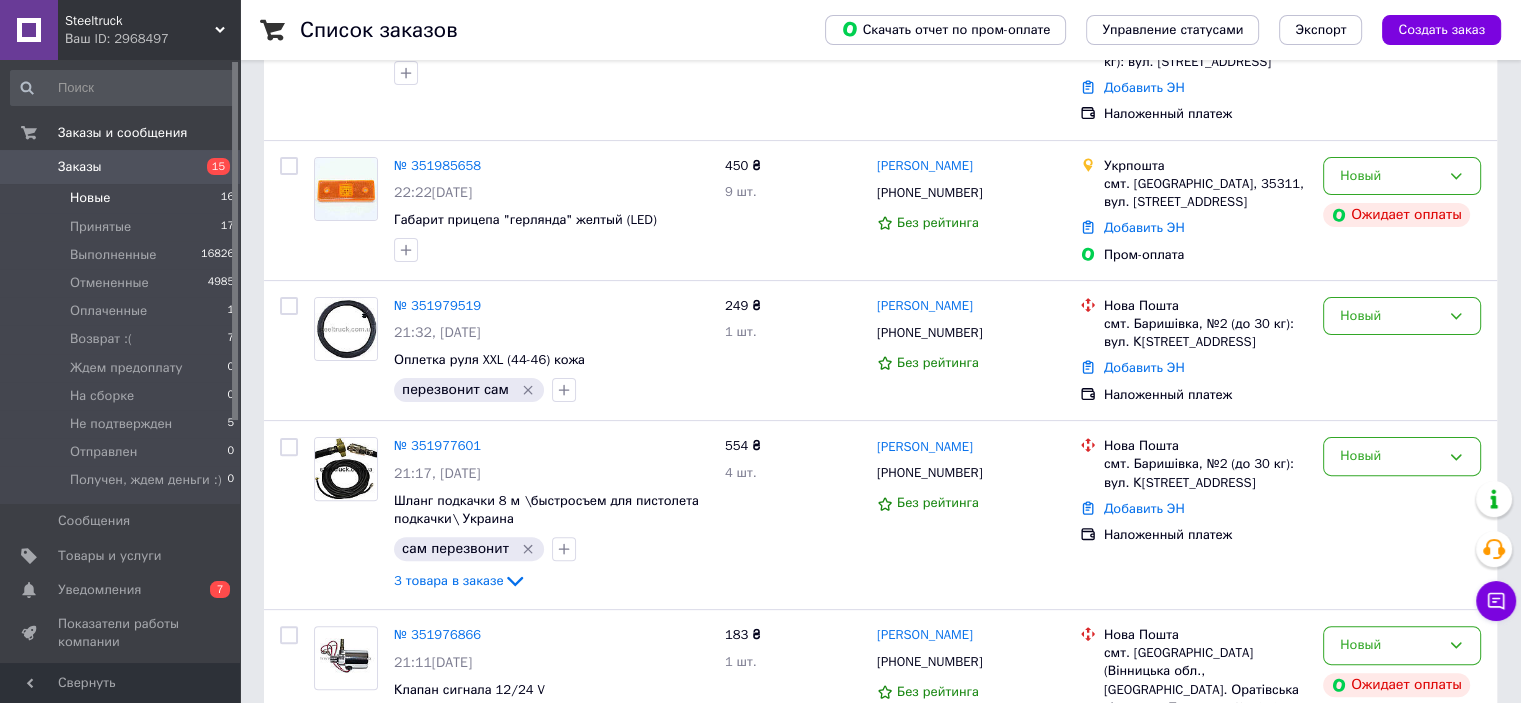 scroll, scrollTop: 0, scrollLeft: 0, axis: both 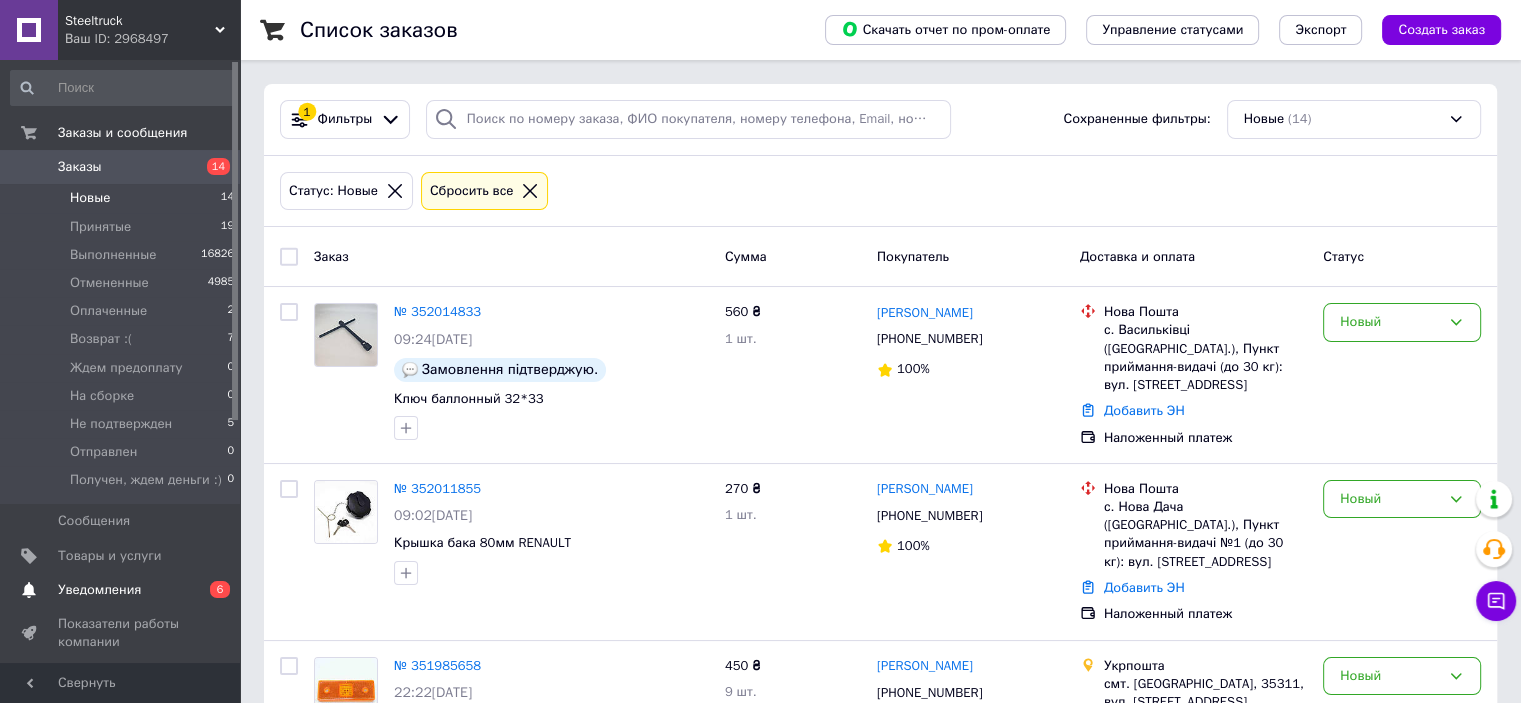 click on "Уведомления" at bounding box center (121, 590) 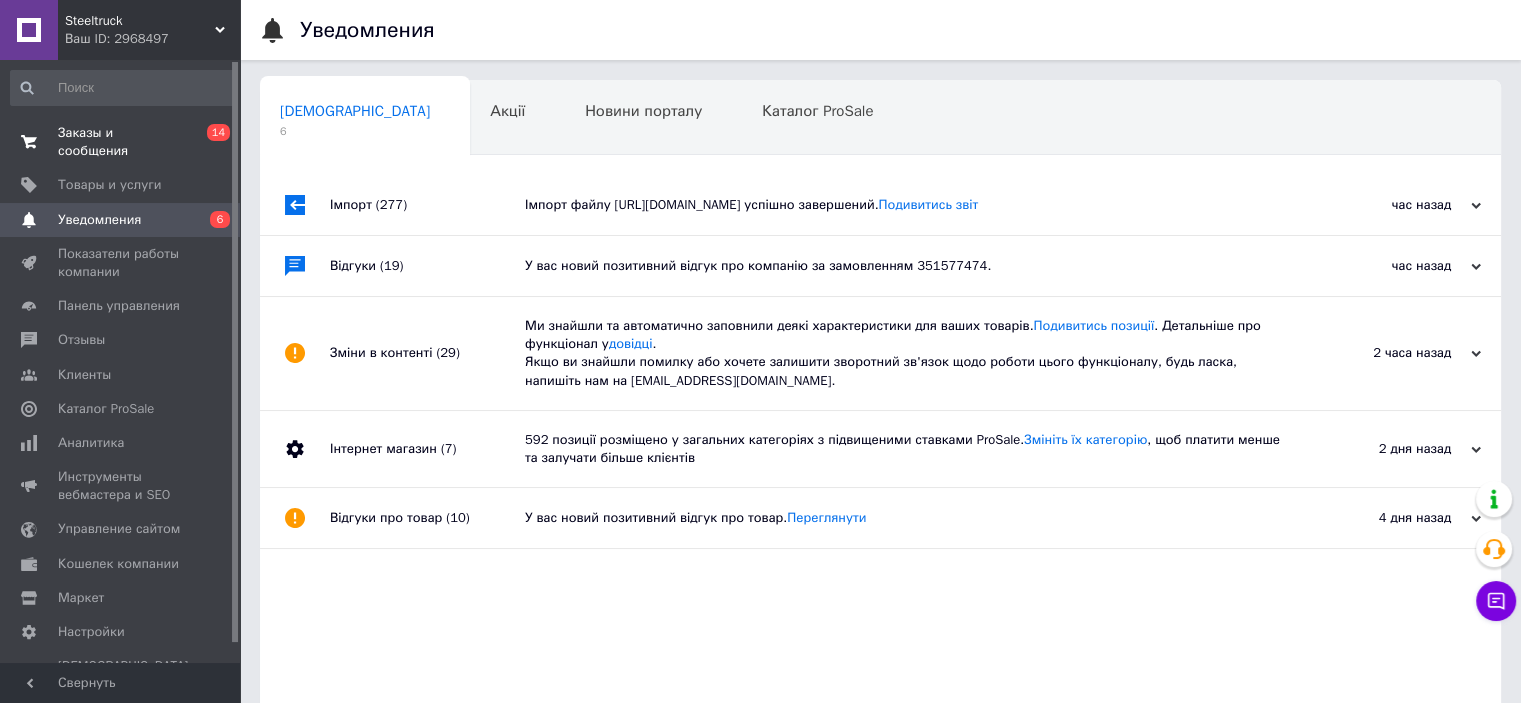 click on "Заказы и сообщения" at bounding box center [121, 142] 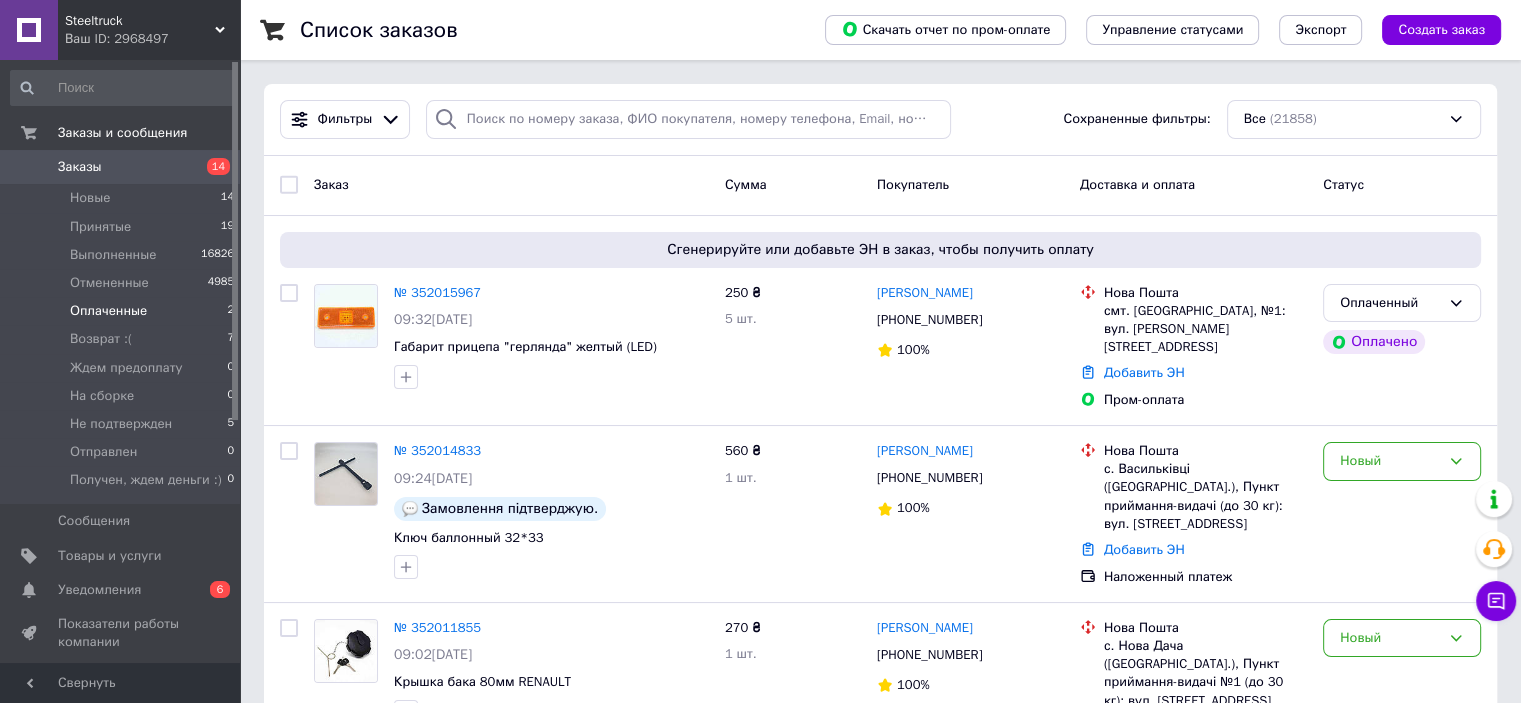 click on "Оплаченные 2" at bounding box center [123, 311] 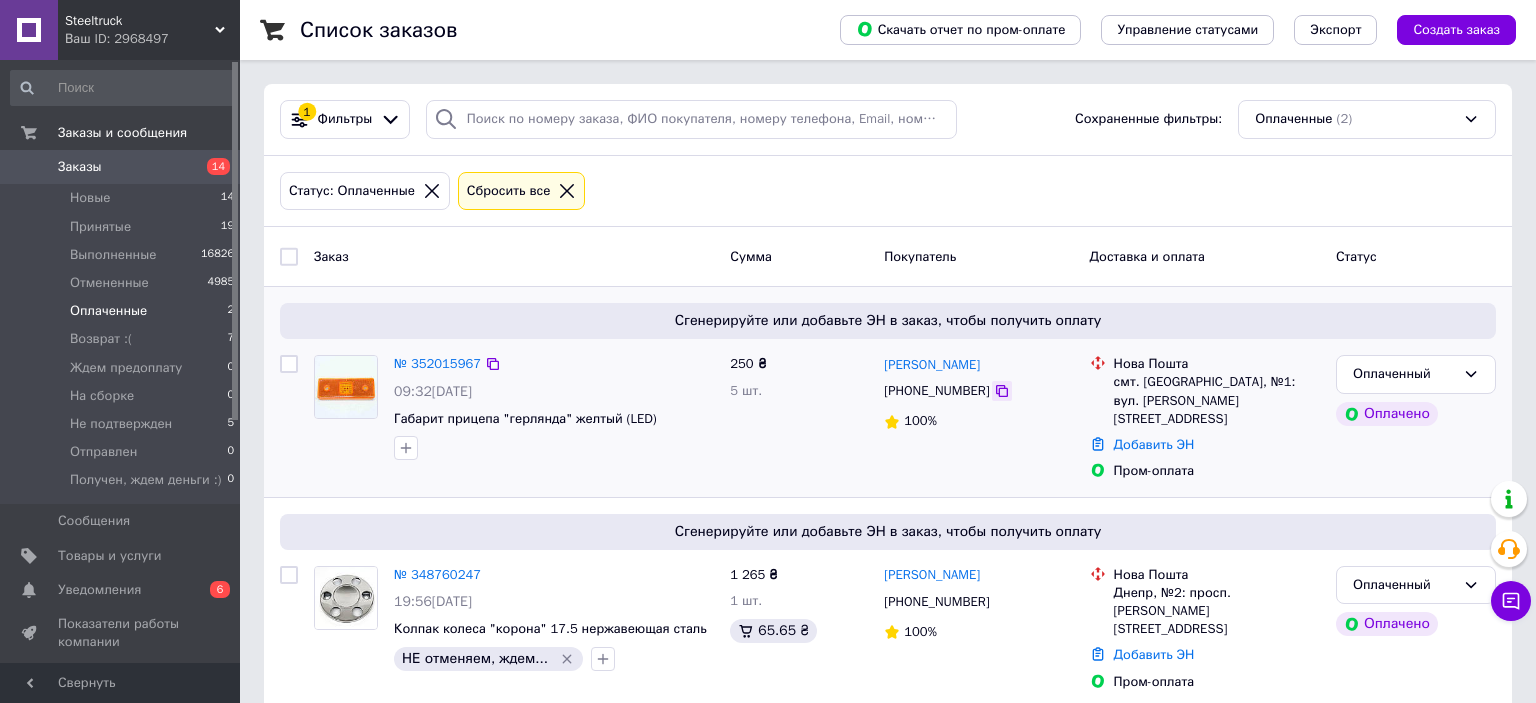 click 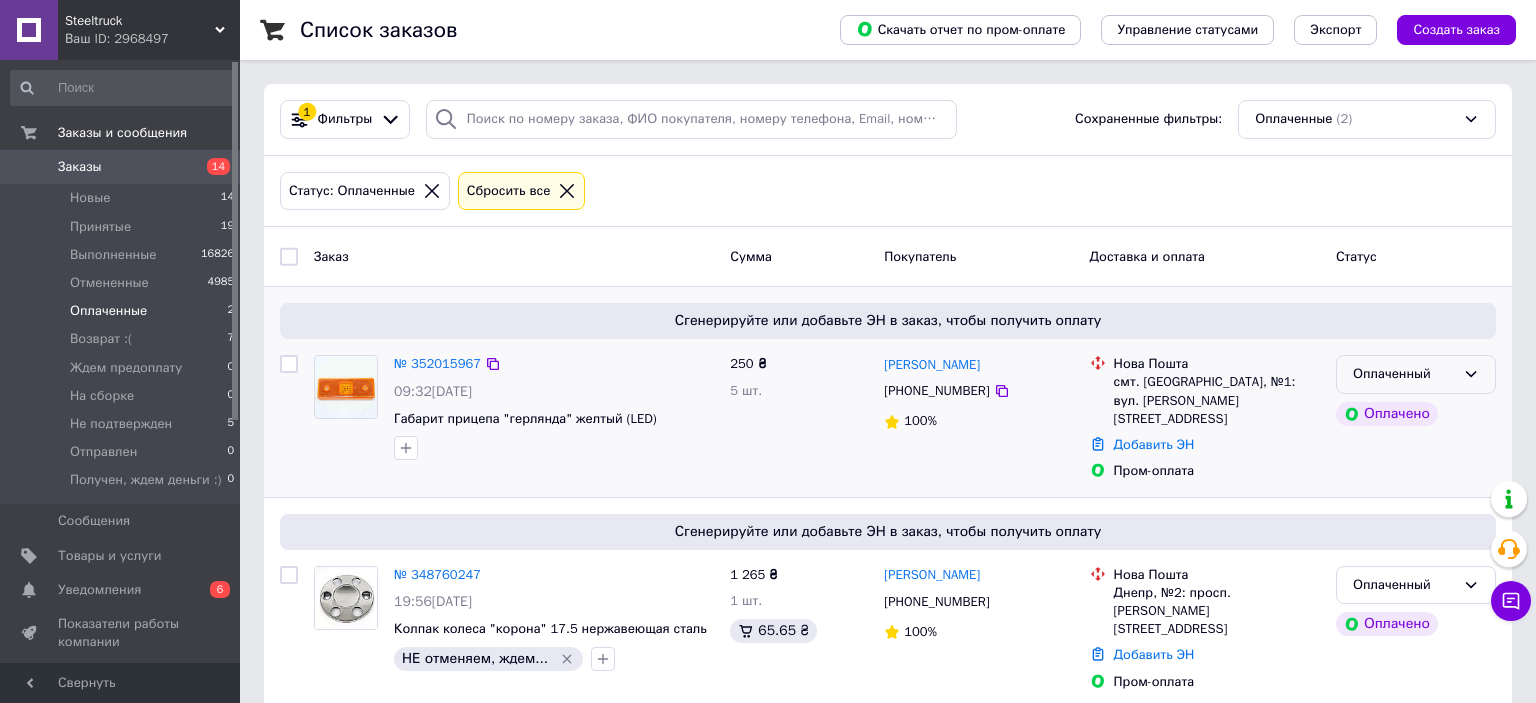click on "Оплаченный" at bounding box center [1416, 374] 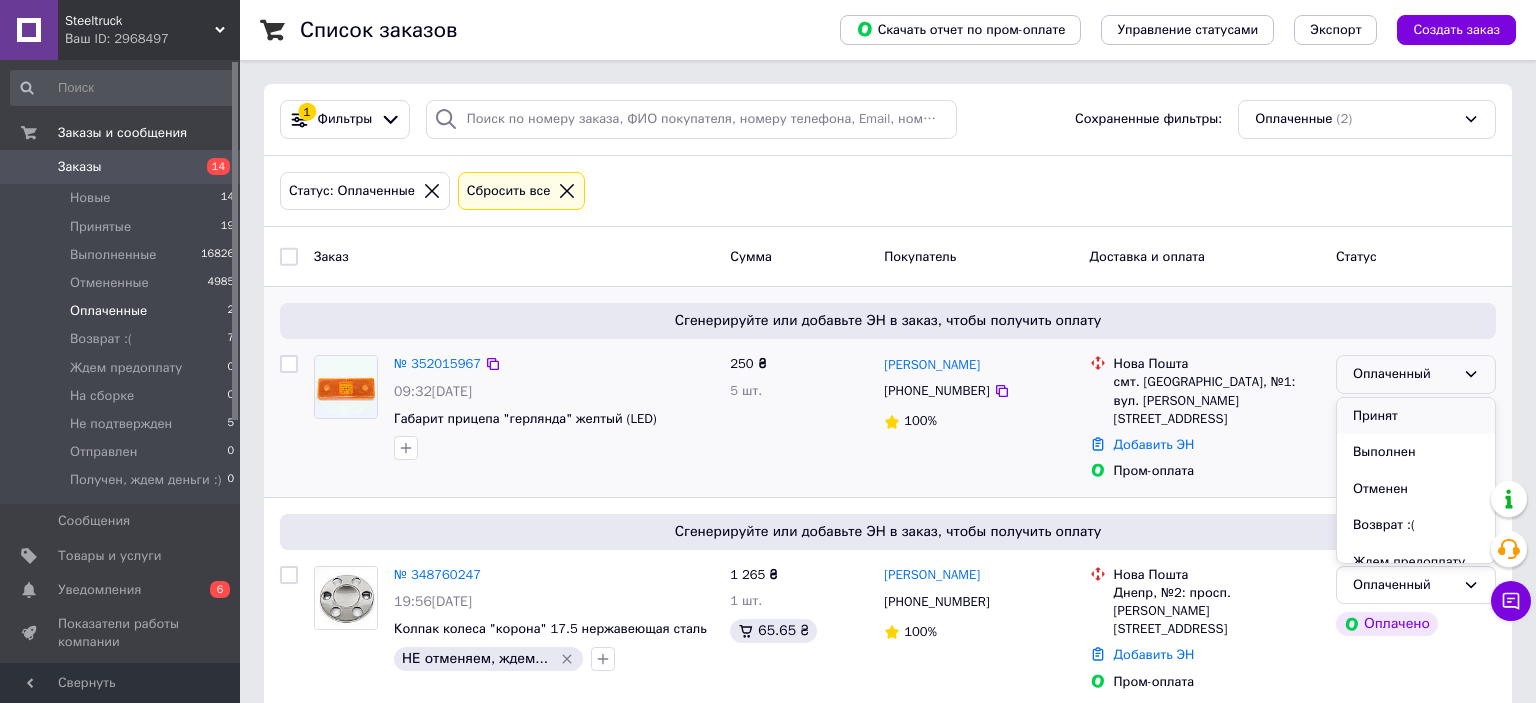 click on "Принят" at bounding box center [1416, 416] 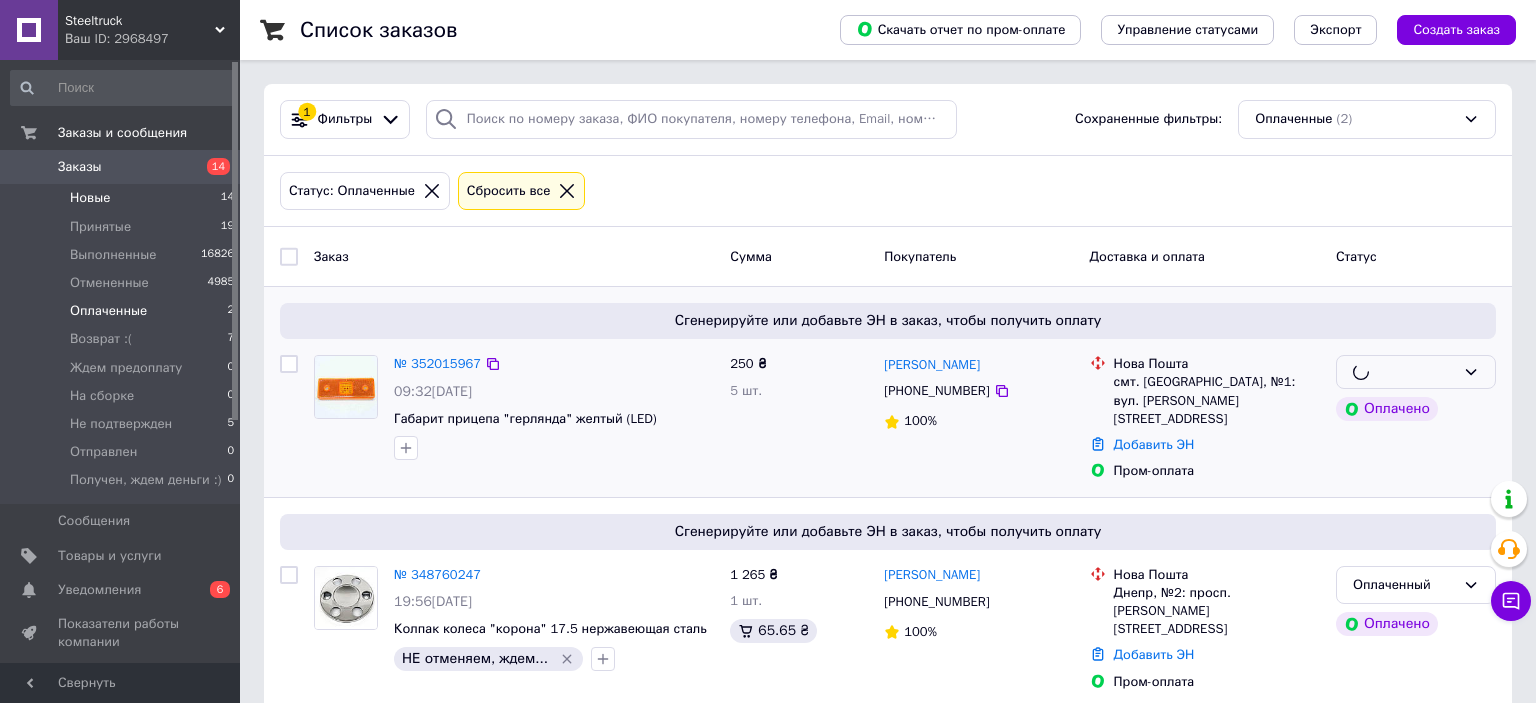 click on "Новые 14" at bounding box center [123, 198] 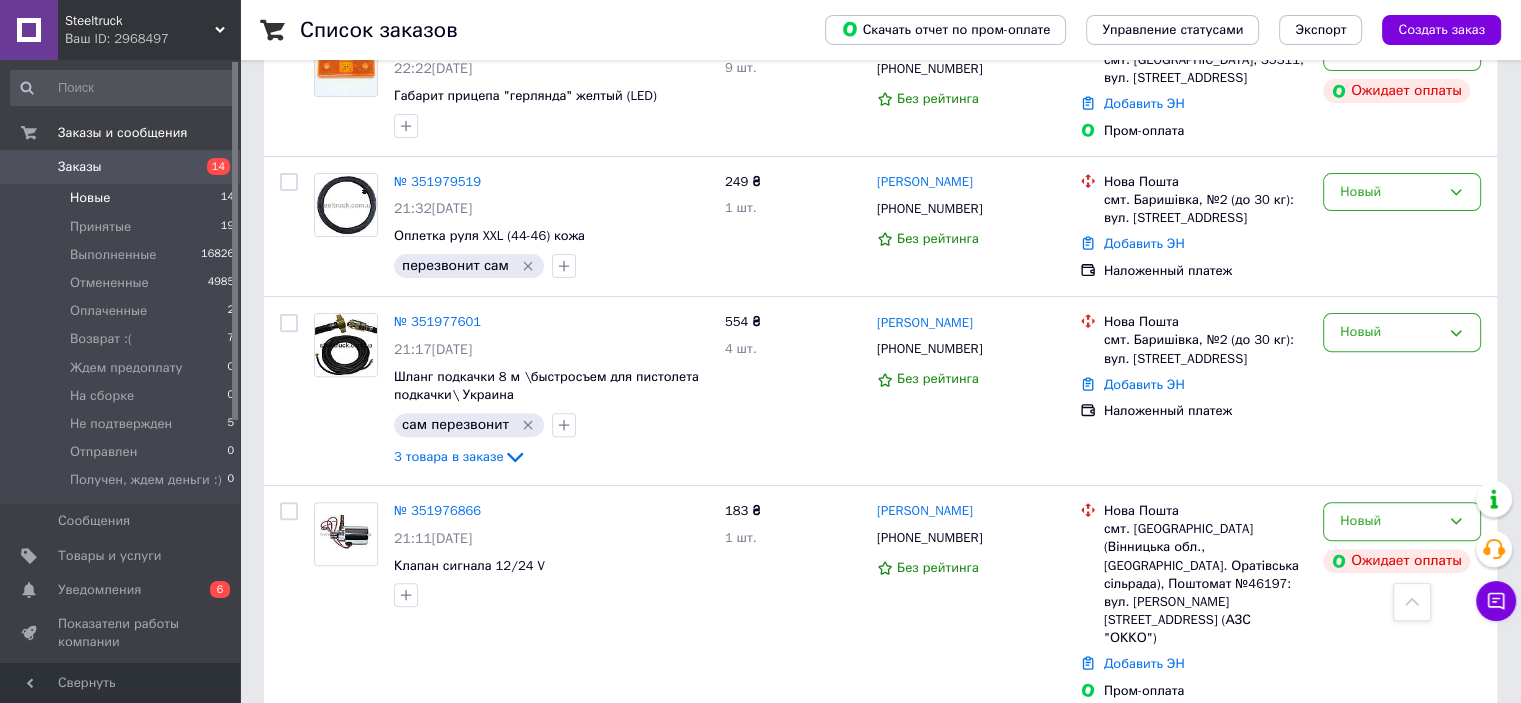 scroll, scrollTop: 400, scrollLeft: 0, axis: vertical 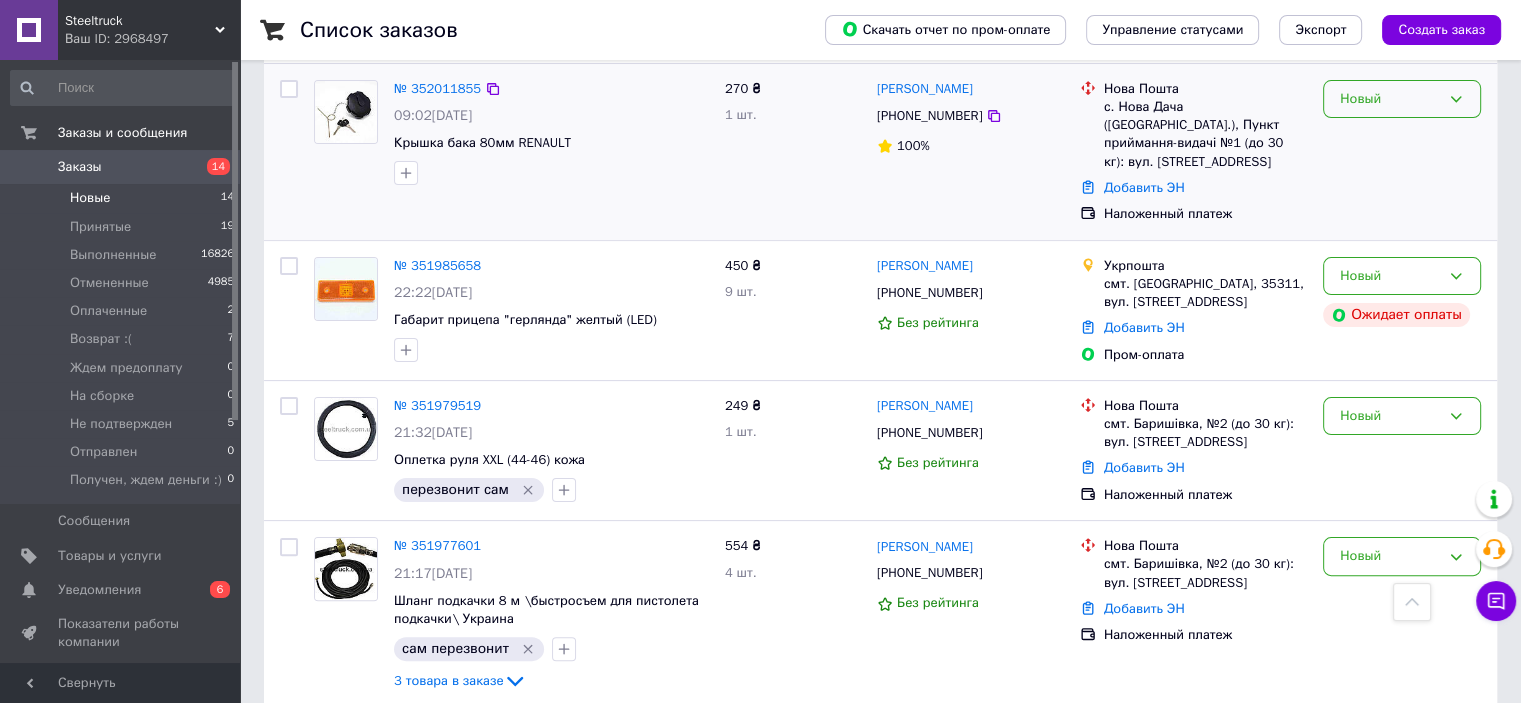 click on "Новый" at bounding box center [1390, 99] 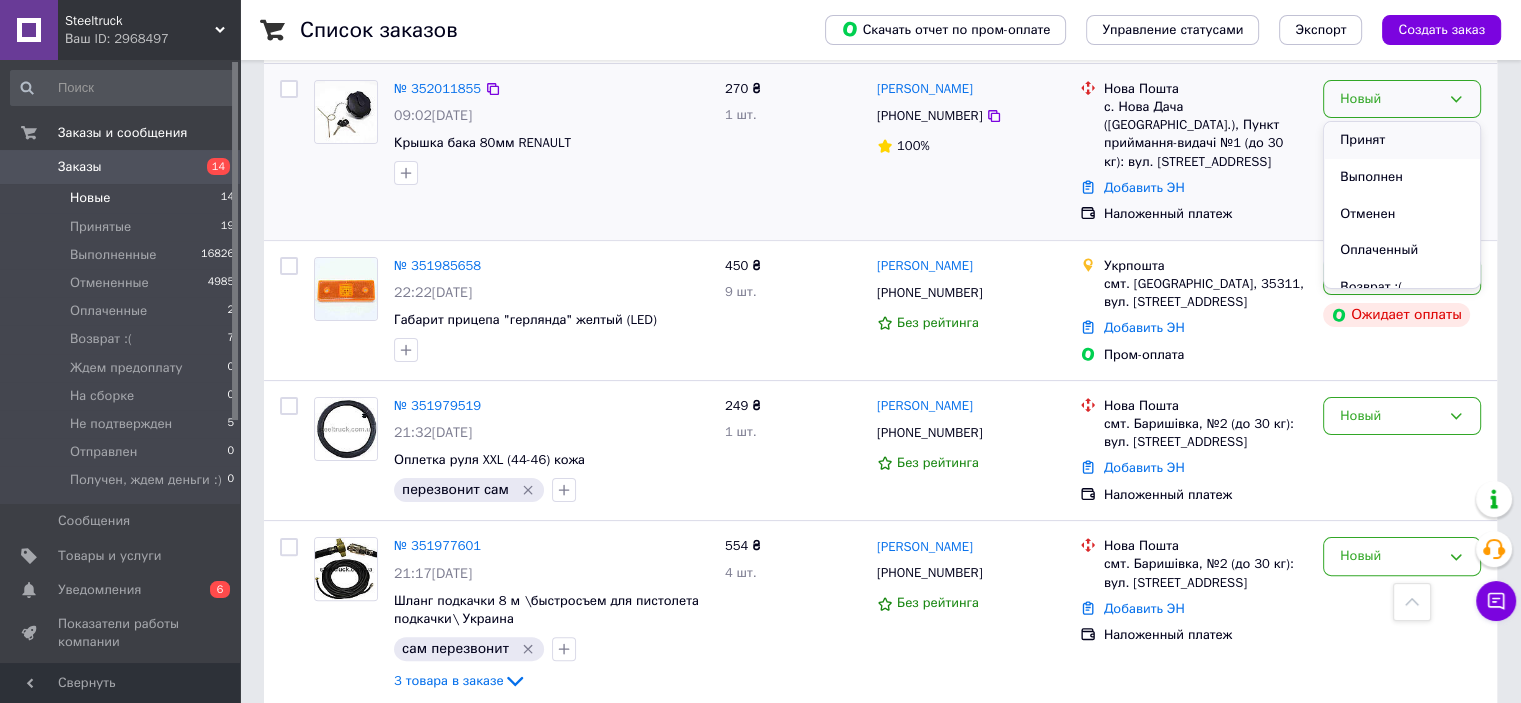click on "Принят" at bounding box center (1402, 140) 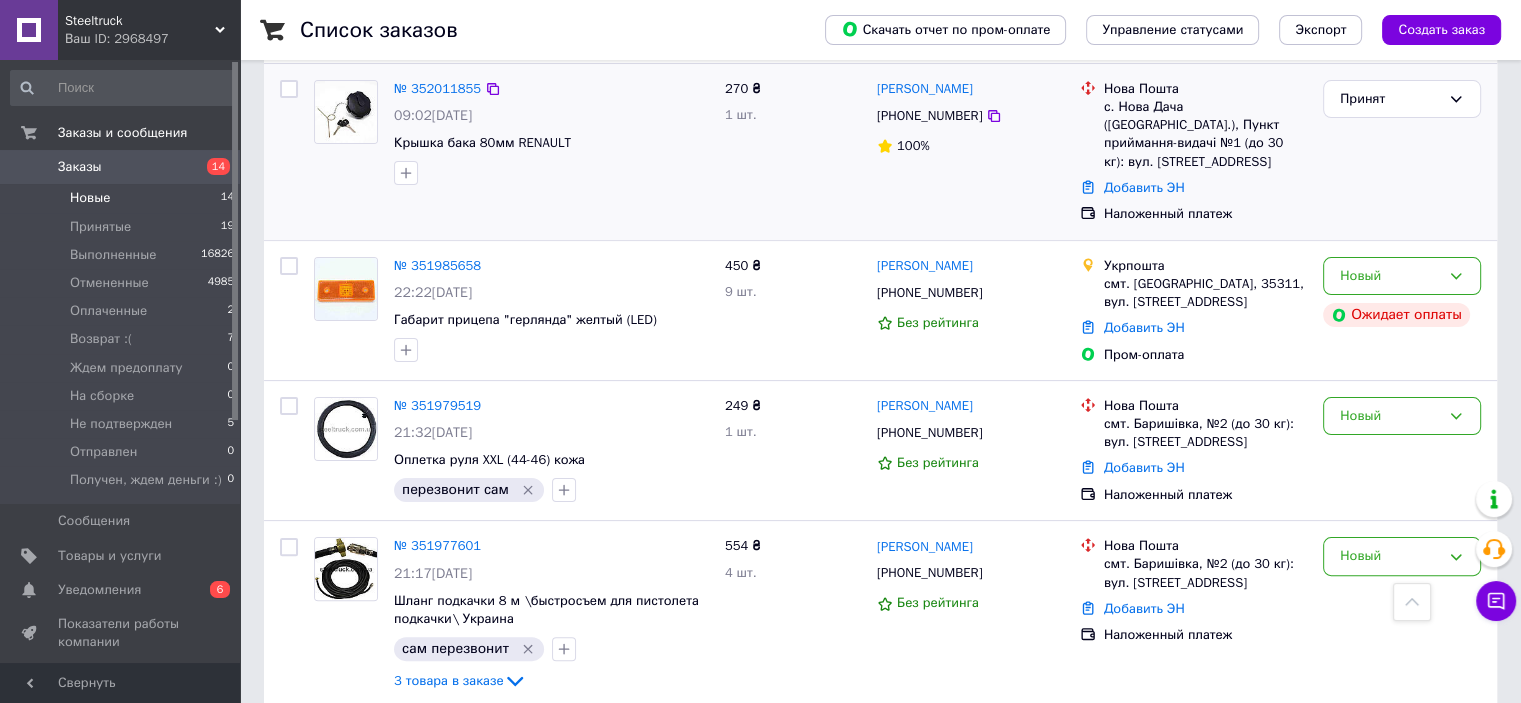 click on "Новые" at bounding box center [90, 198] 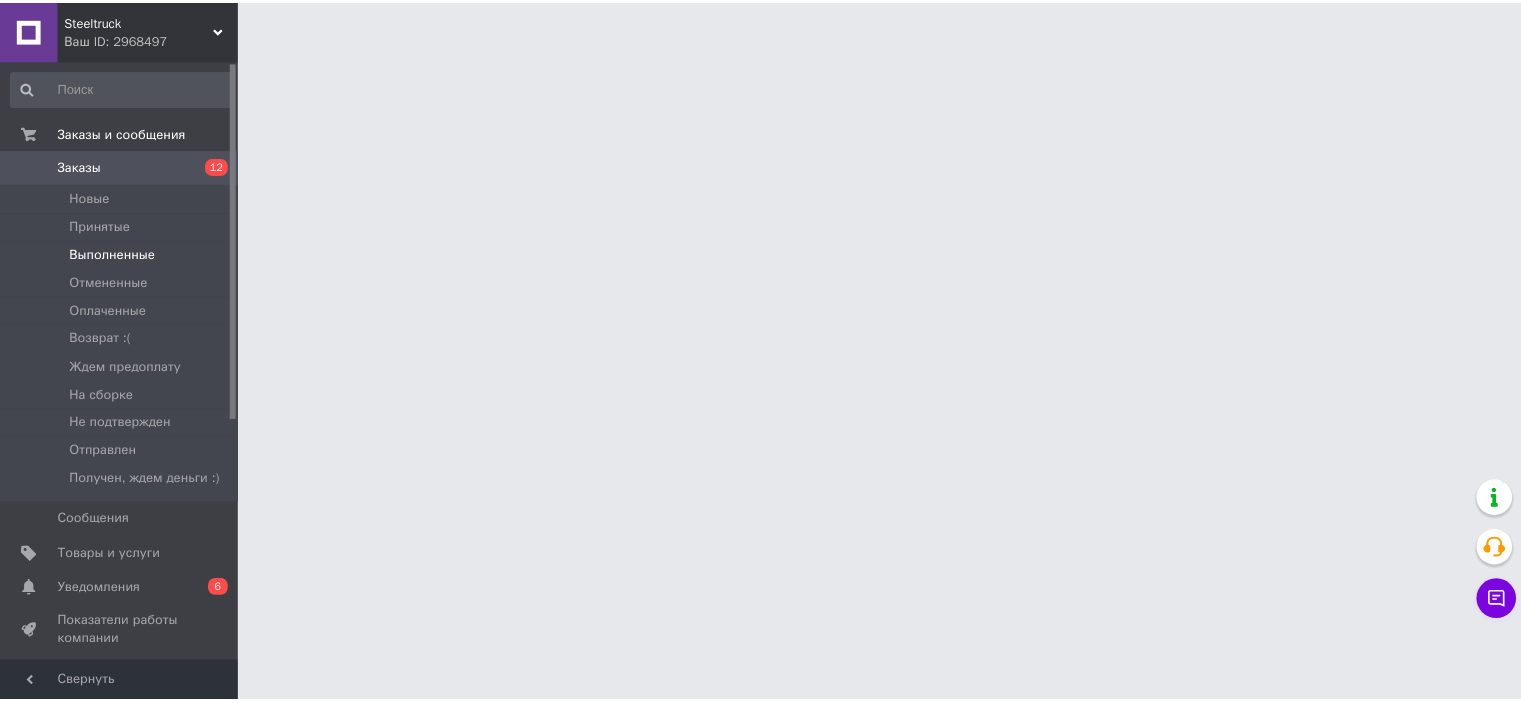 scroll, scrollTop: 0, scrollLeft: 0, axis: both 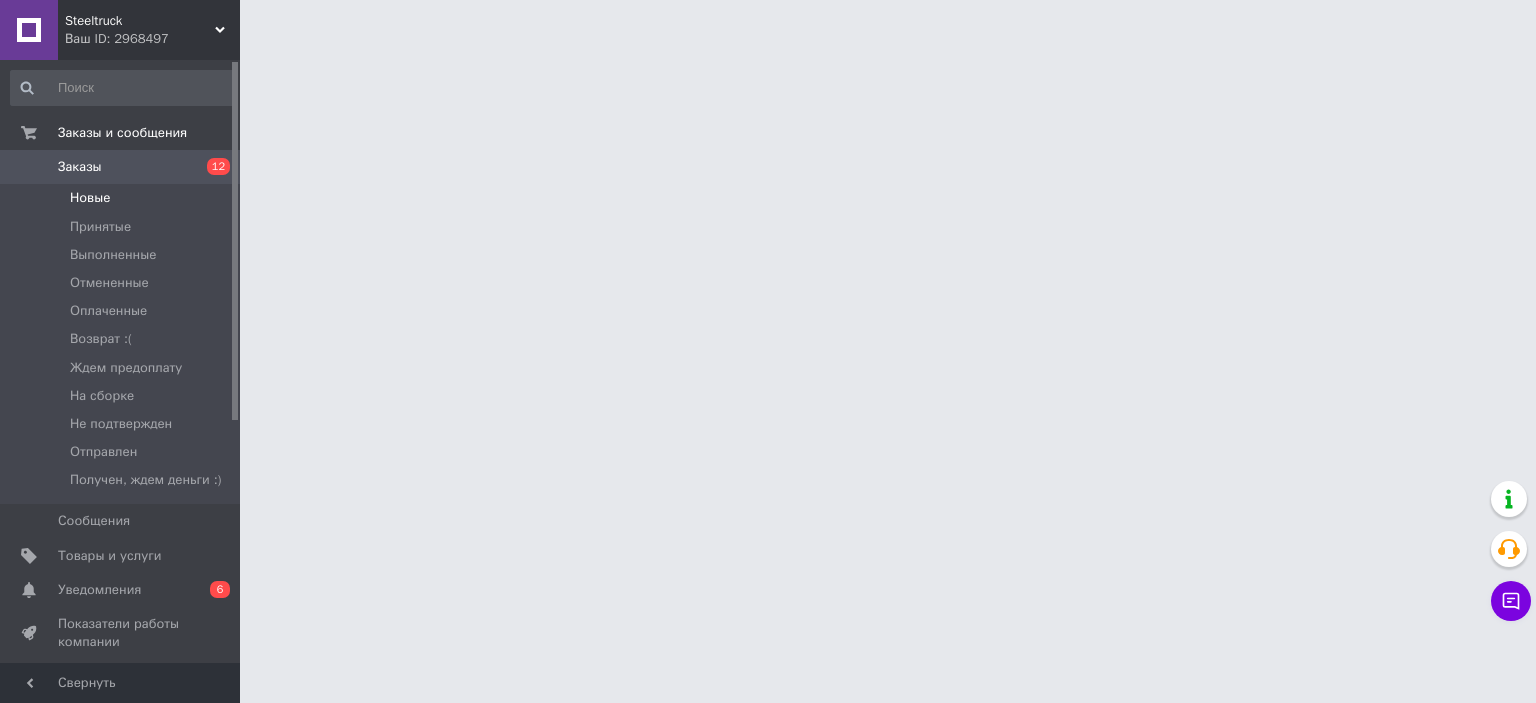 click on "Новые" at bounding box center (123, 198) 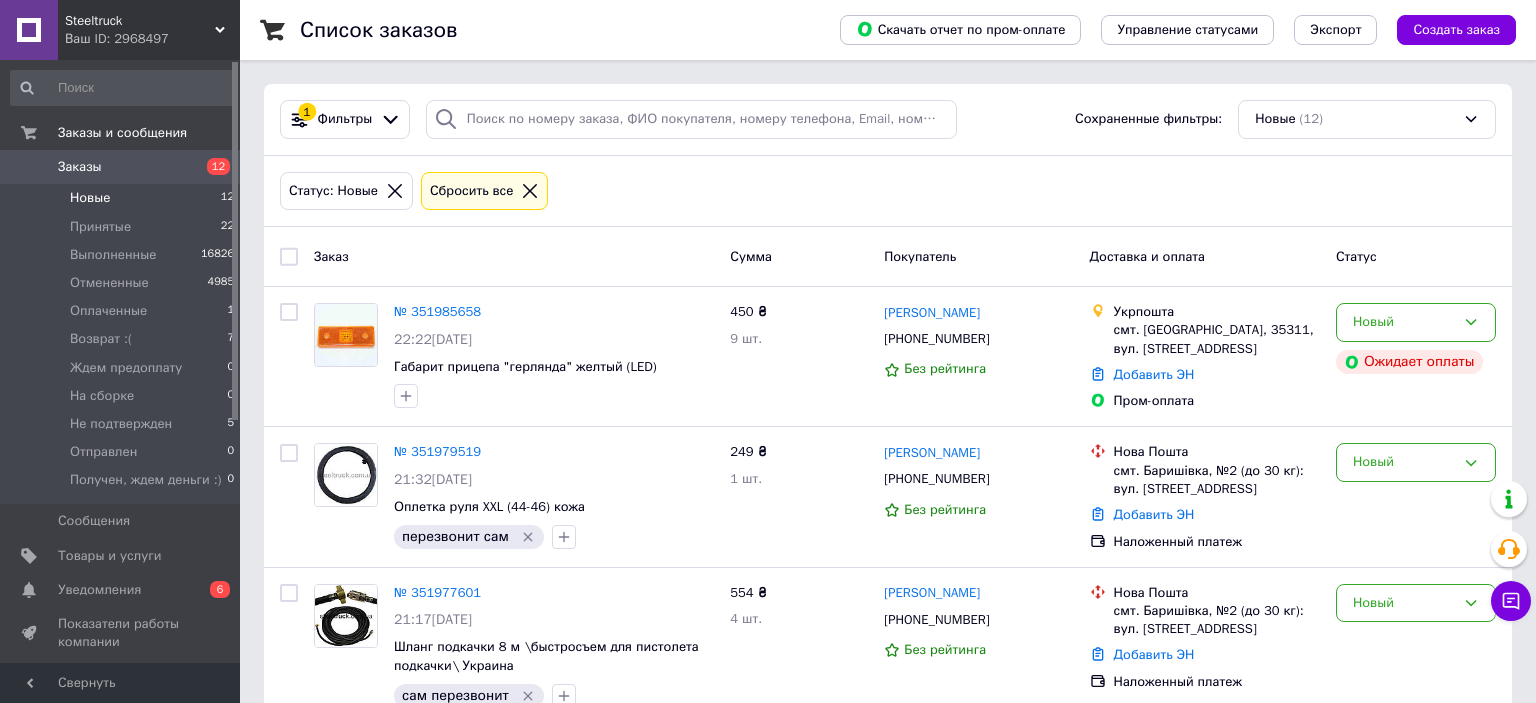 click on "Новые 12" at bounding box center (123, 198) 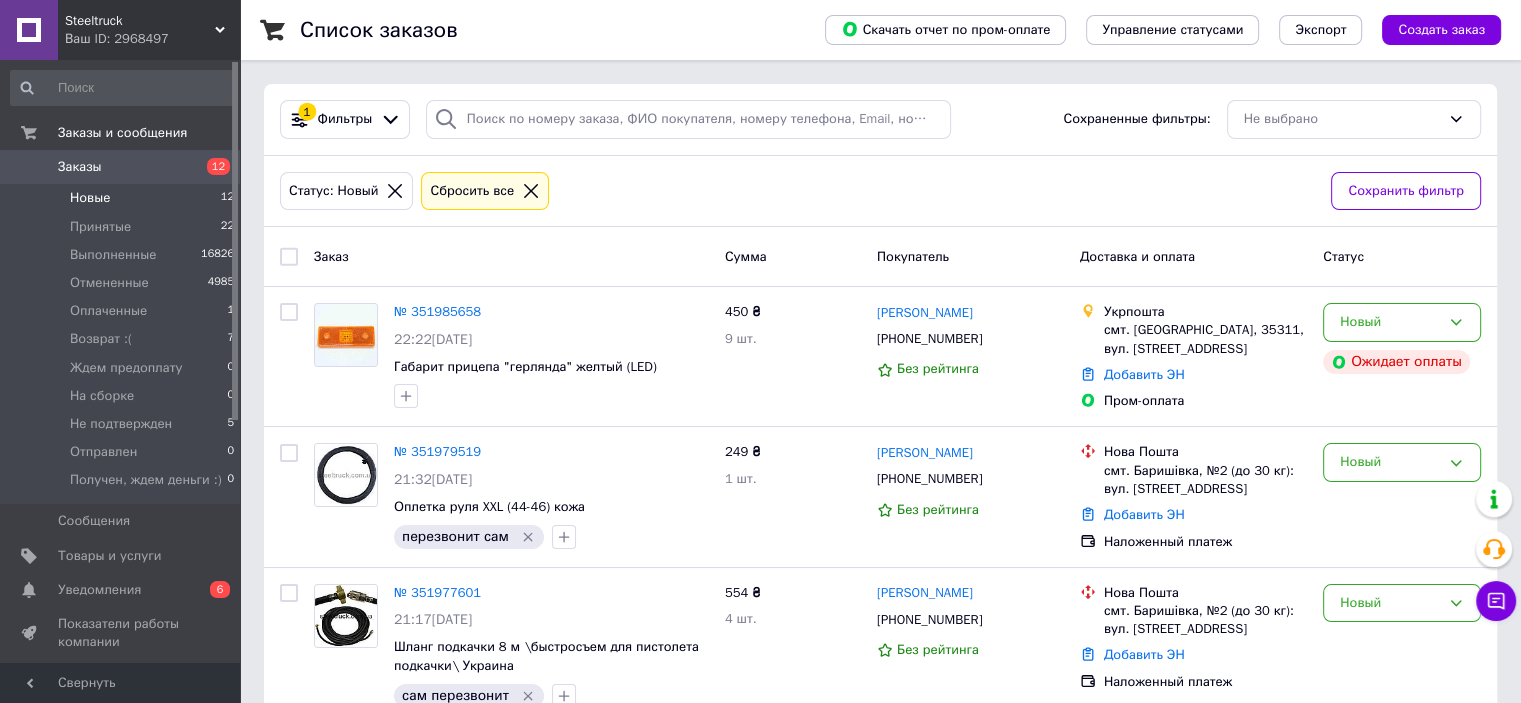 click on "Новые 12" at bounding box center (123, 198) 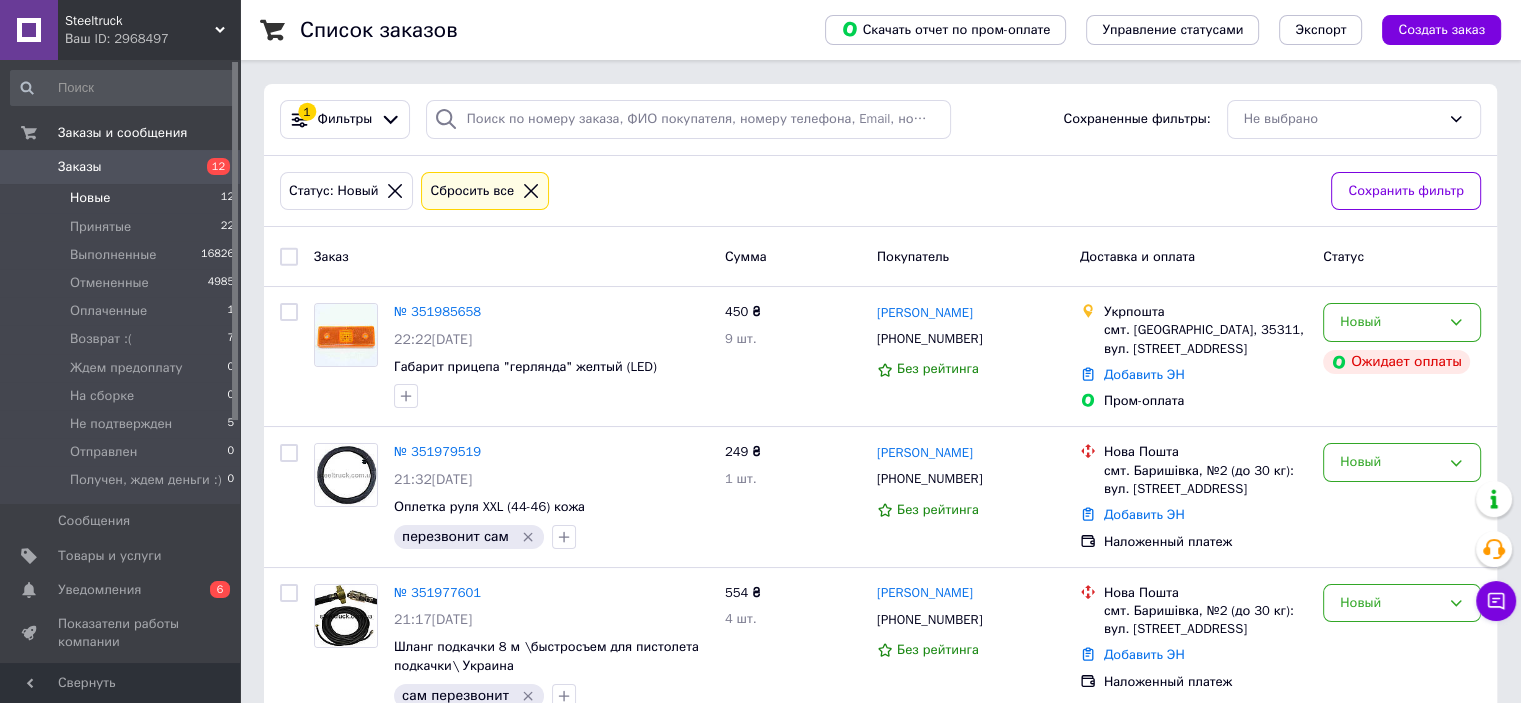 click on "Новые" at bounding box center (90, 198) 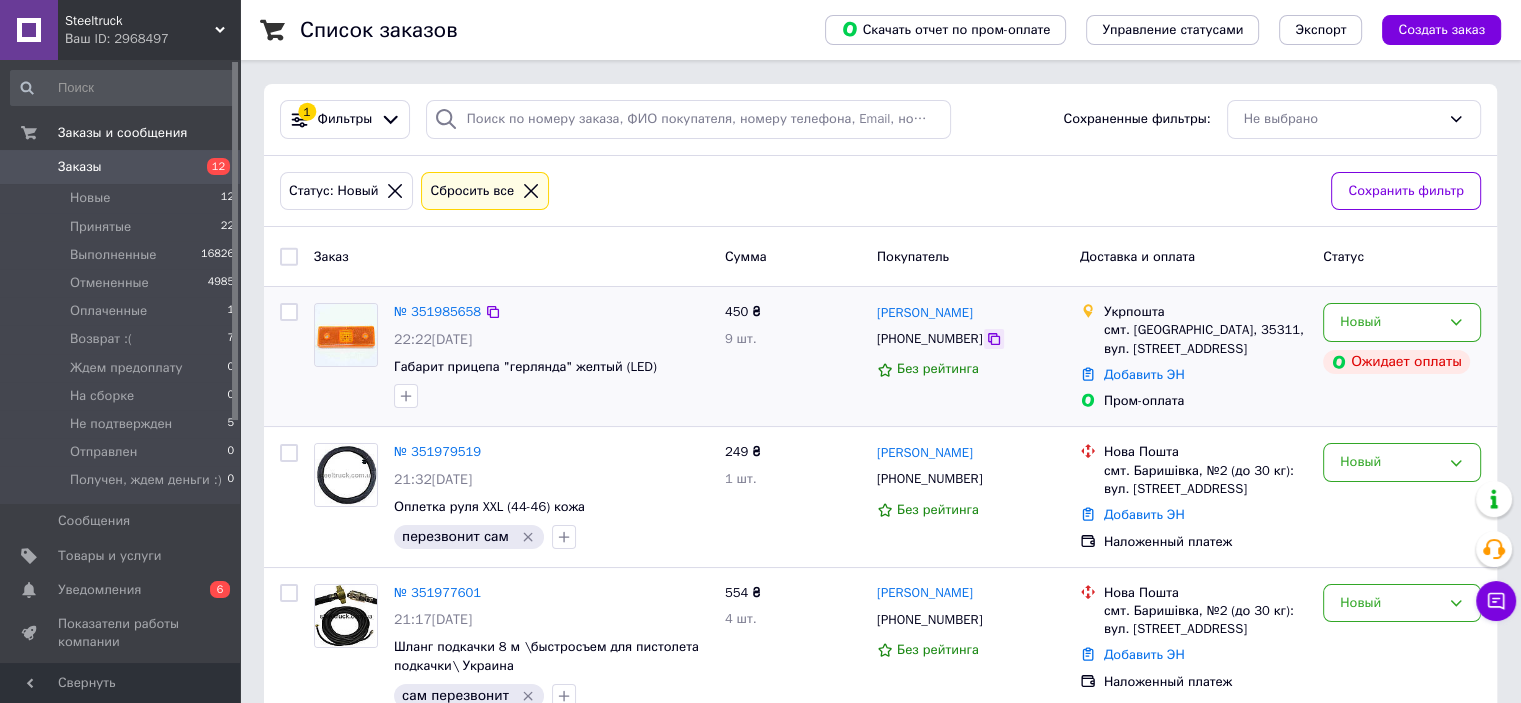click 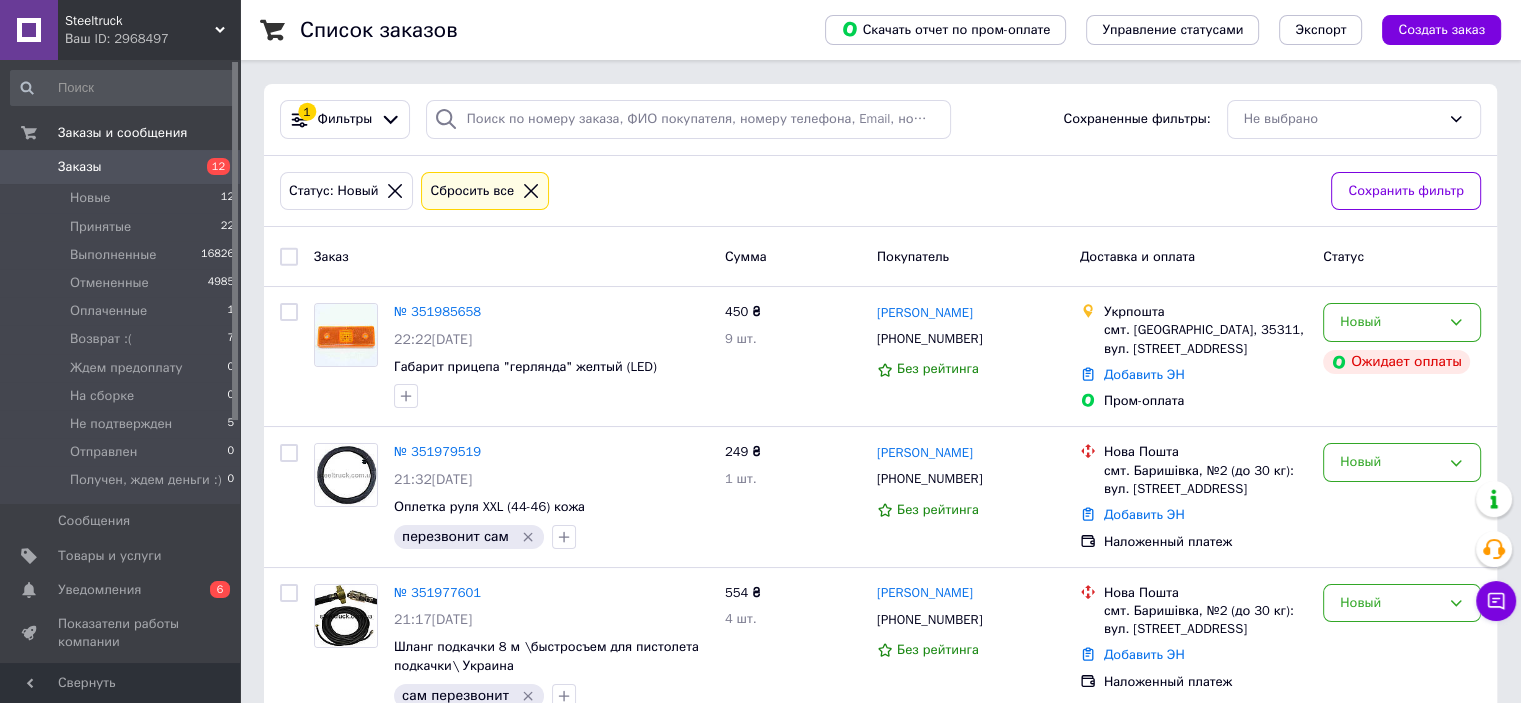drag, startPoint x: 436, startPoint y: 311, endPoint x: 448, endPoint y: 314, distance: 12.369317 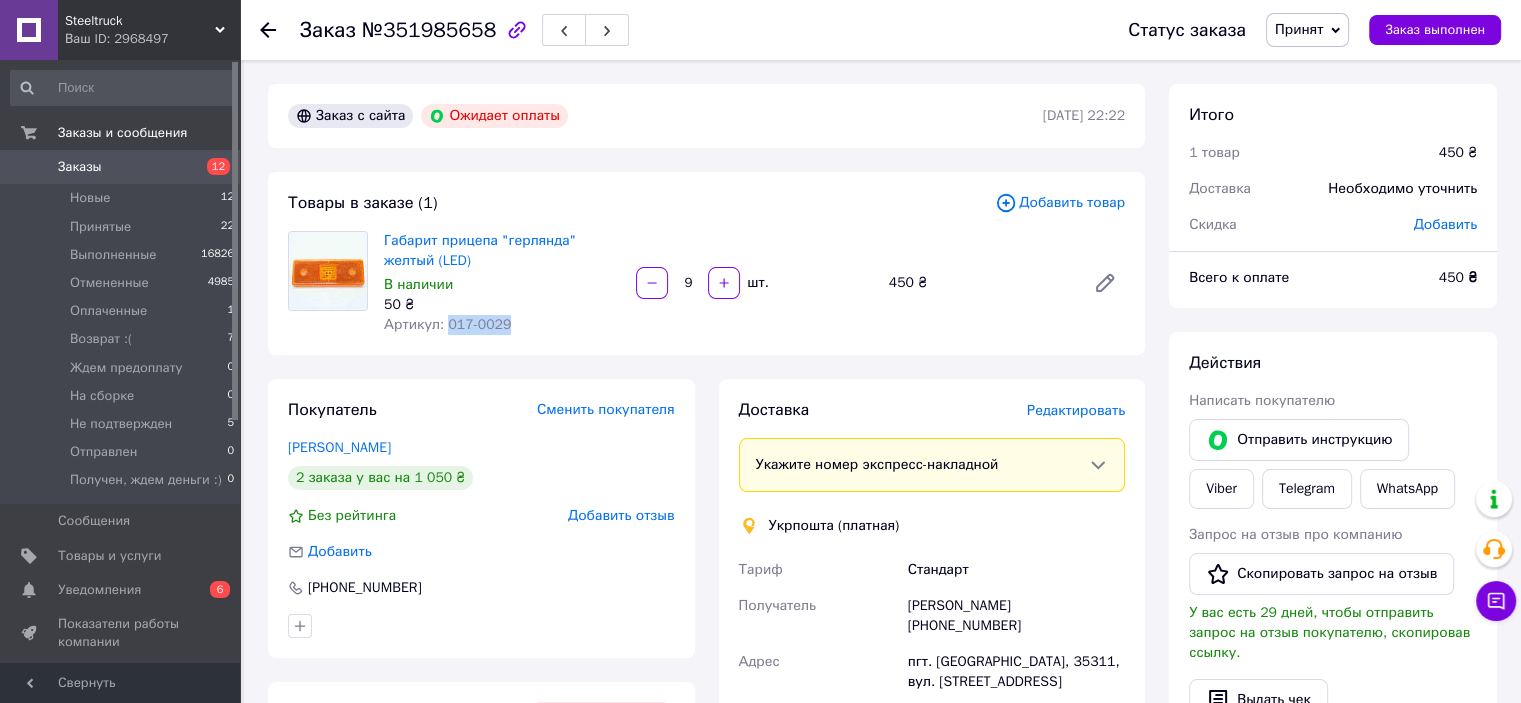 drag, startPoint x: 527, startPoint y: 325, endPoint x: 445, endPoint y: 325, distance: 82 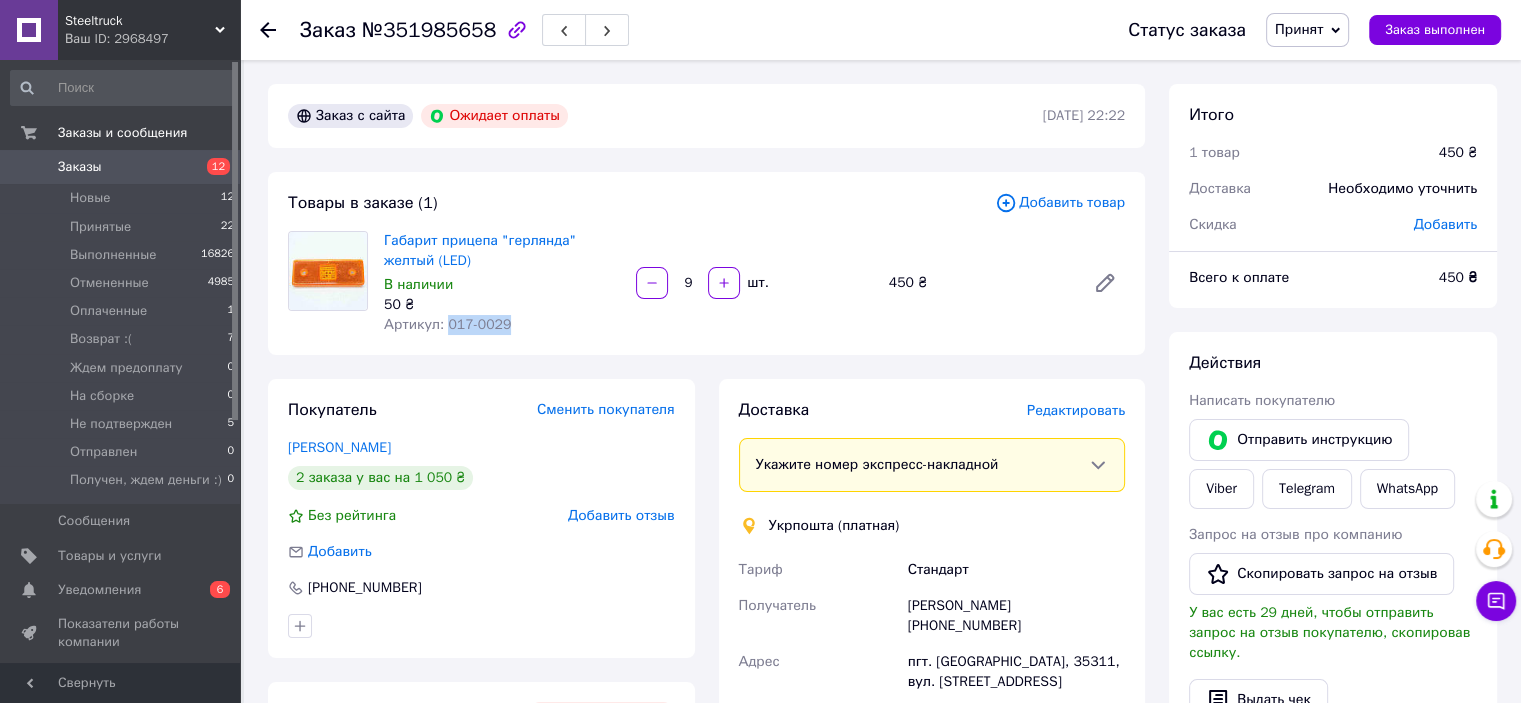 copy on "017-0029" 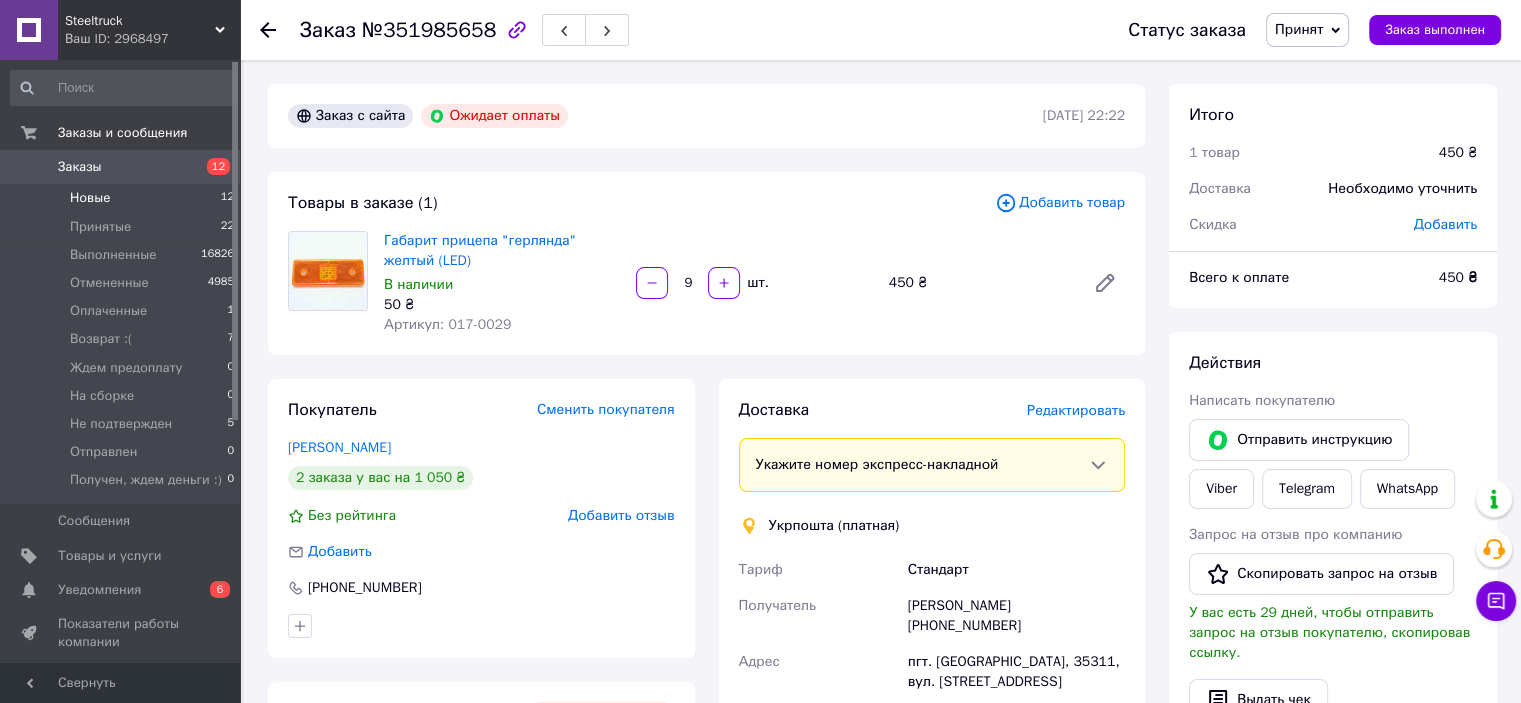 click on "Новые" at bounding box center [90, 198] 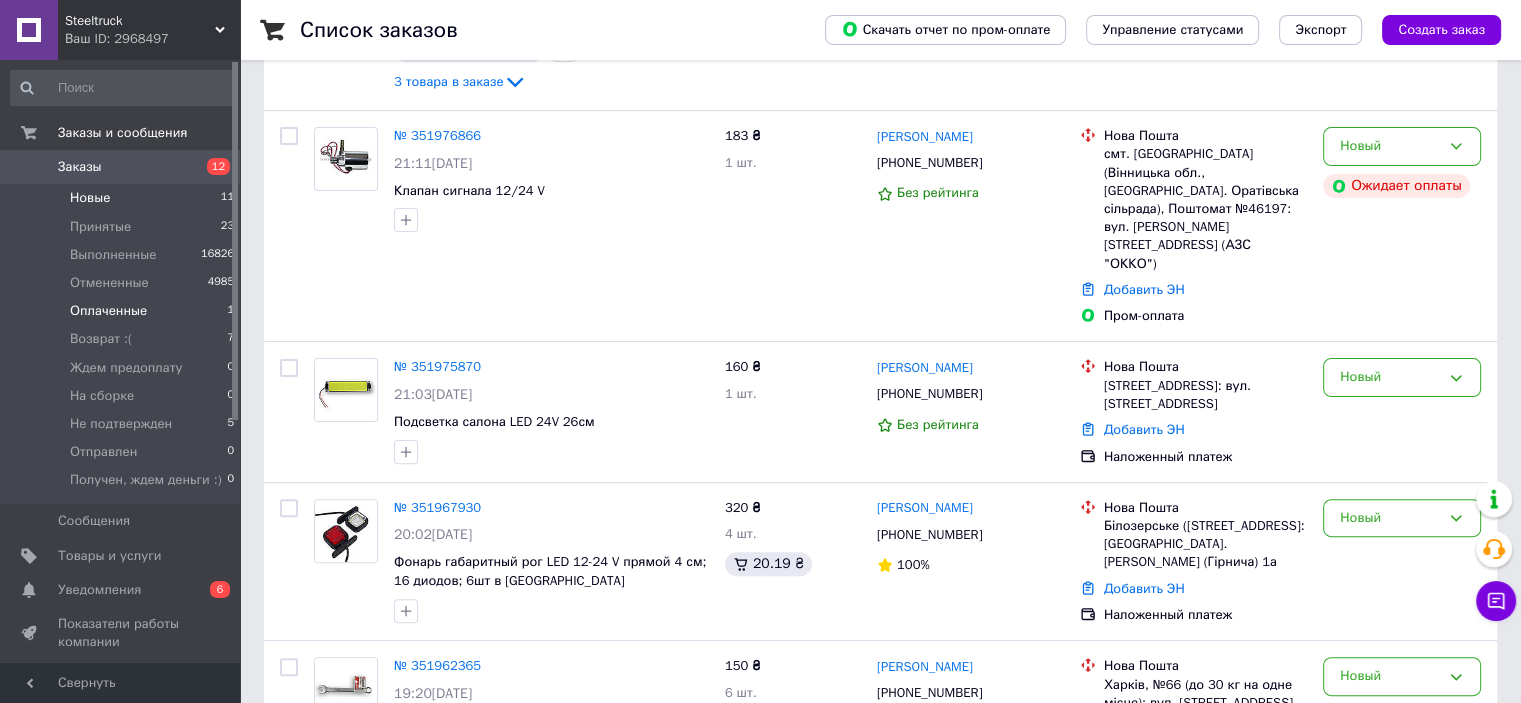 scroll, scrollTop: 700, scrollLeft: 0, axis: vertical 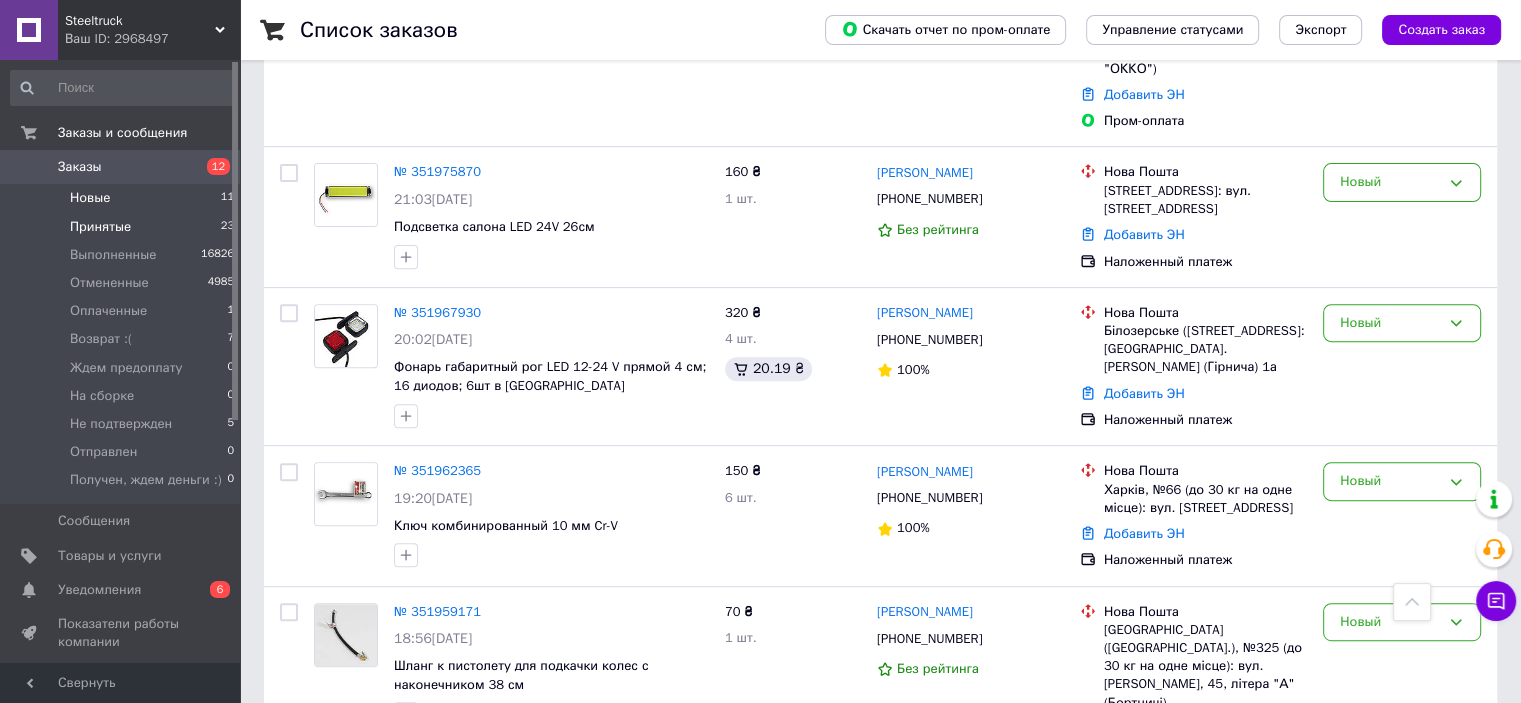 click on "Принятые" at bounding box center (100, 227) 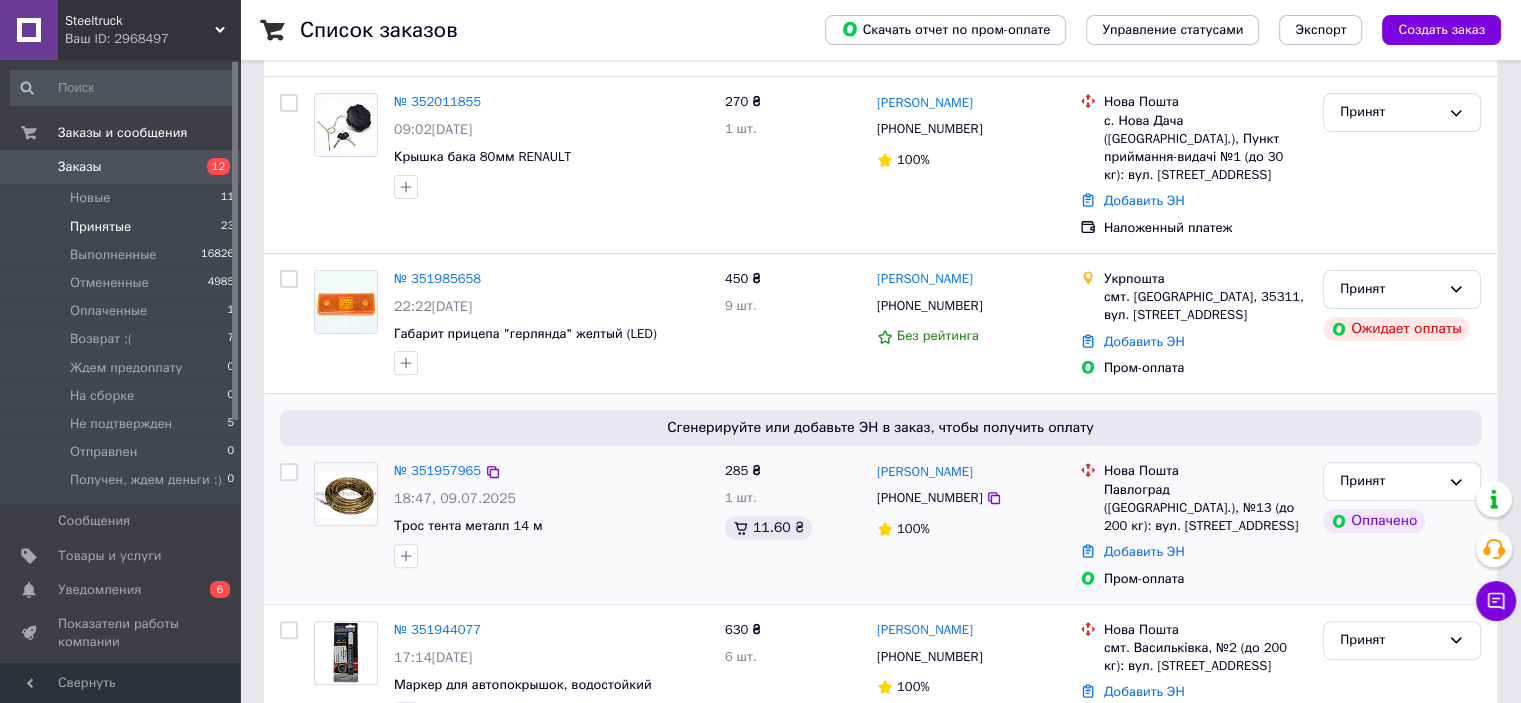 scroll, scrollTop: 600, scrollLeft: 0, axis: vertical 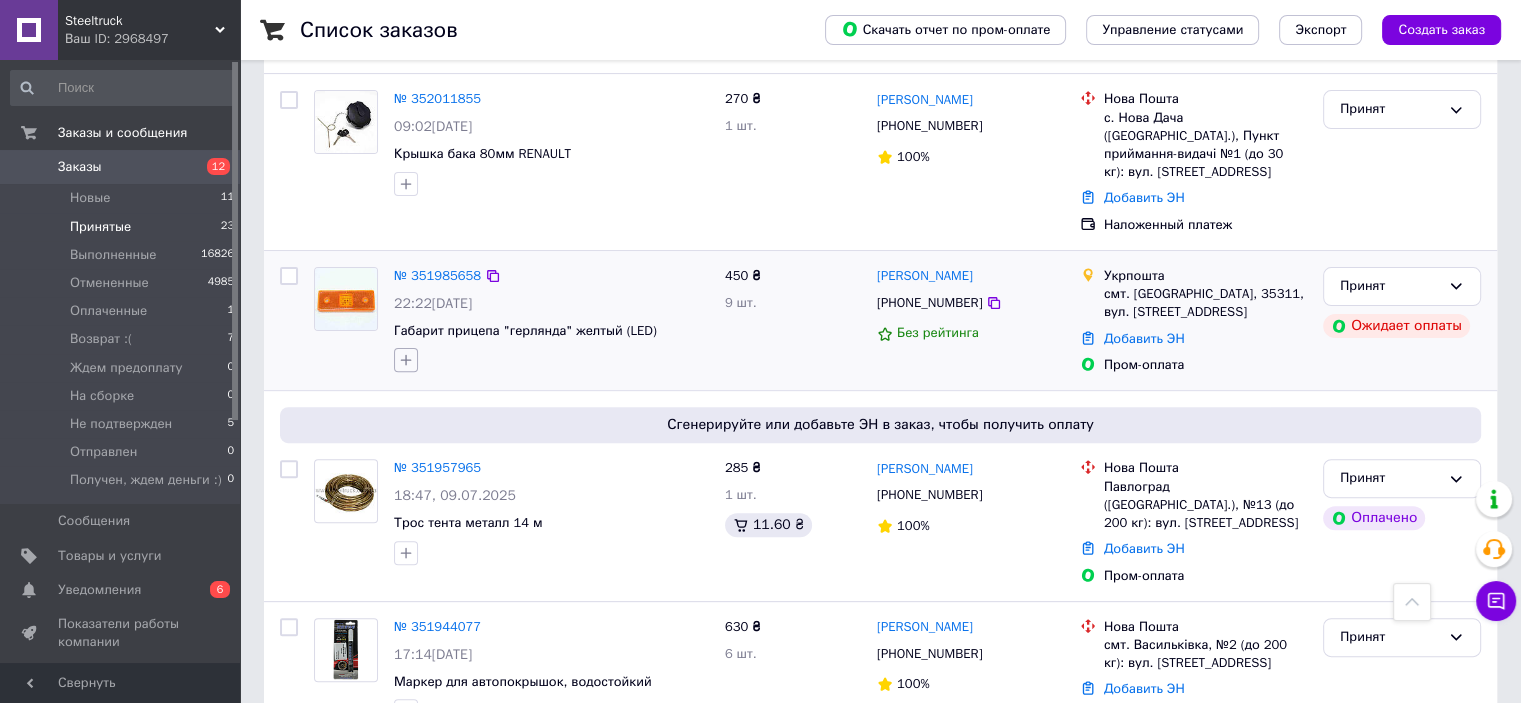 click at bounding box center [406, 360] 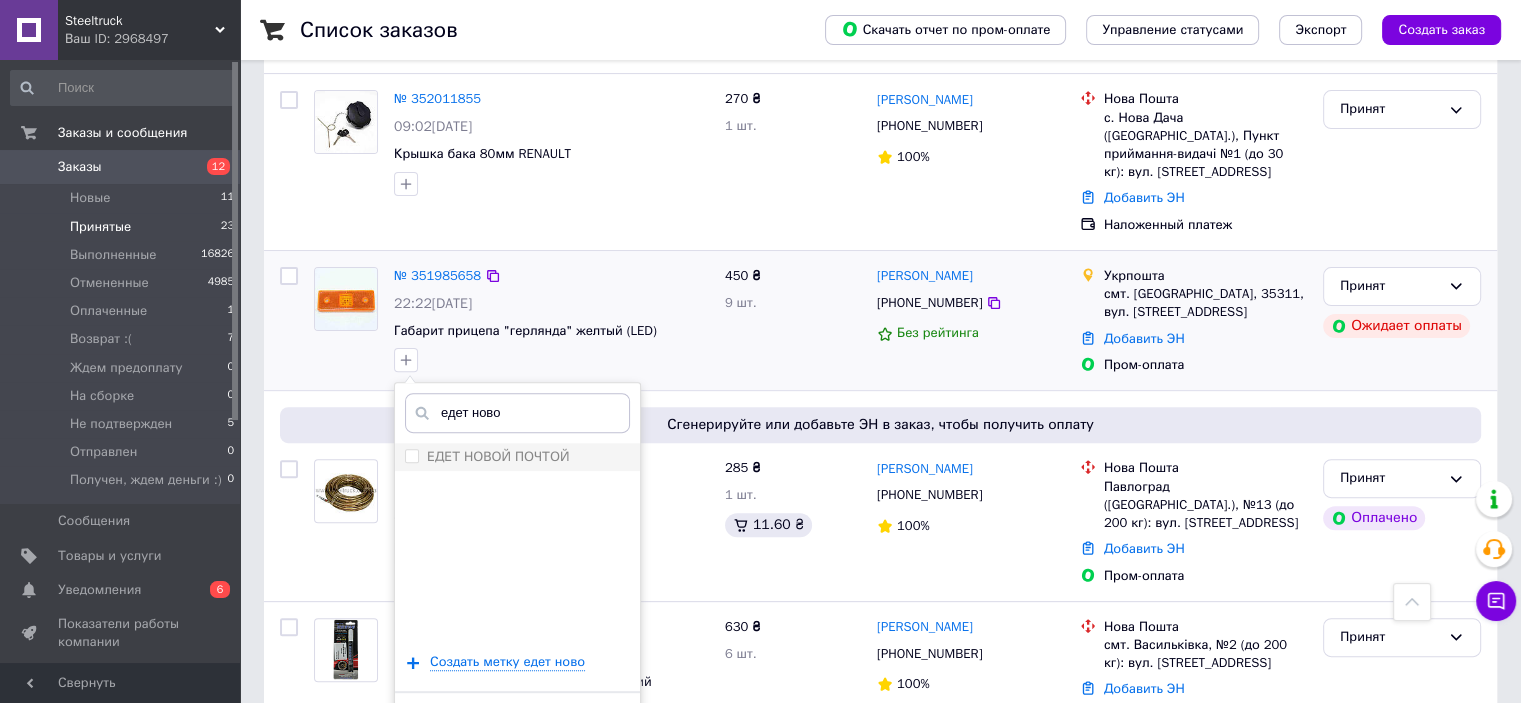type on "едет ново" 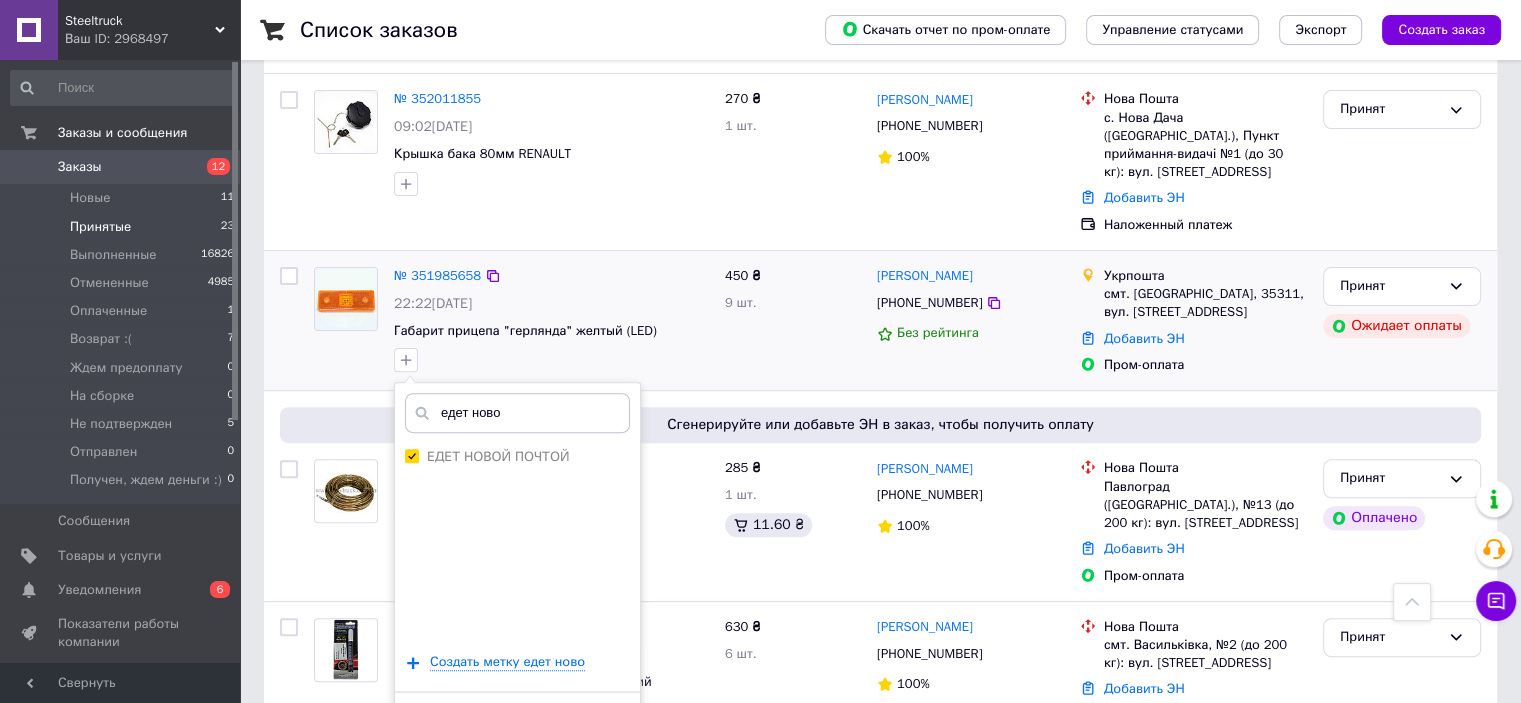 checkbox on "true" 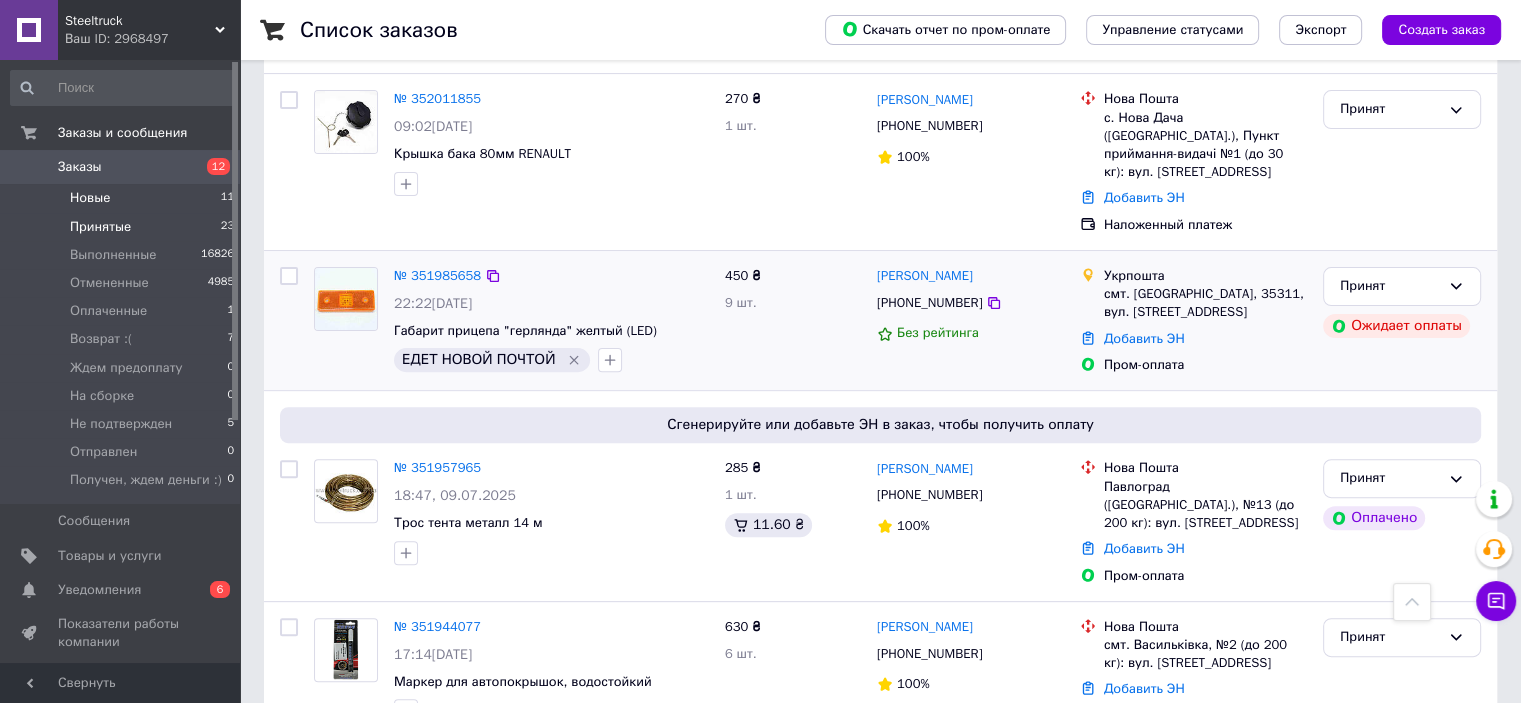 click on "Новые 11" at bounding box center (123, 198) 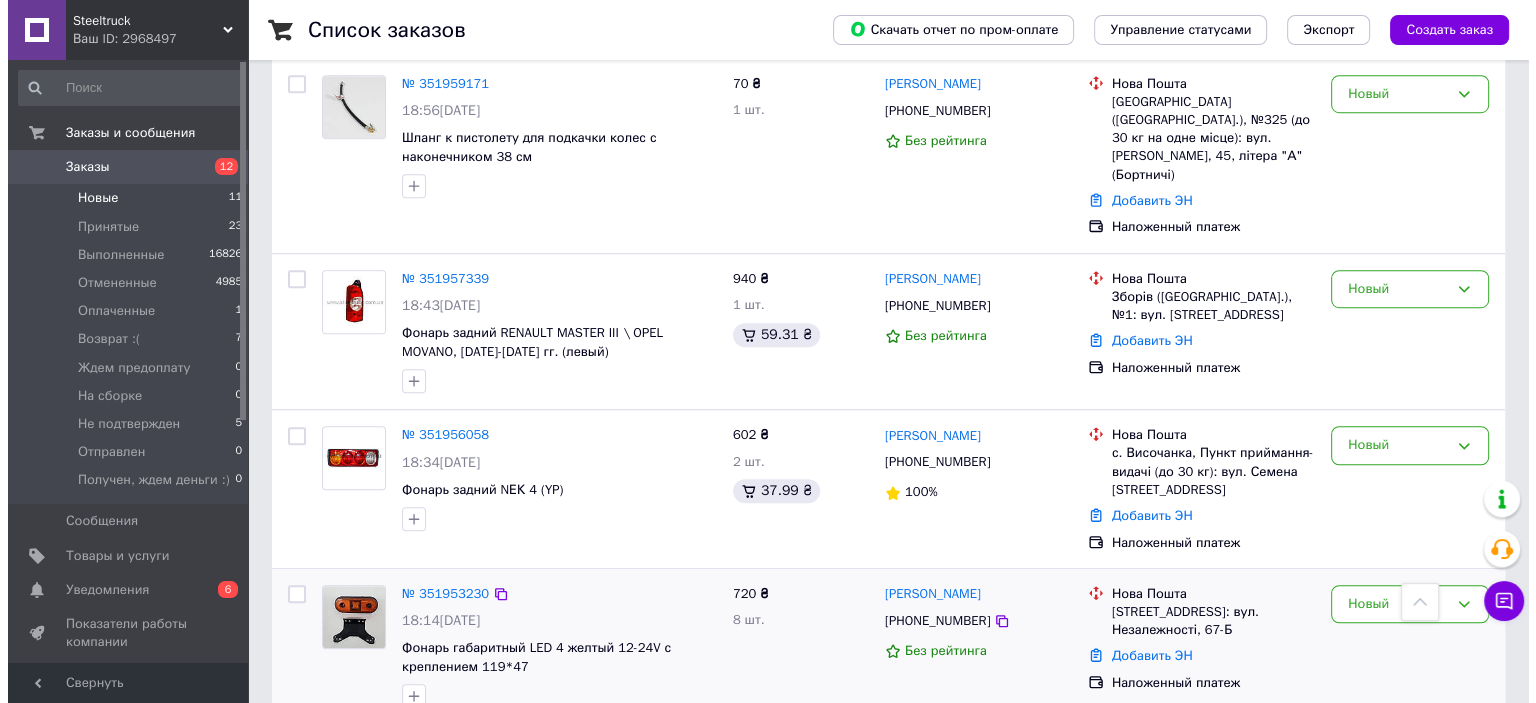 scroll, scrollTop: 1354, scrollLeft: 0, axis: vertical 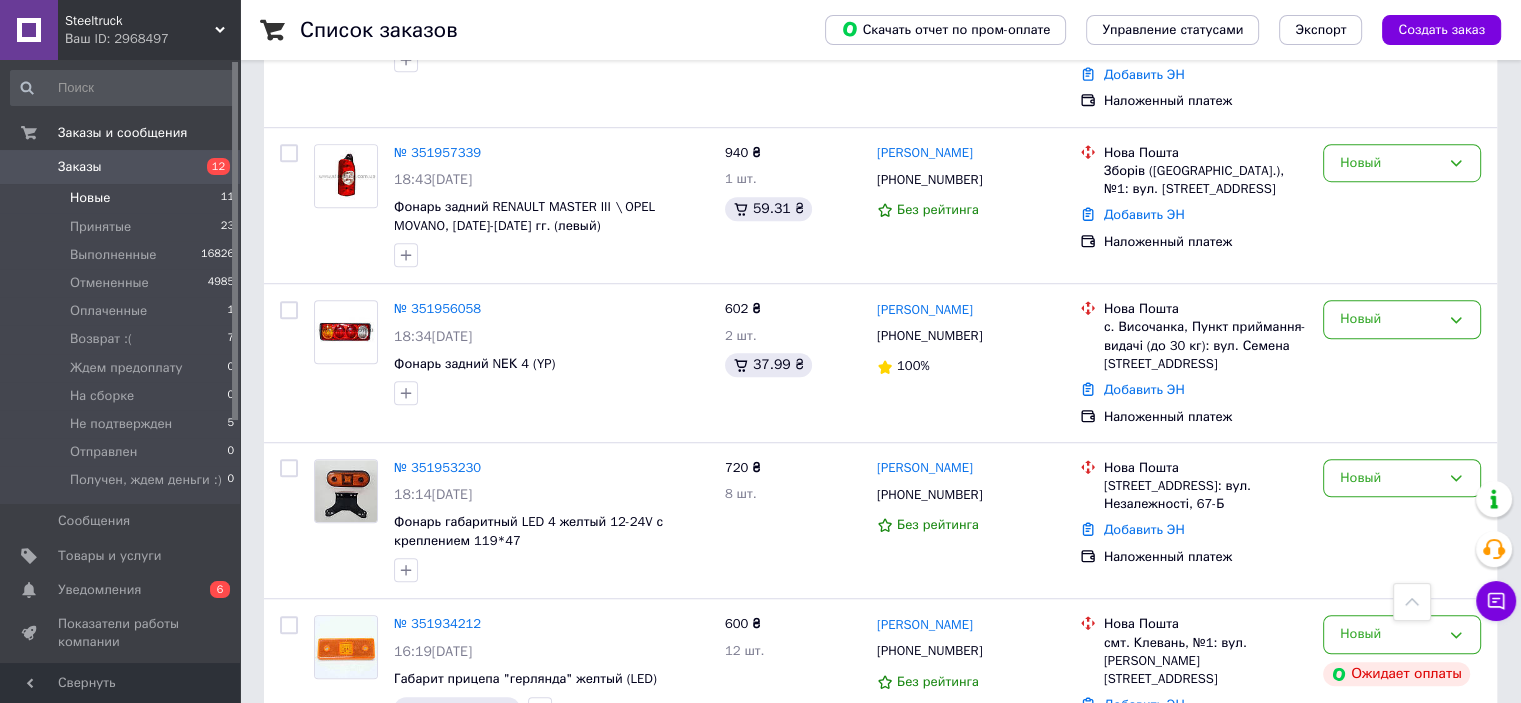 click on "Произошла ошибка во время оплаты" at bounding box center (1341, 556) 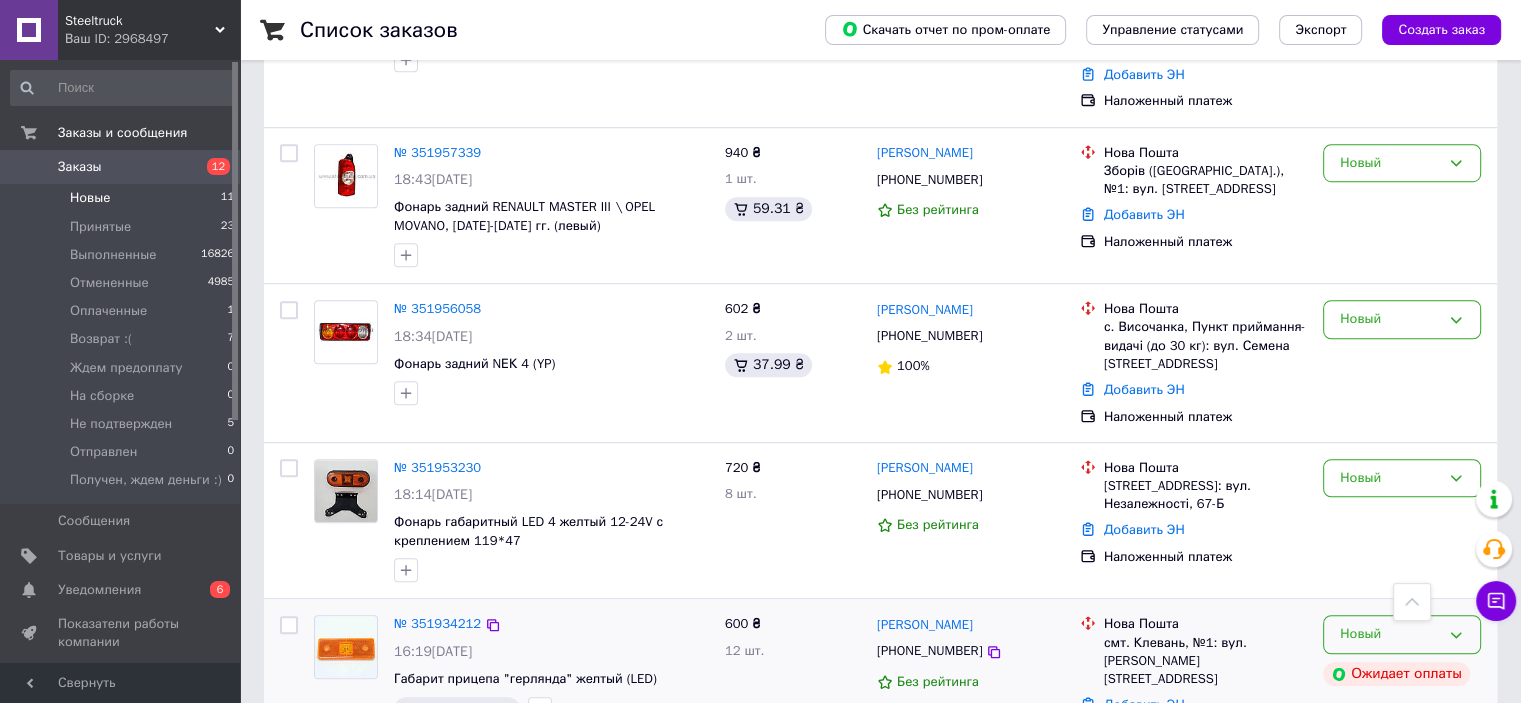 click on "Новый" at bounding box center (1390, 634) 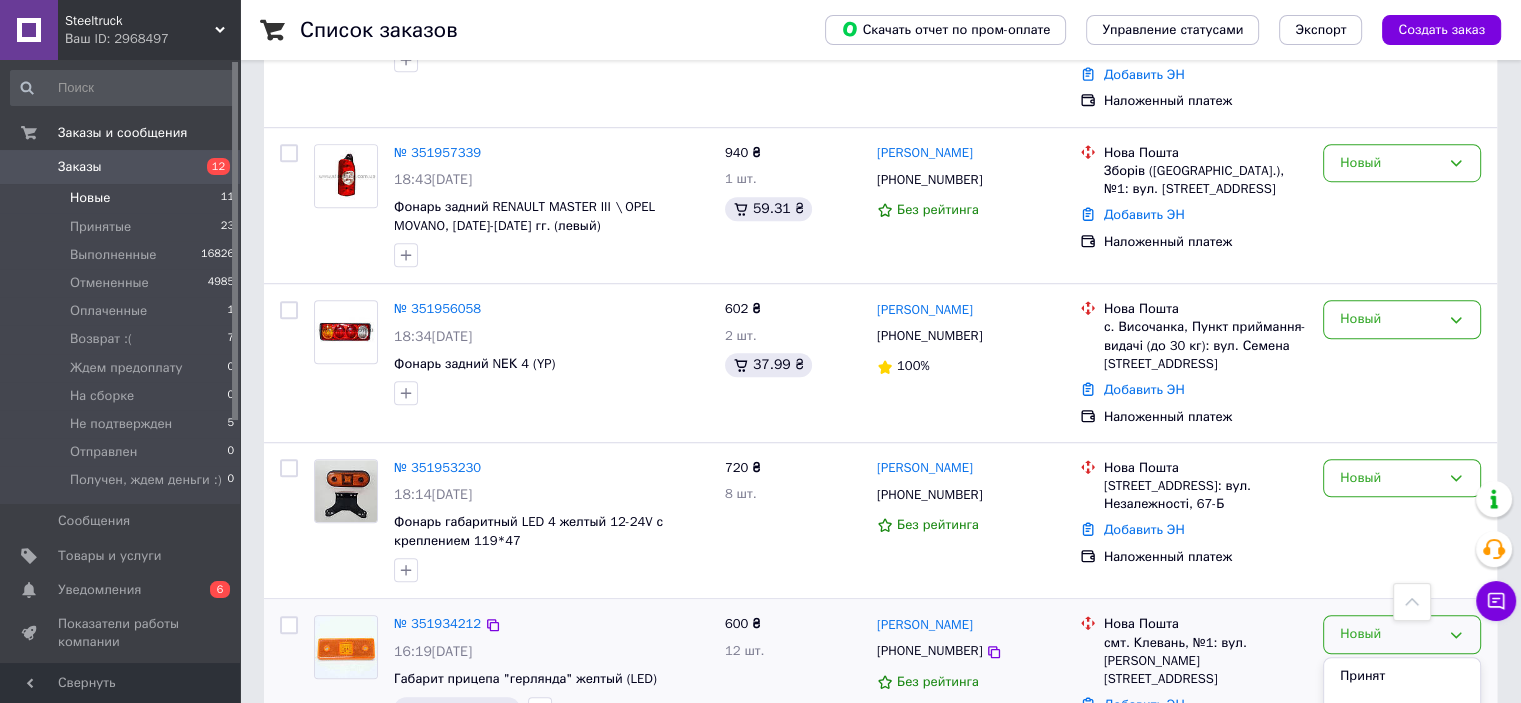 click on "Отменен" at bounding box center (1402, 749) 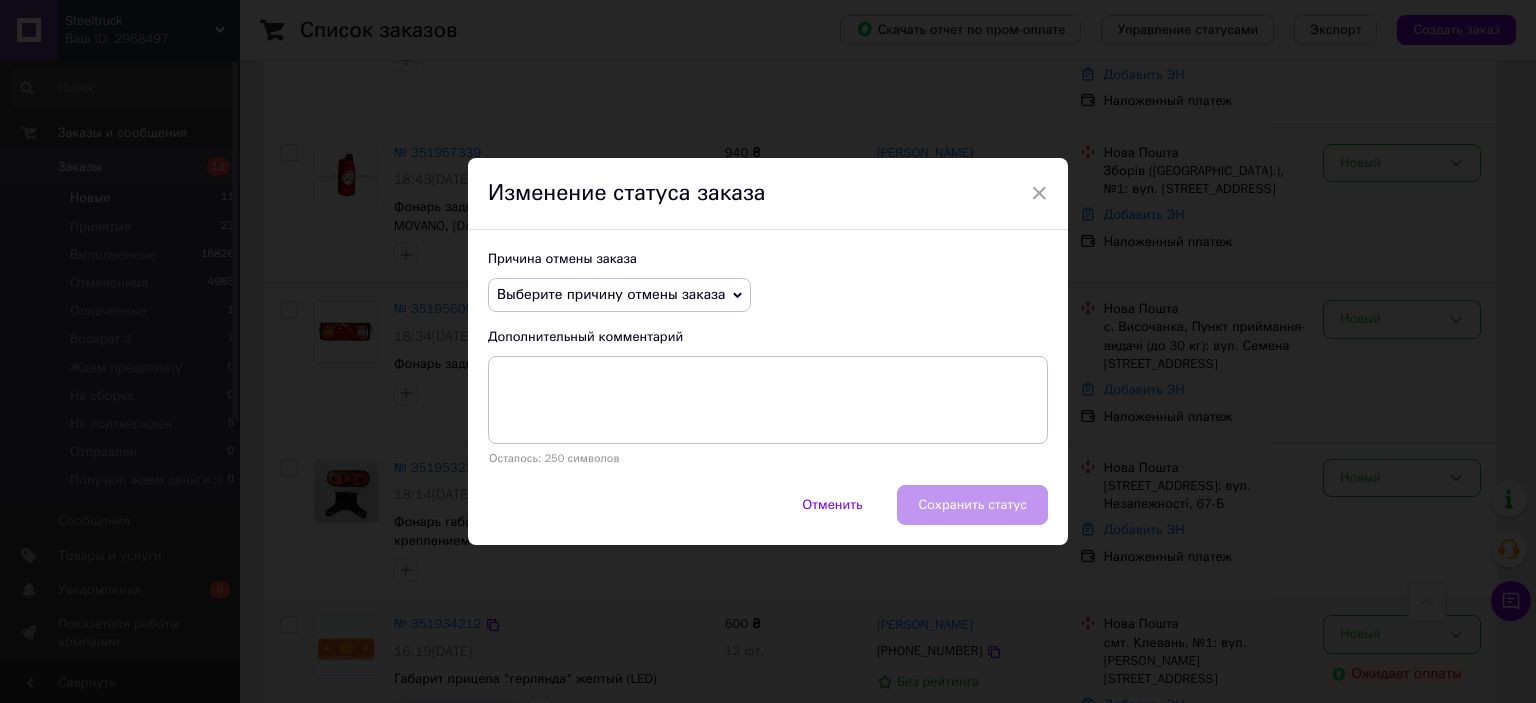 click on "Выберите причину отмены заказа" at bounding box center (611, 294) 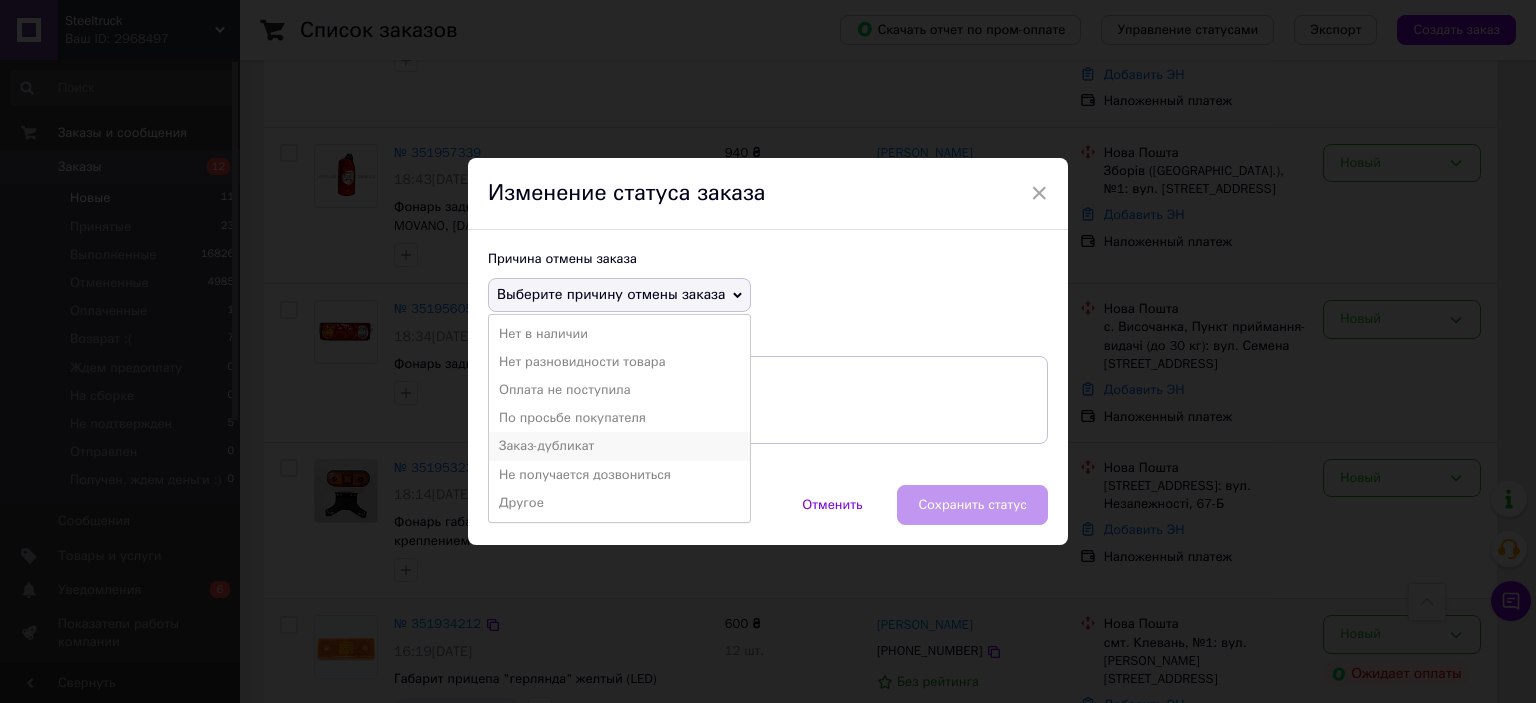 click on "Заказ-дубликат" at bounding box center [619, 446] 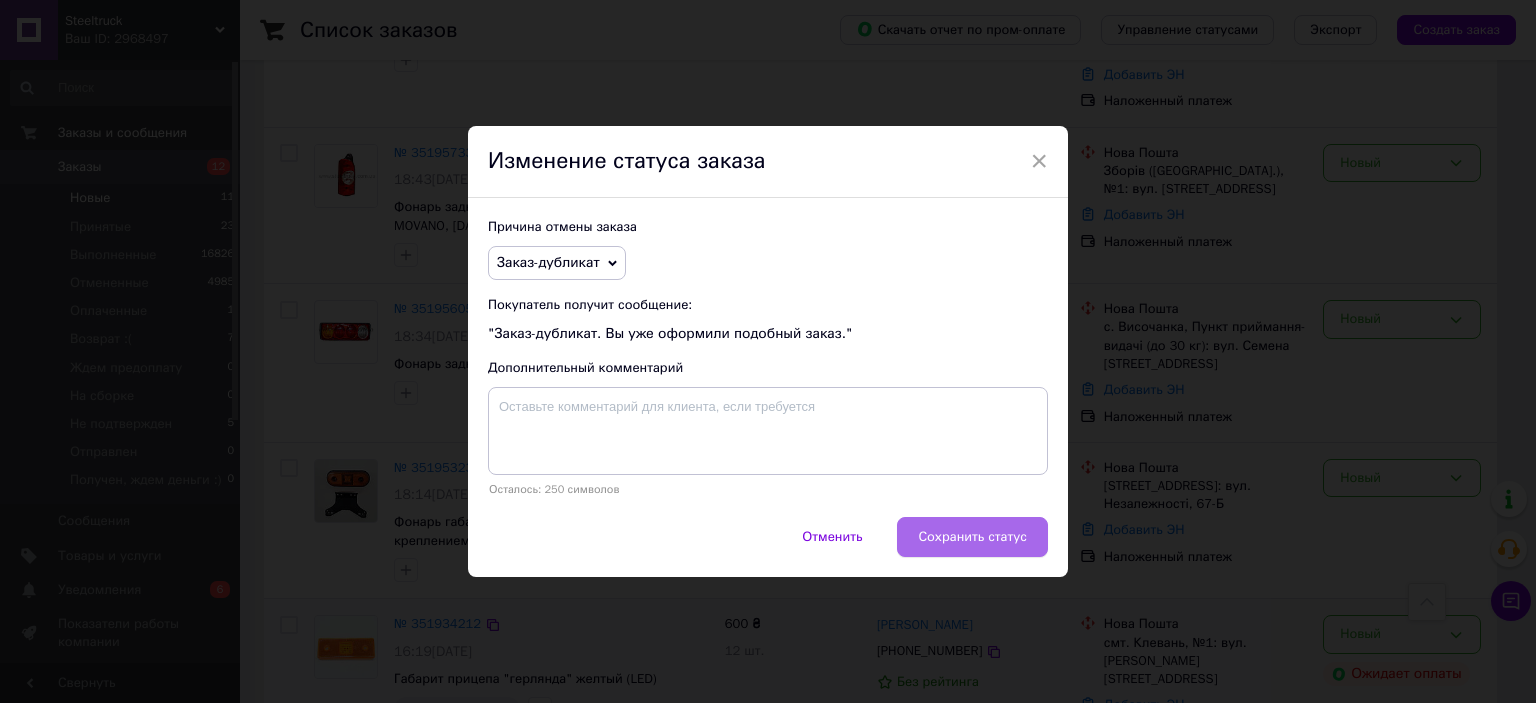 click on "Сохранить статус" at bounding box center [972, 537] 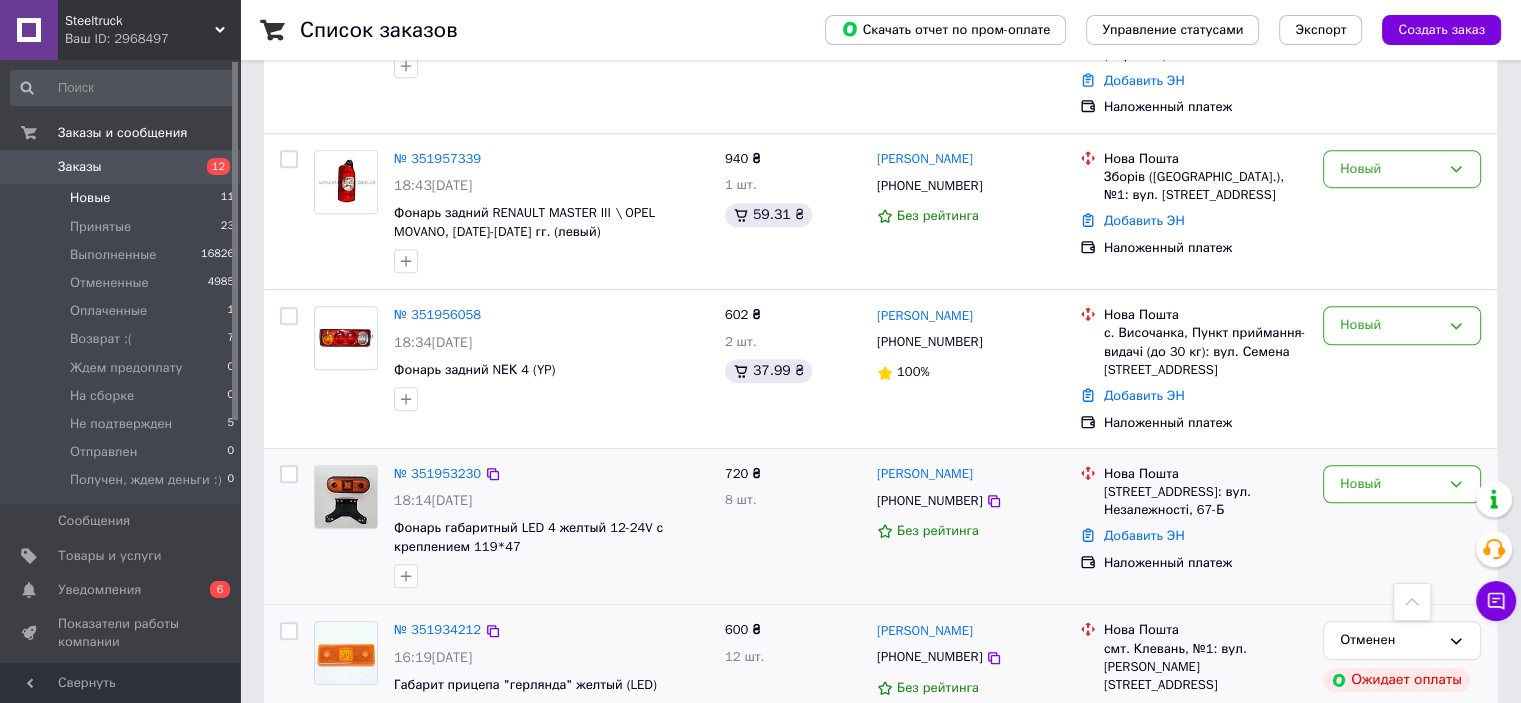 scroll, scrollTop: 1352, scrollLeft: 0, axis: vertical 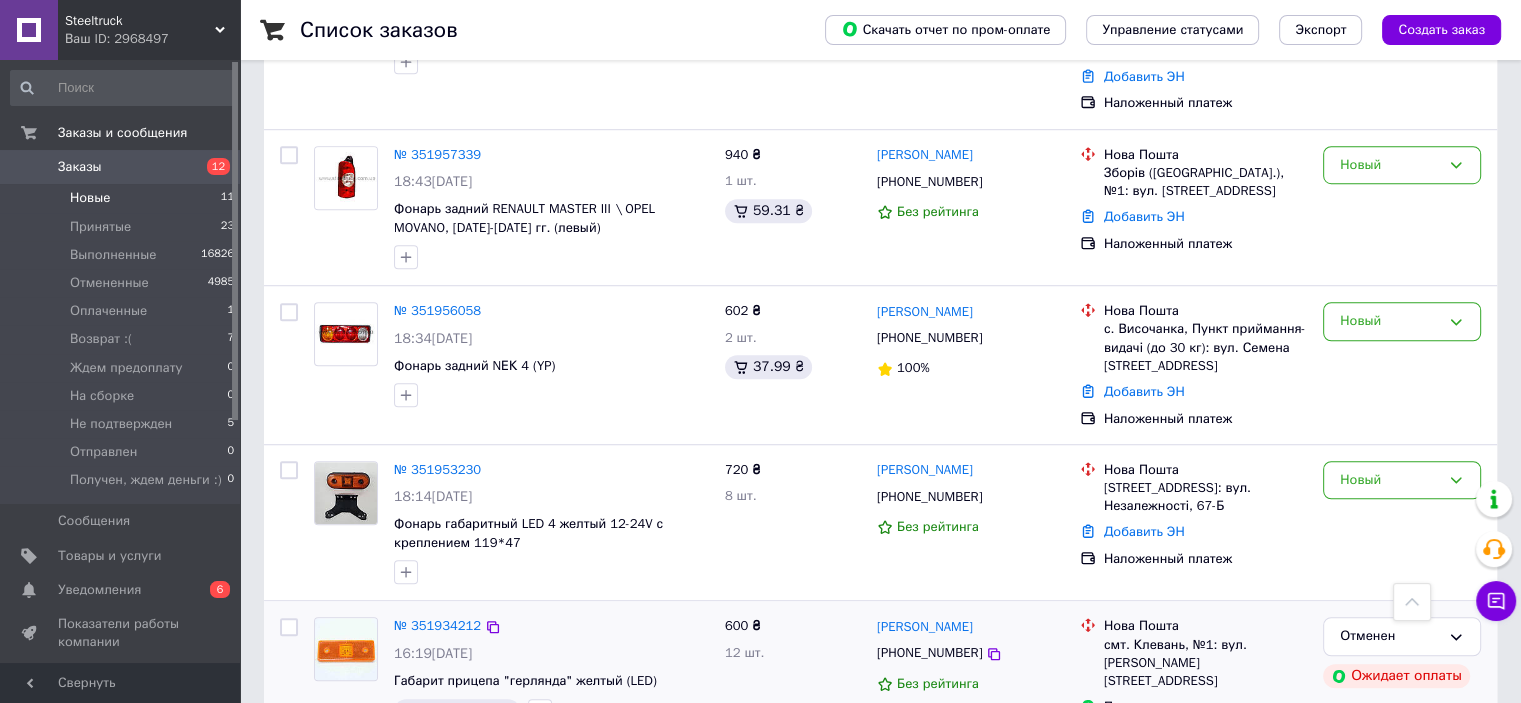 click on "Новые 11" at bounding box center (123, 198) 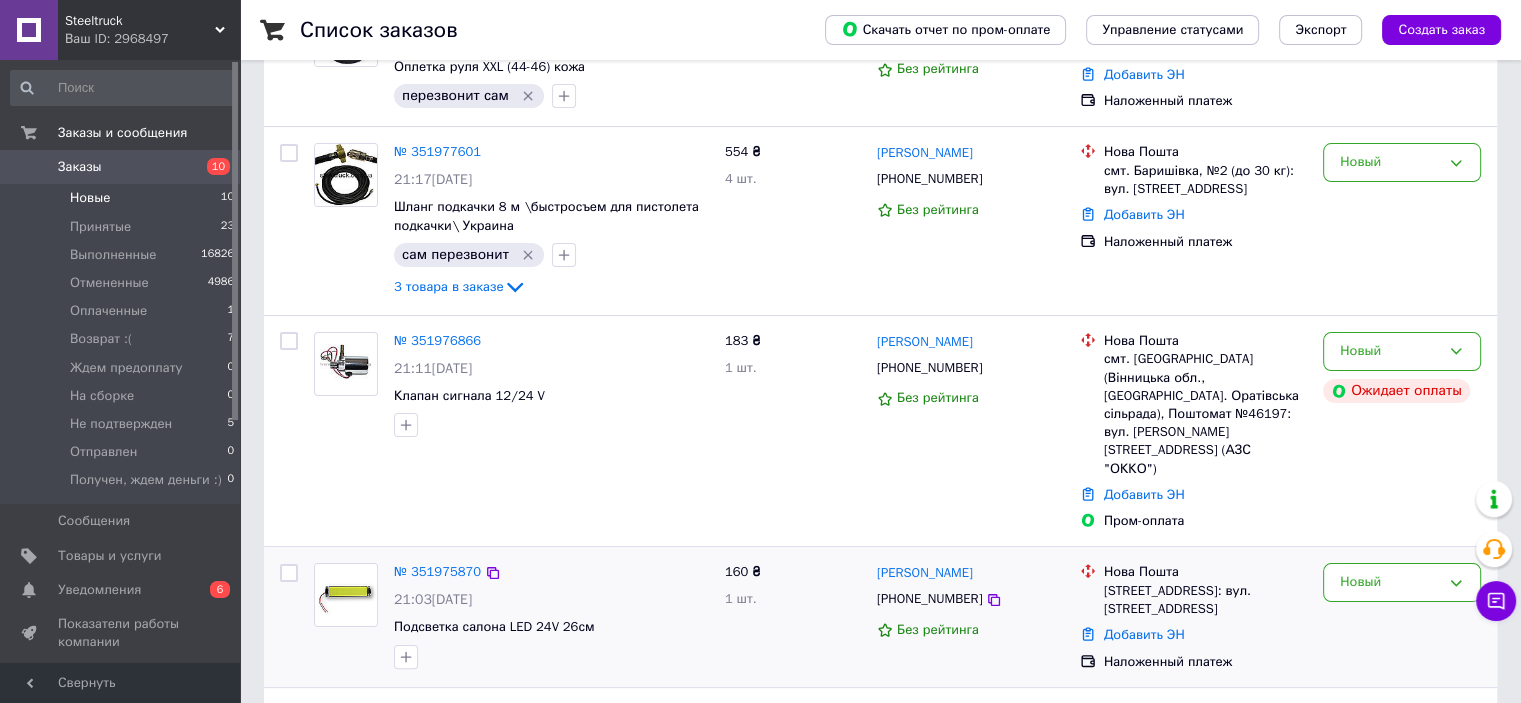 scroll, scrollTop: 600, scrollLeft: 0, axis: vertical 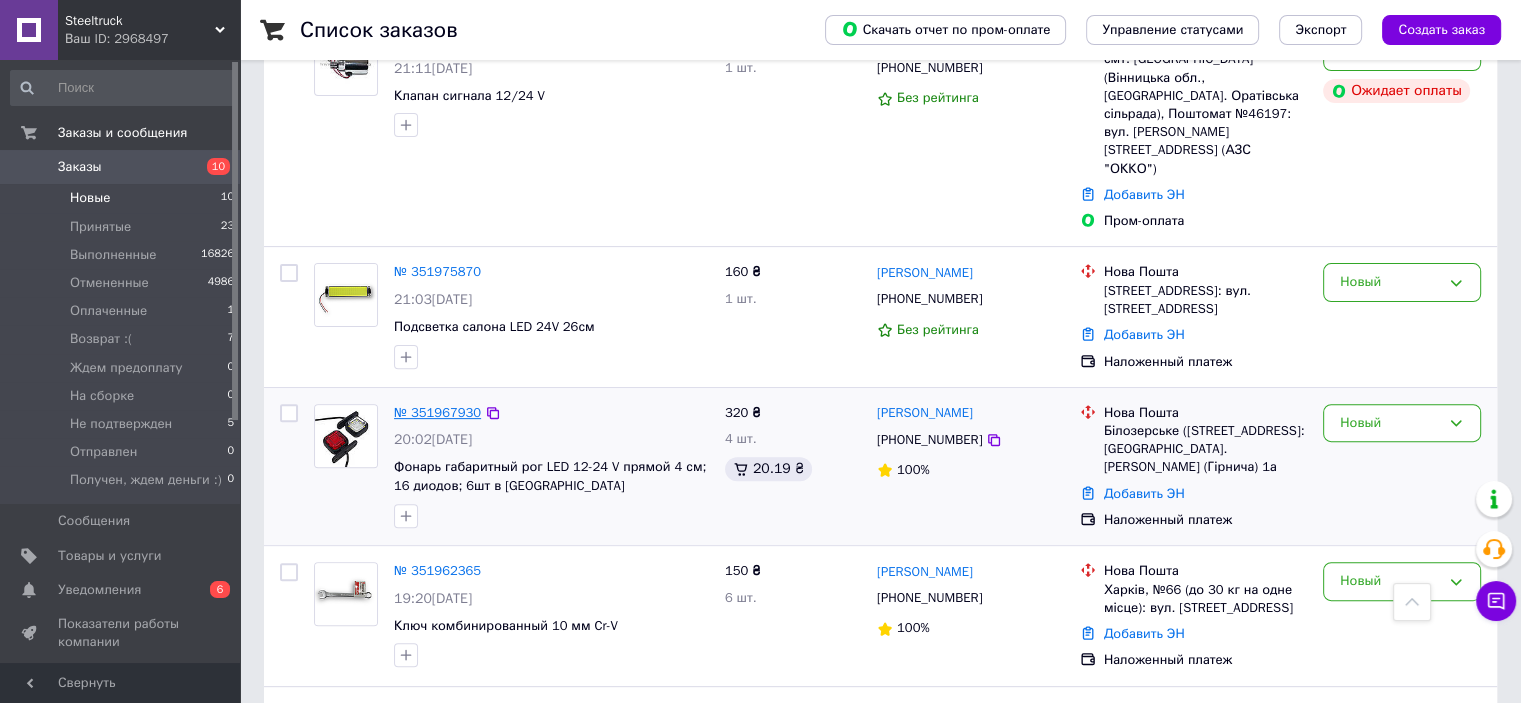click on "№ 351967930" at bounding box center [437, 412] 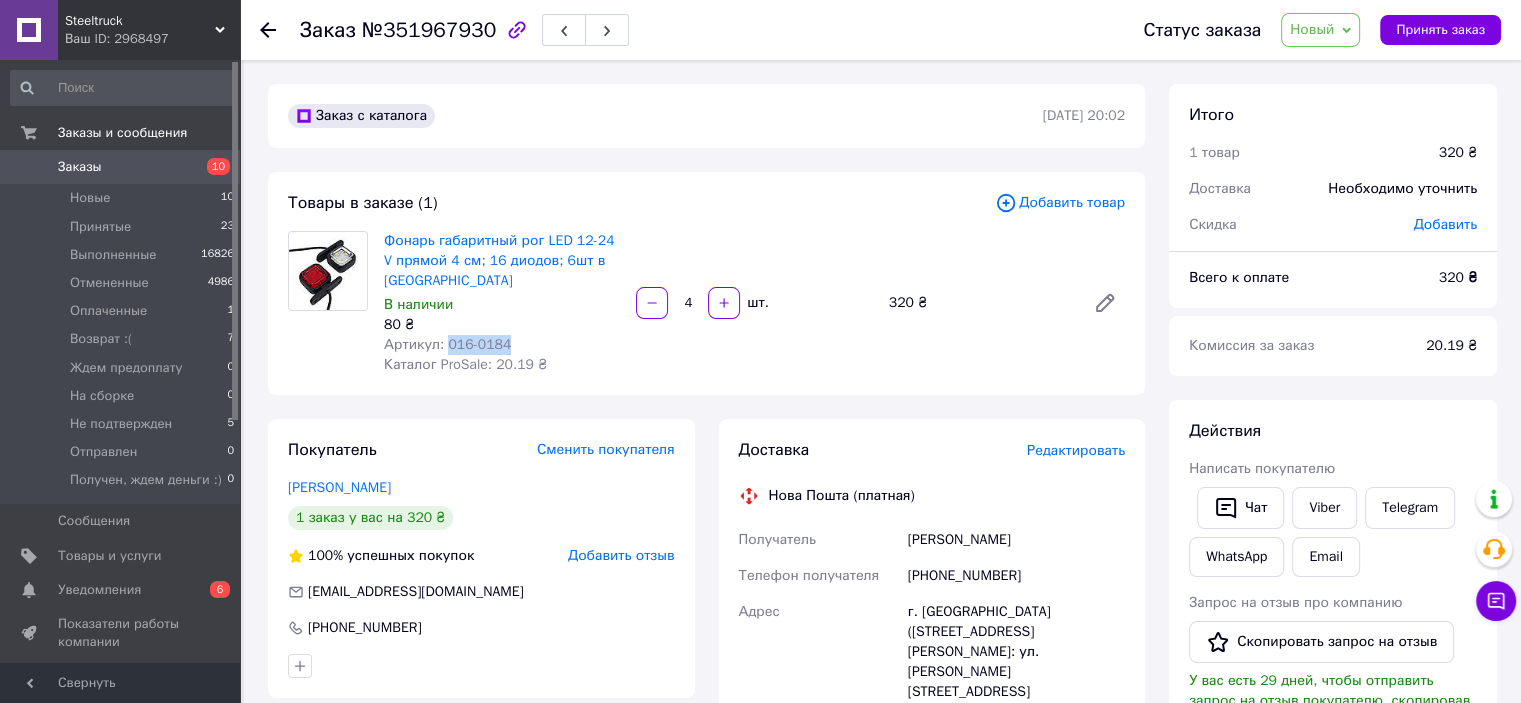 drag, startPoint x: 513, startPoint y: 346, endPoint x: 443, endPoint y: 341, distance: 70.178345 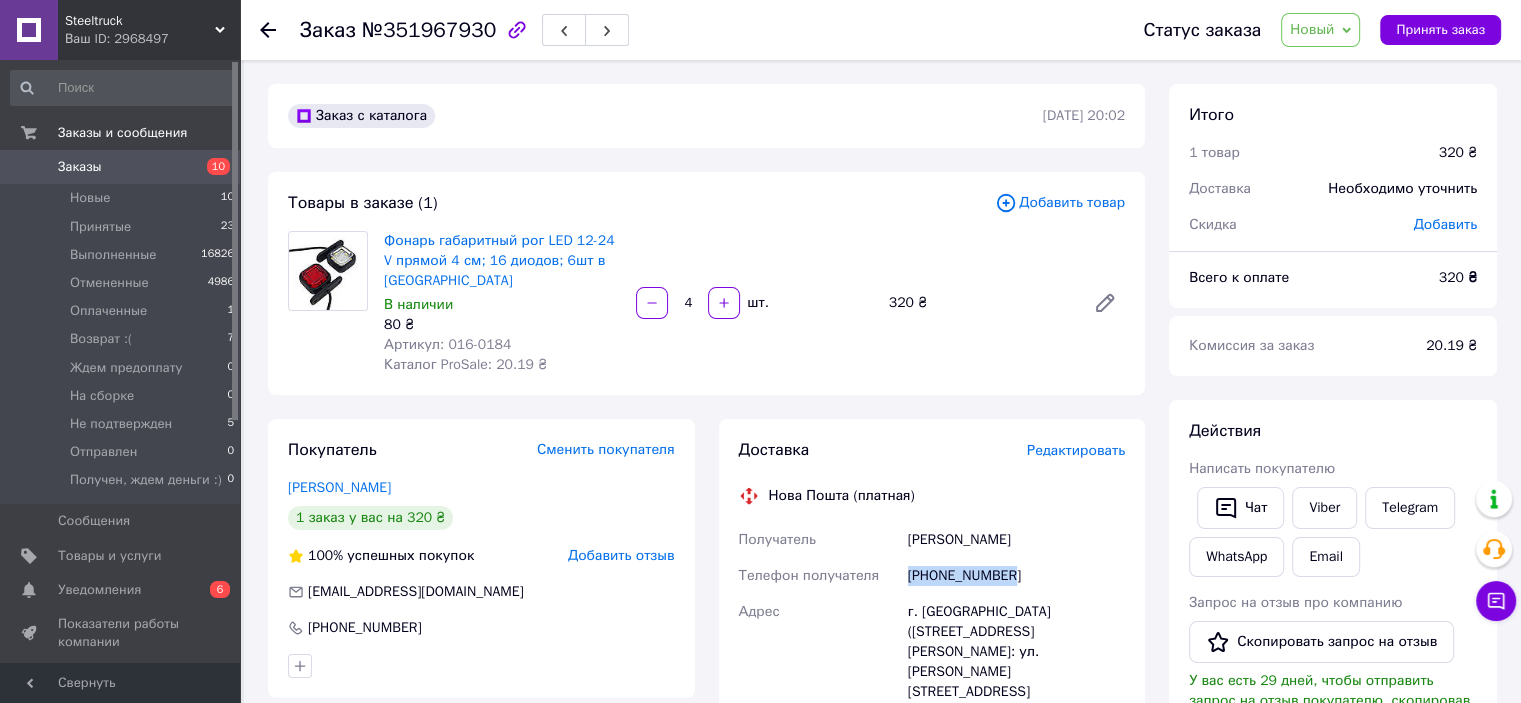 drag, startPoint x: 1017, startPoint y: 579, endPoint x: 908, endPoint y: 582, distance: 109.041275 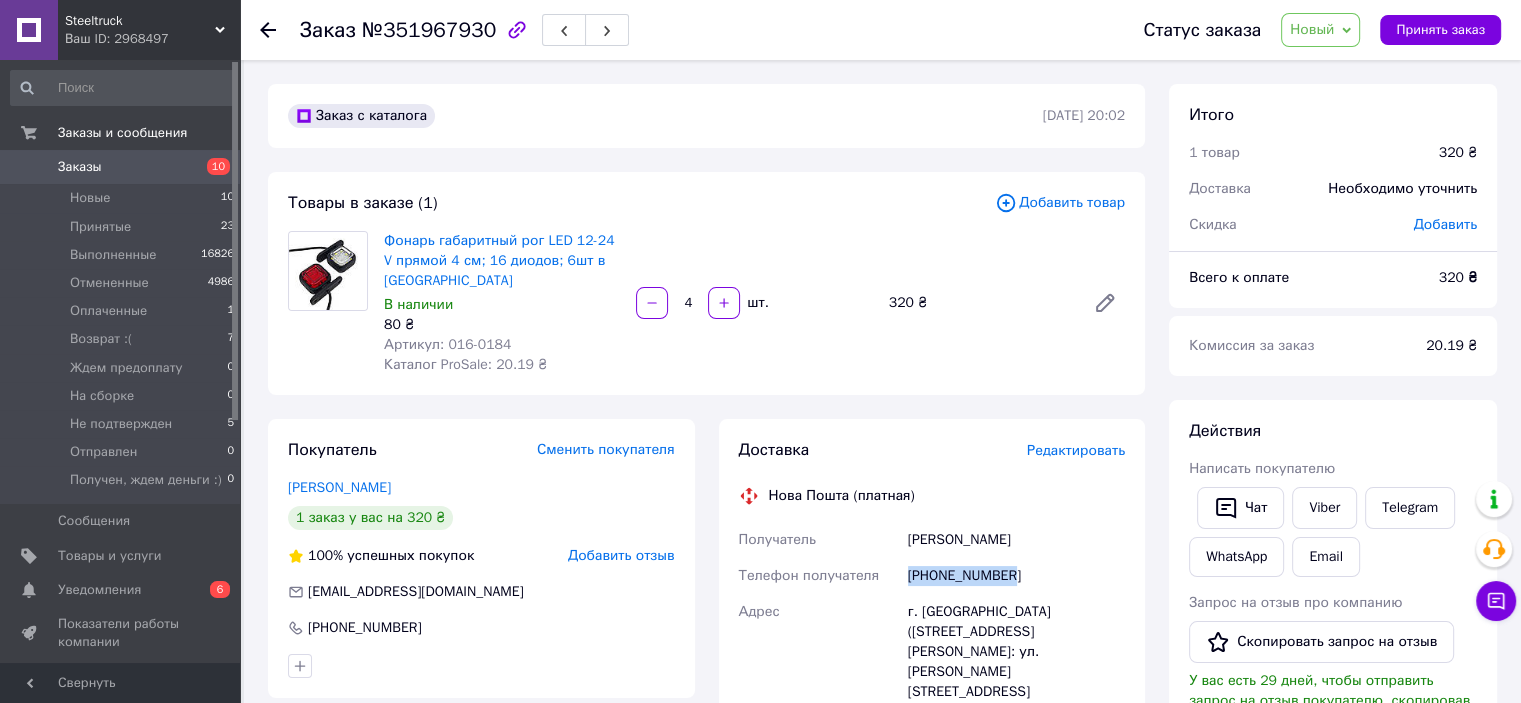 copy on "[PHONE_NUMBER]" 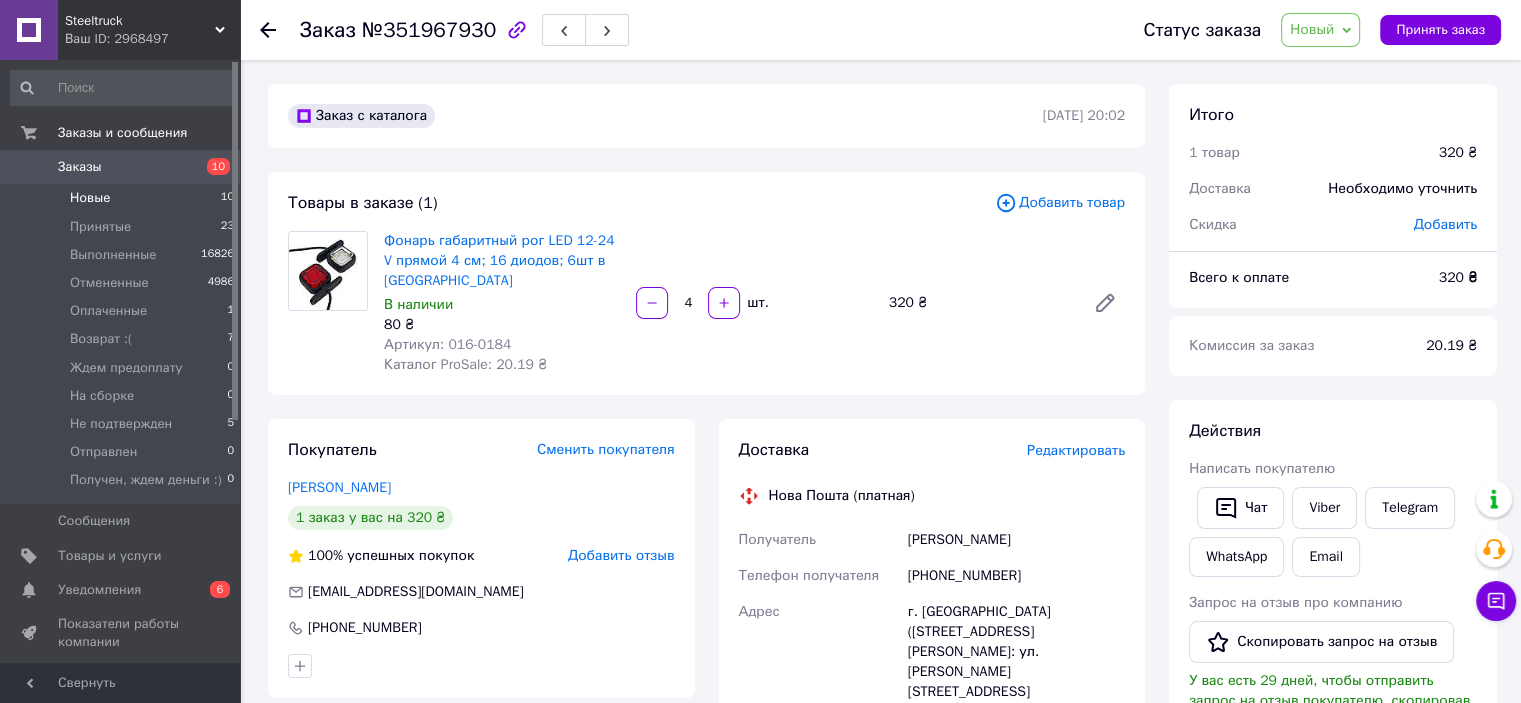 click on "Новые" at bounding box center [90, 198] 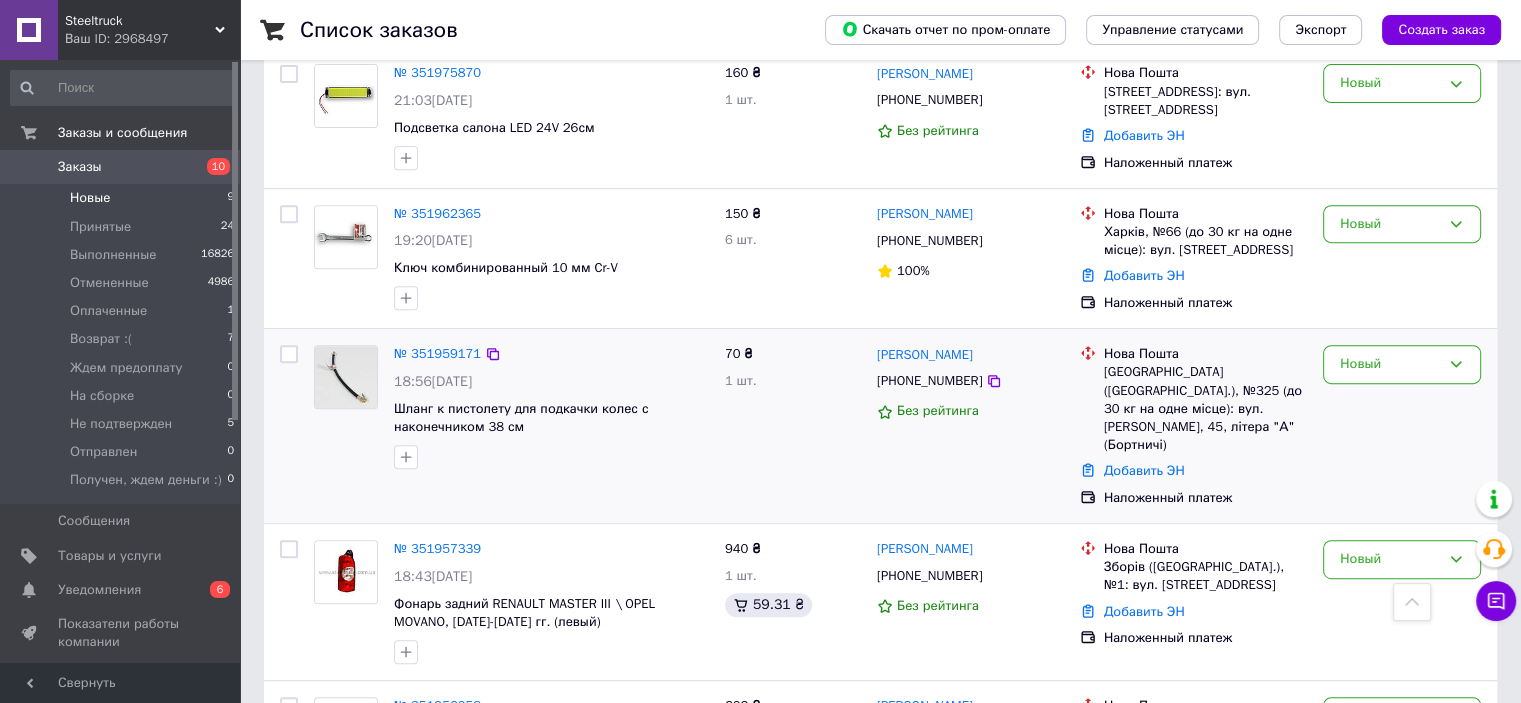 scroll, scrollTop: 900, scrollLeft: 0, axis: vertical 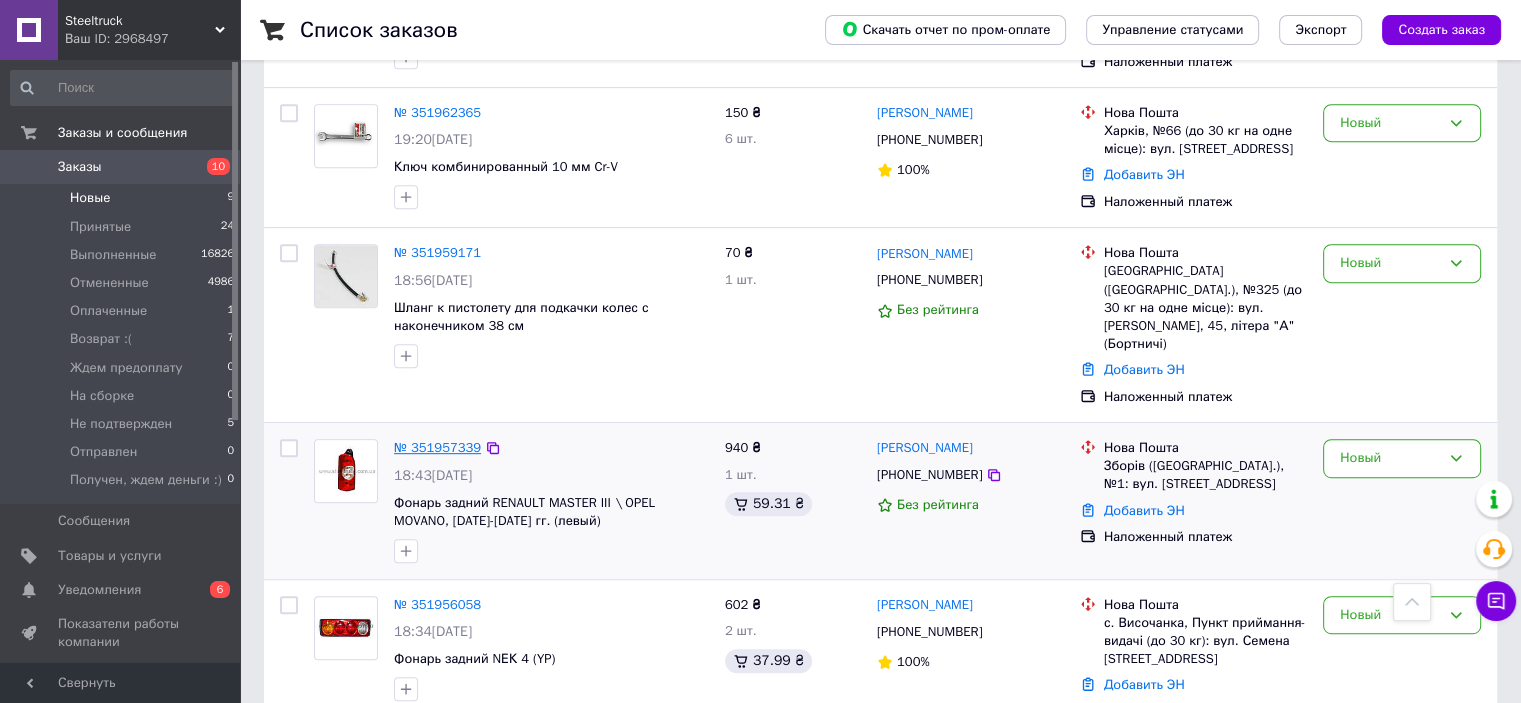 click on "№ 351957339" at bounding box center (437, 447) 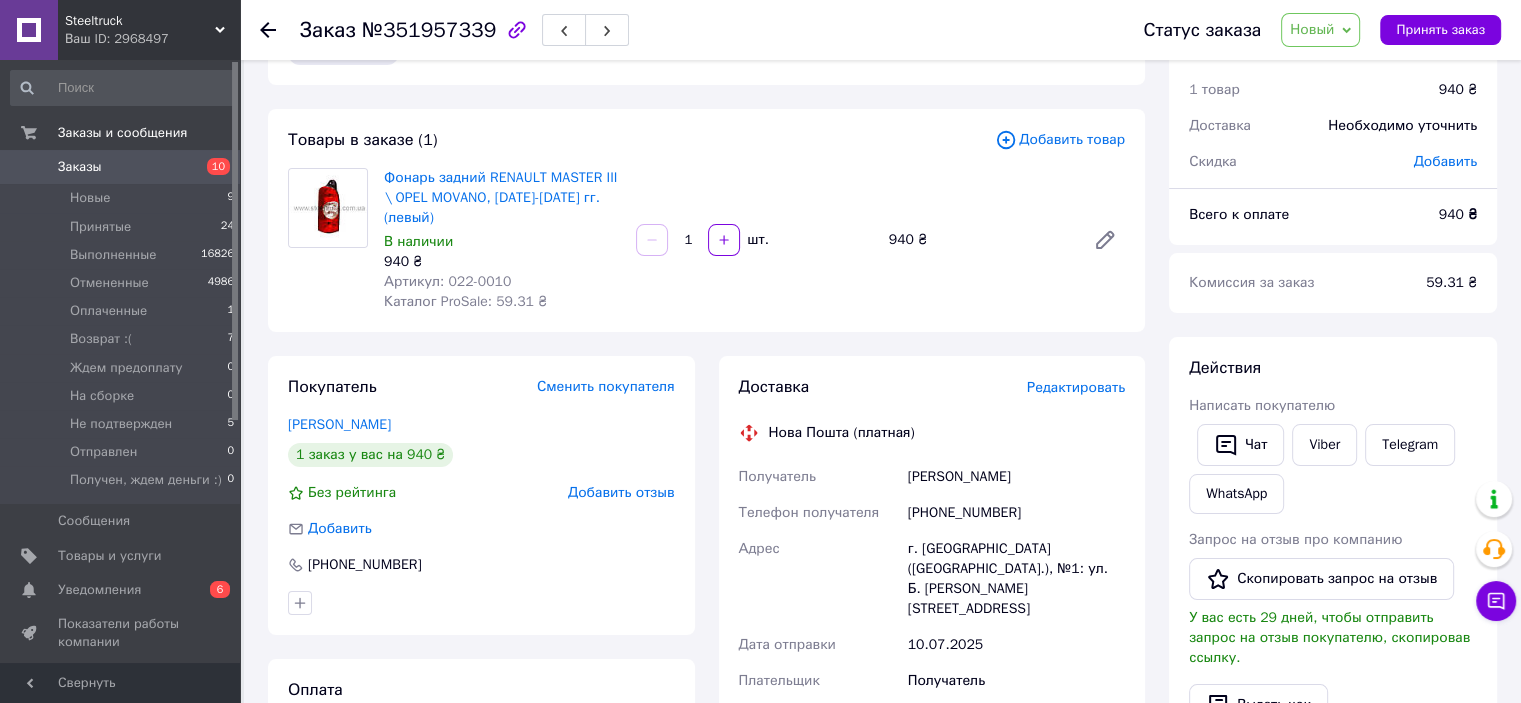 scroll, scrollTop: 28, scrollLeft: 0, axis: vertical 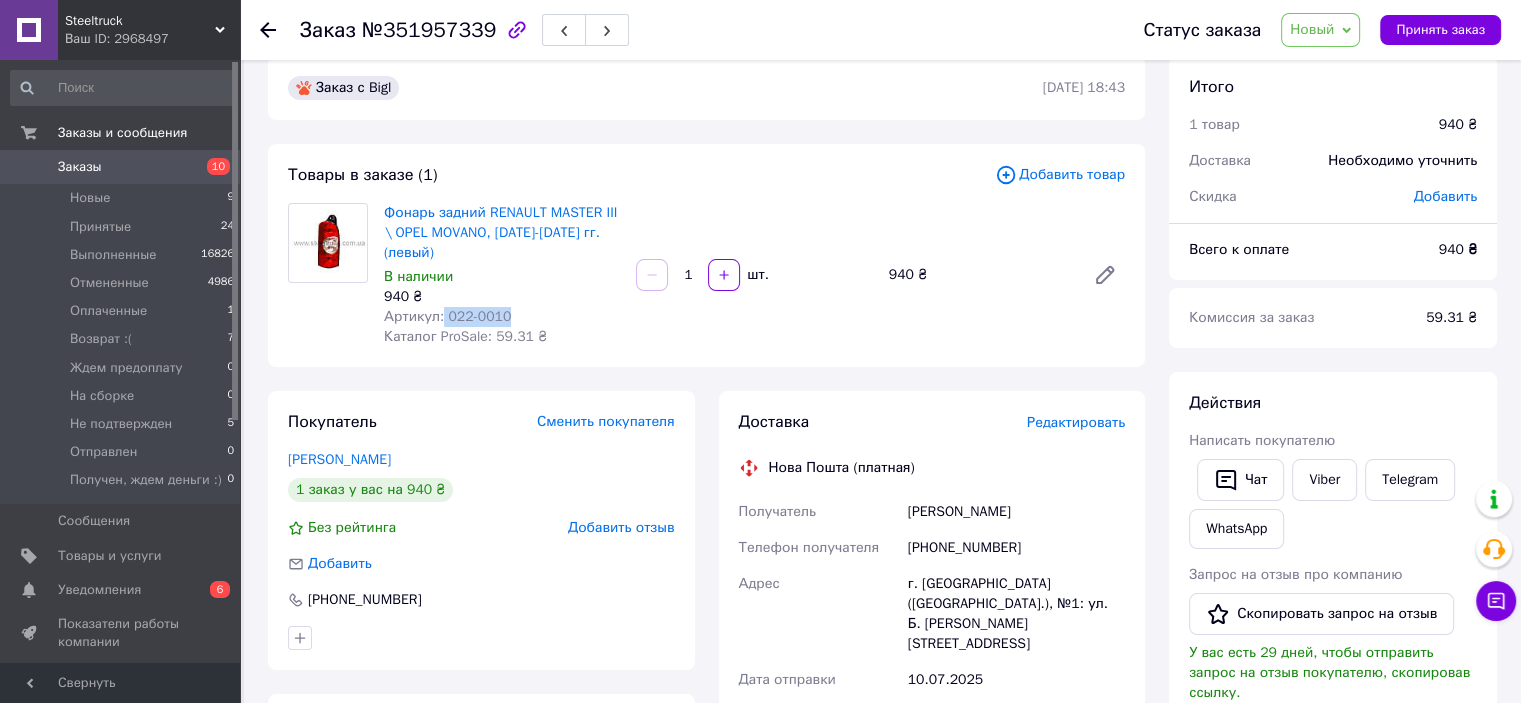 drag, startPoint x: 512, startPoint y: 312, endPoint x: 440, endPoint y: 314, distance: 72.02777 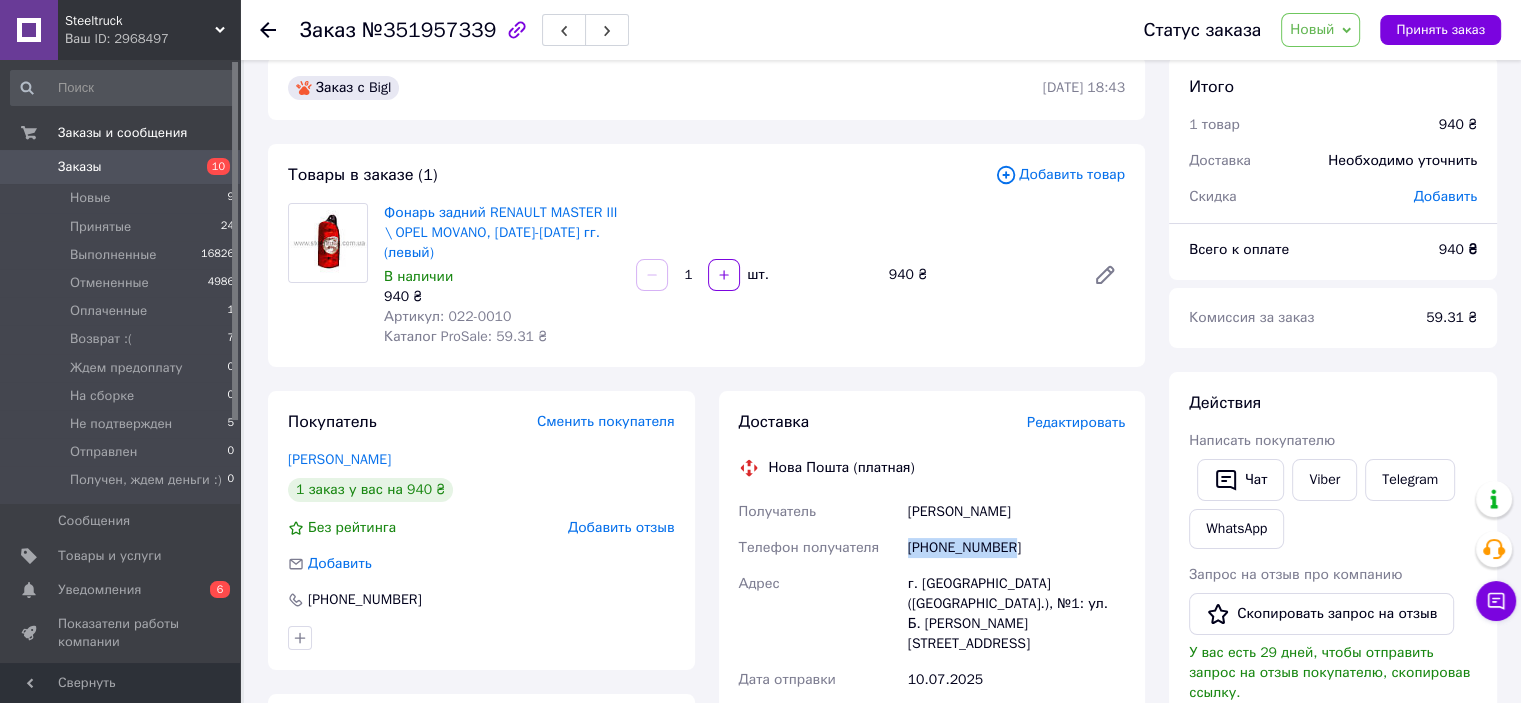 drag, startPoint x: 1031, startPoint y: 550, endPoint x: 882, endPoint y: 537, distance: 149.56604 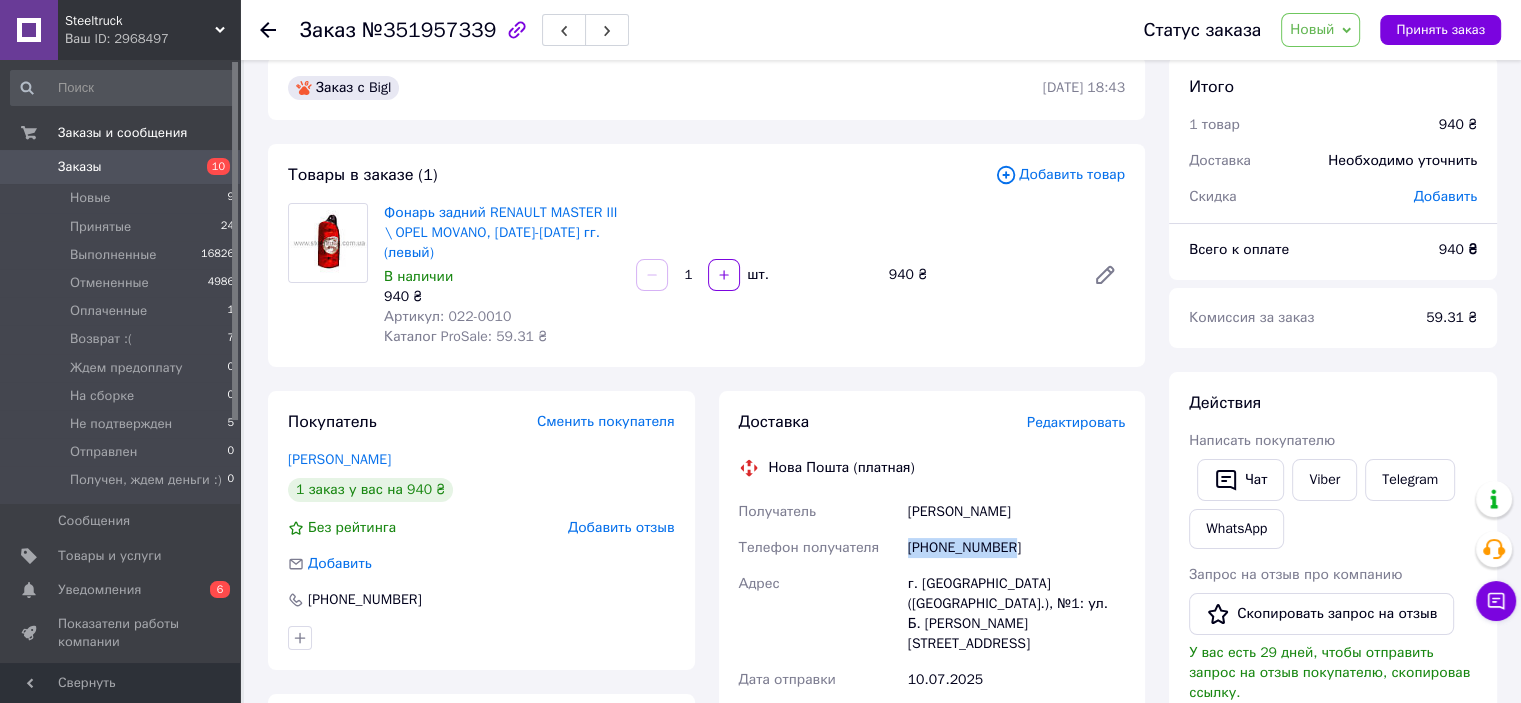 click on "Новый" at bounding box center (1312, 29) 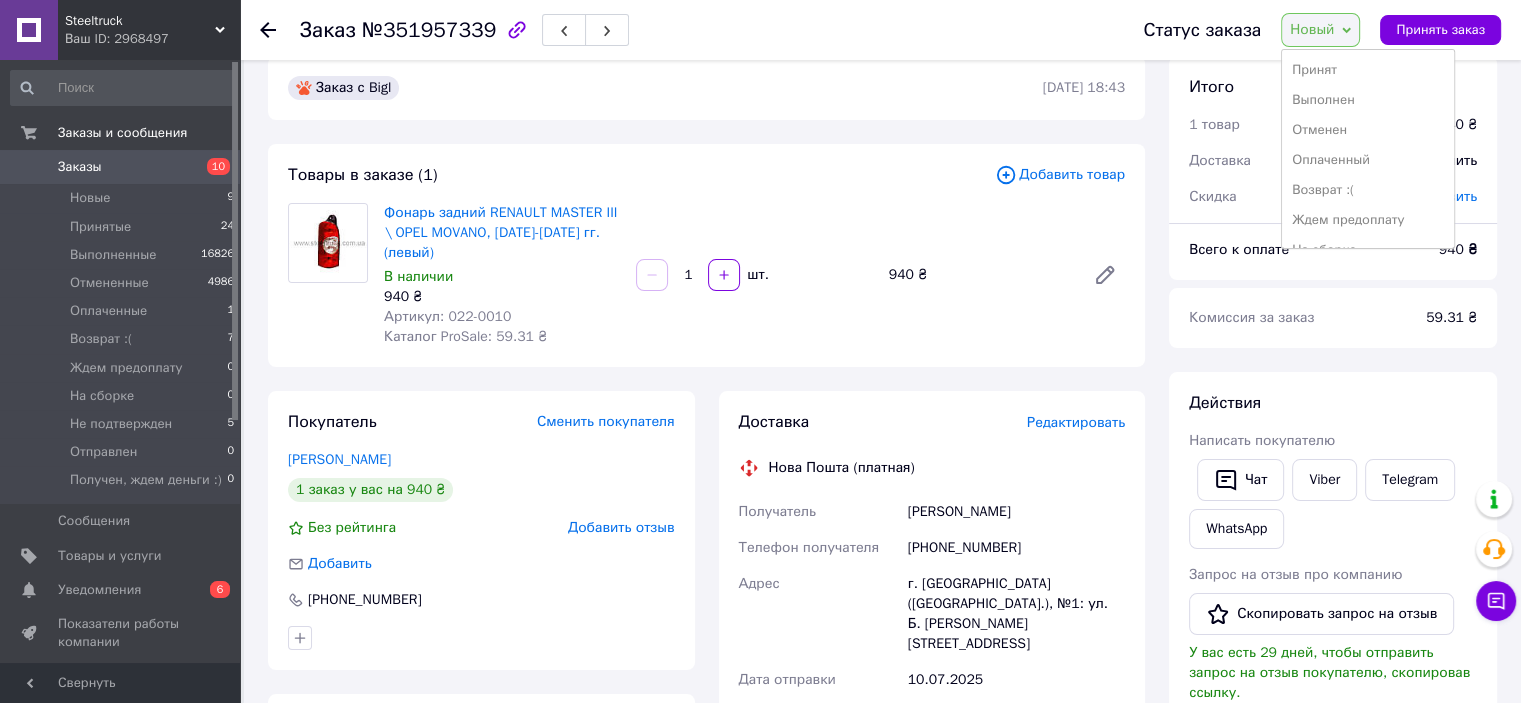 drag, startPoint x: 1344, startPoint y: 68, endPoint x: 1080, endPoint y: 132, distance: 271.64682 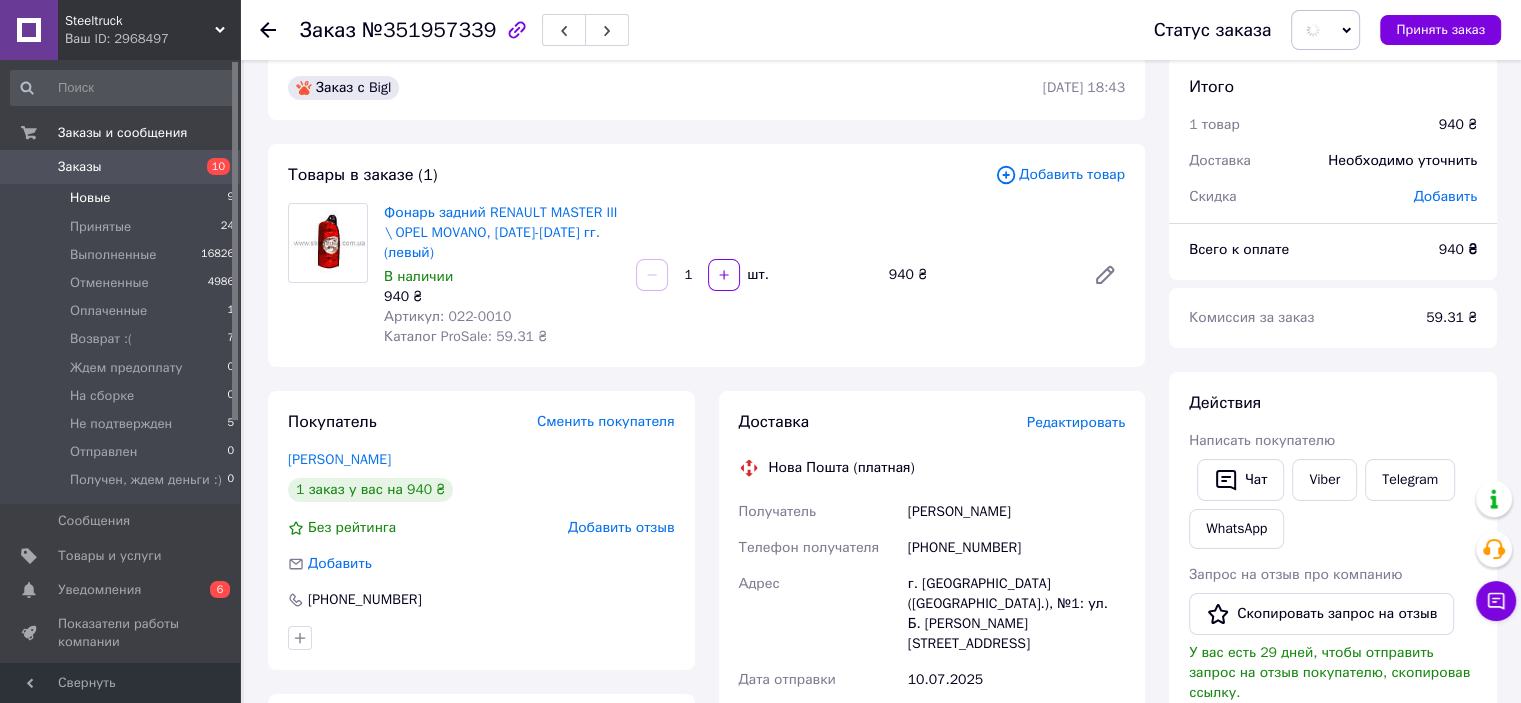 click on "Новые" at bounding box center (90, 198) 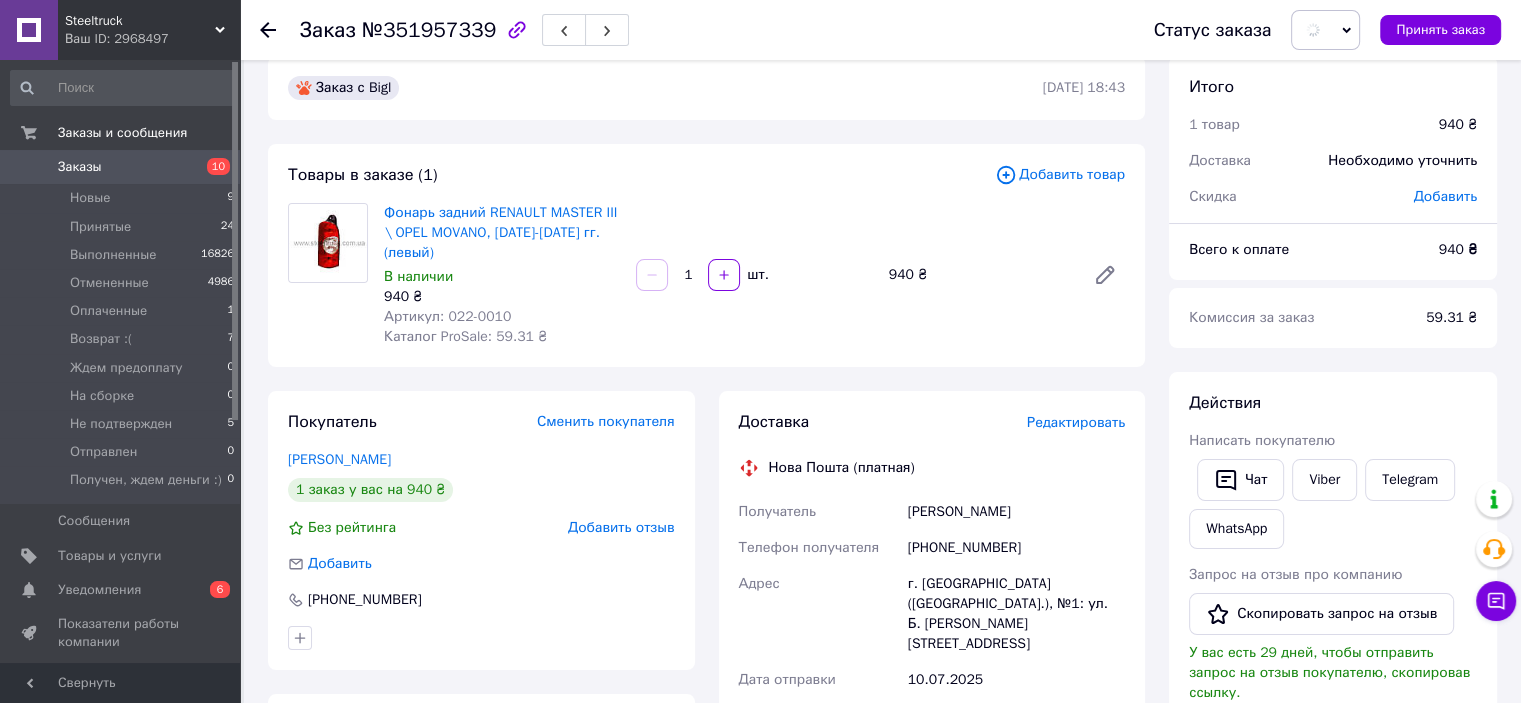 scroll, scrollTop: 0, scrollLeft: 0, axis: both 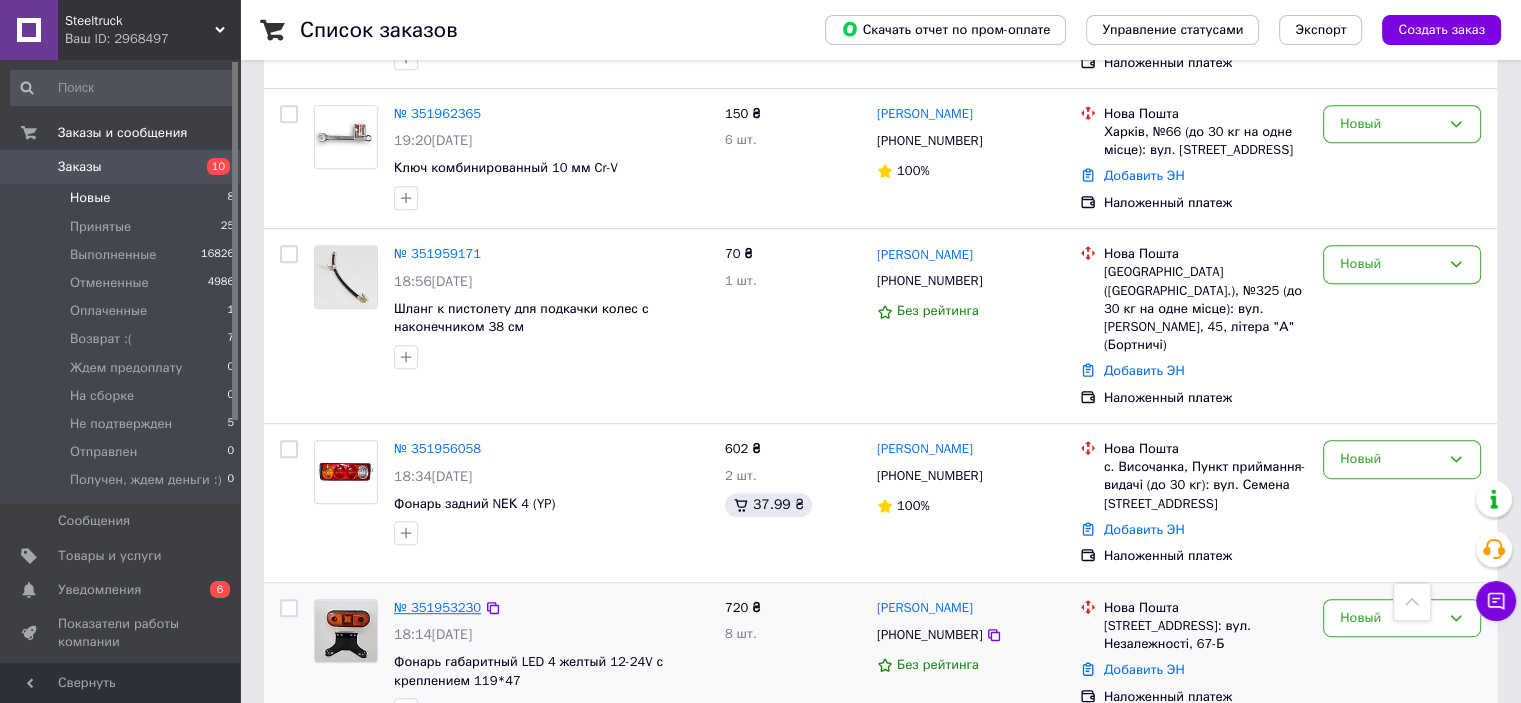 click on "№ 351953230" at bounding box center [437, 607] 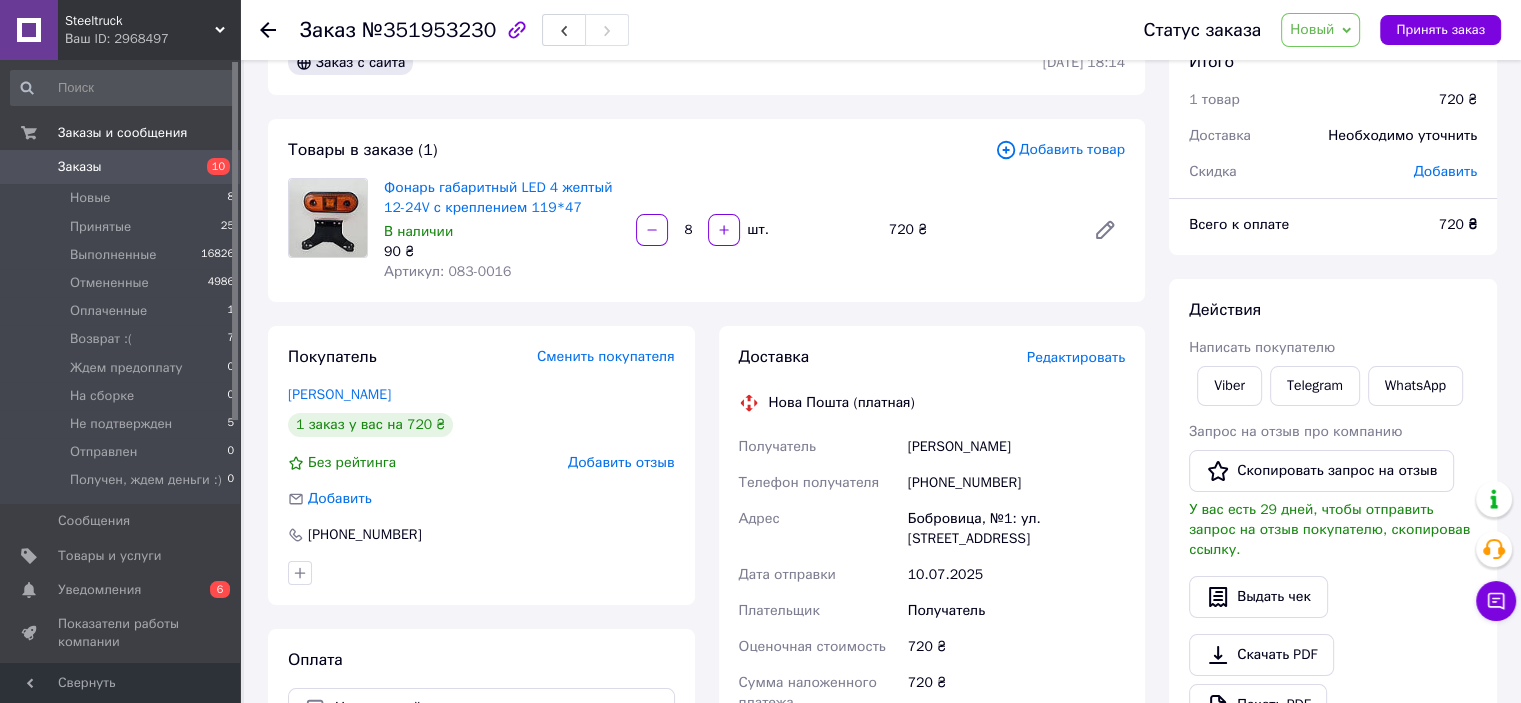 scroll, scrollTop: 0, scrollLeft: 0, axis: both 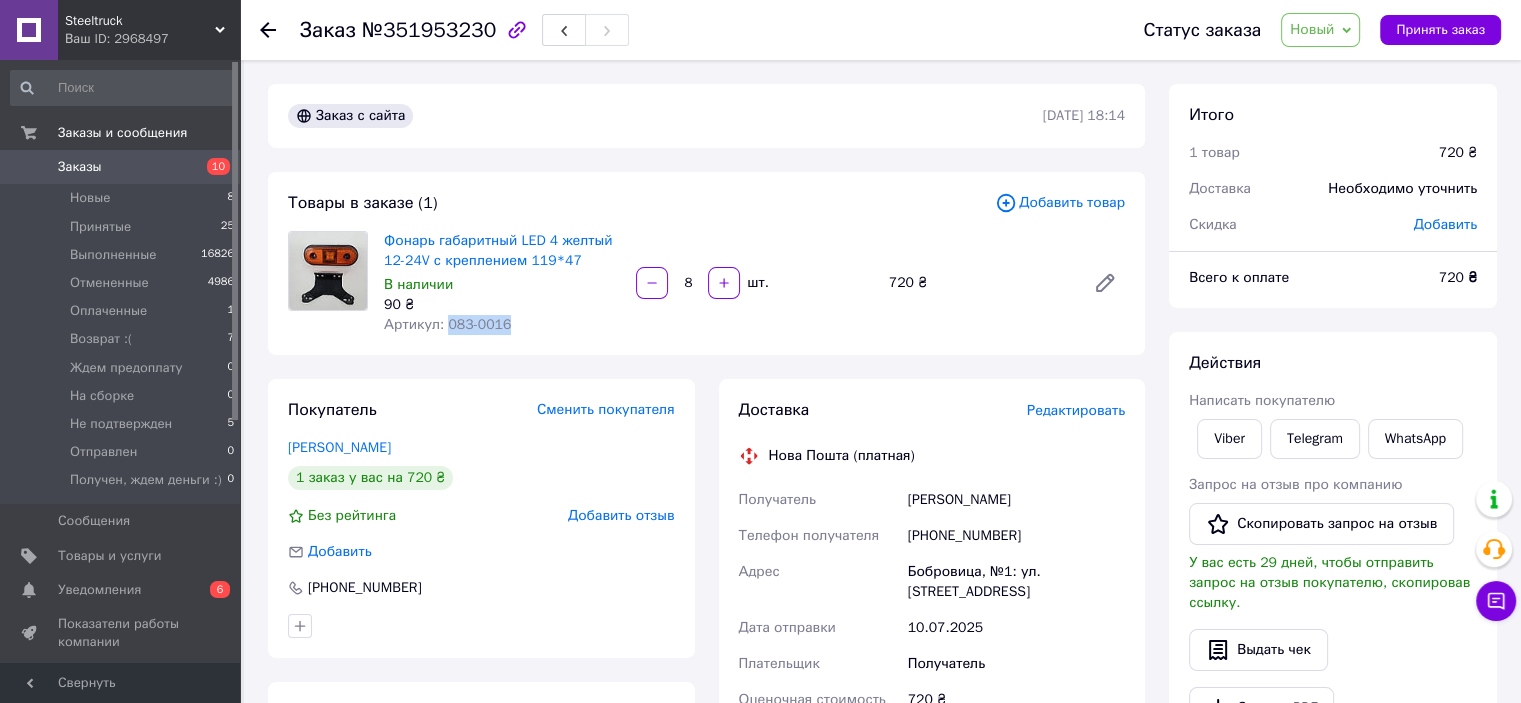 drag, startPoint x: 518, startPoint y: 328, endPoint x: 441, endPoint y: 329, distance: 77.00649 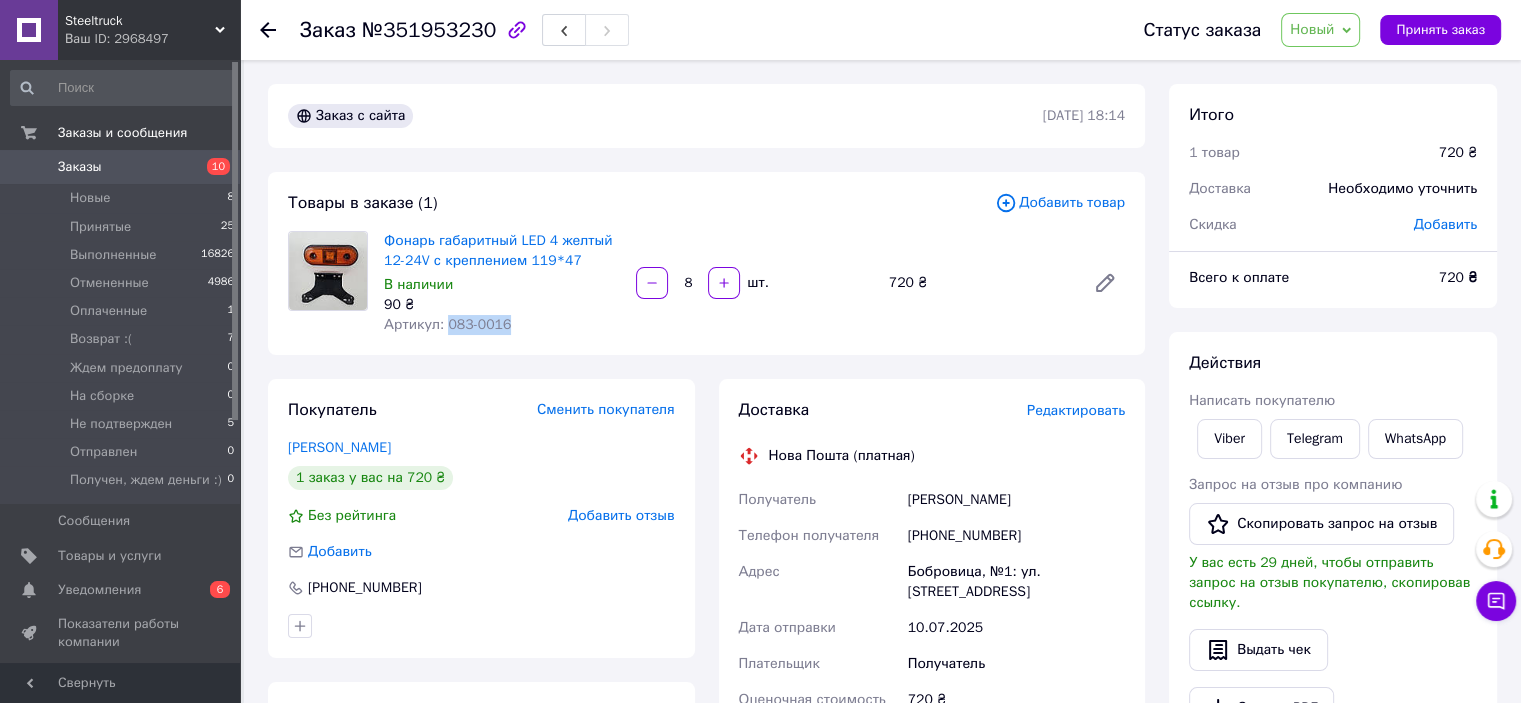 copy on "083-0016" 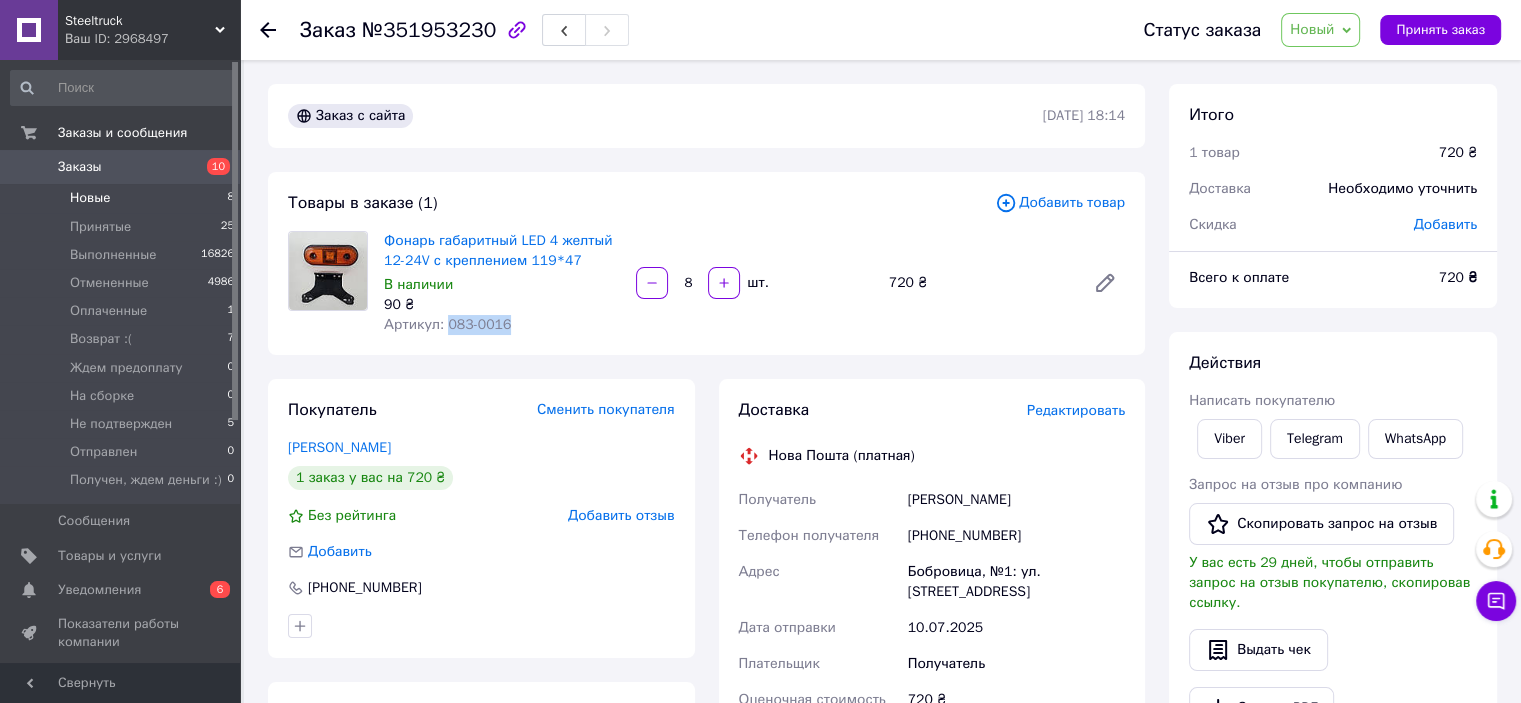 click on "Новые 8" at bounding box center [123, 198] 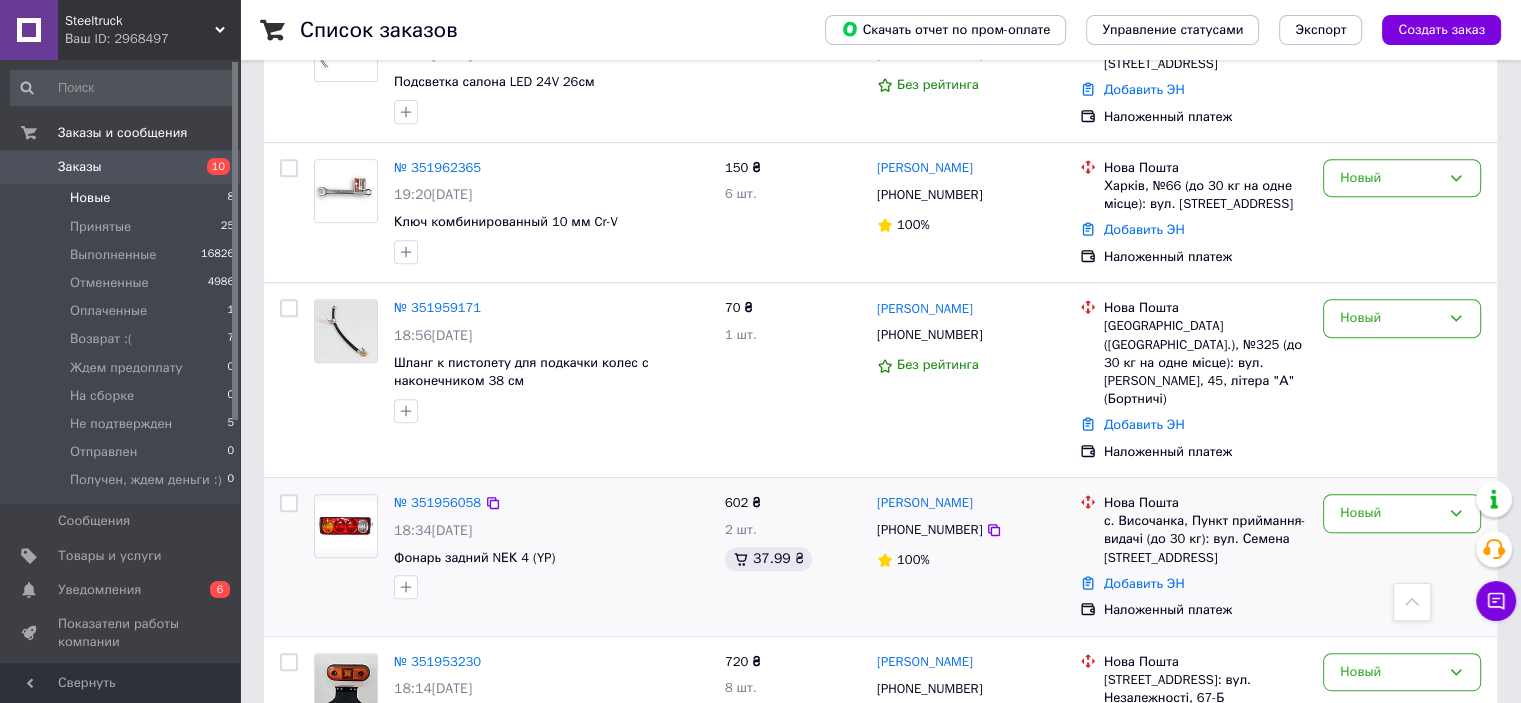 scroll, scrollTop: 899, scrollLeft: 0, axis: vertical 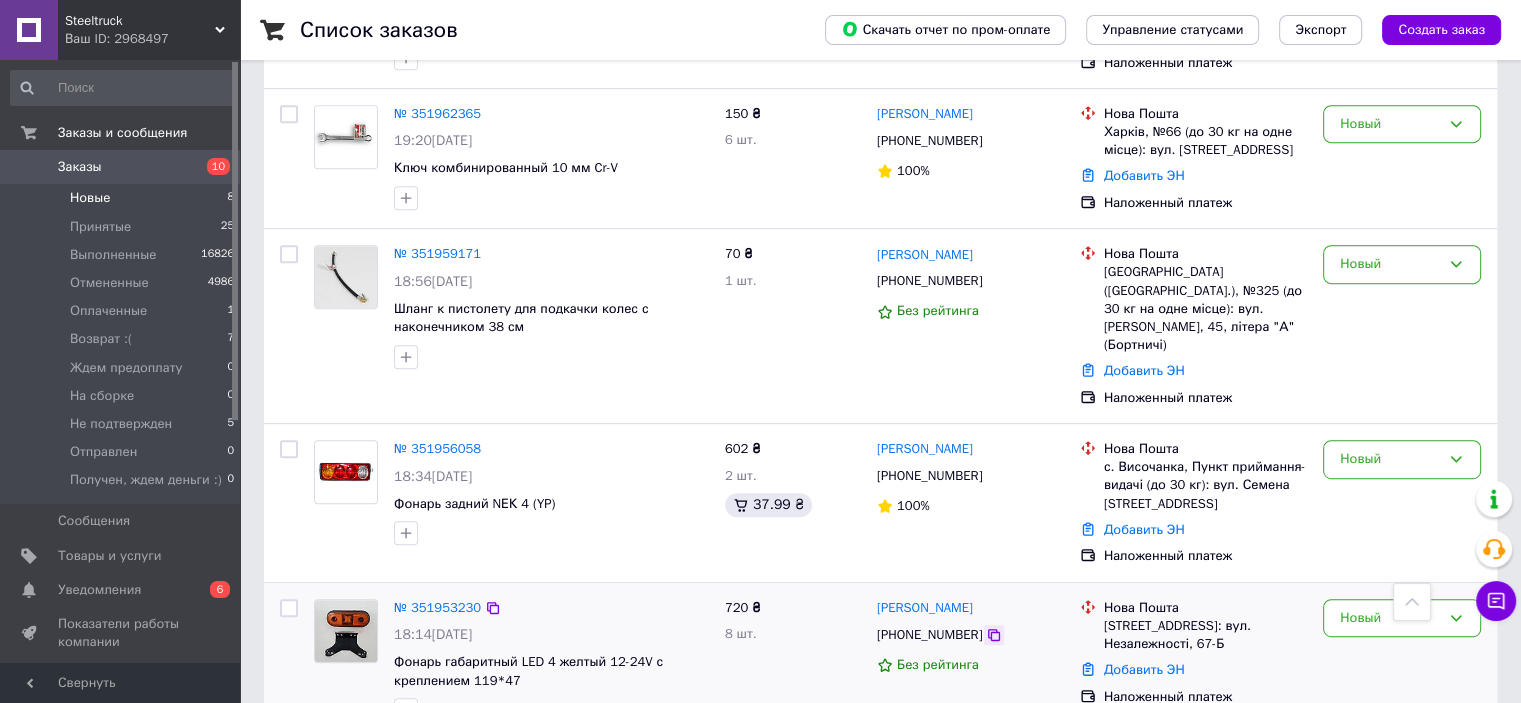click 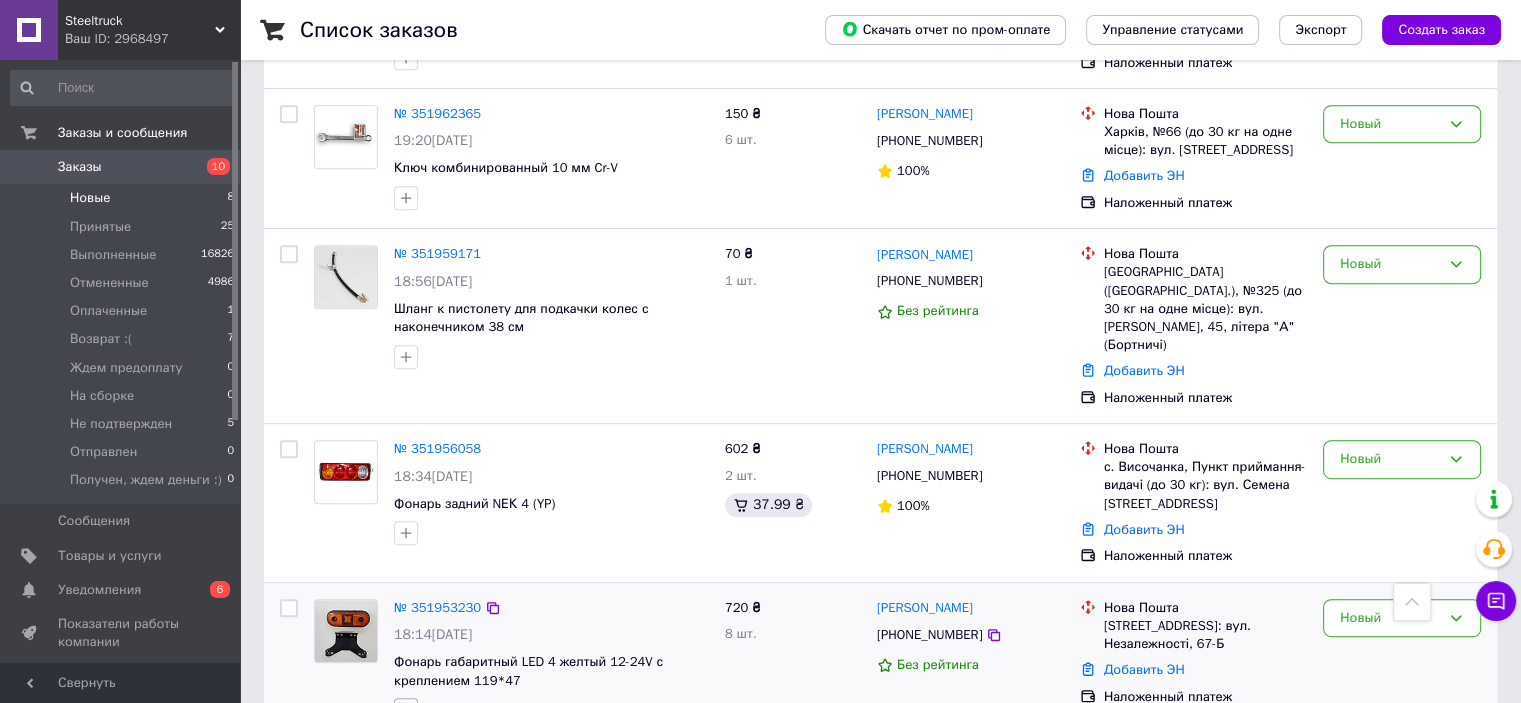 click 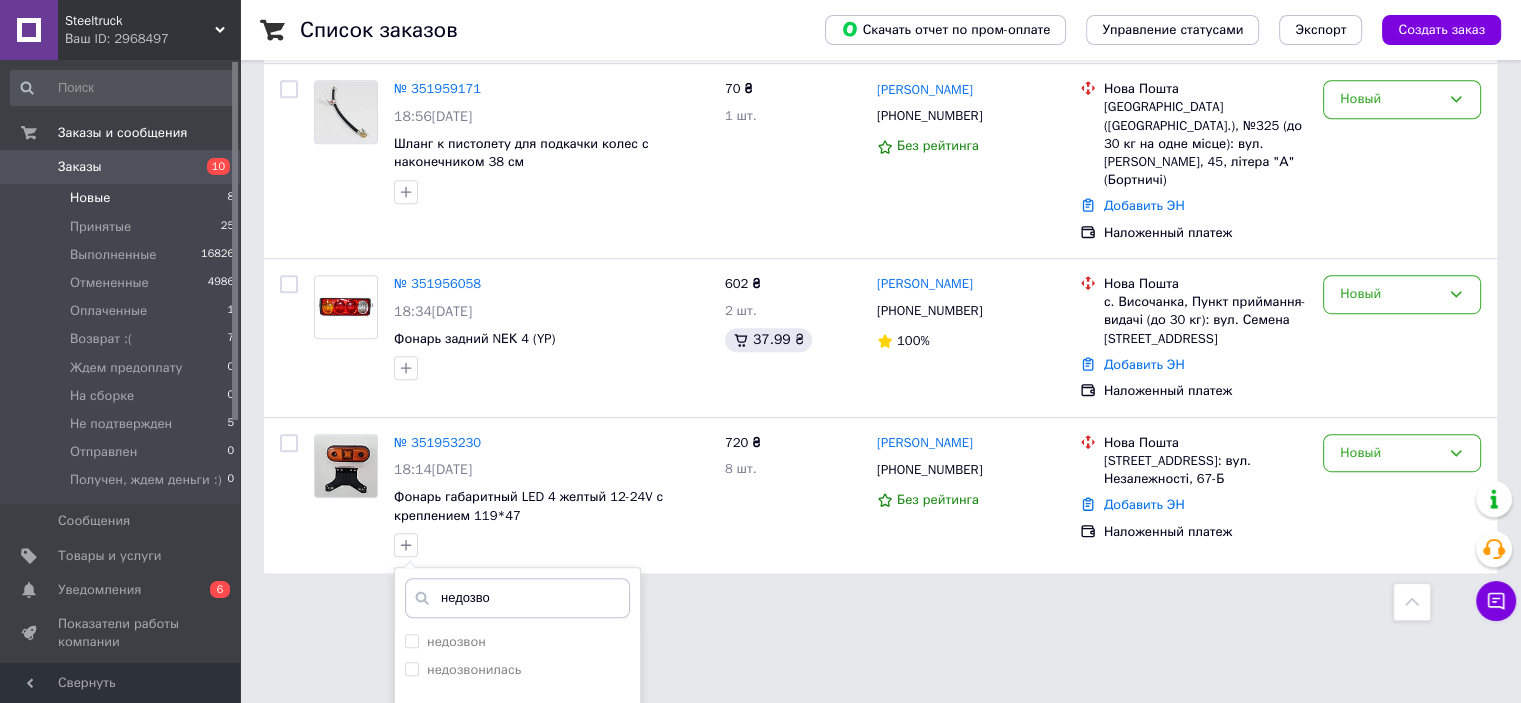 scroll, scrollTop: 1219, scrollLeft: 0, axis: vertical 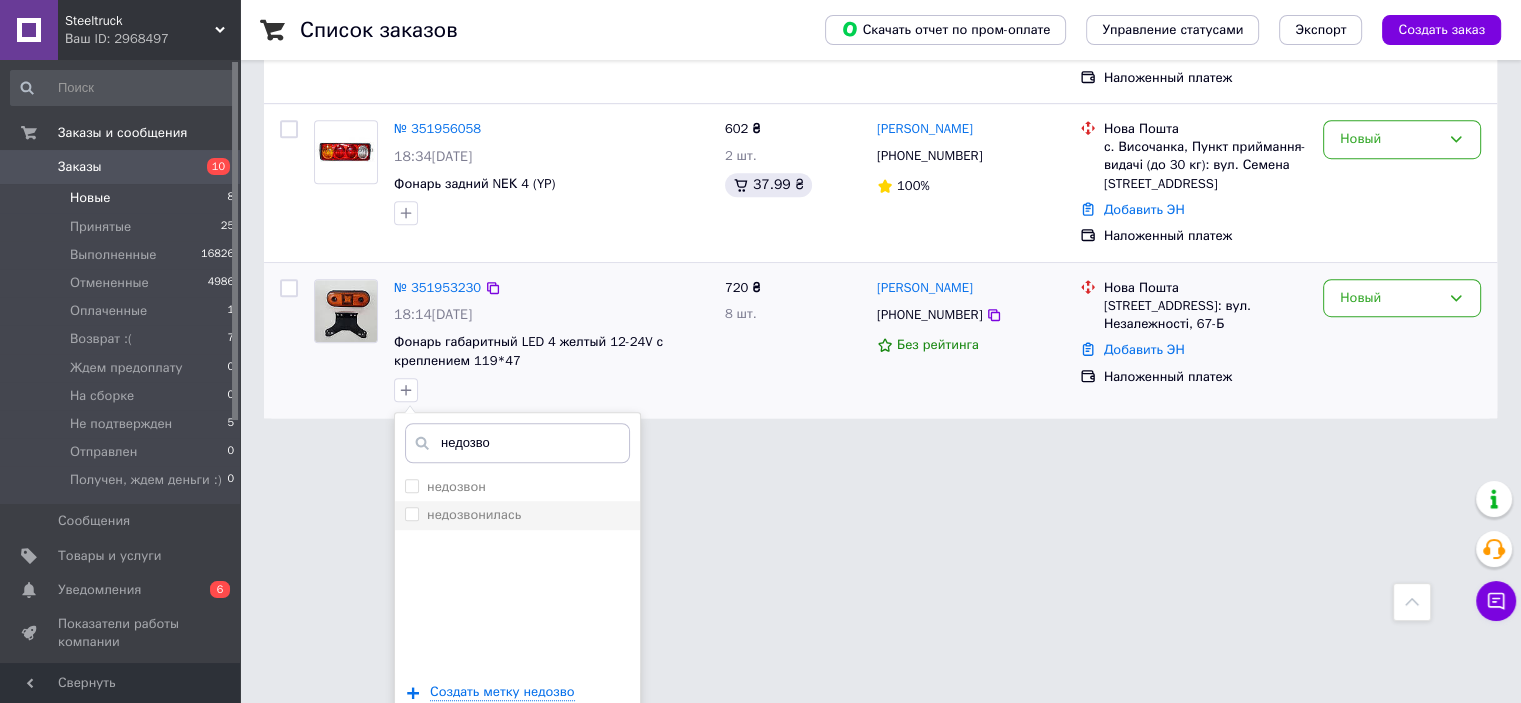 type on "недозво" 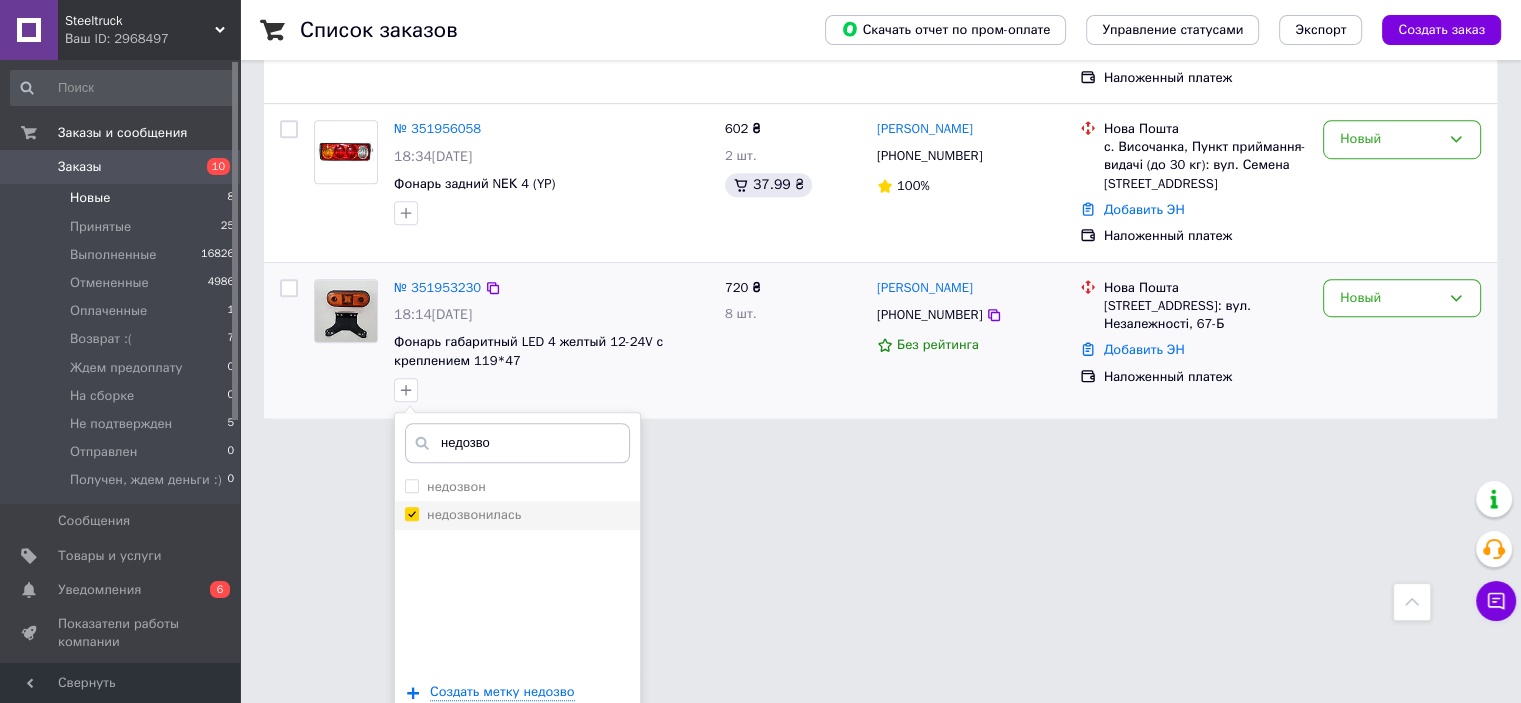 checkbox on "true" 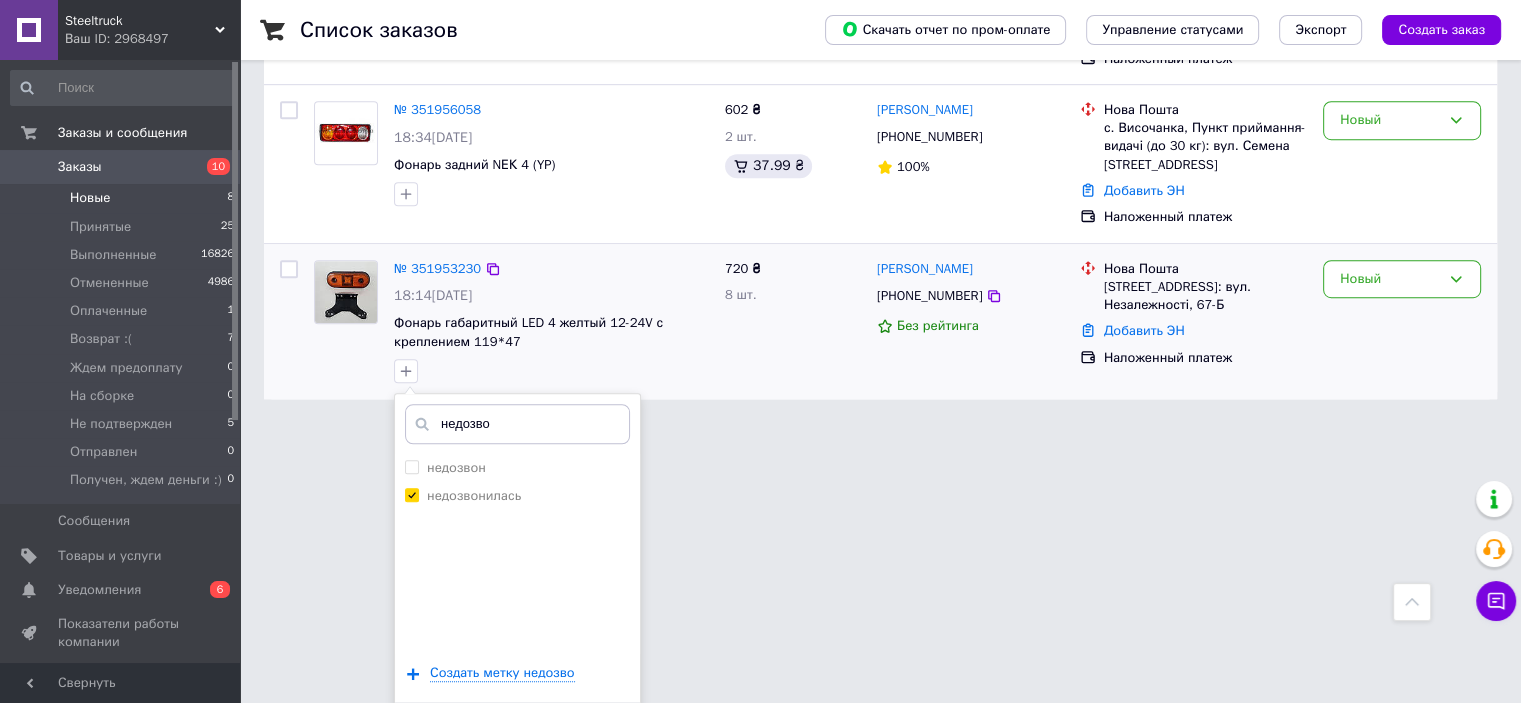 click on "Добавить метку" at bounding box center [517, 733] 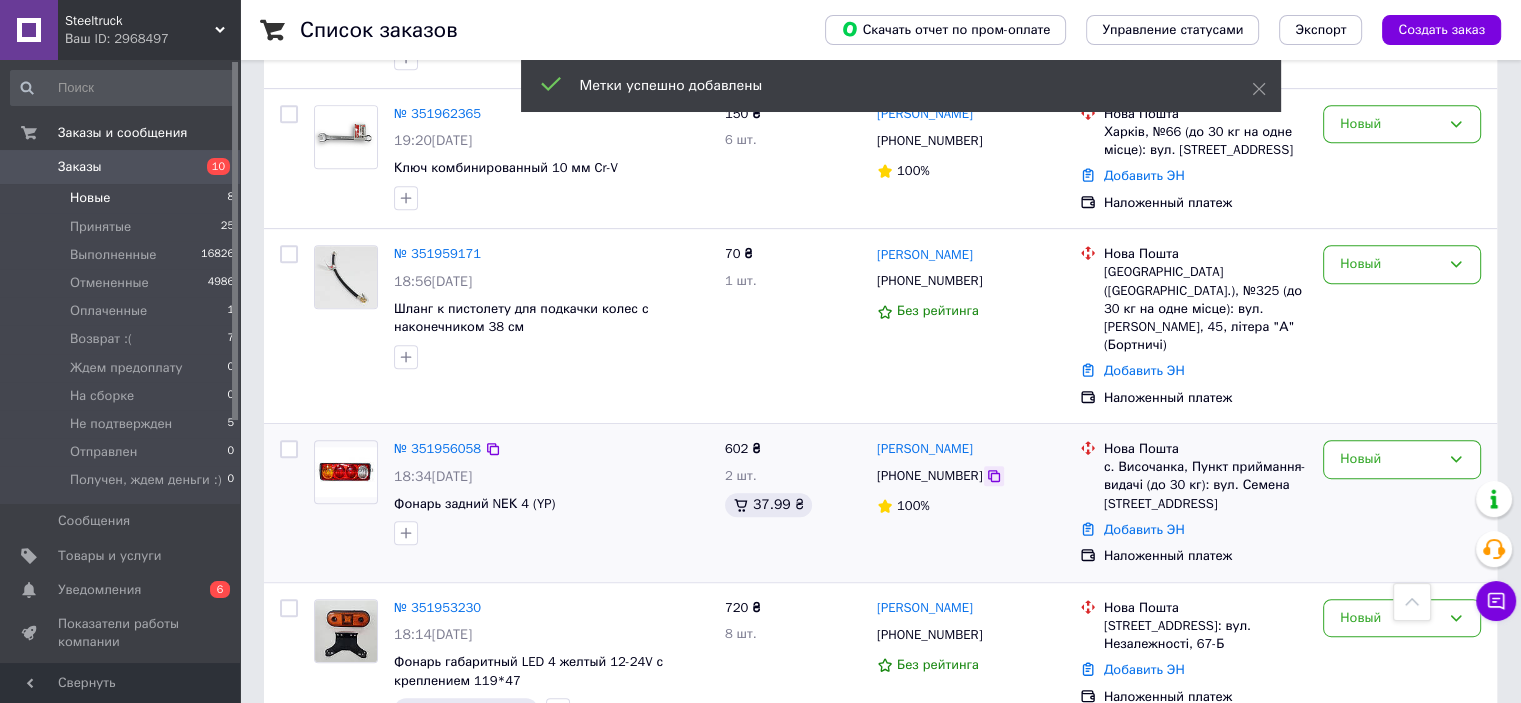 click 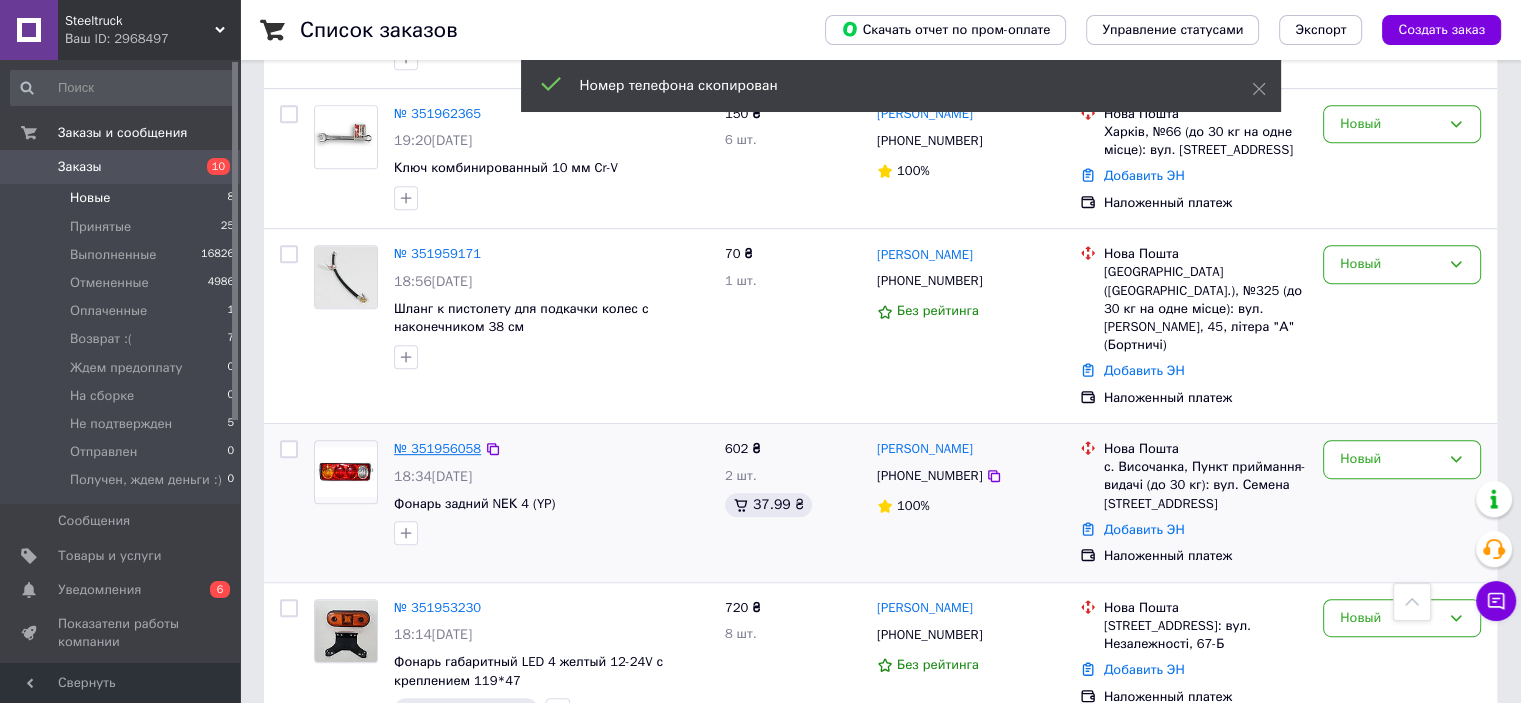 click on "№ 351956058" at bounding box center [437, 448] 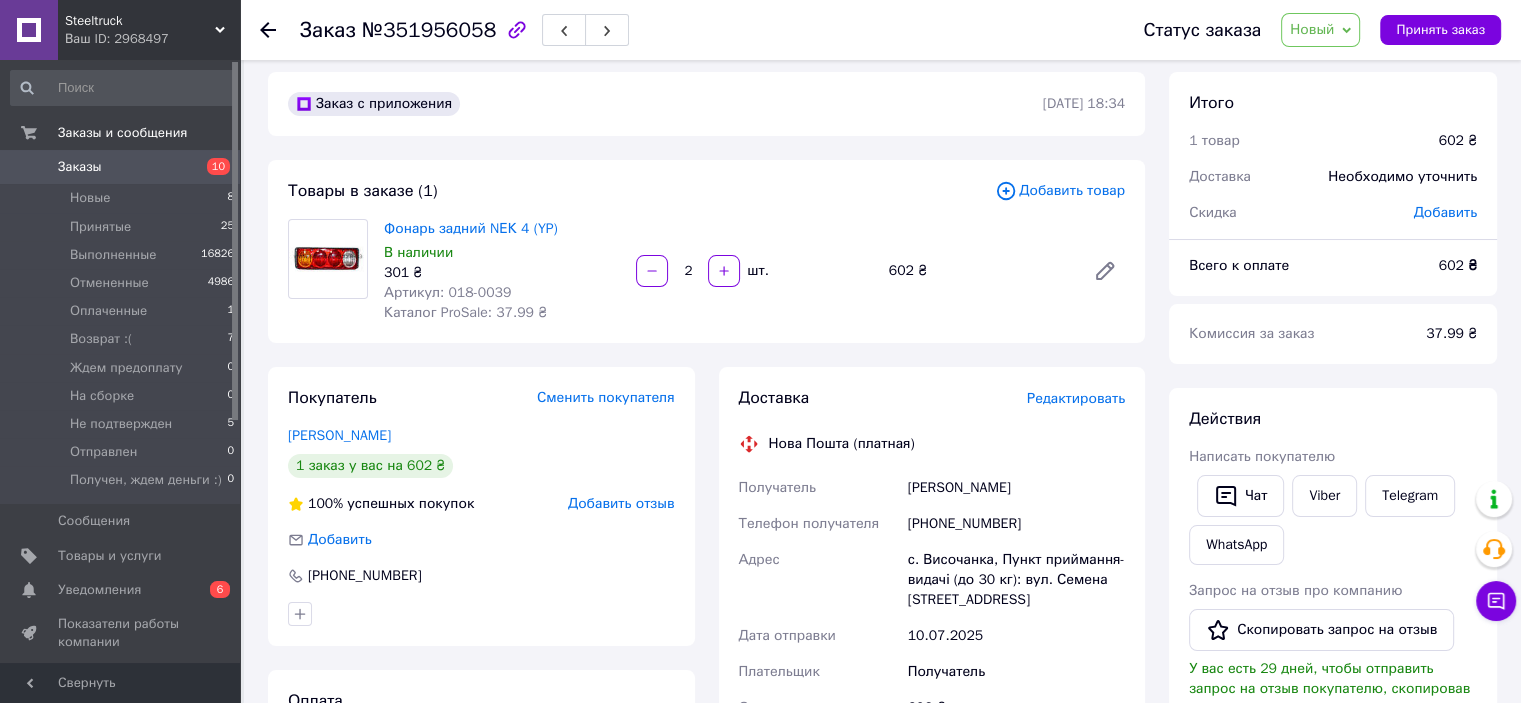 scroll, scrollTop: 0, scrollLeft: 0, axis: both 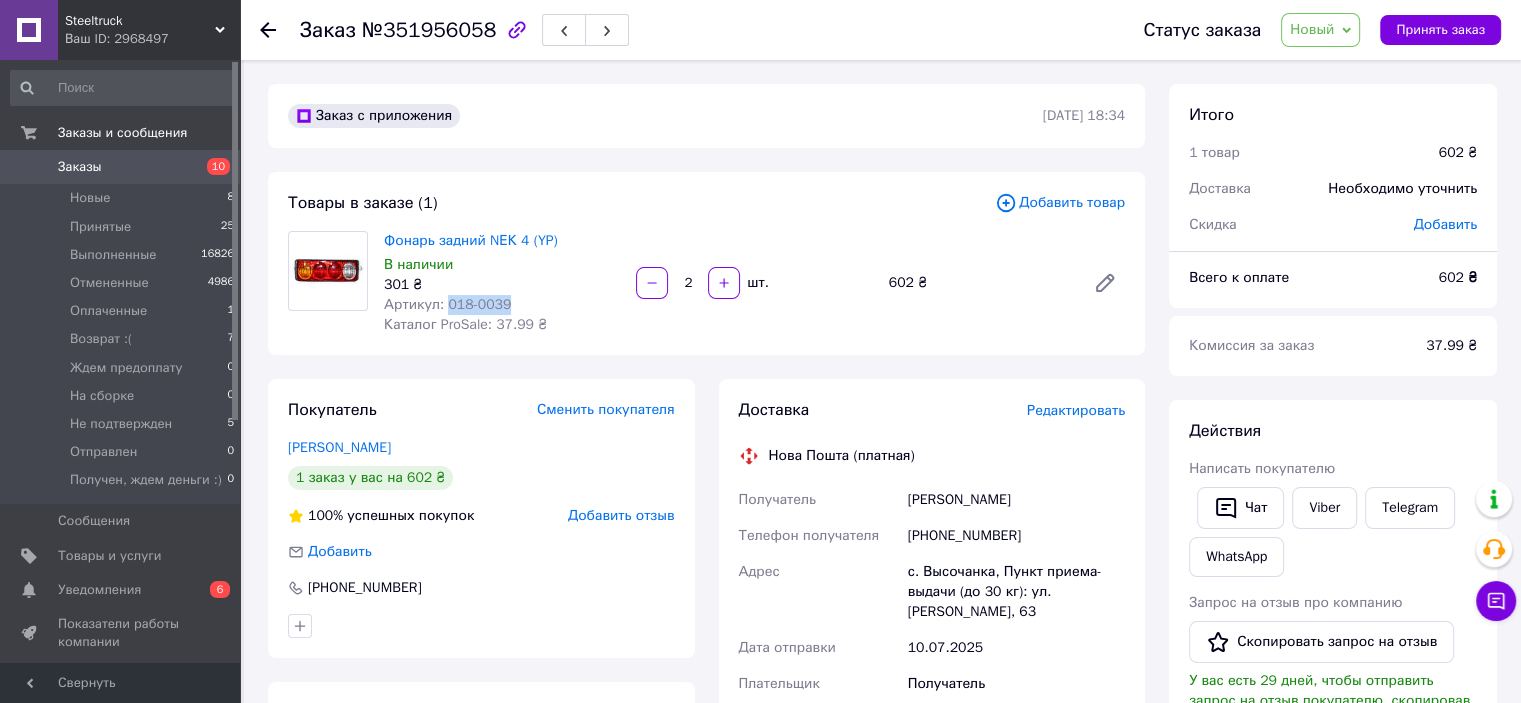drag, startPoint x: 509, startPoint y: 308, endPoint x: 444, endPoint y: 311, distance: 65.06919 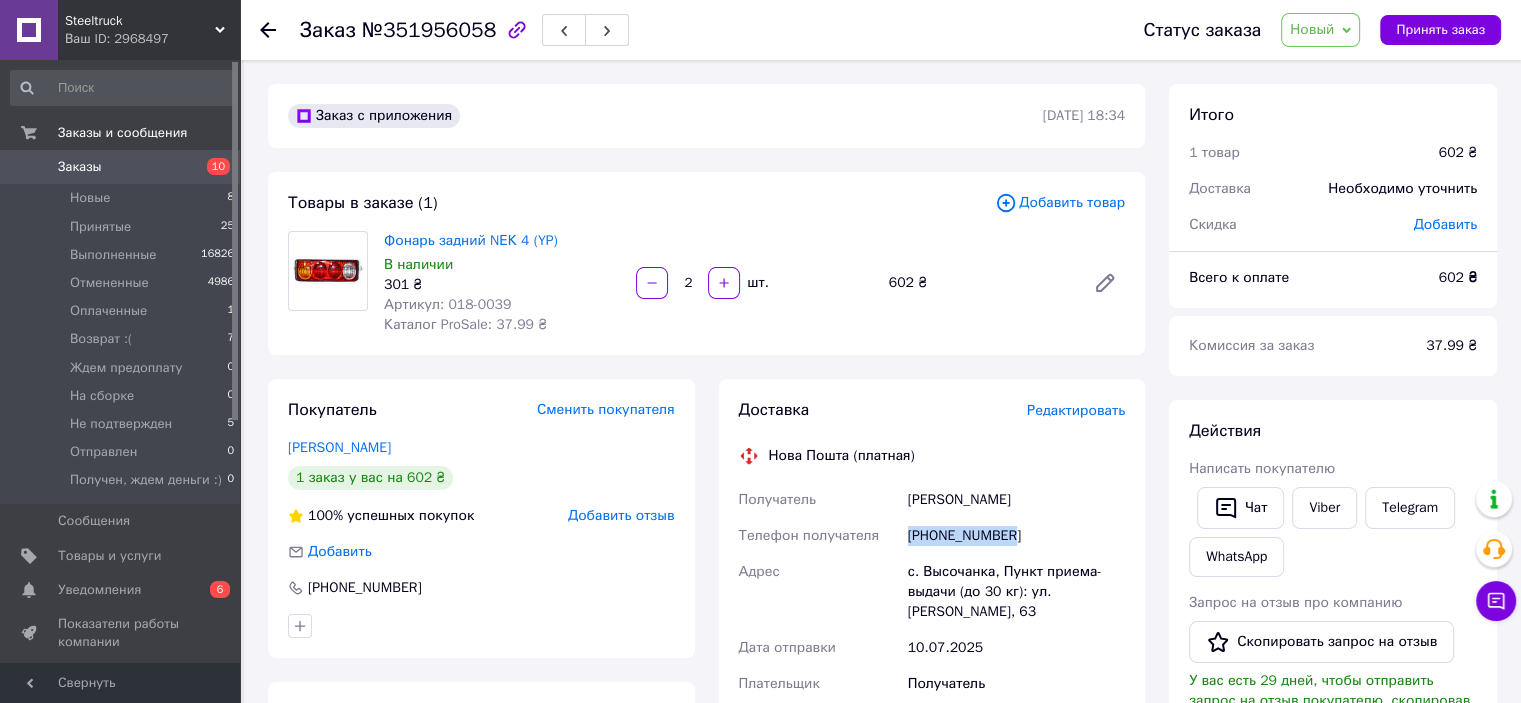 drag, startPoint x: 1023, startPoint y: 531, endPoint x: 888, endPoint y: 532, distance: 135.00371 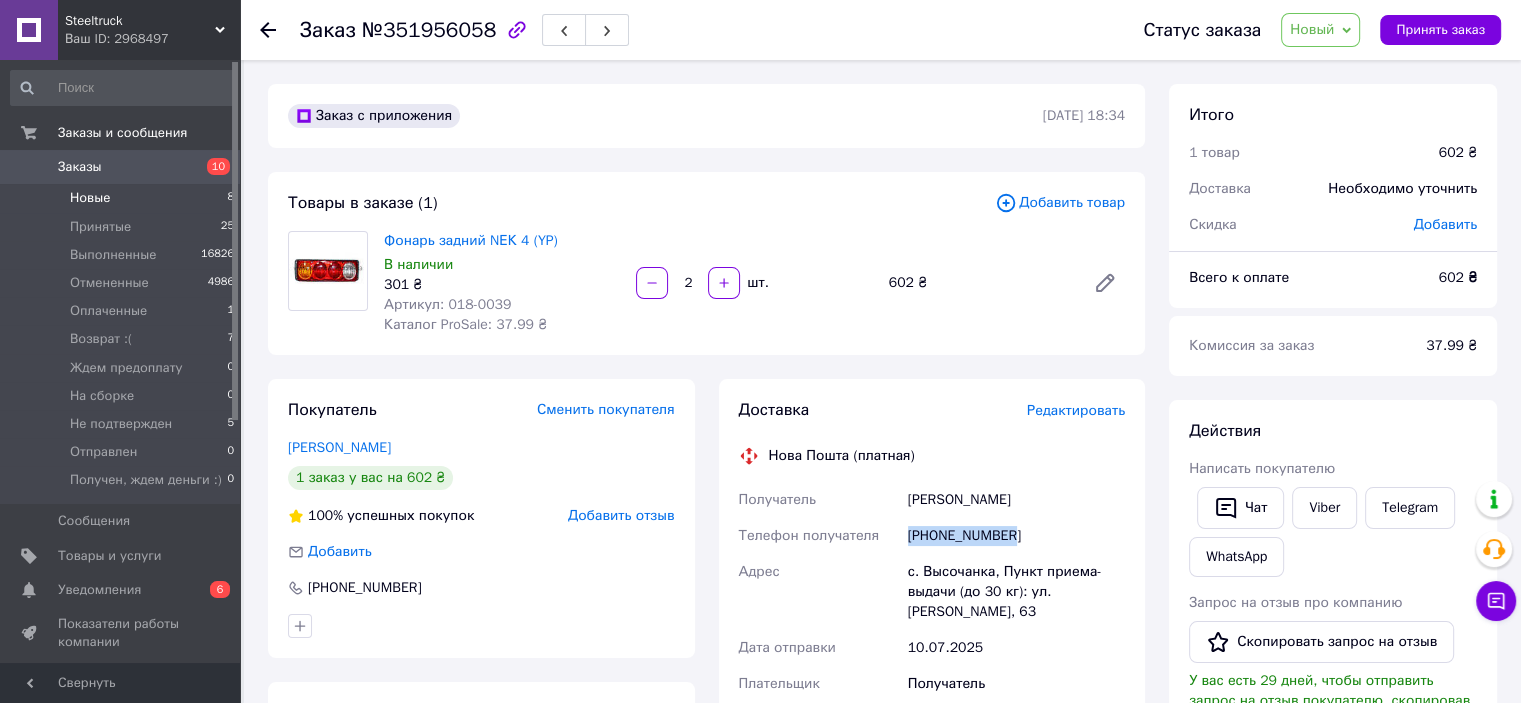 click on "Новые" at bounding box center [90, 198] 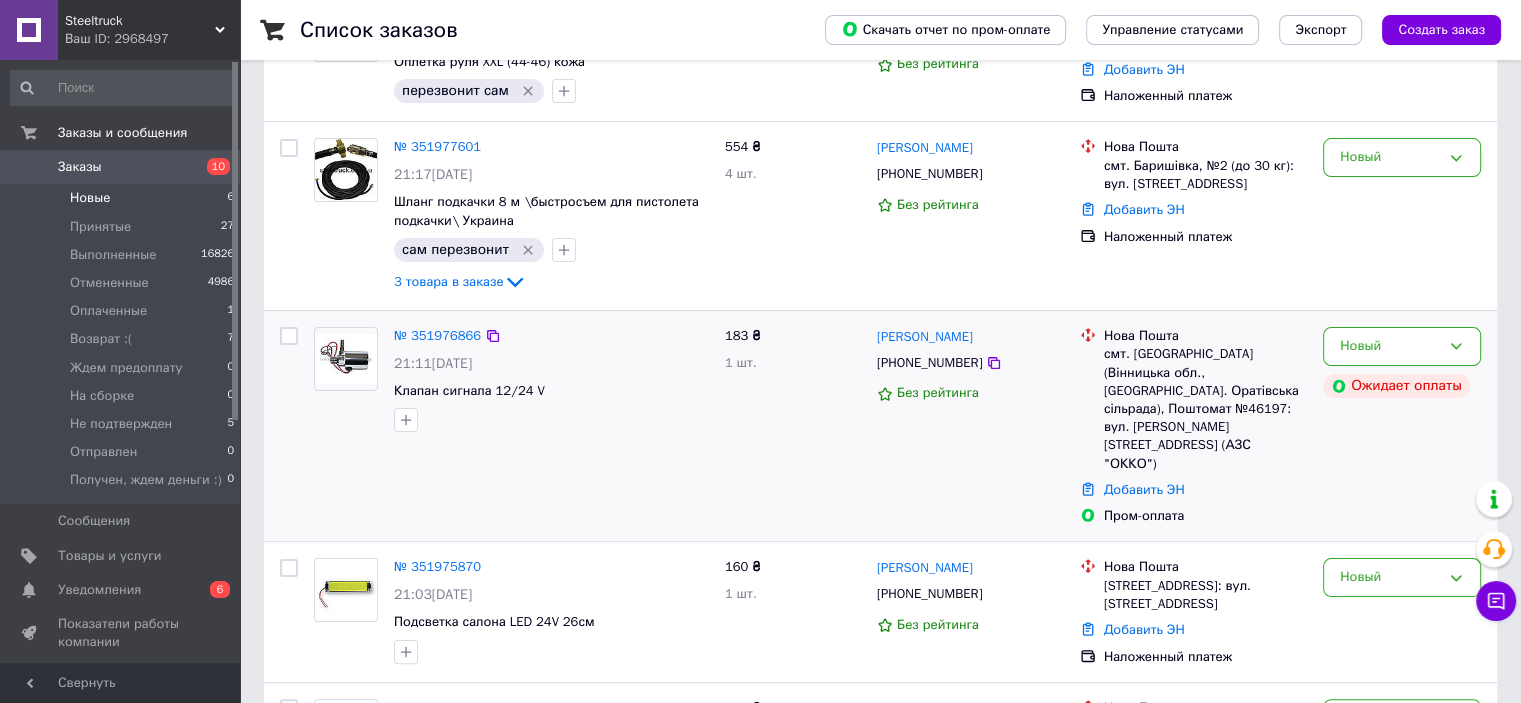 scroll, scrollTop: 400, scrollLeft: 0, axis: vertical 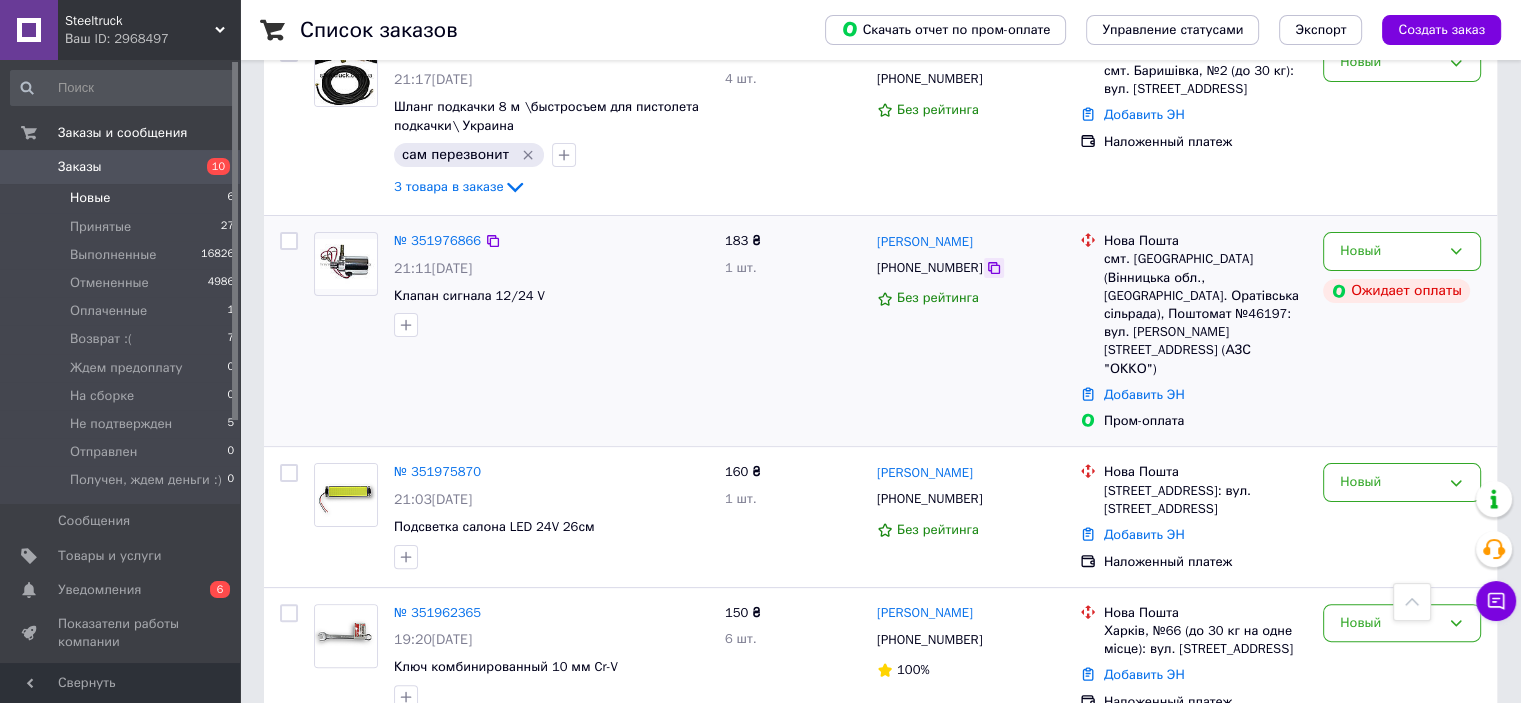 click at bounding box center (994, 268) 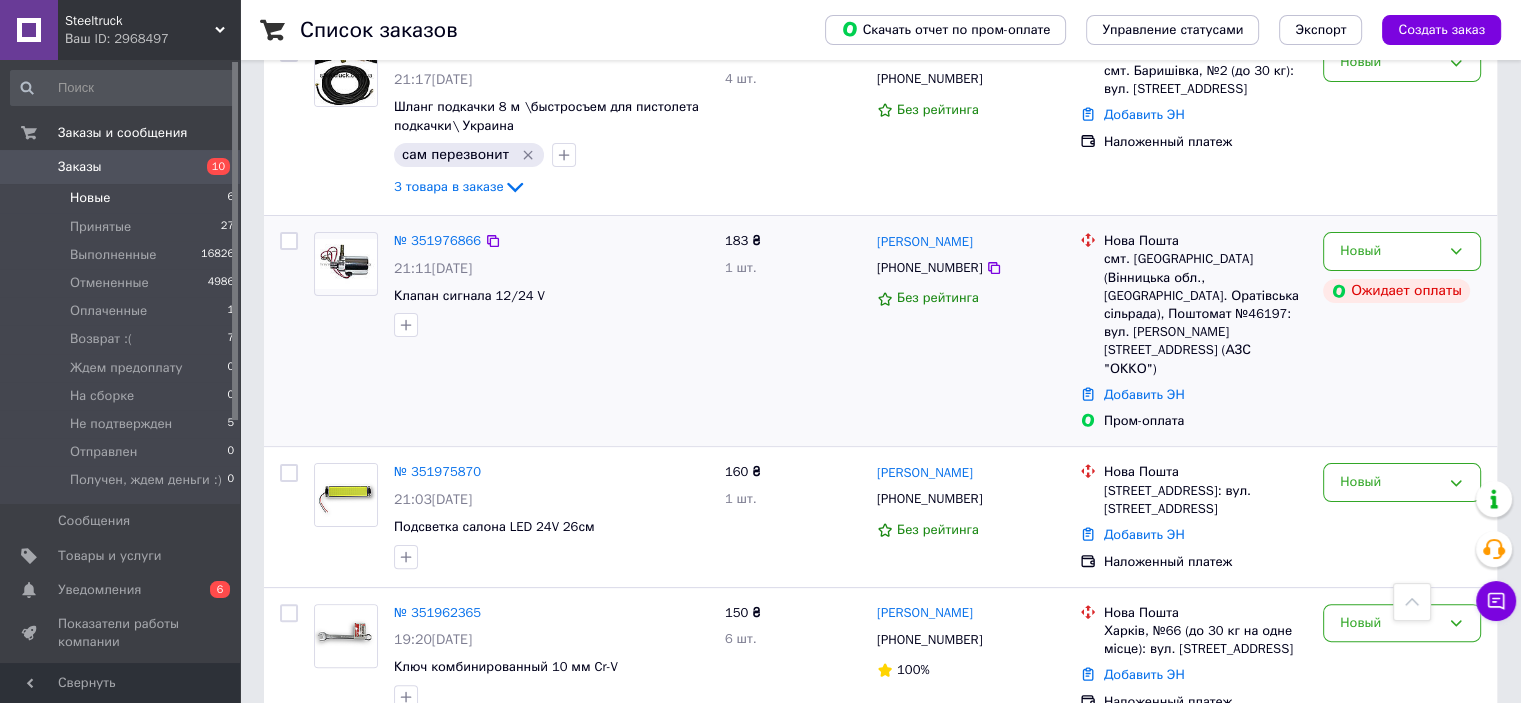 drag, startPoint x: 983, startPoint y: 262, endPoint x: 788, endPoint y: 278, distance: 195.6553 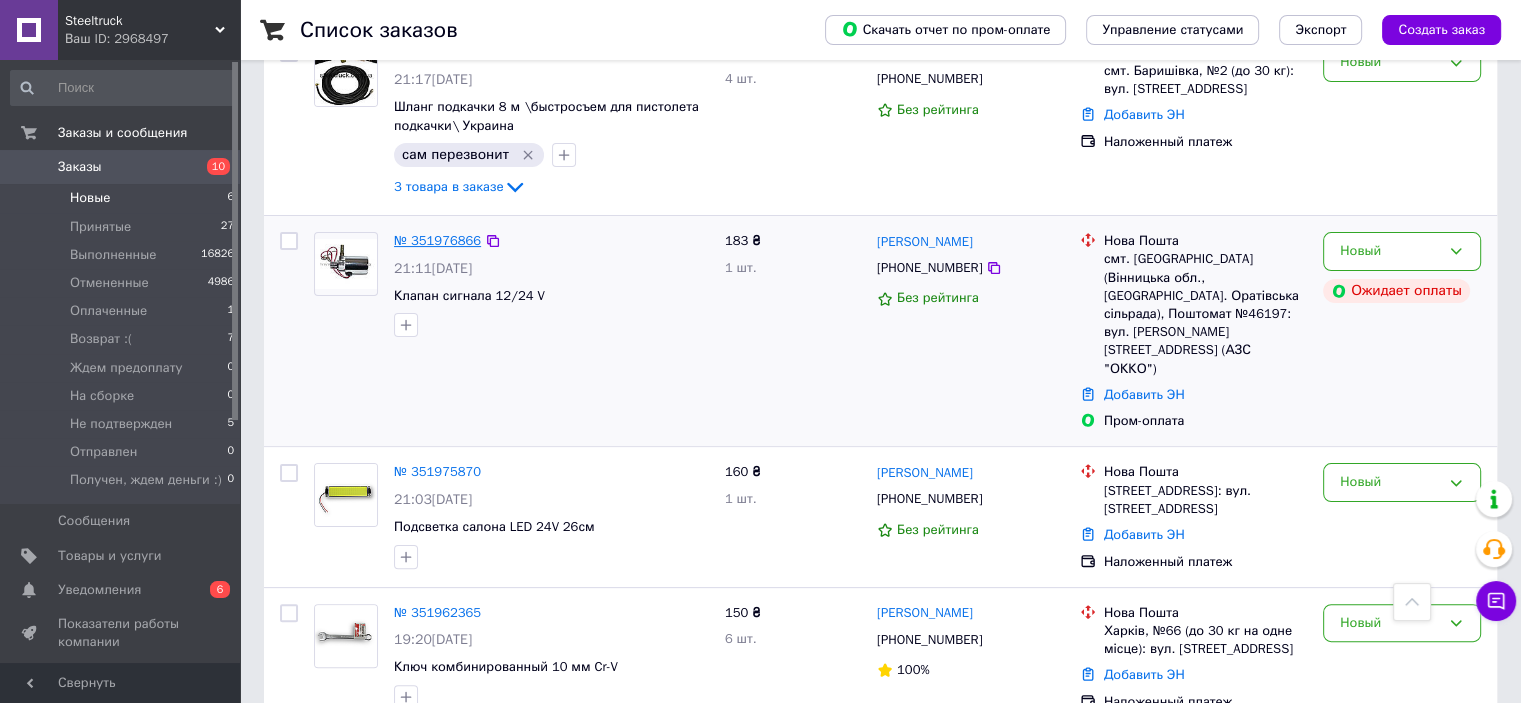click on "№ 351976866" at bounding box center [437, 240] 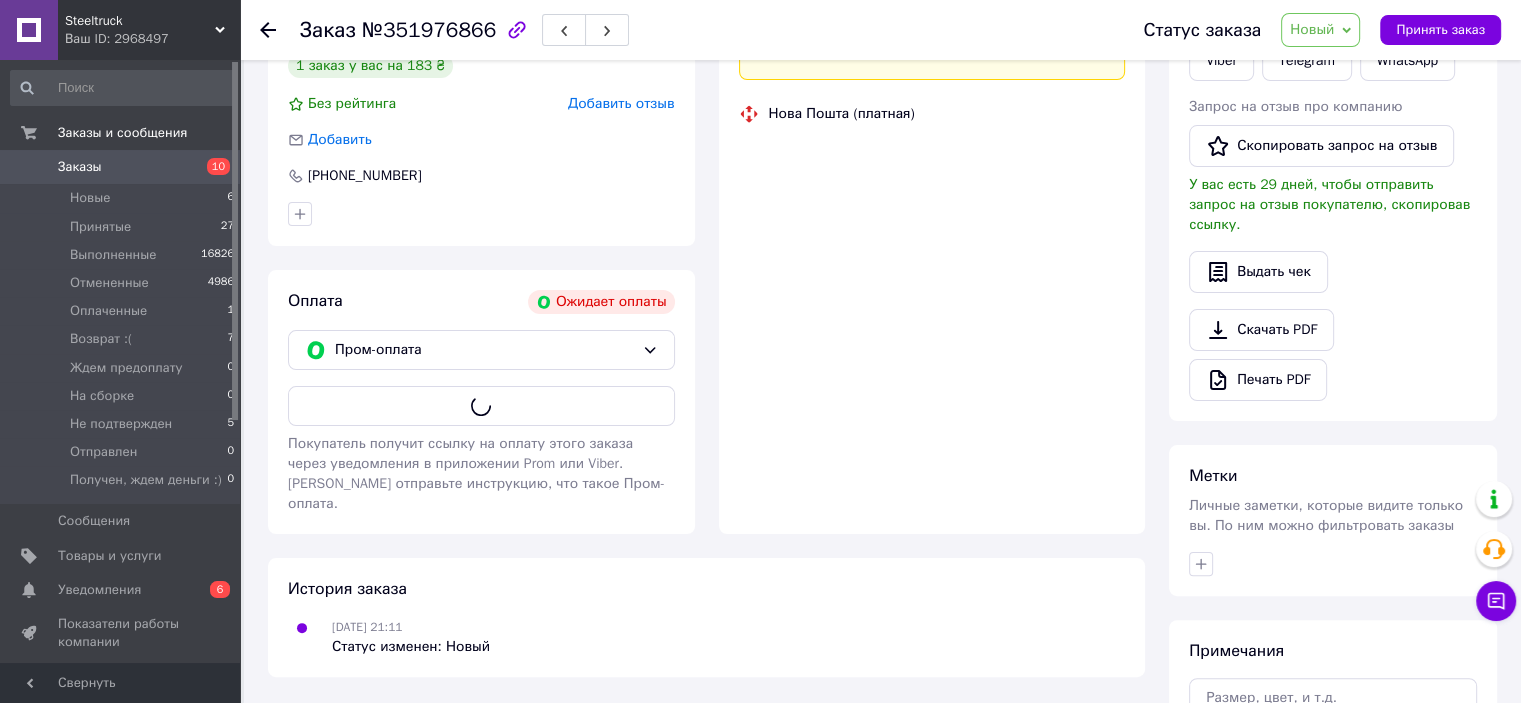 scroll, scrollTop: 0, scrollLeft: 0, axis: both 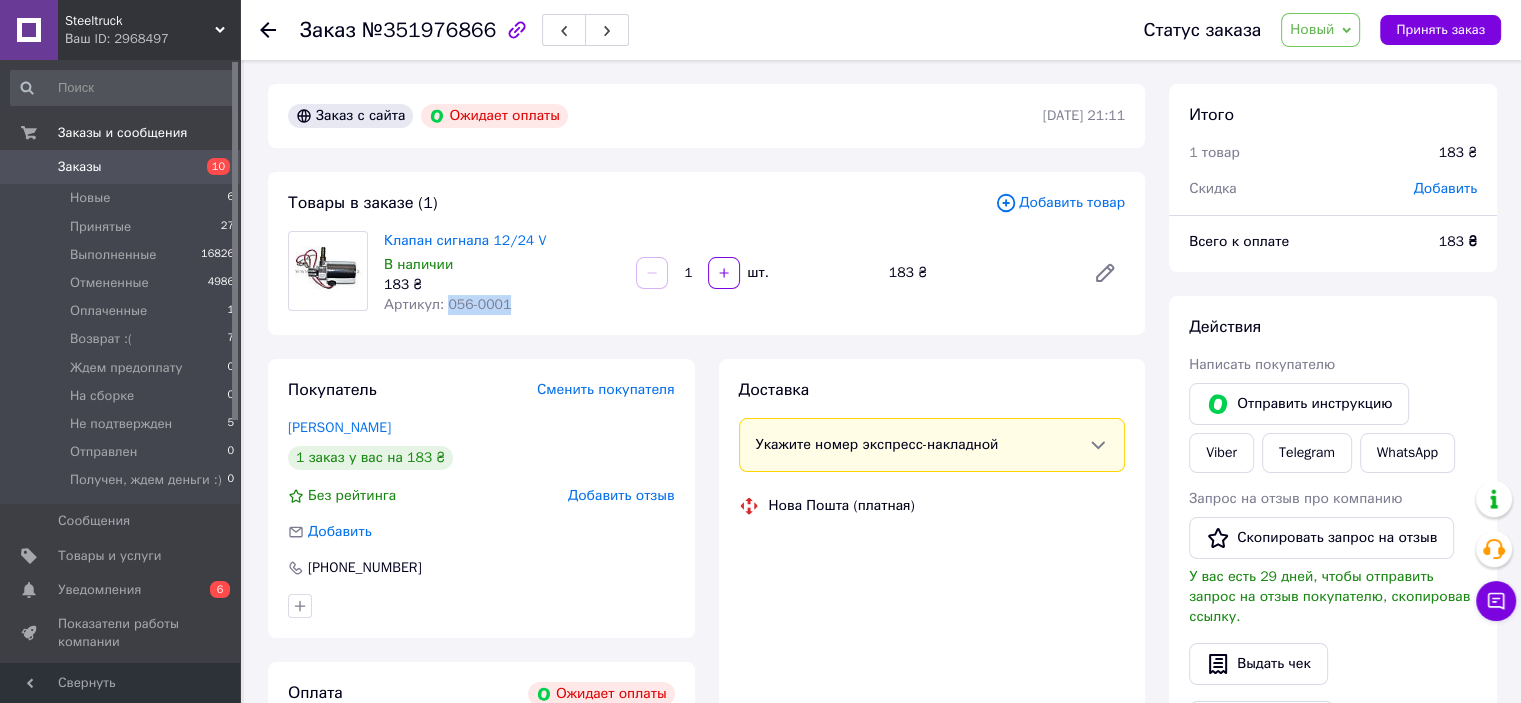 drag, startPoint x: 517, startPoint y: 303, endPoint x: 444, endPoint y: 307, distance: 73.109505 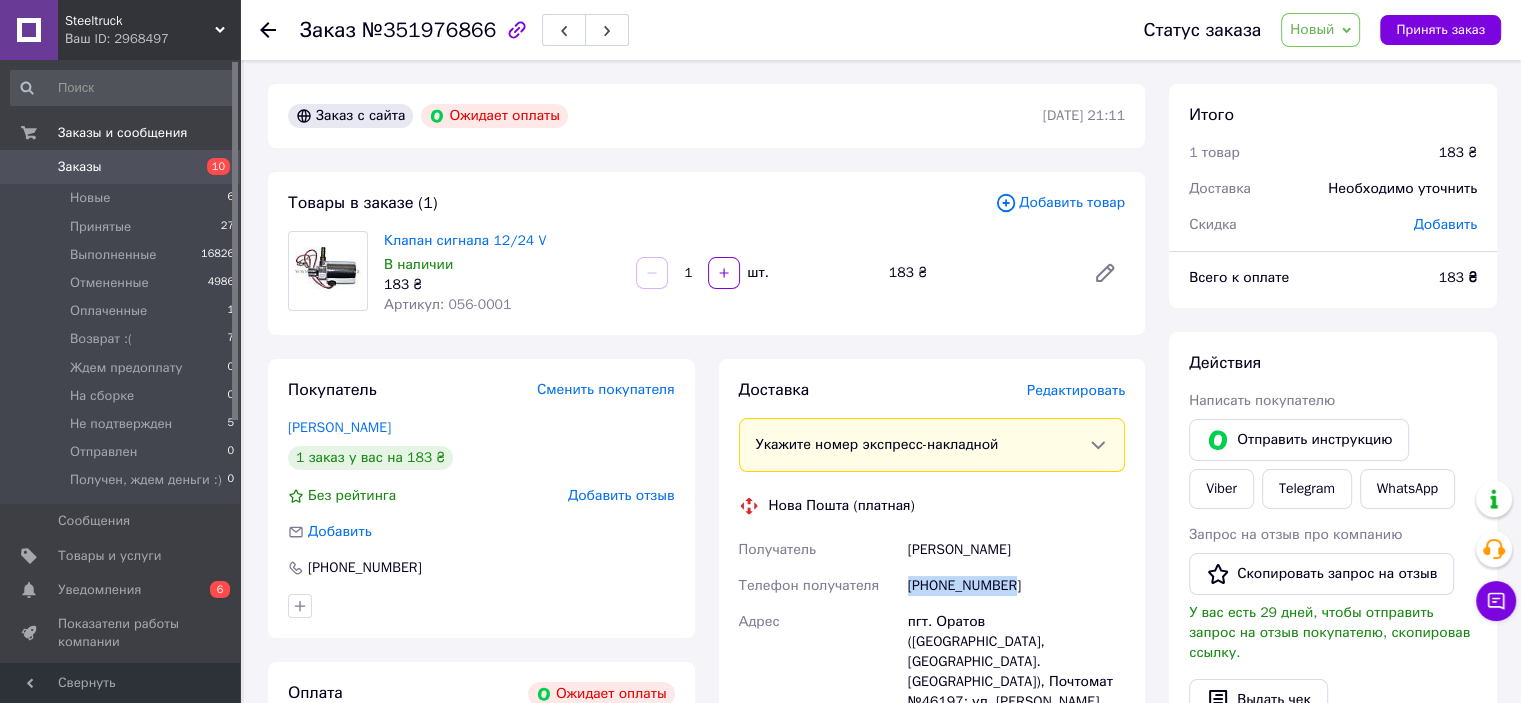 drag, startPoint x: 1018, startPoint y: 593, endPoint x: 904, endPoint y: 593, distance: 114 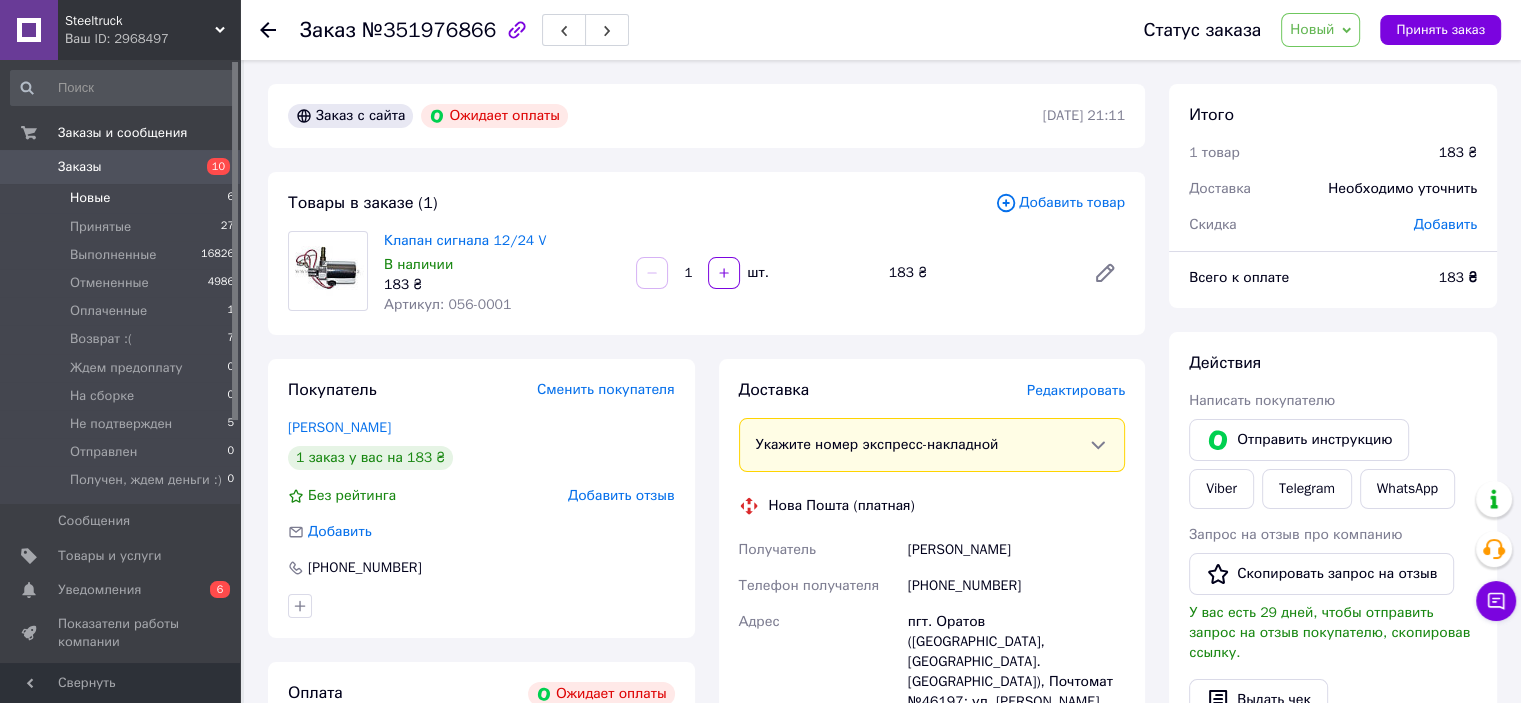 click on "Новые" at bounding box center (90, 198) 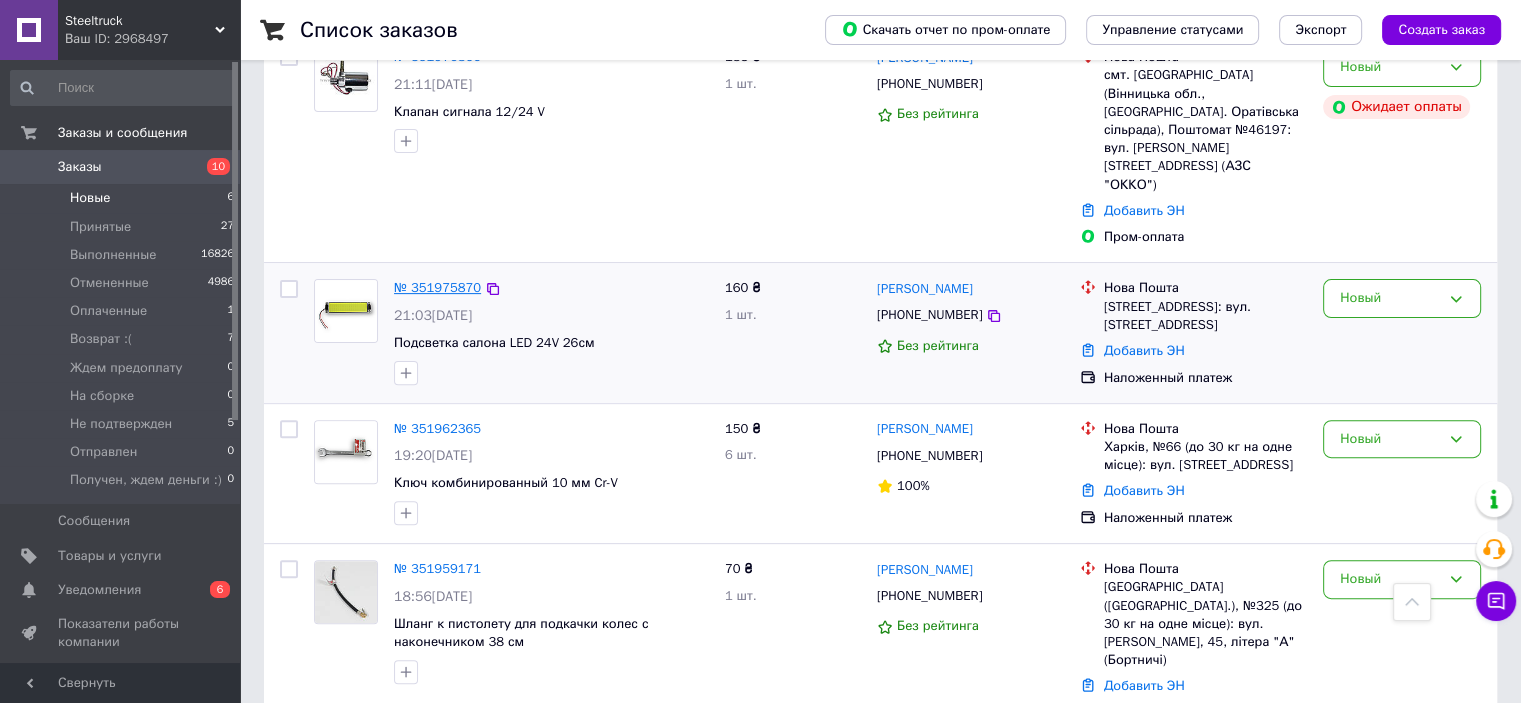scroll, scrollTop: 384, scrollLeft: 0, axis: vertical 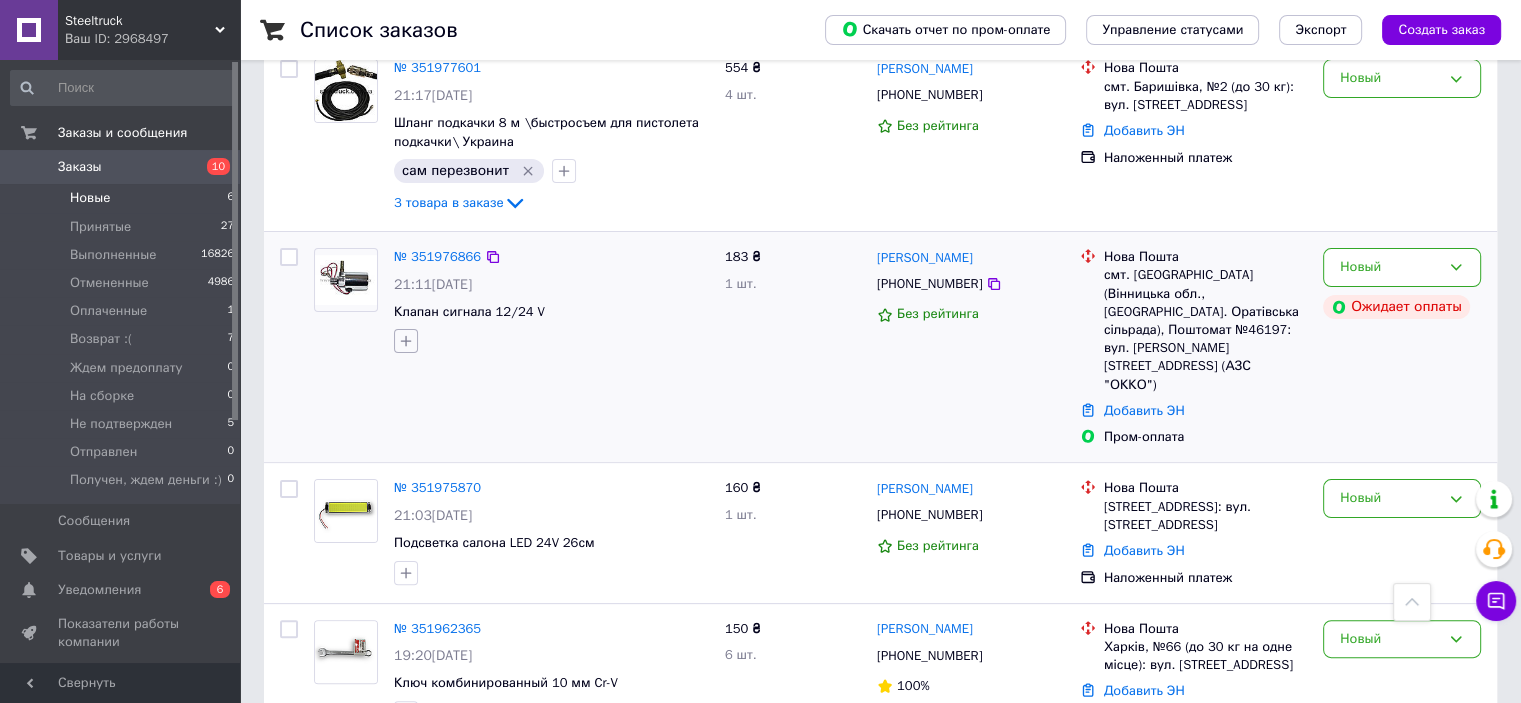 click at bounding box center (406, 341) 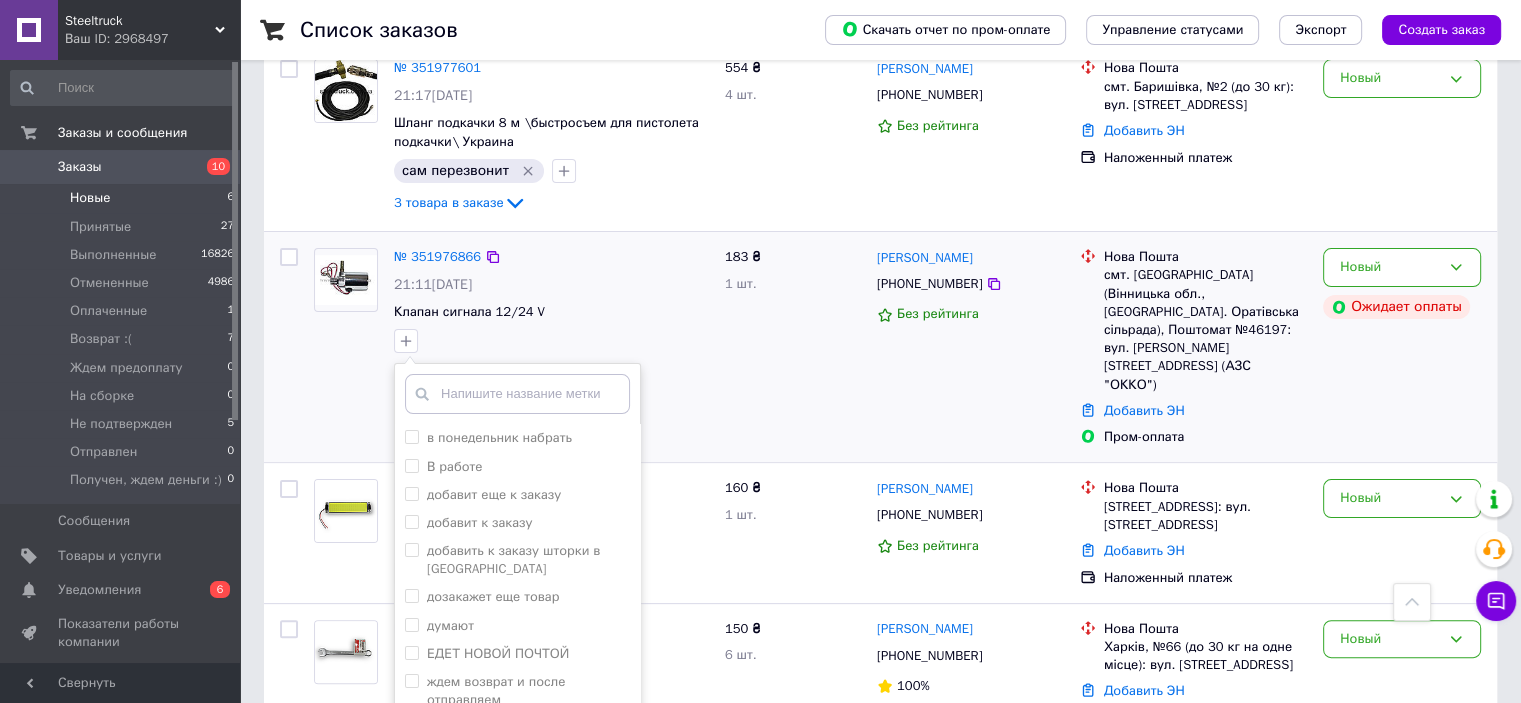 click at bounding box center (517, 394) 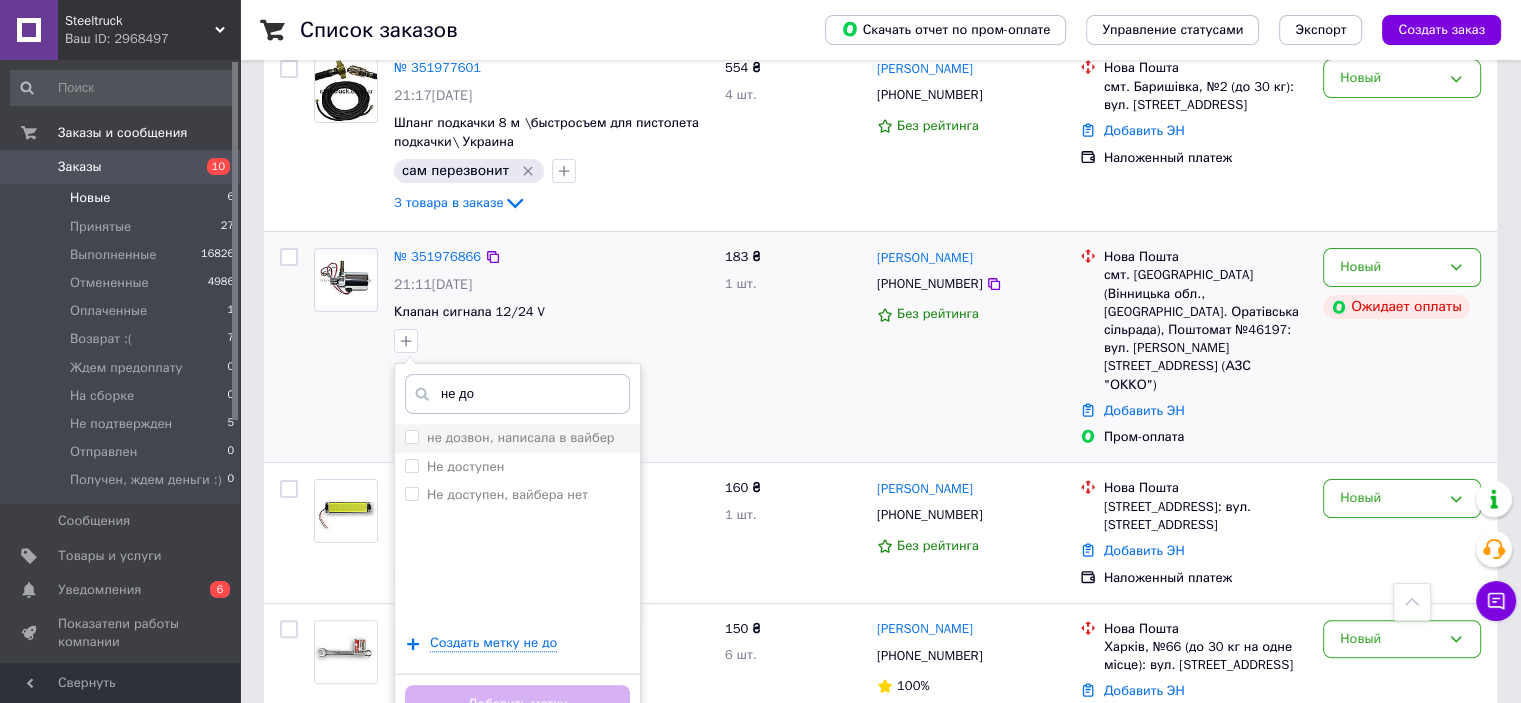 type on "не до" 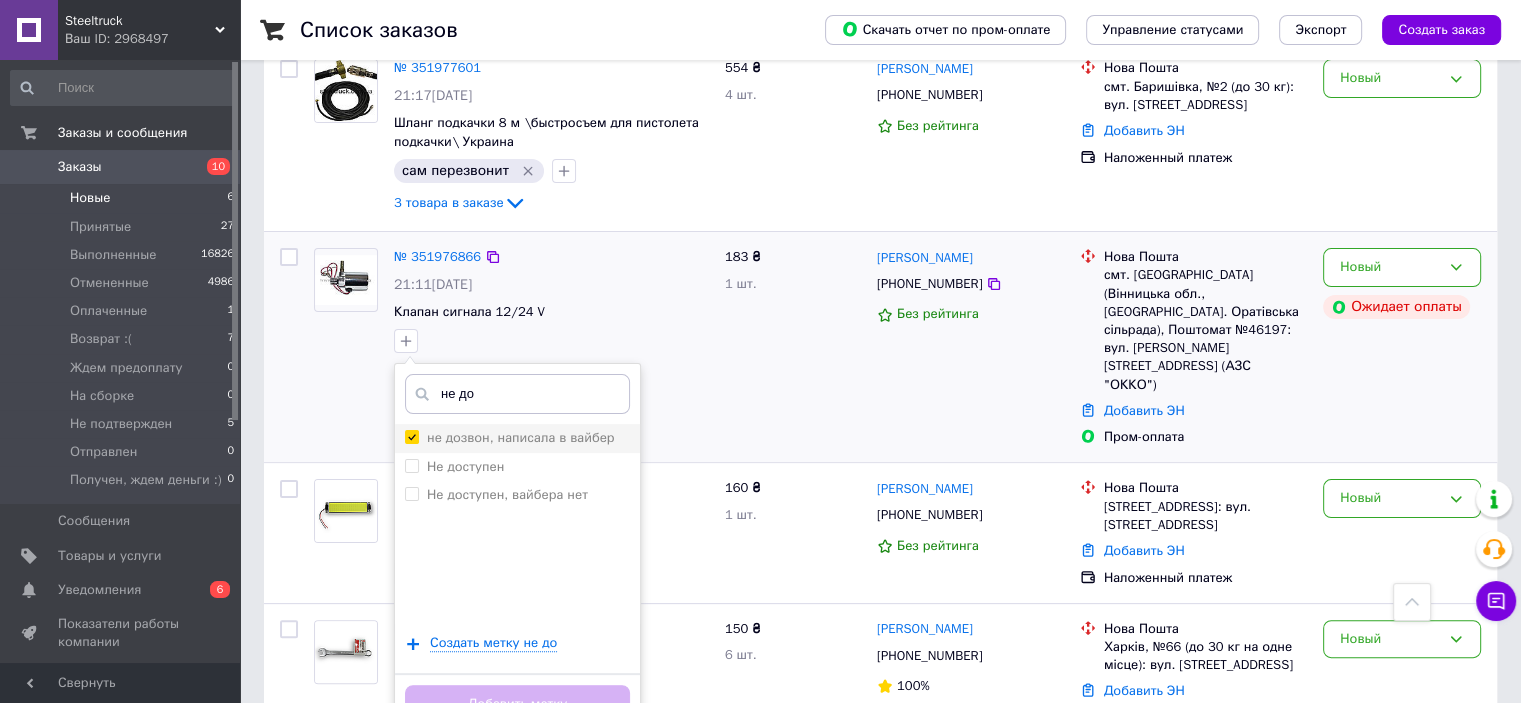 checkbox on "true" 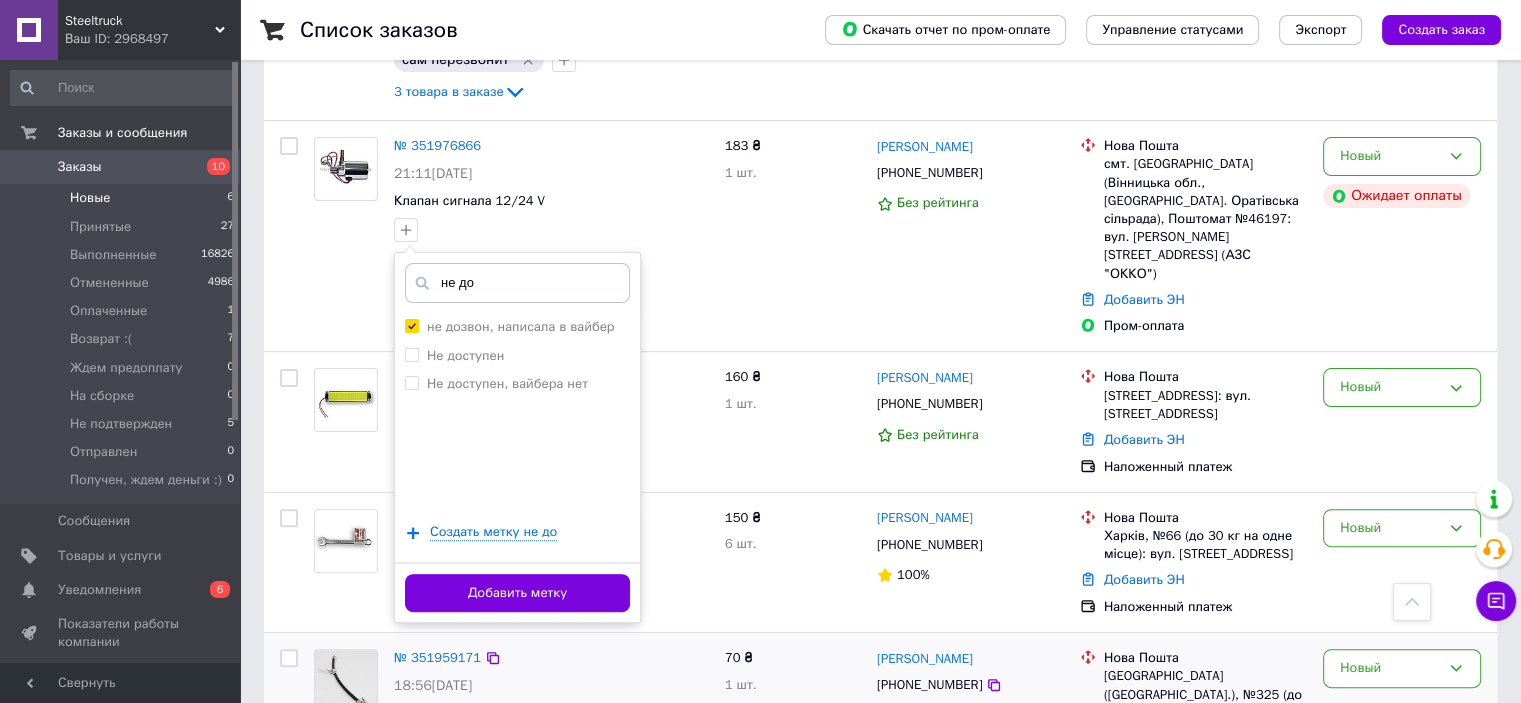 scroll, scrollTop: 584, scrollLeft: 0, axis: vertical 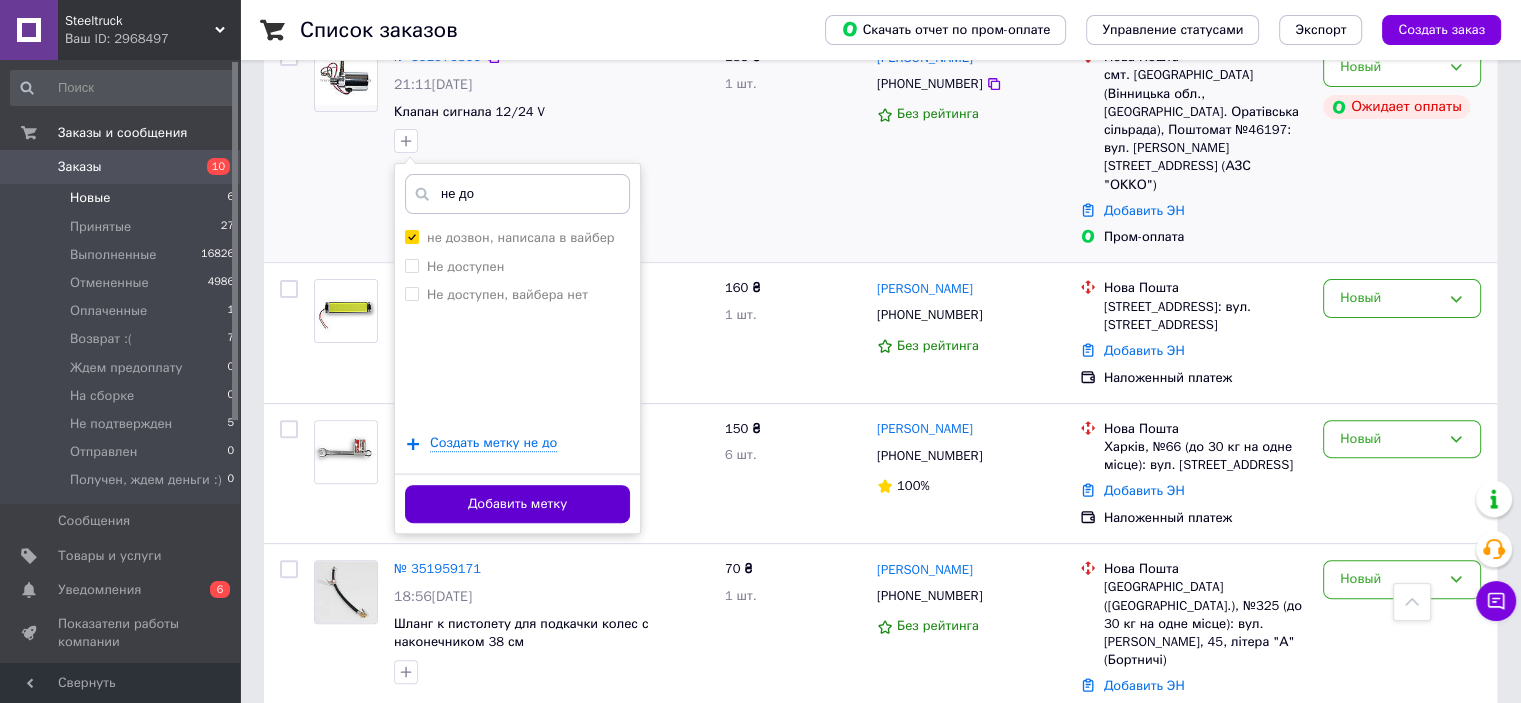 click on "Добавить метку" at bounding box center (517, 504) 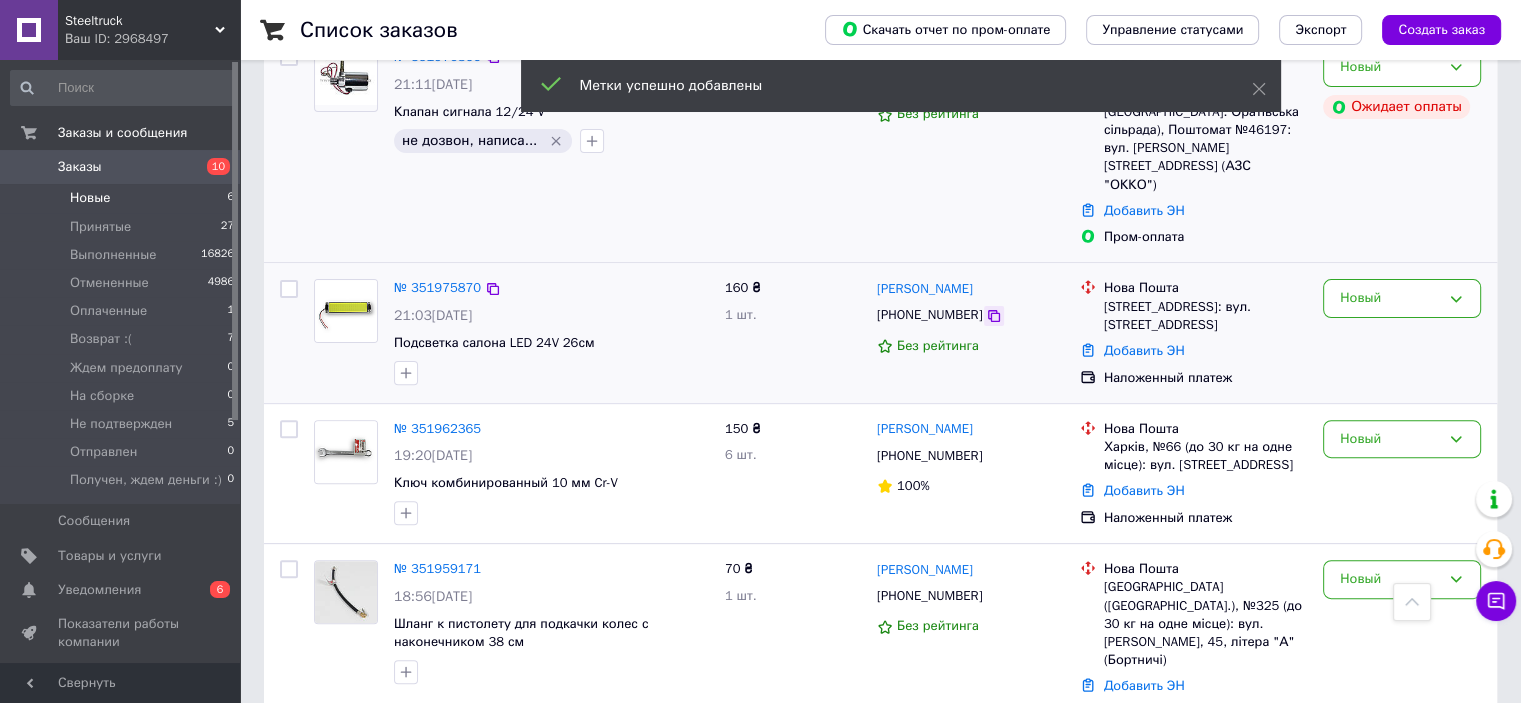 click 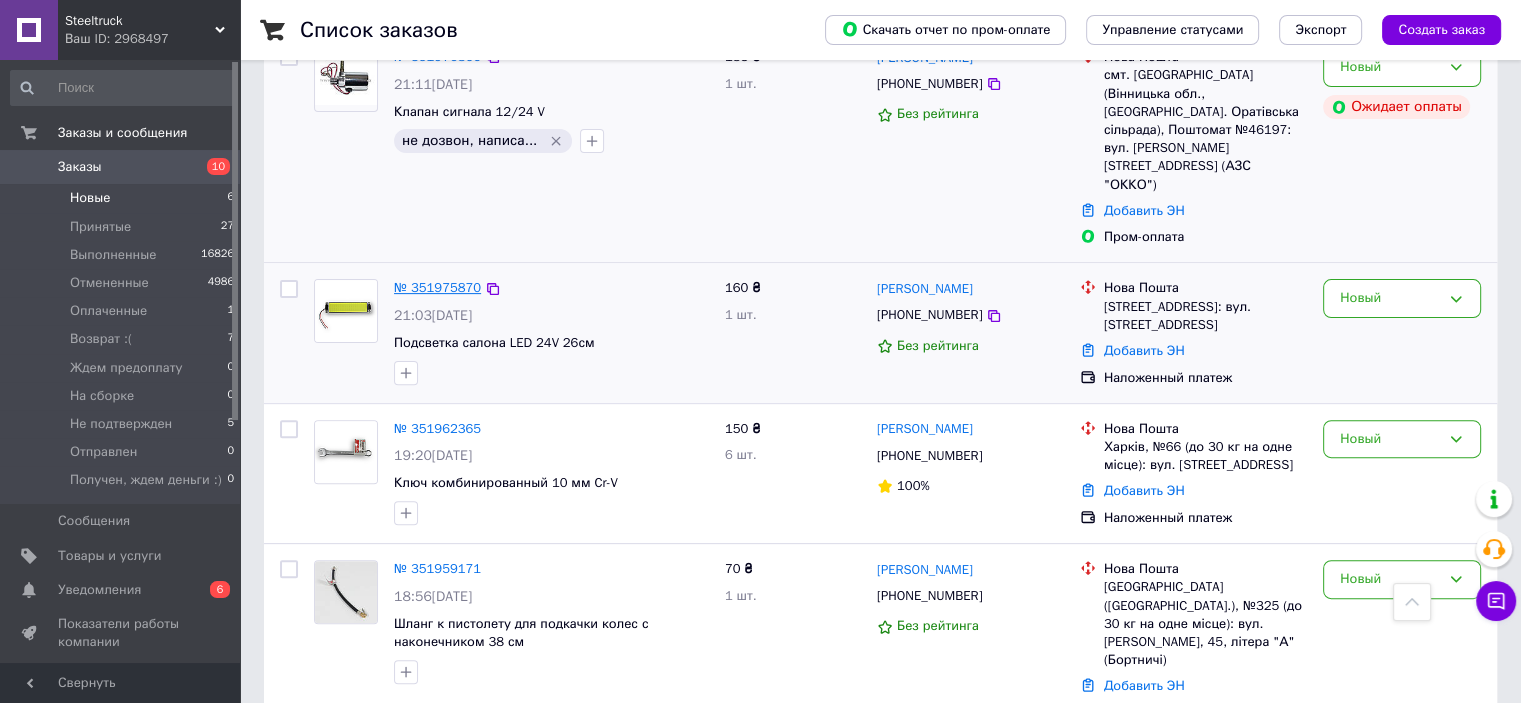 click on "№ 351975870" at bounding box center (437, 287) 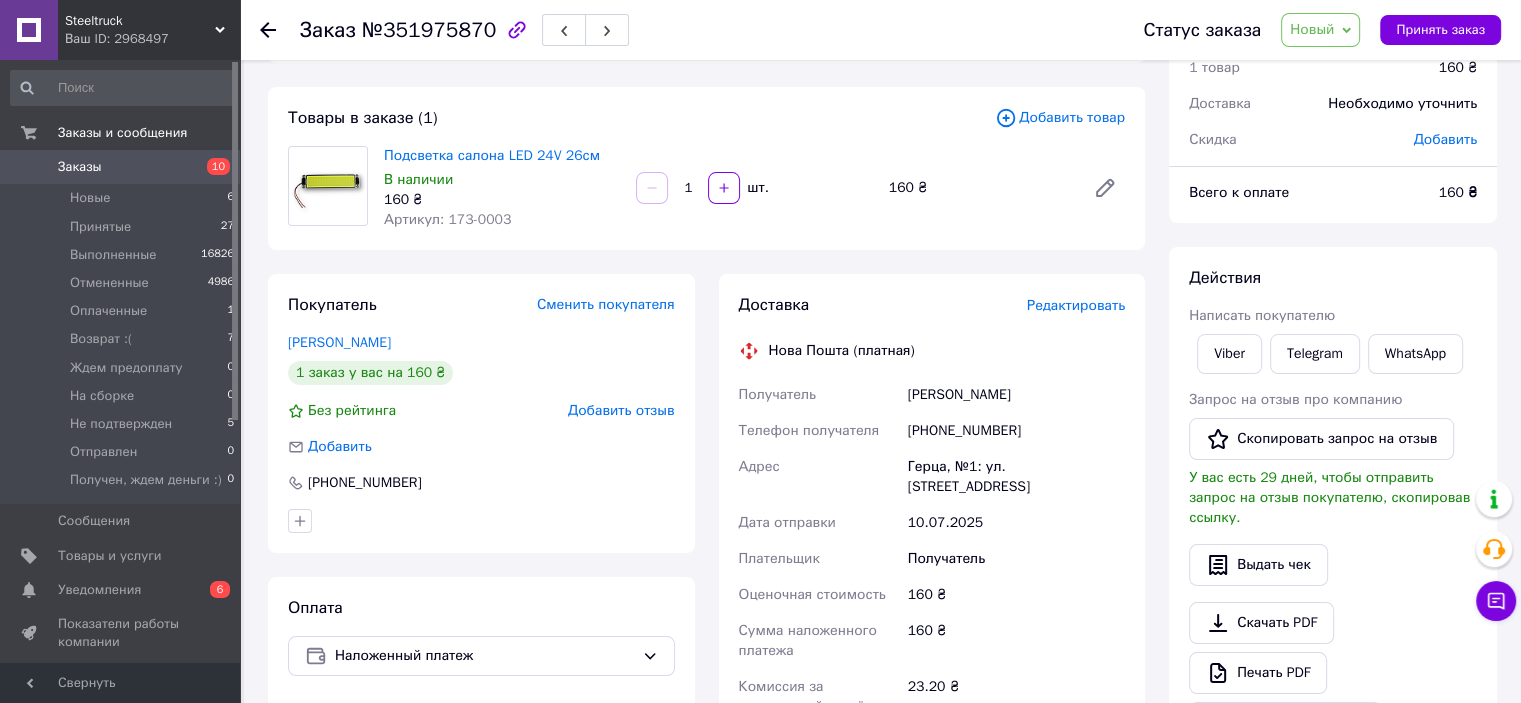 scroll, scrollTop: 84, scrollLeft: 0, axis: vertical 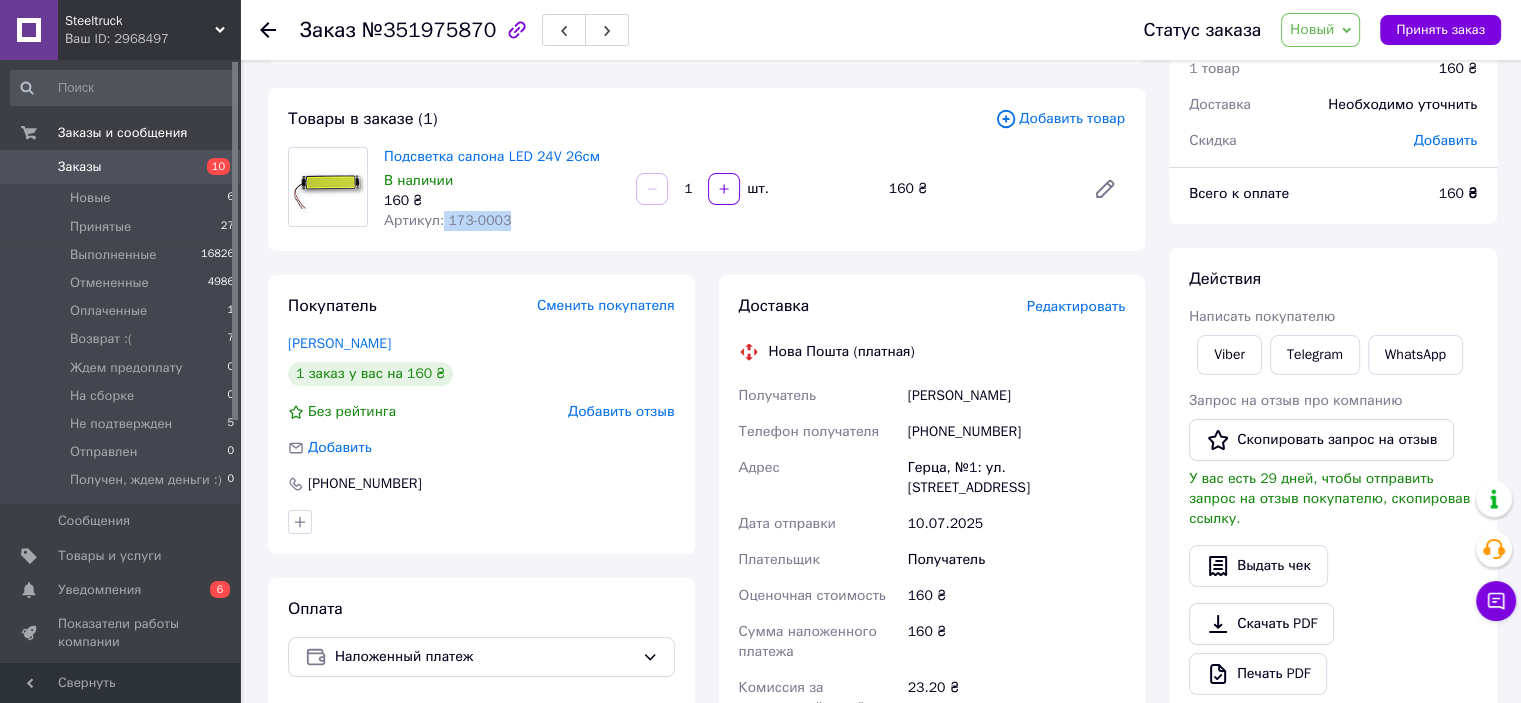 drag, startPoint x: 511, startPoint y: 227, endPoint x: 440, endPoint y: 223, distance: 71.11259 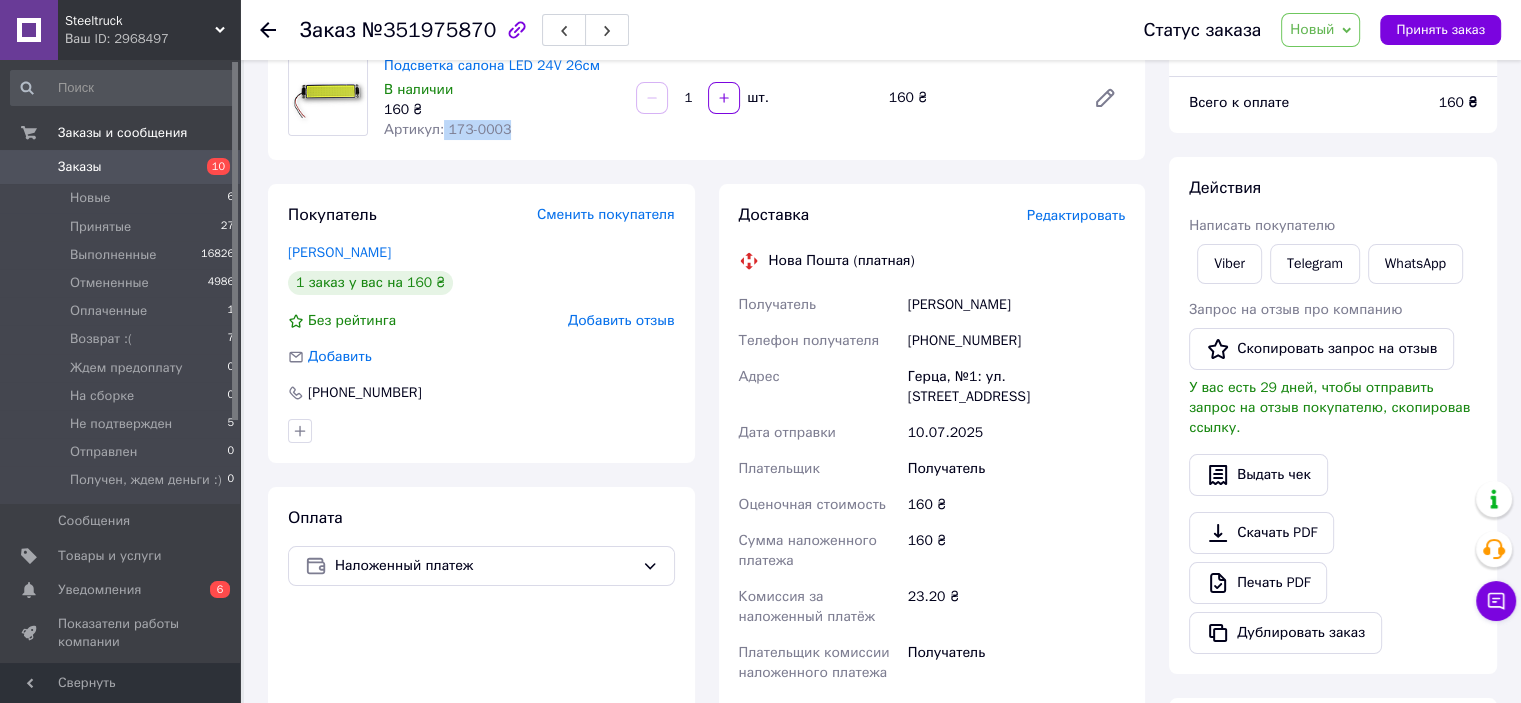 scroll, scrollTop: 0, scrollLeft: 0, axis: both 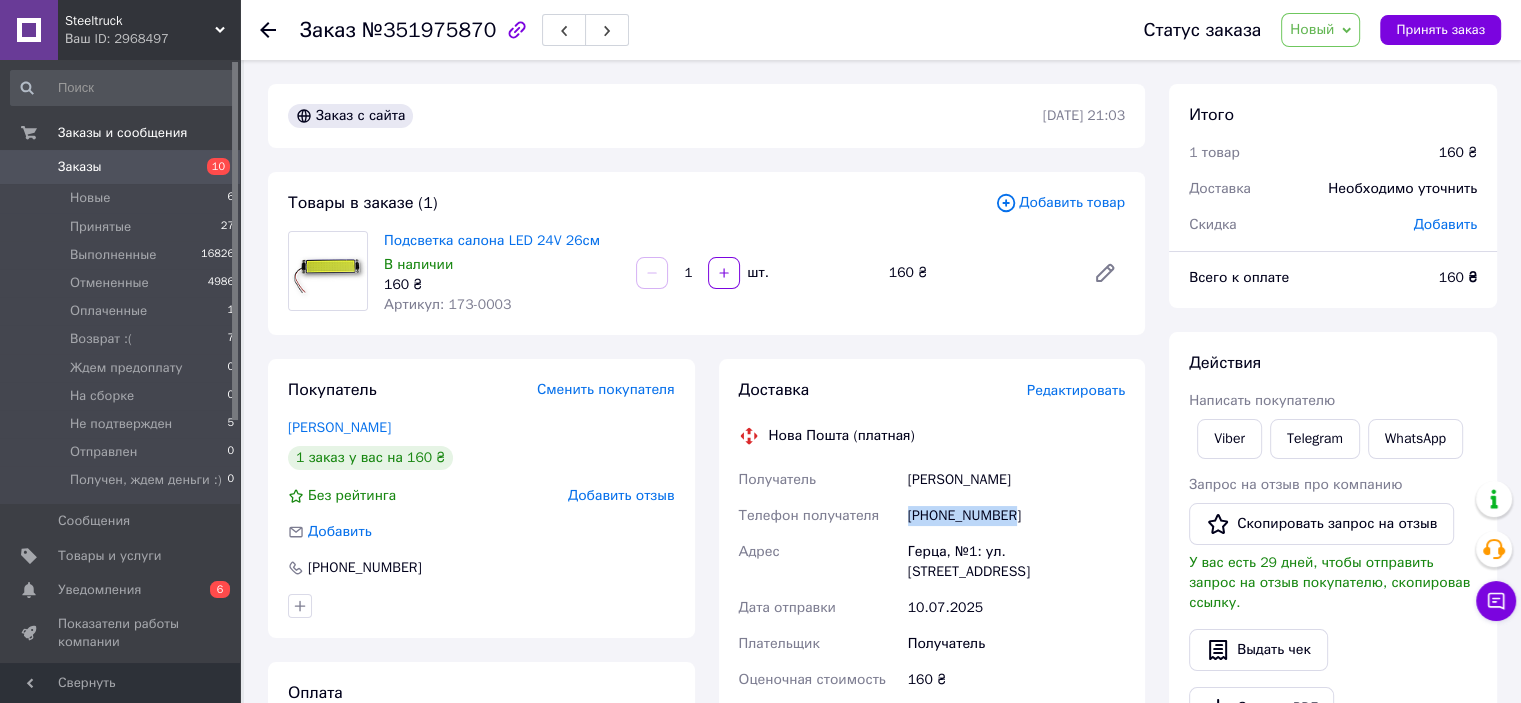 drag, startPoint x: 1016, startPoint y: 519, endPoint x: 885, endPoint y: 515, distance: 131.06105 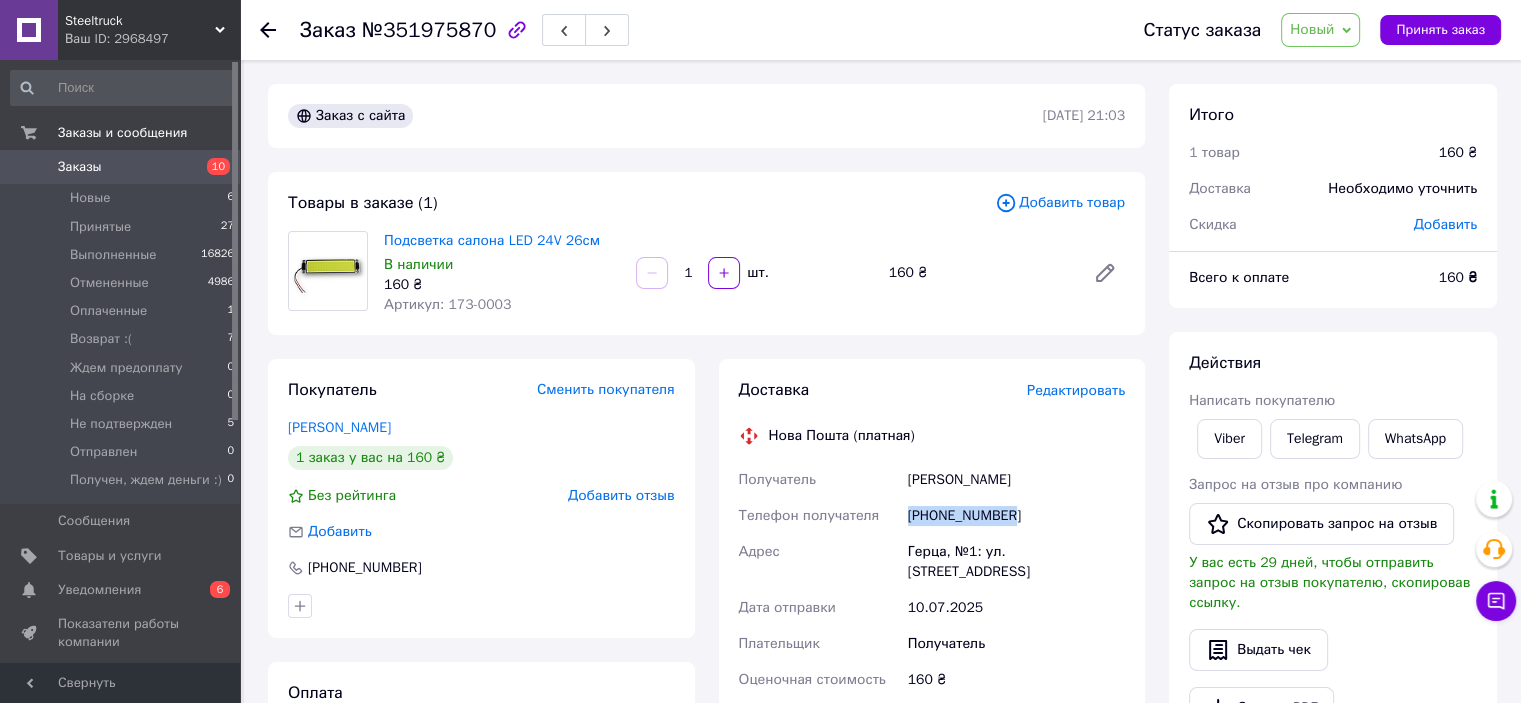 click on "Новый" at bounding box center (1320, 30) 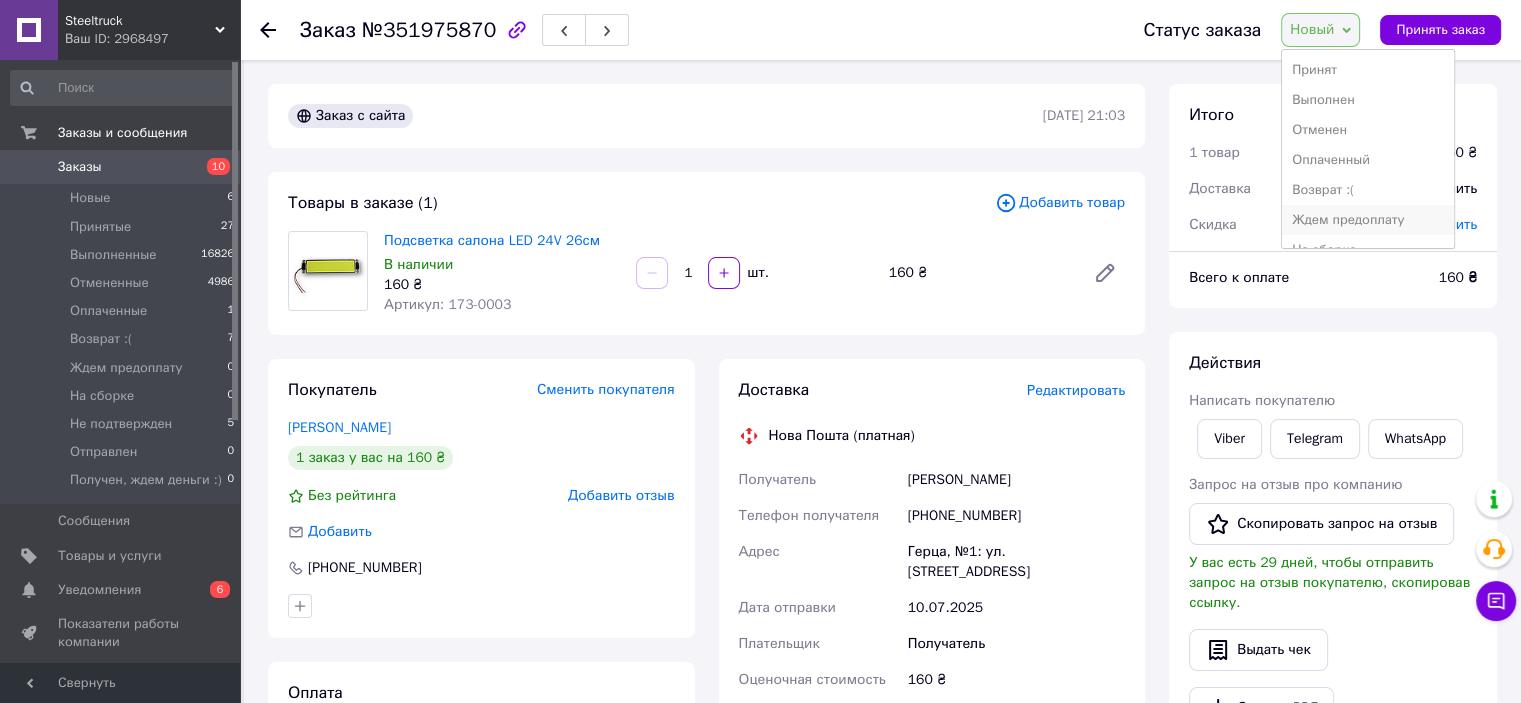 click on "Ждем предоплату" at bounding box center [1368, 220] 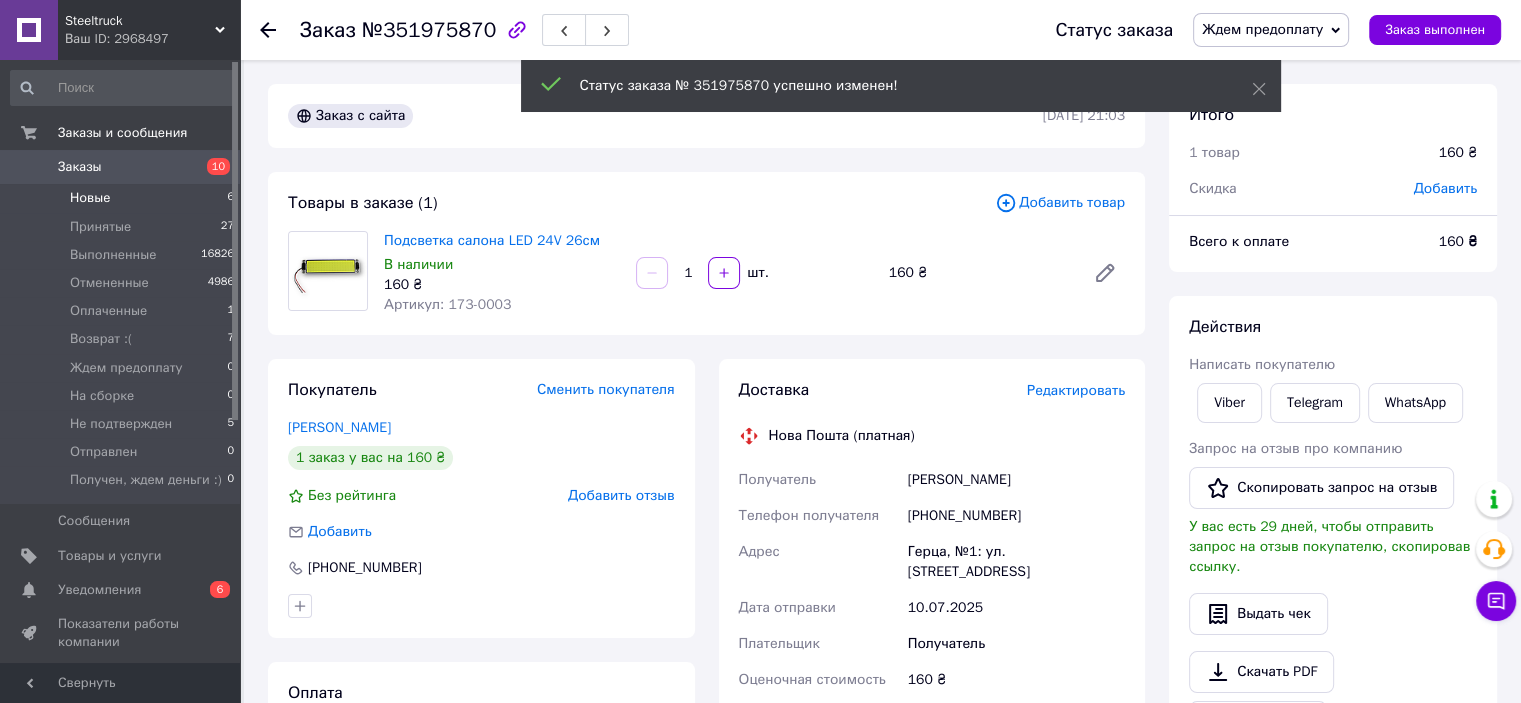 click on "Новые 6" at bounding box center (123, 198) 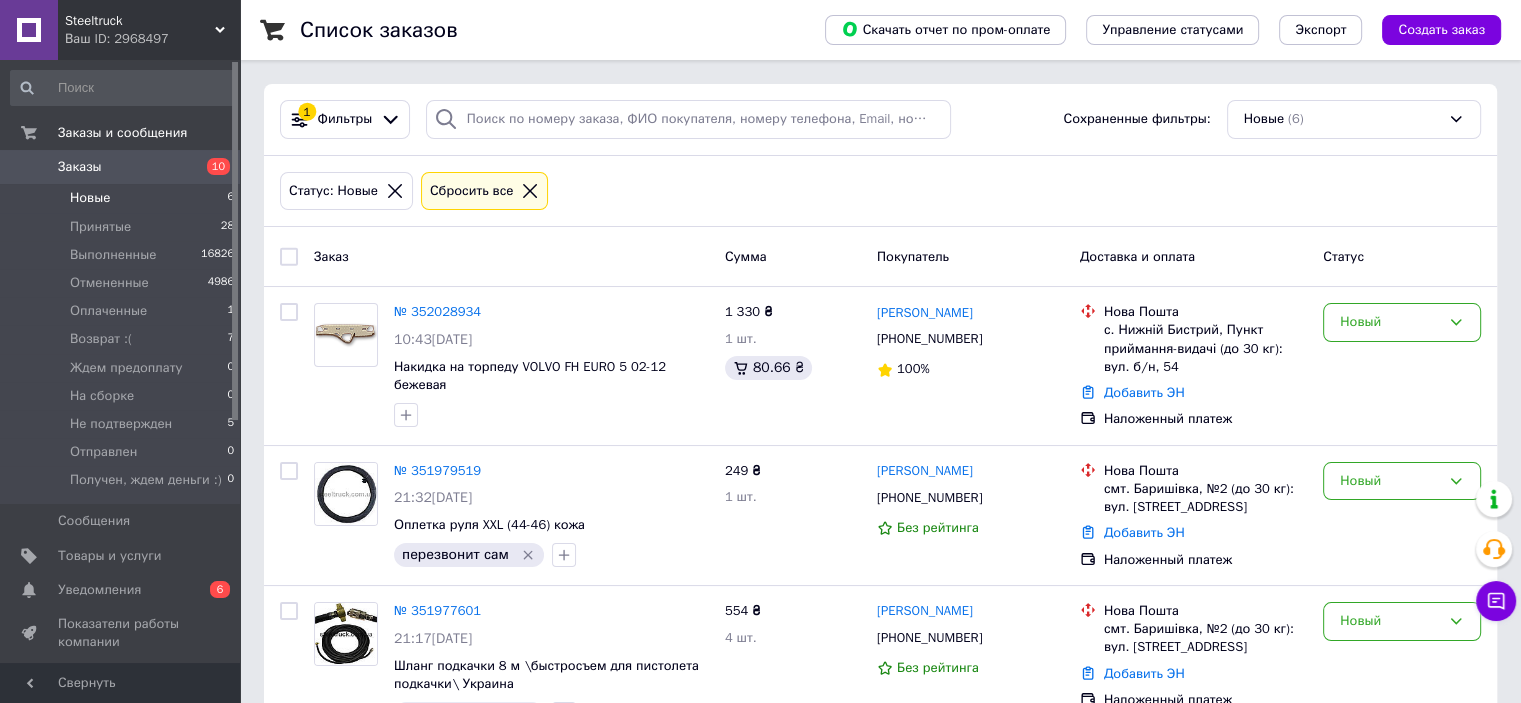 click on "Новые 6" at bounding box center [123, 198] 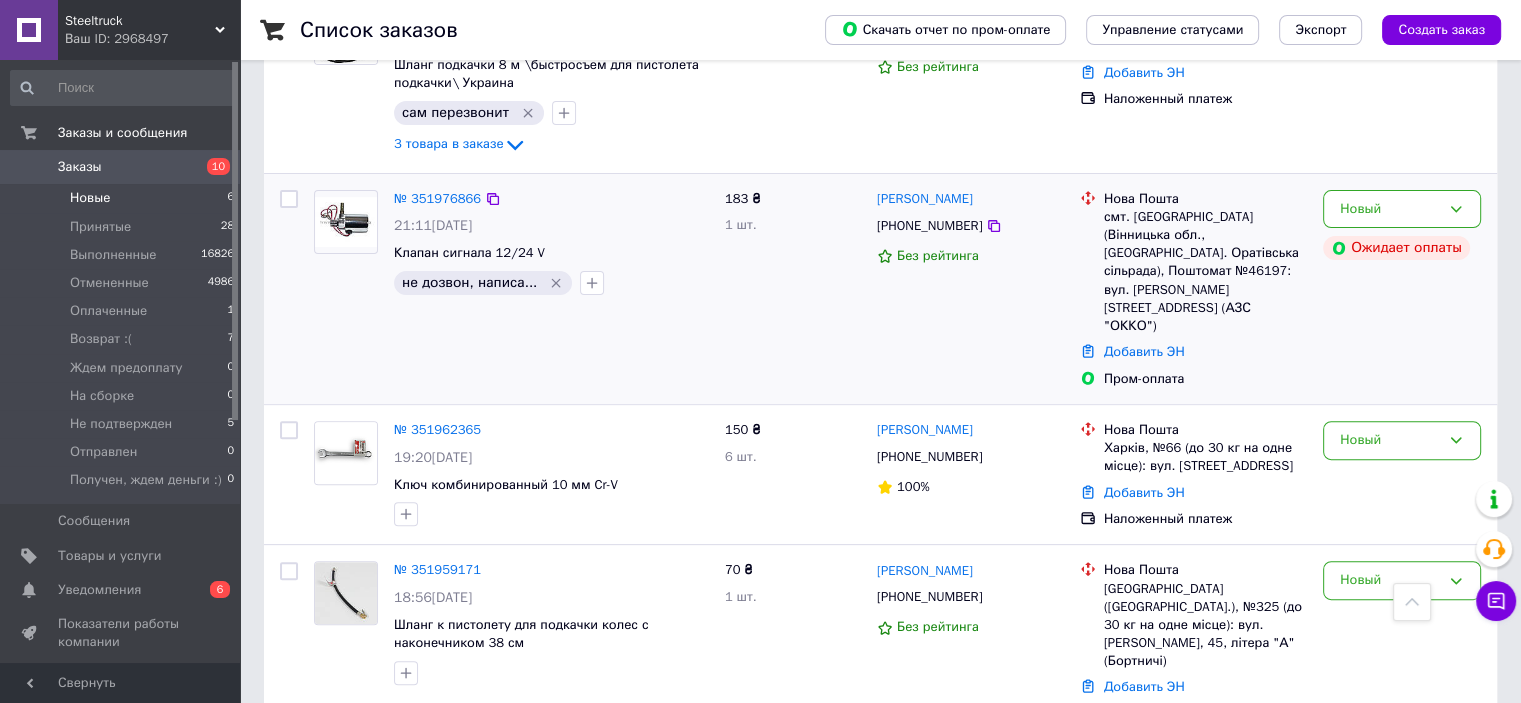 scroll, scrollTop: 604, scrollLeft: 0, axis: vertical 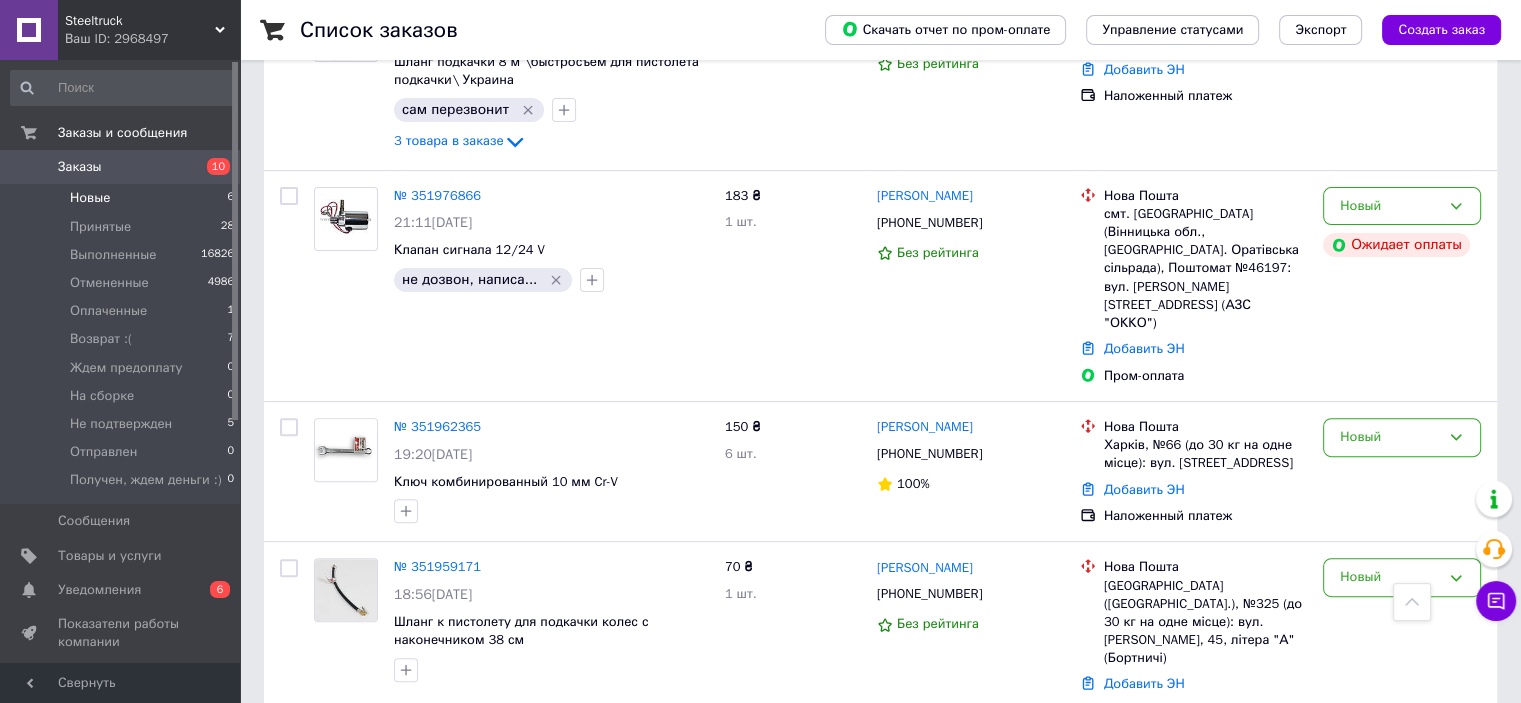 click on "Заказы 10" at bounding box center (123, 167) 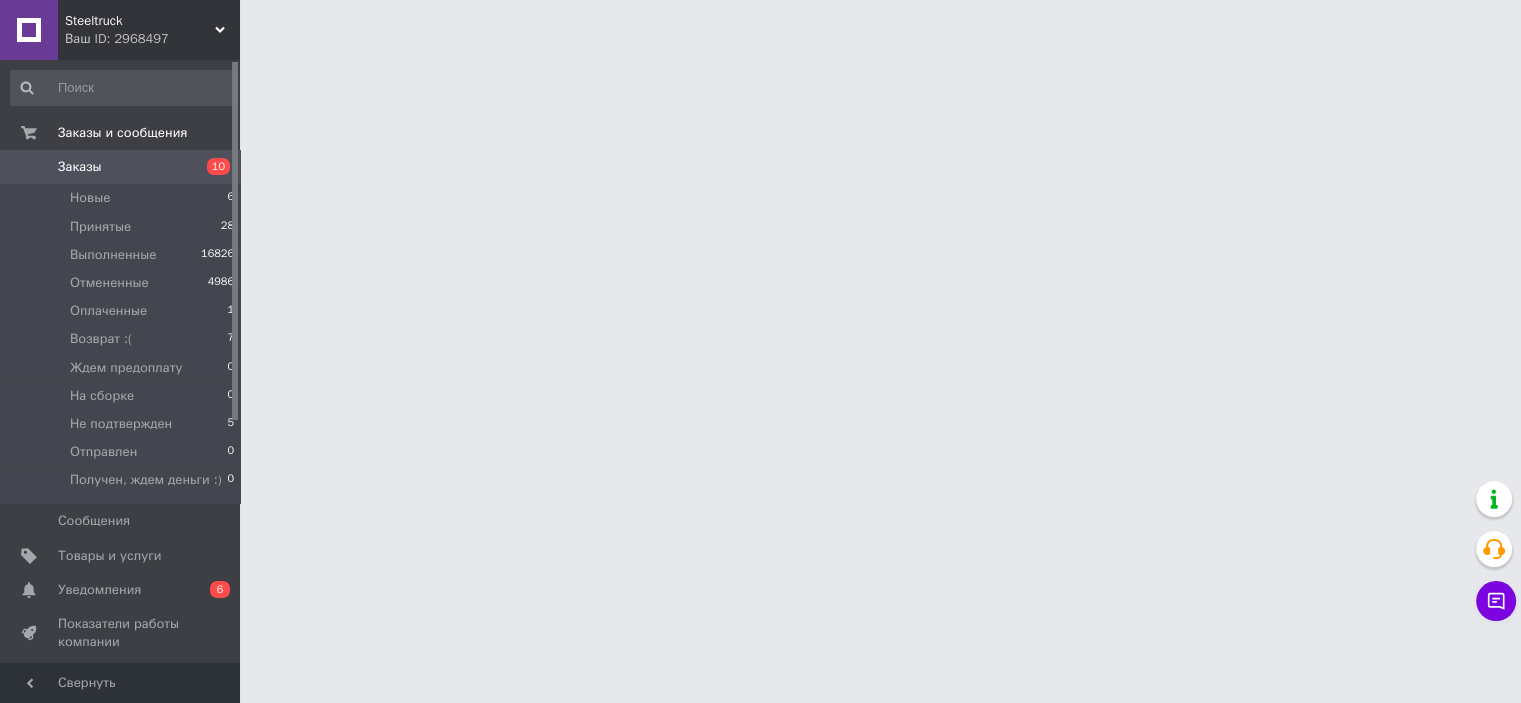 scroll, scrollTop: 0, scrollLeft: 0, axis: both 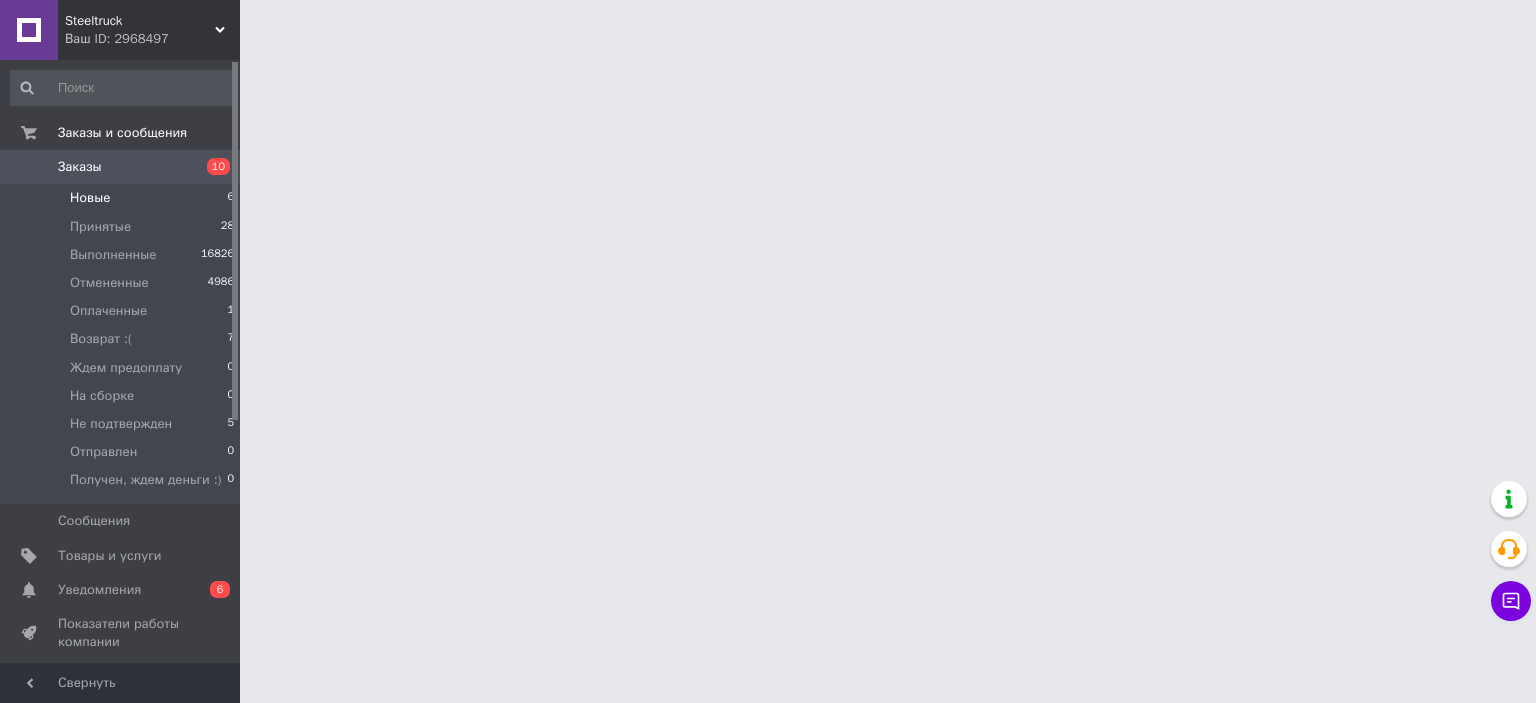 click on "Новые 6" at bounding box center (123, 198) 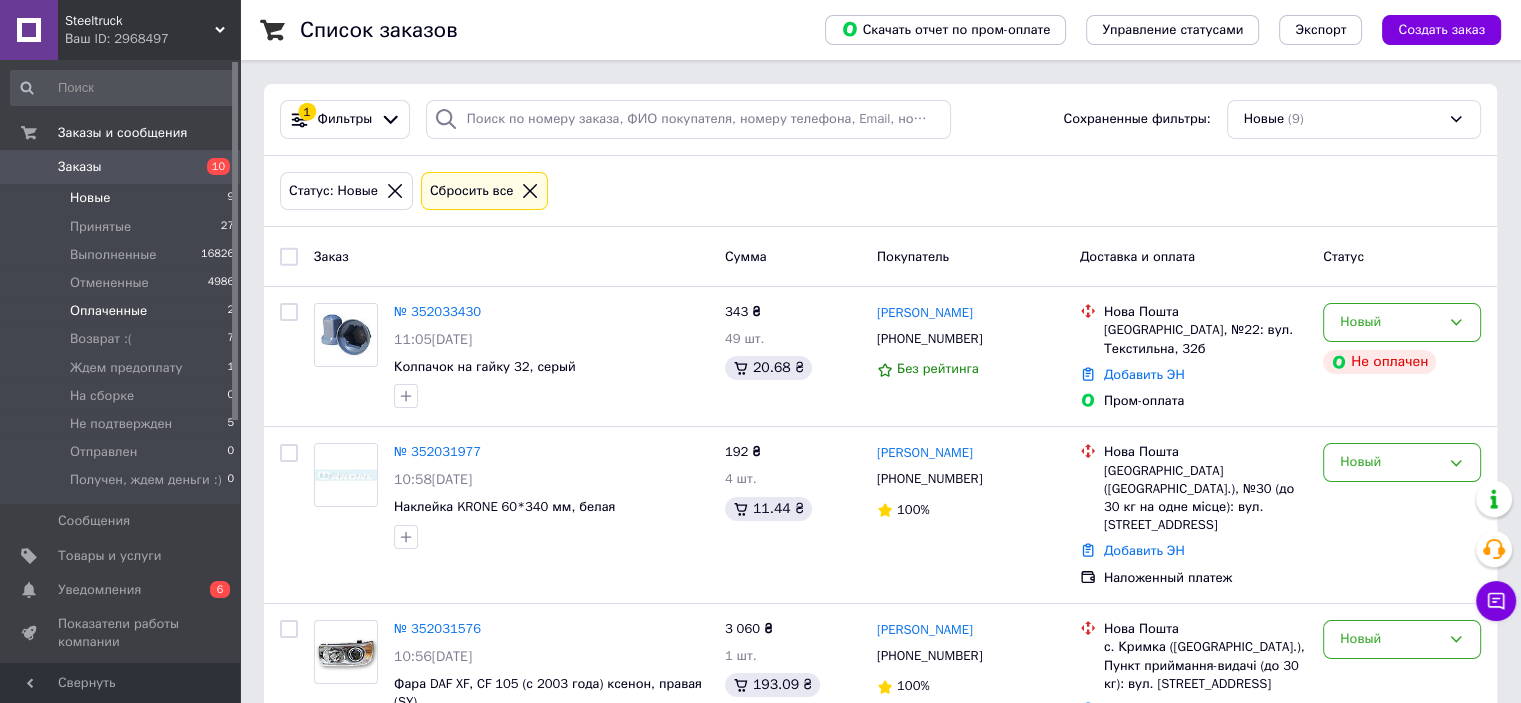 click on "Оплаченные 2" at bounding box center (123, 311) 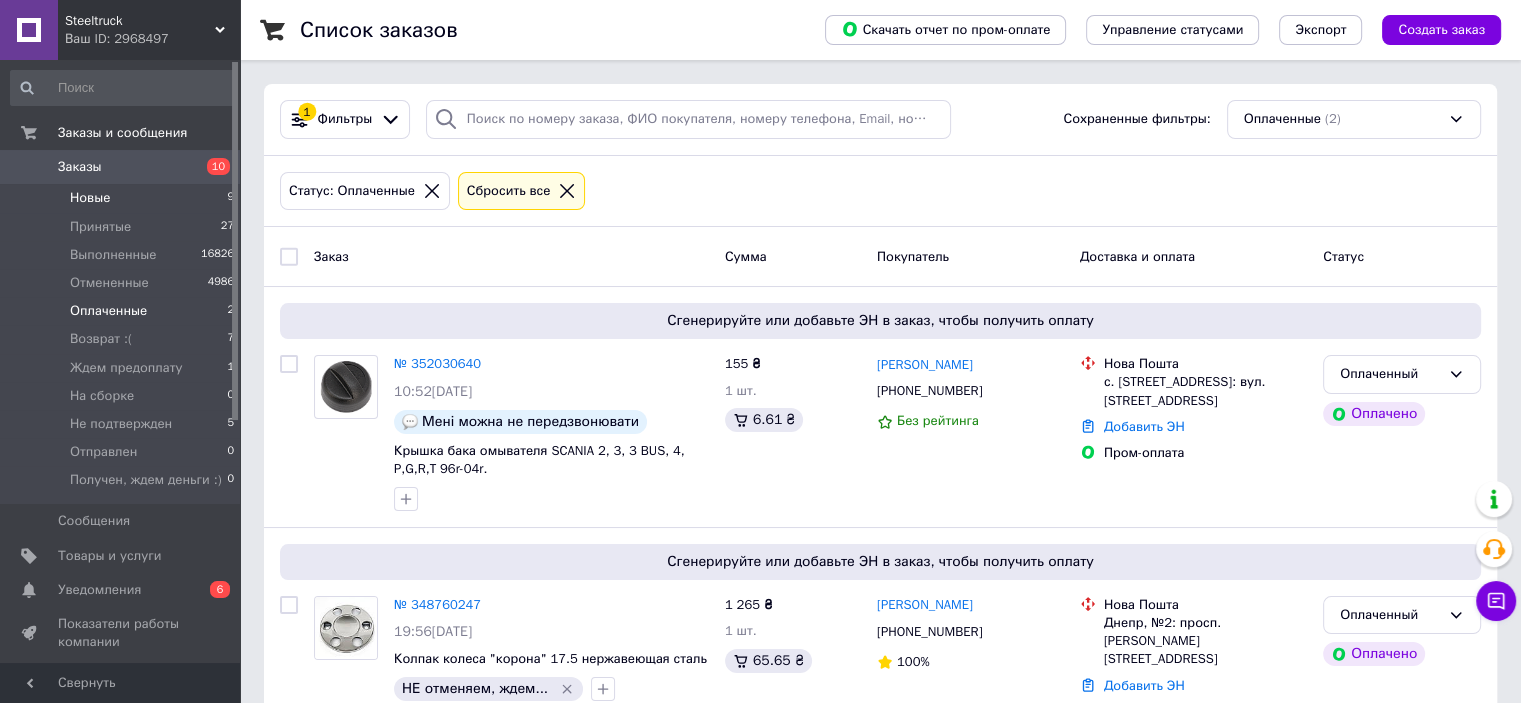 click on "Новые 9" at bounding box center (123, 198) 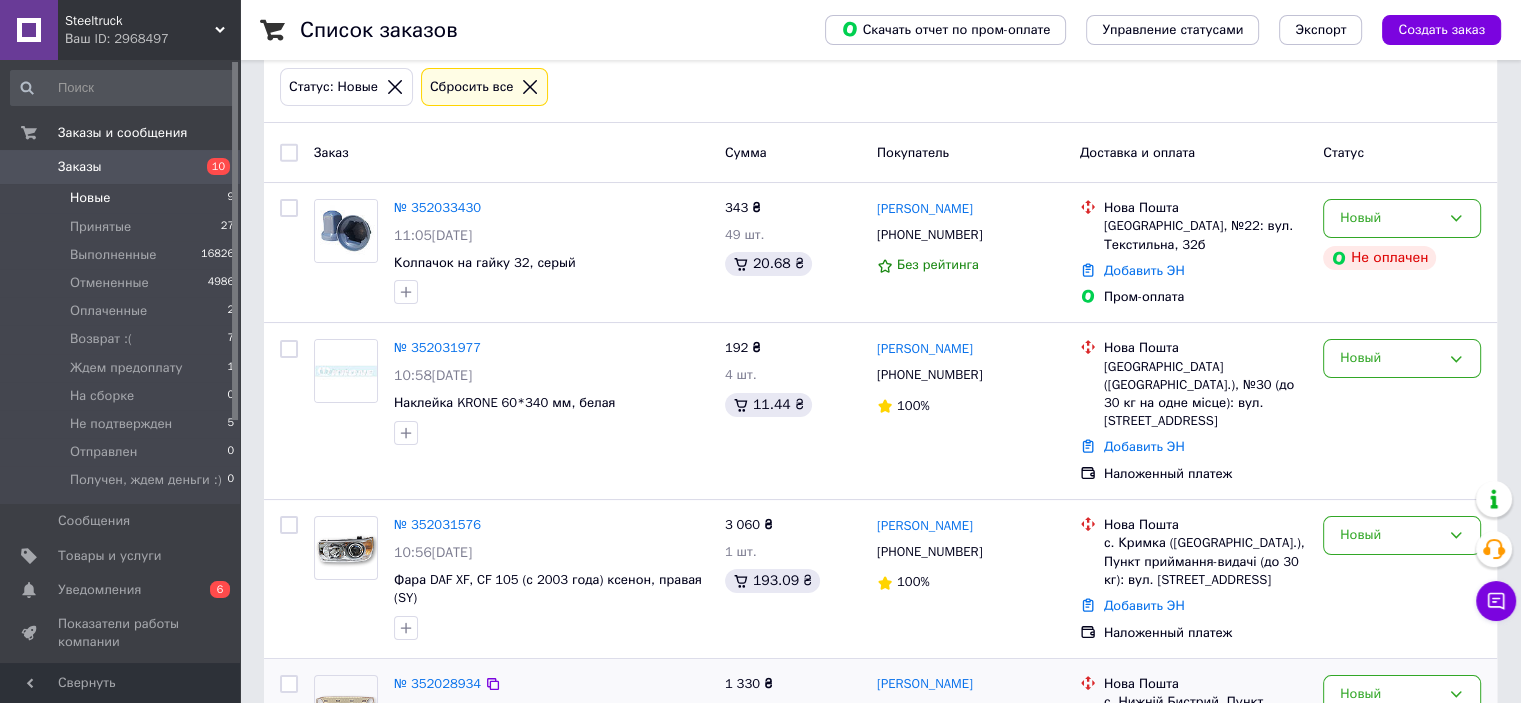 scroll, scrollTop: 200, scrollLeft: 0, axis: vertical 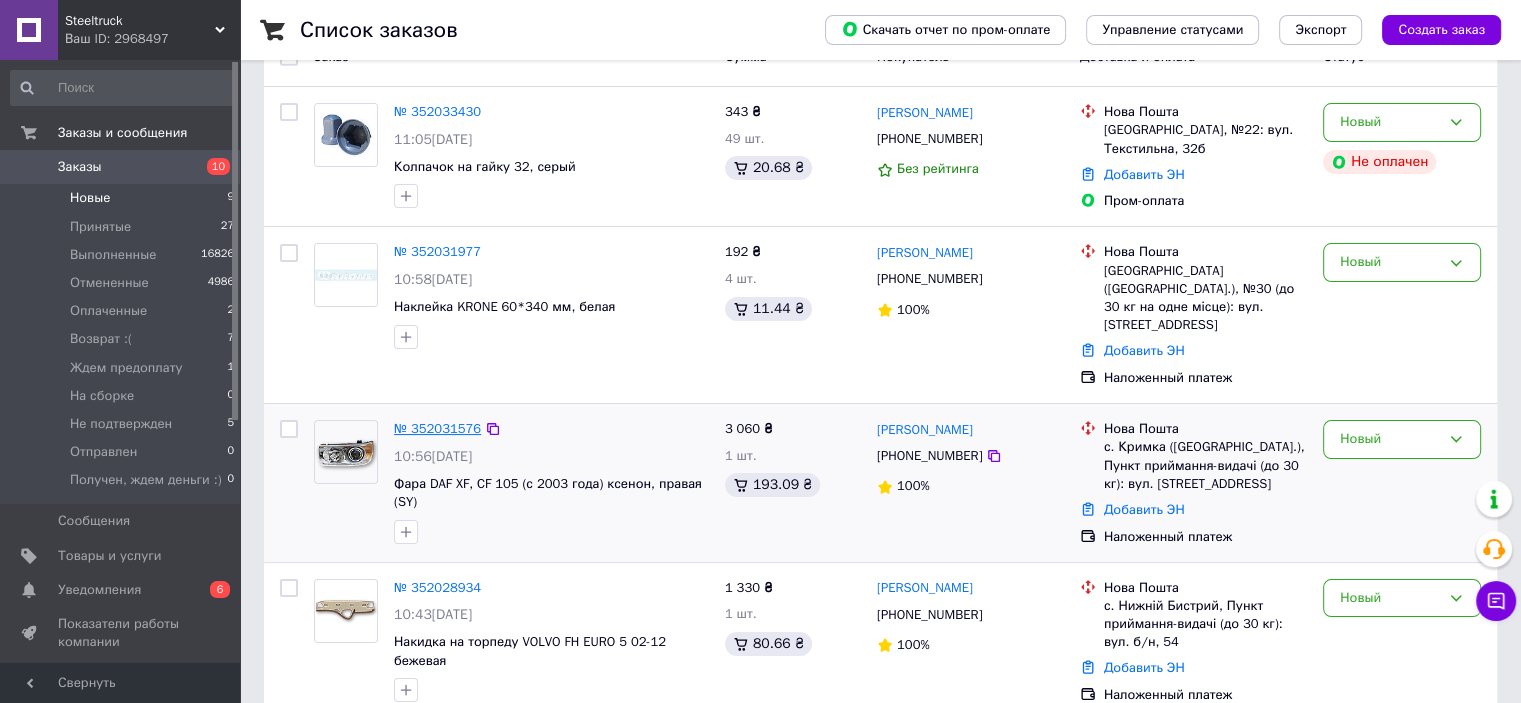 click on "№ 352031576" at bounding box center (437, 428) 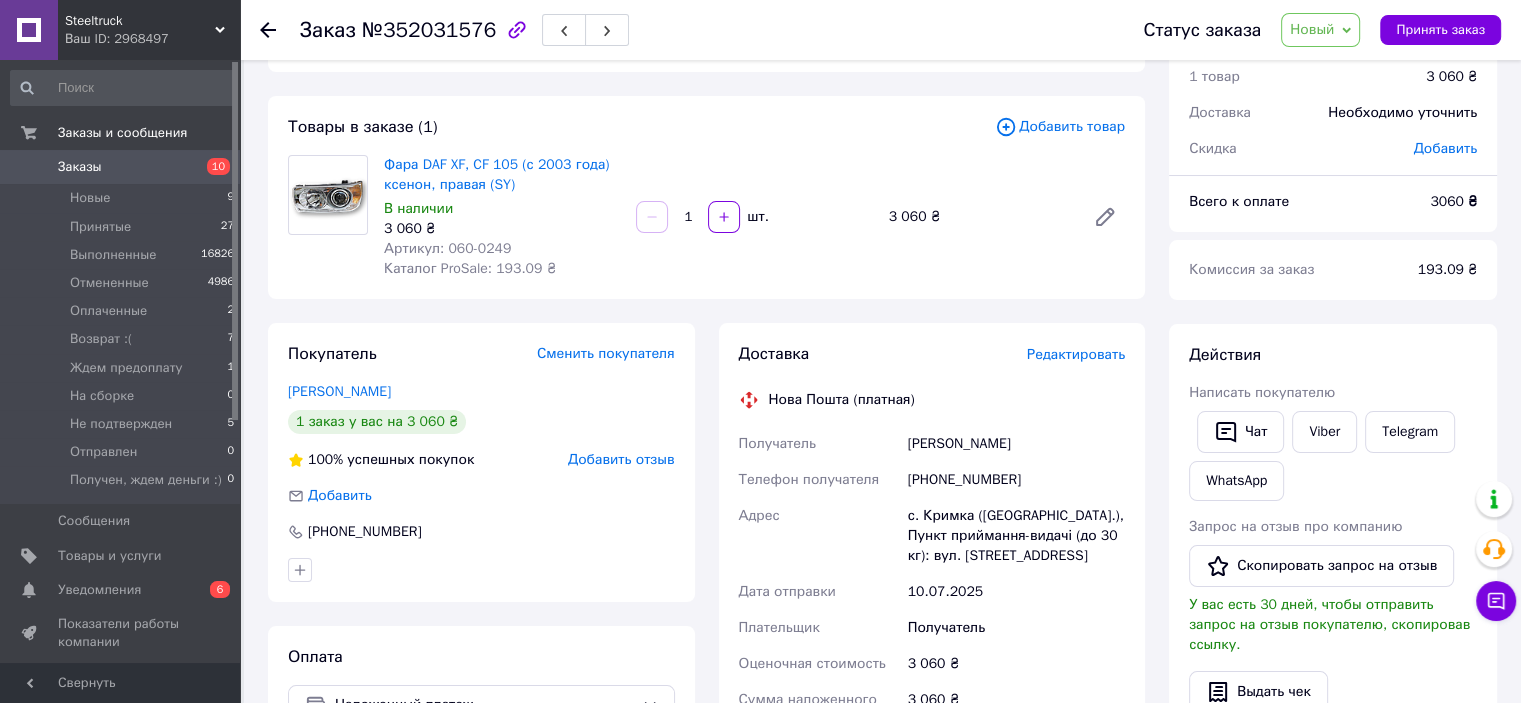 scroll, scrollTop: 0, scrollLeft: 0, axis: both 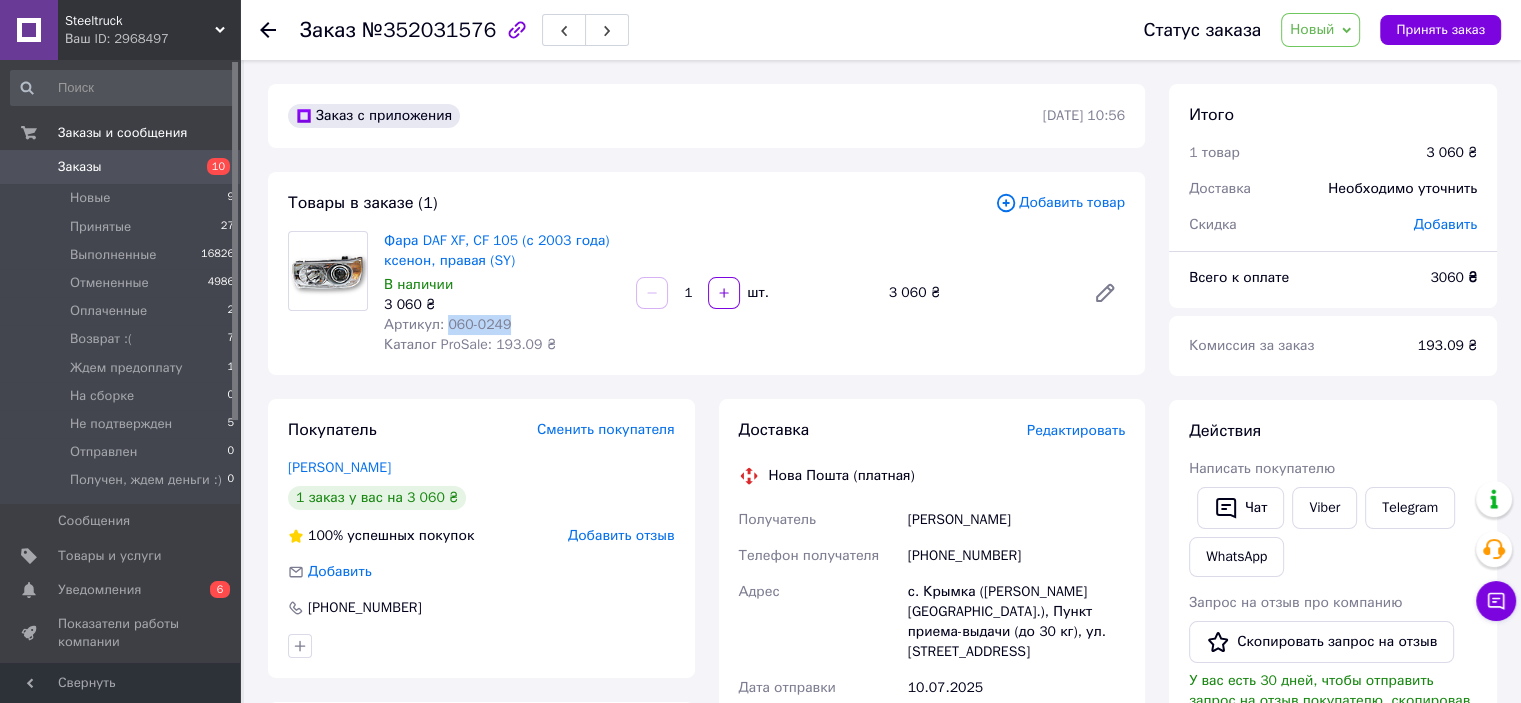 drag, startPoint x: 512, startPoint y: 323, endPoint x: 446, endPoint y: 321, distance: 66.0303 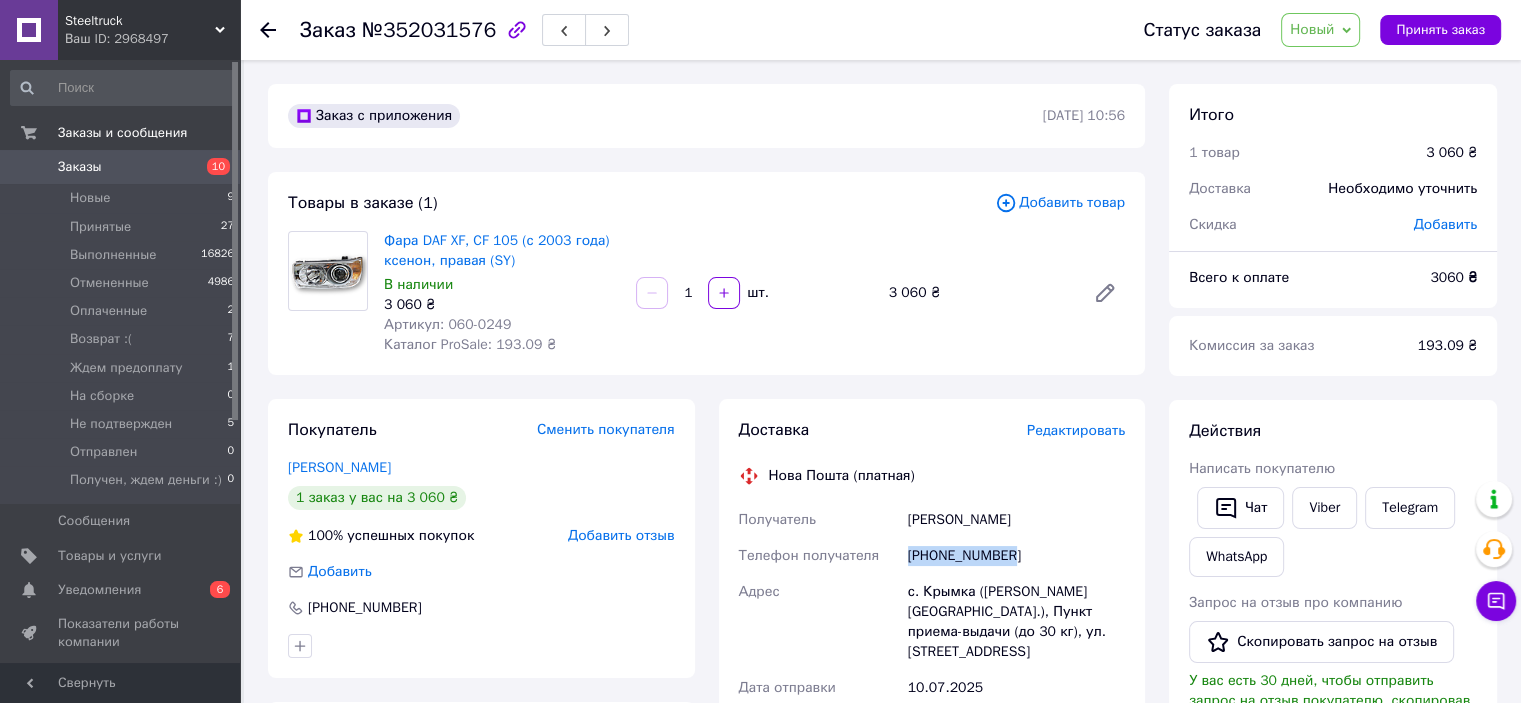 drag, startPoint x: 1008, startPoint y: 563, endPoint x: 903, endPoint y: 555, distance: 105.30432 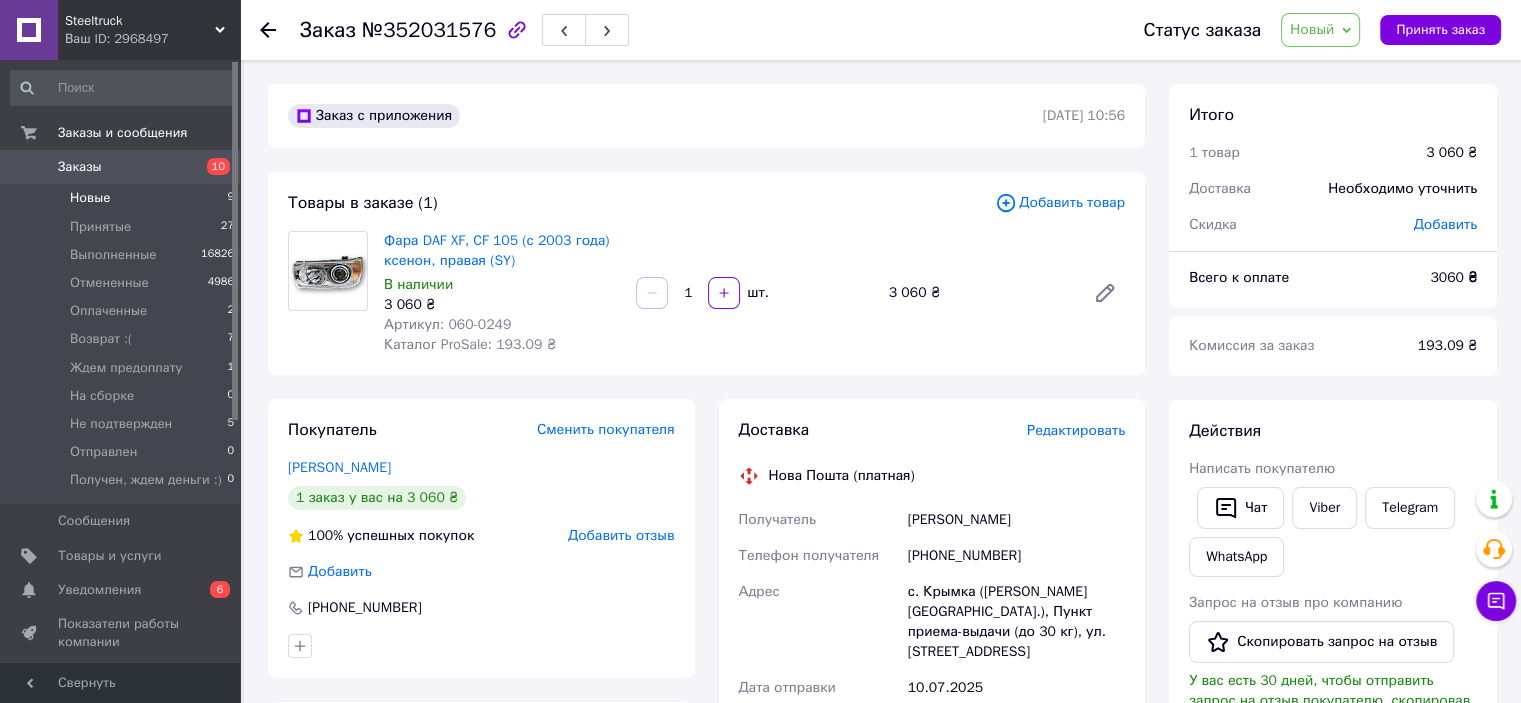 click on "Новые" at bounding box center [90, 198] 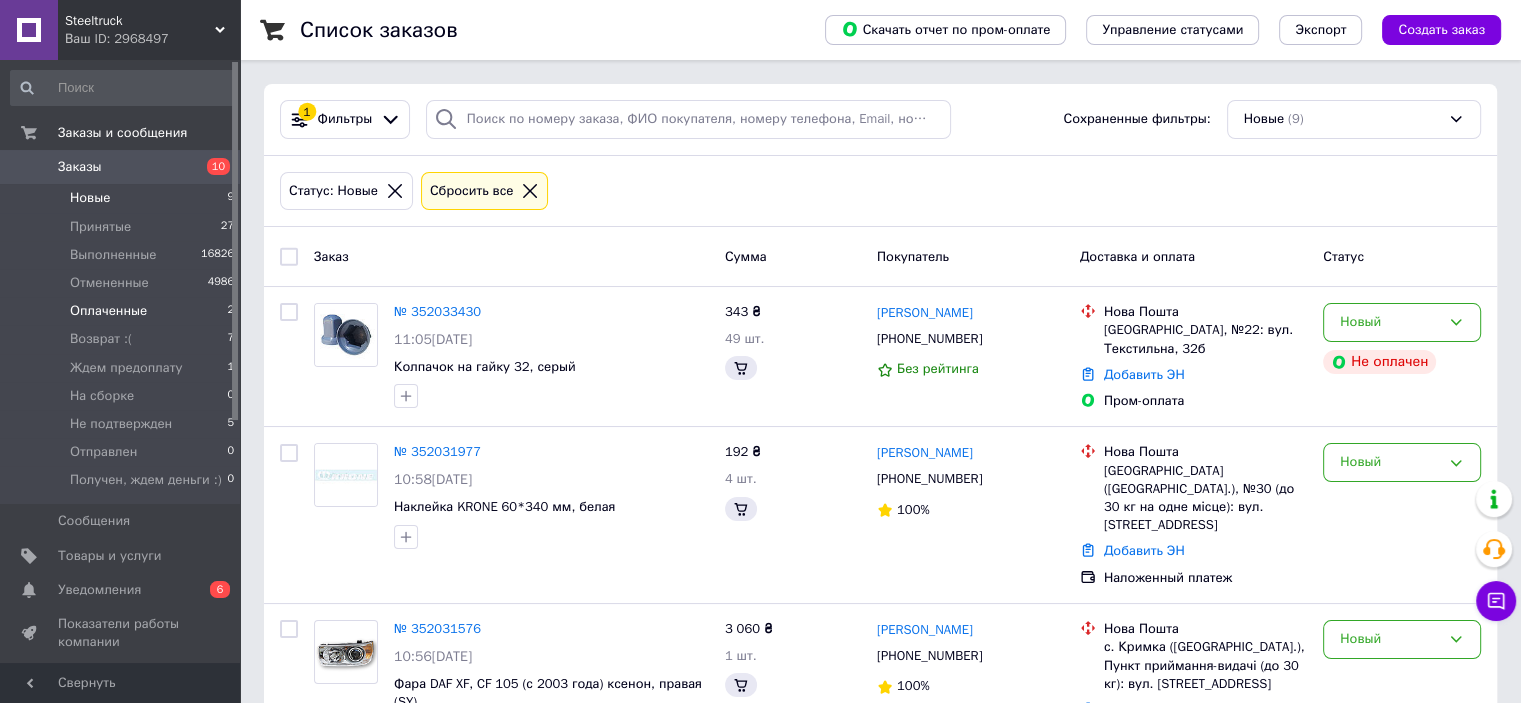 click on "Оплаченные" at bounding box center [108, 311] 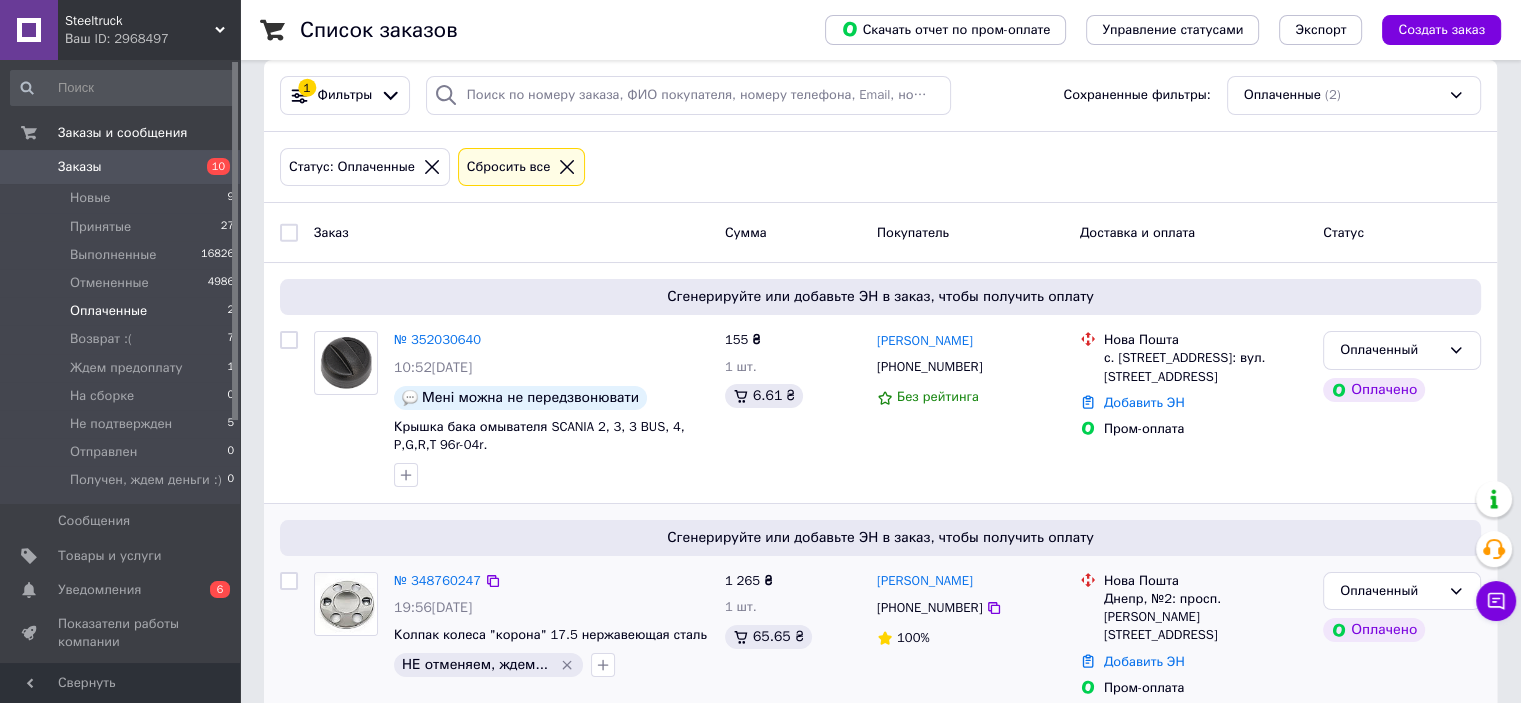scroll, scrollTop: 38, scrollLeft: 0, axis: vertical 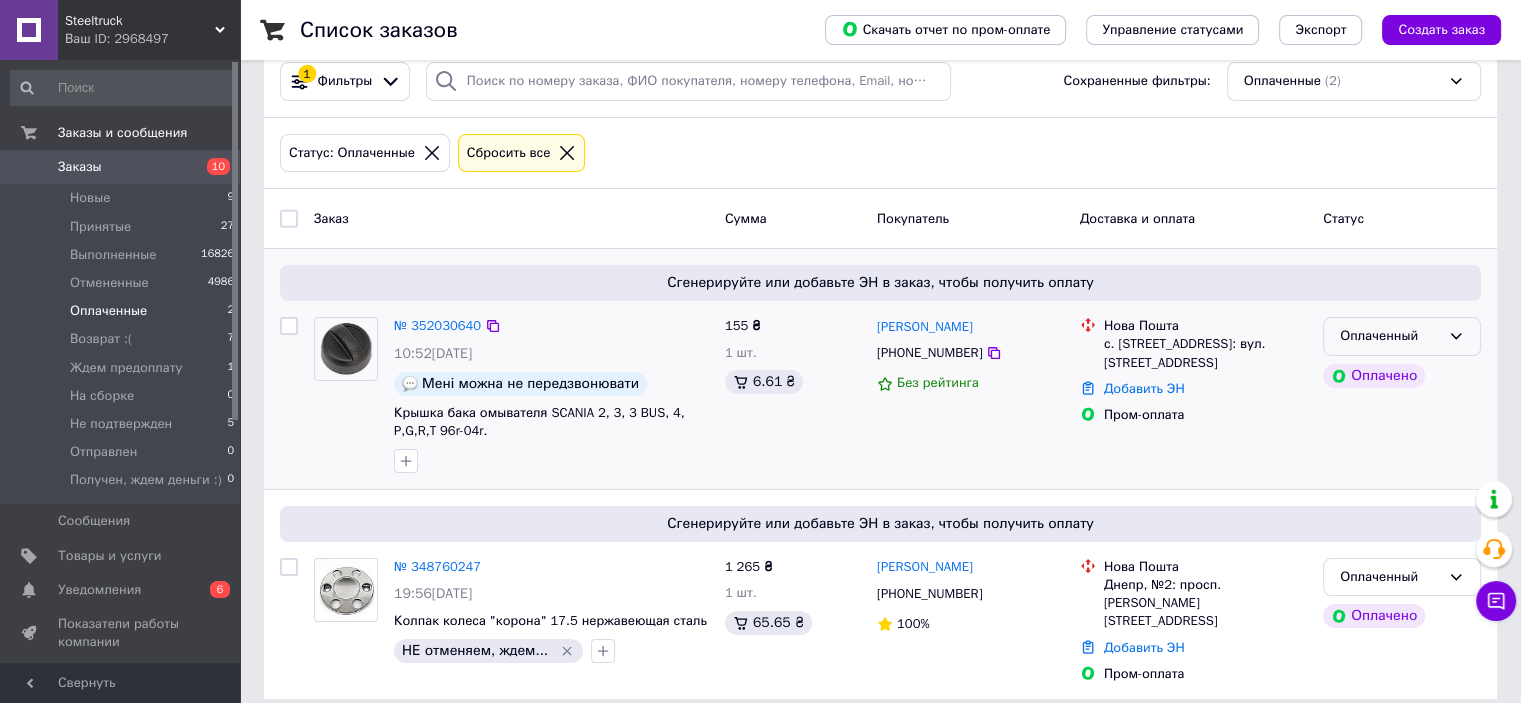 click on "Оплаченный" at bounding box center [1390, 336] 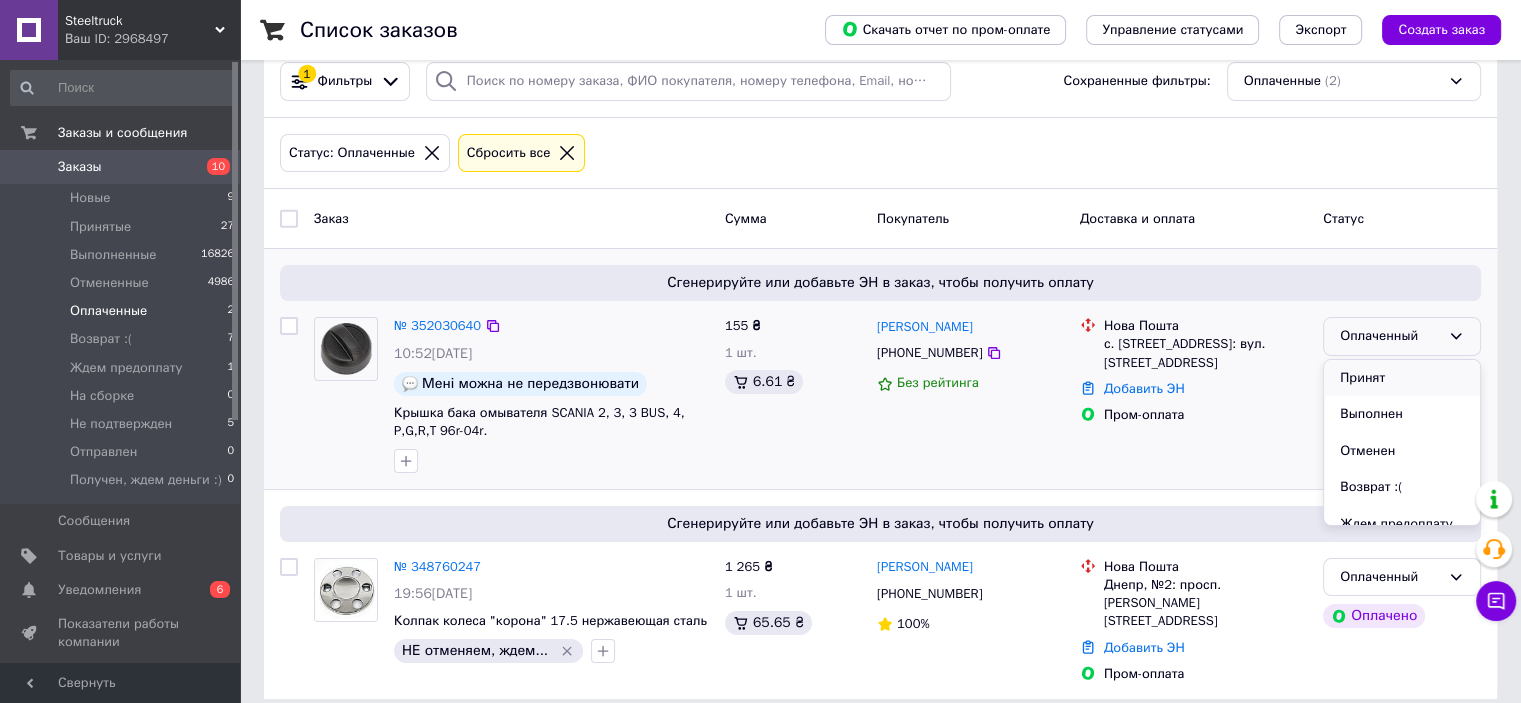 click on "Принят" at bounding box center (1402, 378) 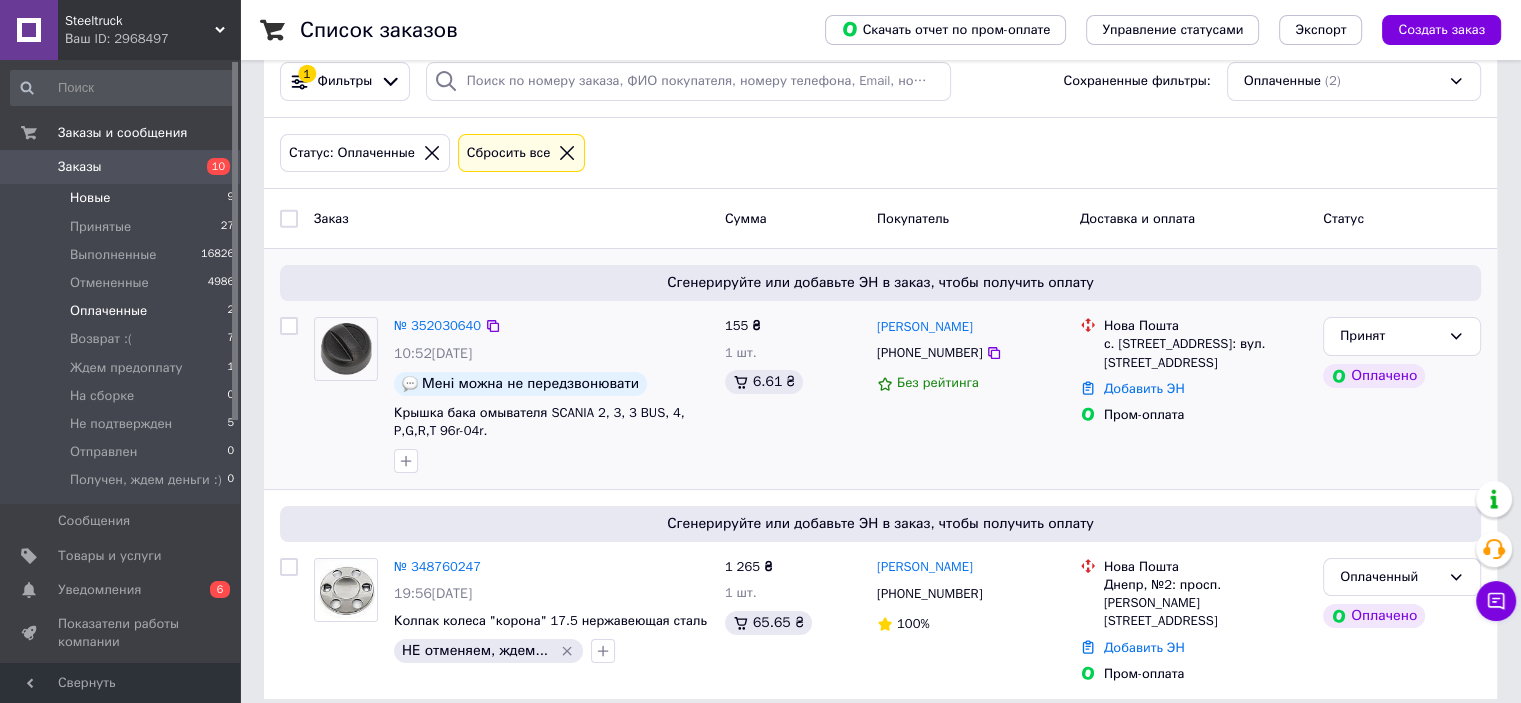 click on "Новые" at bounding box center (90, 198) 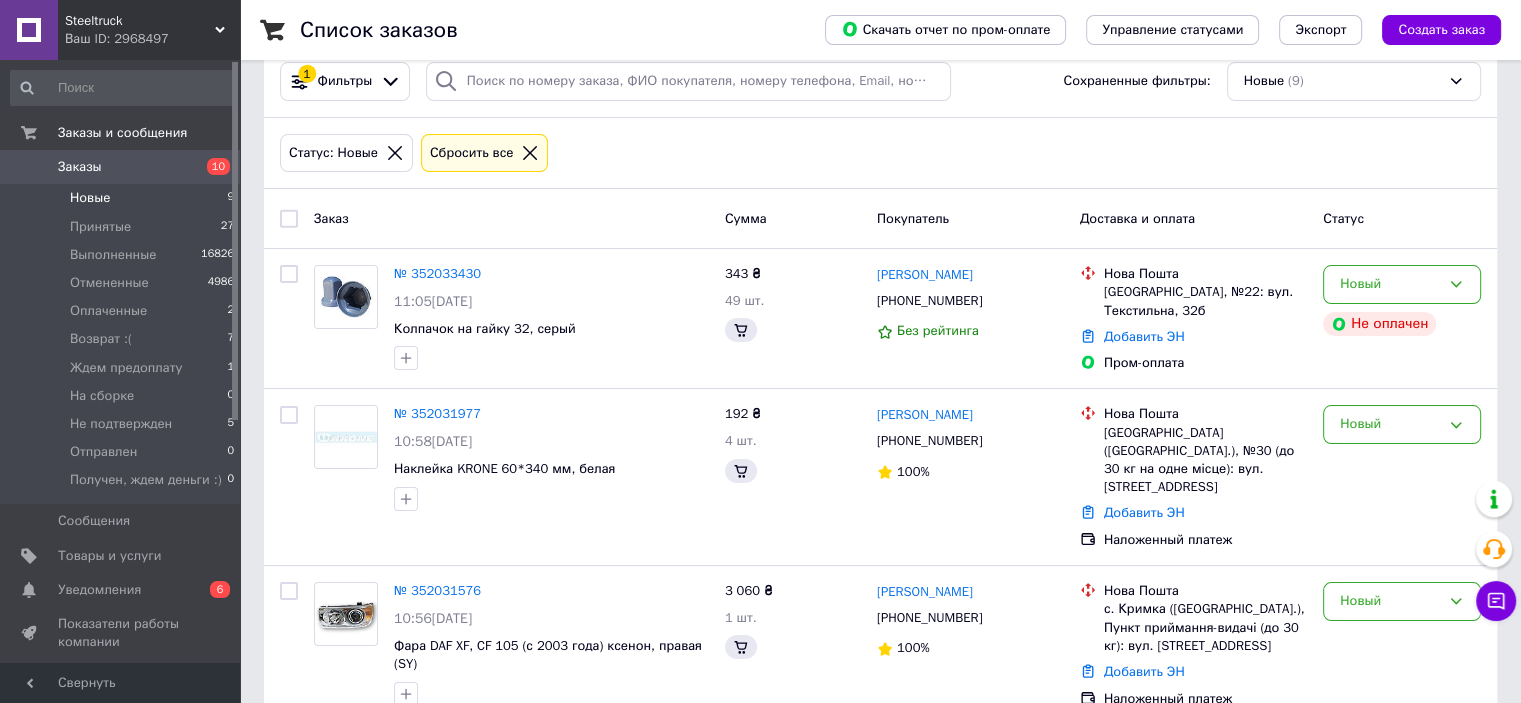 scroll, scrollTop: 0, scrollLeft: 0, axis: both 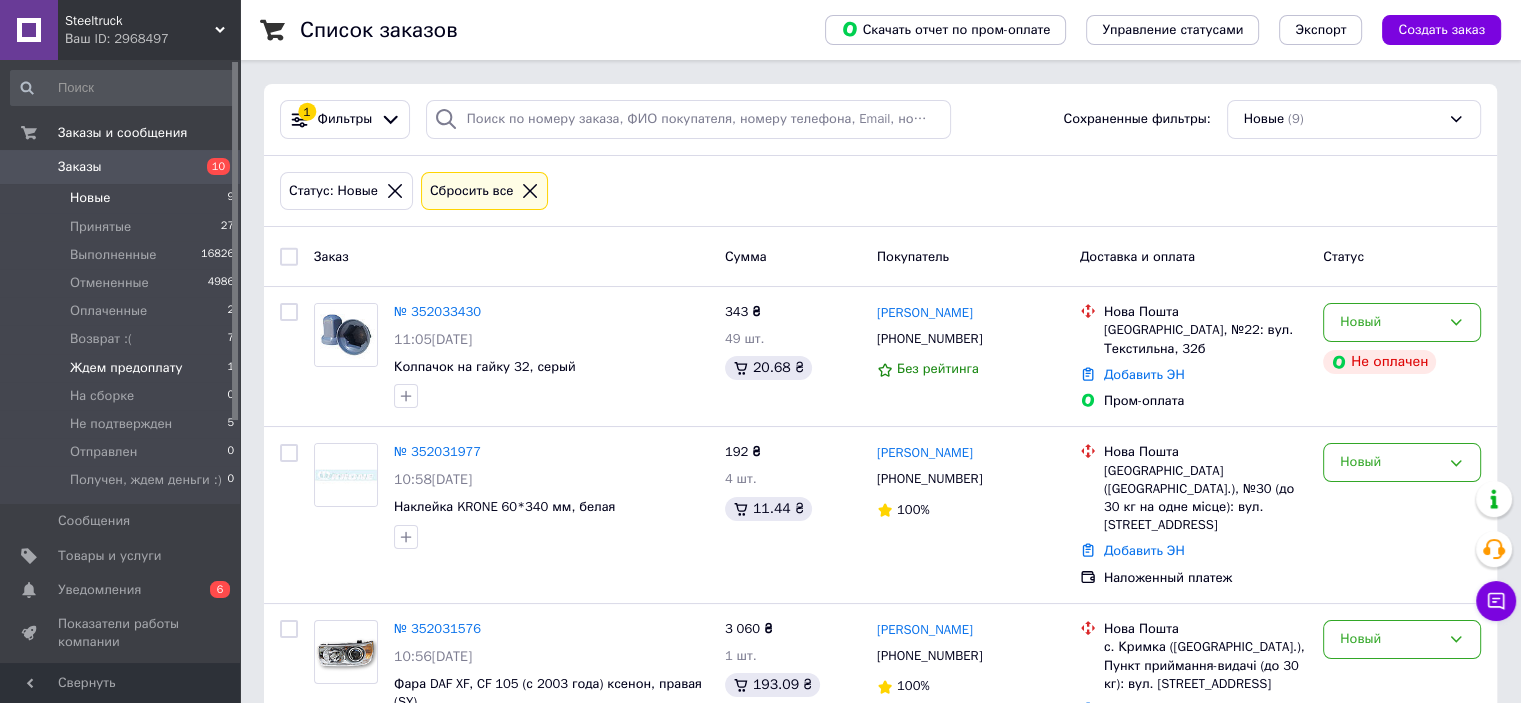 click on "Ждем предоплату" at bounding box center [126, 368] 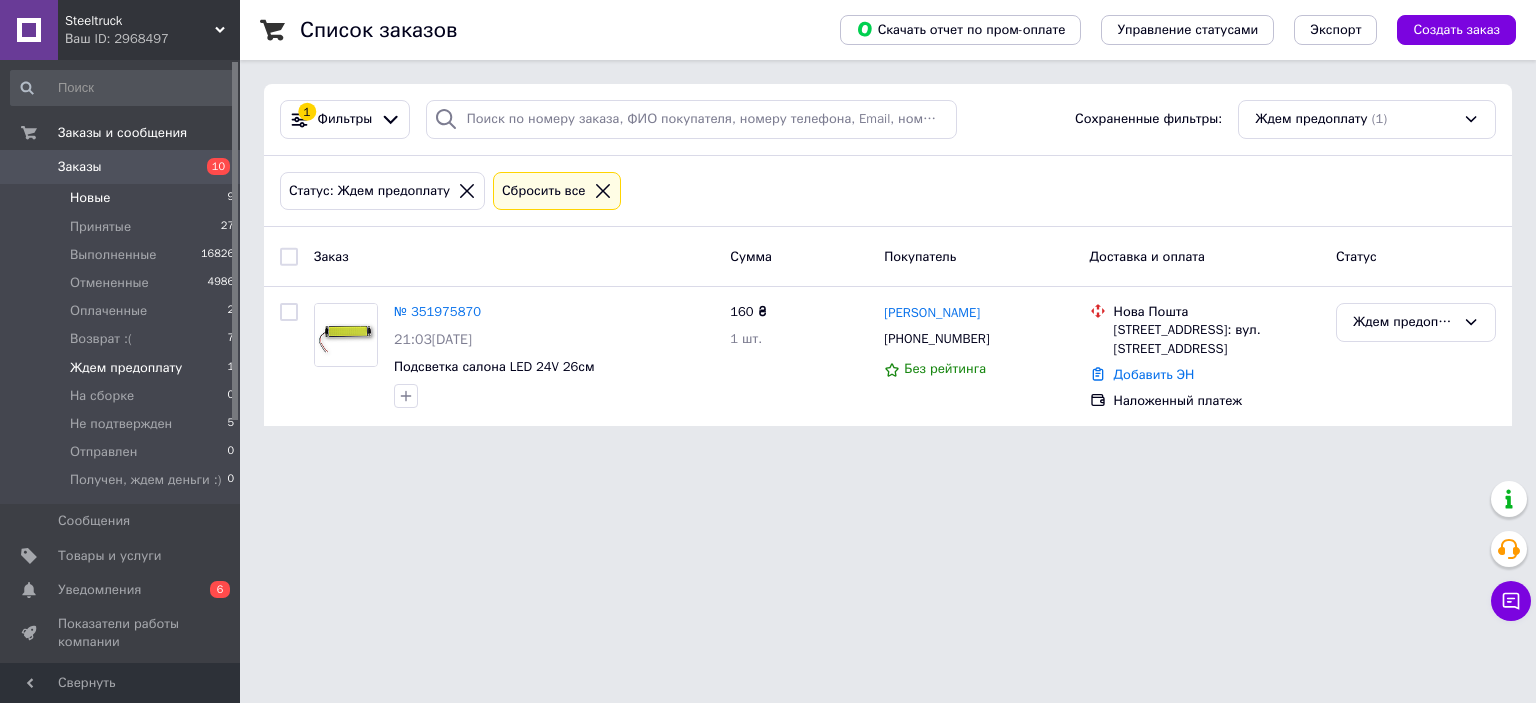 click on "Новые" at bounding box center (90, 198) 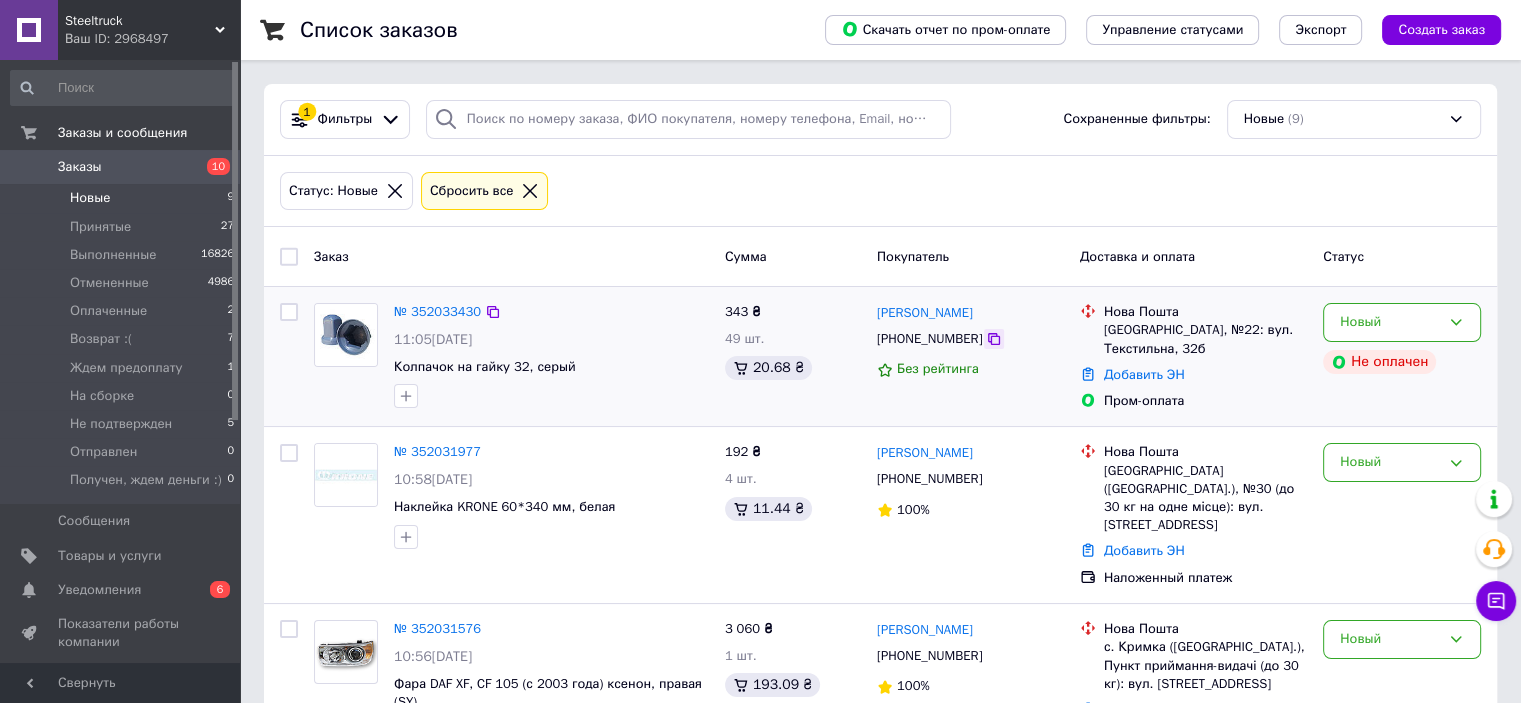 click 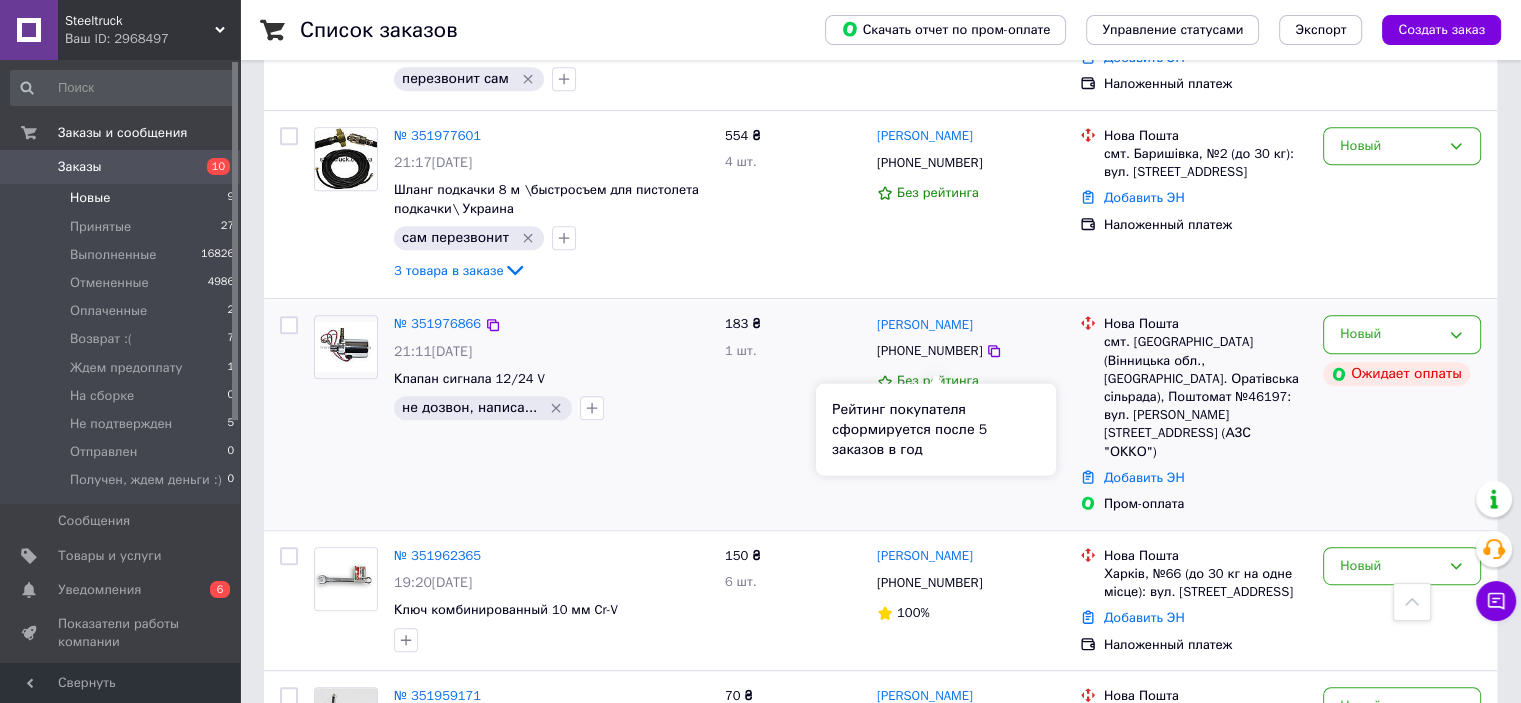 scroll, scrollTop: 1061, scrollLeft: 0, axis: vertical 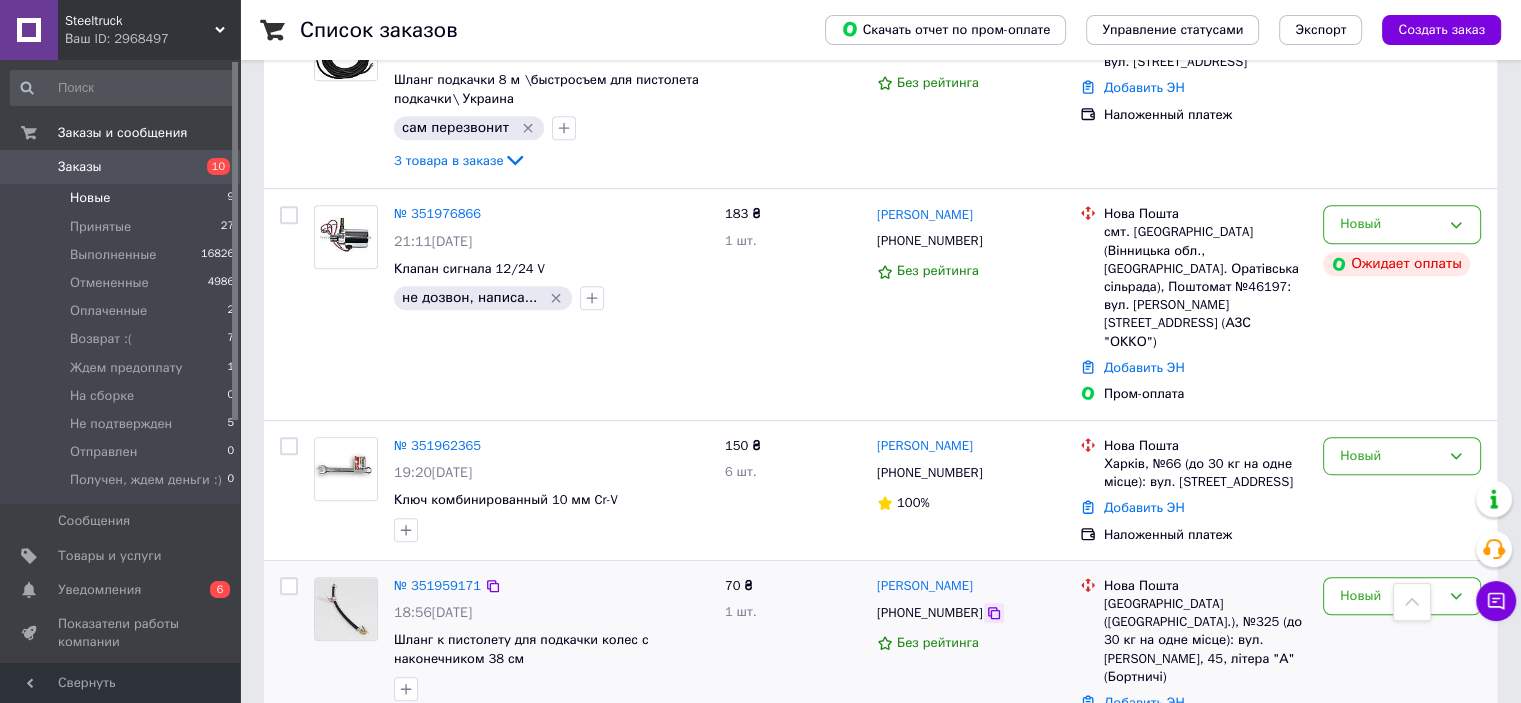 click 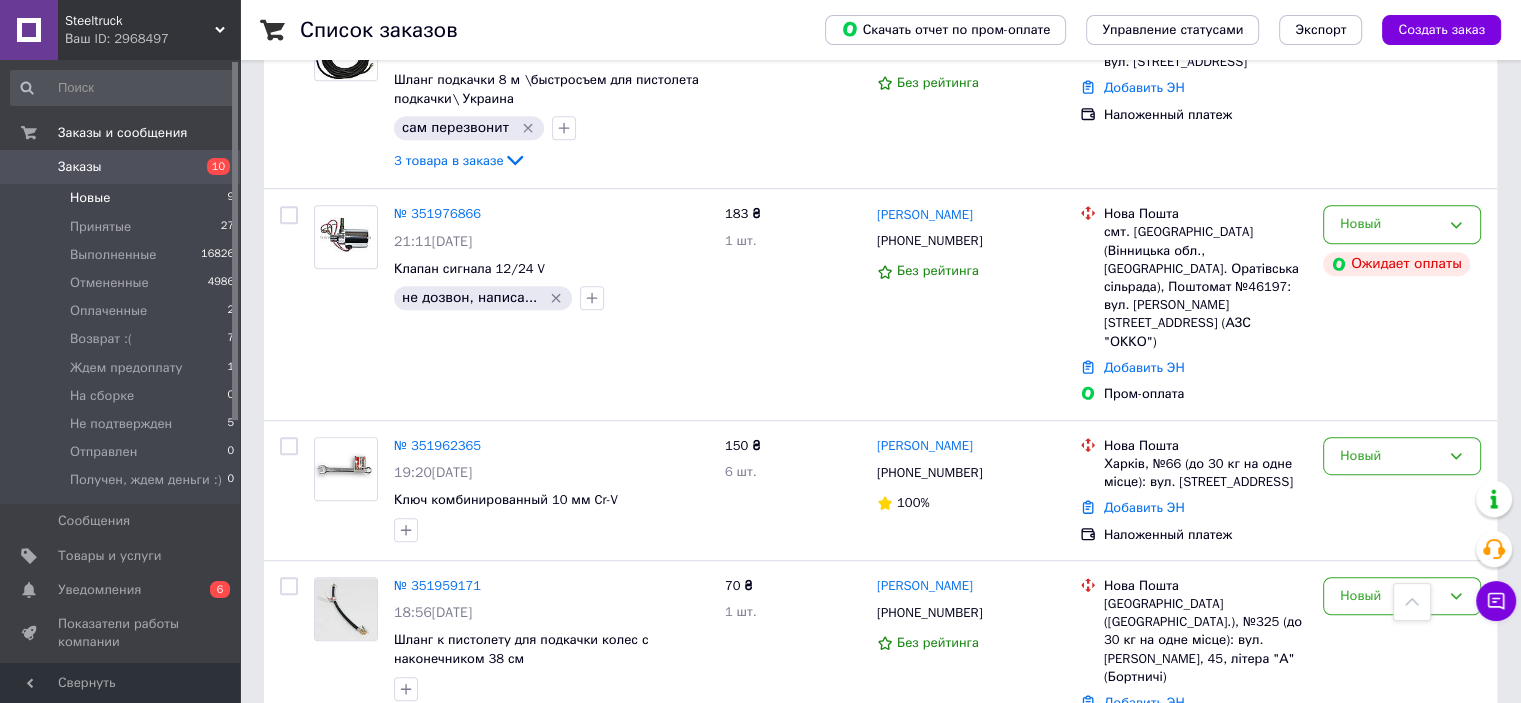 click on "Новые 9" at bounding box center [123, 198] 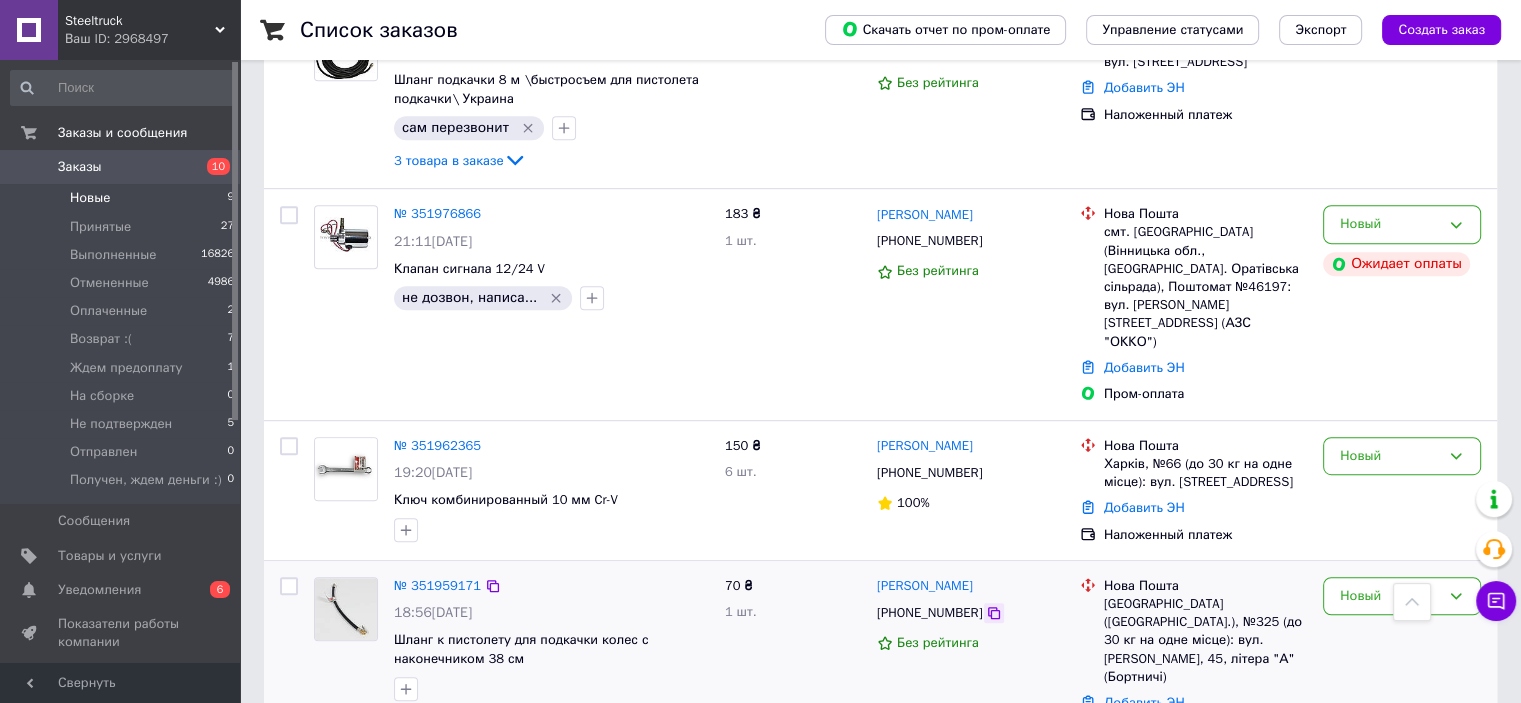 click at bounding box center [994, 613] 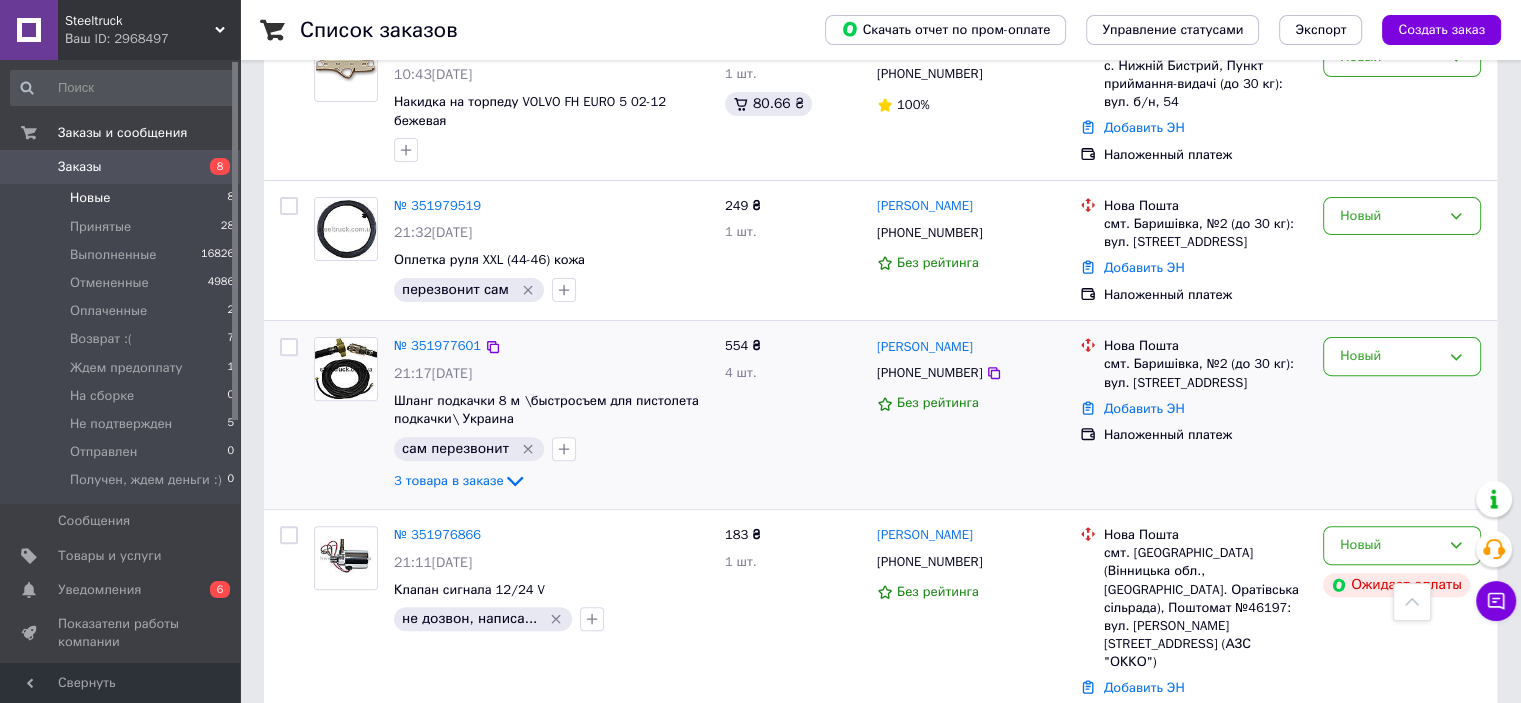 scroll, scrollTop: 300, scrollLeft: 0, axis: vertical 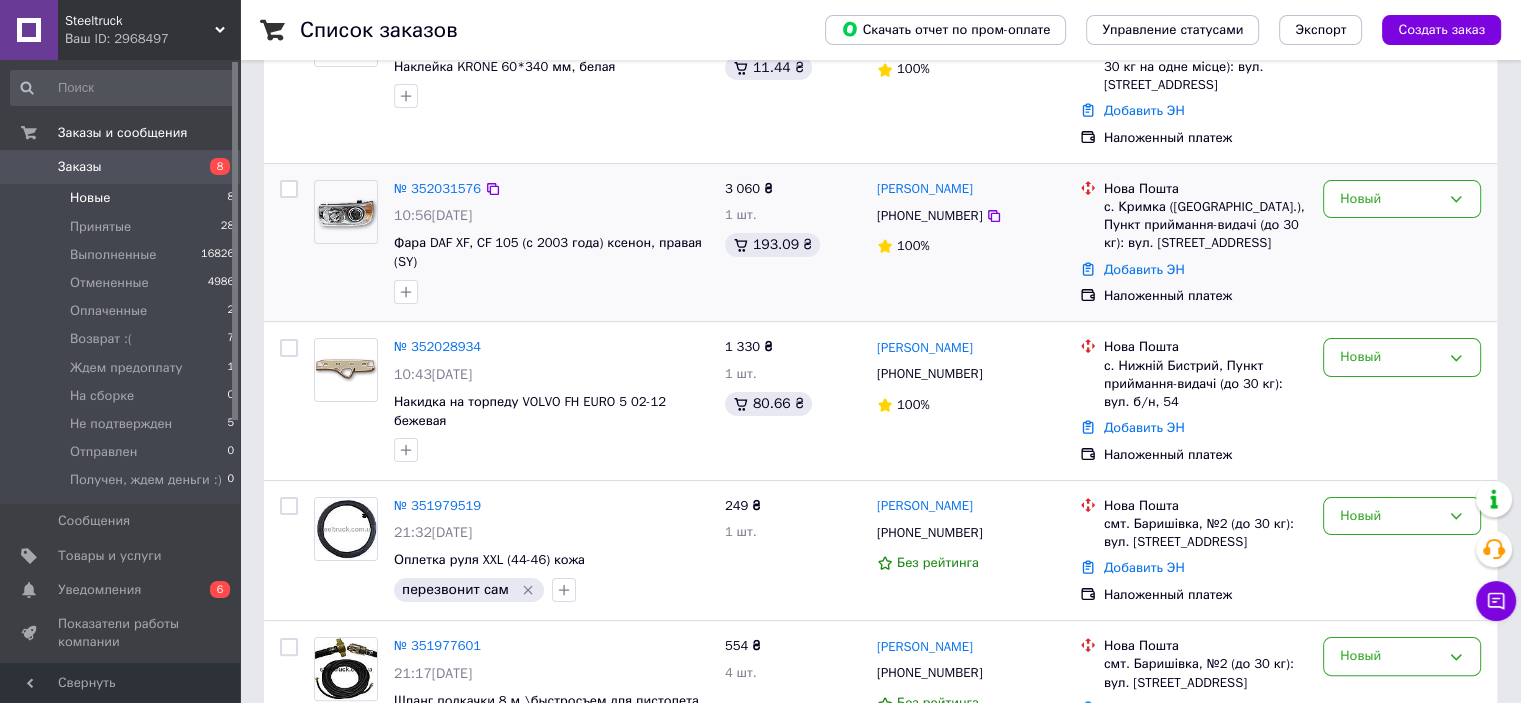 click on "[PHONE_NUMBER]" at bounding box center [970, 216] 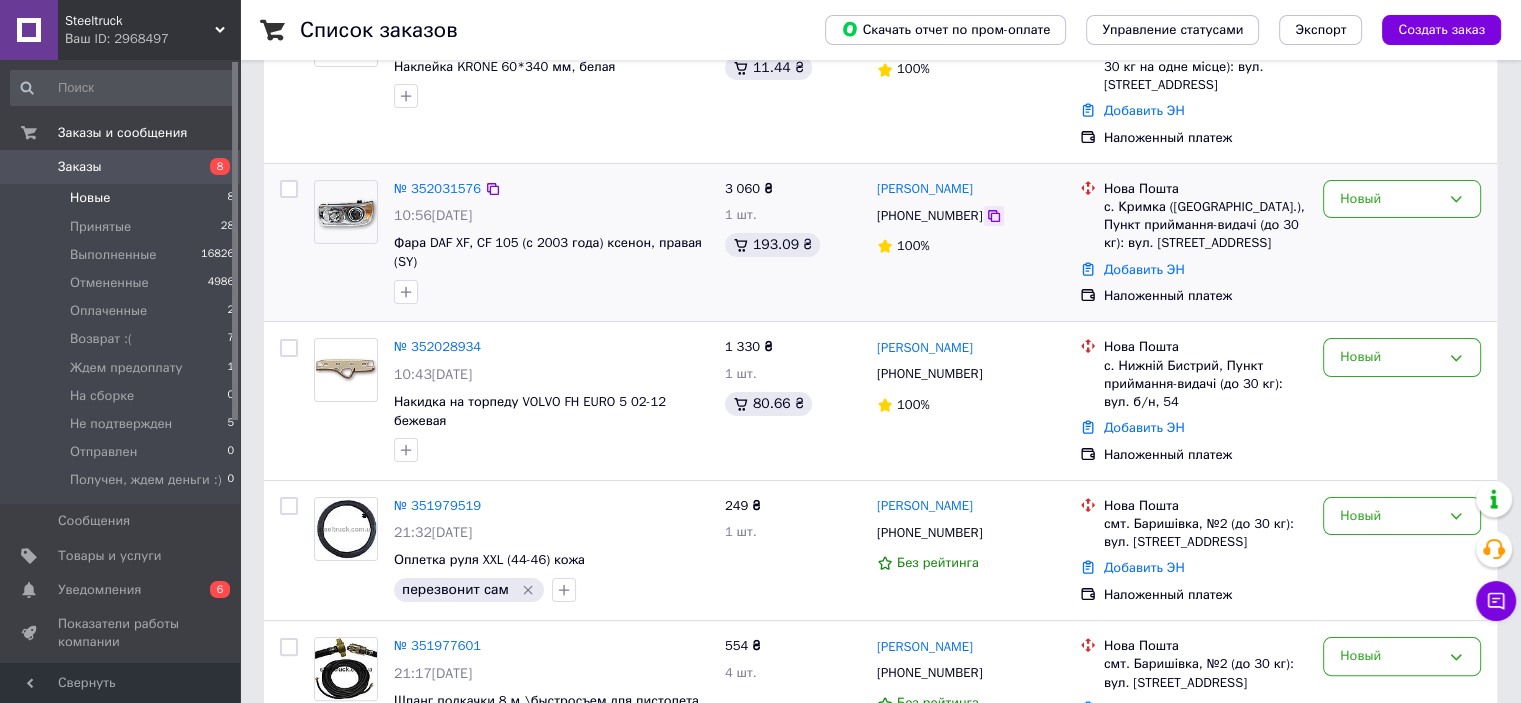 click 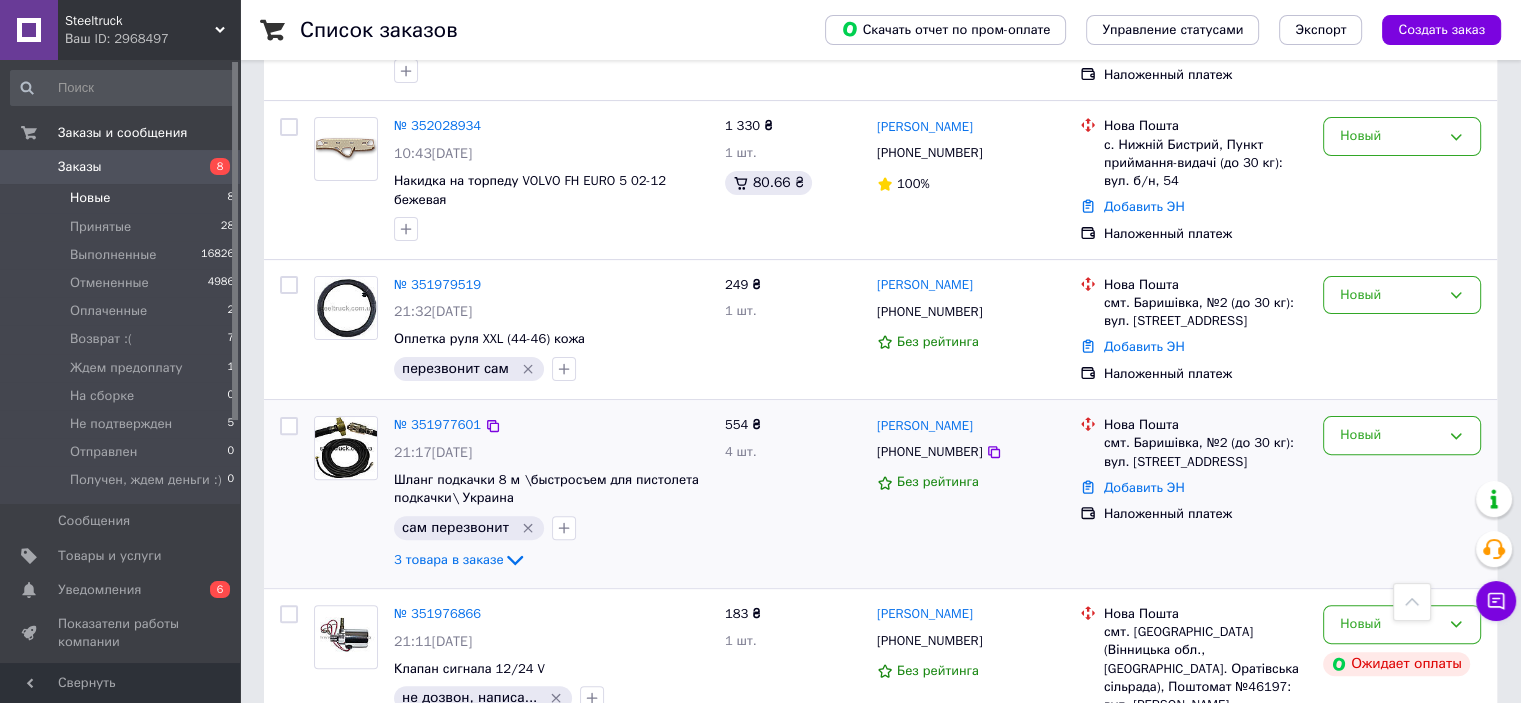 scroll, scrollTop: 321, scrollLeft: 0, axis: vertical 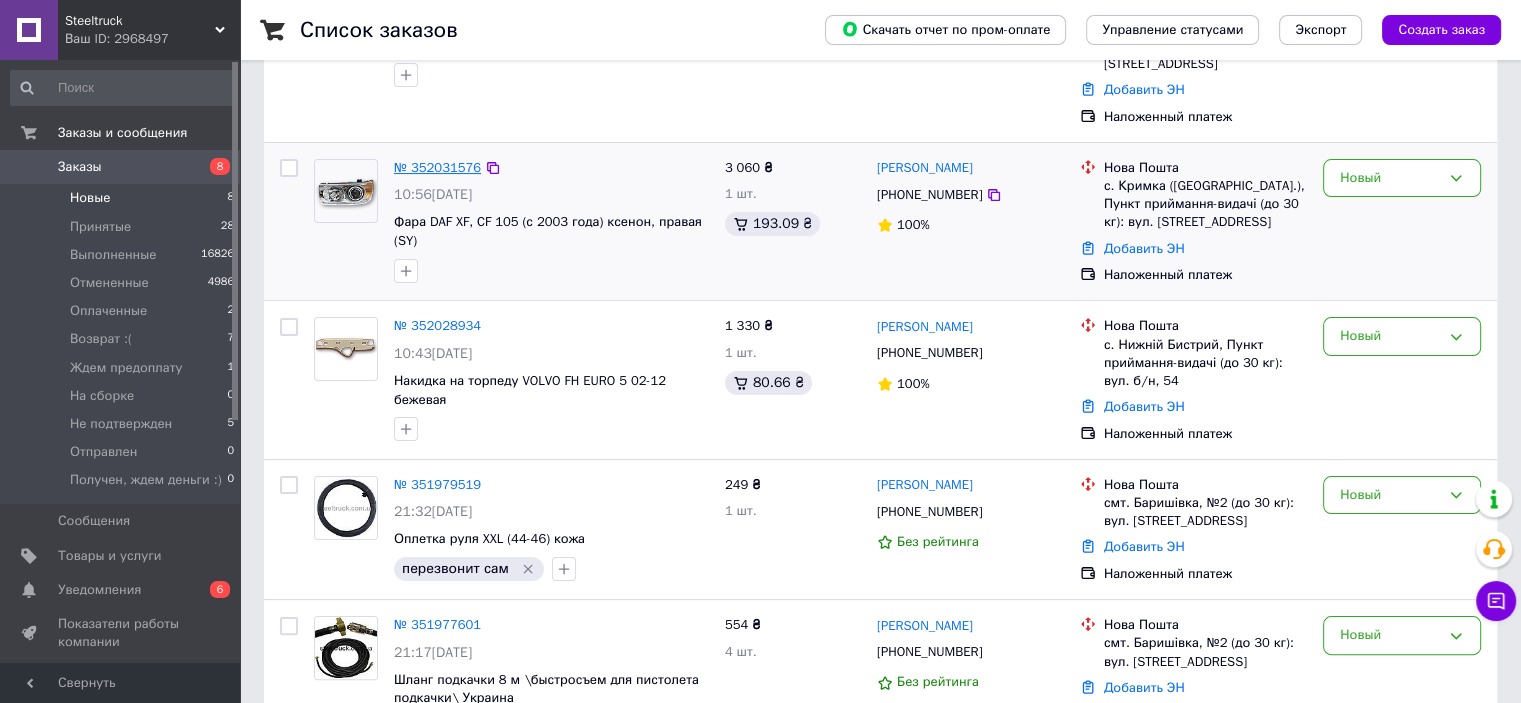 click on "№ 352031576" at bounding box center [437, 167] 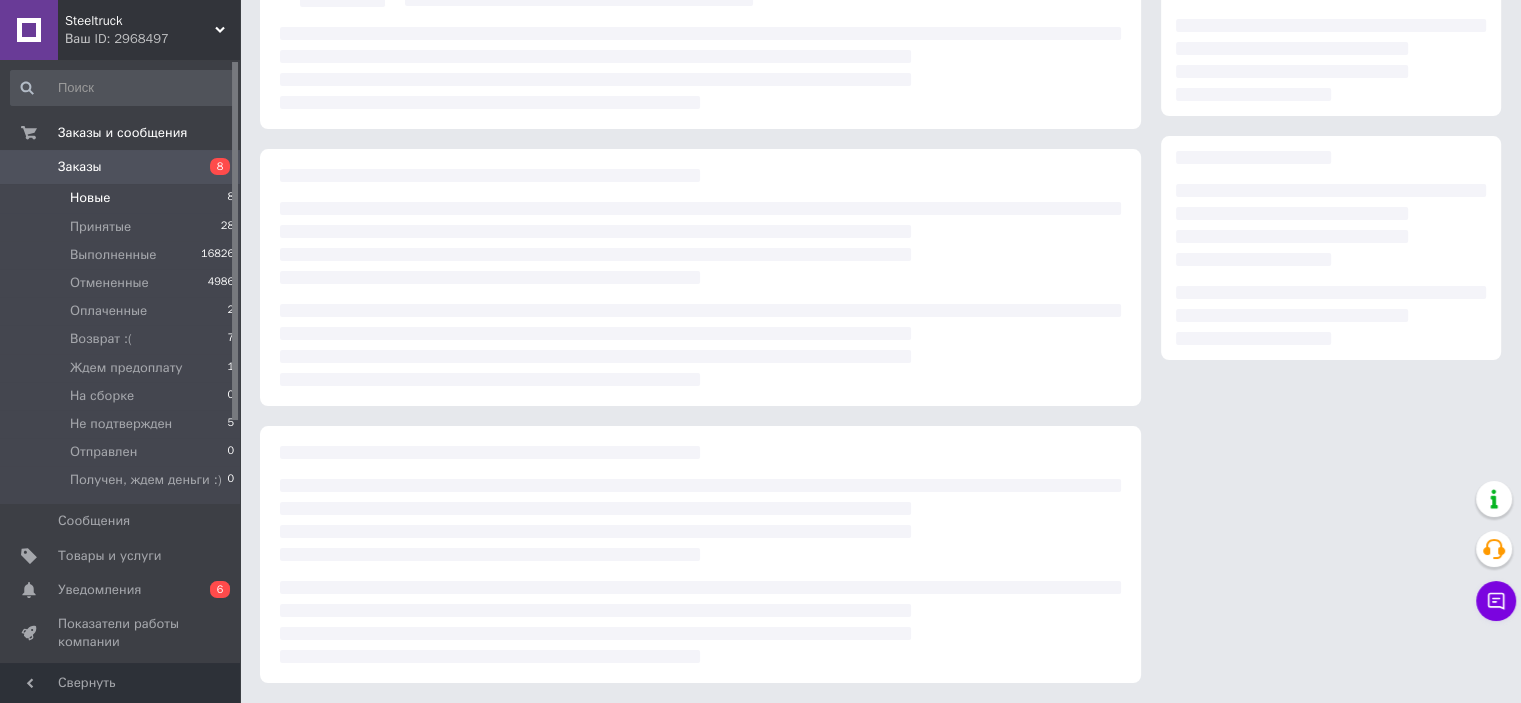 scroll, scrollTop: 0, scrollLeft: 0, axis: both 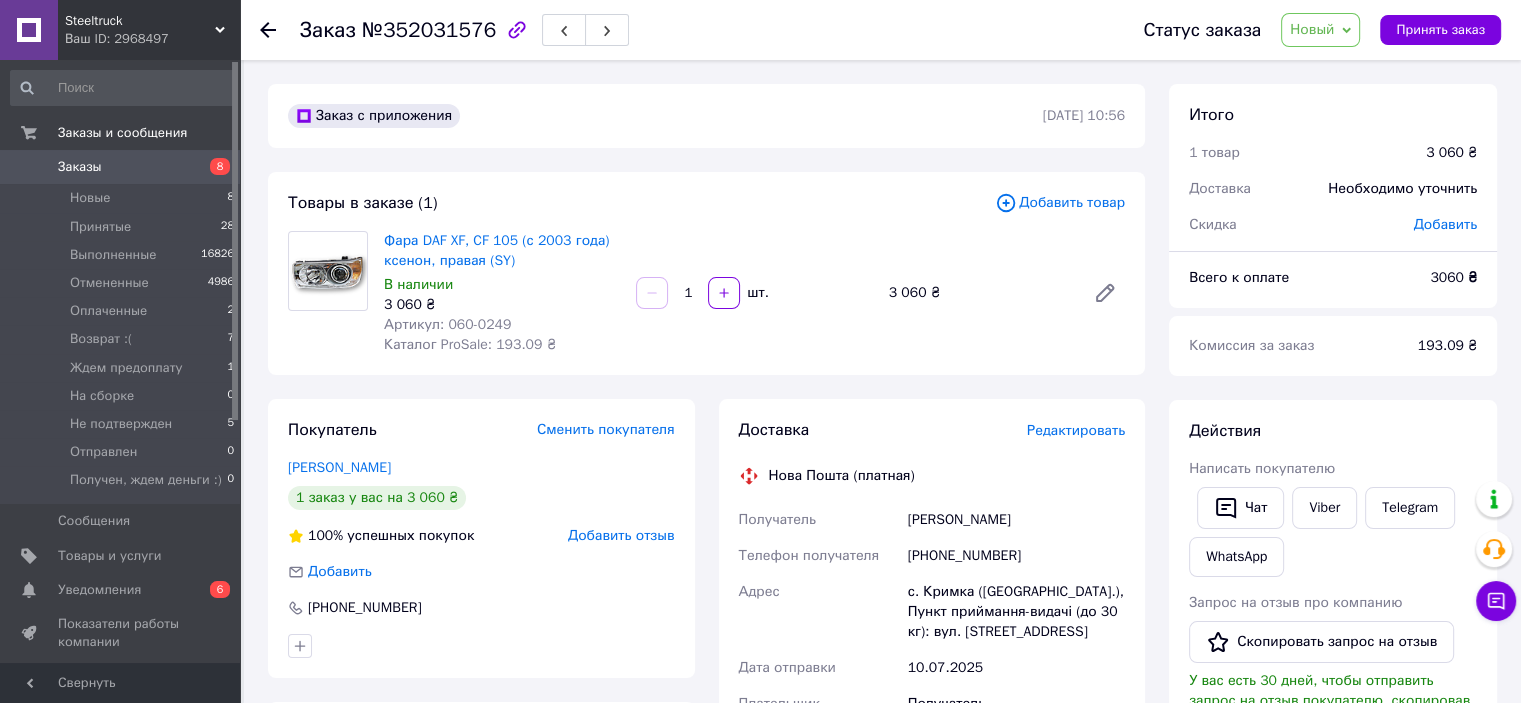 click on "Новый" at bounding box center (1312, 29) 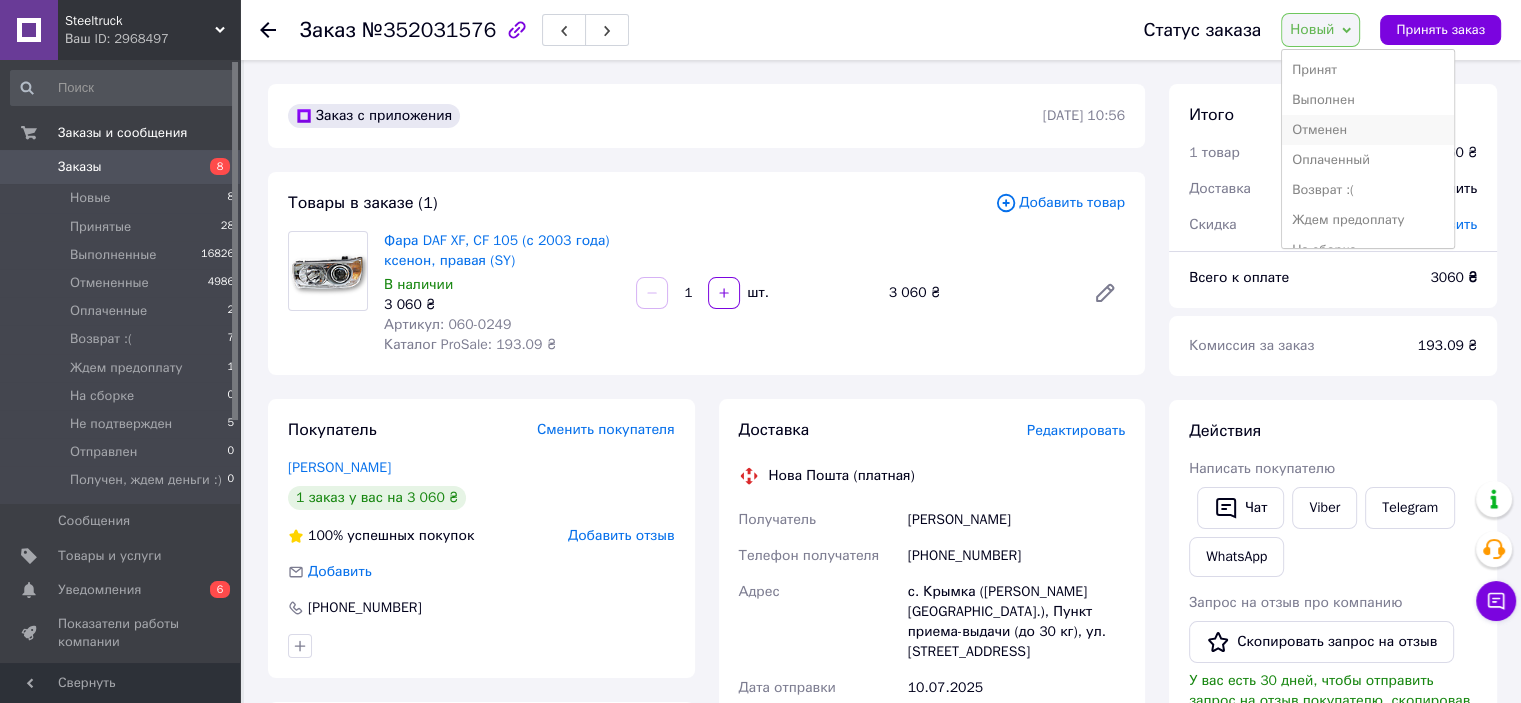 click on "Отменен" at bounding box center (1368, 130) 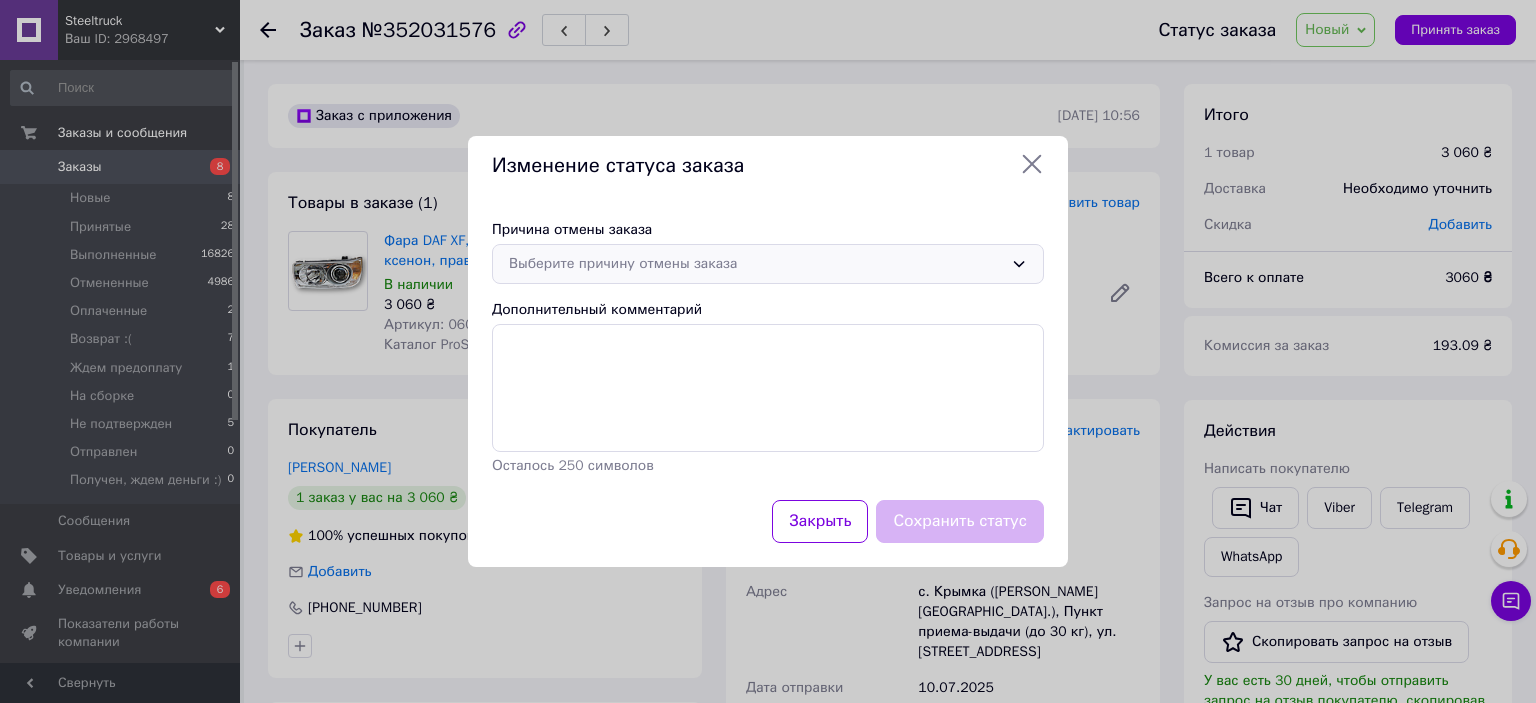 click on "Выберите причину отмены заказа" at bounding box center [756, 264] 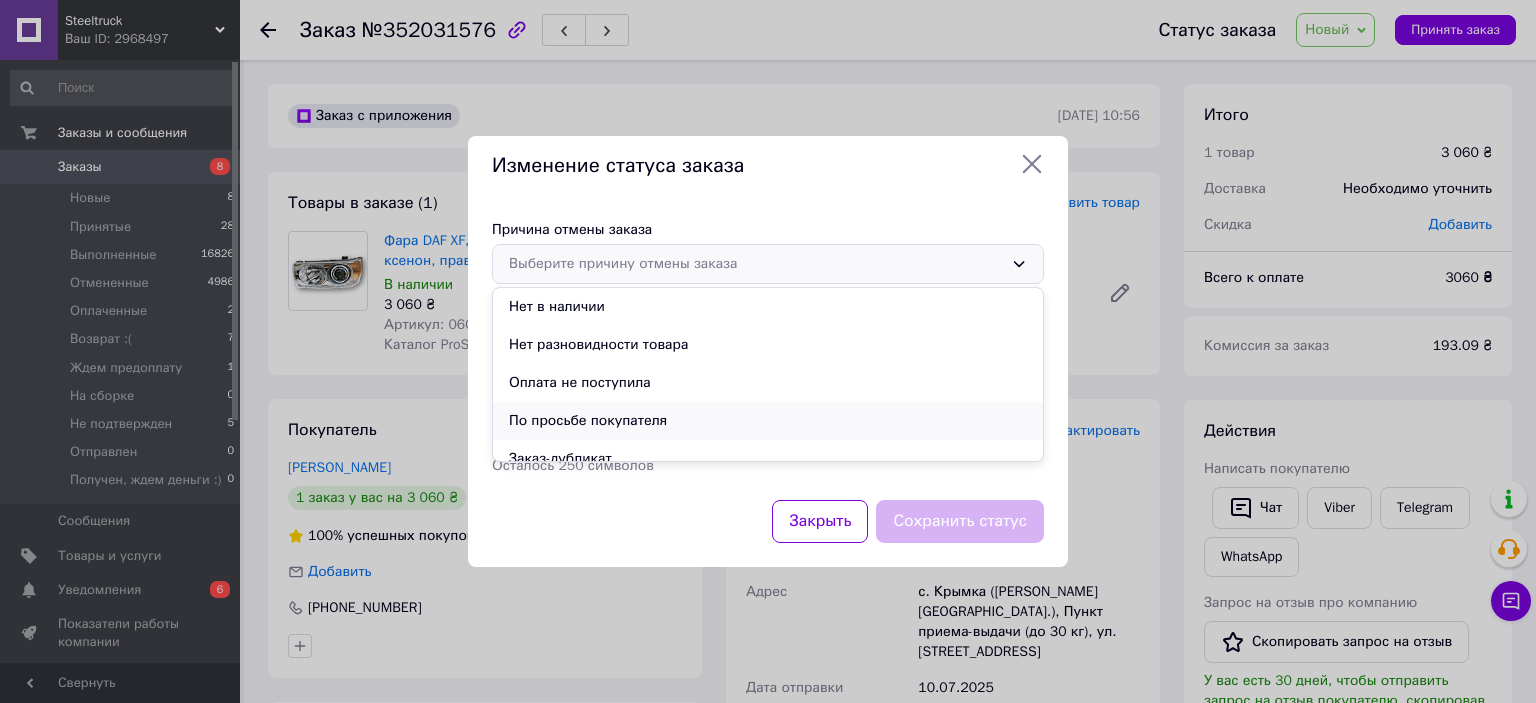 click on "По просьбе покупателя" at bounding box center (768, 421) 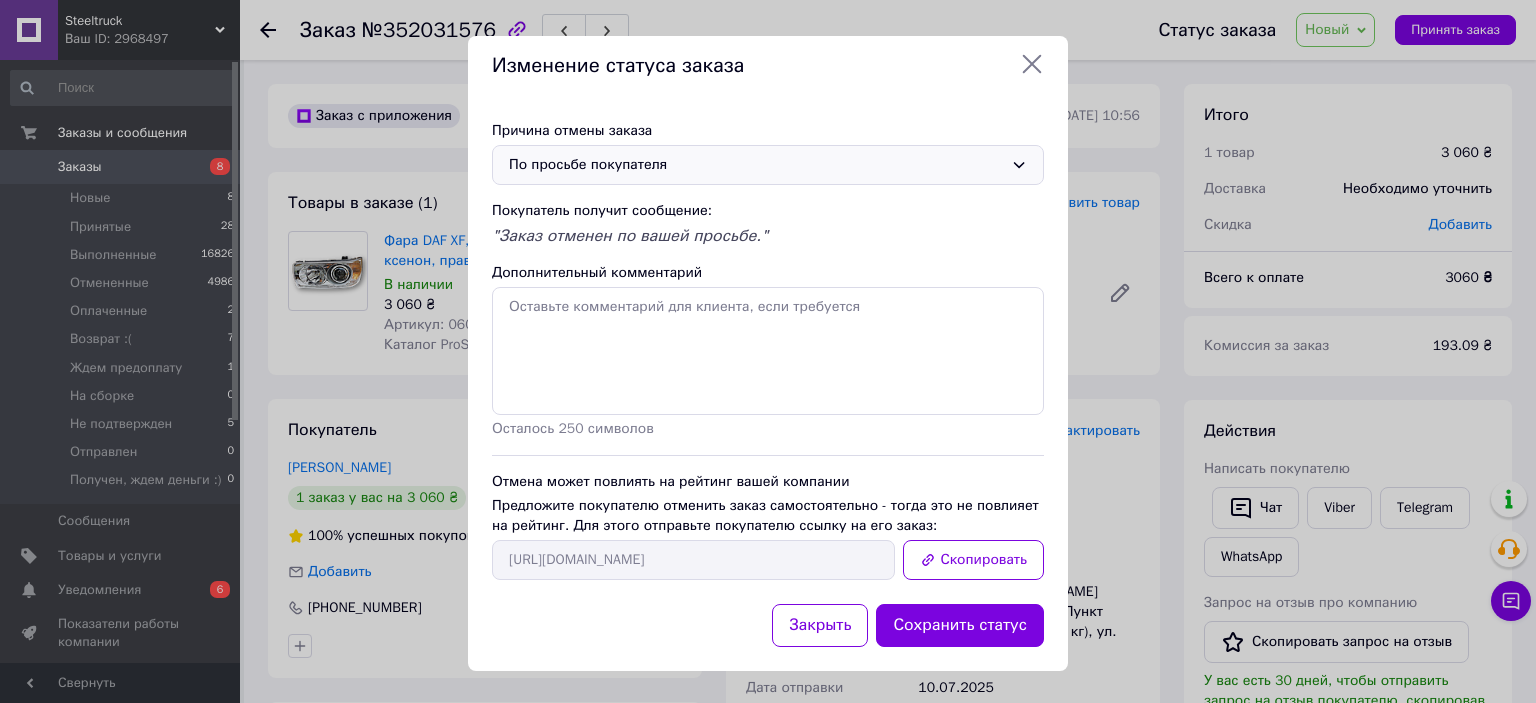 click on "Сохранить статус" at bounding box center (960, 625) 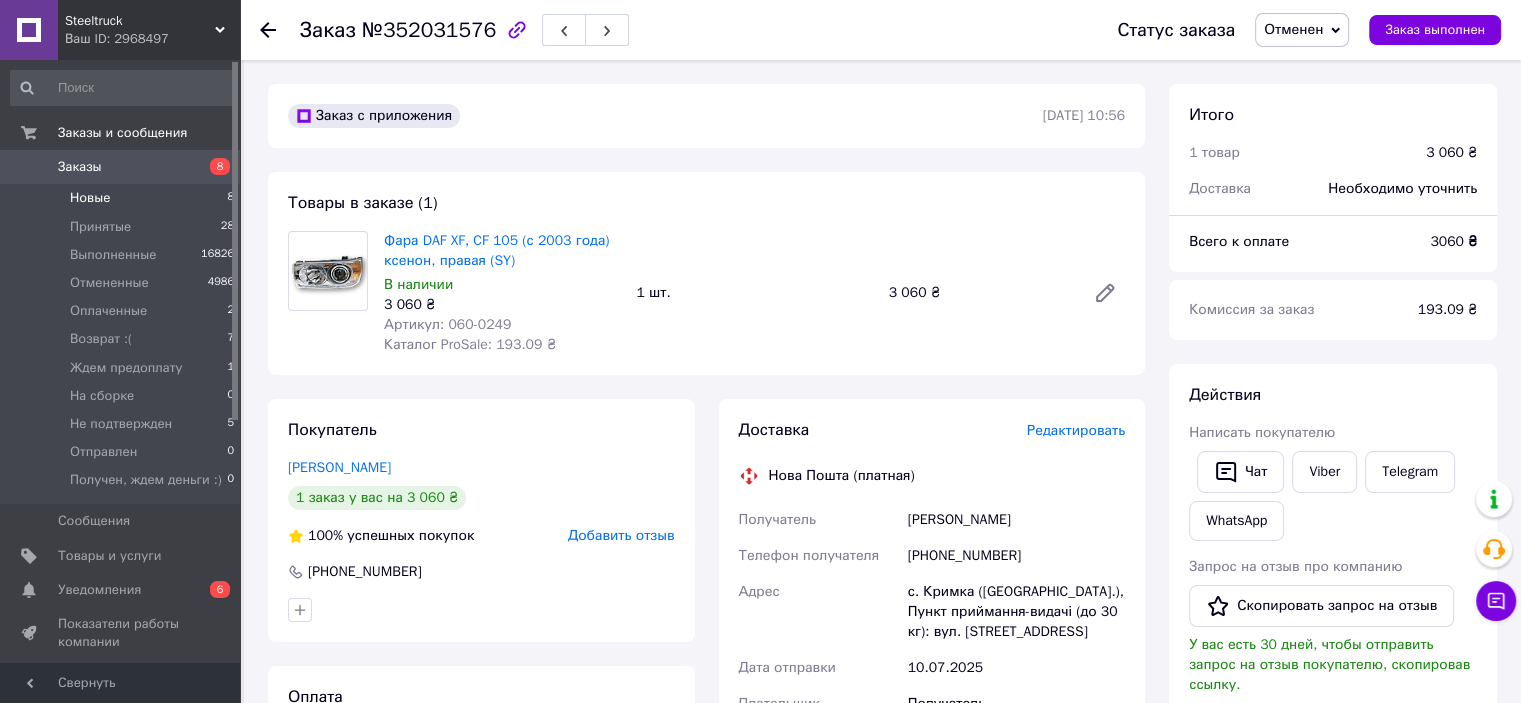 click on "Новые 8" at bounding box center [123, 198] 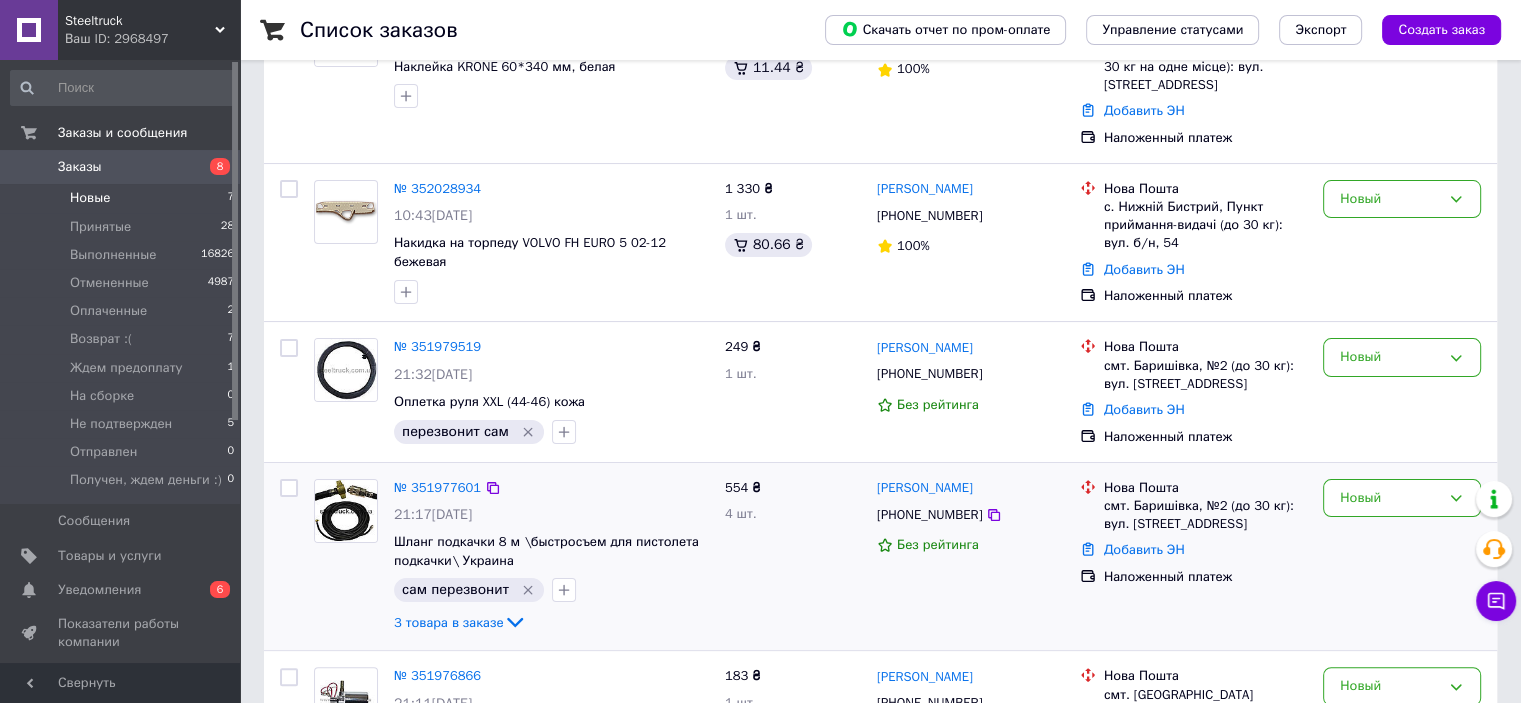 scroll, scrollTop: 700, scrollLeft: 0, axis: vertical 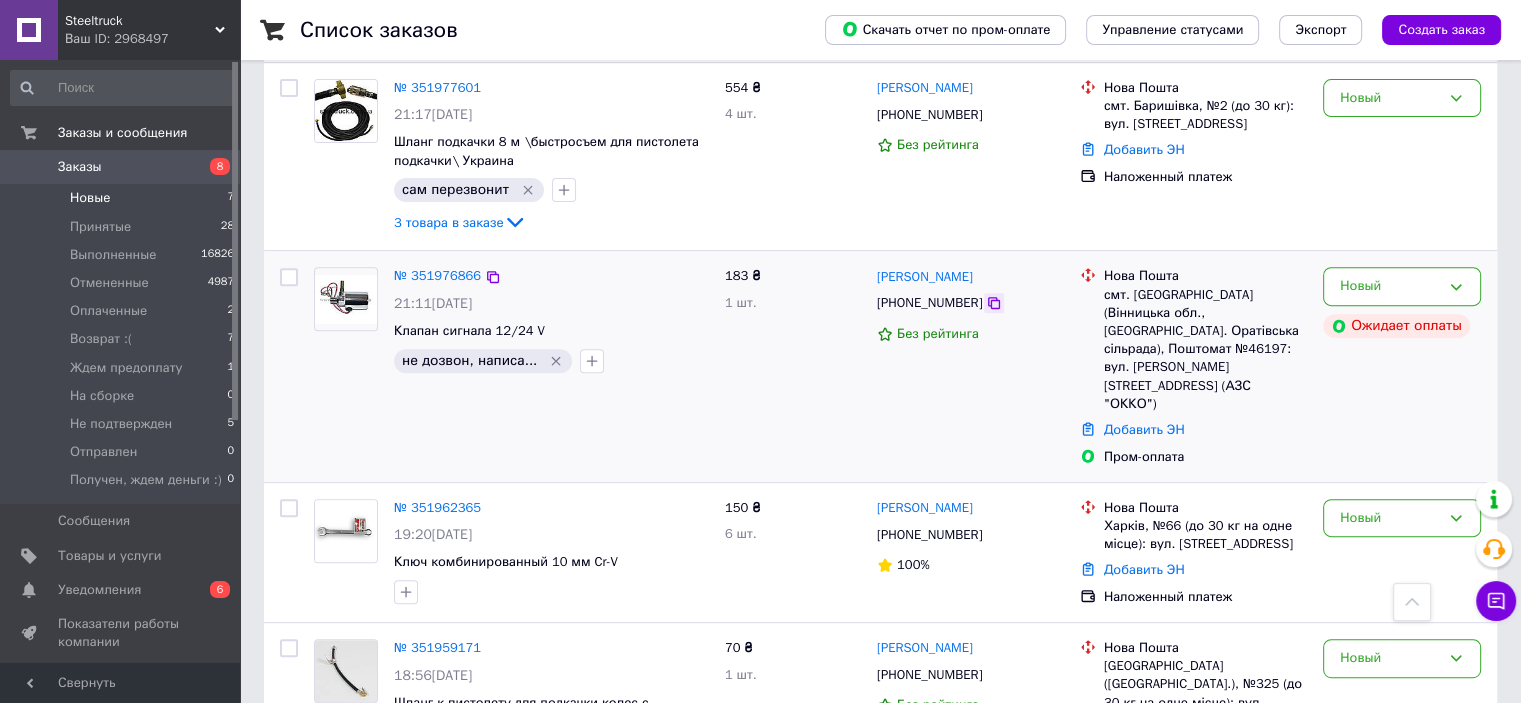 click 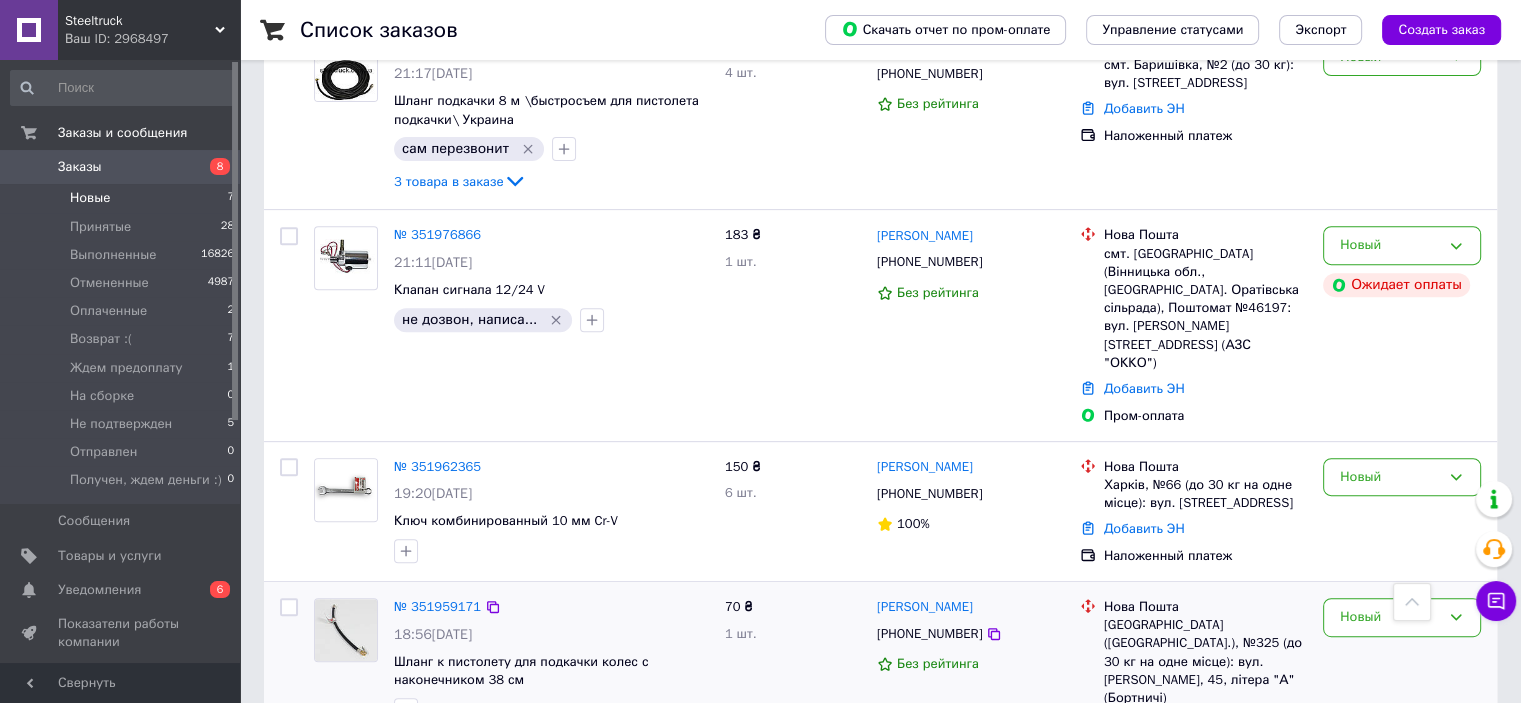 scroll, scrollTop: 763, scrollLeft: 0, axis: vertical 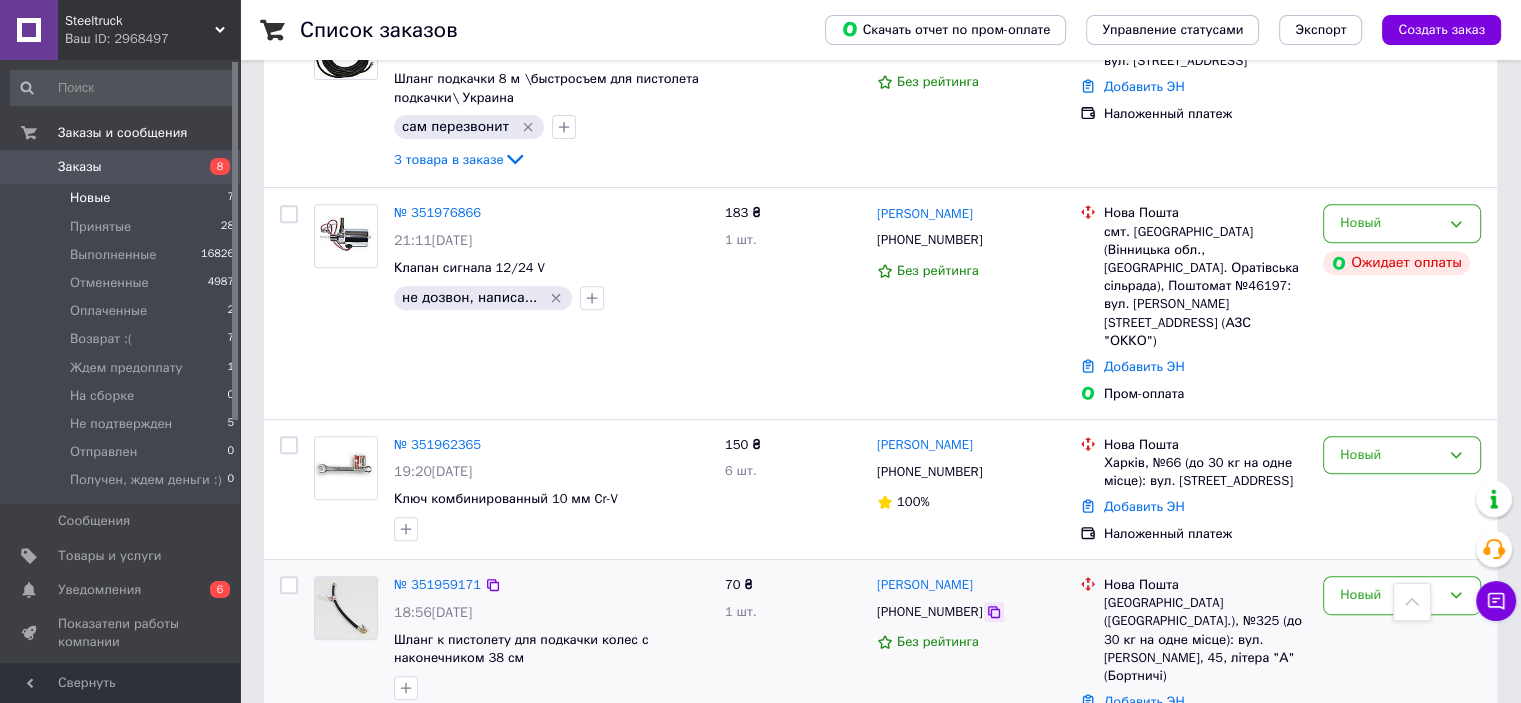 click 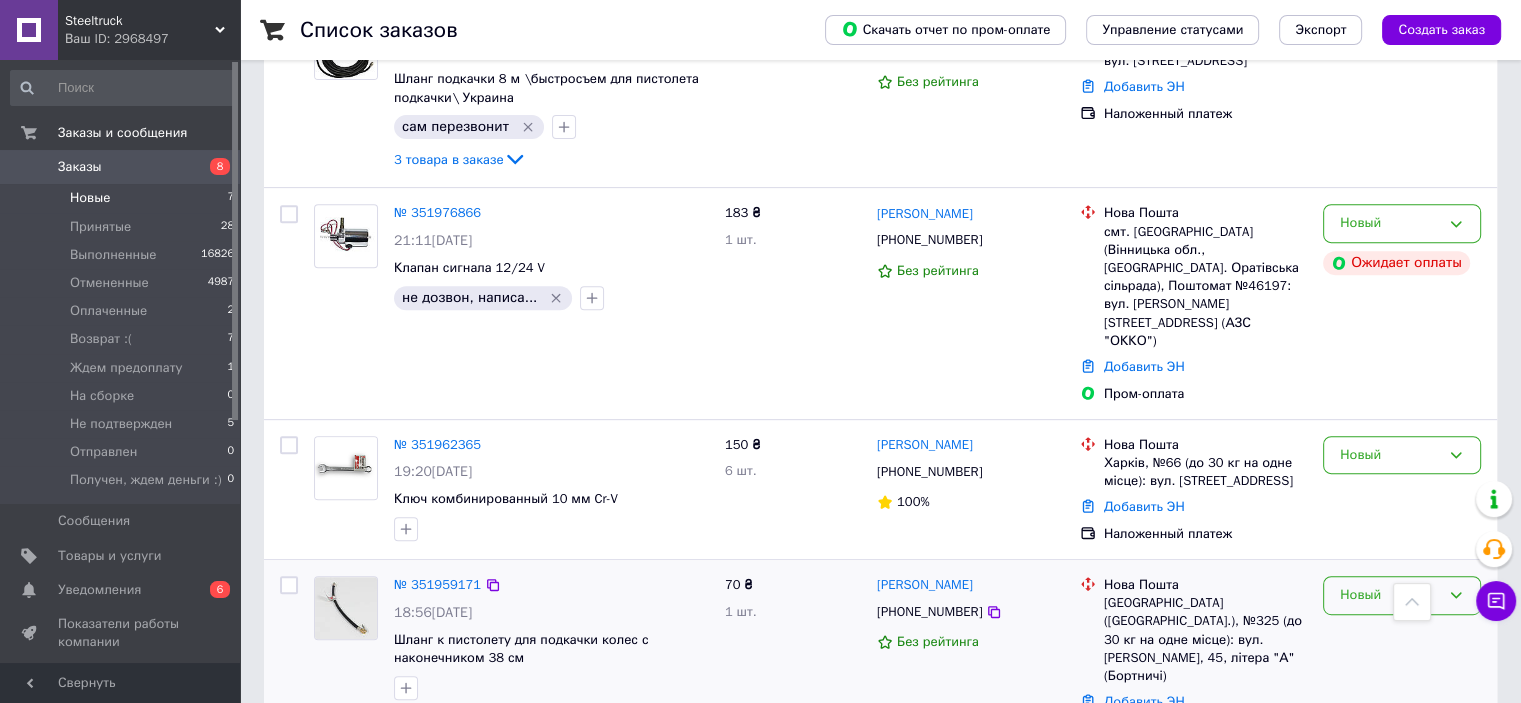 click on "Новый" at bounding box center [1390, 595] 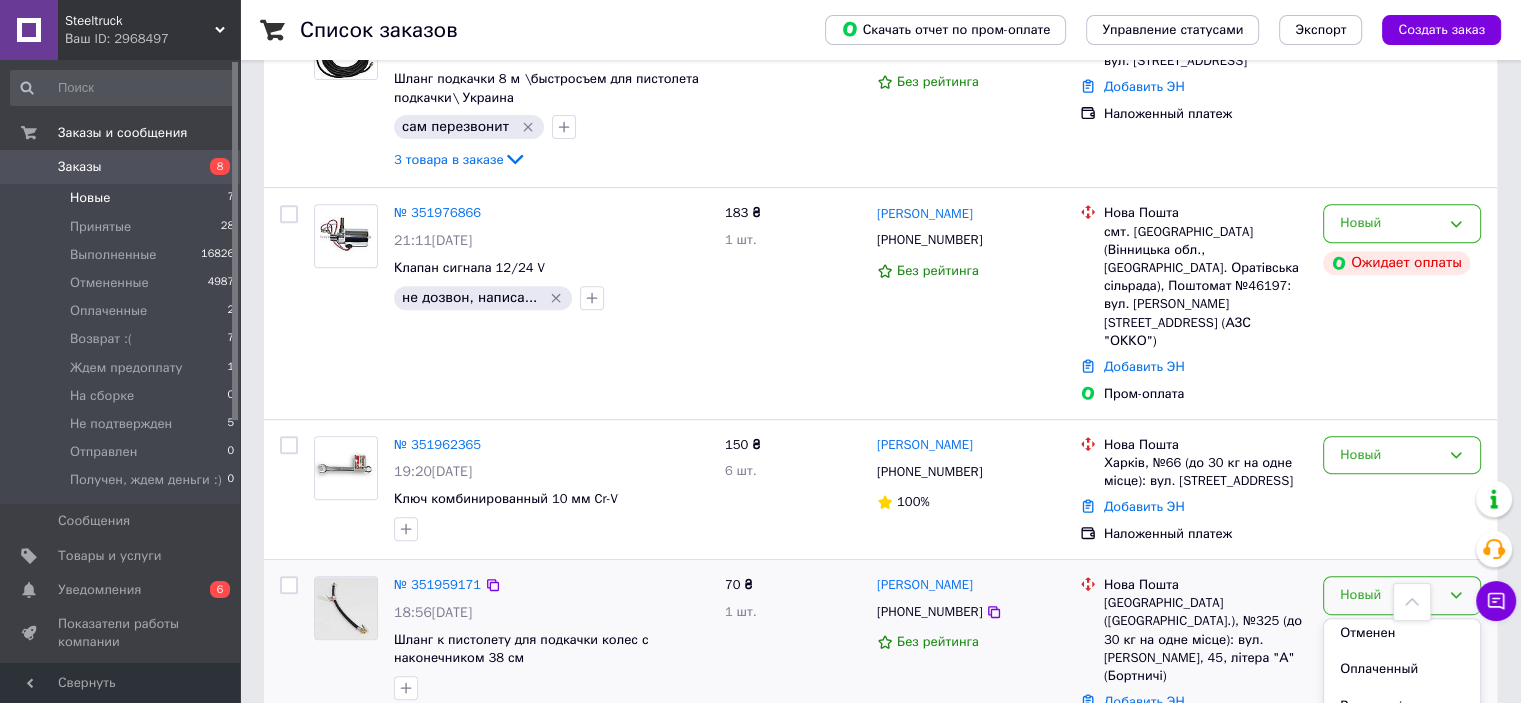 scroll, scrollTop: 200, scrollLeft: 0, axis: vertical 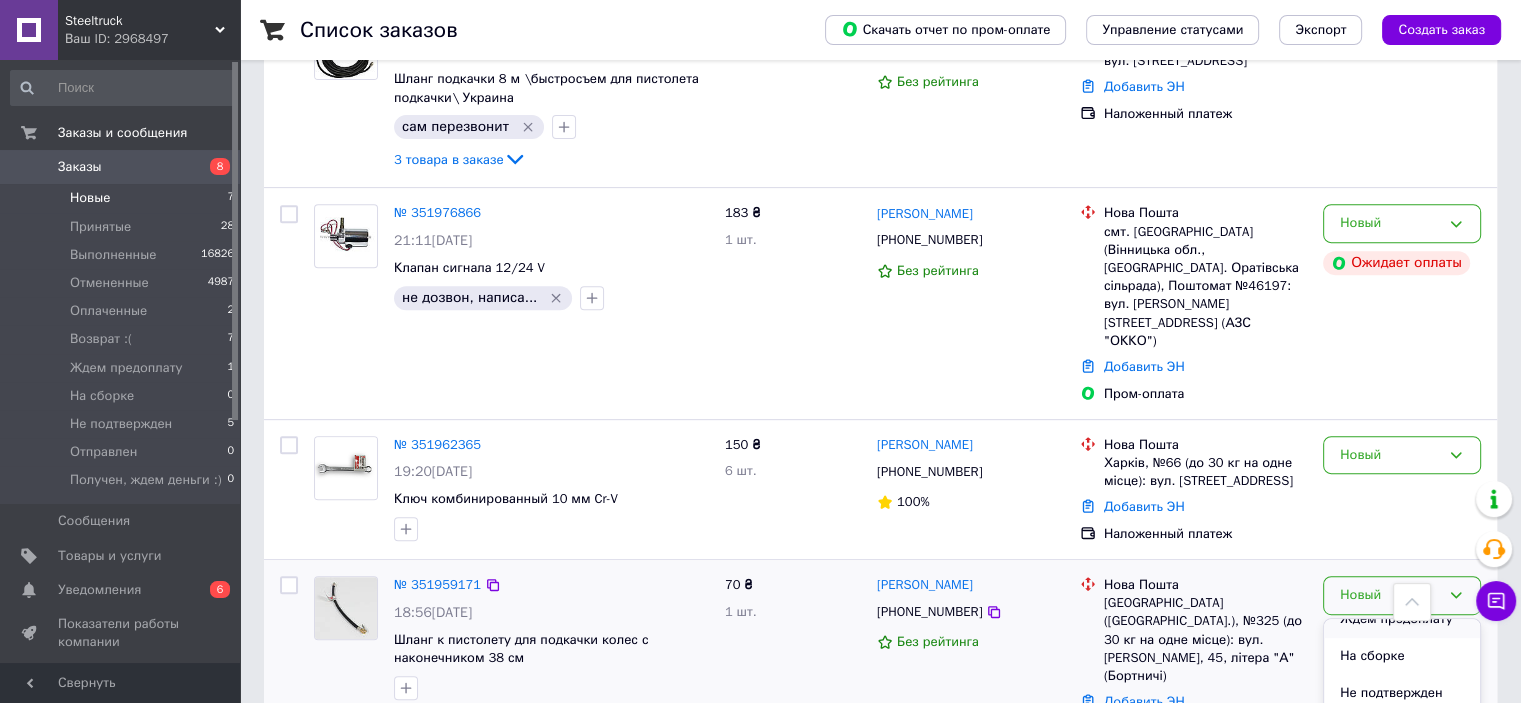 click on "Ждем предоплату" at bounding box center (1402, 619) 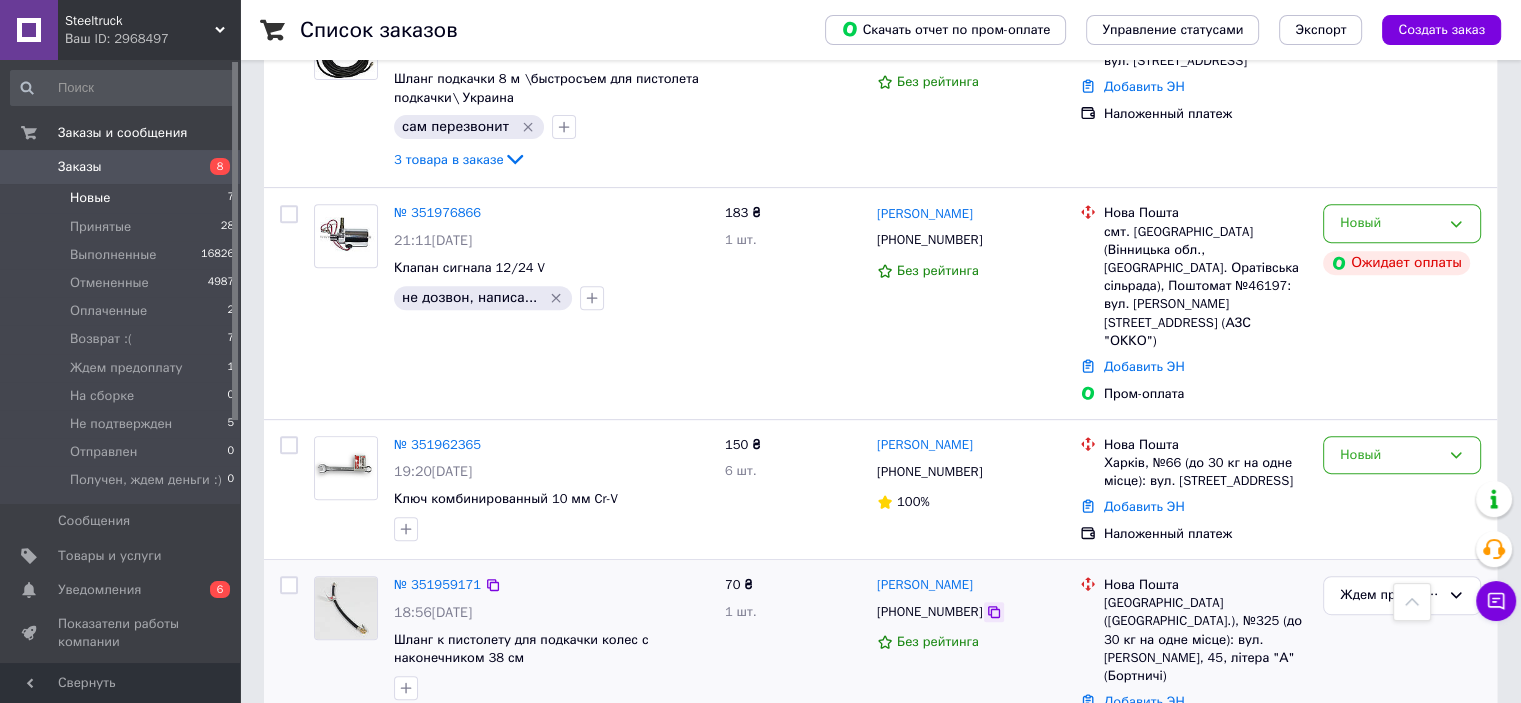 click 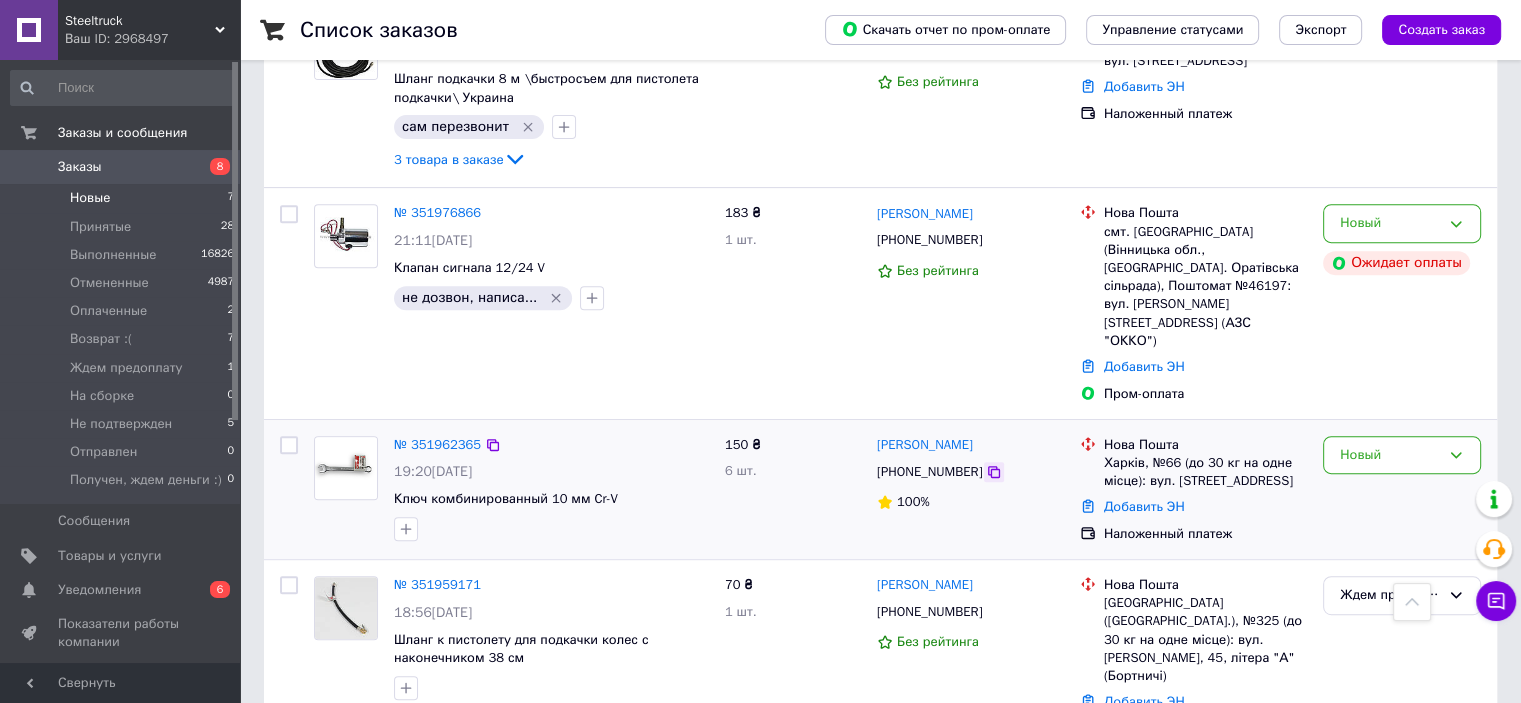 click 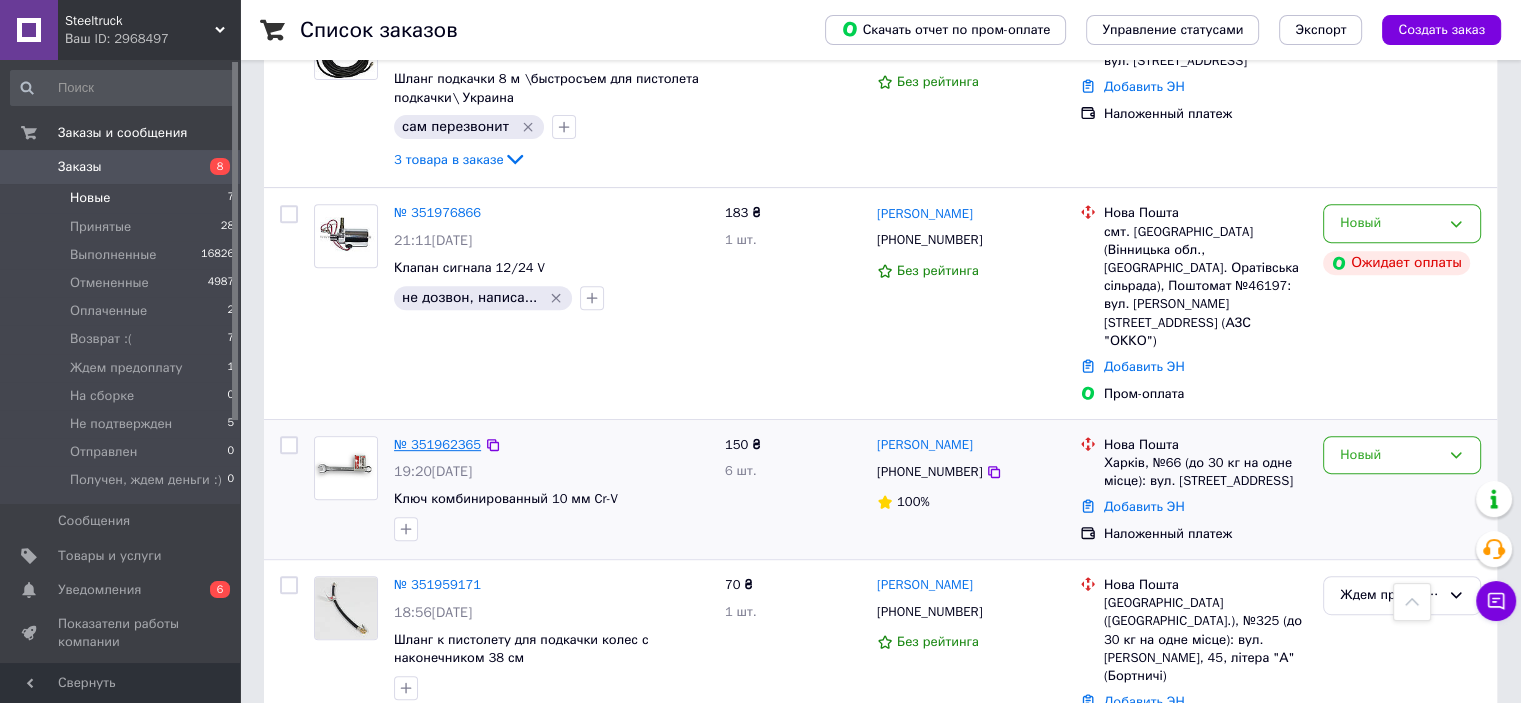 click on "№ 351962365" at bounding box center (437, 444) 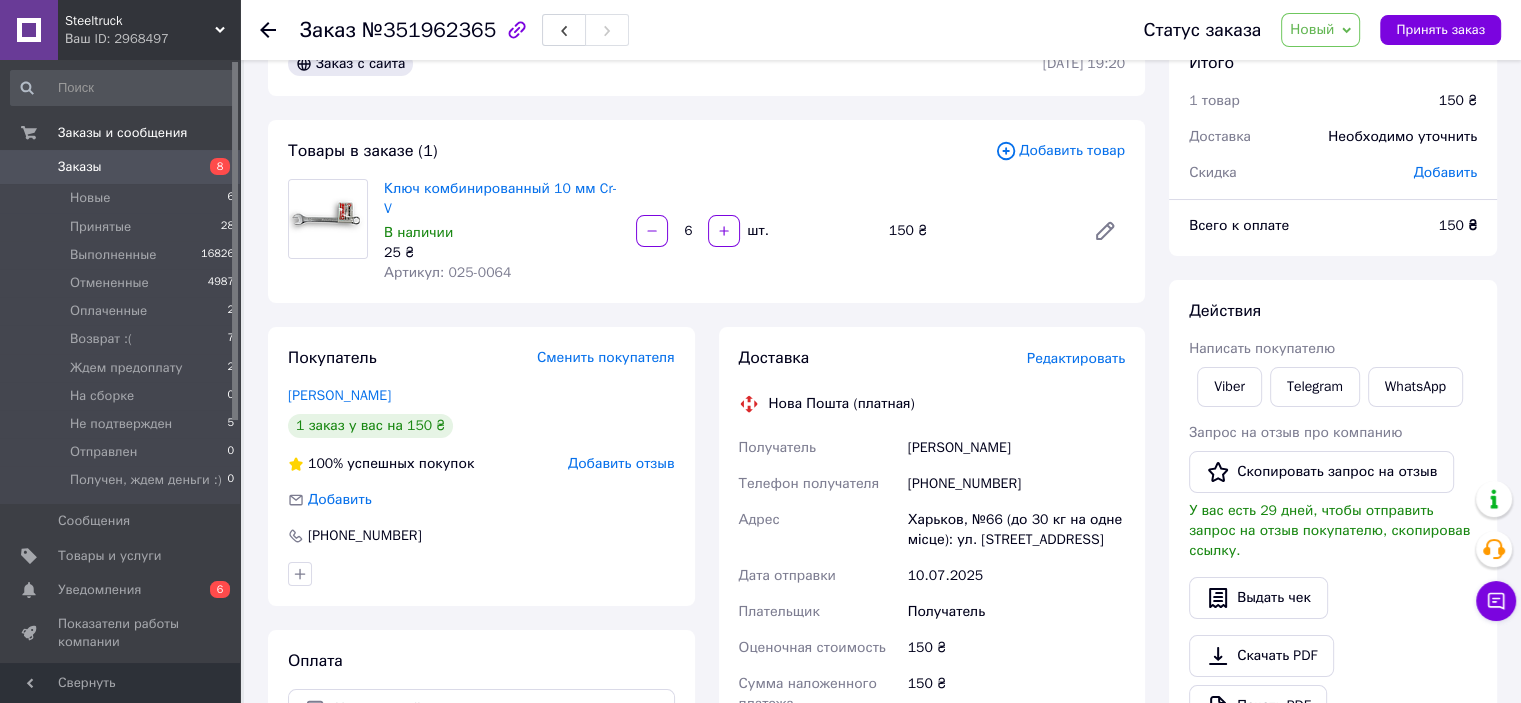 scroll, scrollTop: 0, scrollLeft: 0, axis: both 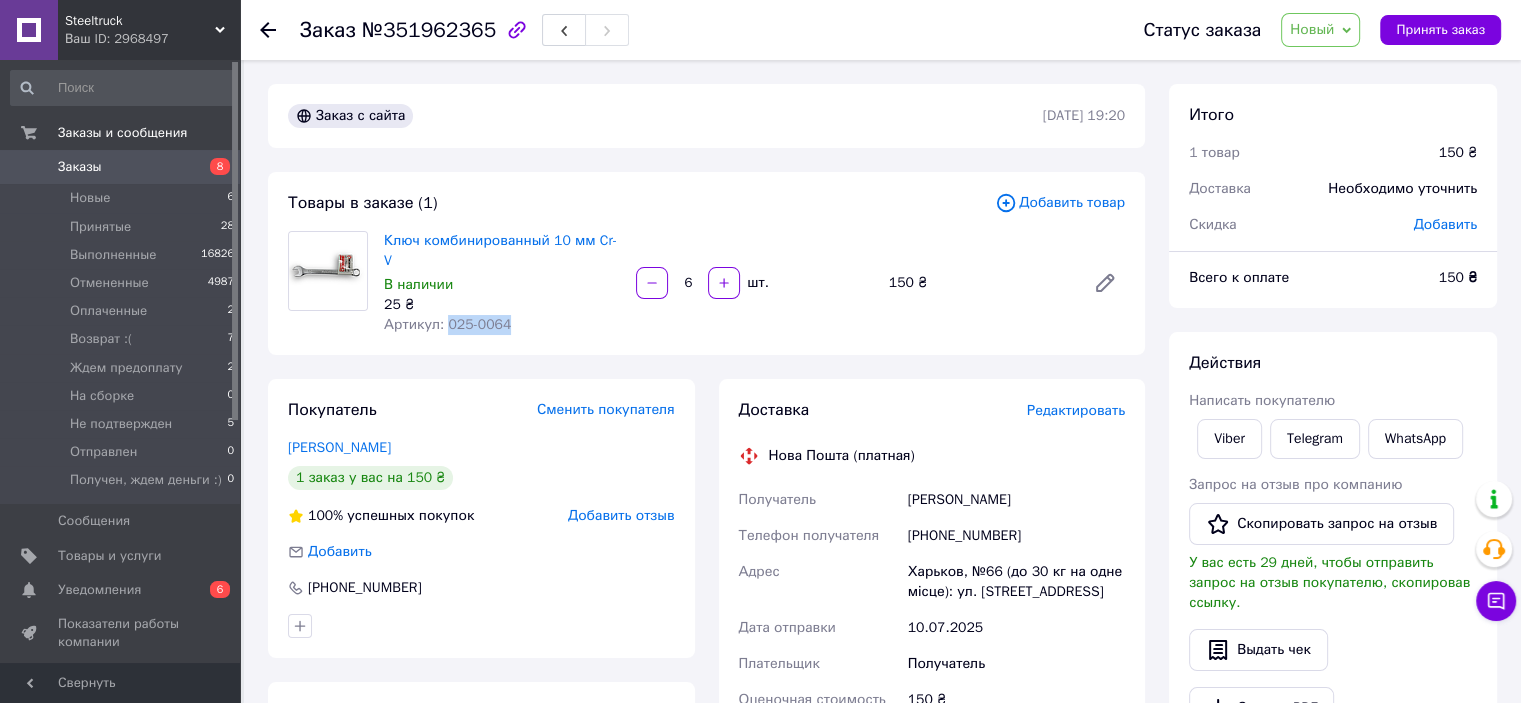 drag, startPoint x: 518, startPoint y: 304, endPoint x: 446, endPoint y: 306, distance: 72.02777 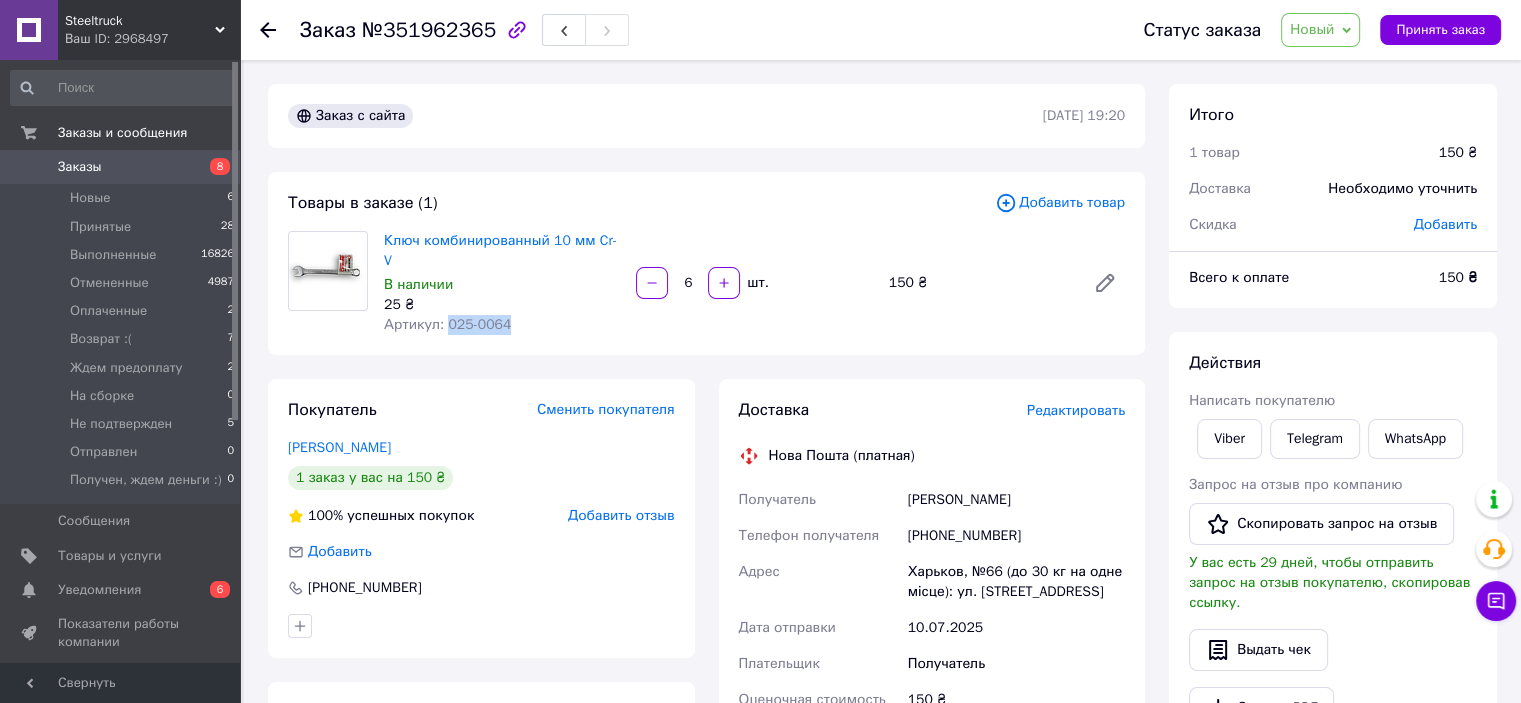 copy on "025-0064" 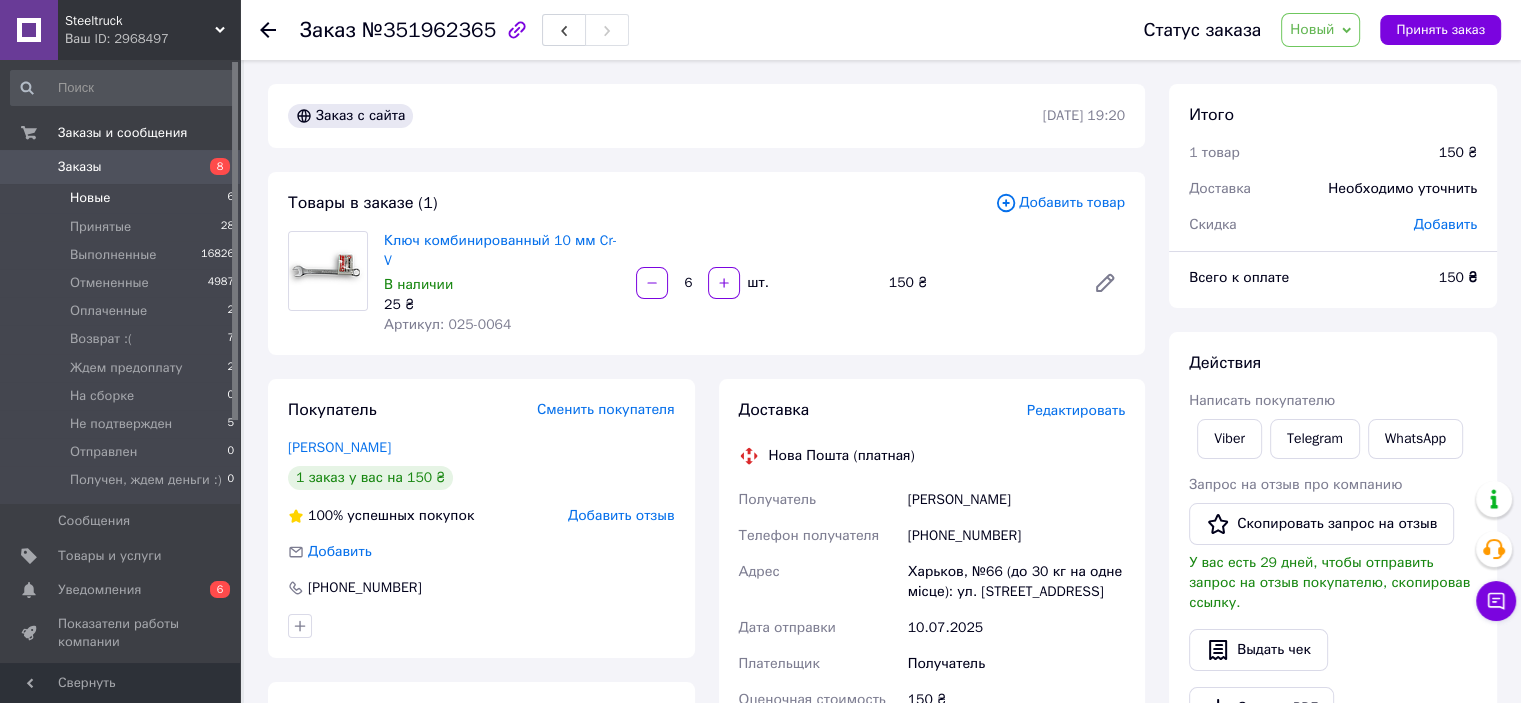 click on "Новые" at bounding box center [90, 198] 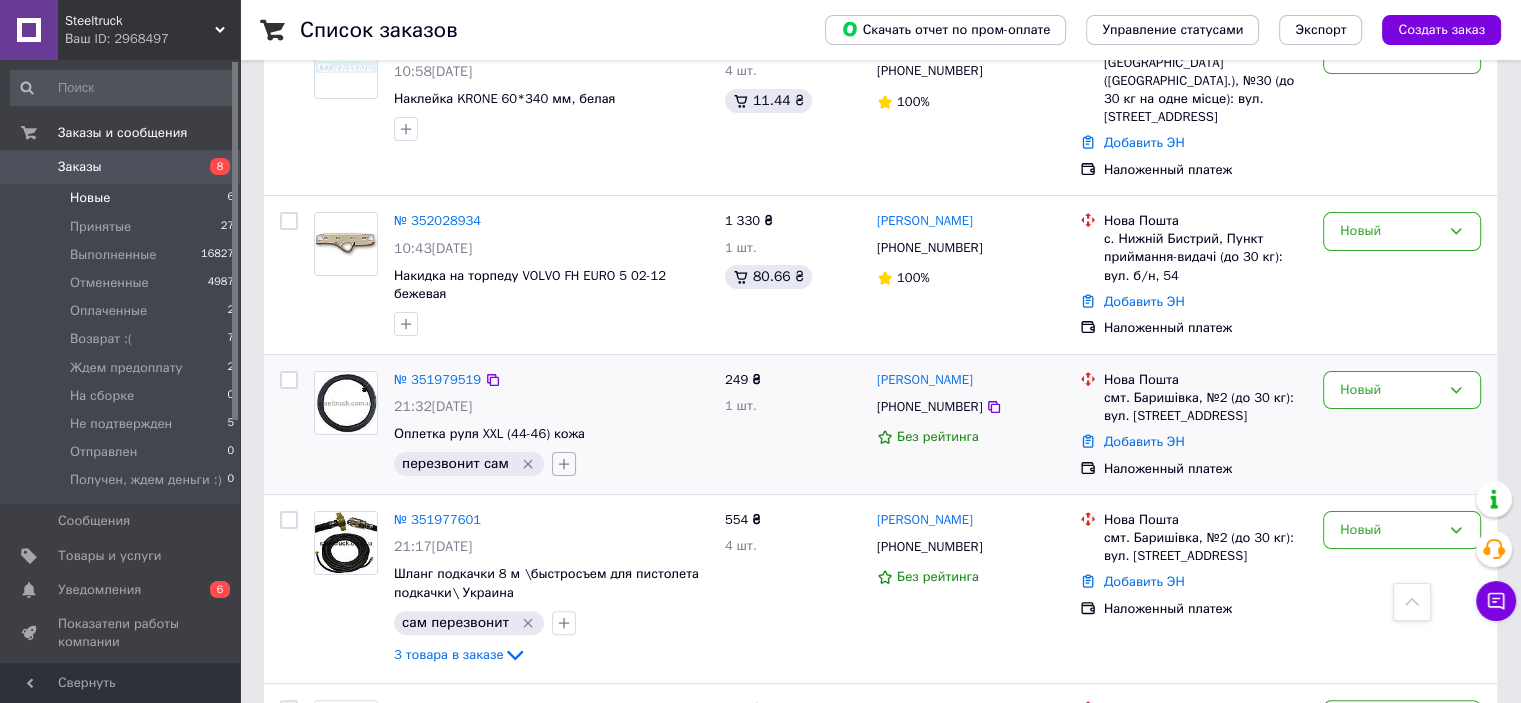 scroll, scrollTop: 88, scrollLeft: 0, axis: vertical 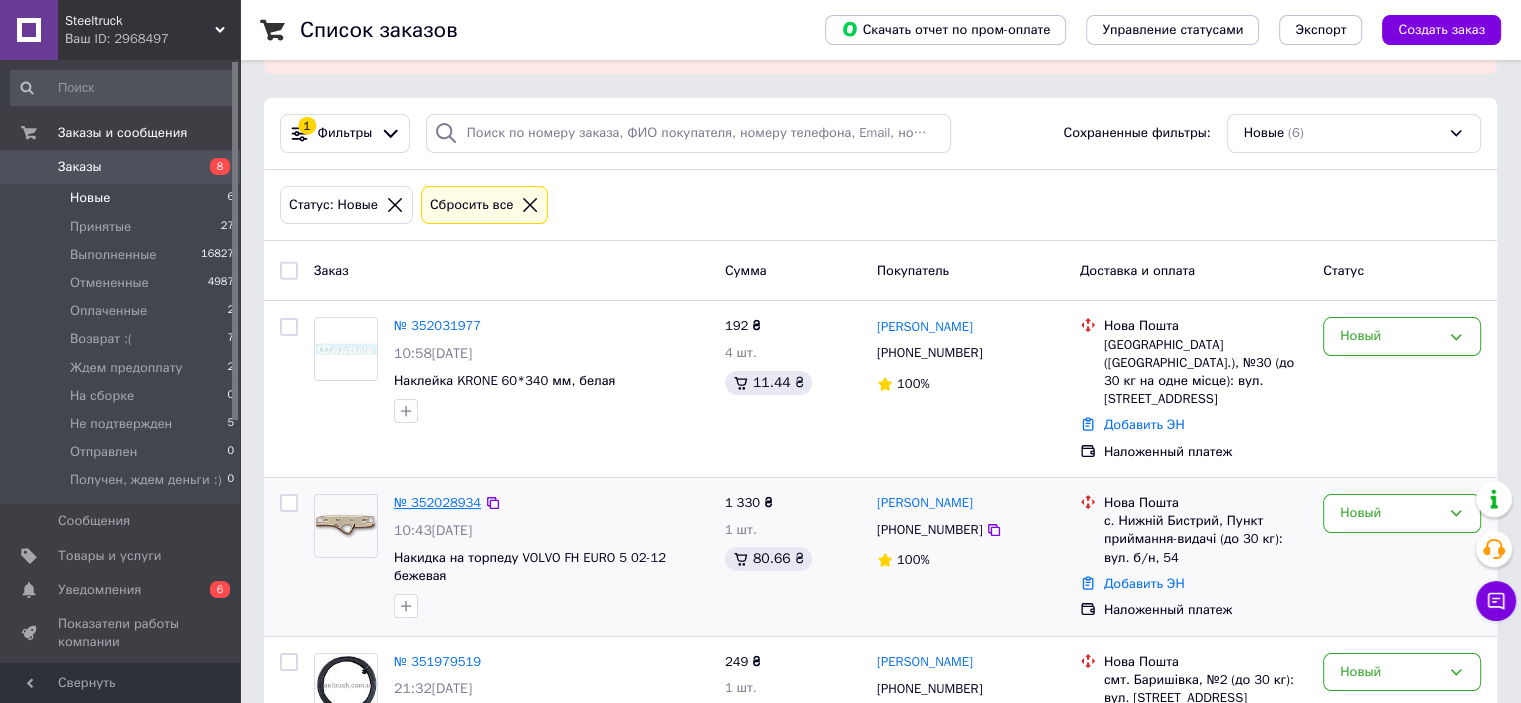 click on "№ 352028934" at bounding box center [437, 502] 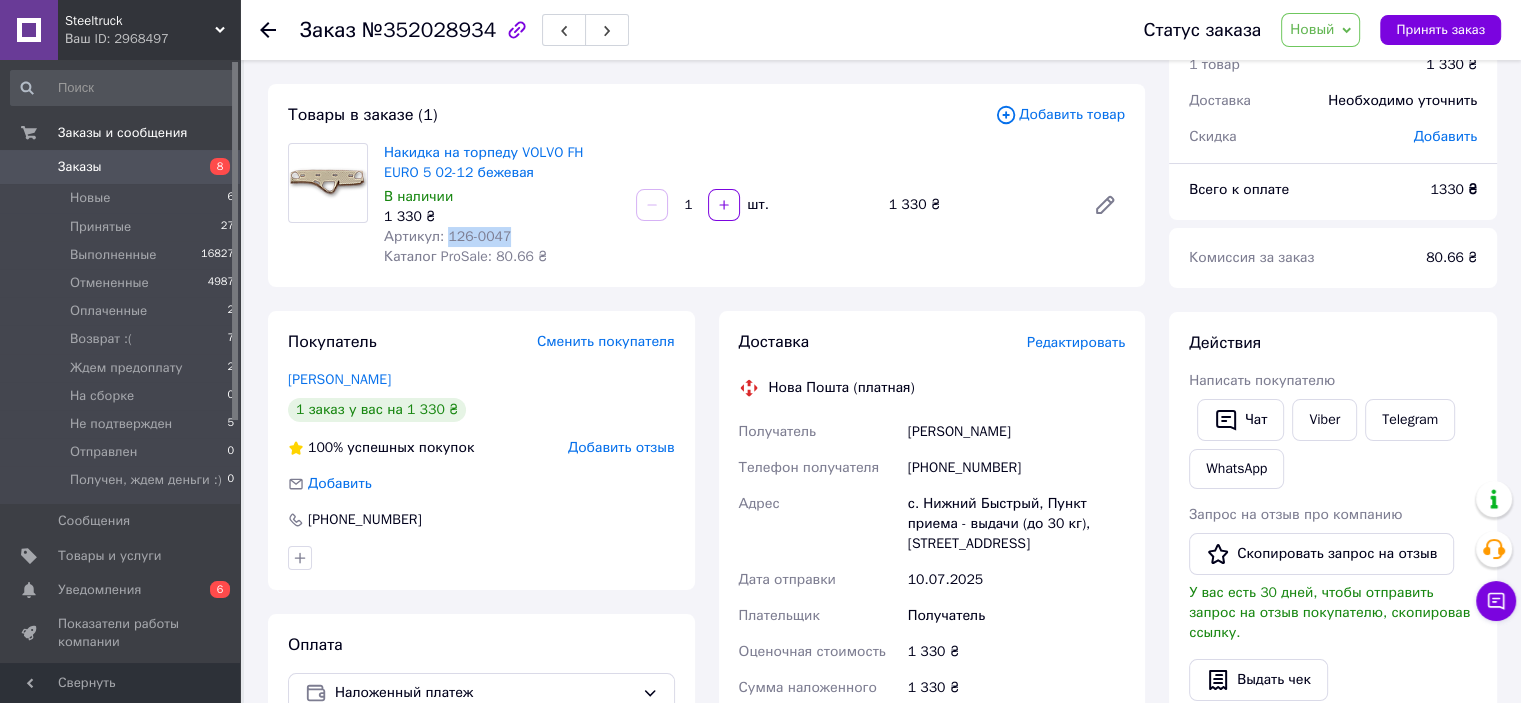 drag, startPoint x: 510, startPoint y: 237, endPoint x: 445, endPoint y: 232, distance: 65.192024 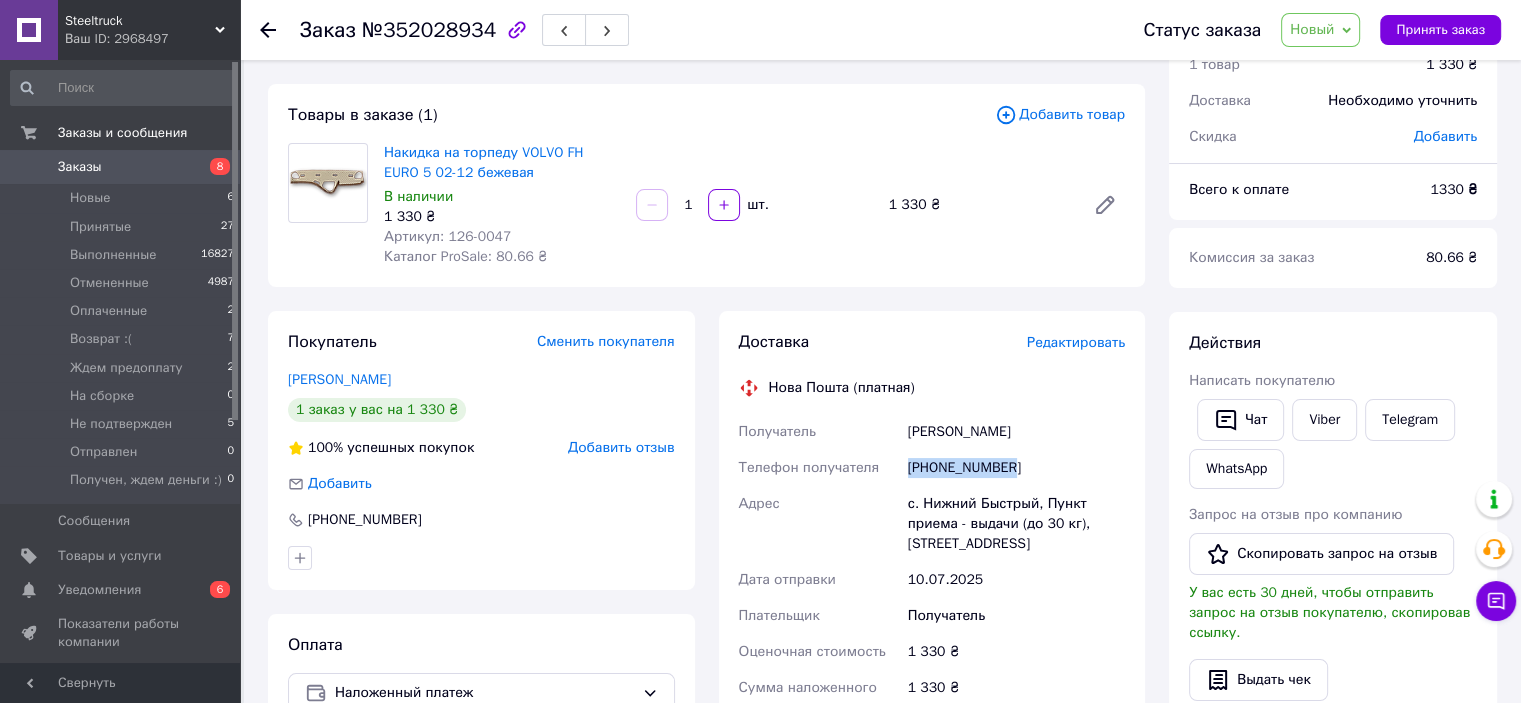 drag, startPoint x: 1028, startPoint y: 466, endPoint x: 907, endPoint y: 479, distance: 121.69634 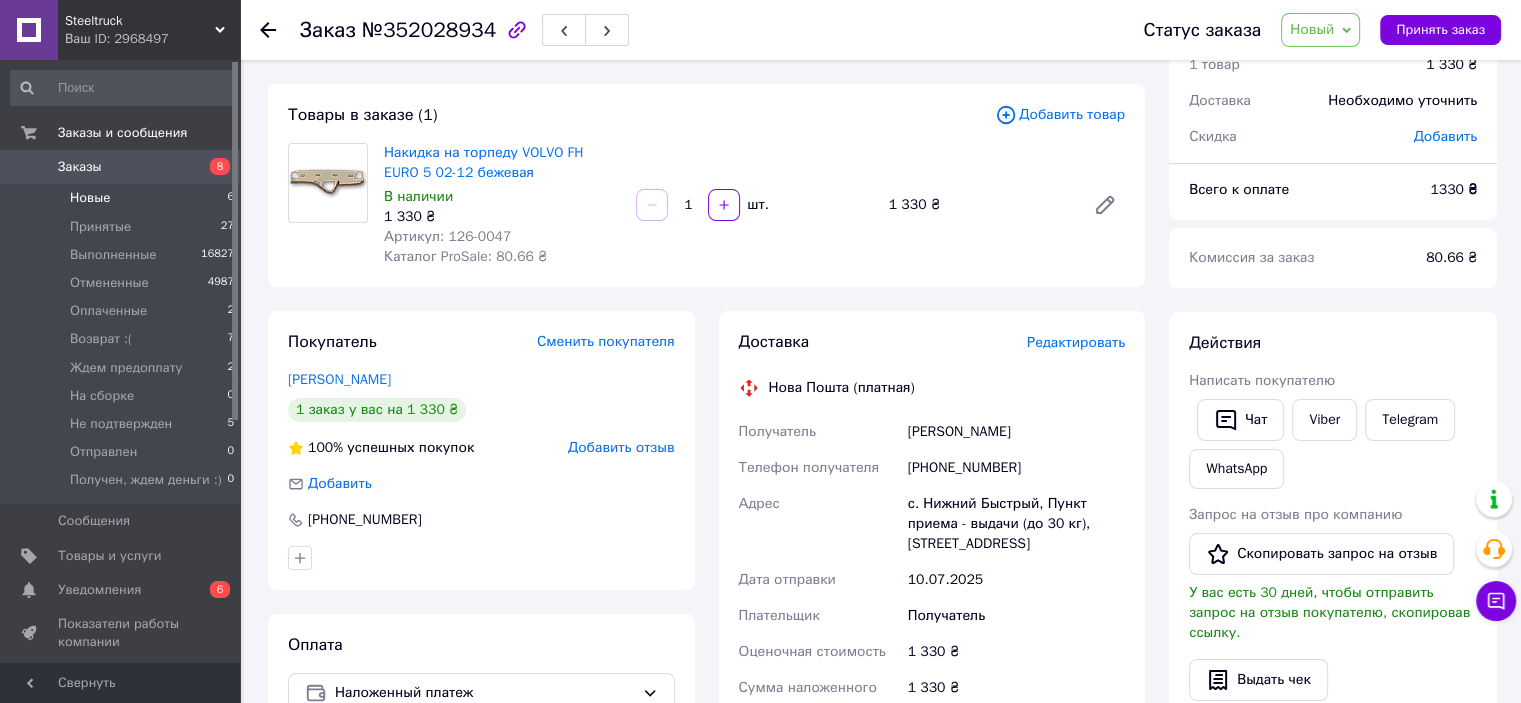 click on "Новые 6" at bounding box center (123, 198) 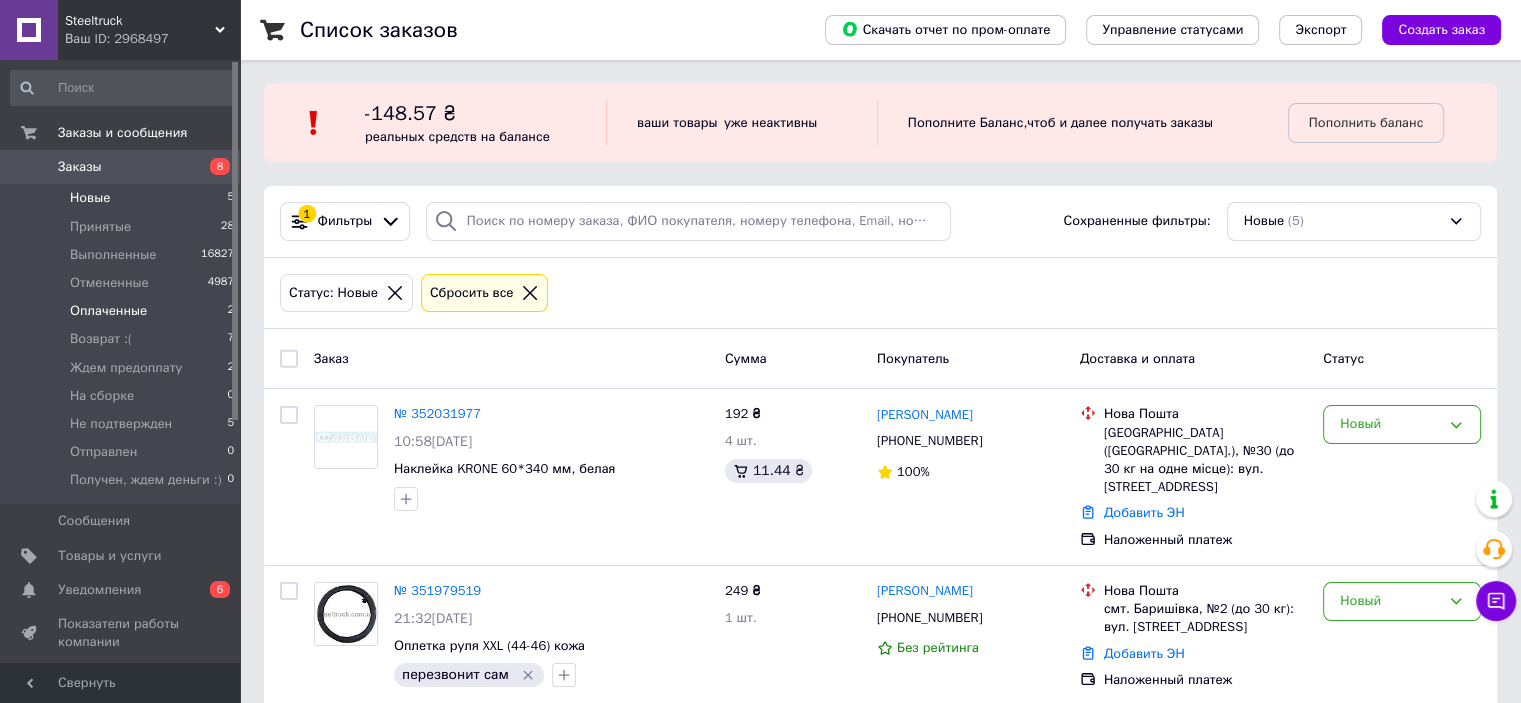 click on "Оплаченные" at bounding box center [108, 311] 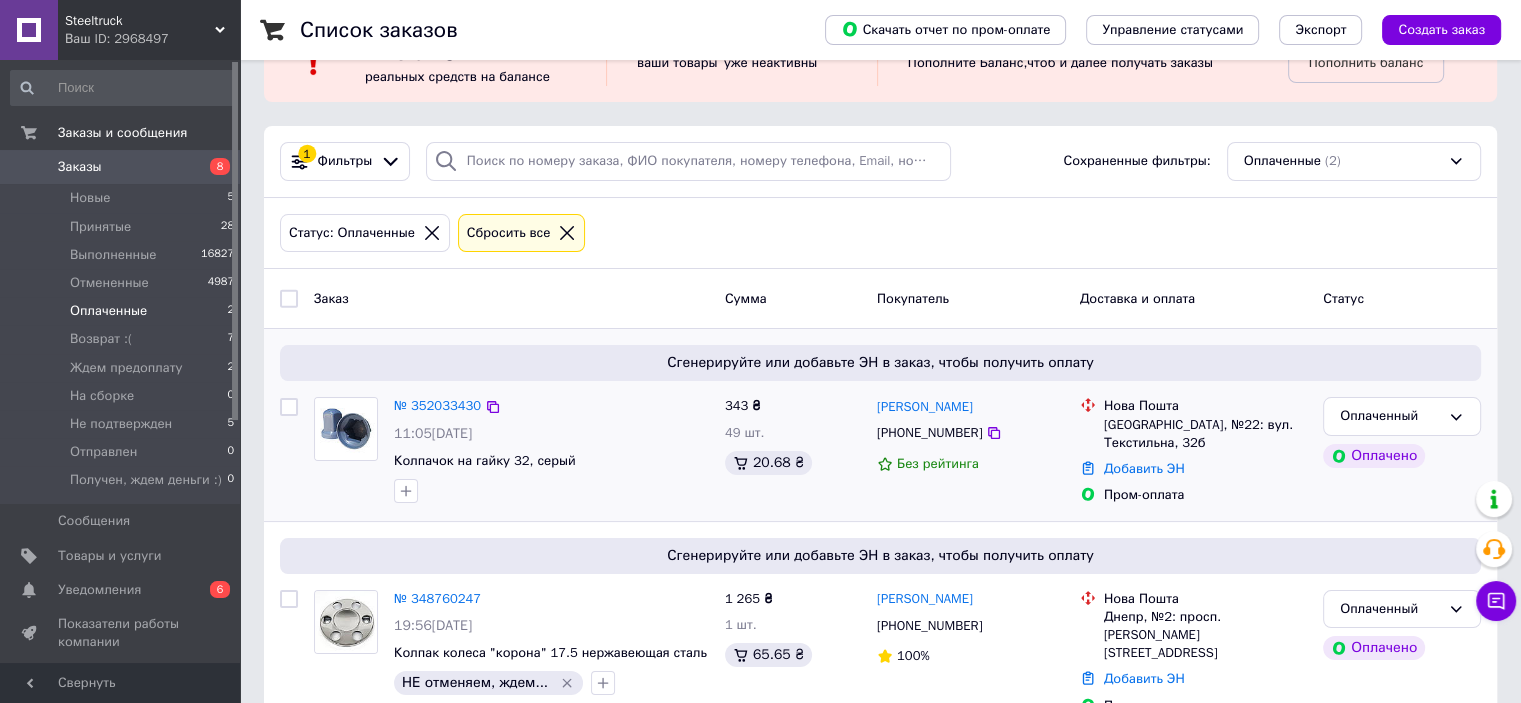 scroll, scrollTop: 92, scrollLeft: 0, axis: vertical 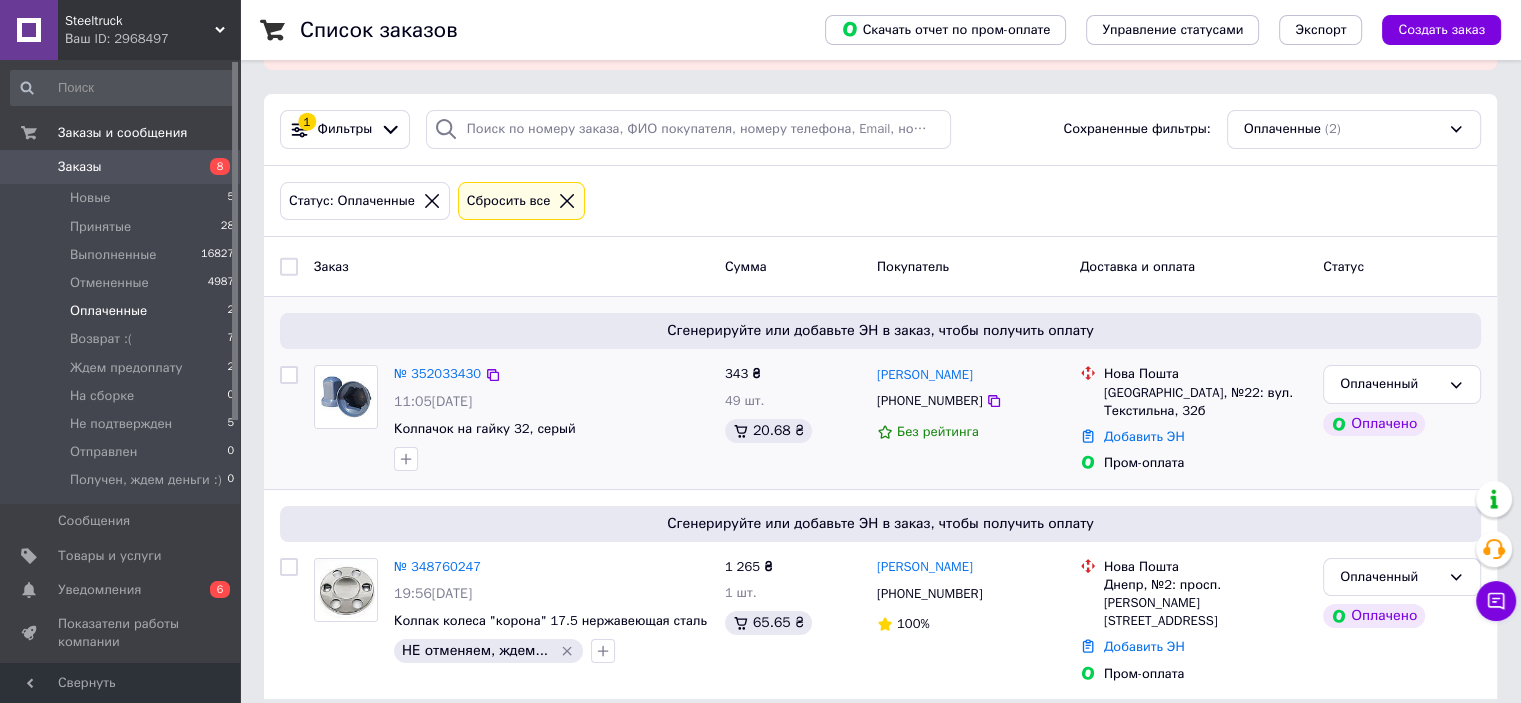 click on "Оплаченный Оплачено" at bounding box center [1402, 418] 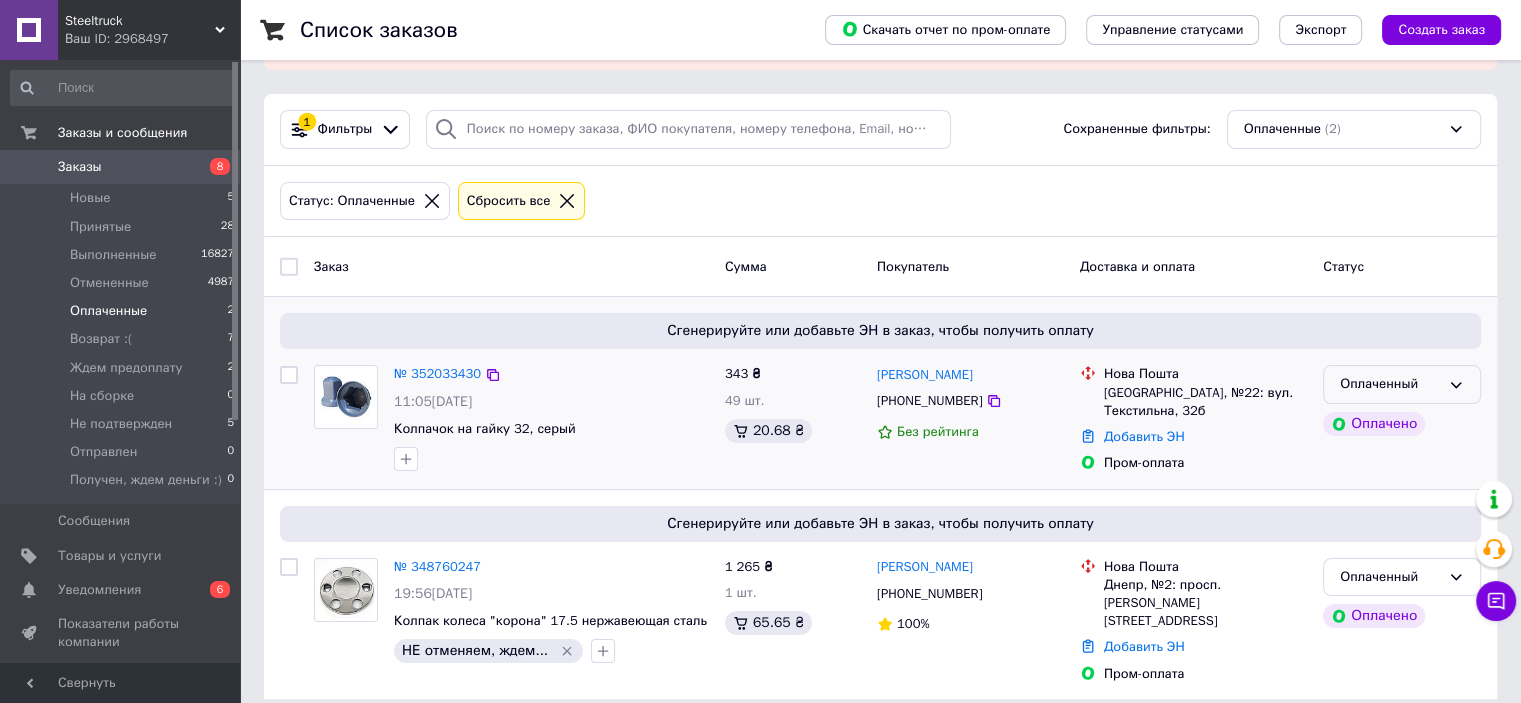 click on "Оплаченный" at bounding box center (1390, 384) 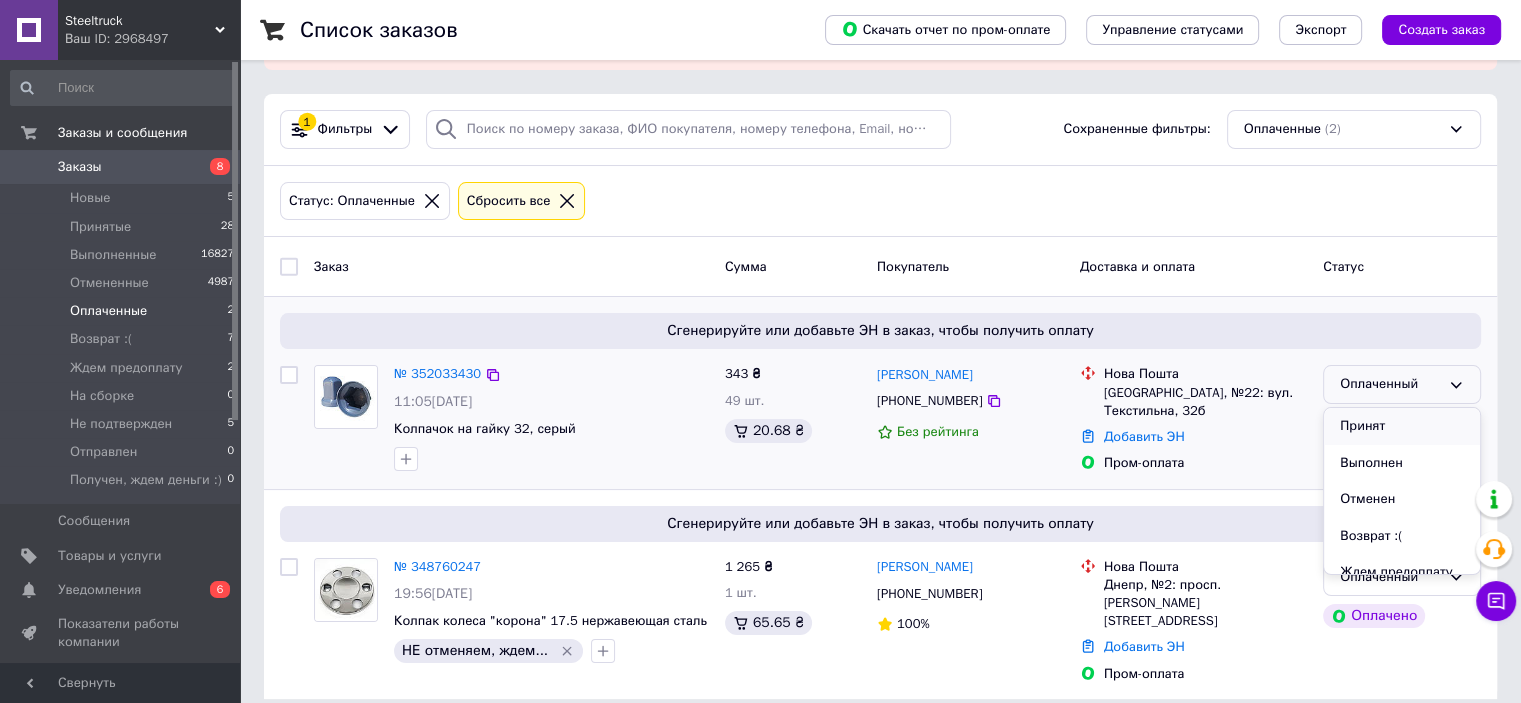 click on "Принят" at bounding box center (1402, 426) 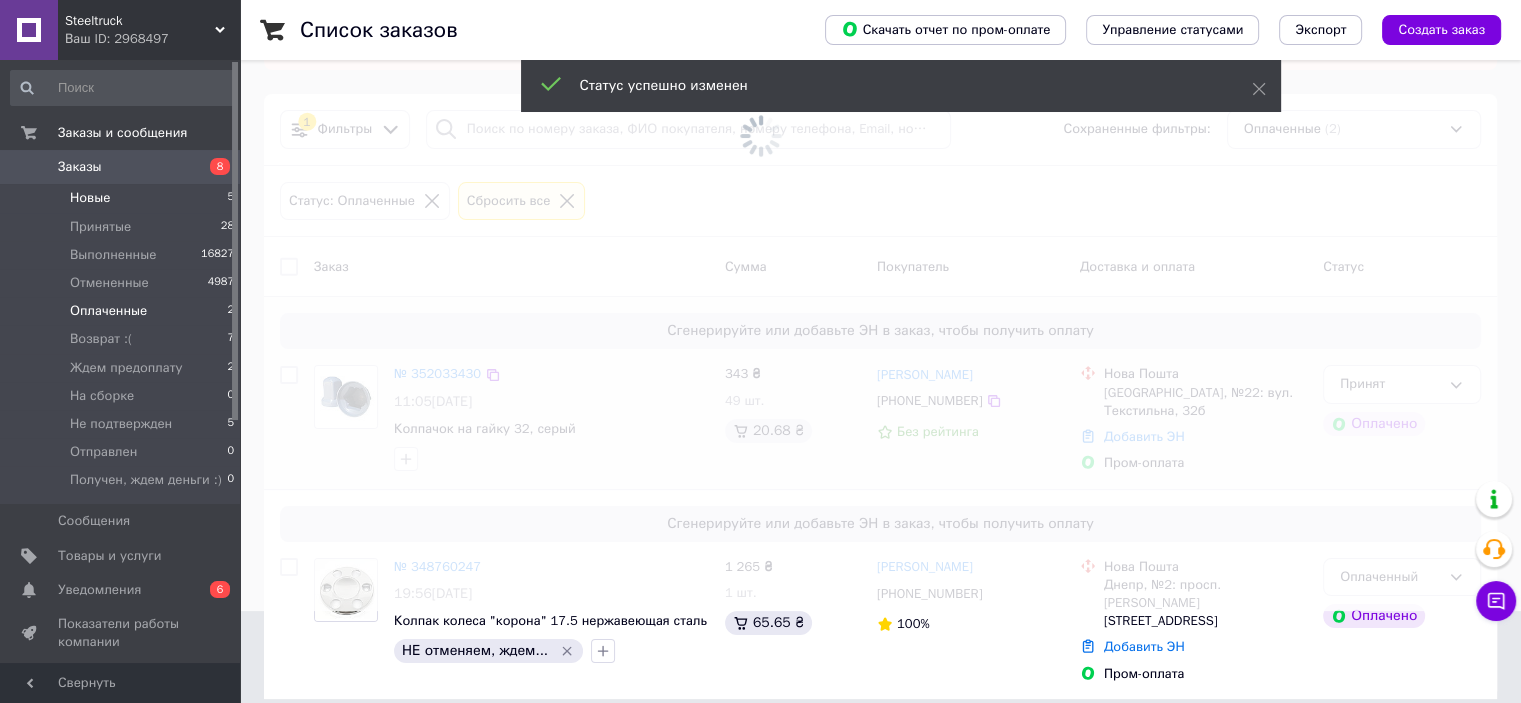 click on "Новые" at bounding box center (90, 198) 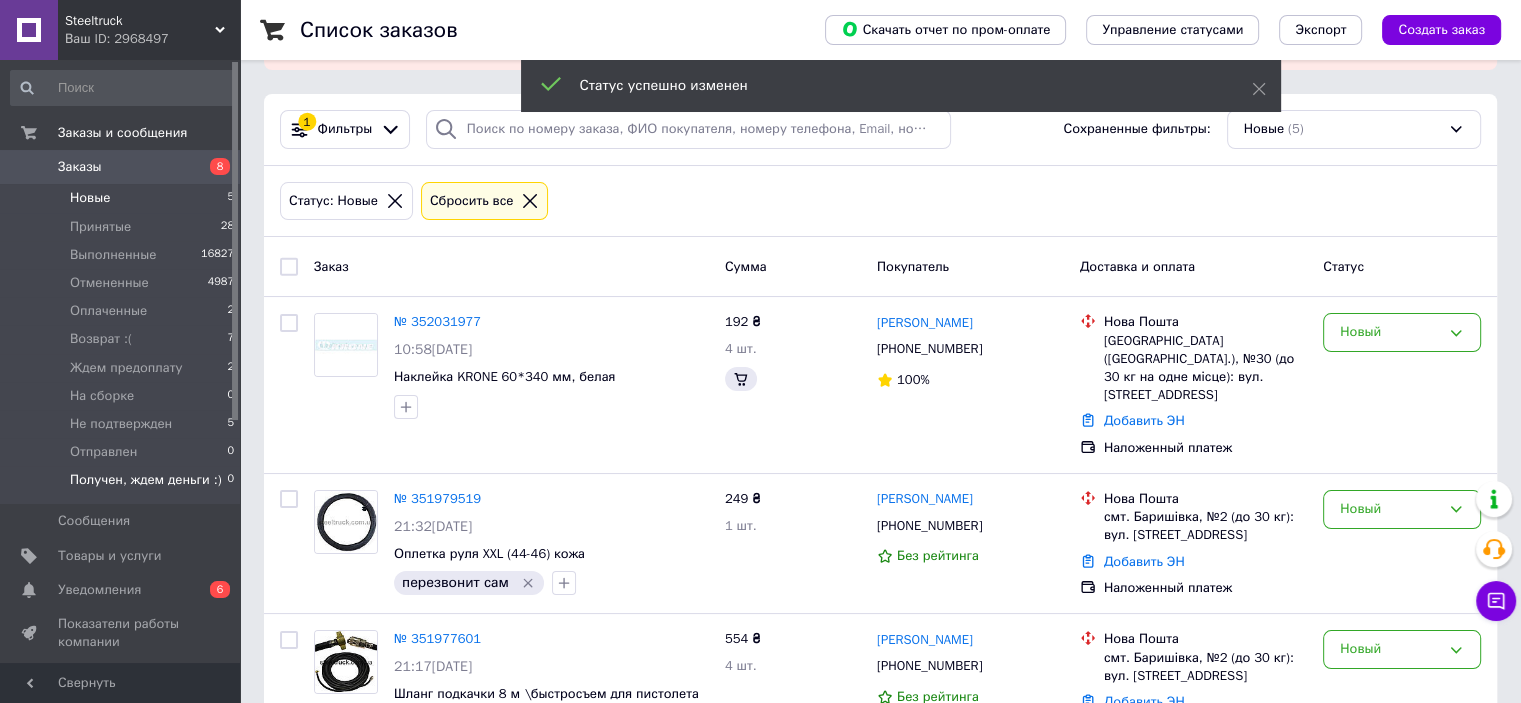 scroll, scrollTop: 0, scrollLeft: 0, axis: both 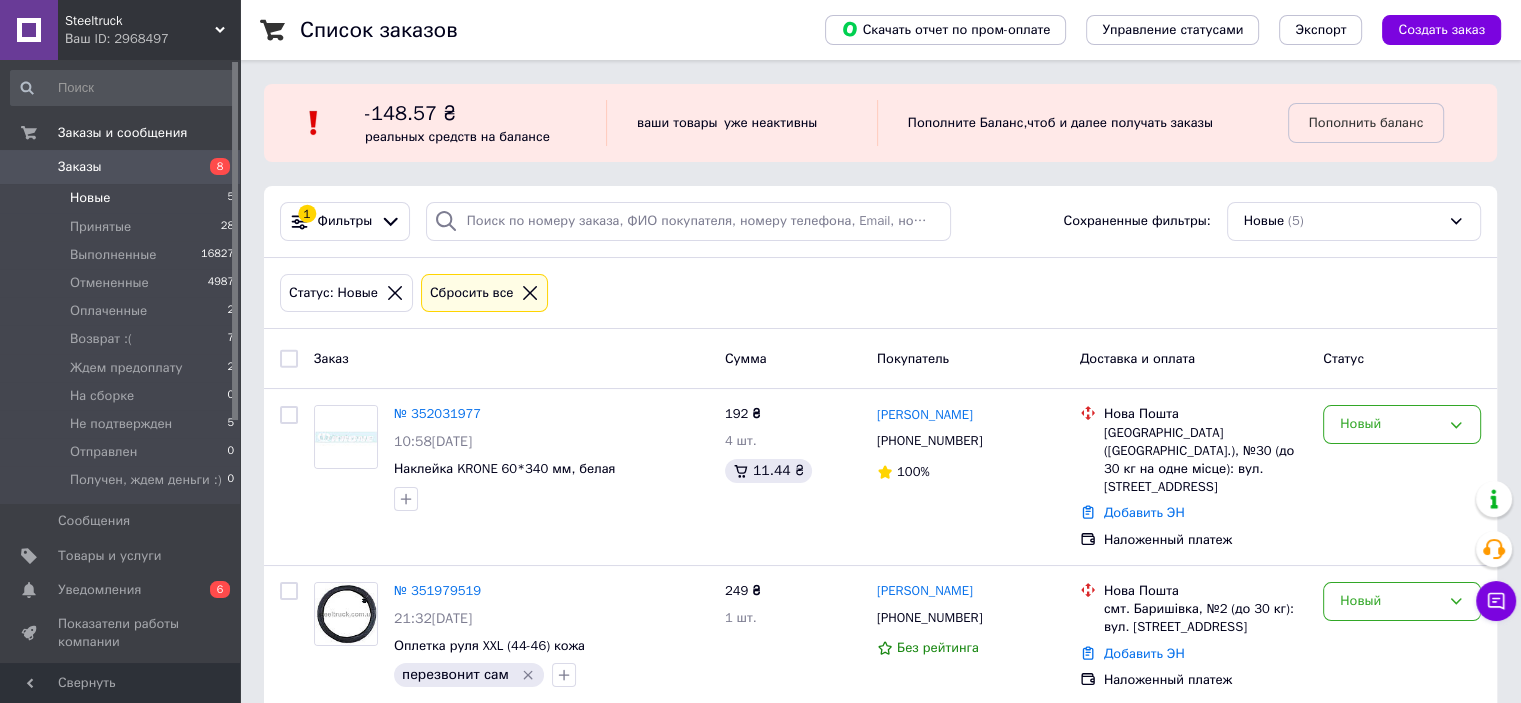 click on "Новые 5" at bounding box center (123, 198) 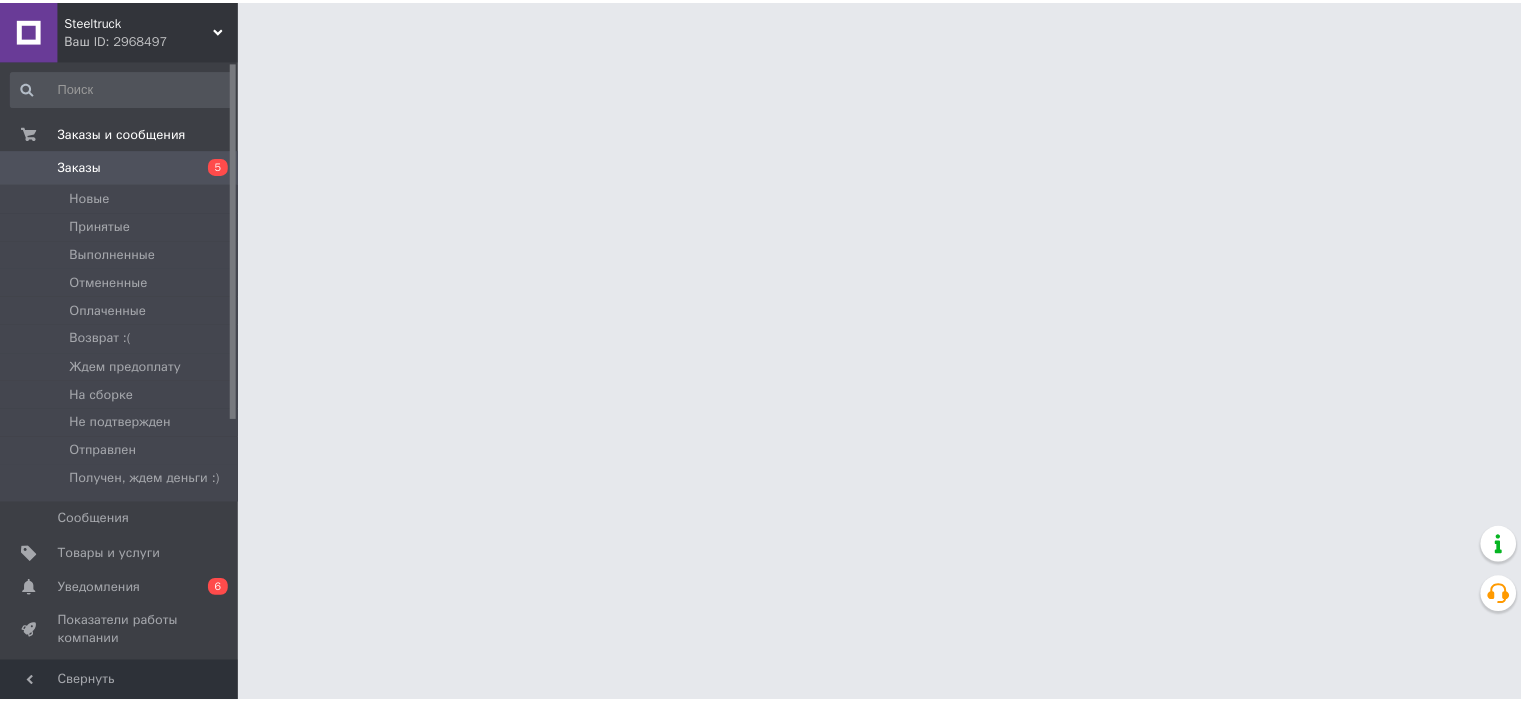 scroll, scrollTop: 0, scrollLeft: 0, axis: both 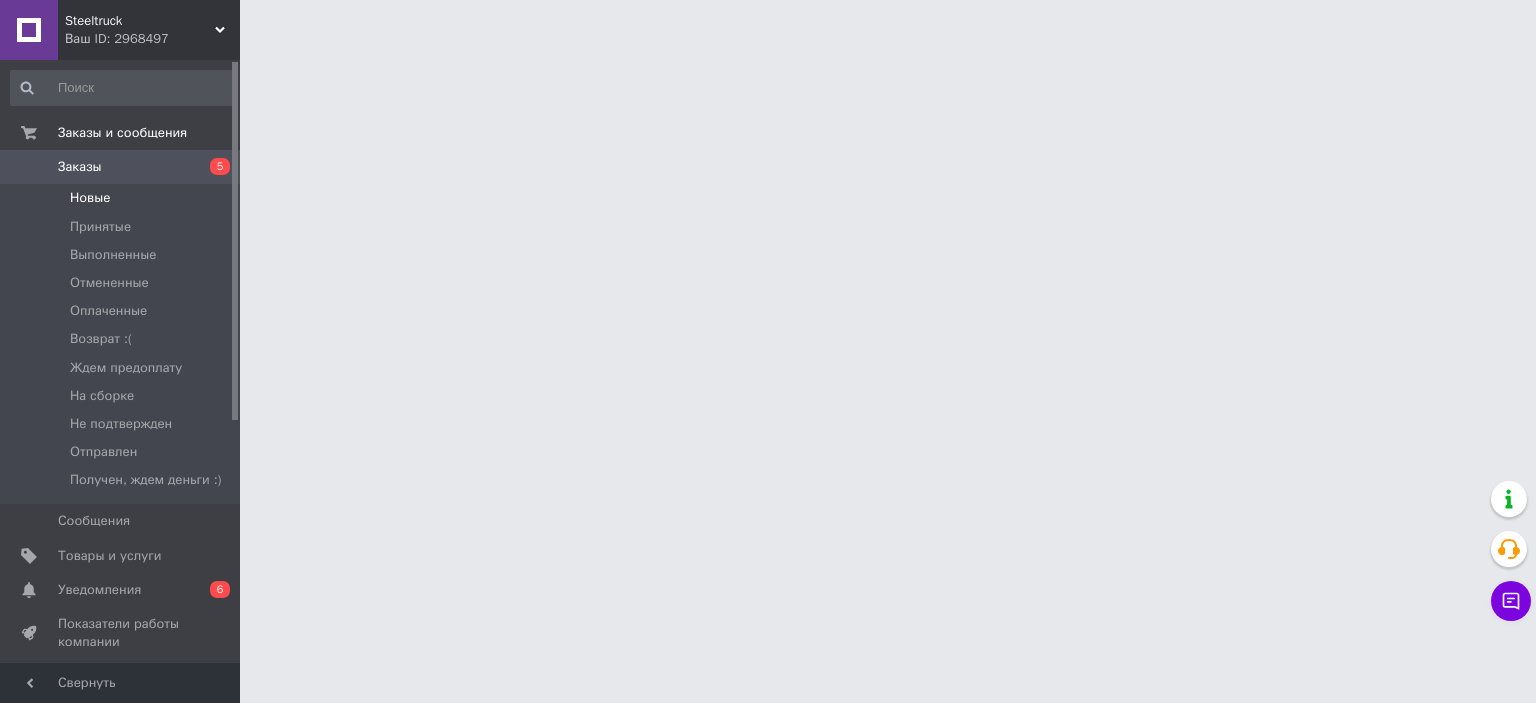 click on "Новые" at bounding box center (90, 198) 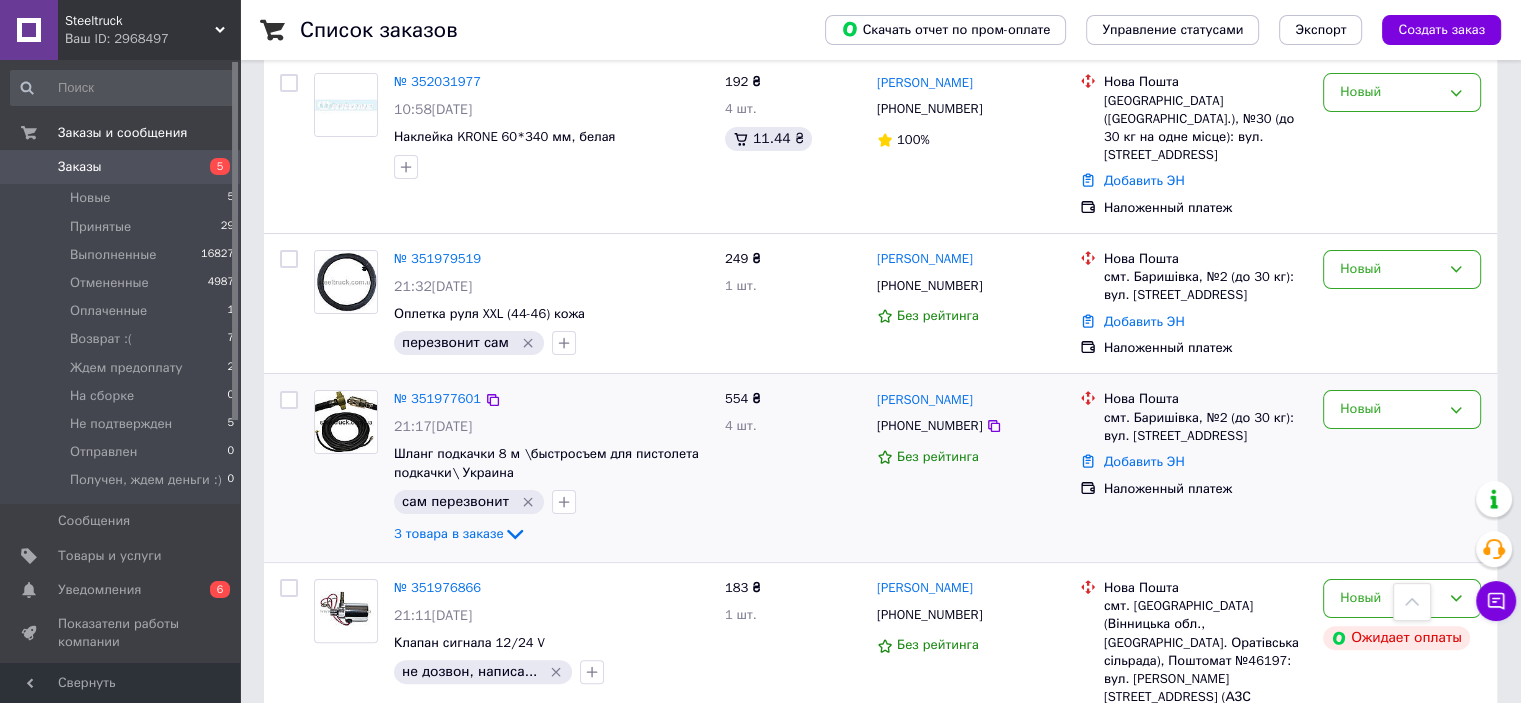 scroll, scrollTop: 230, scrollLeft: 0, axis: vertical 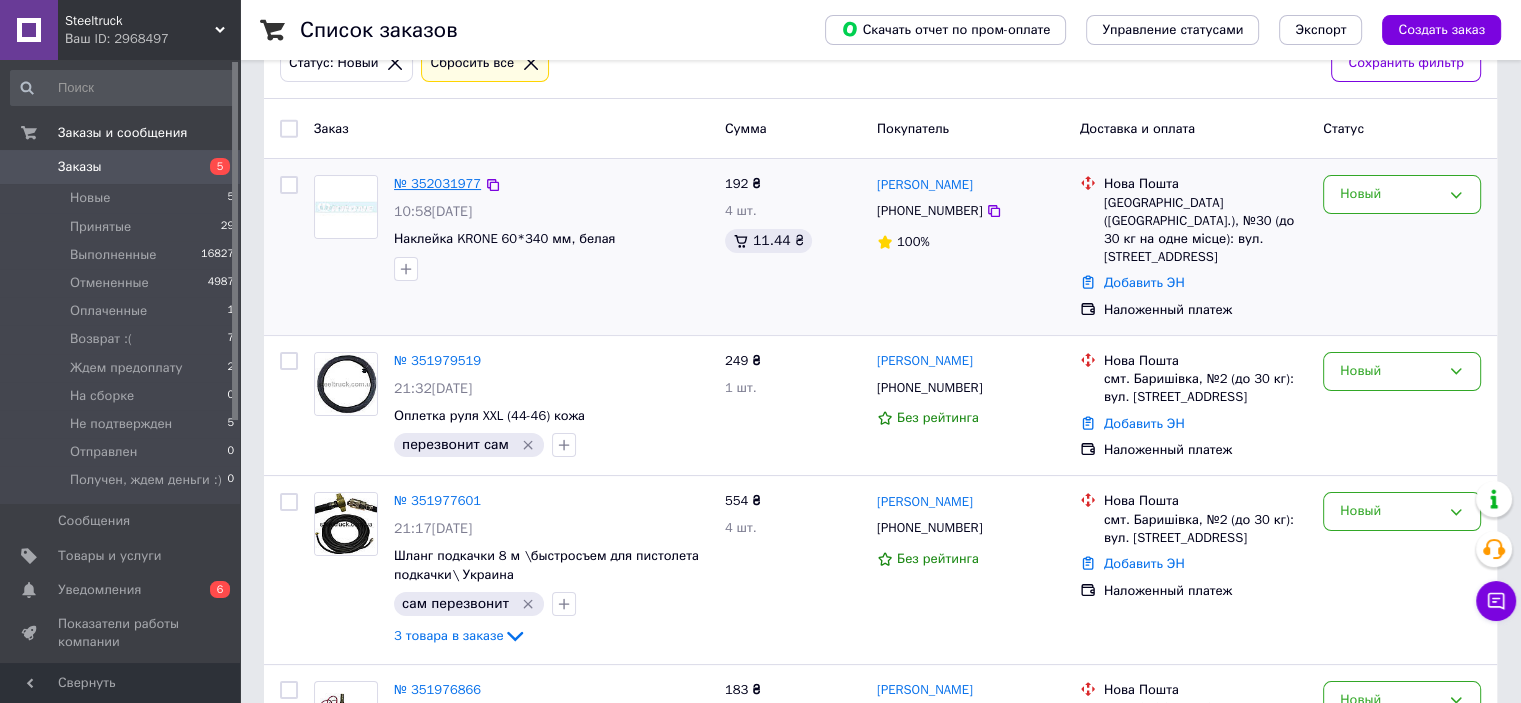 click on "№ 352031977" at bounding box center (437, 183) 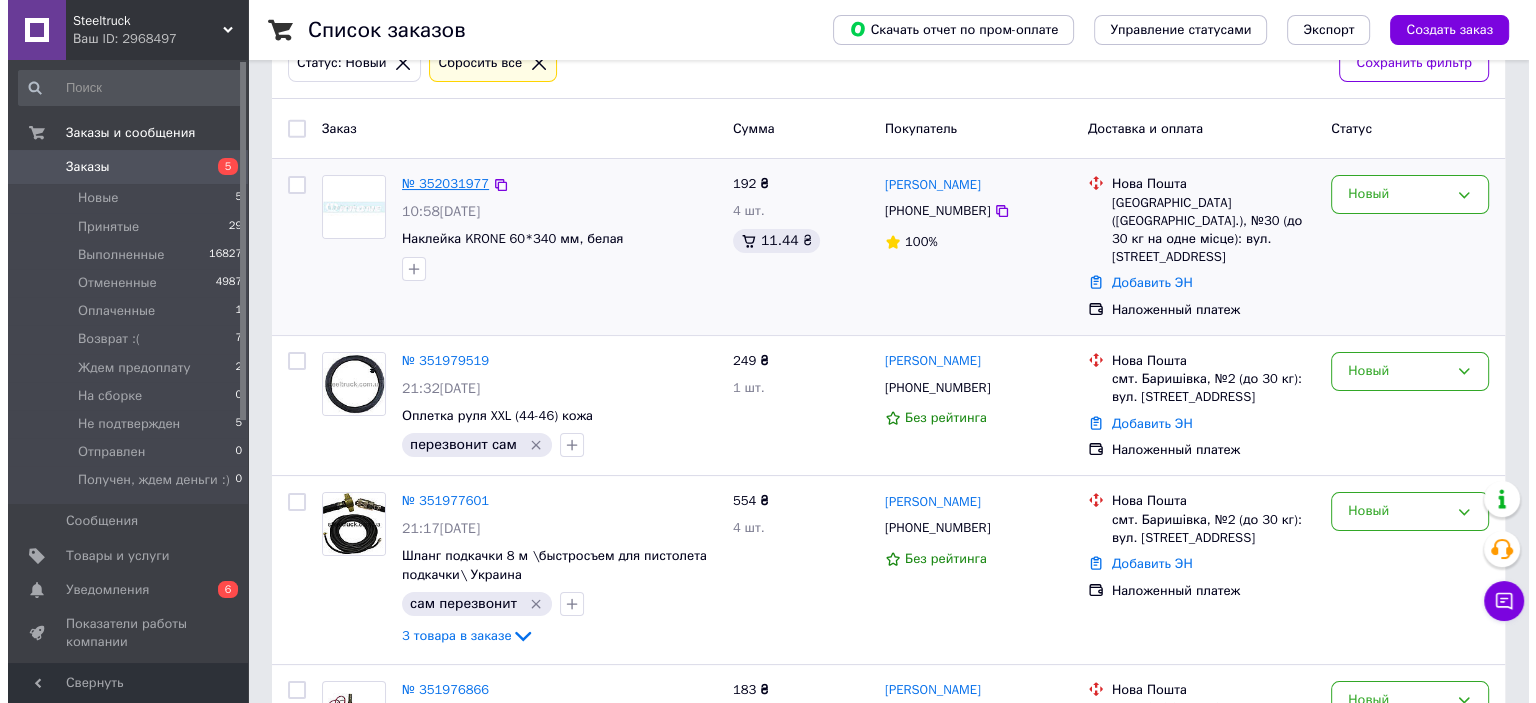 scroll, scrollTop: 0, scrollLeft: 0, axis: both 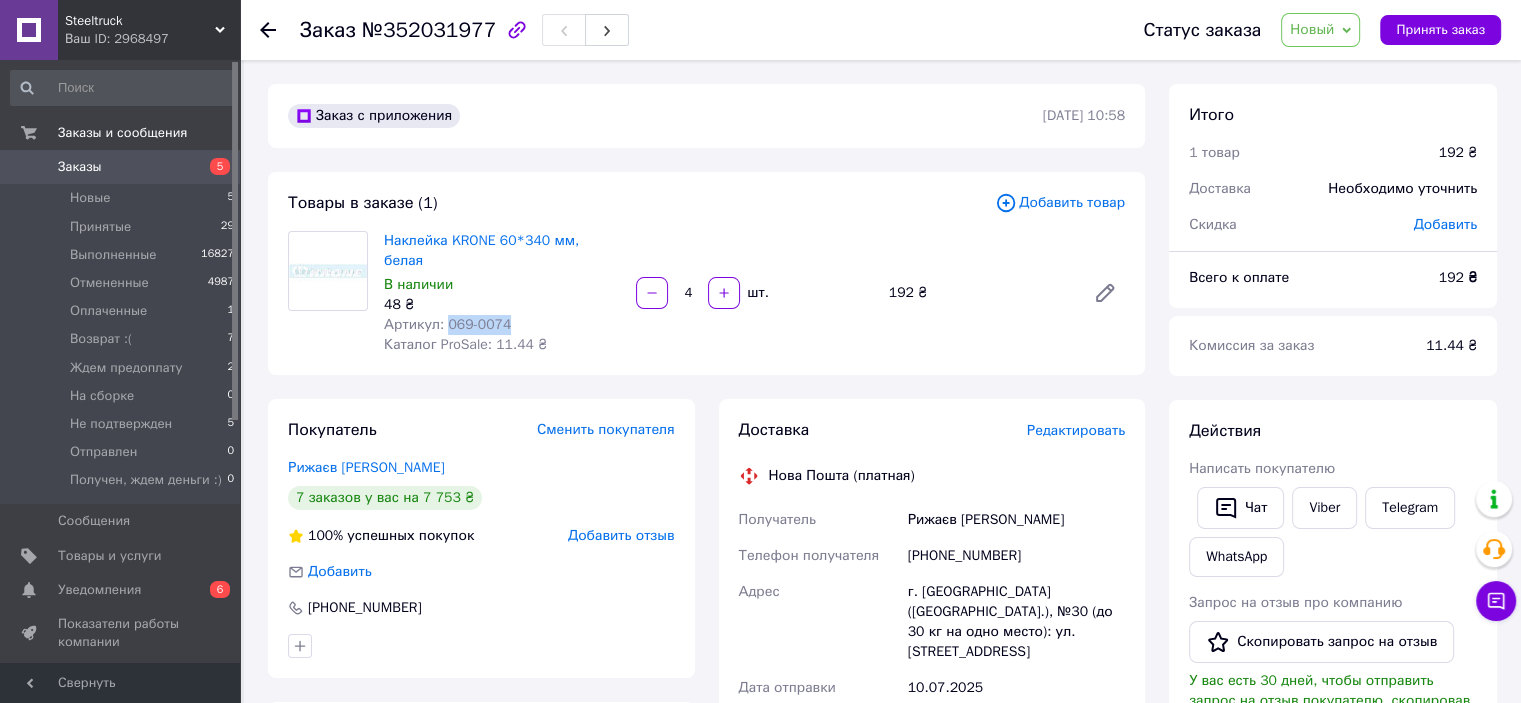 drag, startPoint x: 512, startPoint y: 311, endPoint x: 444, endPoint y: 311, distance: 68 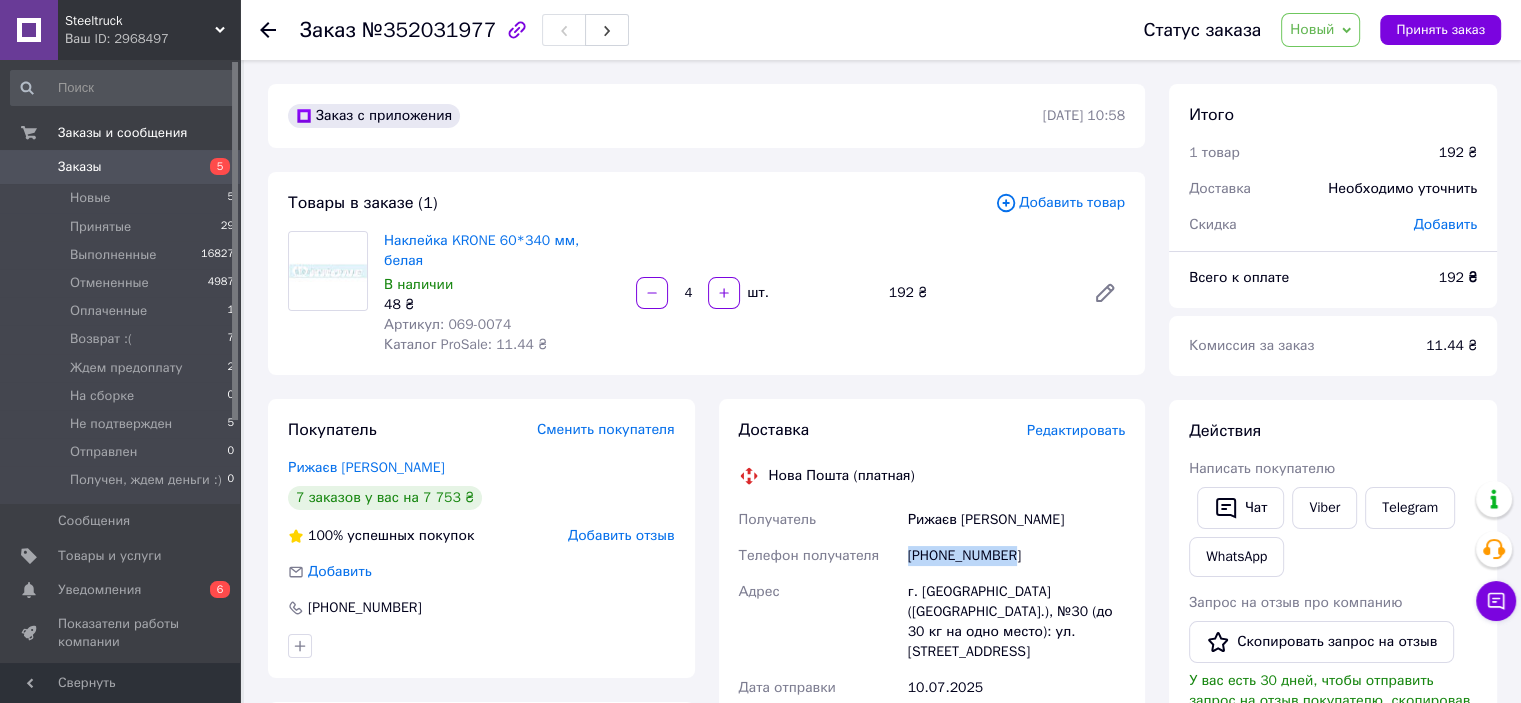 drag, startPoint x: 1046, startPoint y: 542, endPoint x: 909, endPoint y: 543, distance: 137.00365 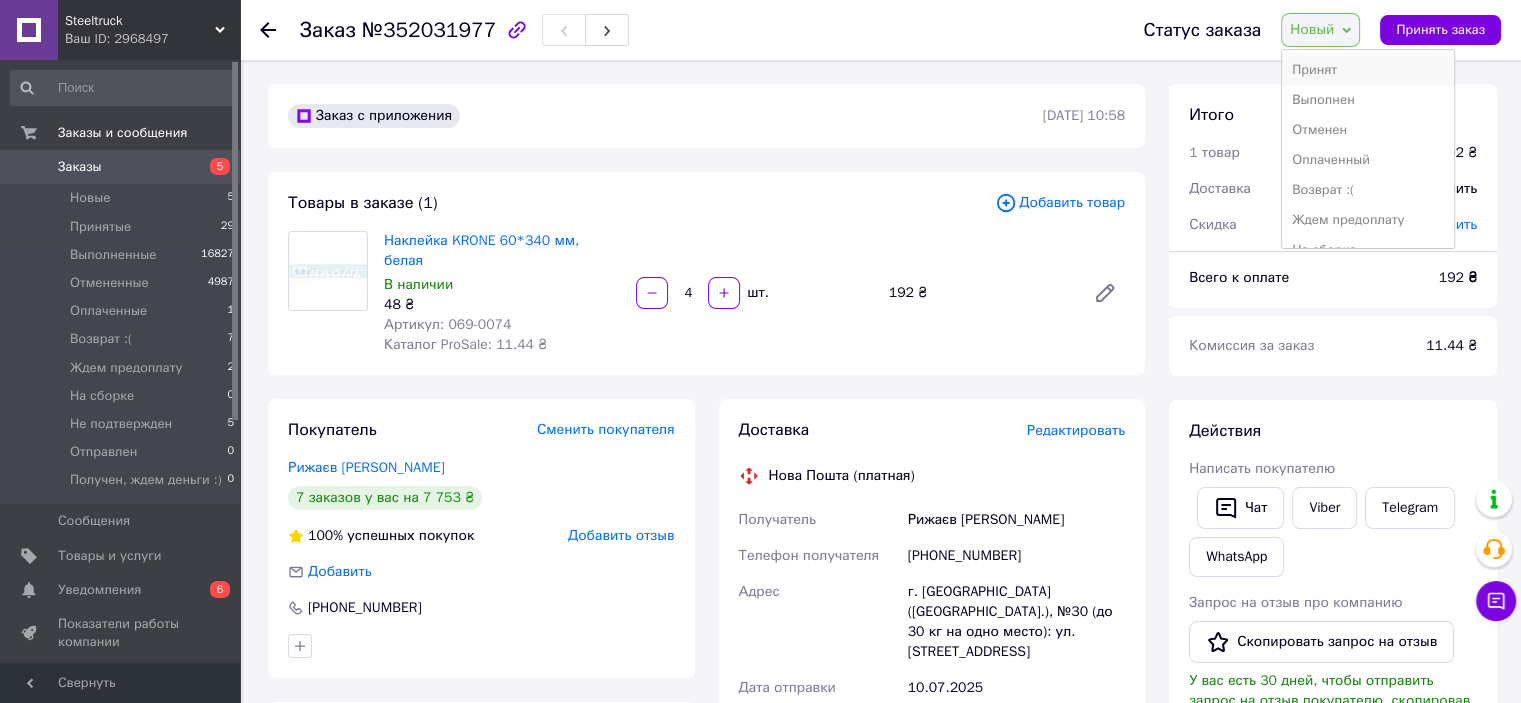 click on "Принят" at bounding box center (1368, 70) 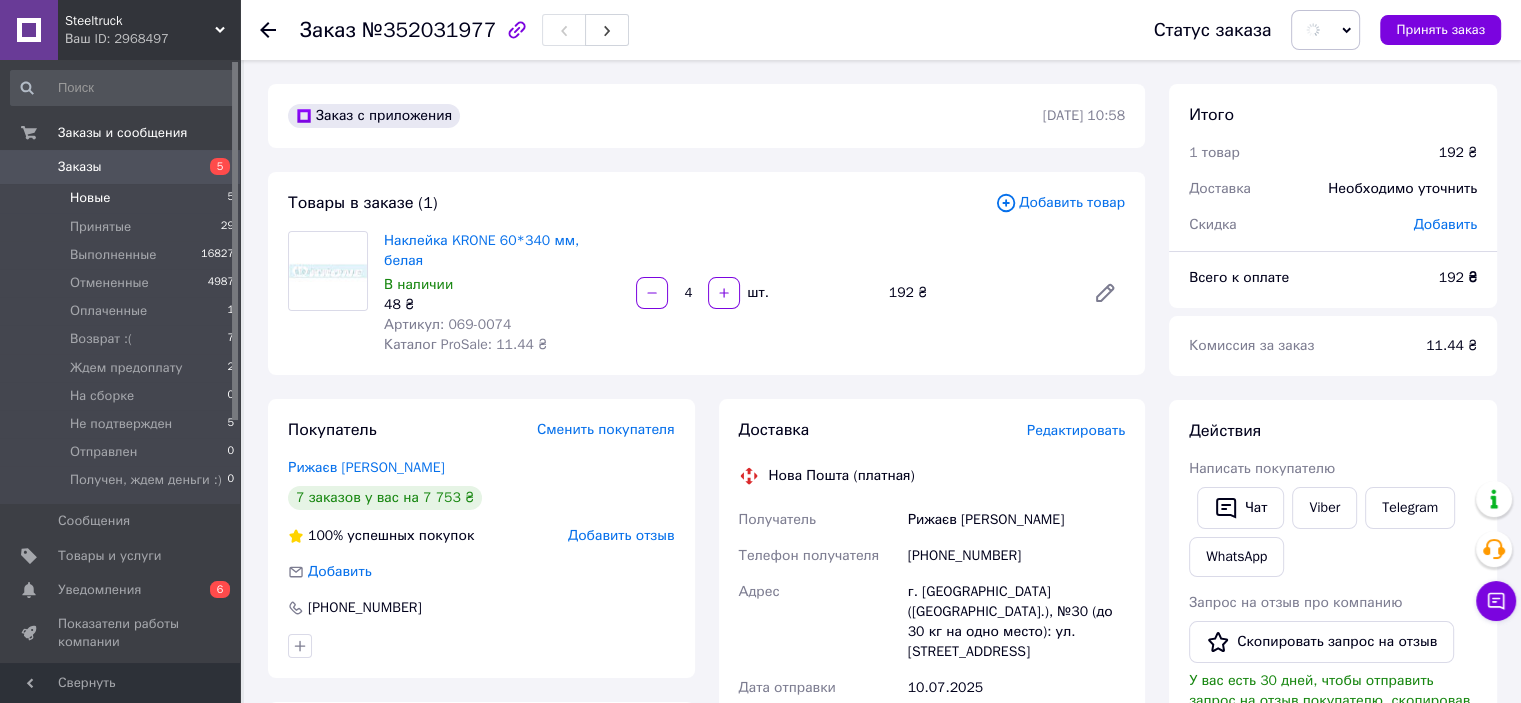 click on "Новые" at bounding box center (90, 198) 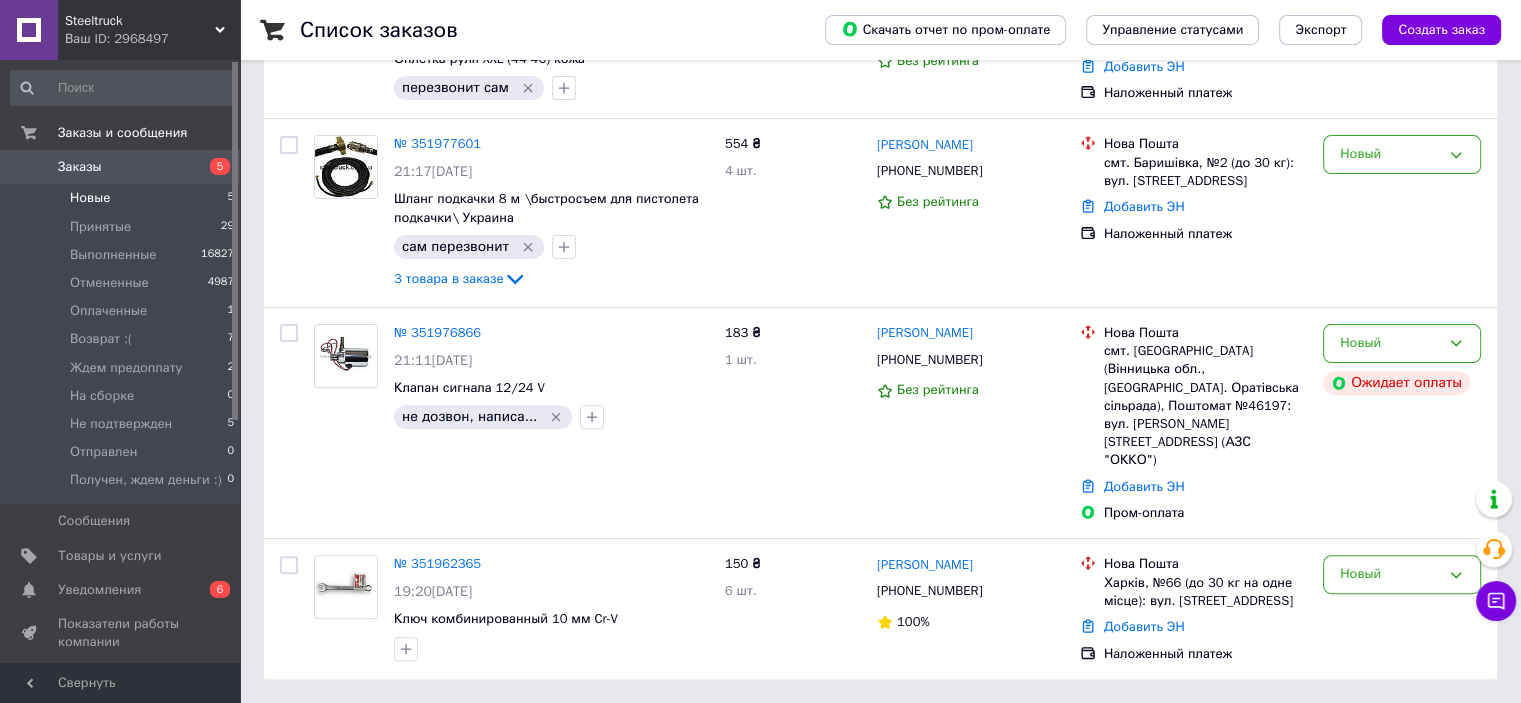 scroll, scrollTop: 0, scrollLeft: 0, axis: both 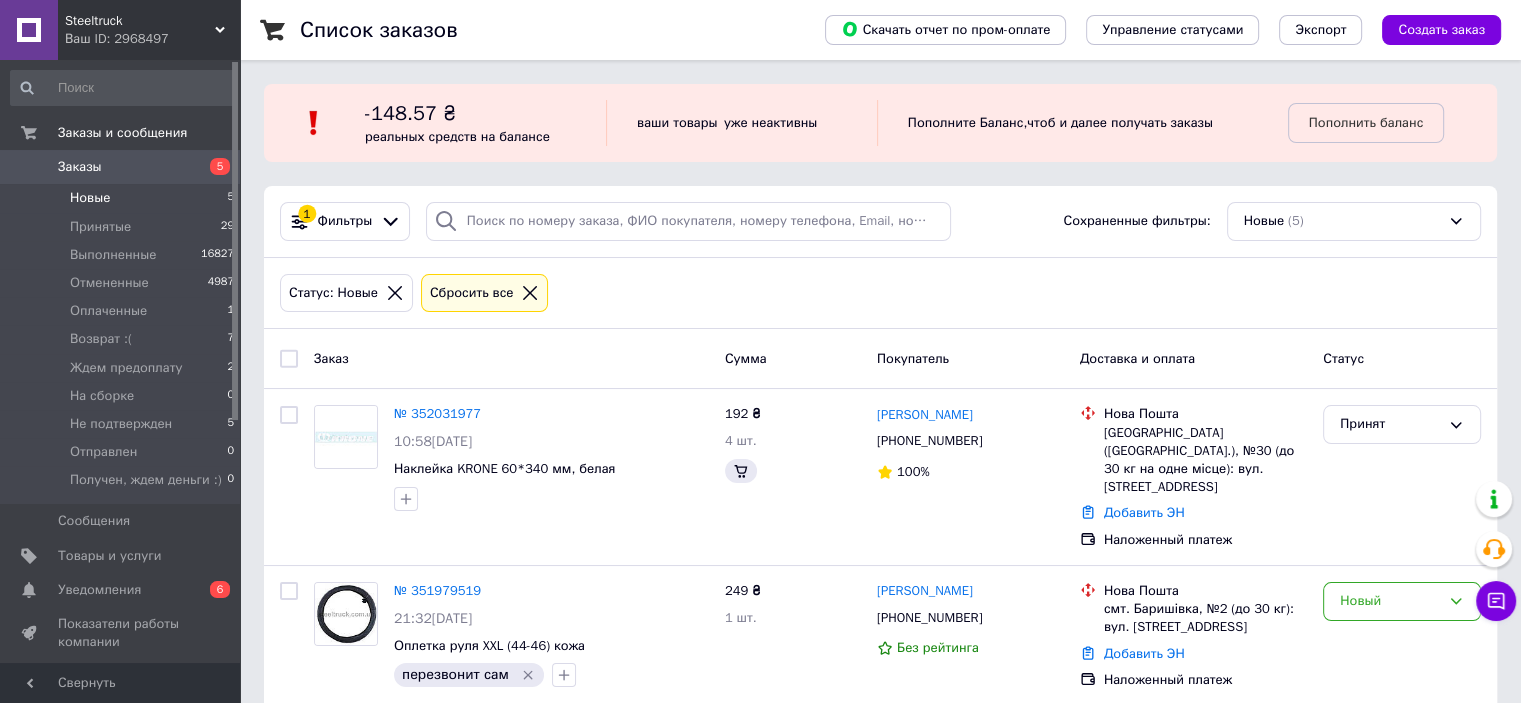 click on "Новые" at bounding box center (90, 198) 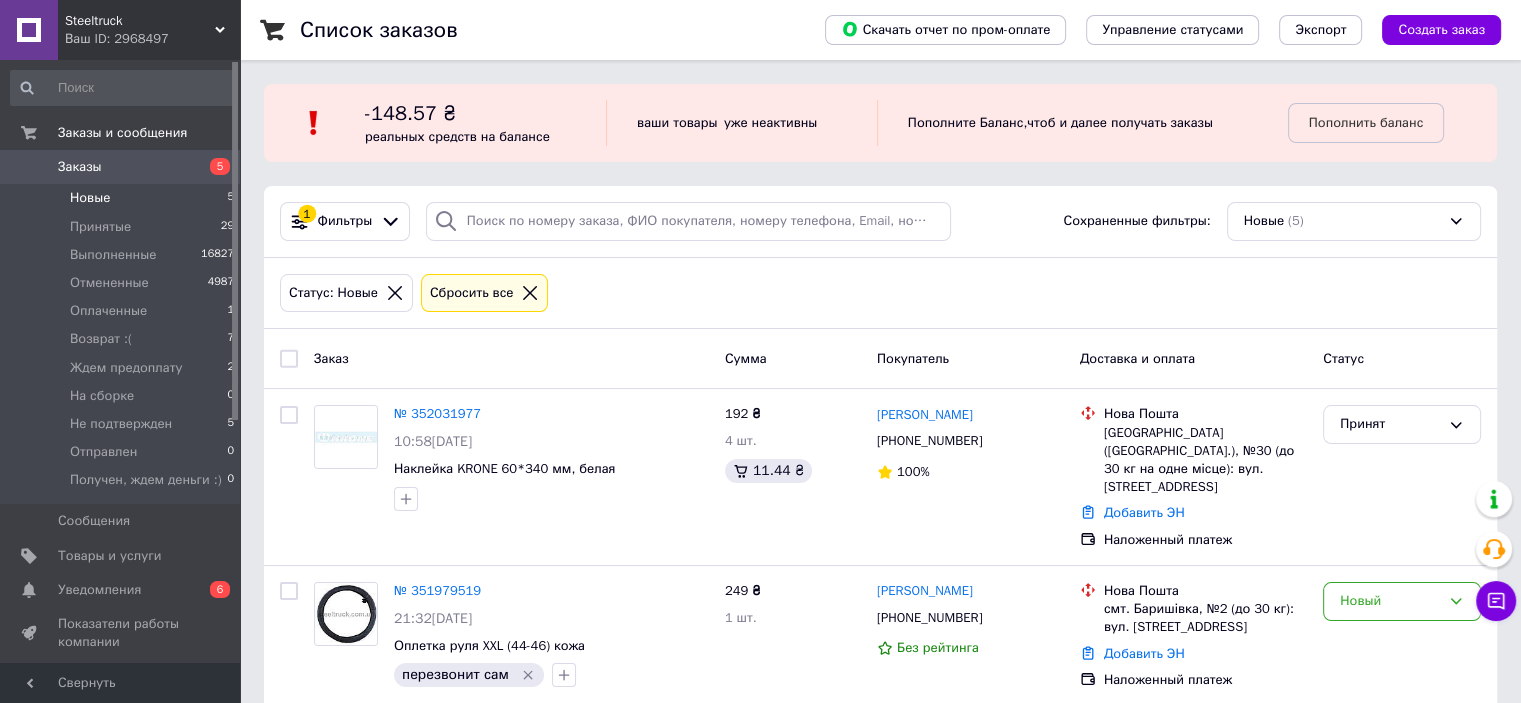 drag, startPoint x: 120, startPoint y: 203, endPoint x: 143, endPoint y: 203, distance: 23 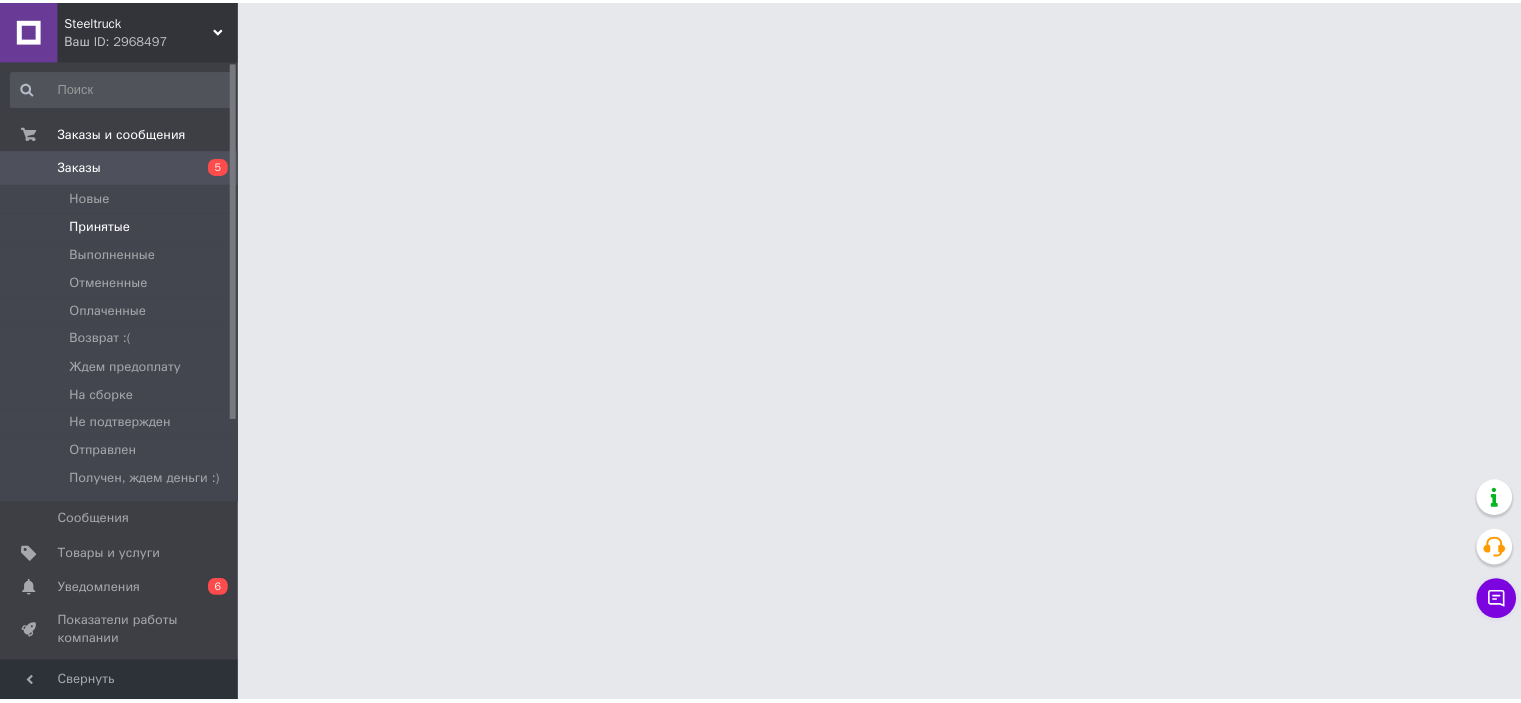 scroll, scrollTop: 0, scrollLeft: 0, axis: both 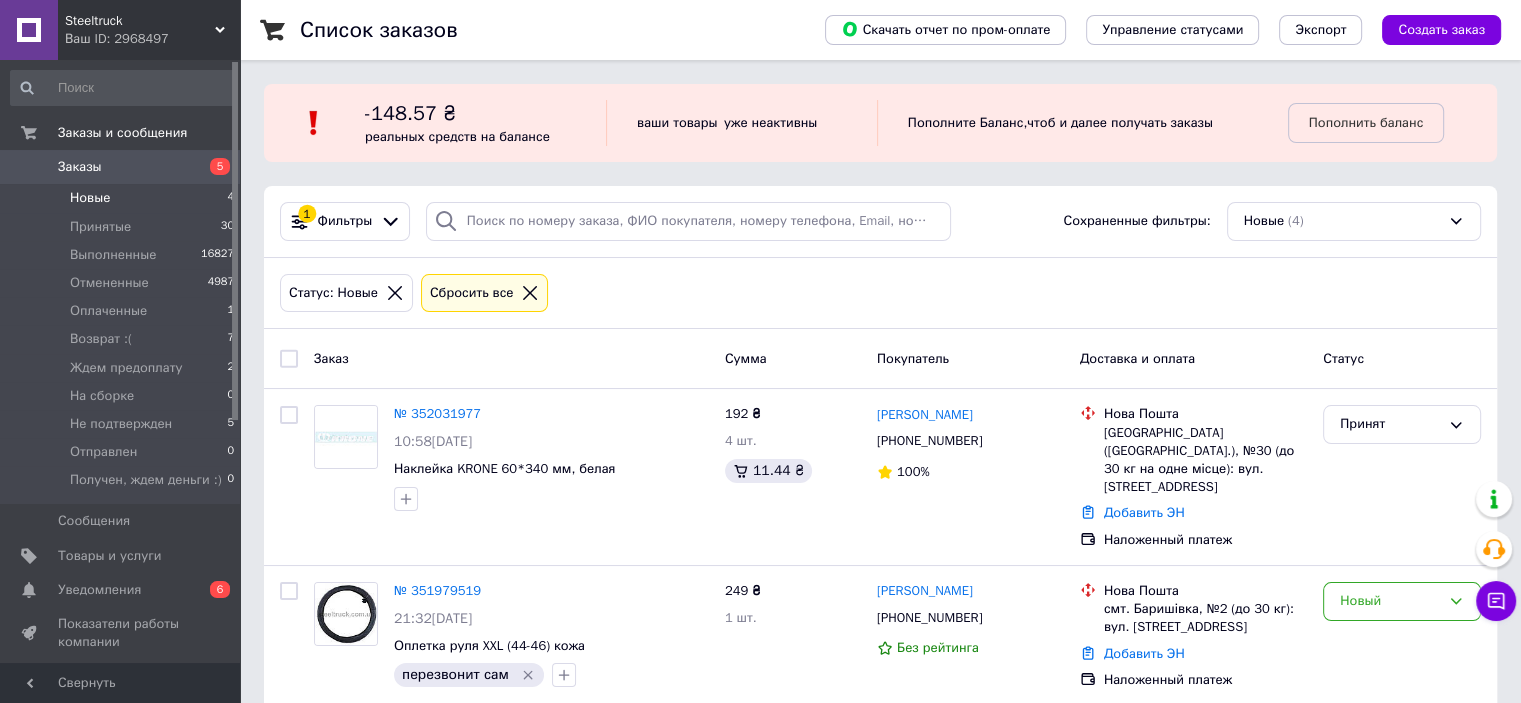 click on "Новые" at bounding box center [90, 198] 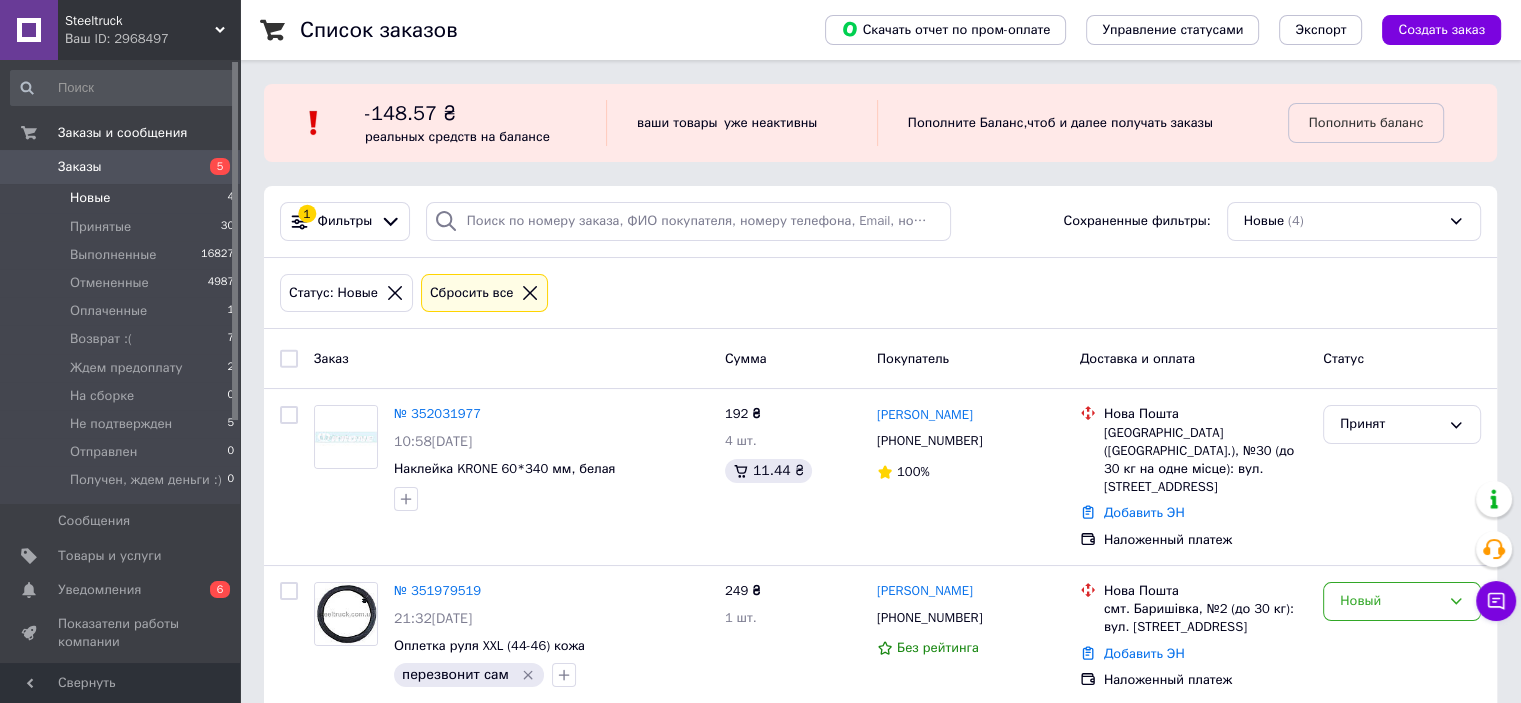 click on "Новые" at bounding box center [90, 198] 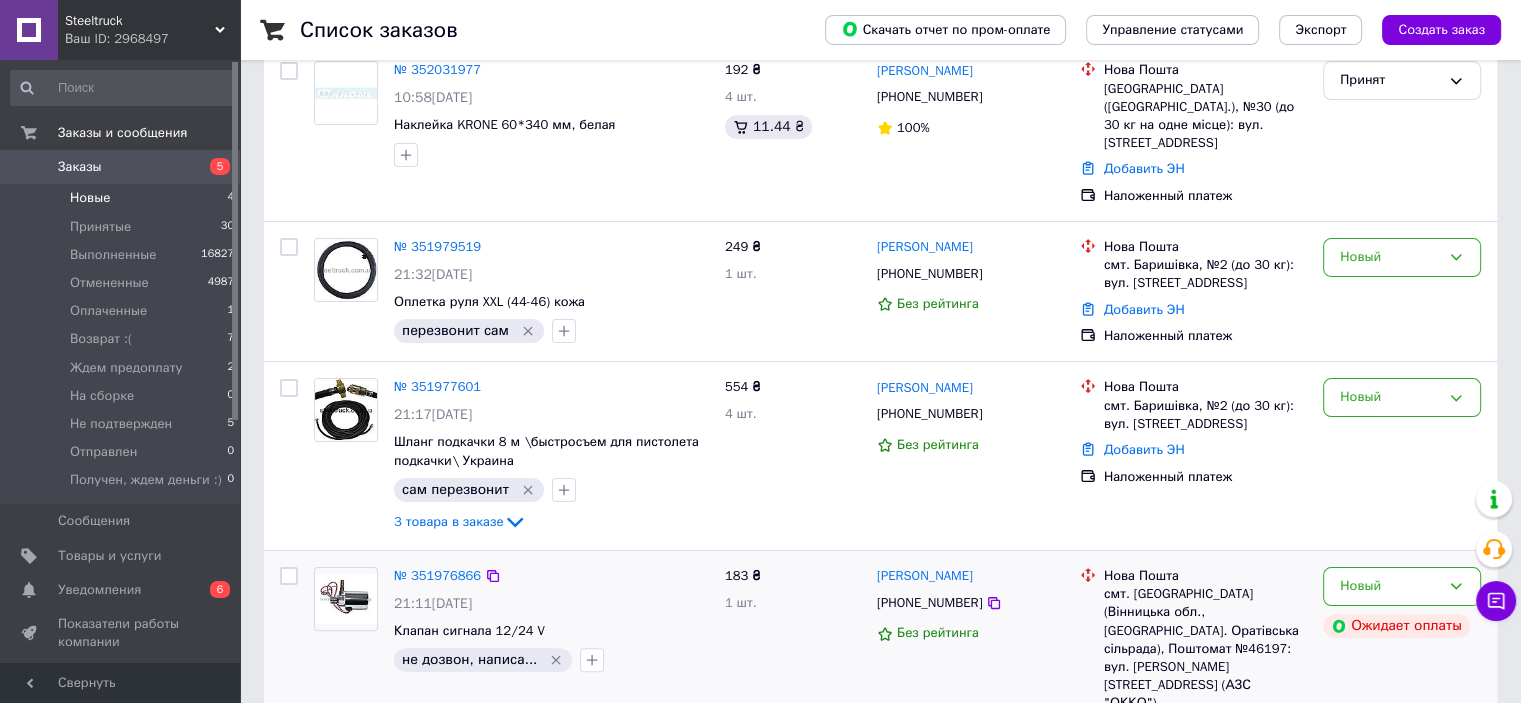 scroll, scrollTop: 530, scrollLeft: 0, axis: vertical 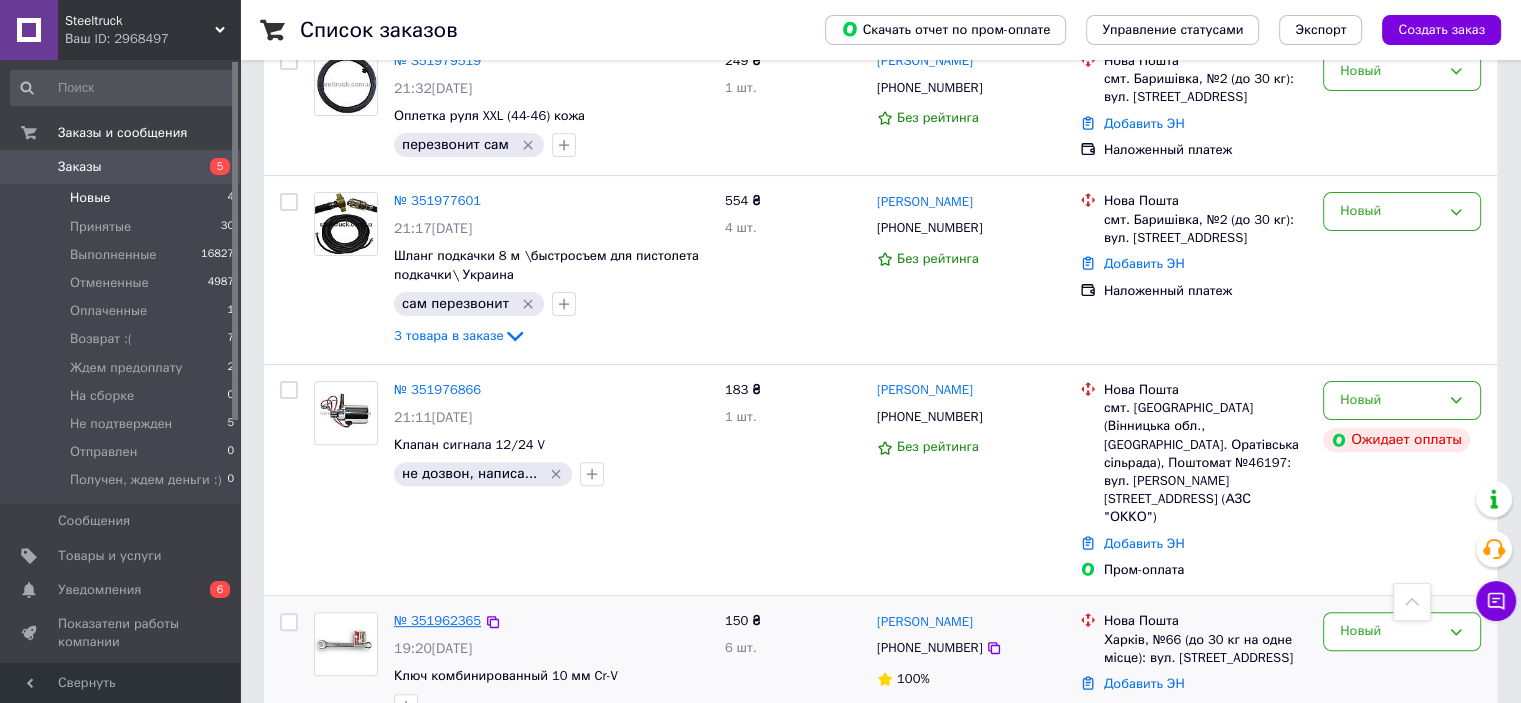 click on "№ 351962365" at bounding box center (437, 620) 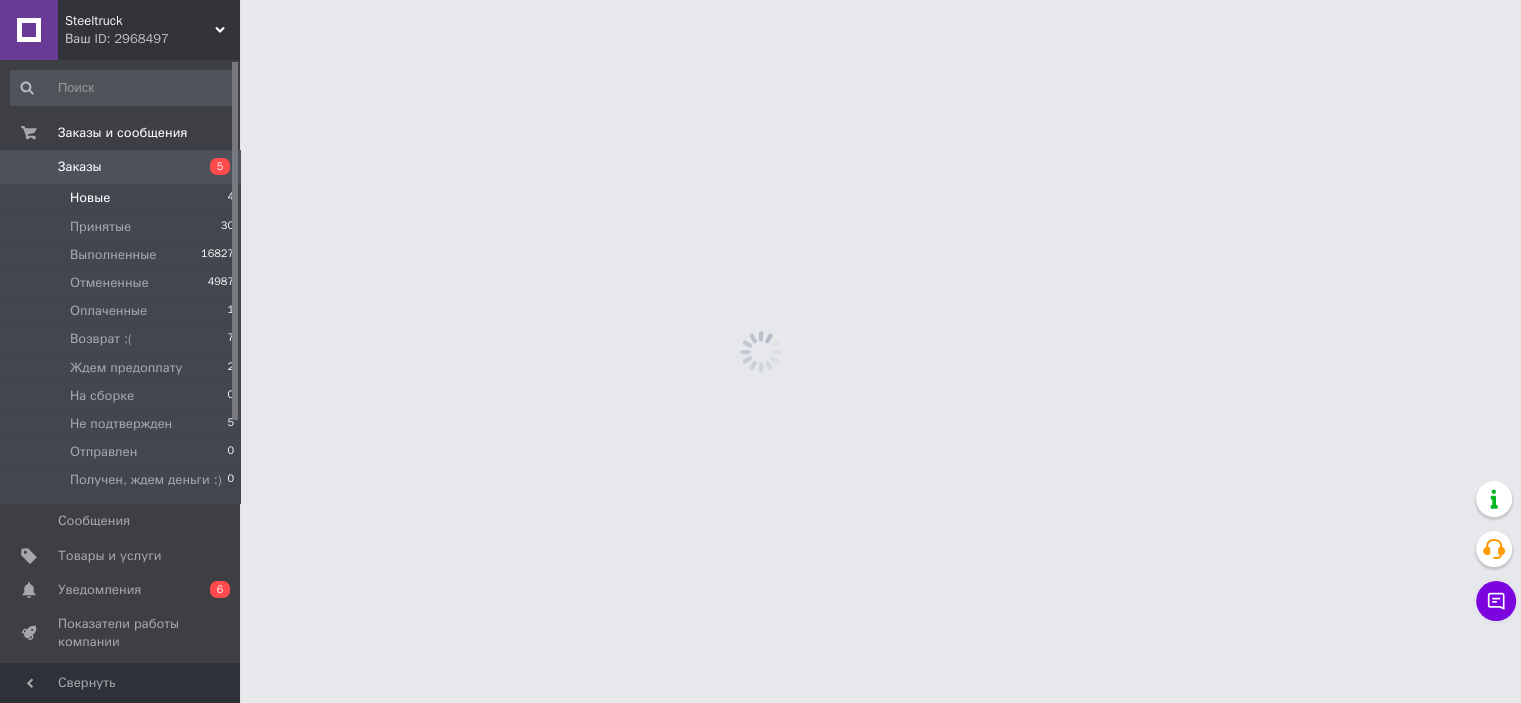scroll, scrollTop: 0, scrollLeft: 0, axis: both 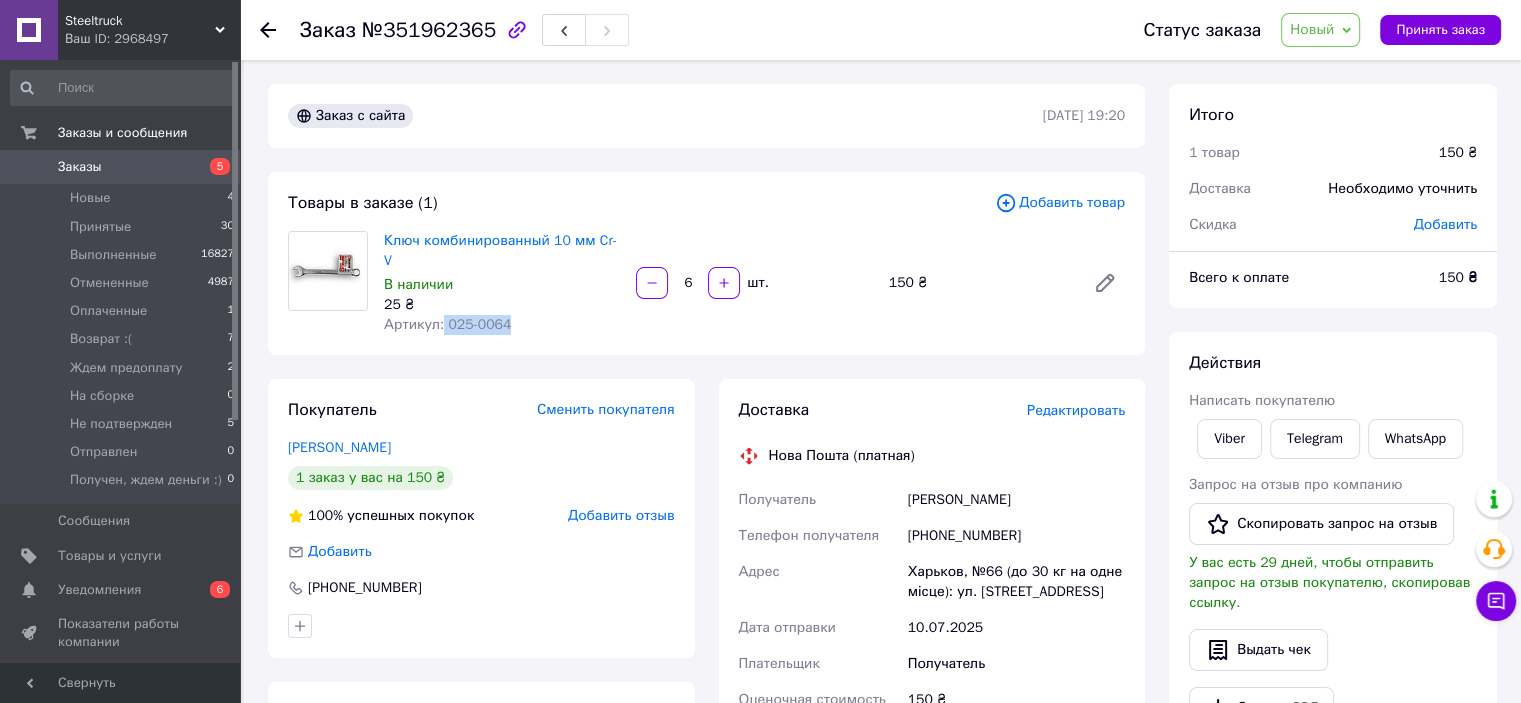 drag, startPoint x: 508, startPoint y: 305, endPoint x: 440, endPoint y: 306, distance: 68.007355 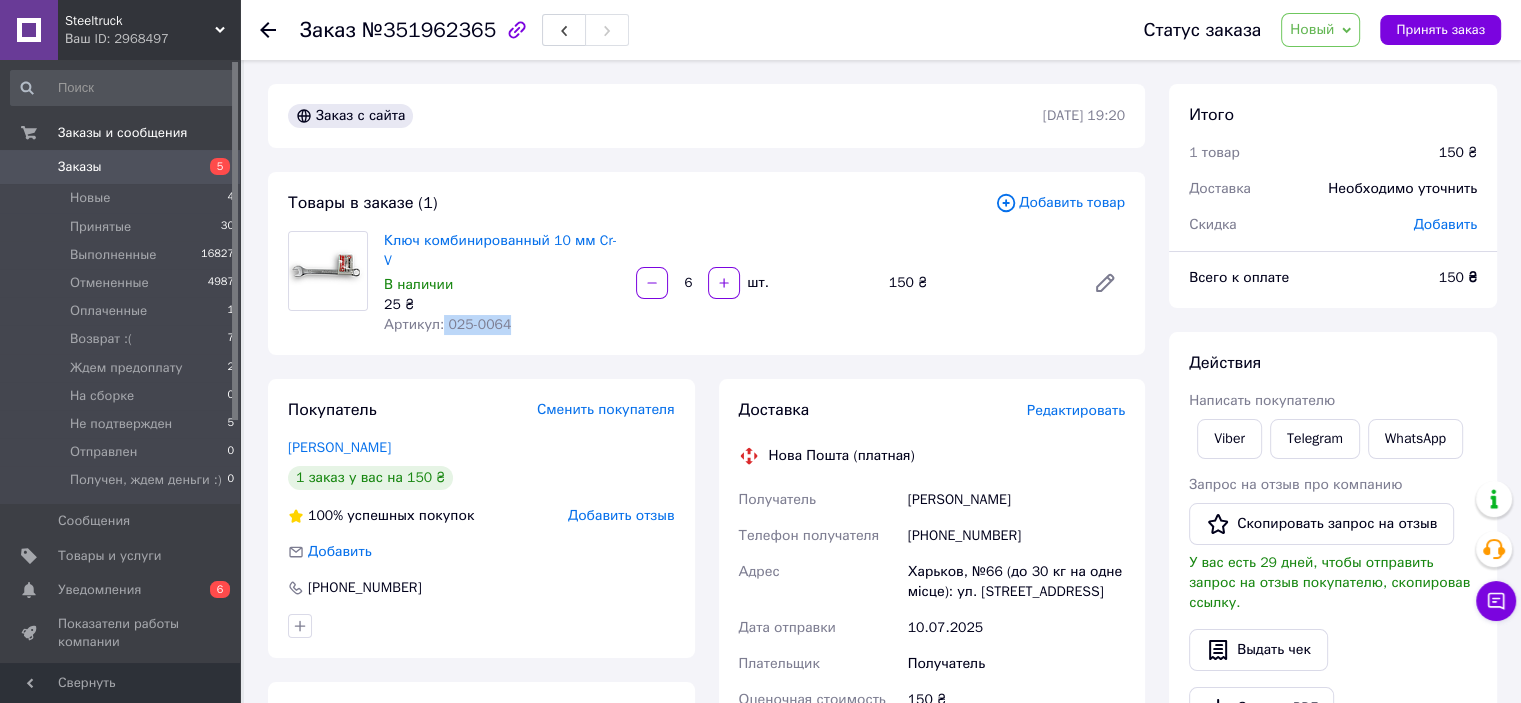 copy on "025-0064" 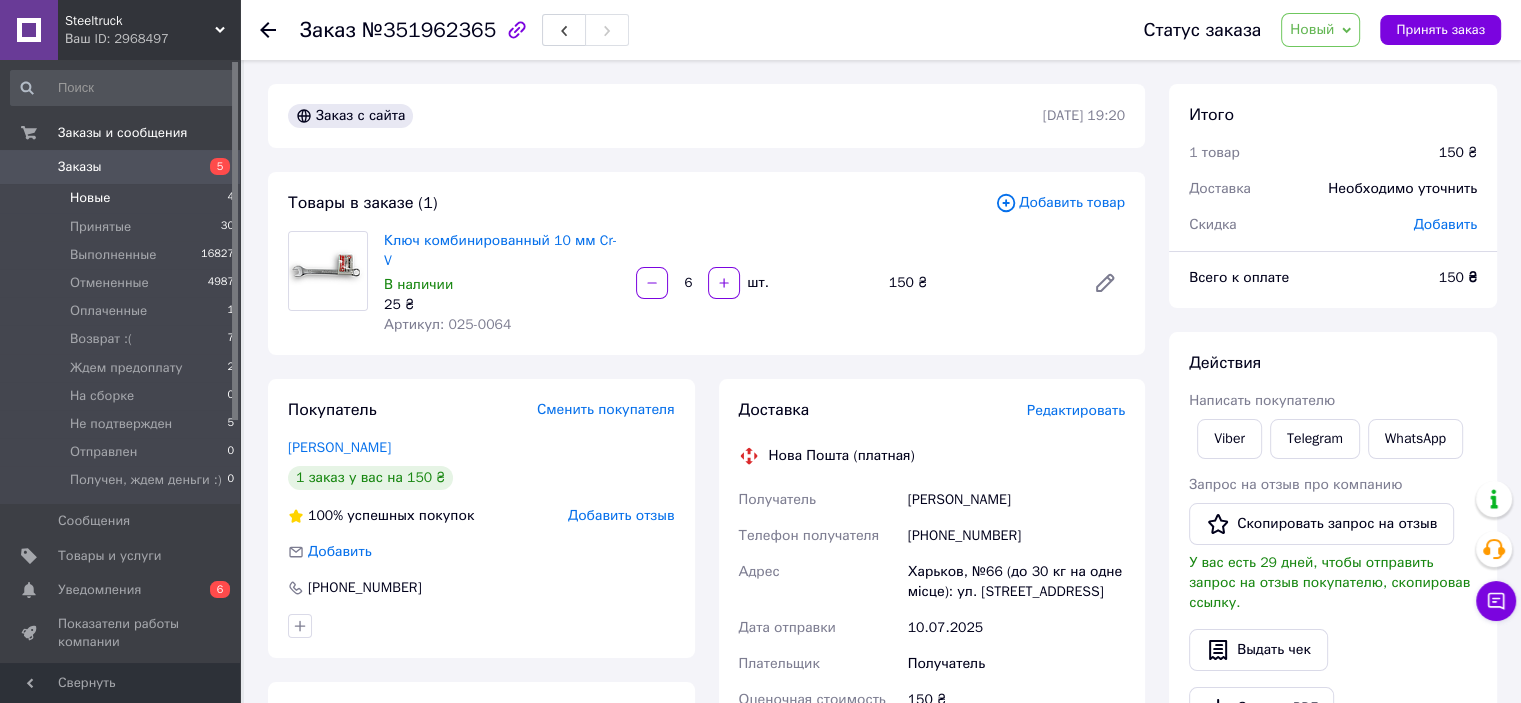 click on "Новые 4" at bounding box center [123, 198] 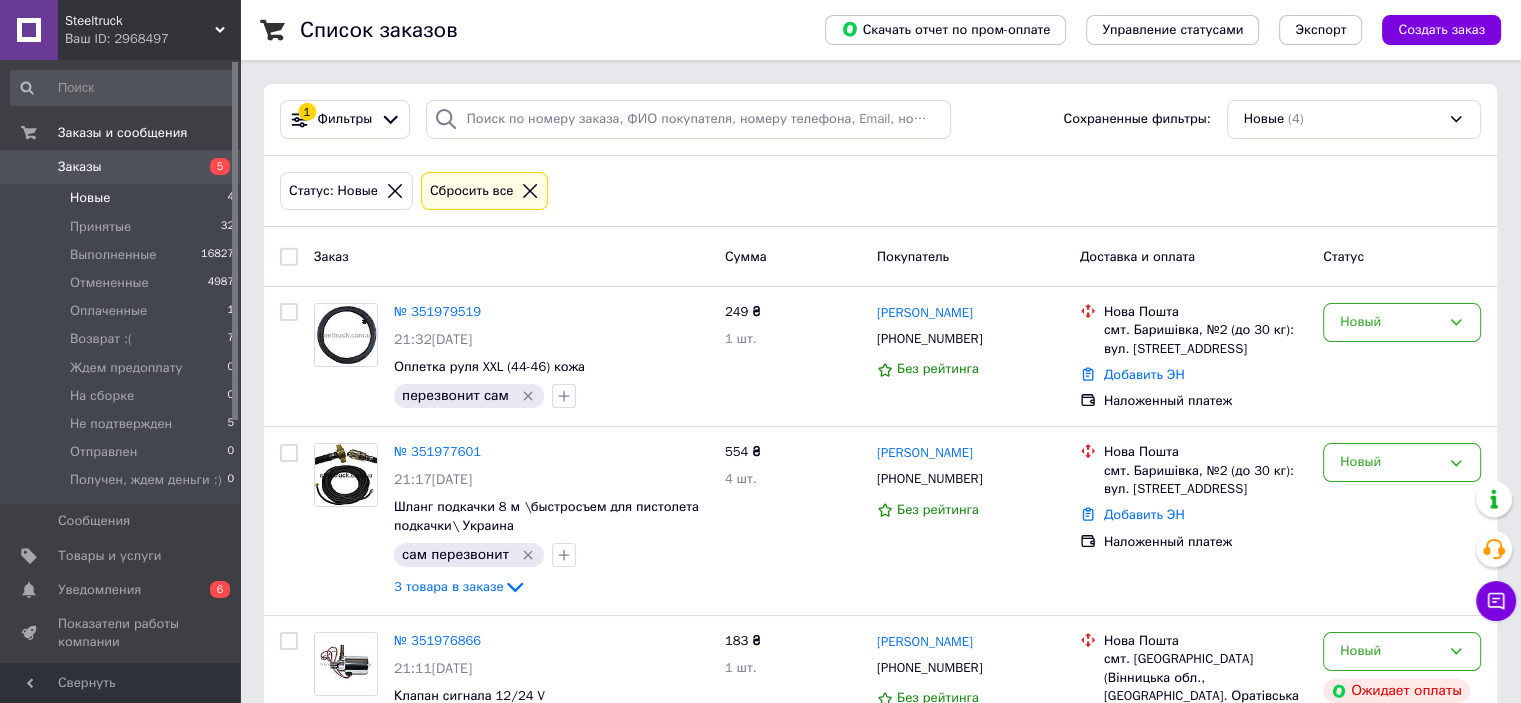 click on "Новые 4" at bounding box center (123, 198) 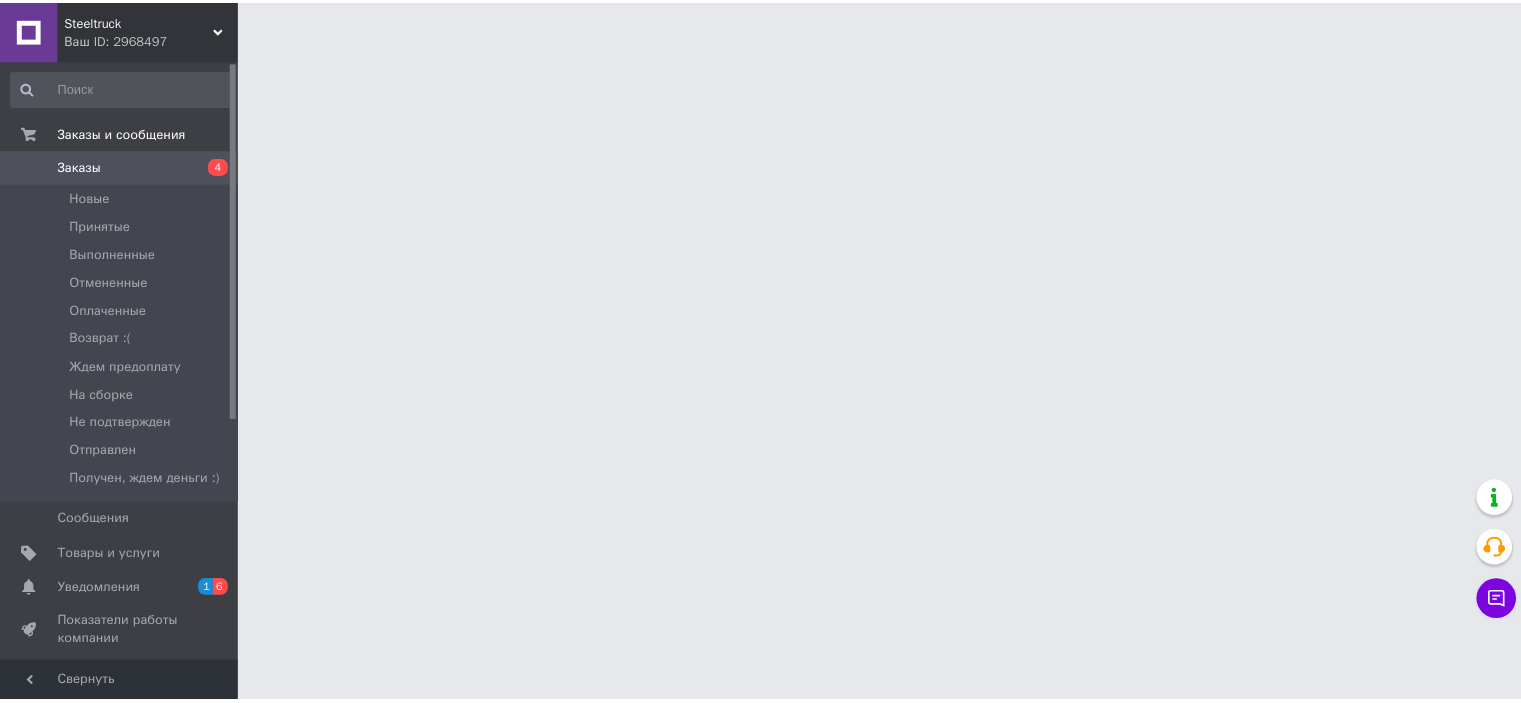 scroll, scrollTop: 0, scrollLeft: 0, axis: both 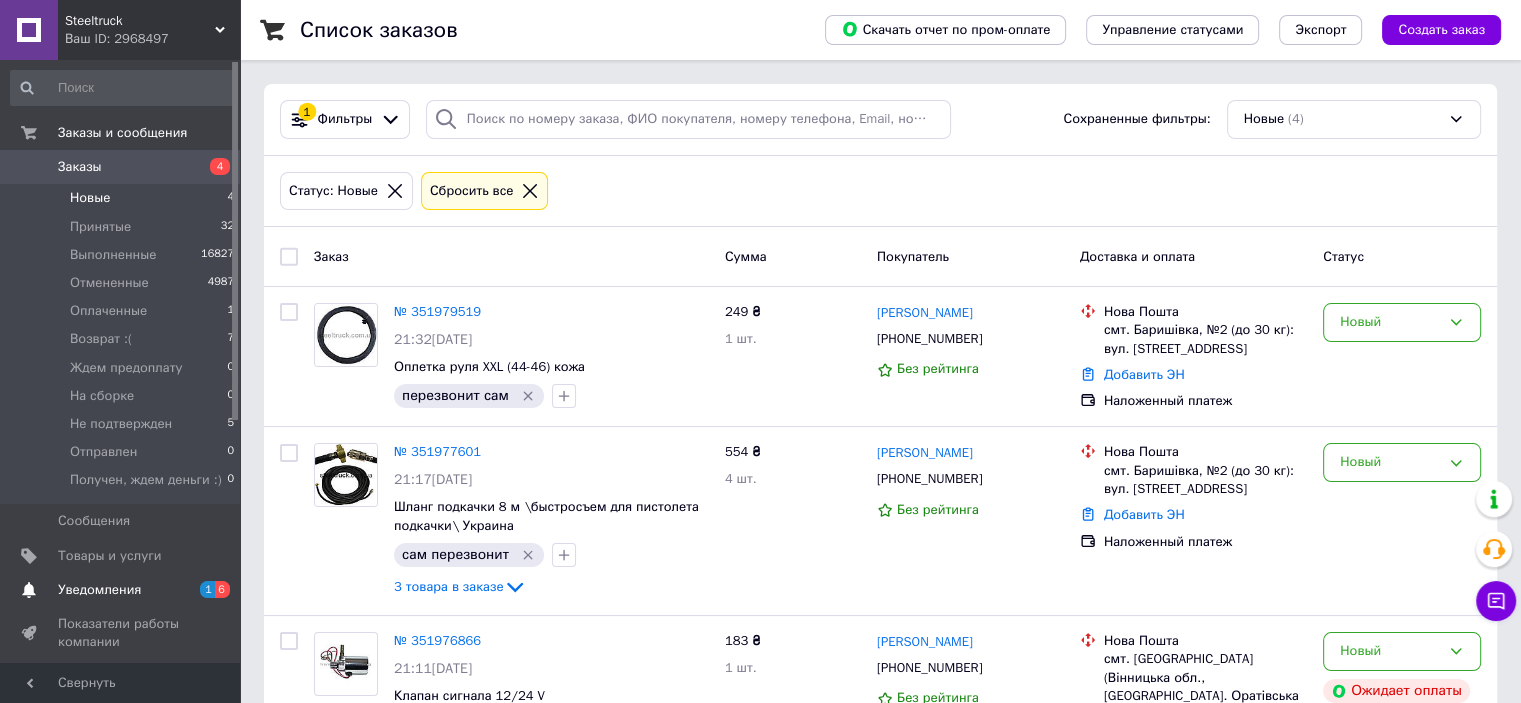 click on "Уведомления" at bounding box center (99, 590) 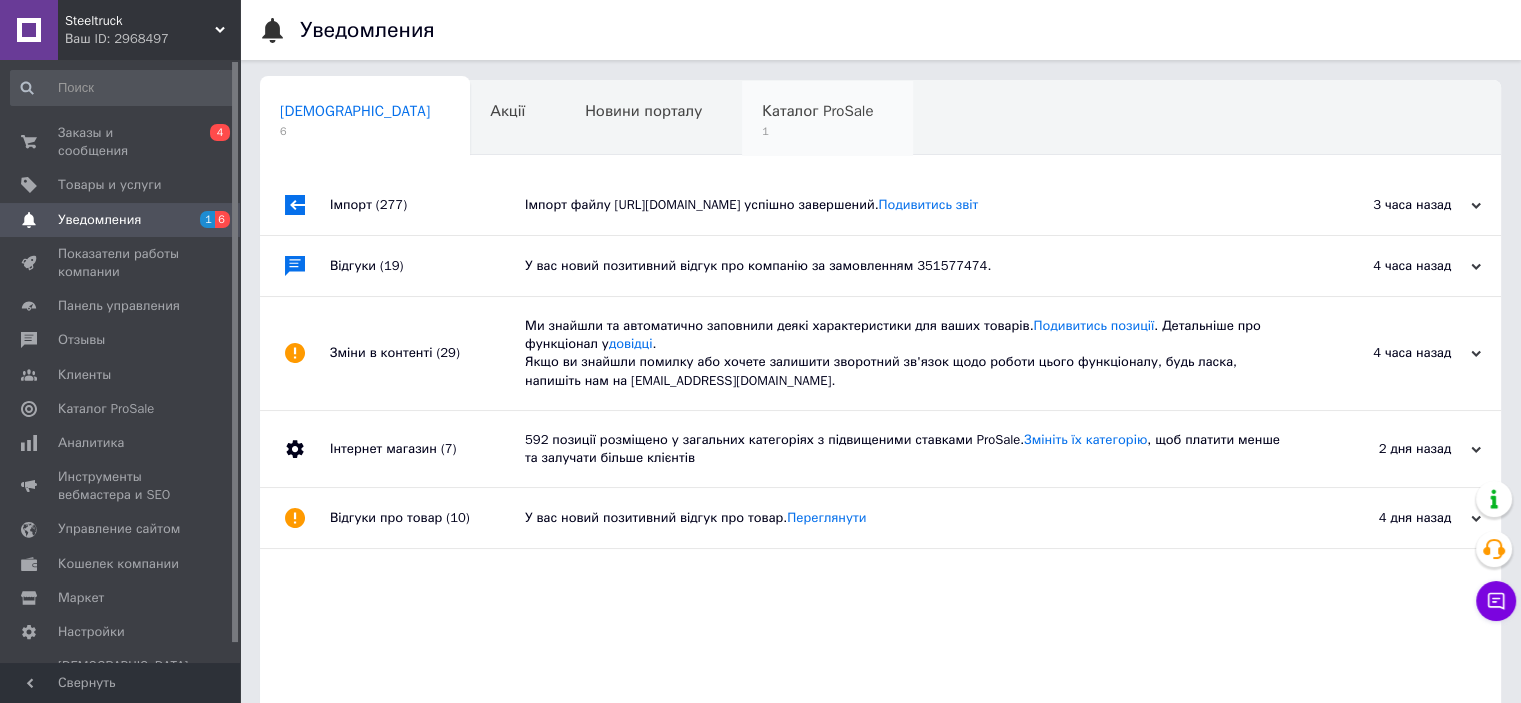 click on "Каталог ProSale" at bounding box center [817, 111] 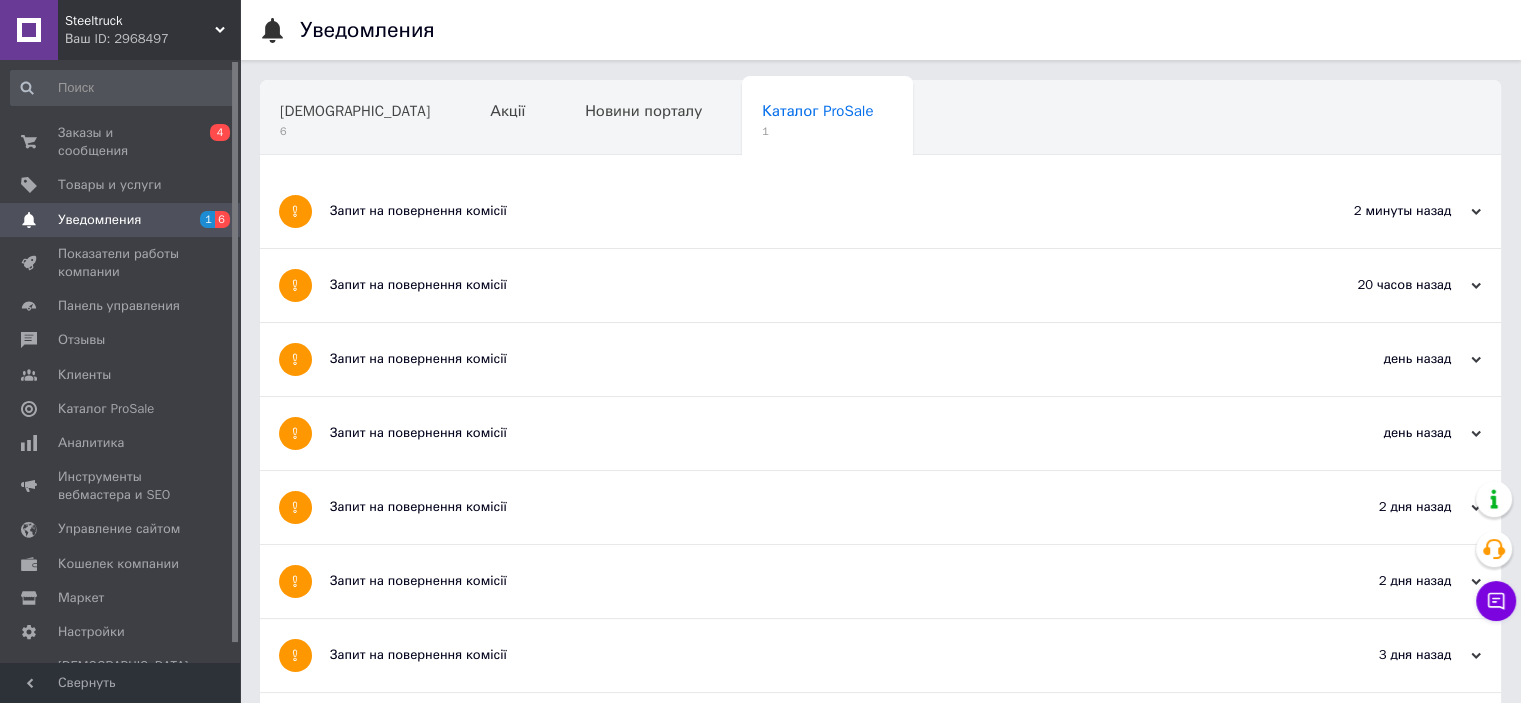 click on "Запит на повернення комісії" at bounding box center (805, 211) 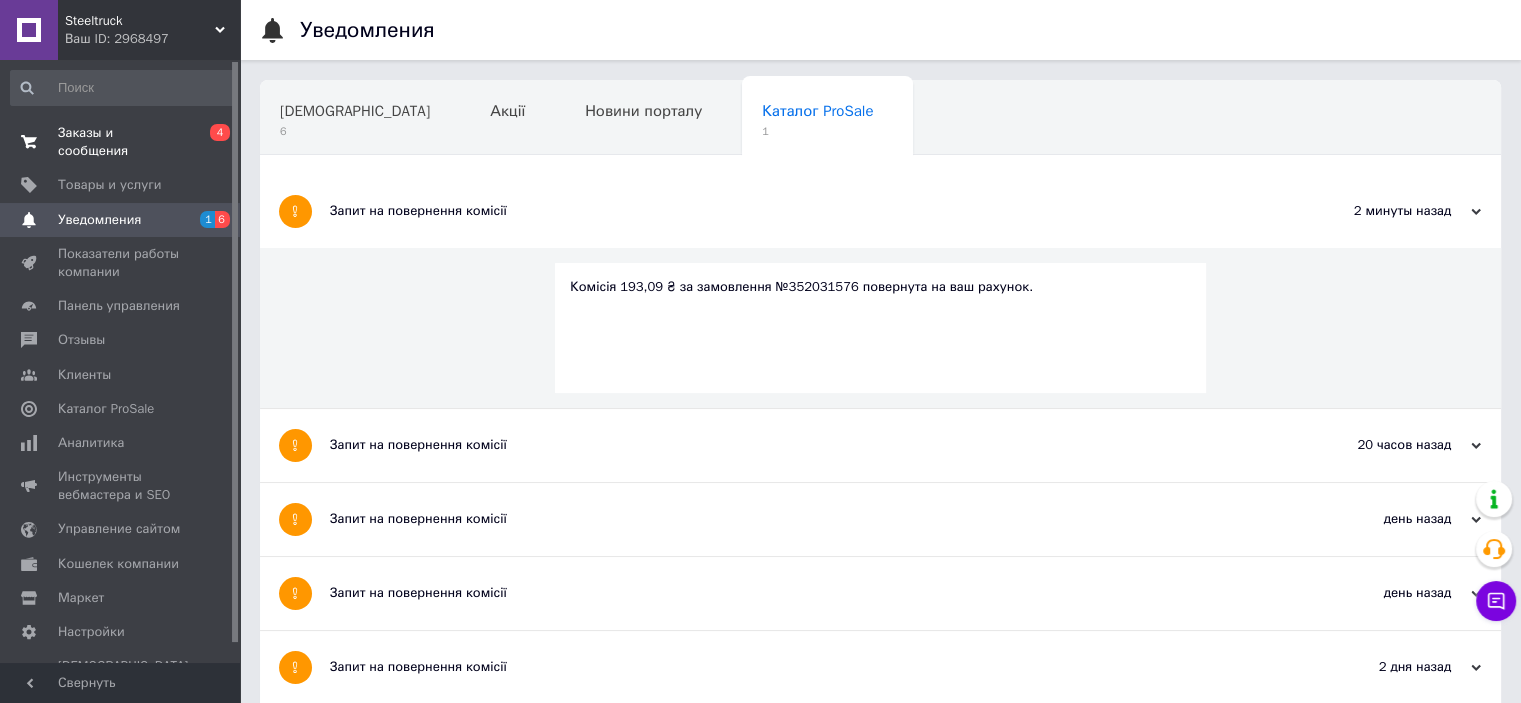 click on "Заказы и сообщения" at bounding box center (121, 142) 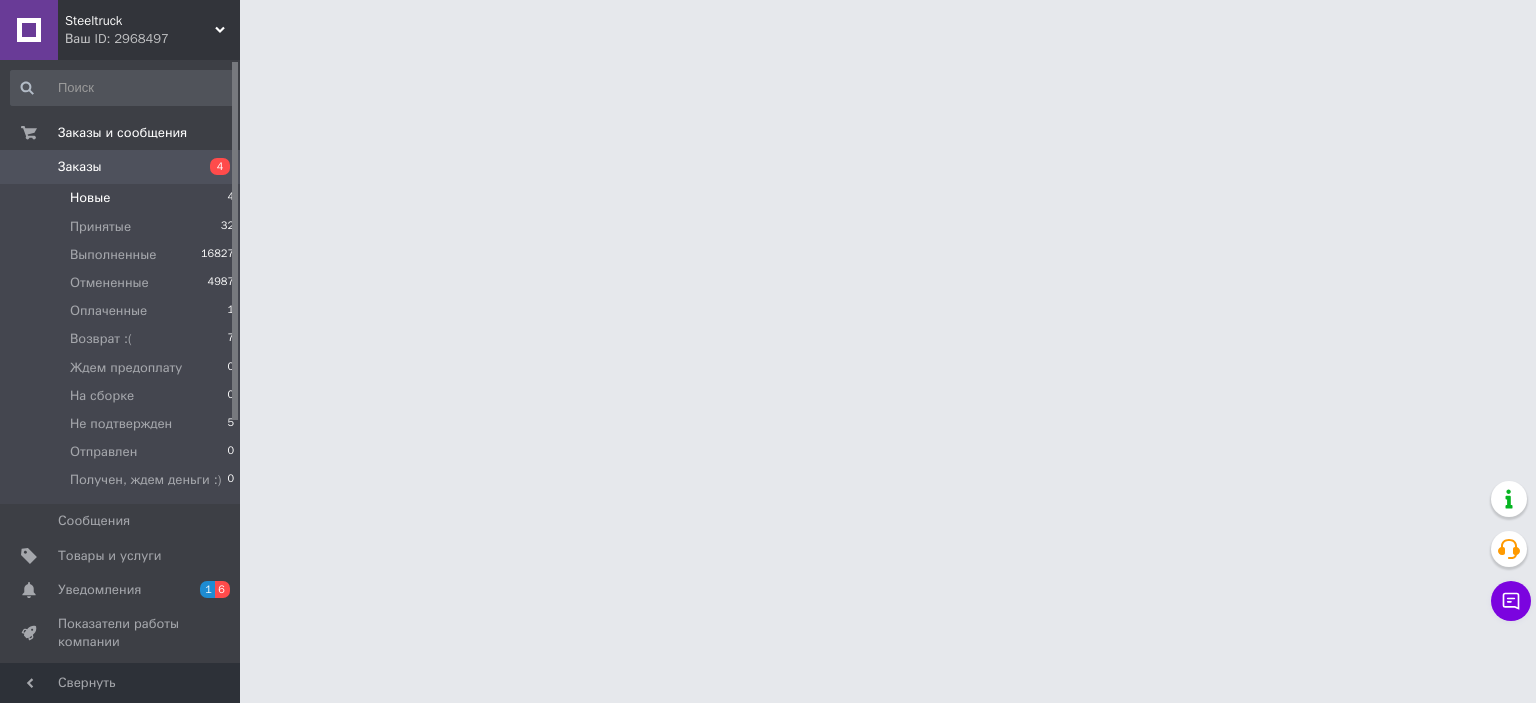 click on "Новые" at bounding box center (90, 198) 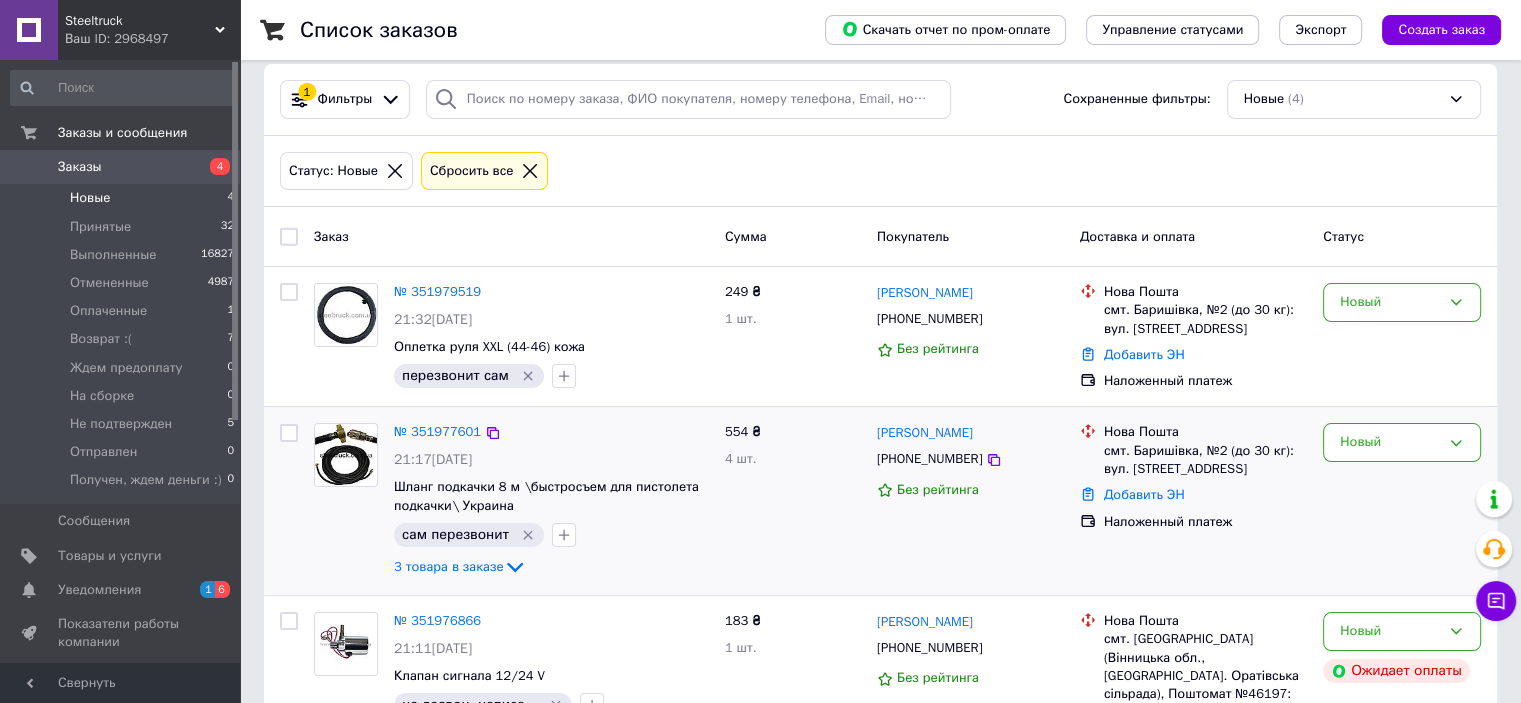 scroll, scrollTop: 0, scrollLeft: 0, axis: both 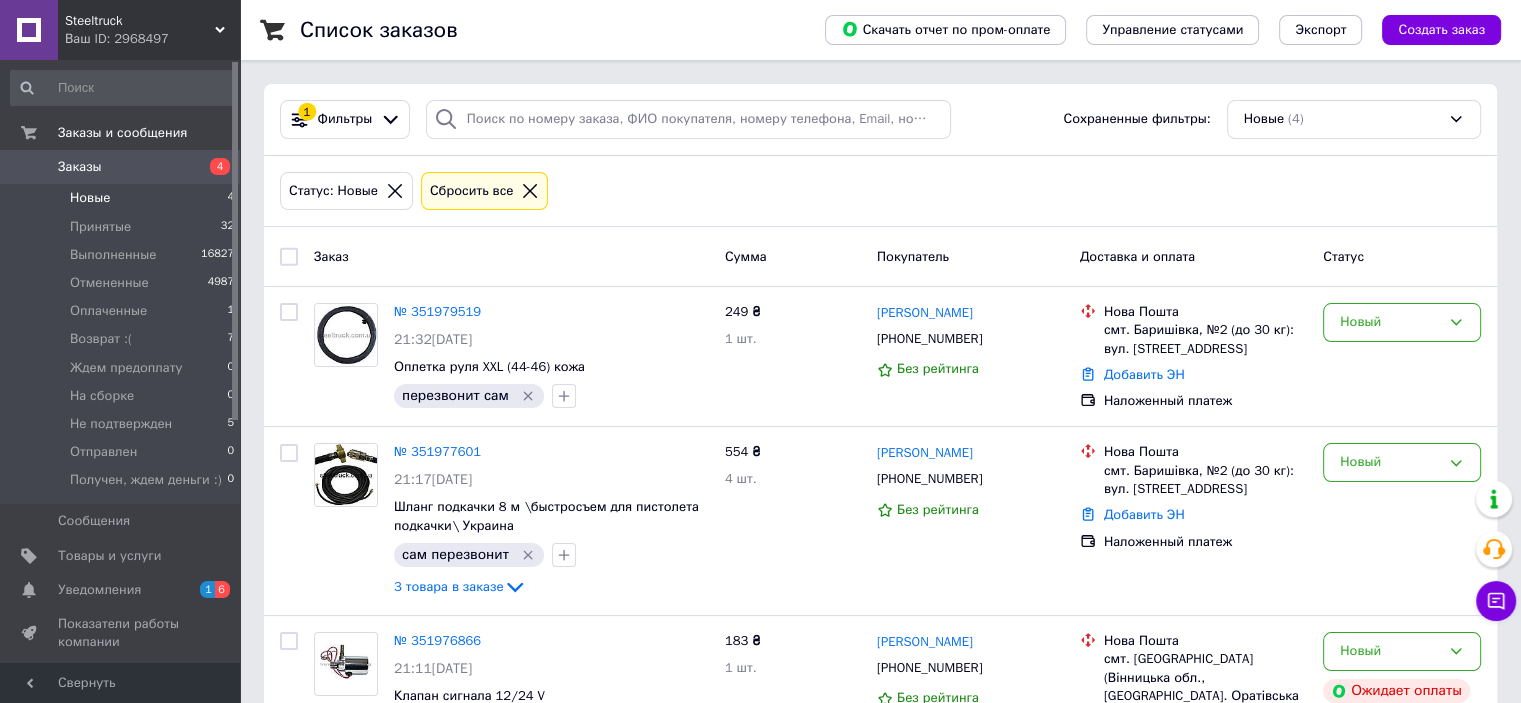 click on "Новые 4" at bounding box center (123, 198) 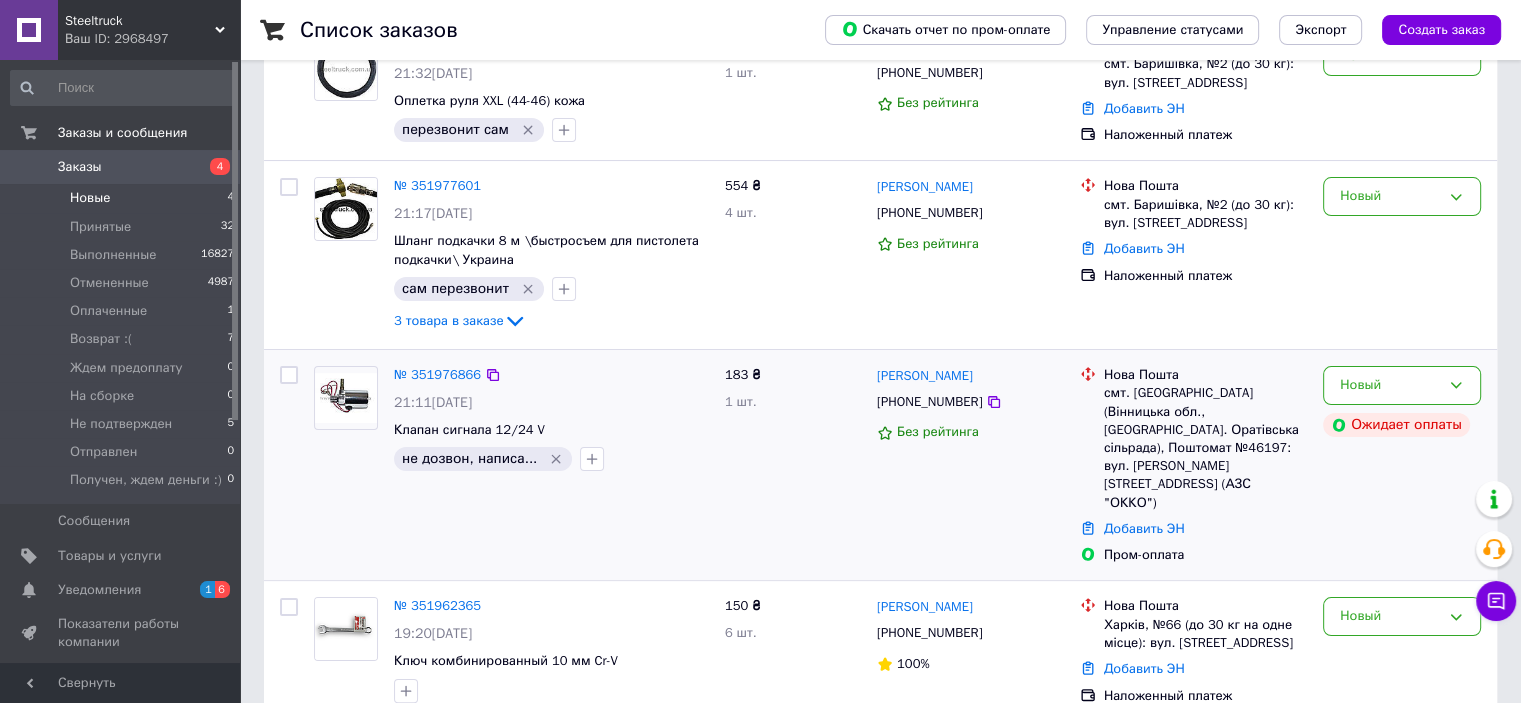 scroll, scrollTop: 269, scrollLeft: 0, axis: vertical 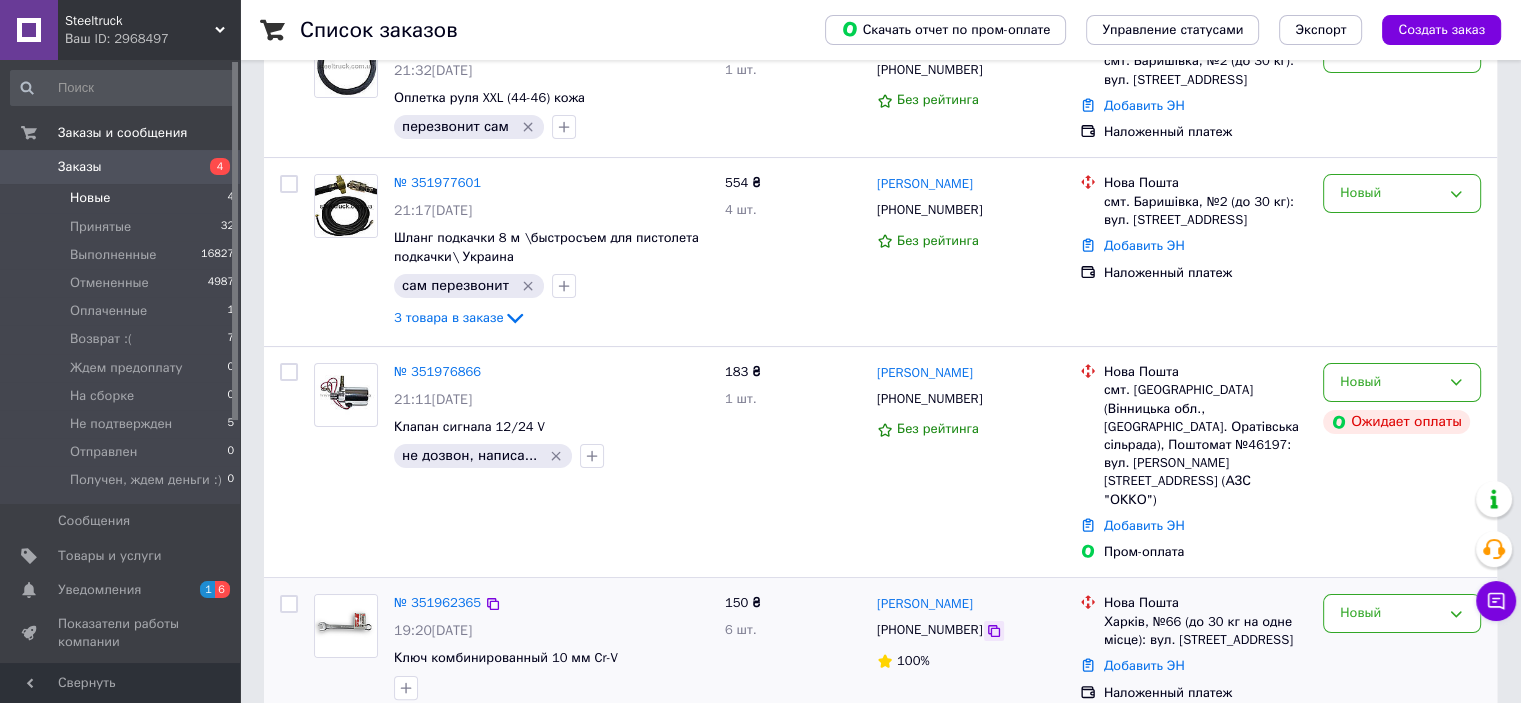 click 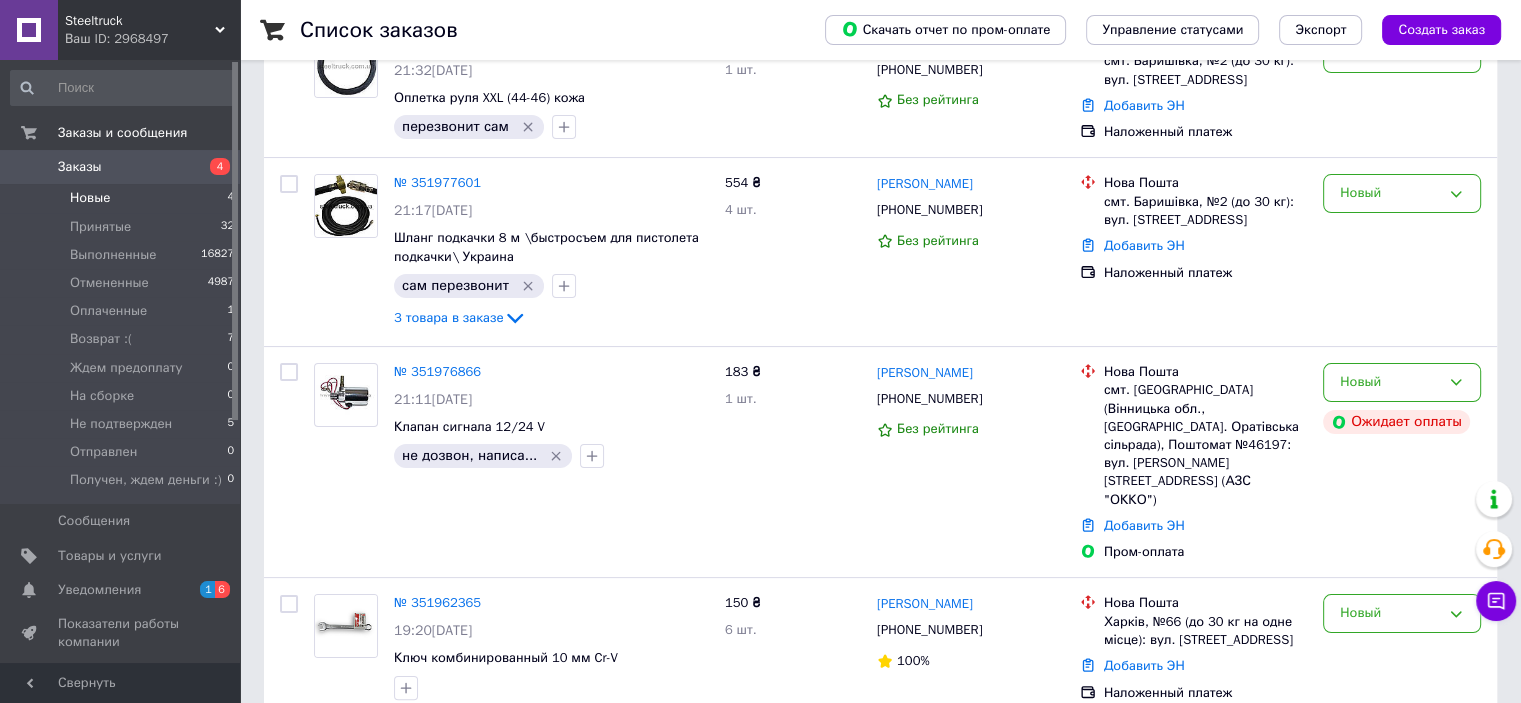 click on "Новые" at bounding box center (90, 198) 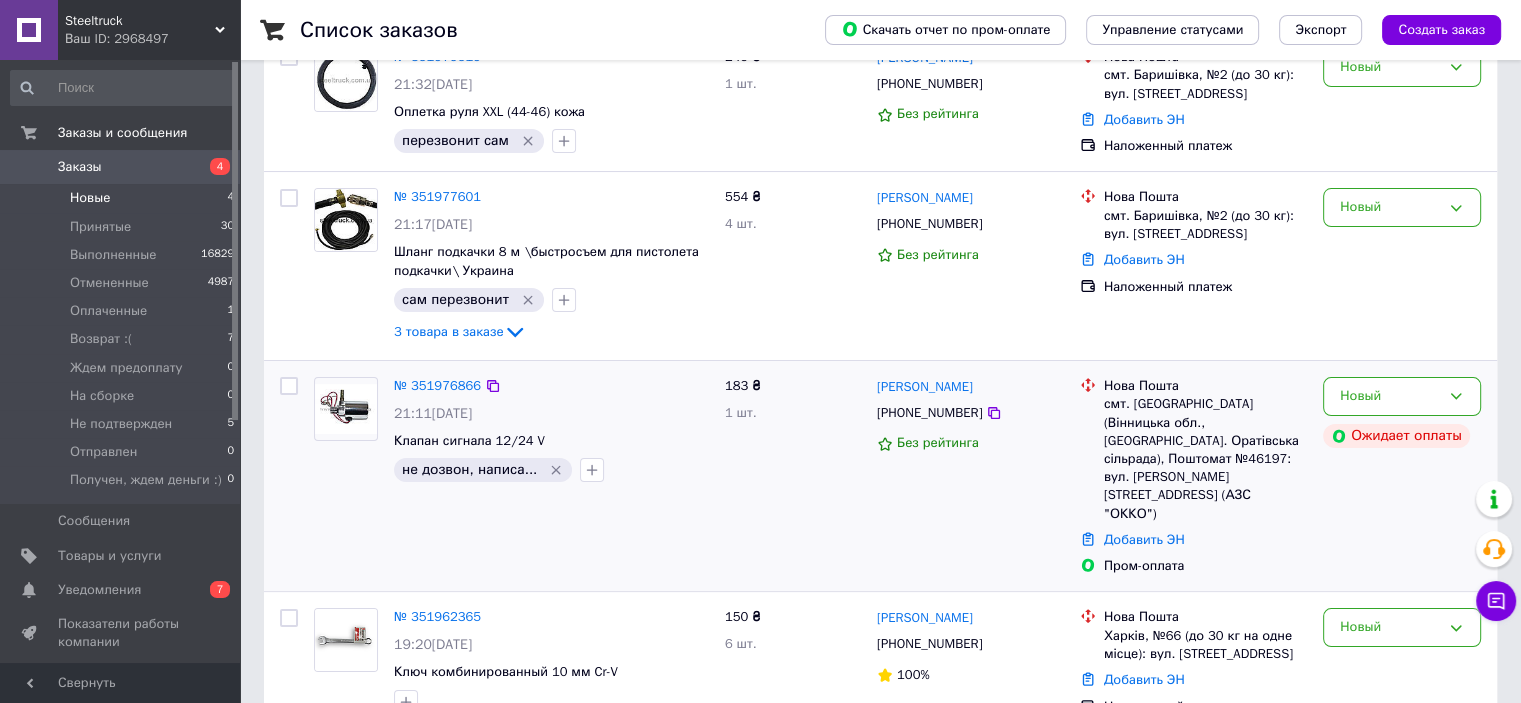 scroll, scrollTop: 269, scrollLeft: 0, axis: vertical 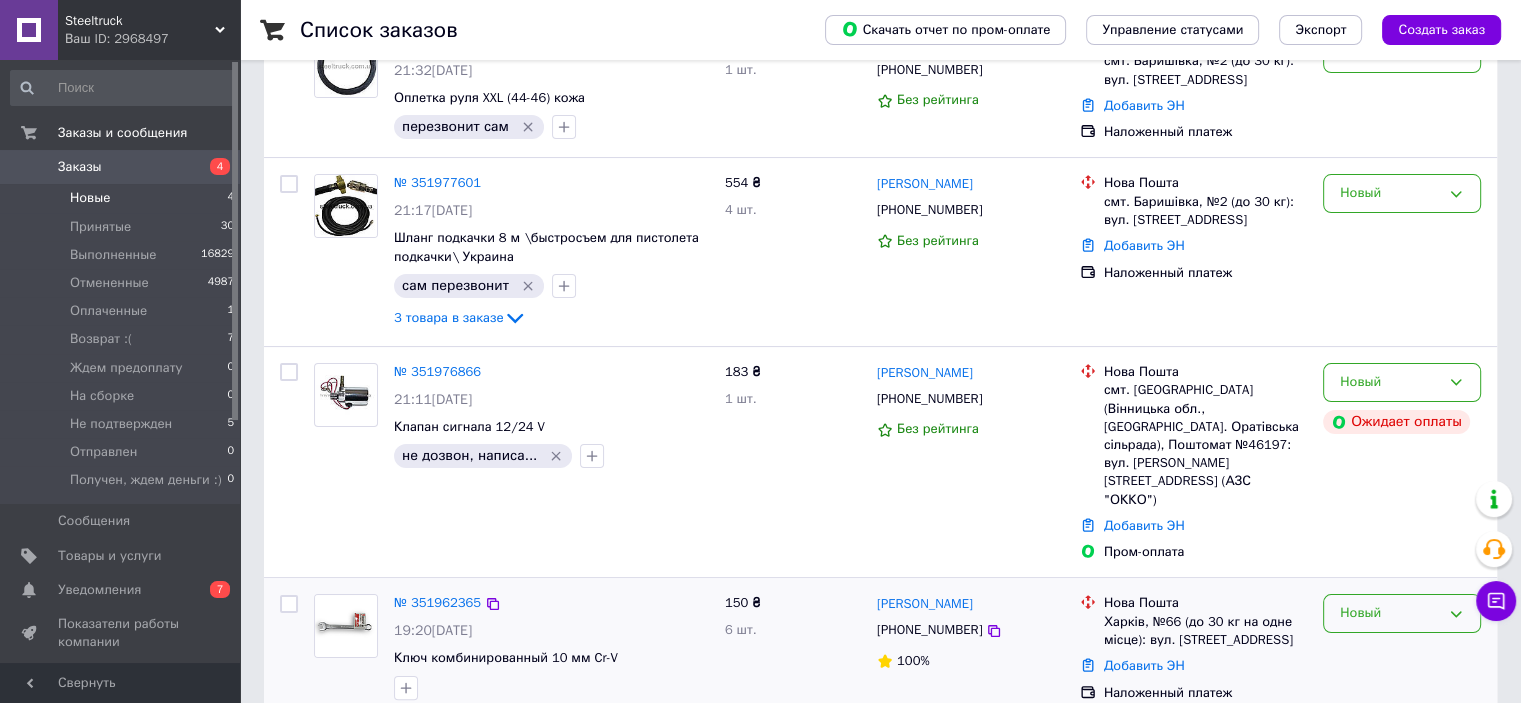 click on "Новый" at bounding box center [1390, 613] 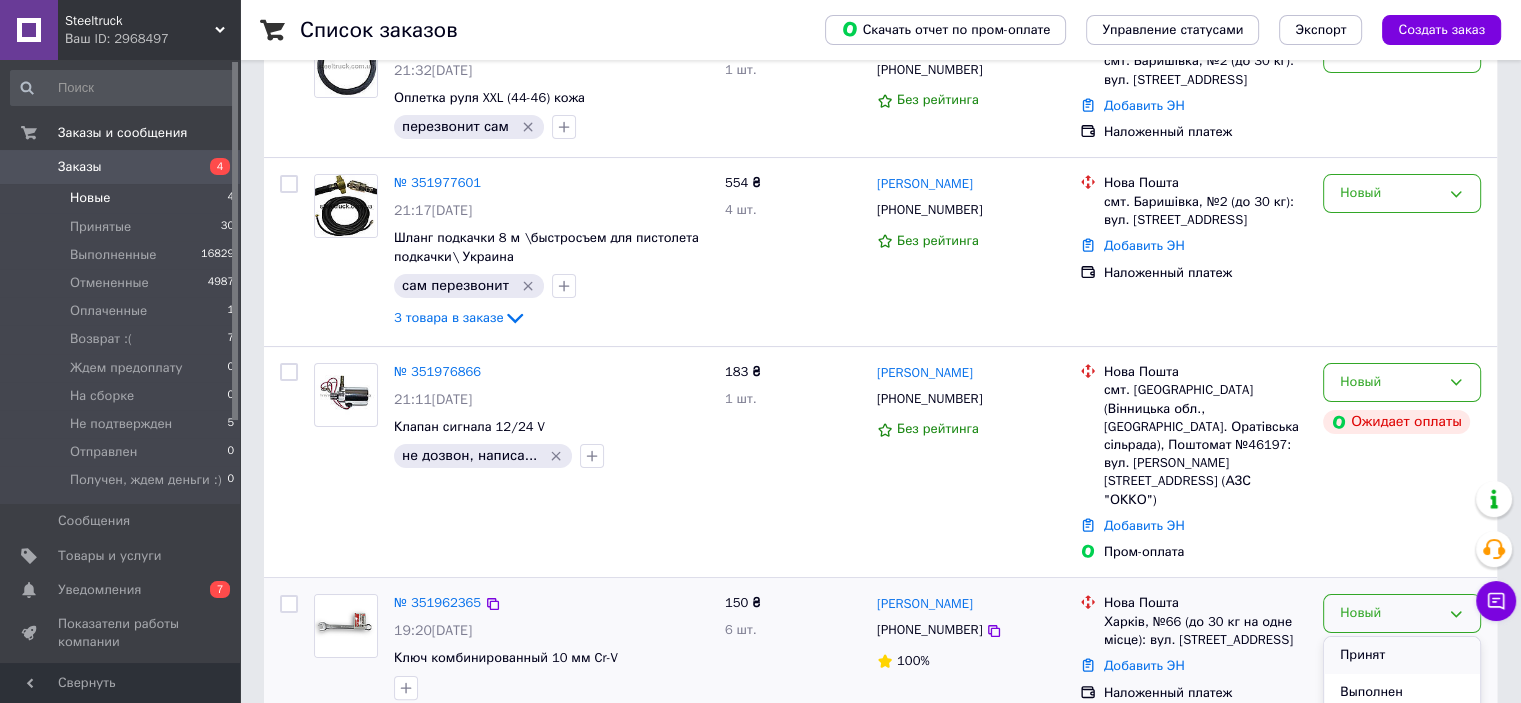 scroll, scrollTop: 100, scrollLeft: 0, axis: vertical 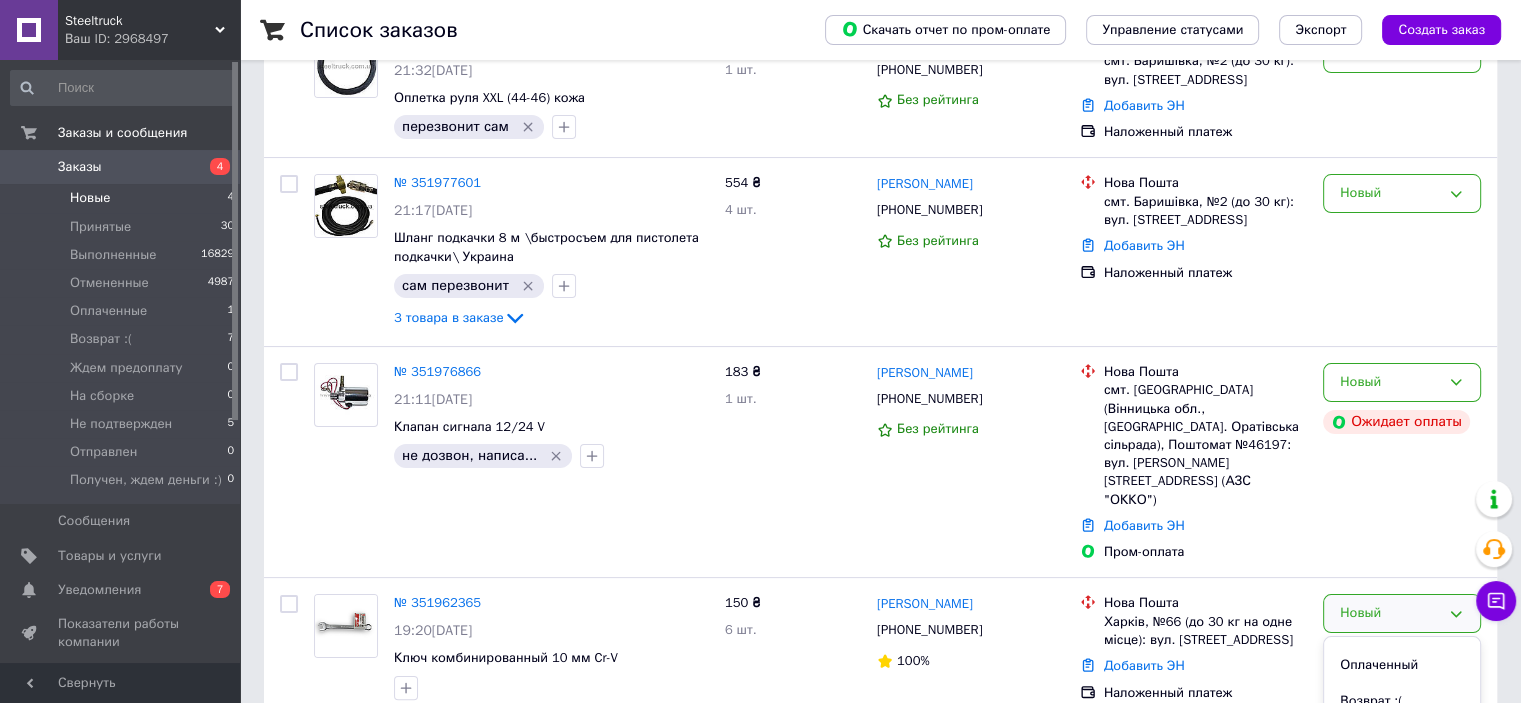 click on "Ждем предоплату" at bounding box center [1402, 738] 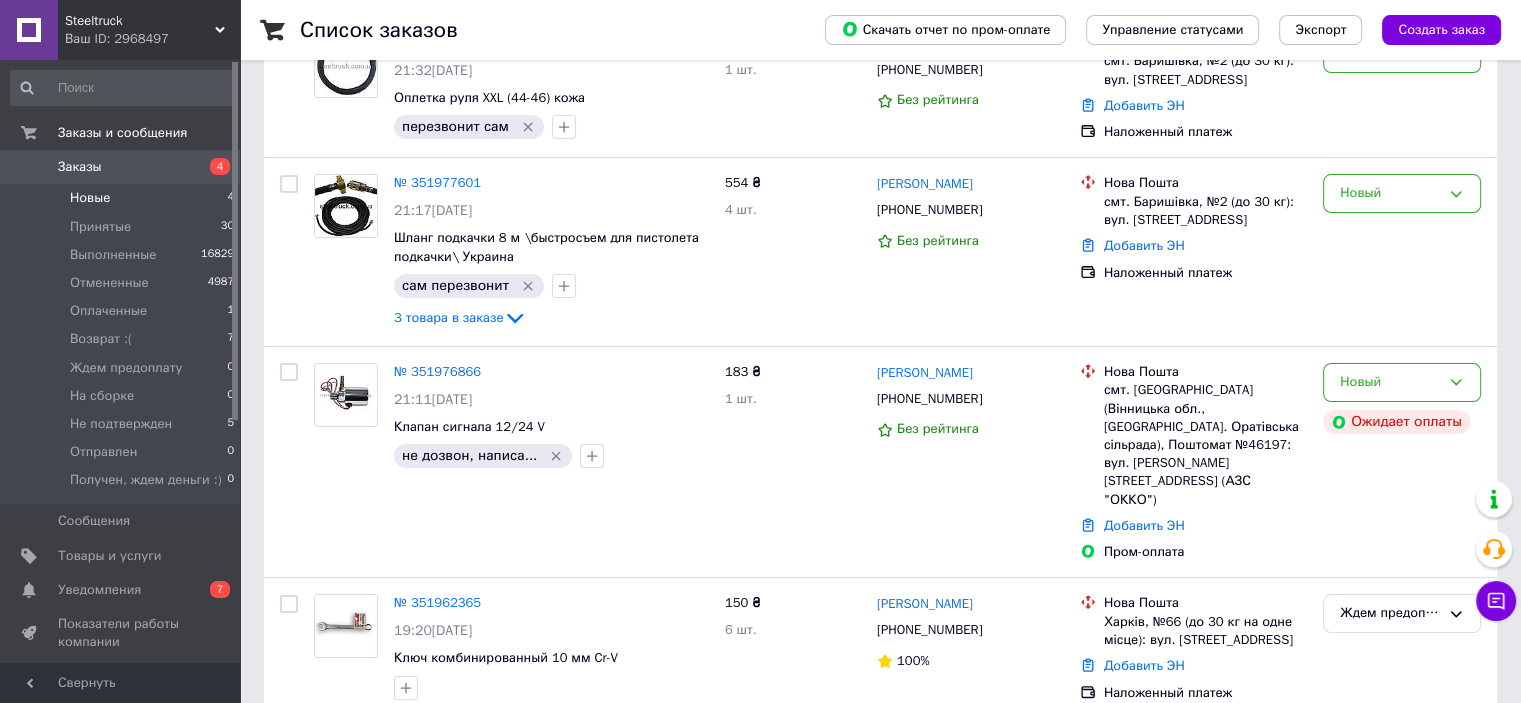 click on "Новые 4" at bounding box center [123, 198] 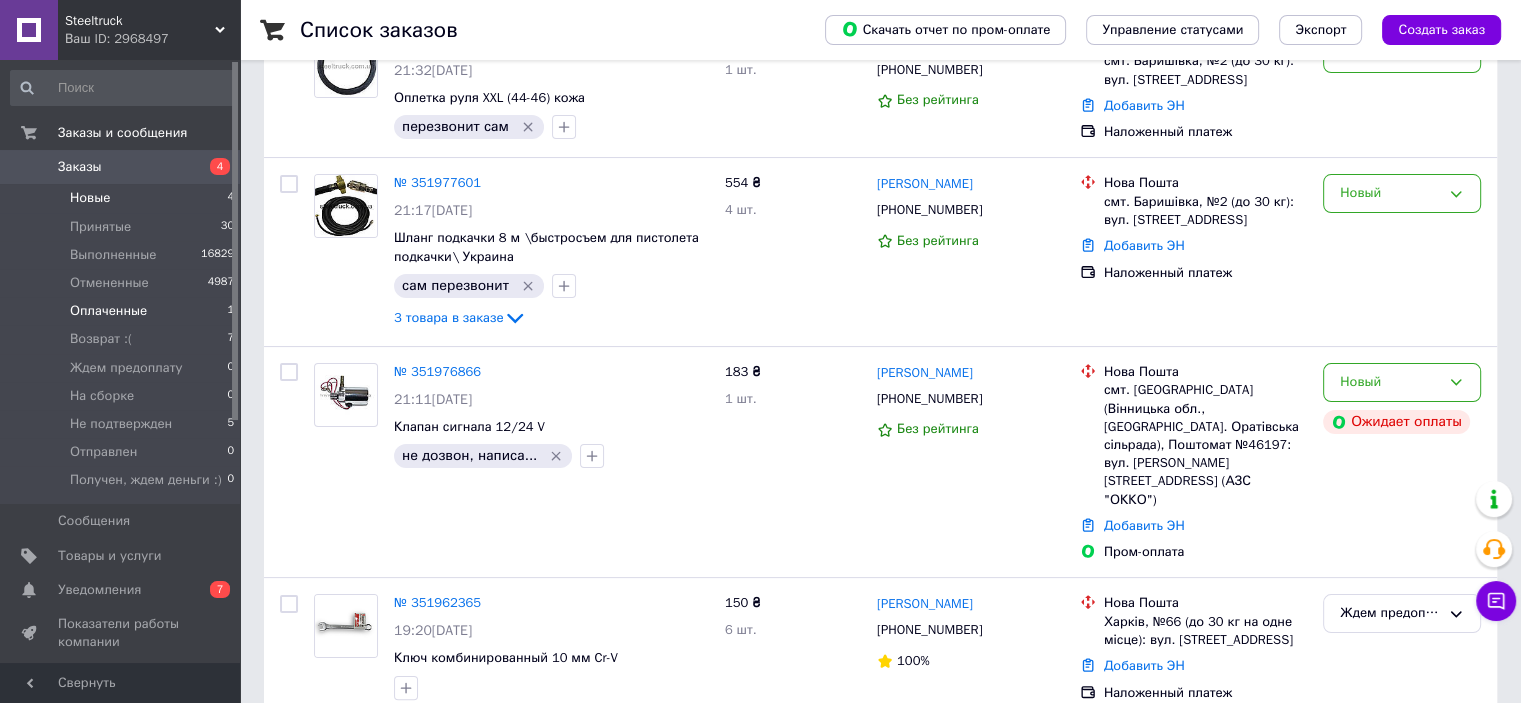 click on "Оплаченные" at bounding box center [108, 311] 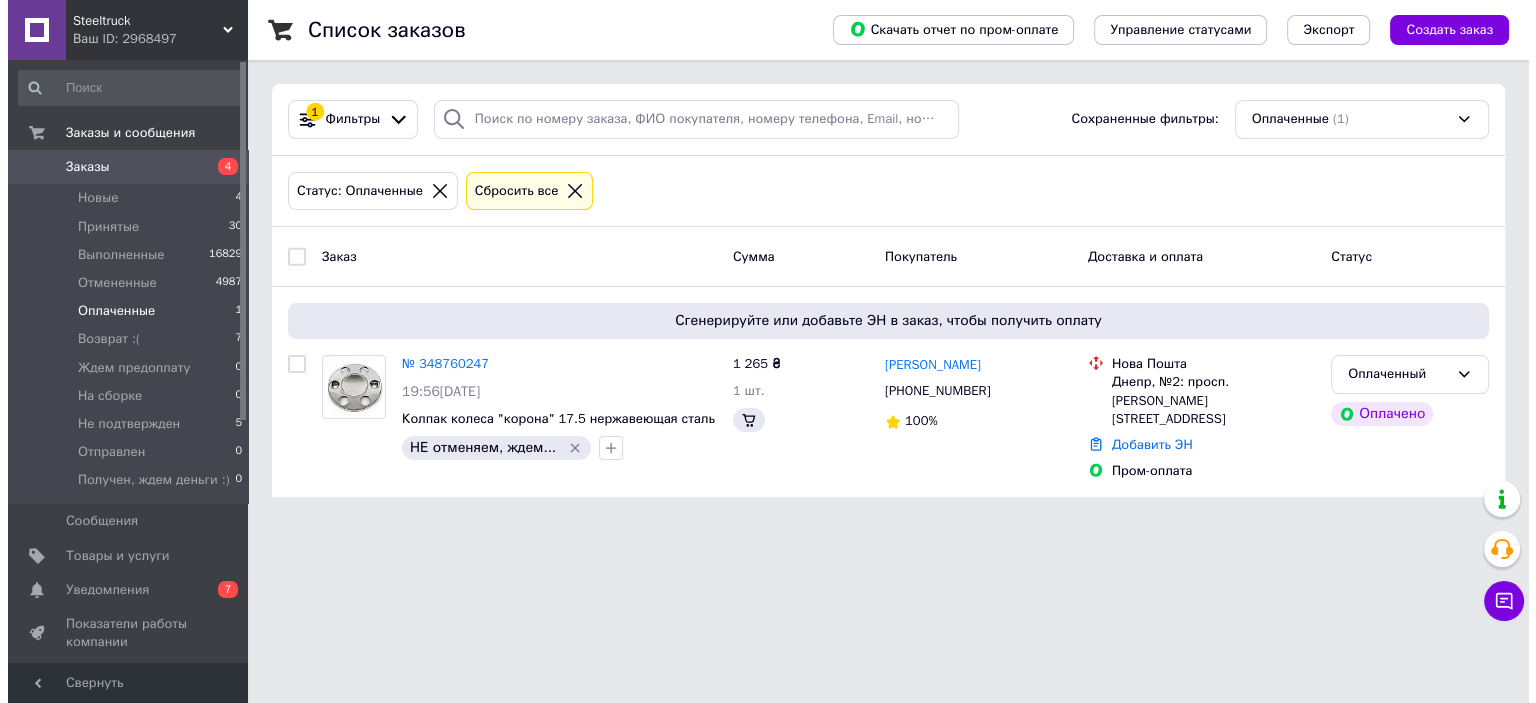 scroll, scrollTop: 0, scrollLeft: 0, axis: both 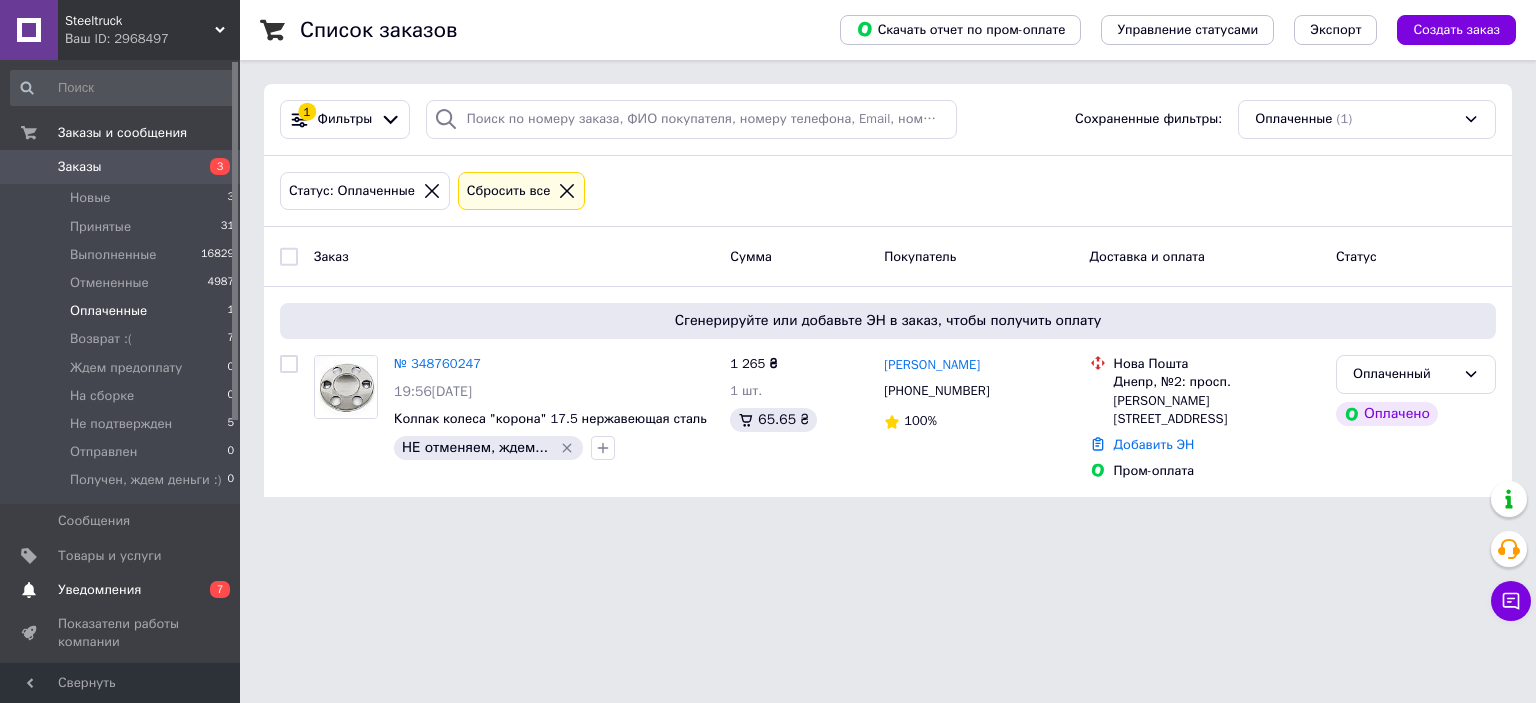 click on "Уведомления" at bounding box center (99, 590) 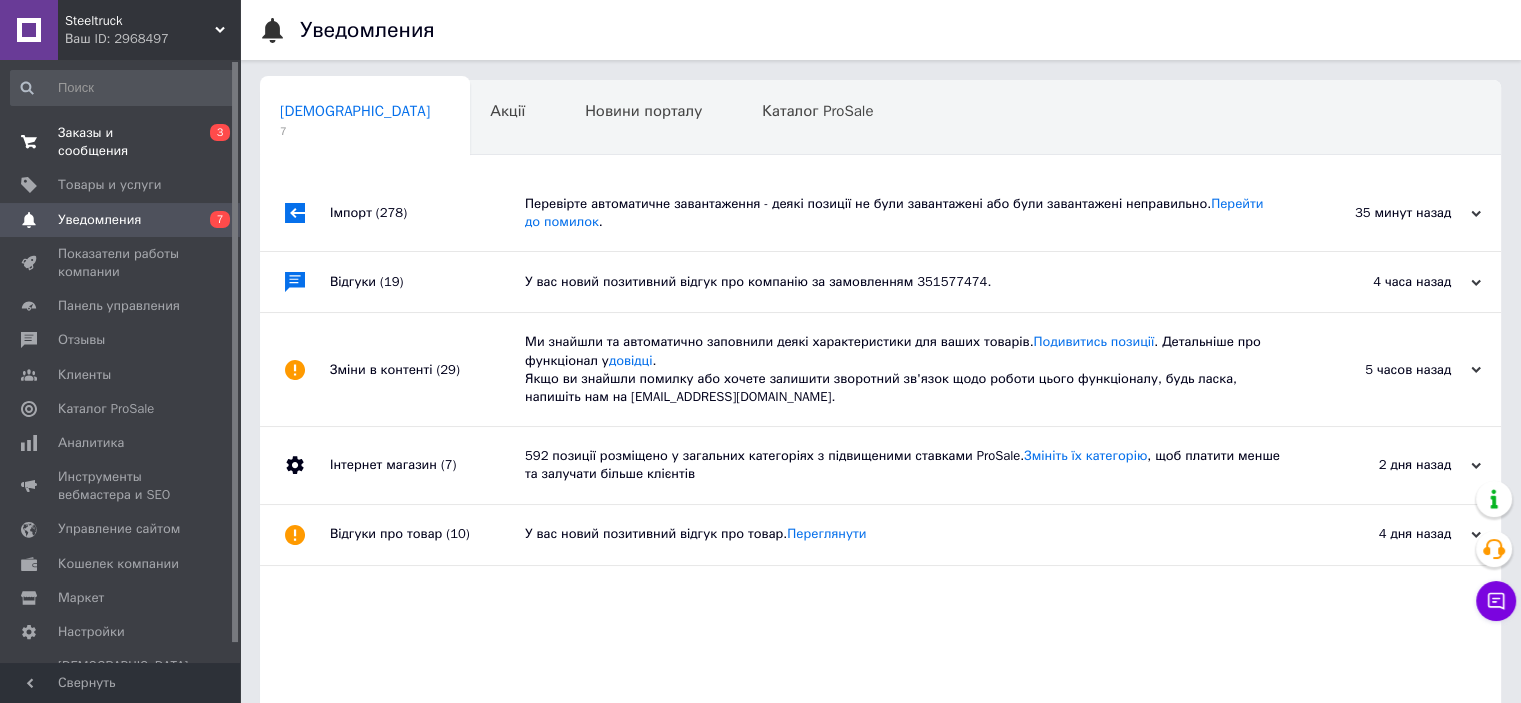 click on "Заказы и сообщения" at bounding box center (121, 142) 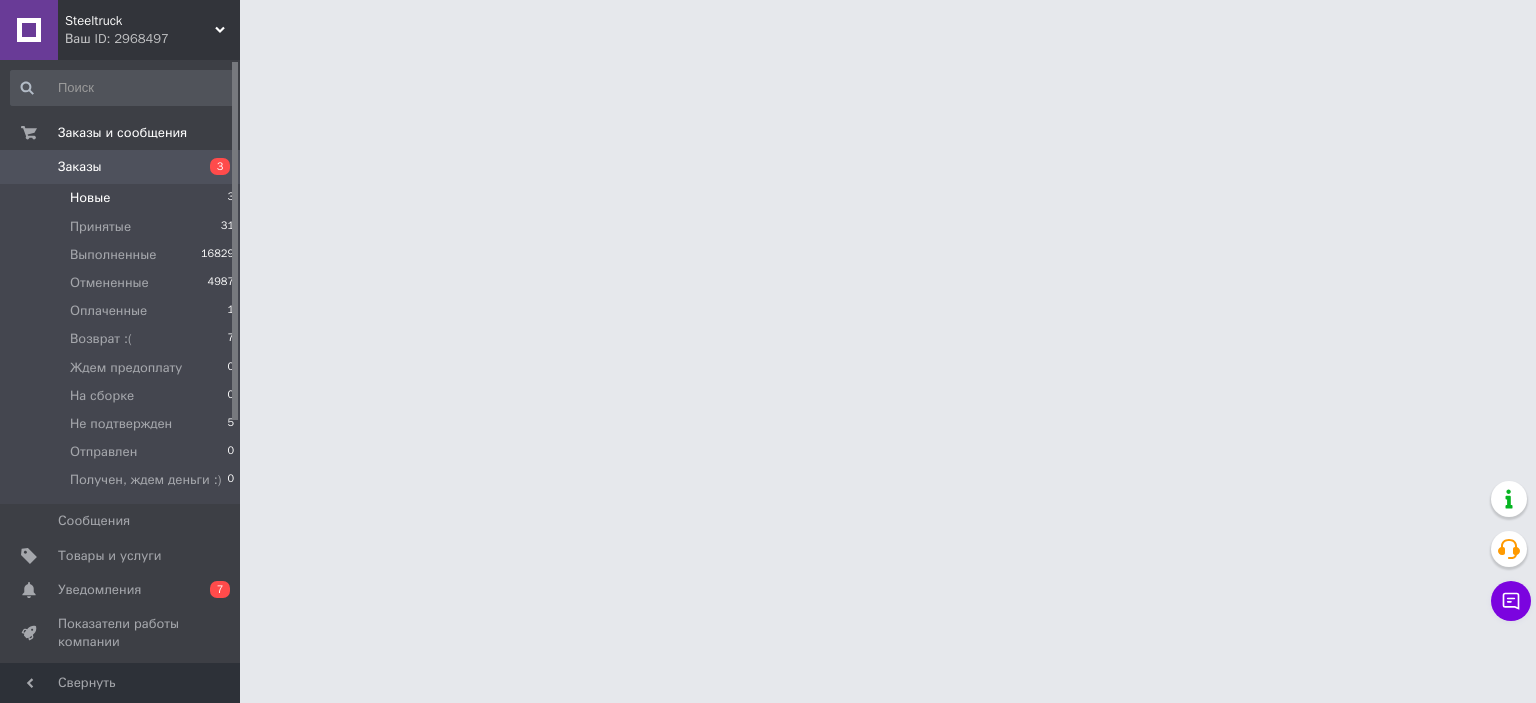 click on "Новые 3" at bounding box center (123, 198) 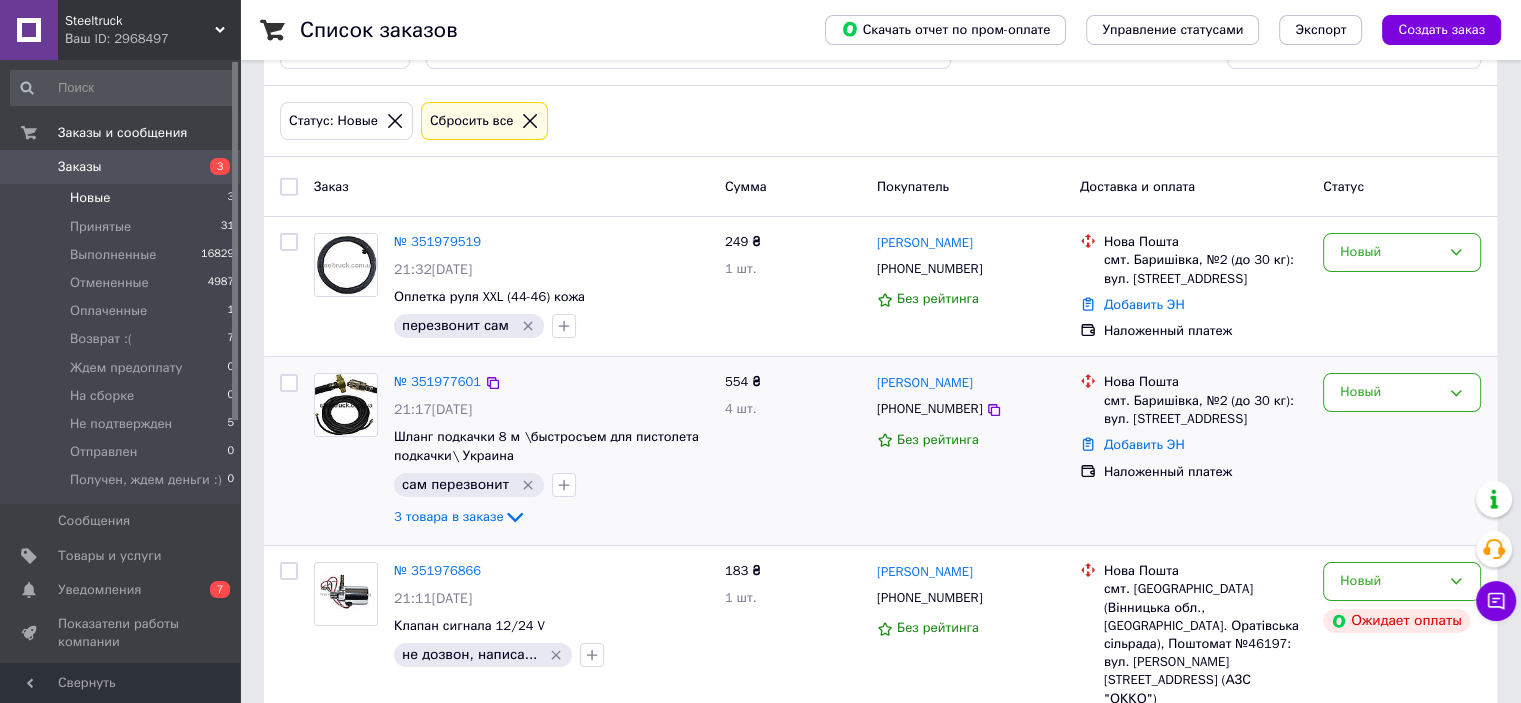 scroll, scrollTop: 129, scrollLeft: 0, axis: vertical 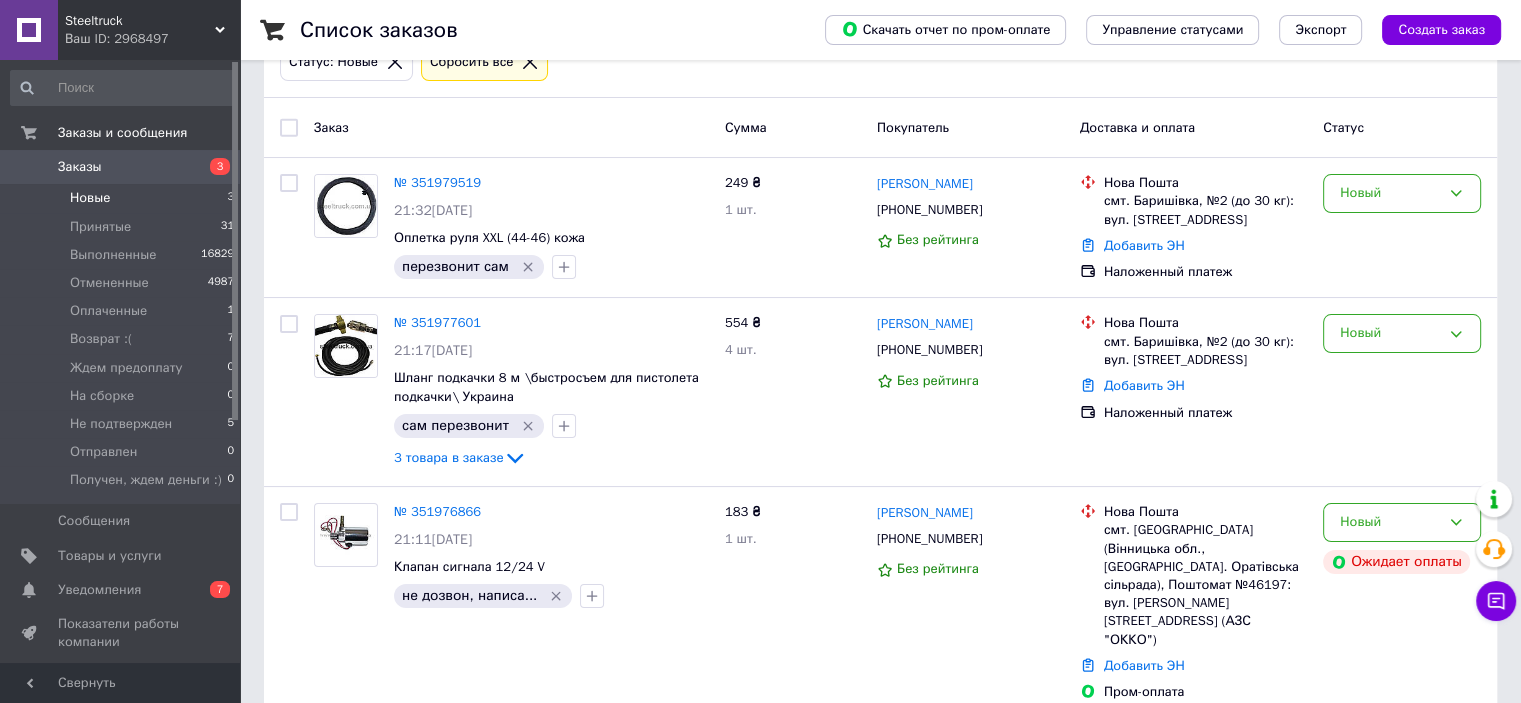 click on "Новые" at bounding box center [90, 198] 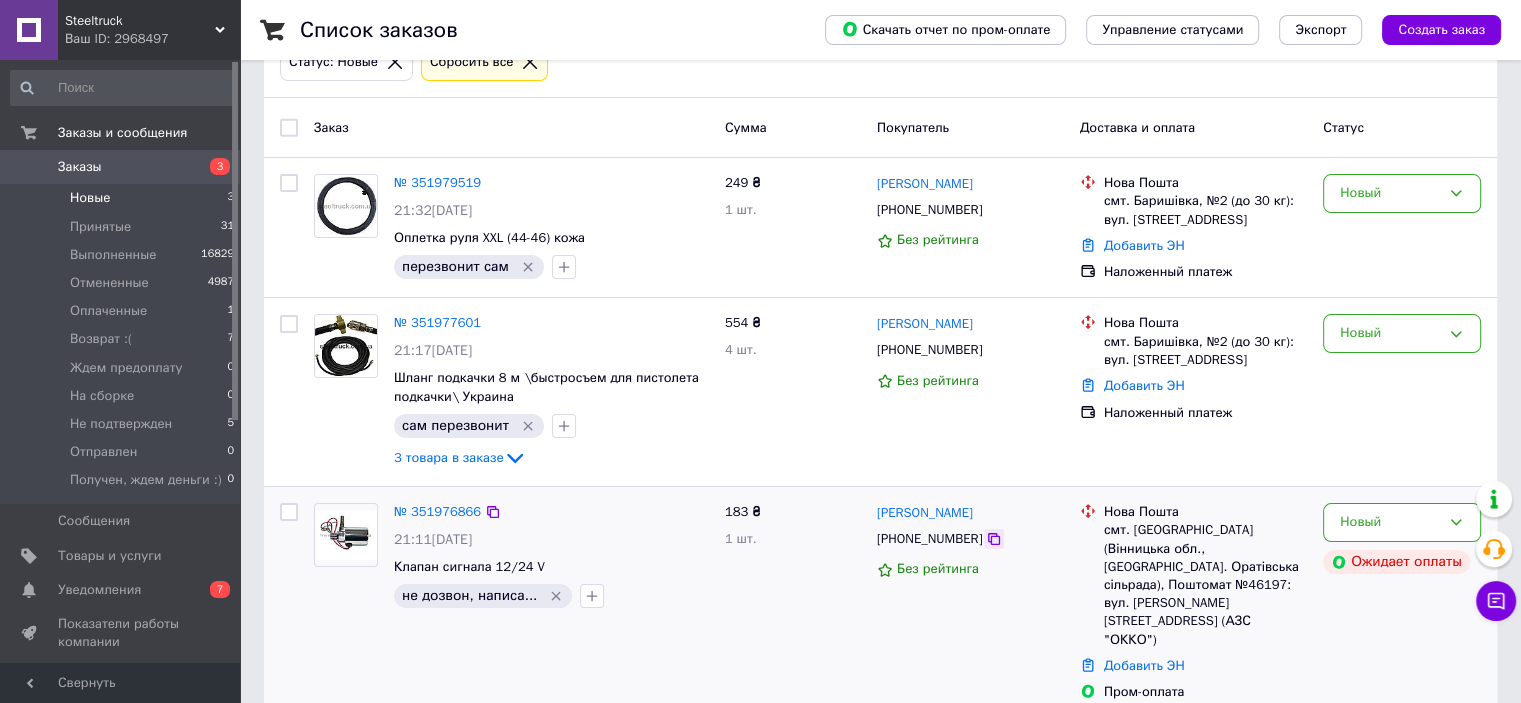 drag, startPoint x: 978, startPoint y: 536, endPoint x: 972, endPoint y: 545, distance: 10.816654 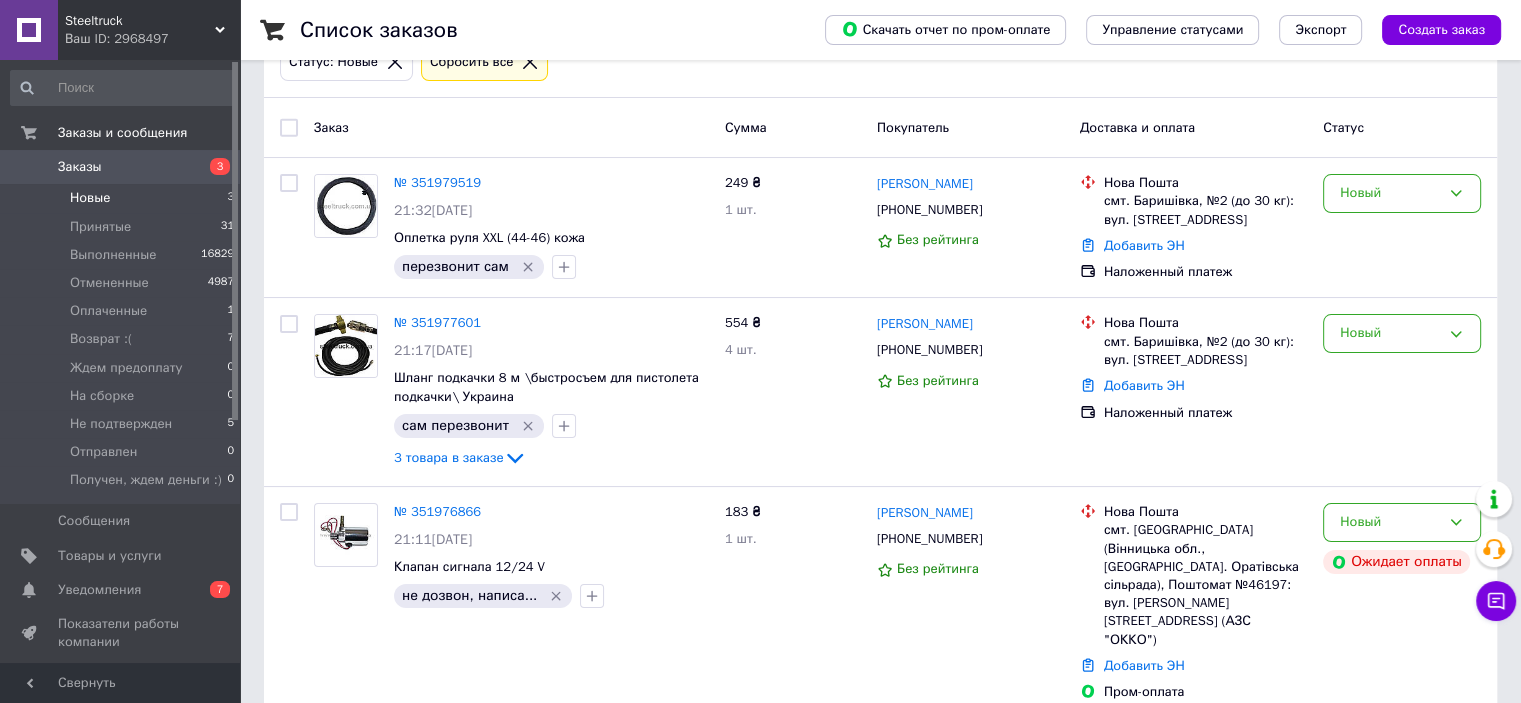 click on "Новые" at bounding box center (90, 198) 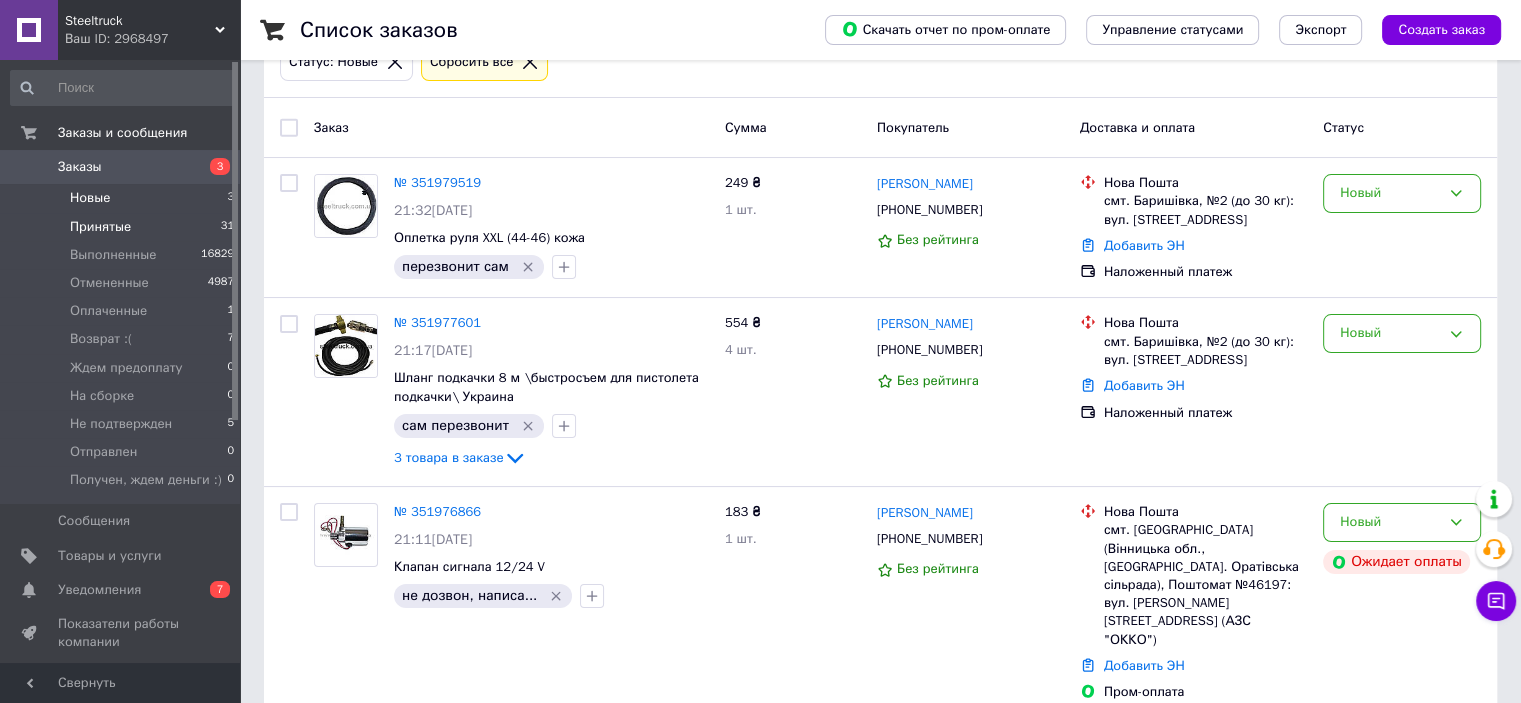 click on "Принятые" at bounding box center [100, 227] 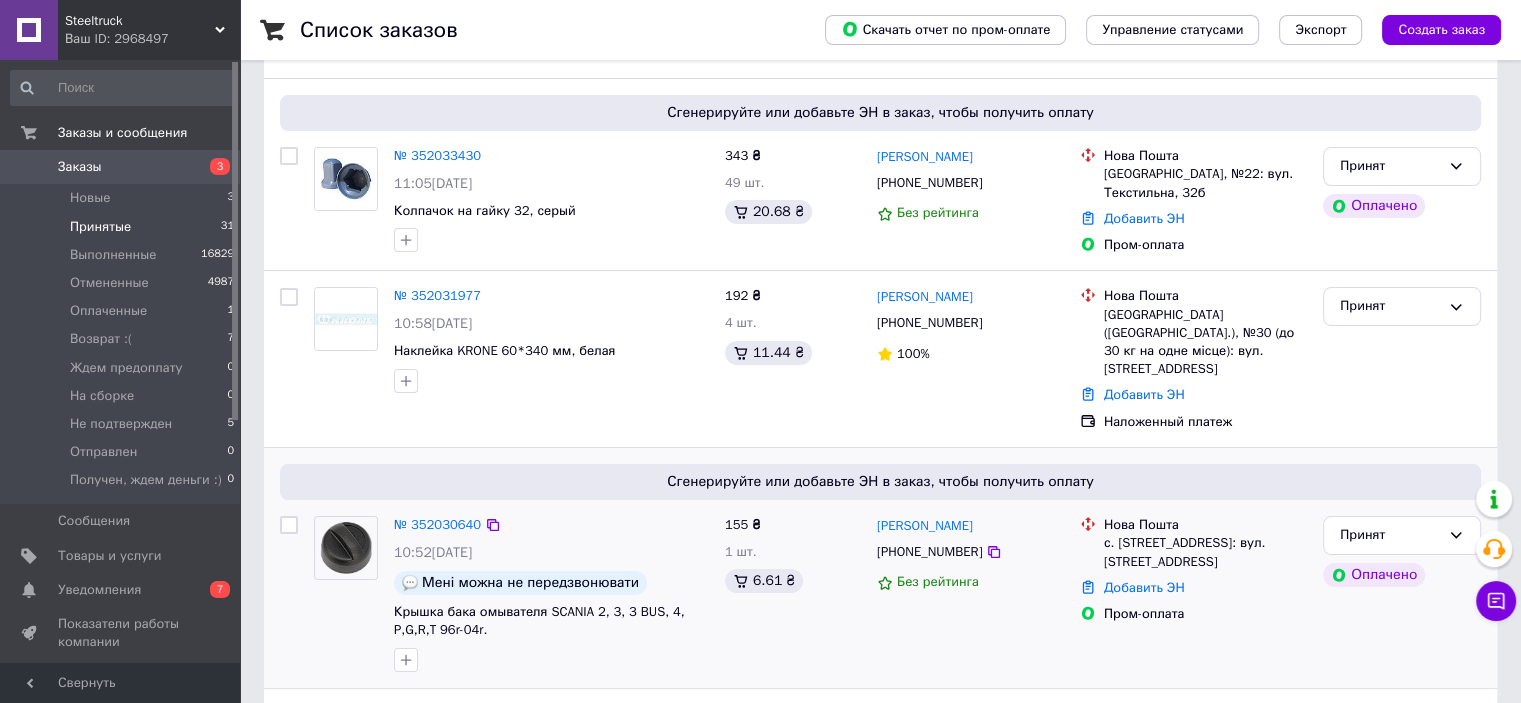 scroll, scrollTop: 400, scrollLeft: 0, axis: vertical 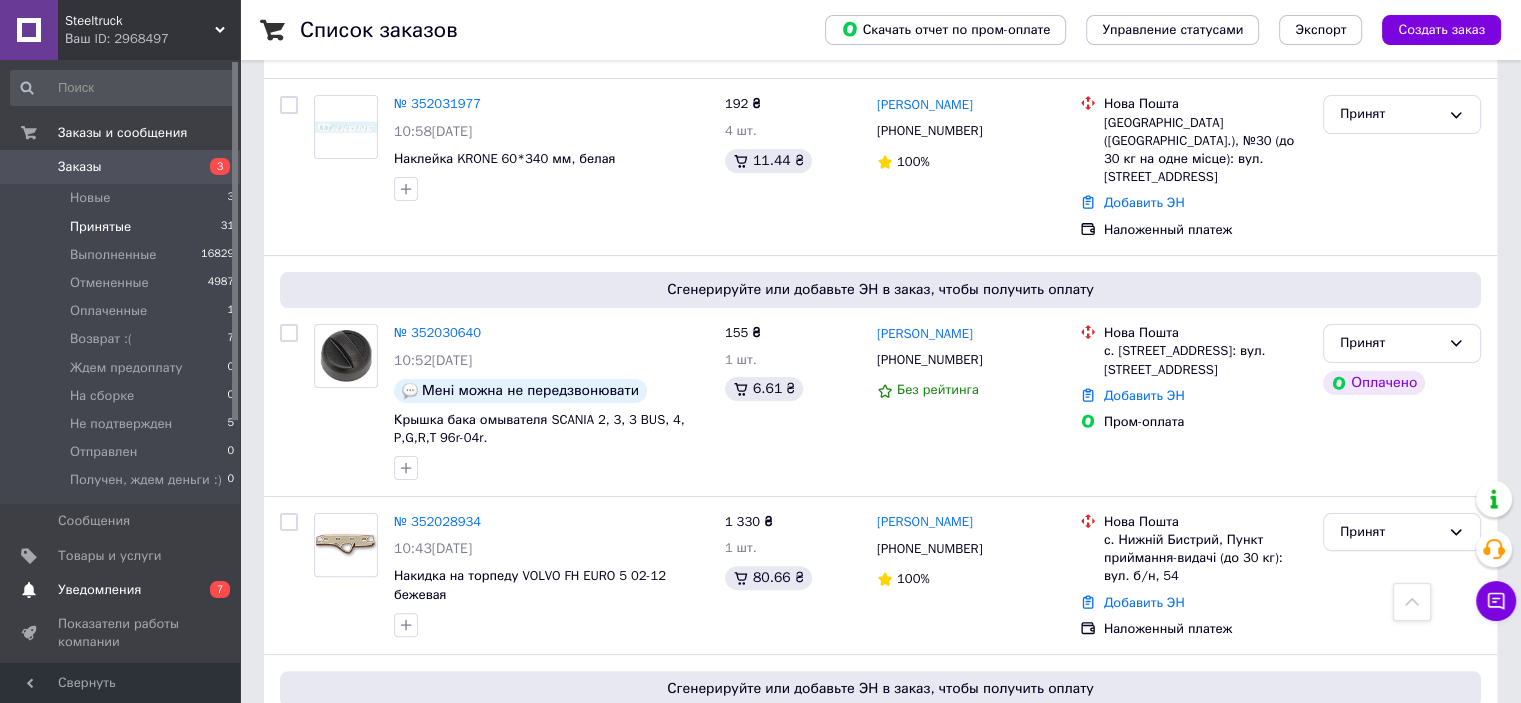 click on "Уведомления" at bounding box center [99, 590] 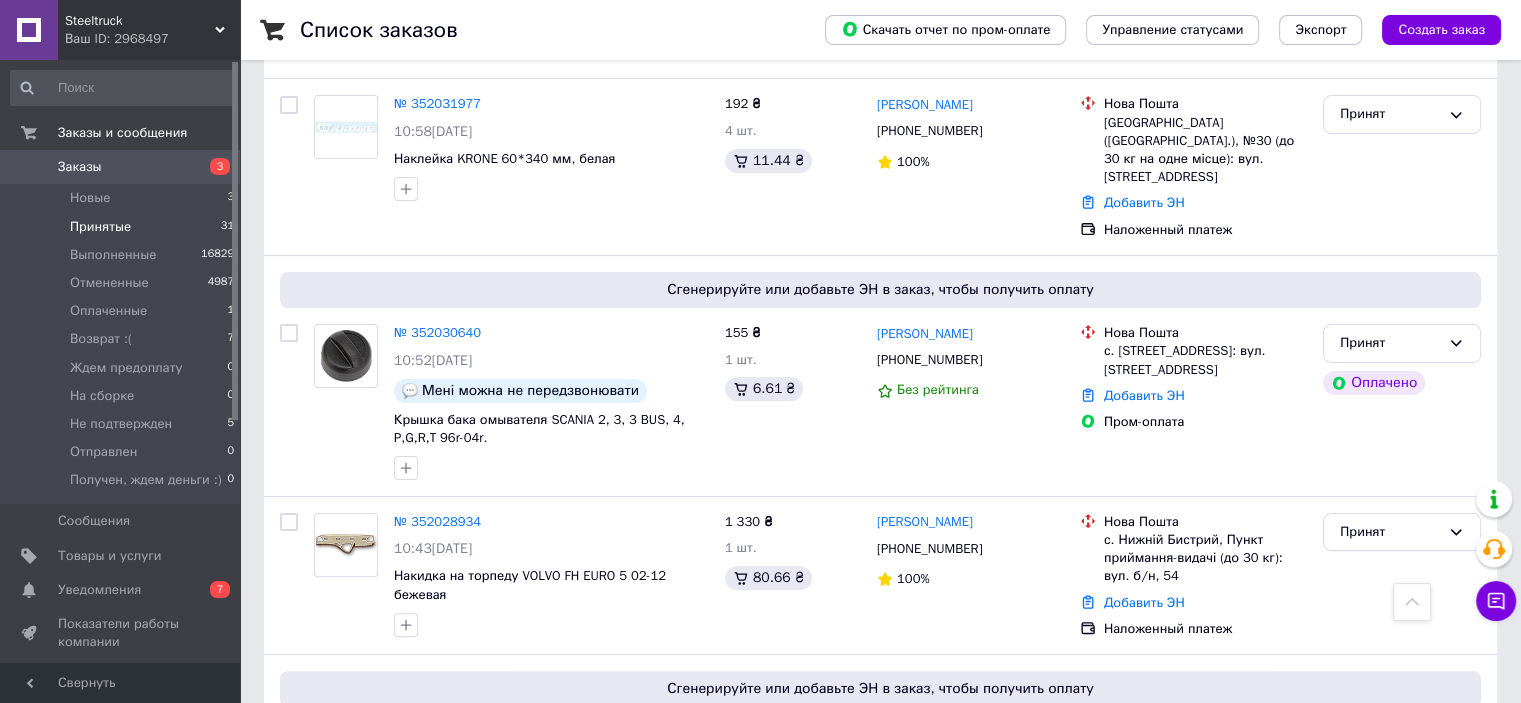 scroll, scrollTop: 0, scrollLeft: 0, axis: both 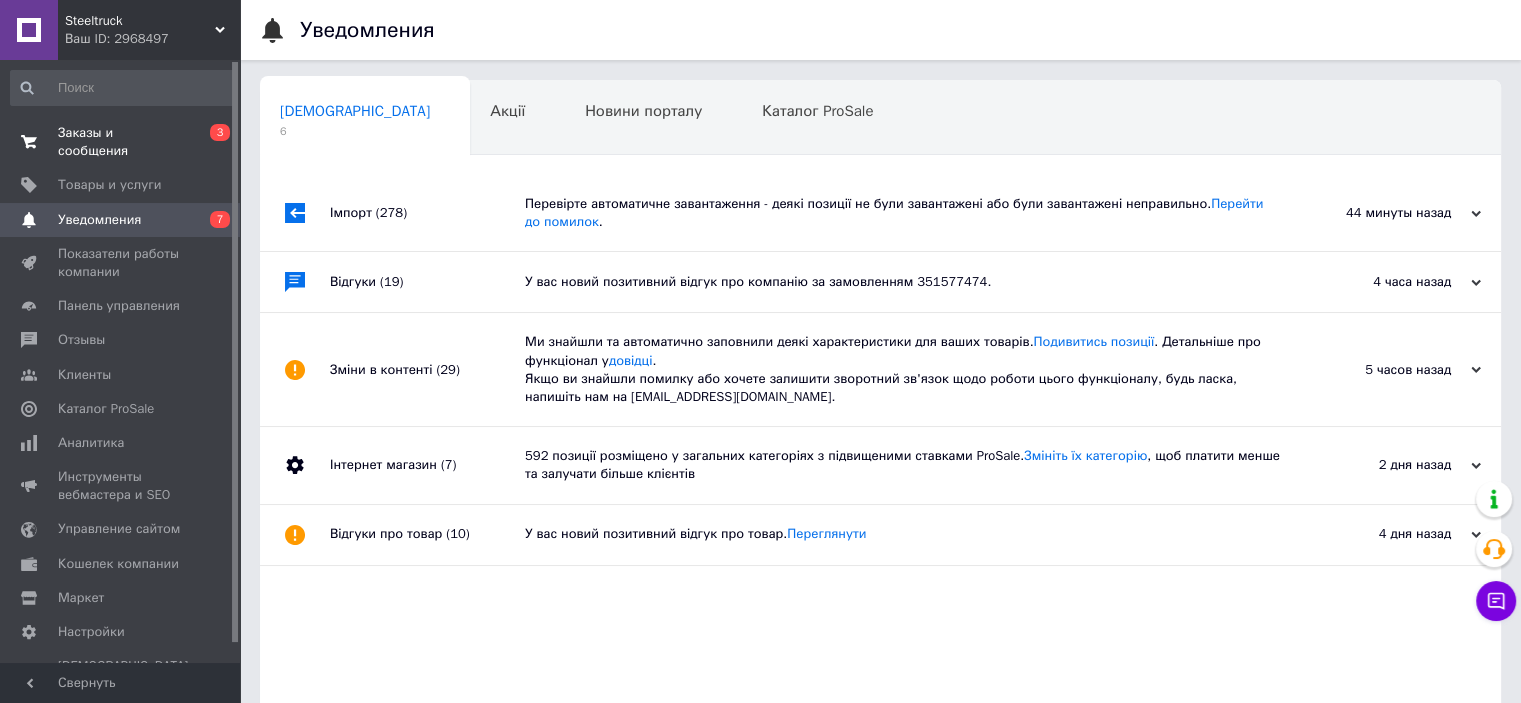 click on "Заказы и сообщения" at bounding box center [121, 142] 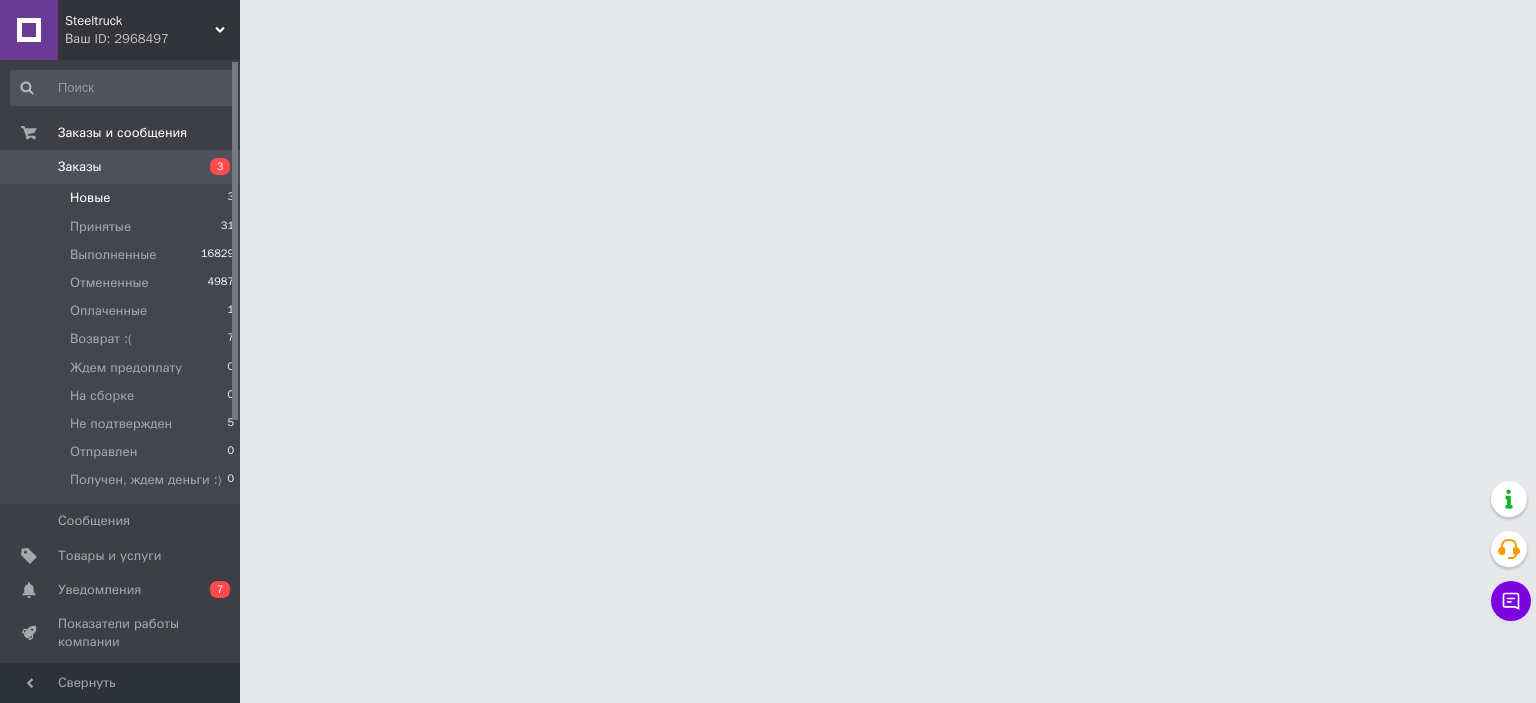 click on "Новые 3" at bounding box center (123, 198) 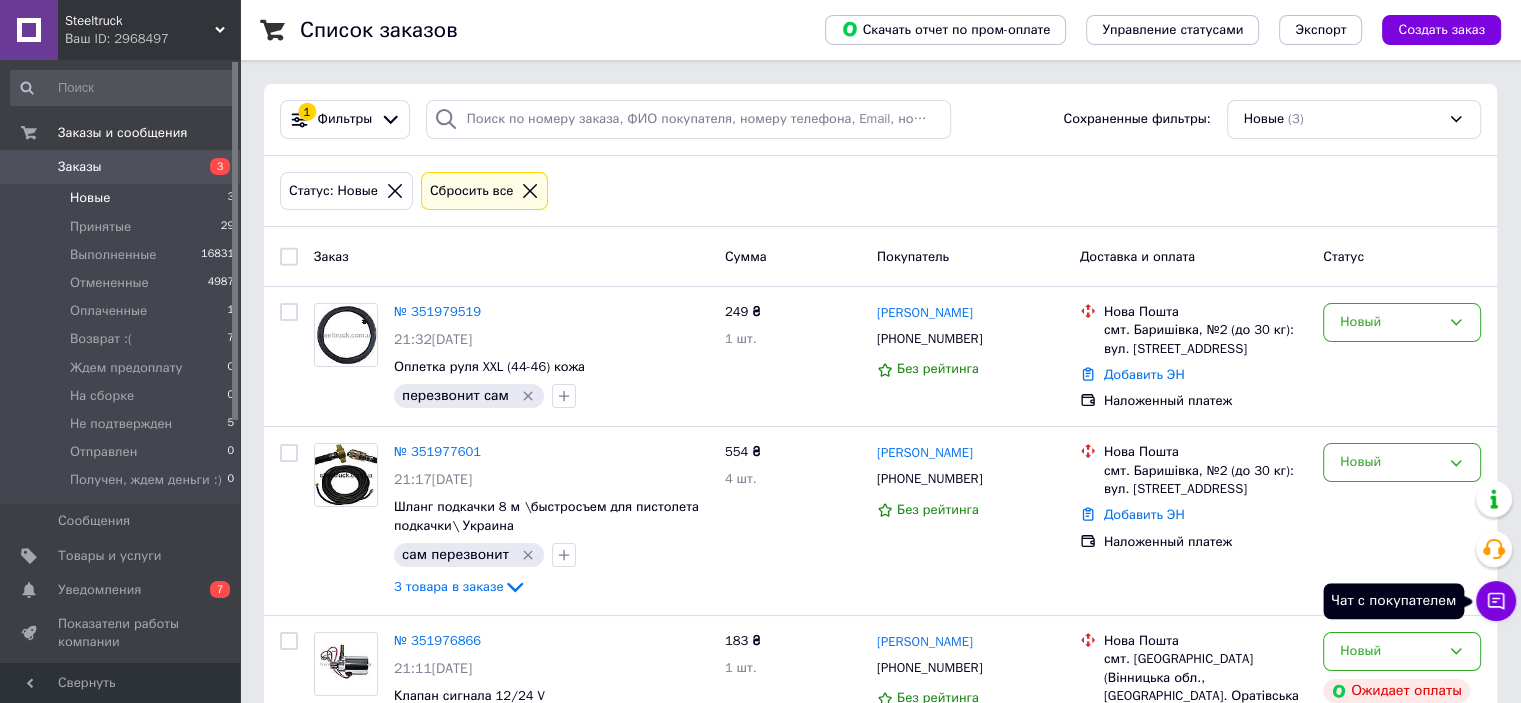 click 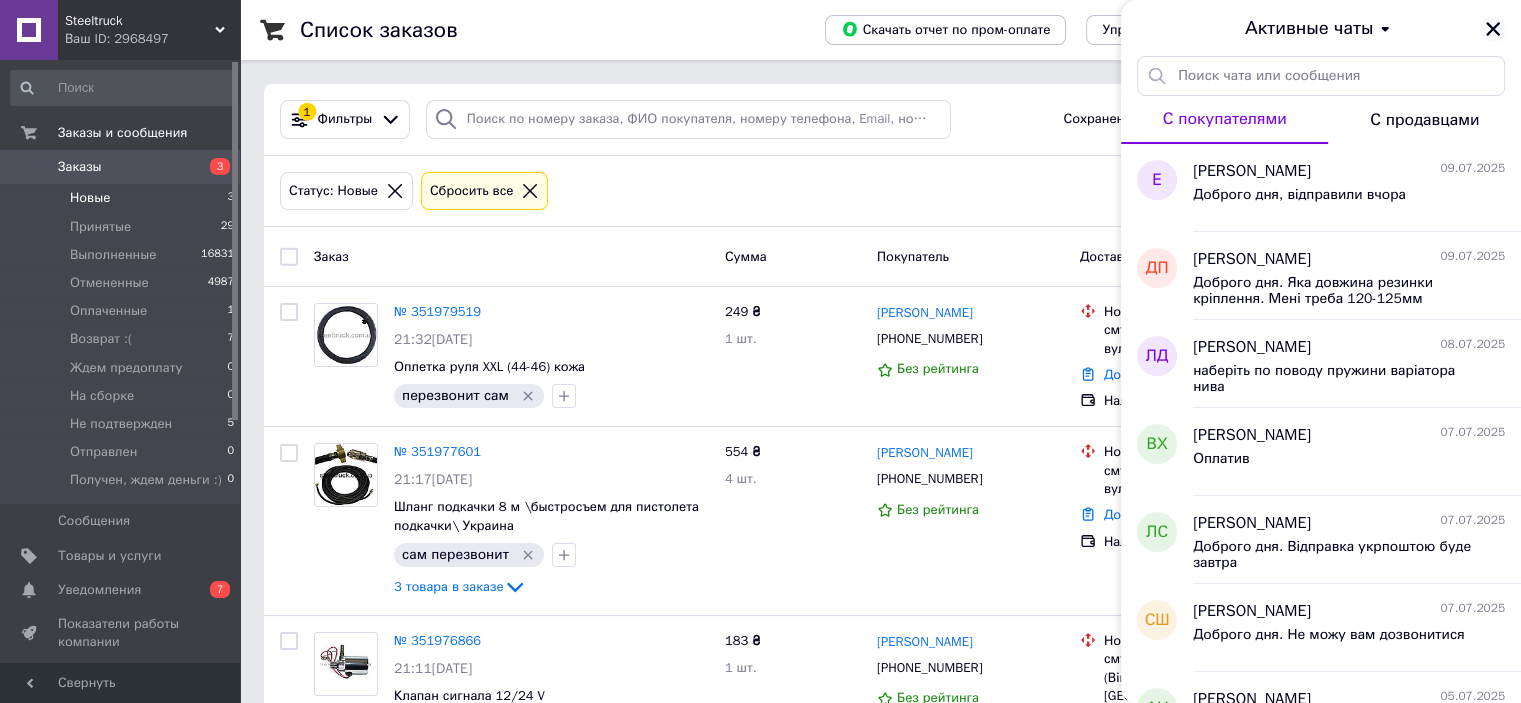 click 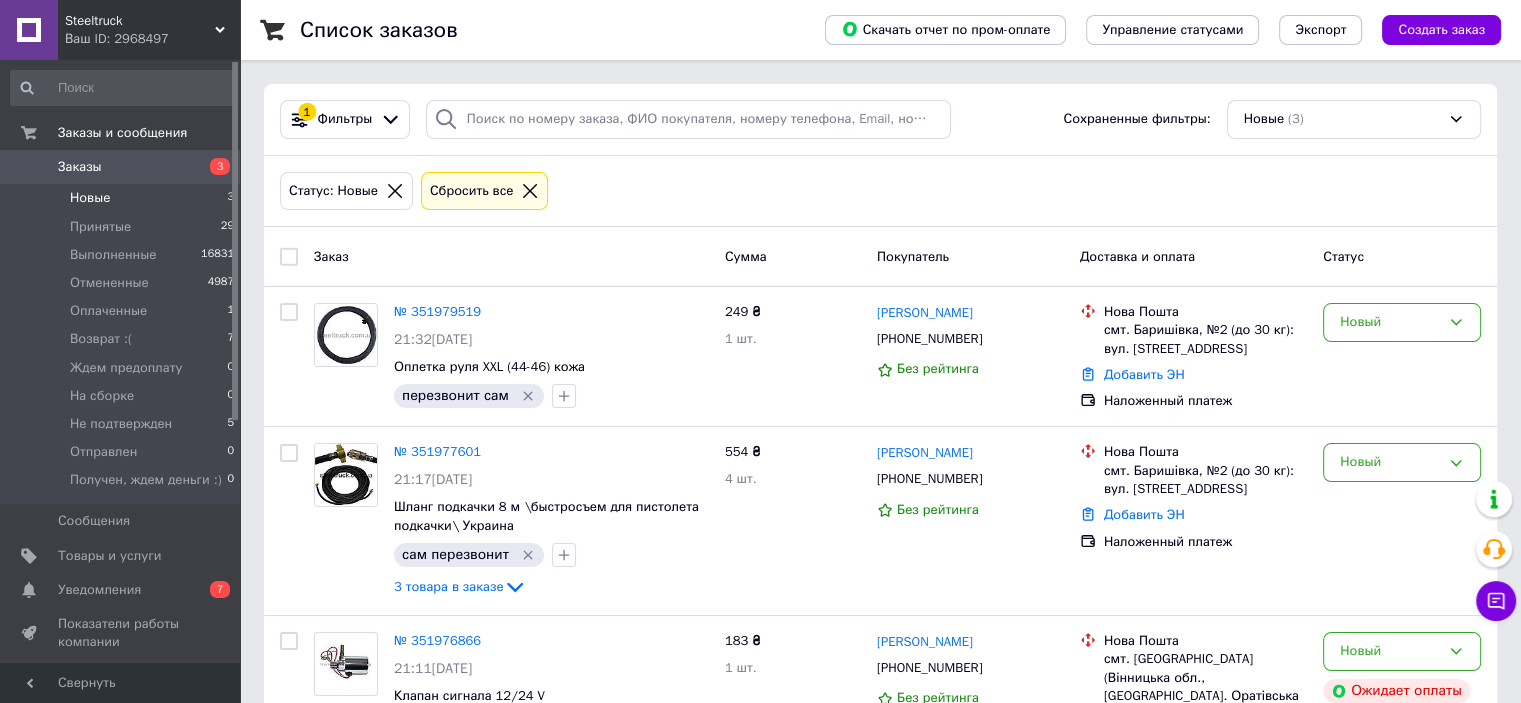 click on "Новые" at bounding box center [90, 198] 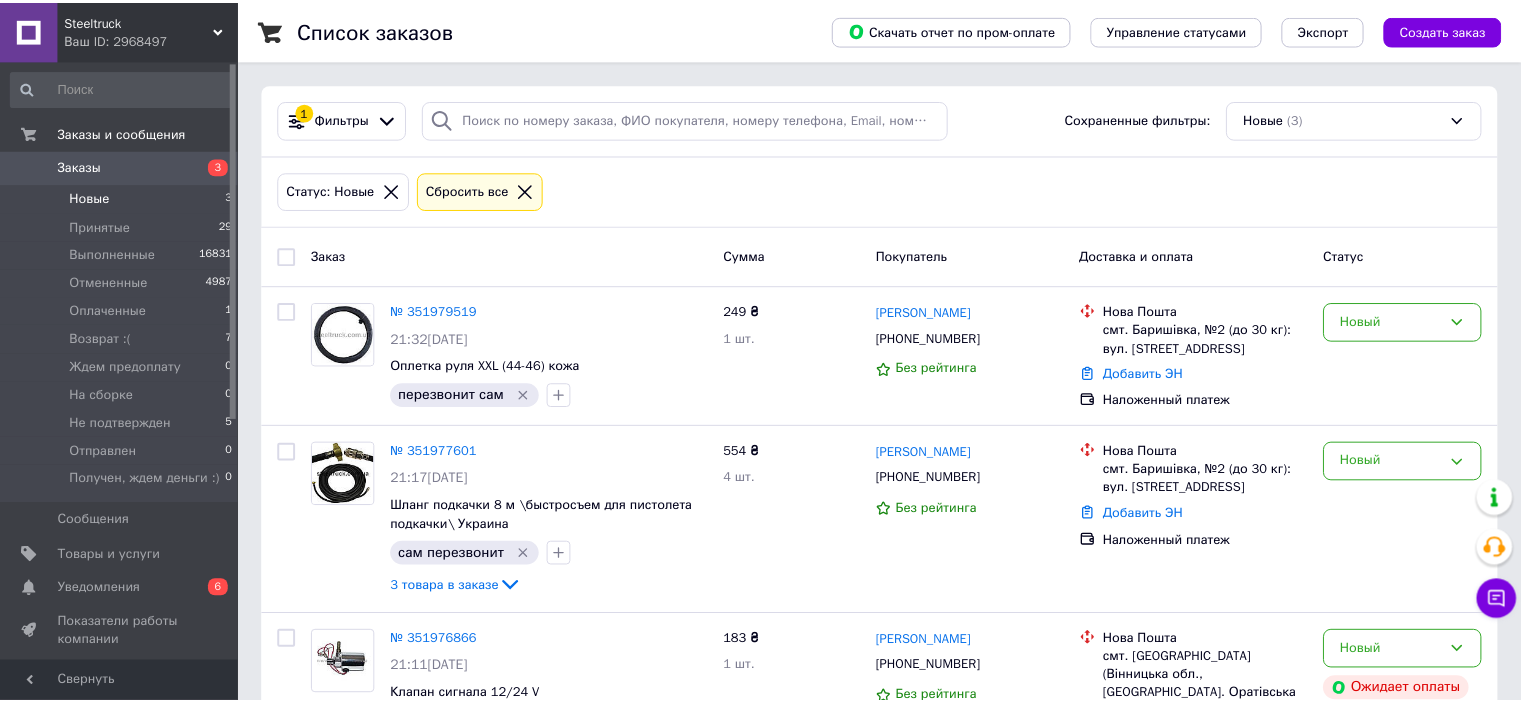 scroll, scrollTop: 0, scrollLeft: 0, axis: both 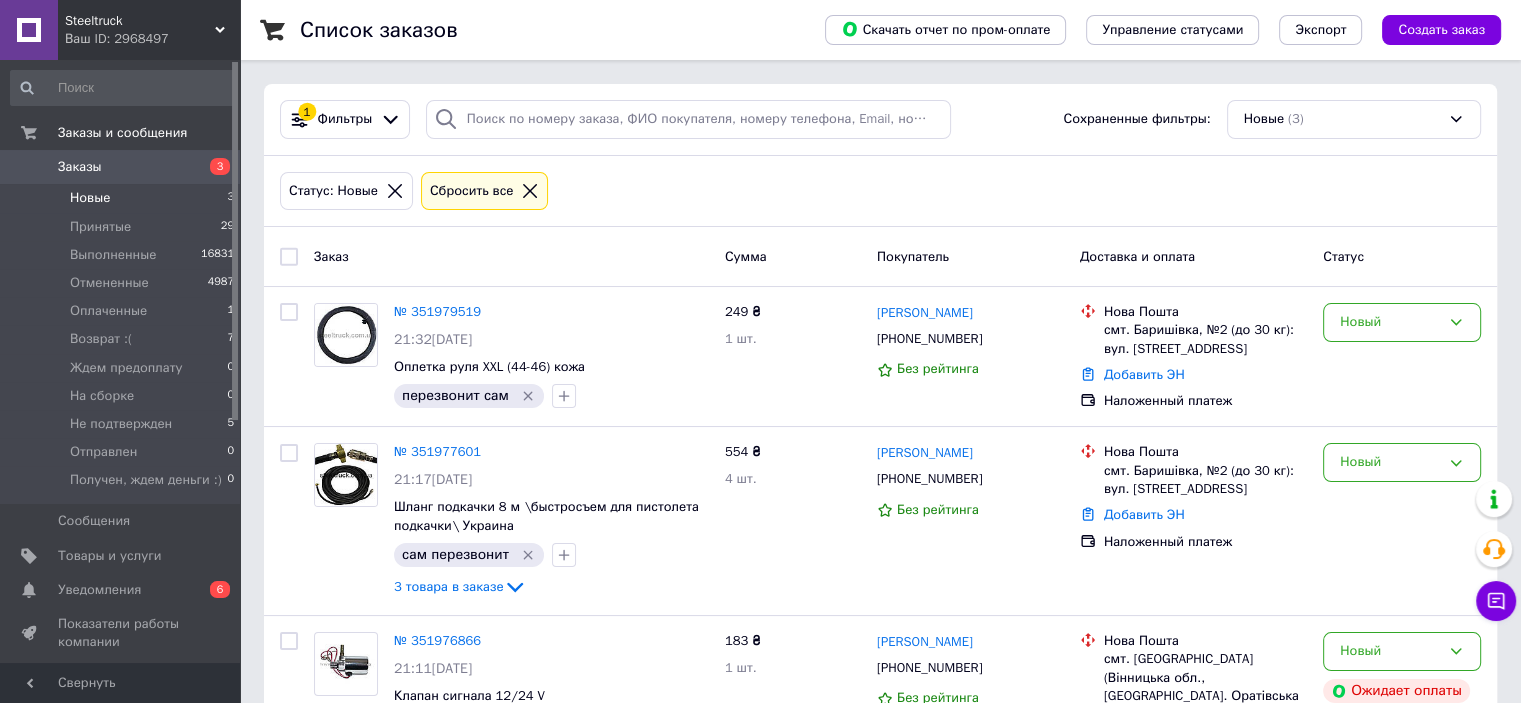 click on "Новые" at bounding box center (90, 198) 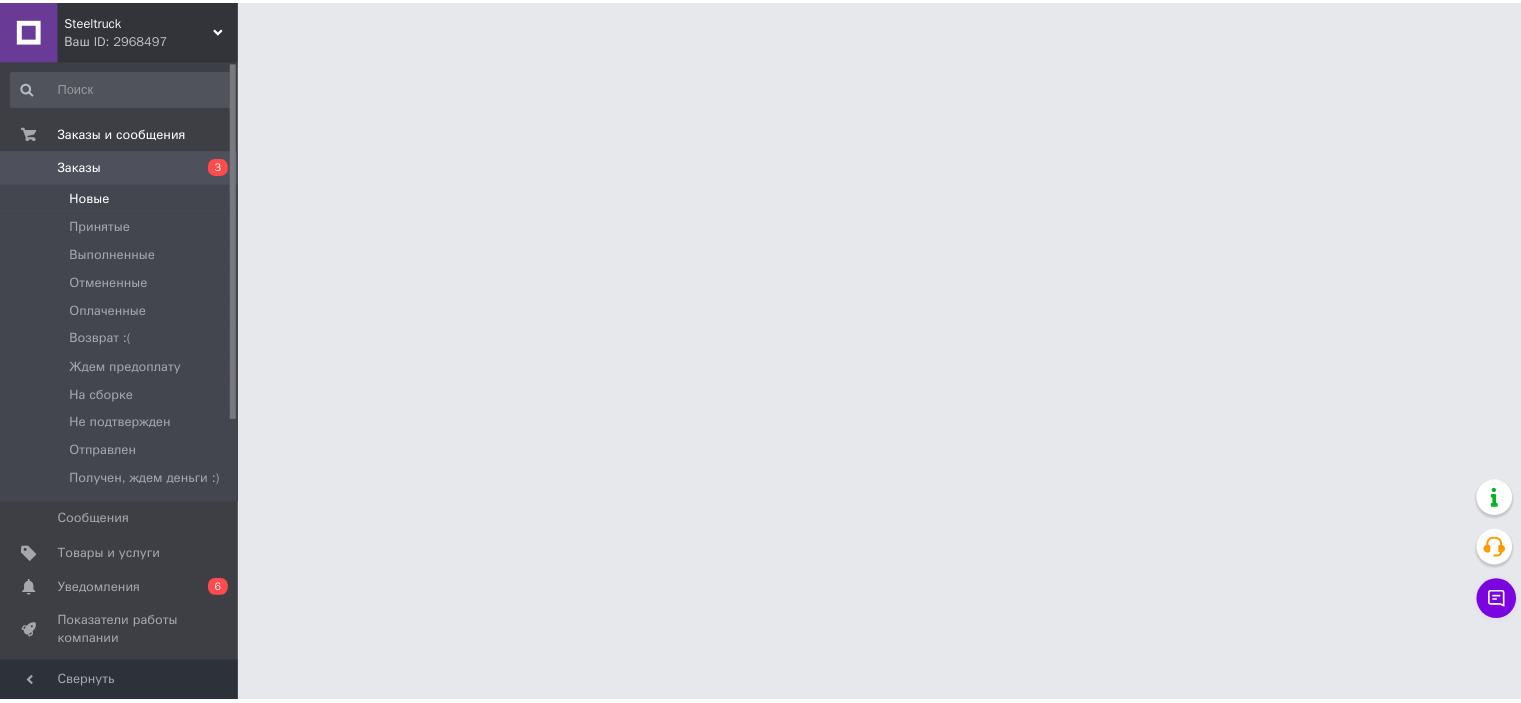 scroll, scrollTop: 0, scrollLeft: 0, axis: both 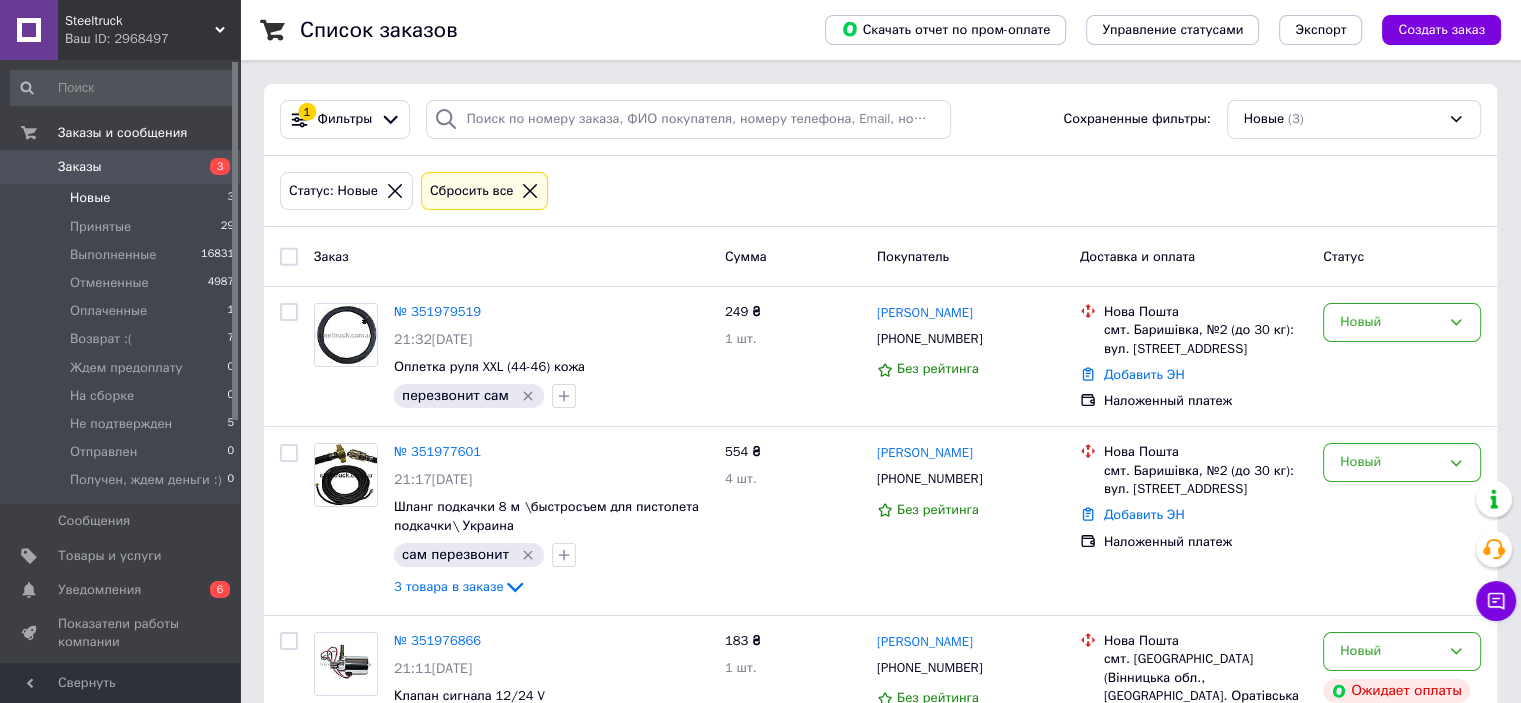click on "Новые 3" at bounding box center [123, 198] 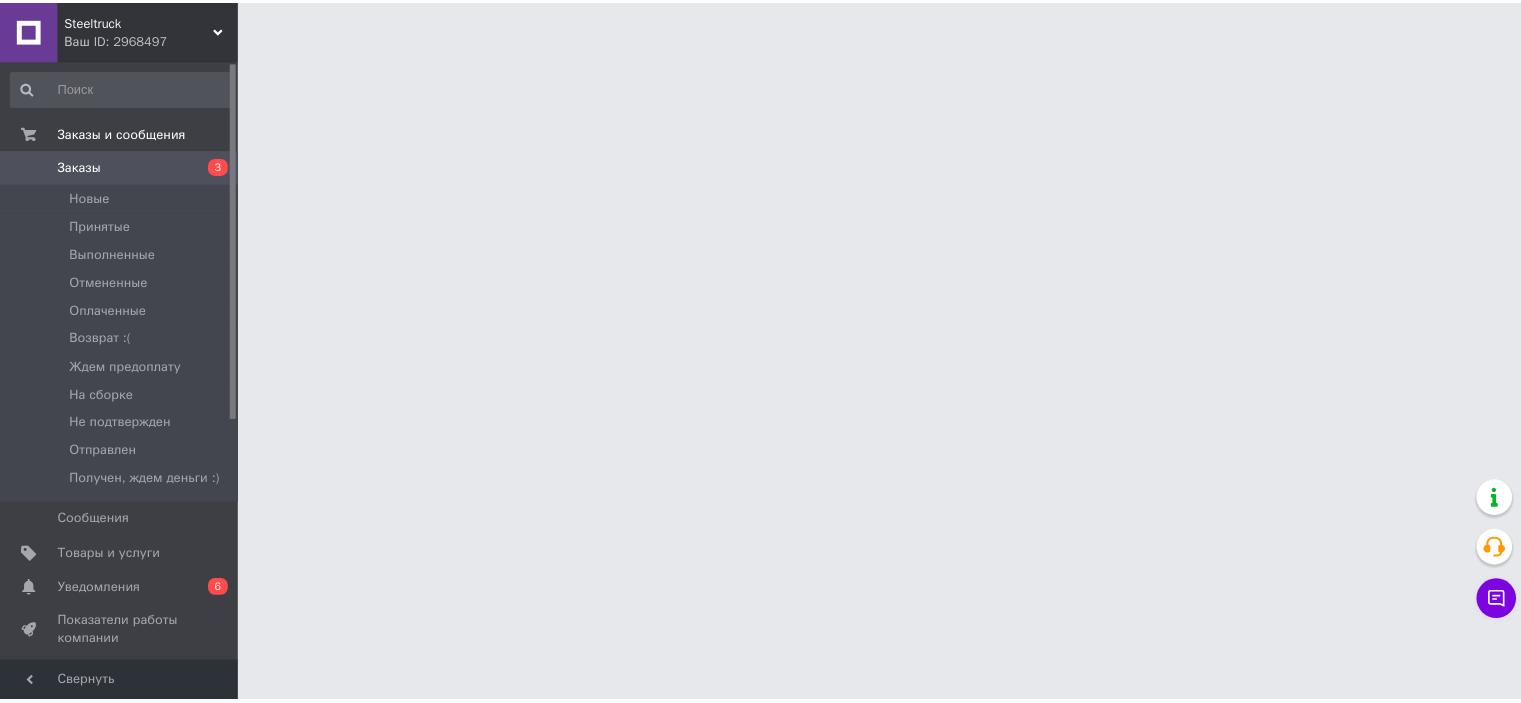scroll, scrollTop: 0, scrollLeft: 0, axis: both 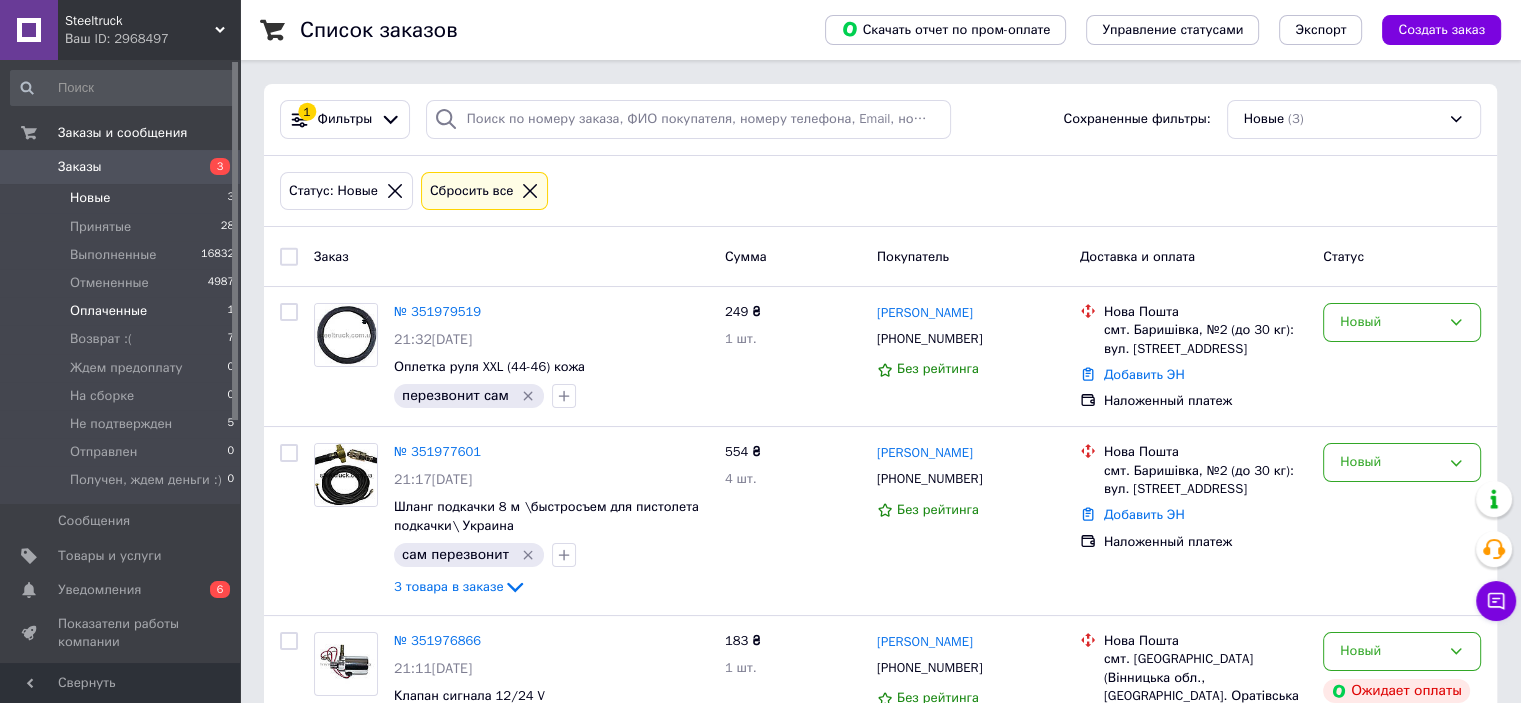 click on "Оплаченные 1" at bounding box center [123, 311] 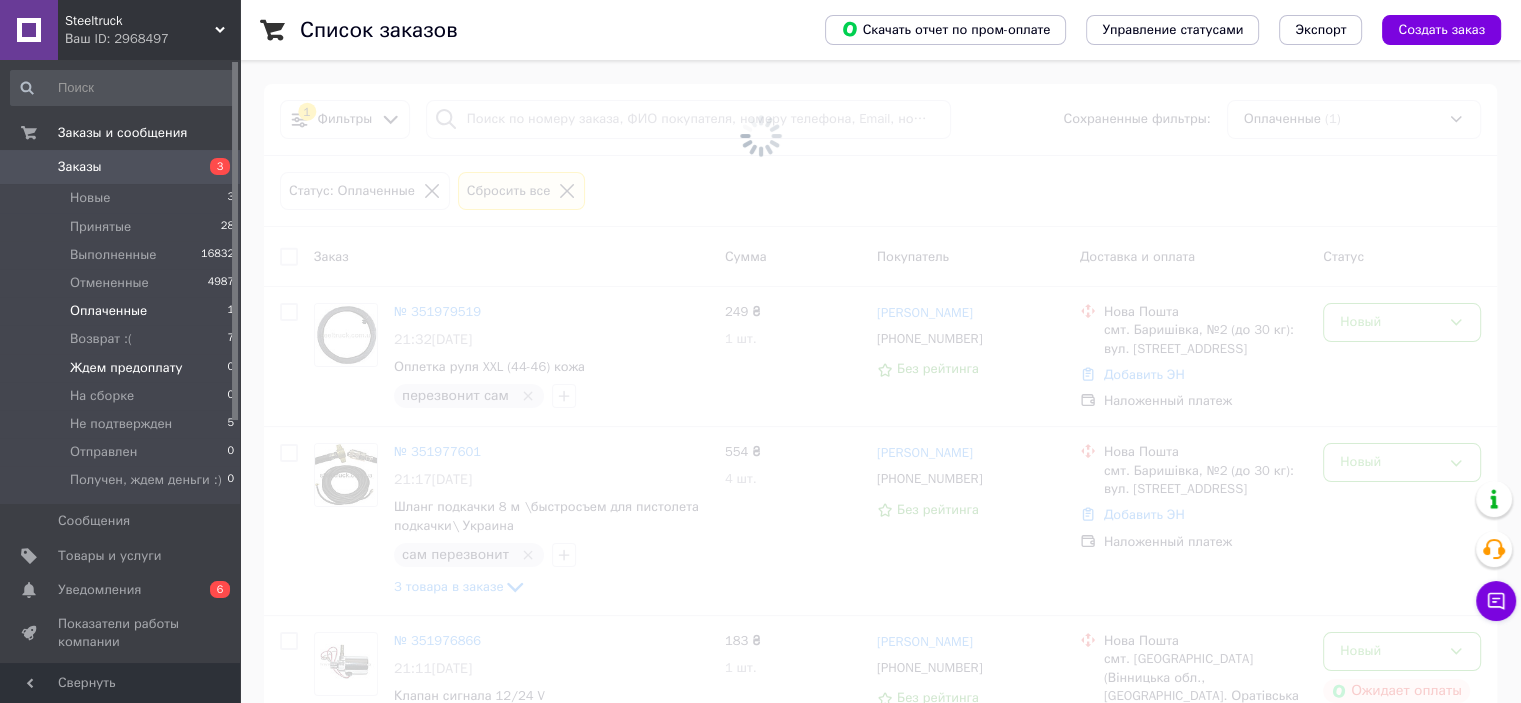 click on "Ждем предоплату" at bounding box center [126, 368] 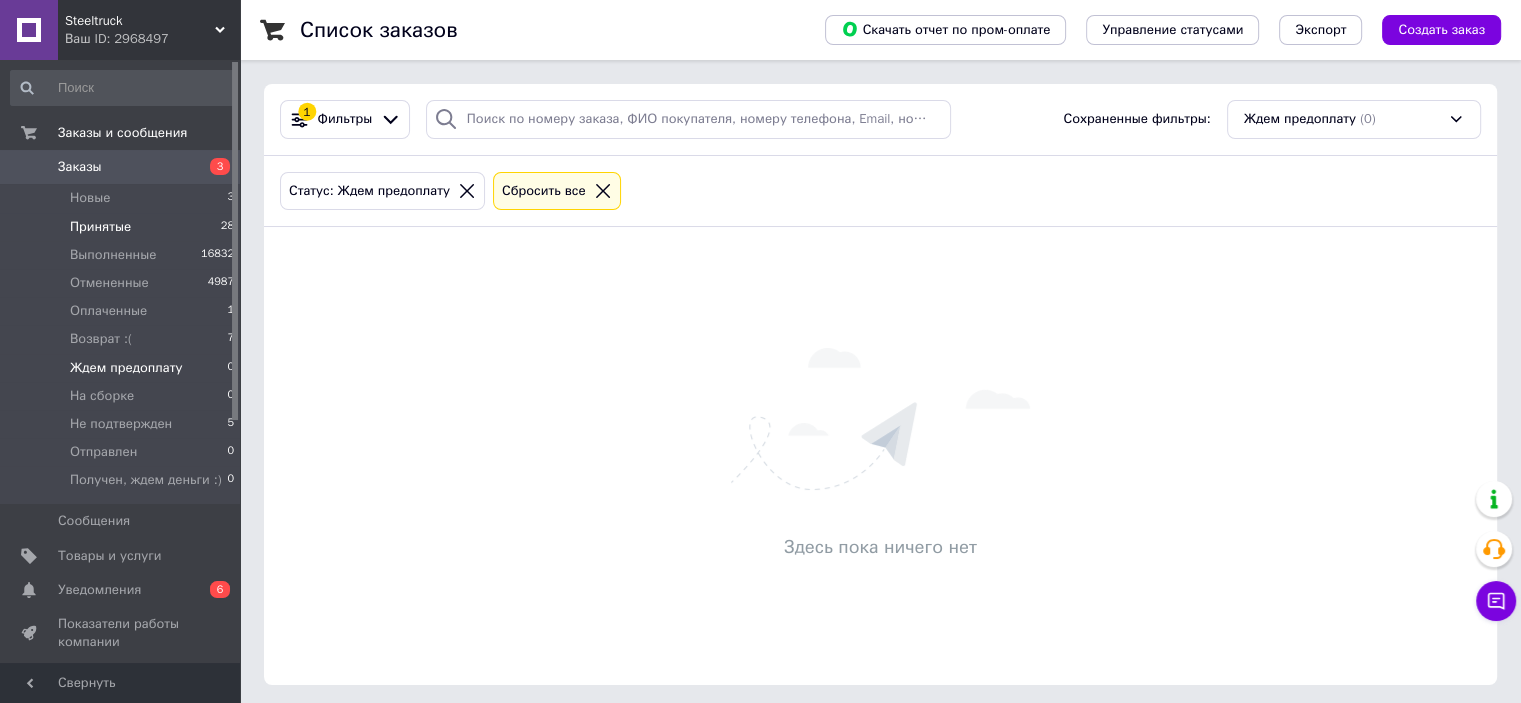 click on "Принятые 28" at bounding box center [123, 227] 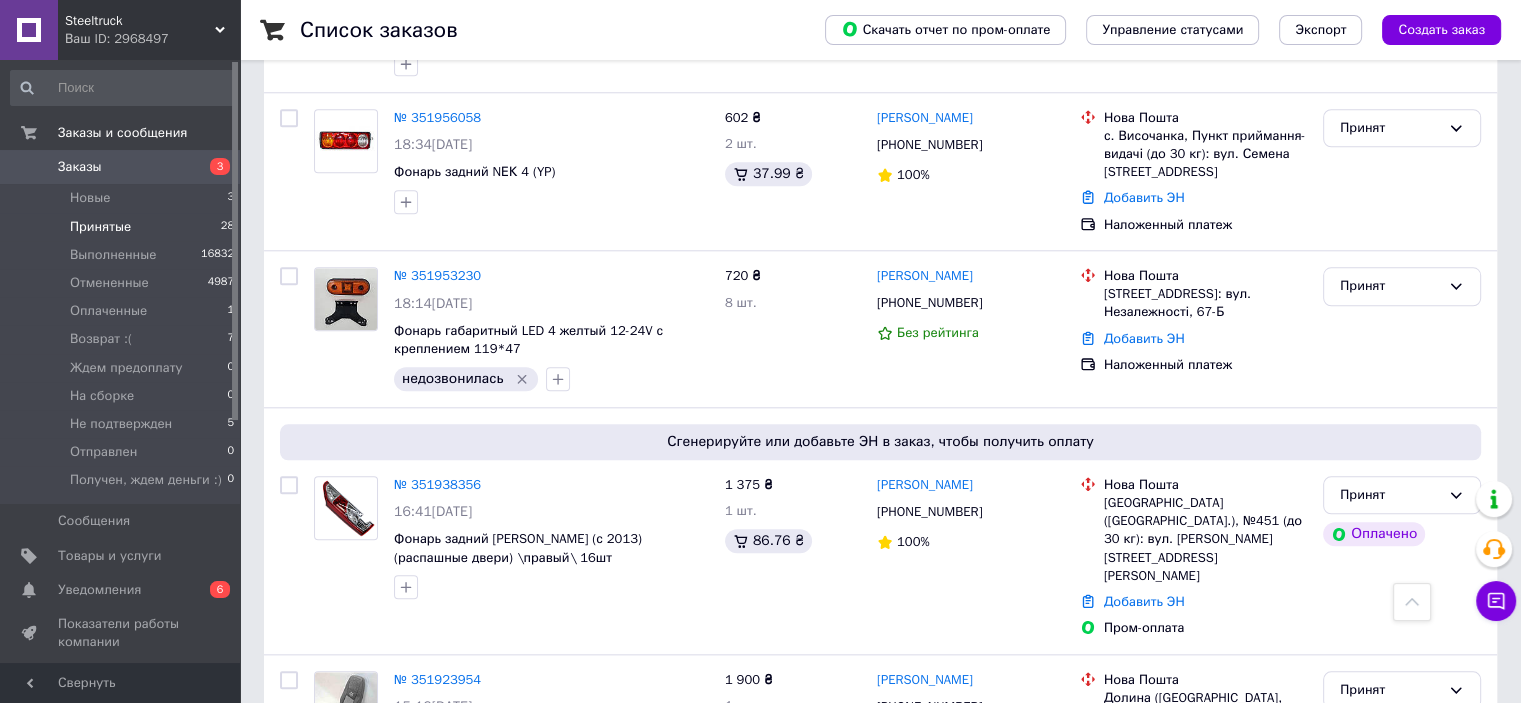 scroll, scrollTop: 1997, scrollLeft: 0, axis: vertical 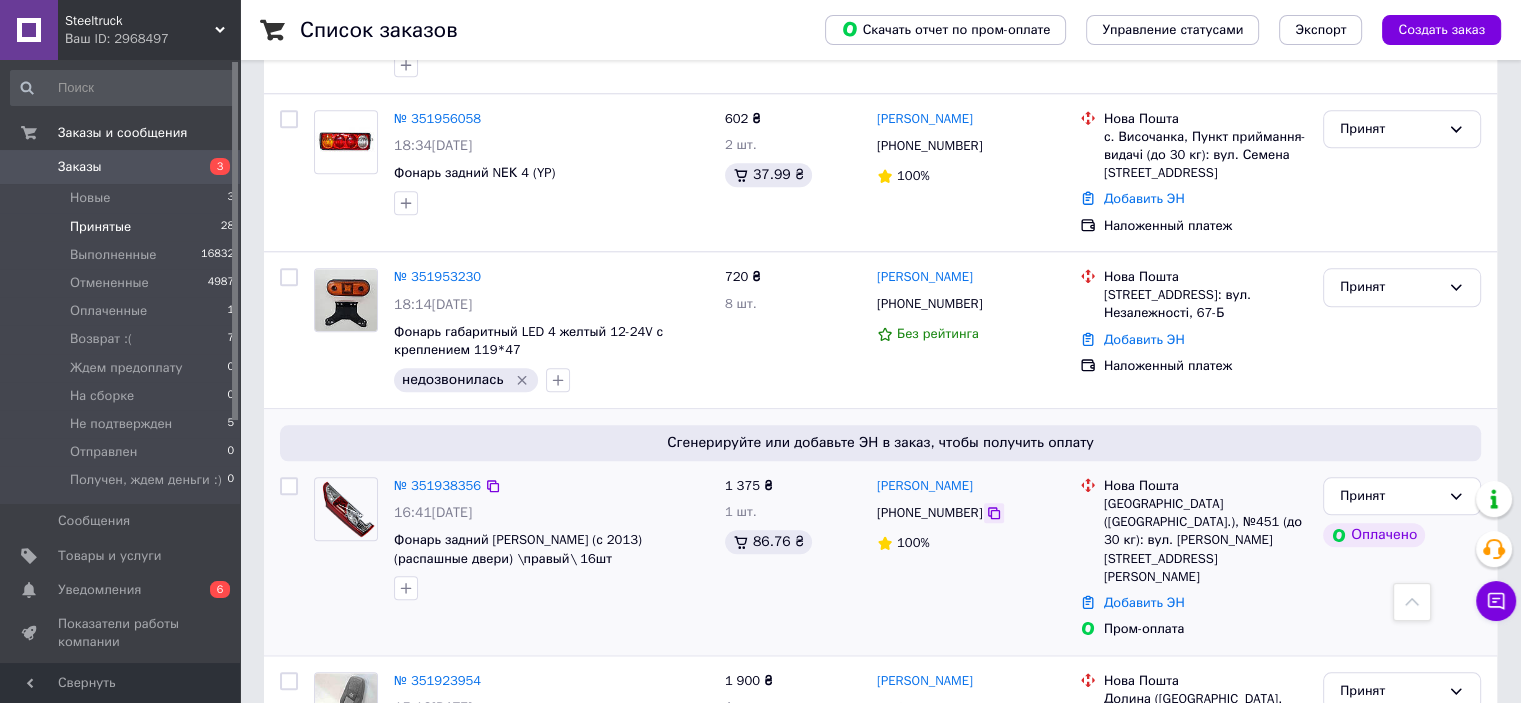 click 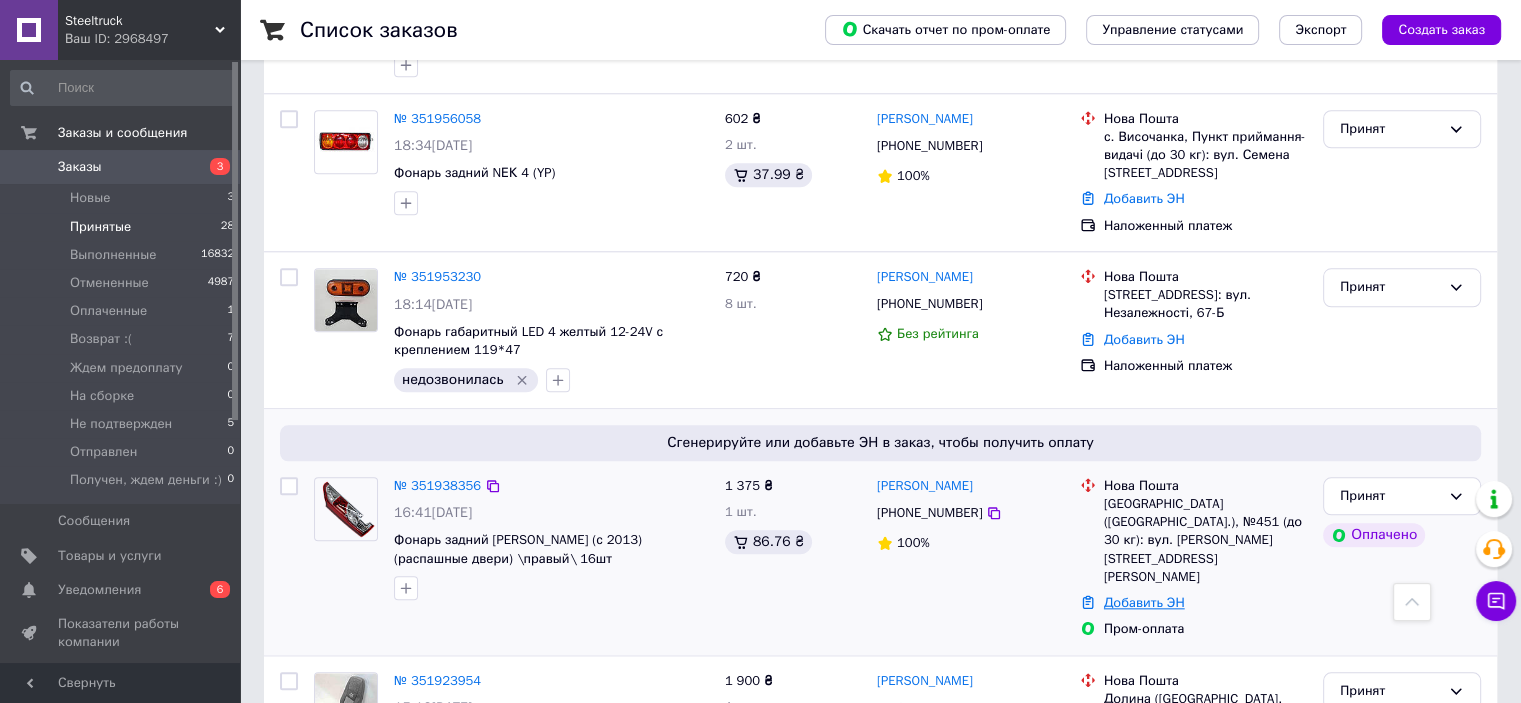 click on "Добавить ЭН" at bounding box center [1144, 602] 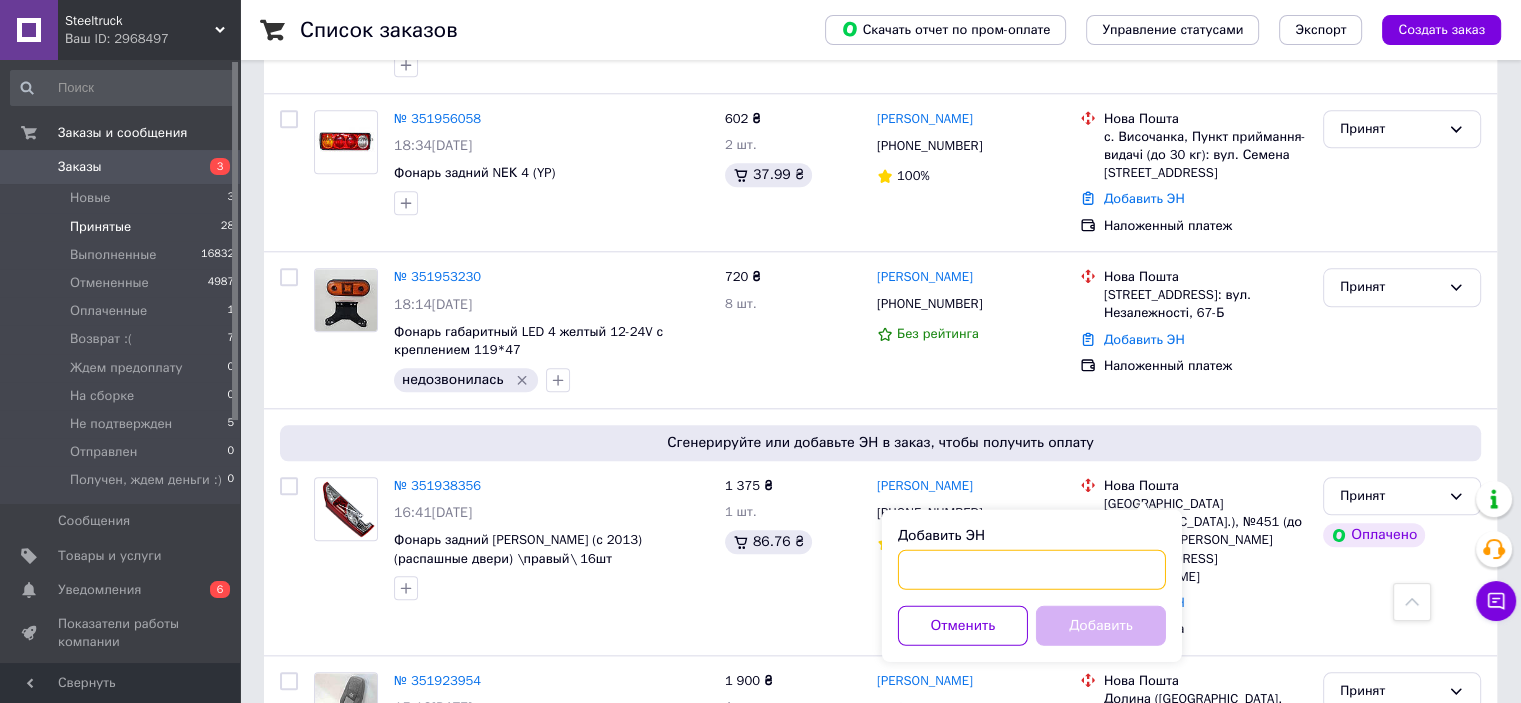 paste on "20451202876227" 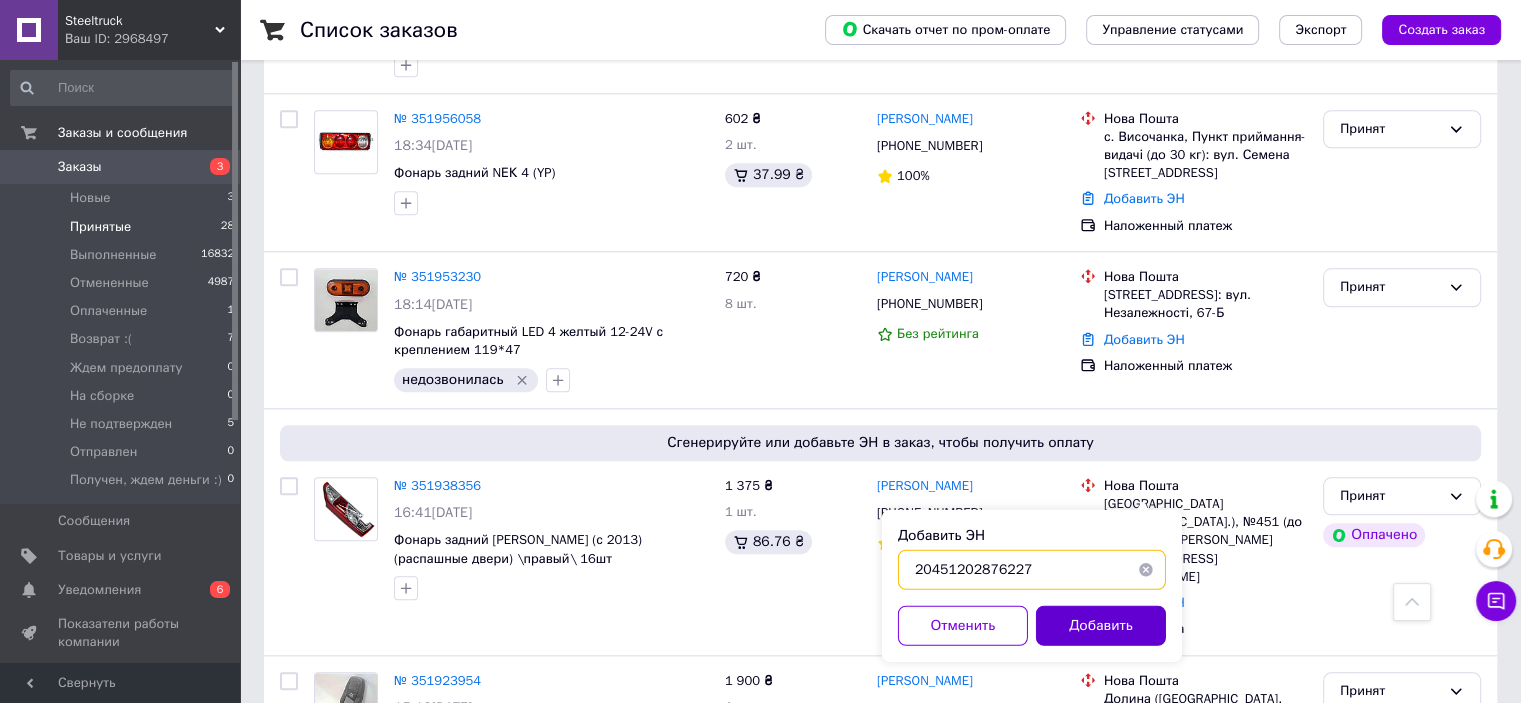 type on "20451202876227" 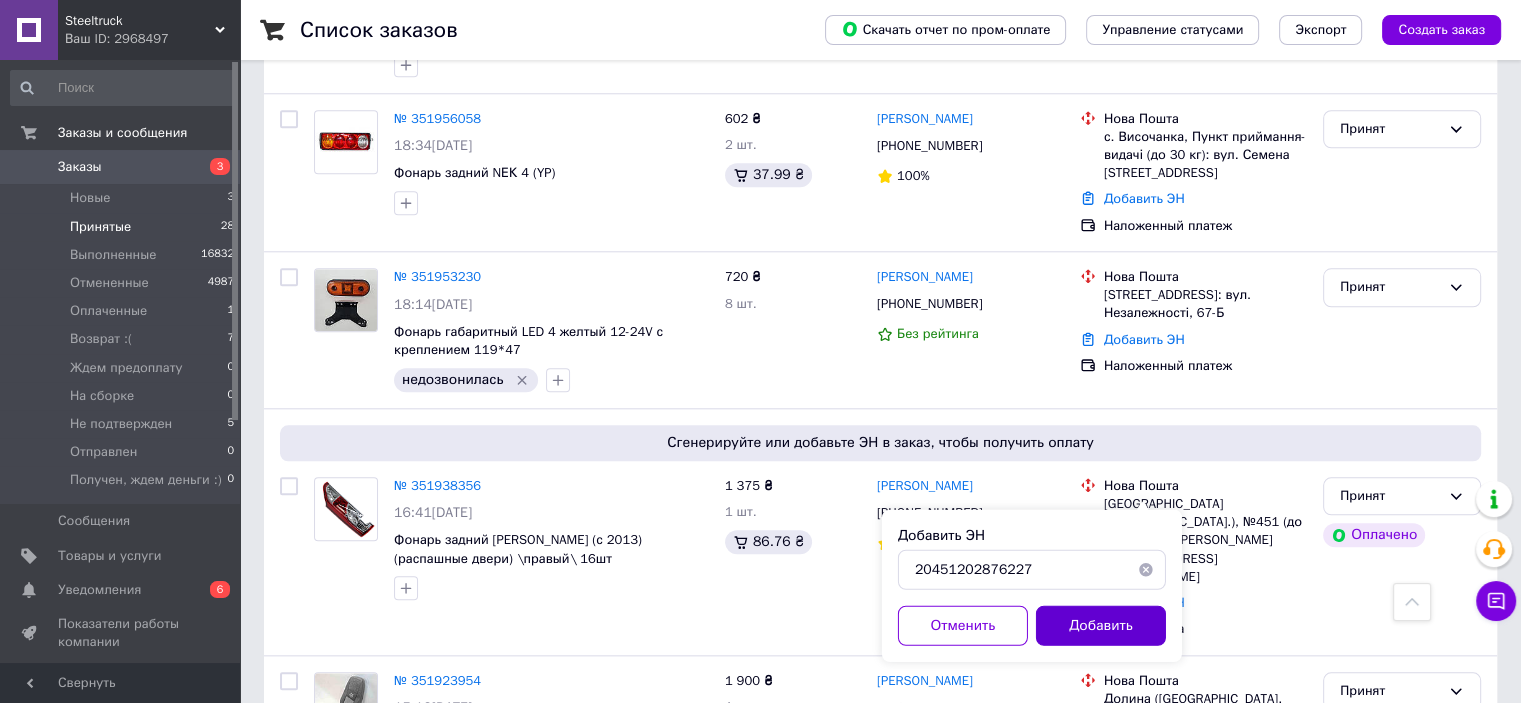 click on "Добавить" at bounding box center (1101, 625) 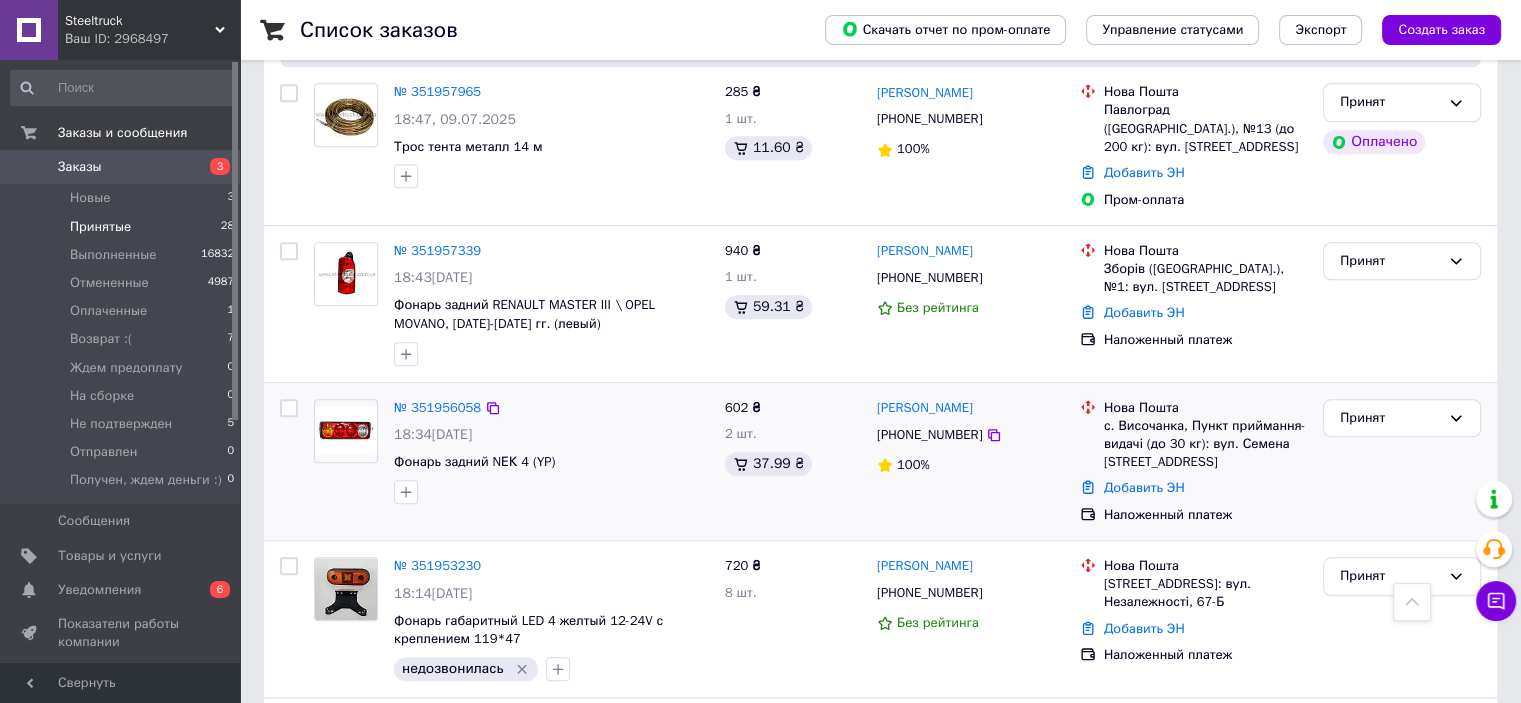 scroll, scrollTop: 1597, scrollLeft: 0, axis: vertical 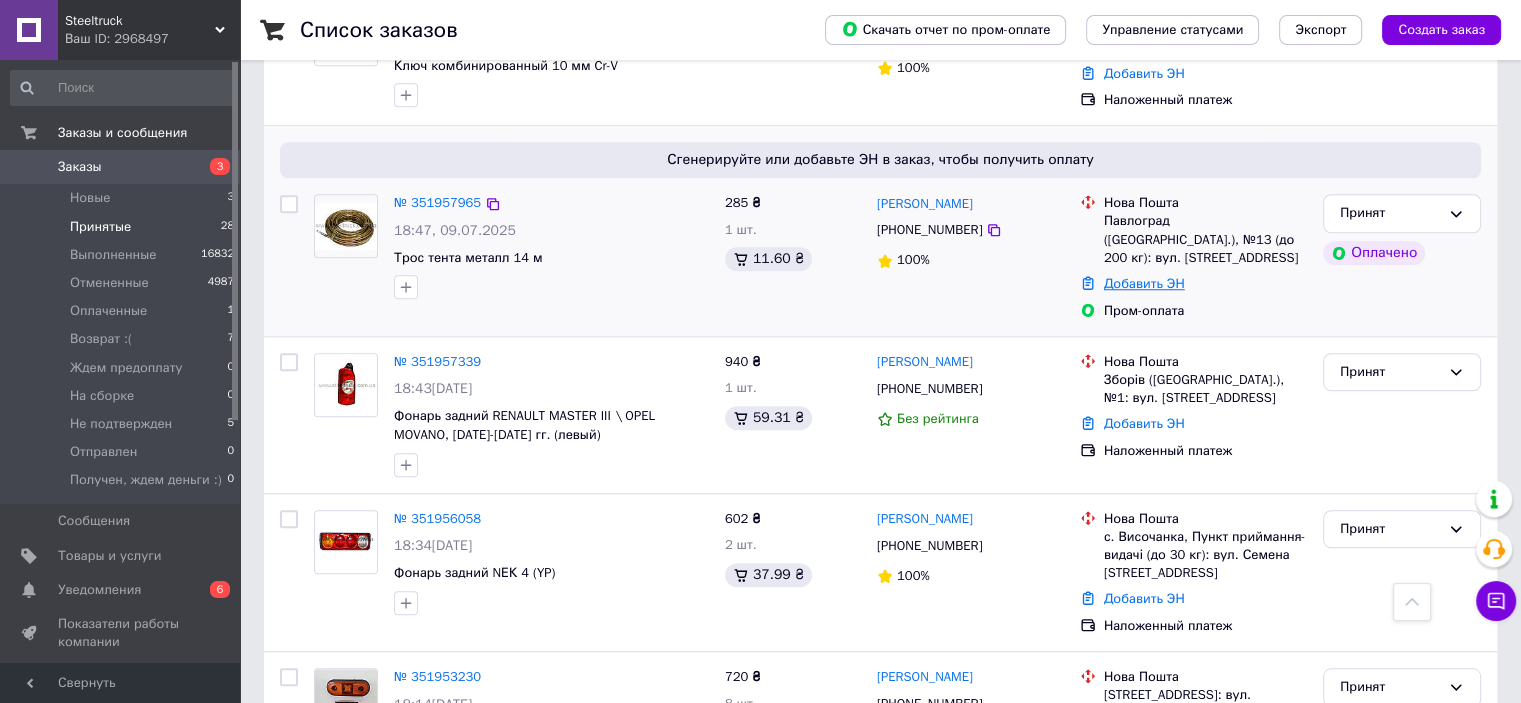 click on "Добавить ЭН" at bounding box center (1144, 283) 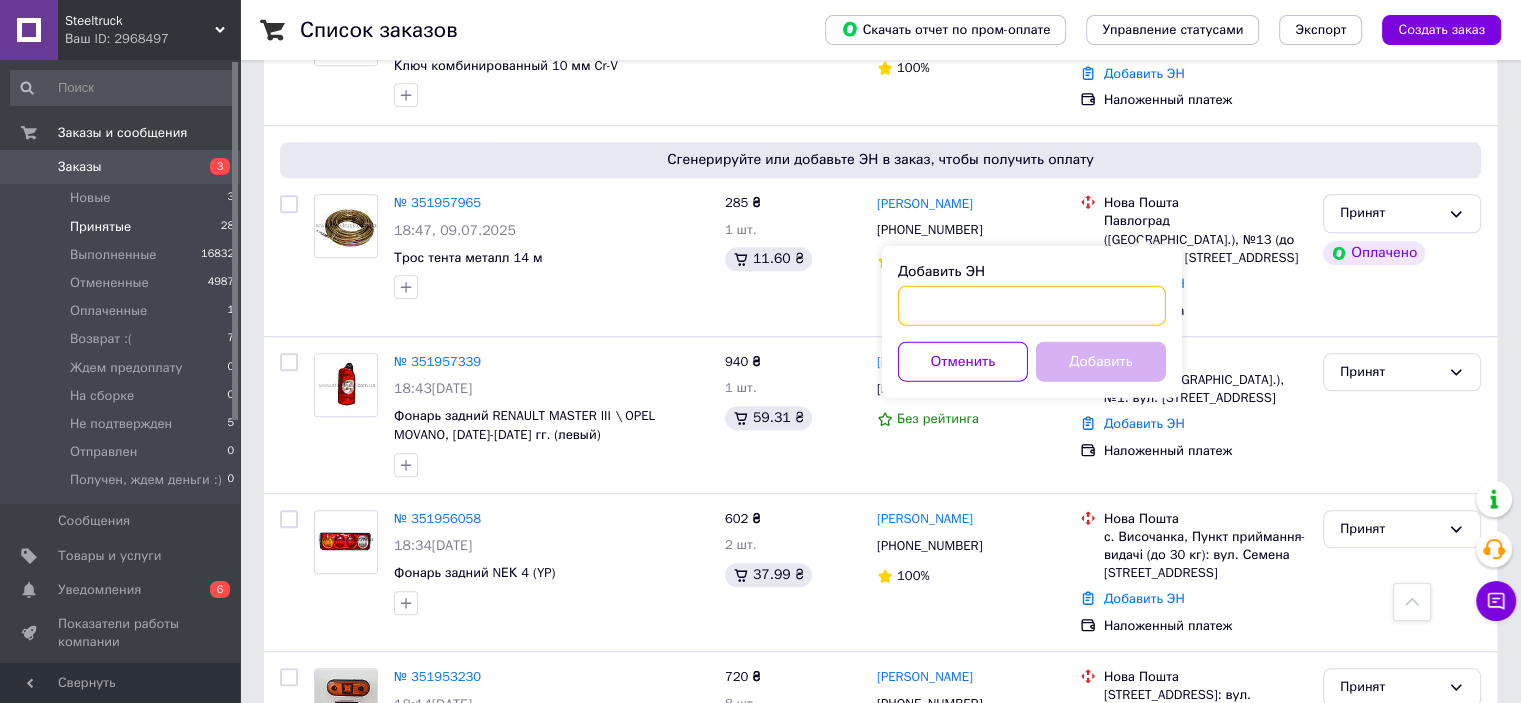 paste on "20451202882841" 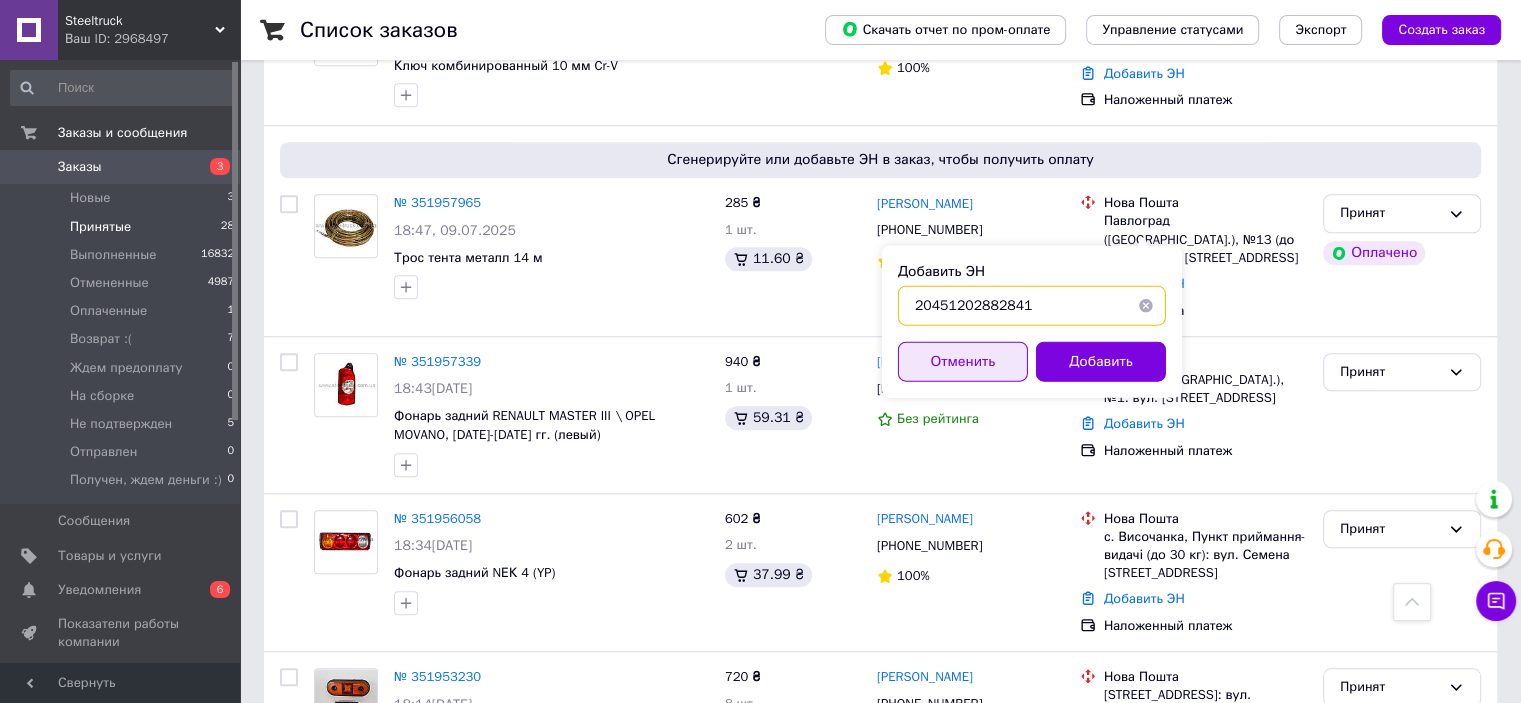 type on "20451202882841" 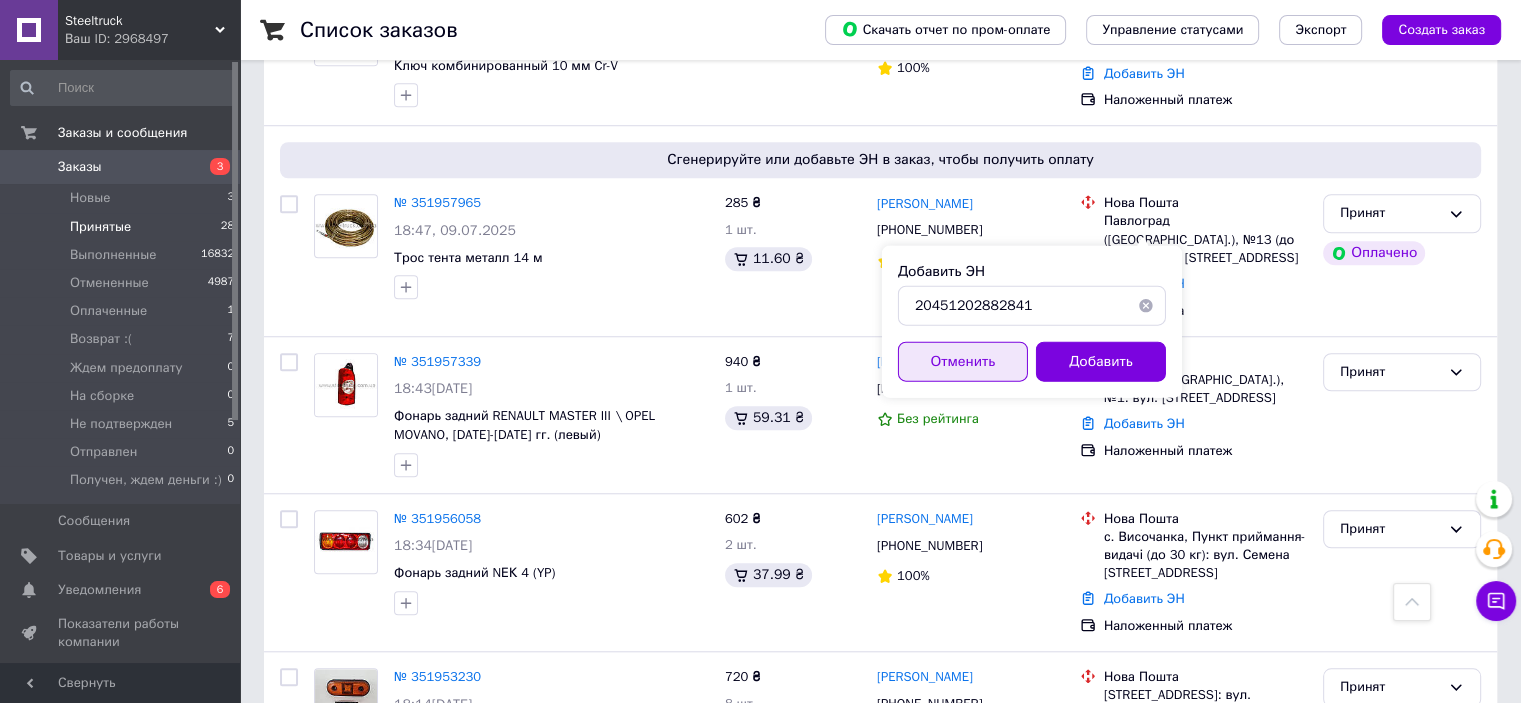click on "Отменить" at bounding box center (963, 361) 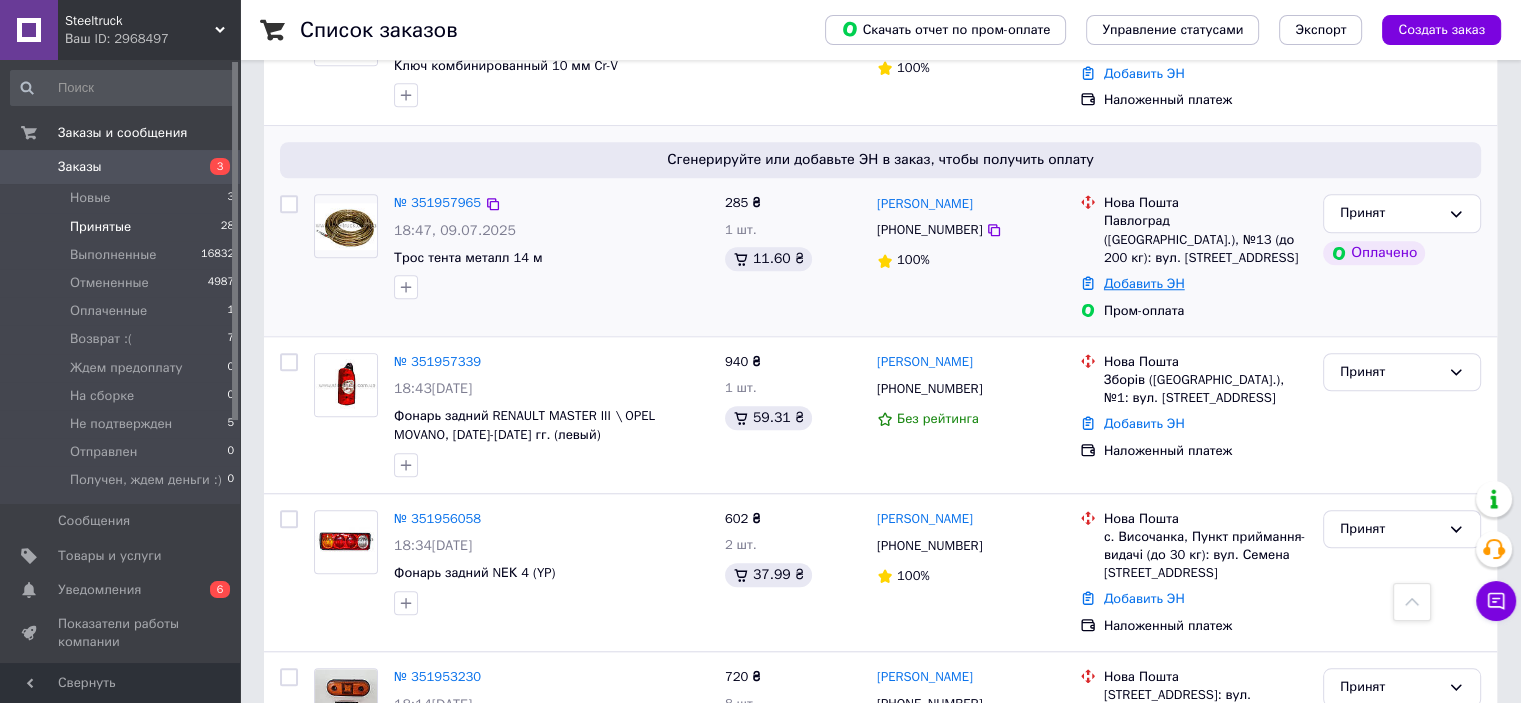 click on "Добавить ЭН" at bounding box center (1144, 283) 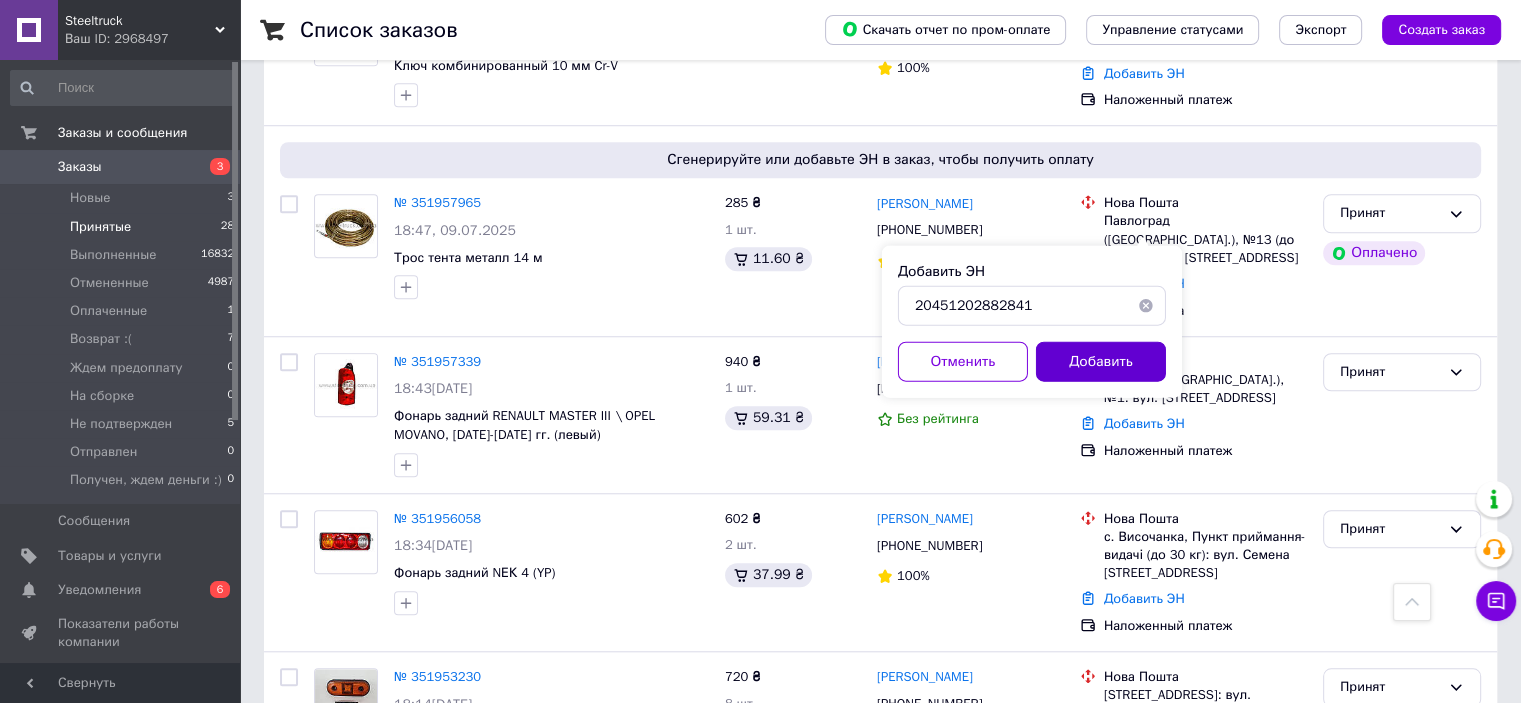 click on "Добавить" at bounding box center (1101, 361) 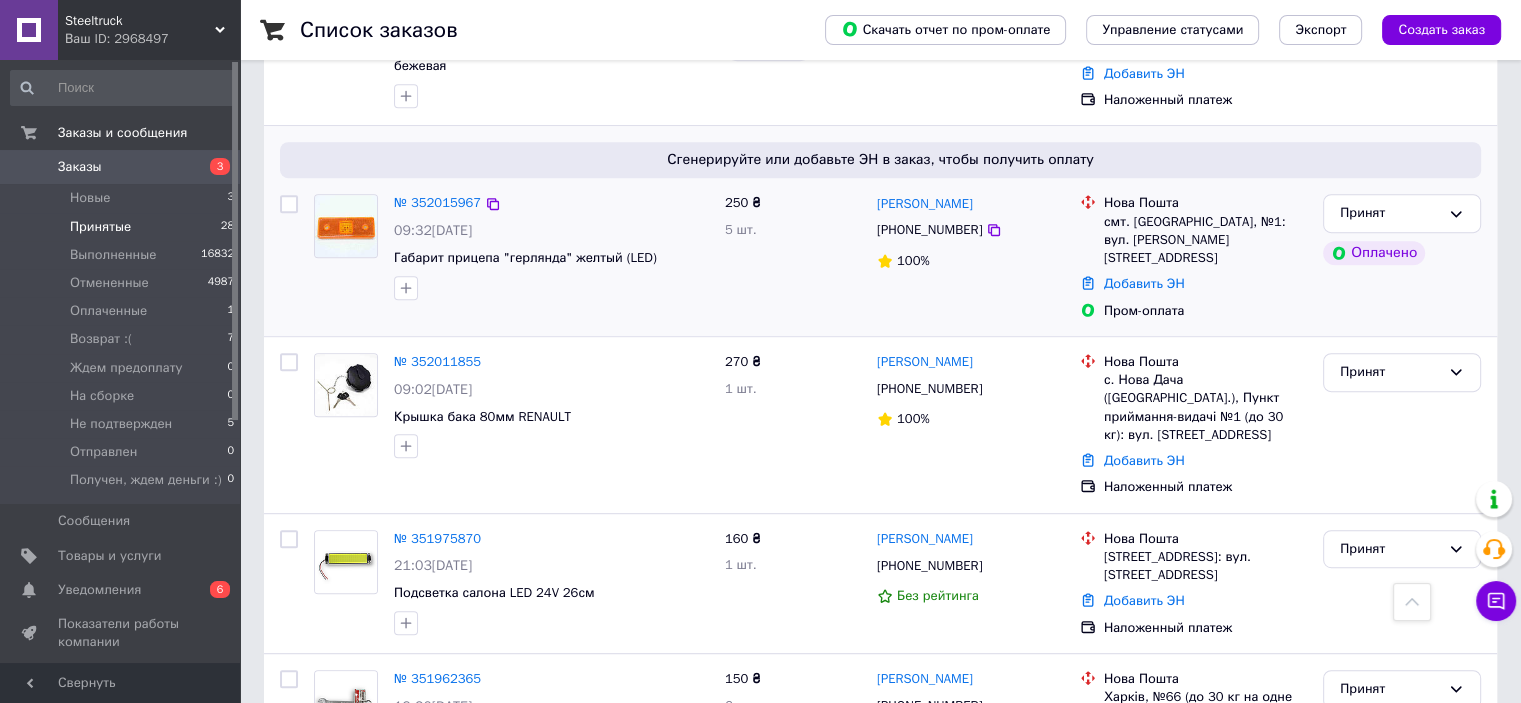 scroll, scrollTop: 797, scrollLeft: 0, axis: vertical 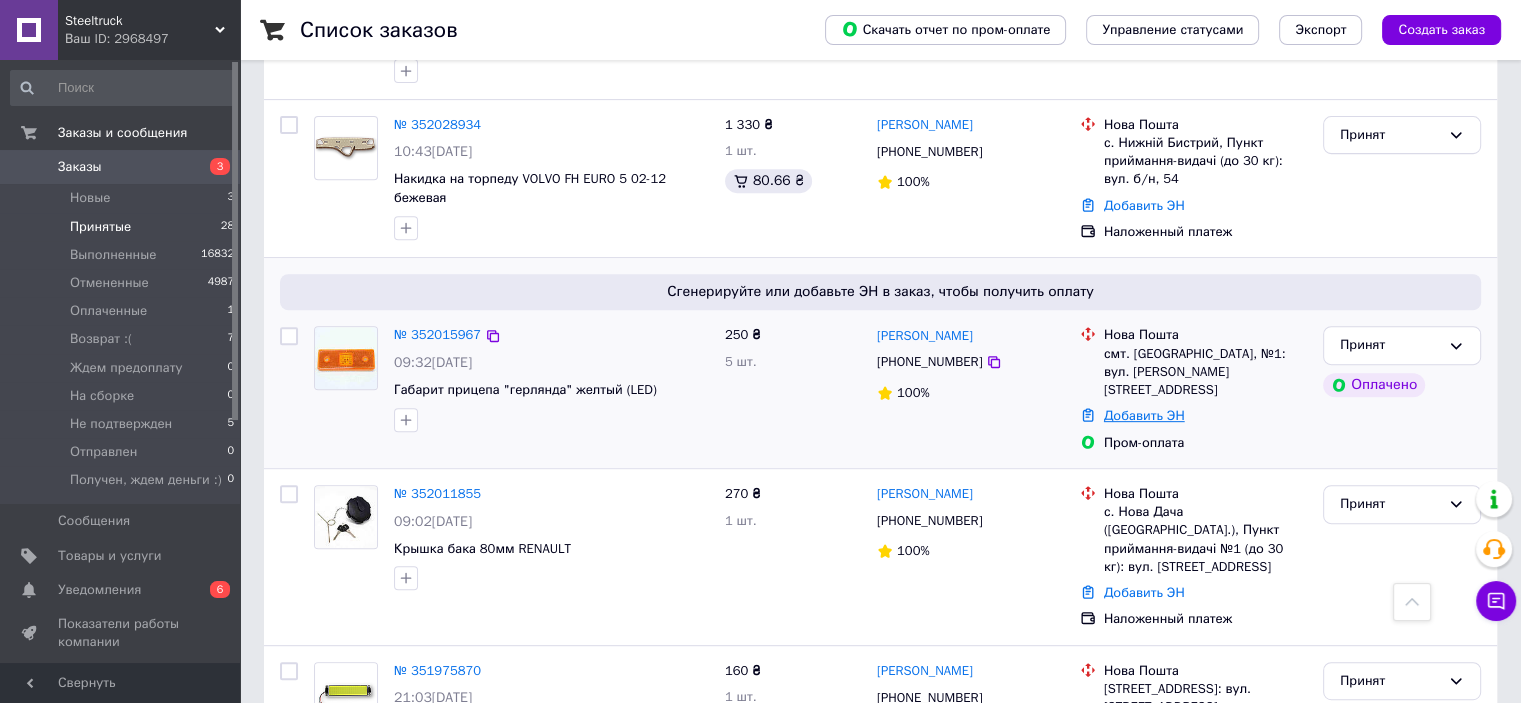 click on "Добавить ЭН" at bounding box center [1144, 415] 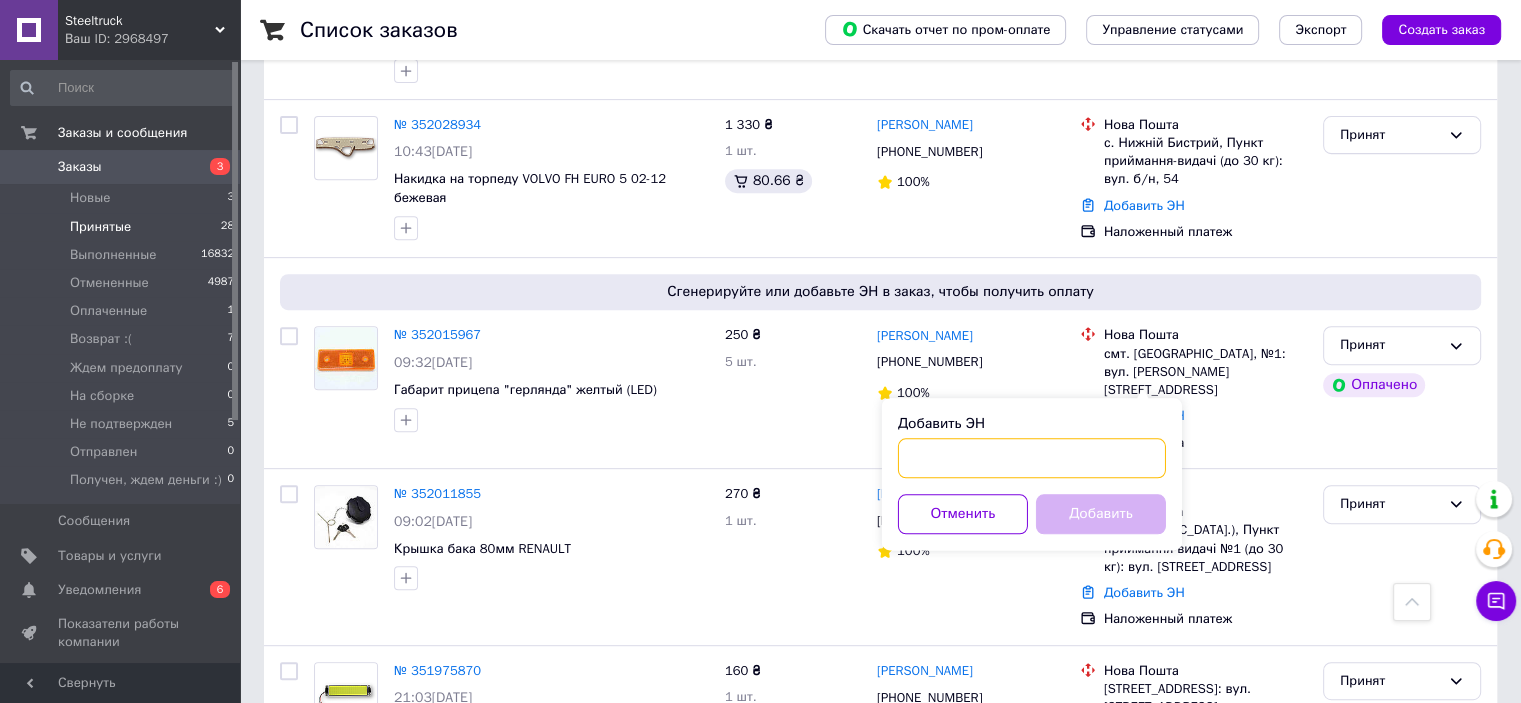 paste on "20451202954577" 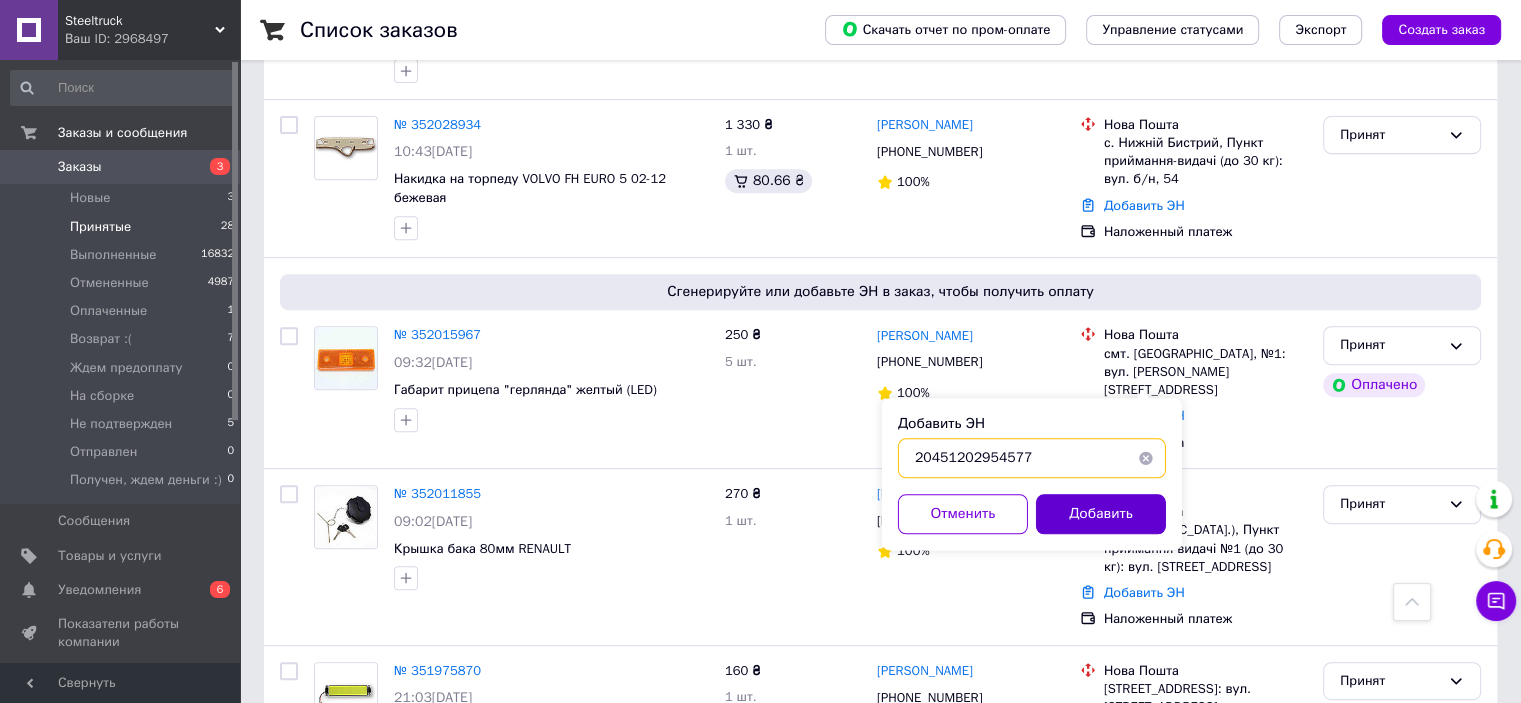 type on "20451202954577" 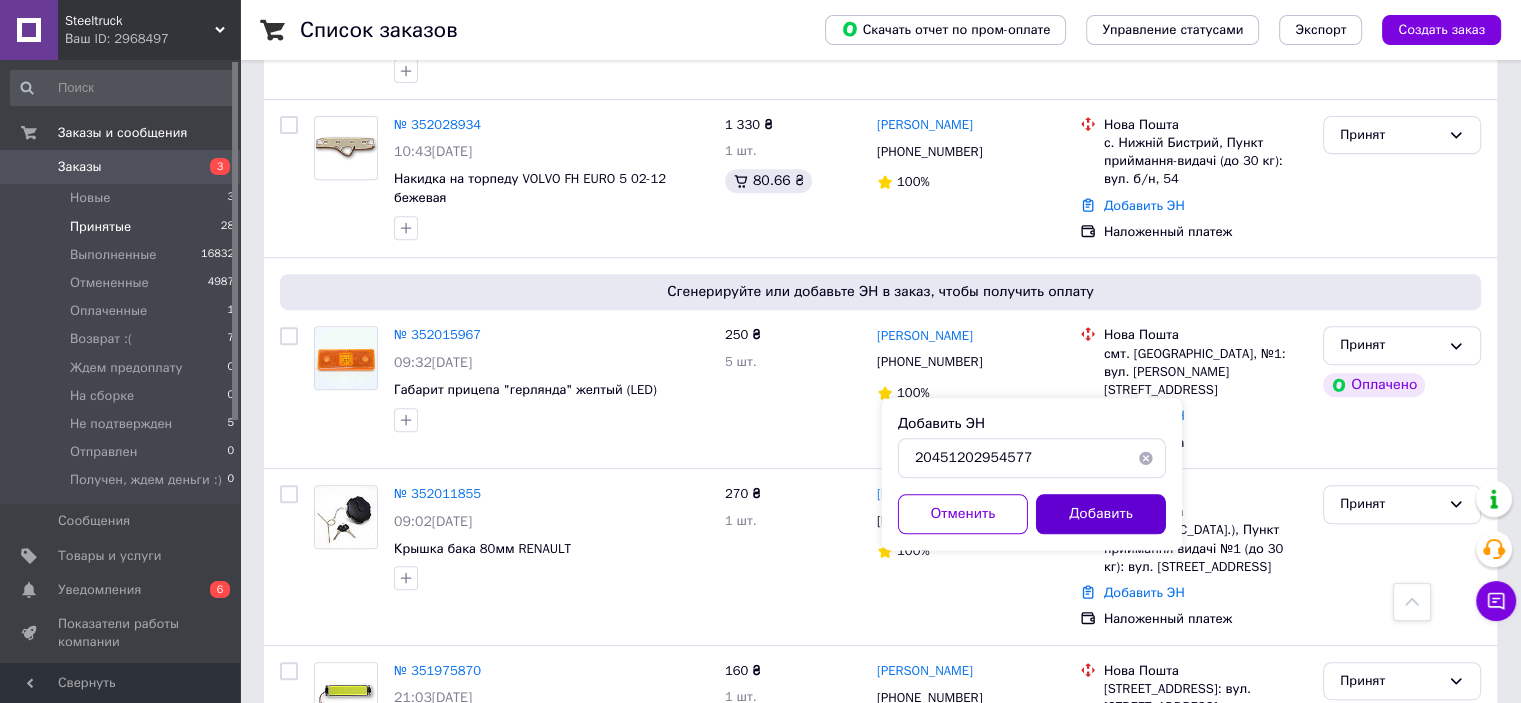 click on "Добавить" at bounding box center [1101, 514] 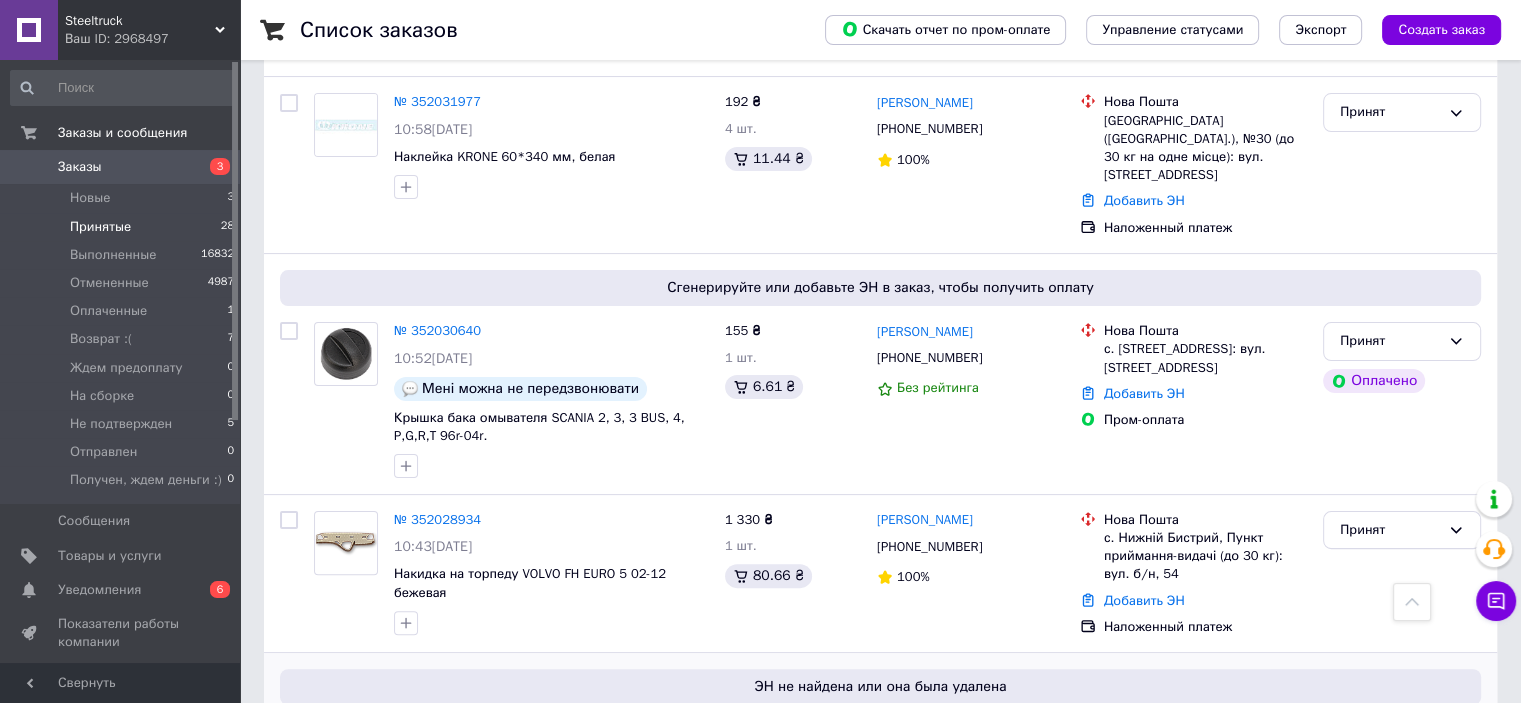 scroll, scrollTop: 397, scrollLeft: 0, axis: vertical 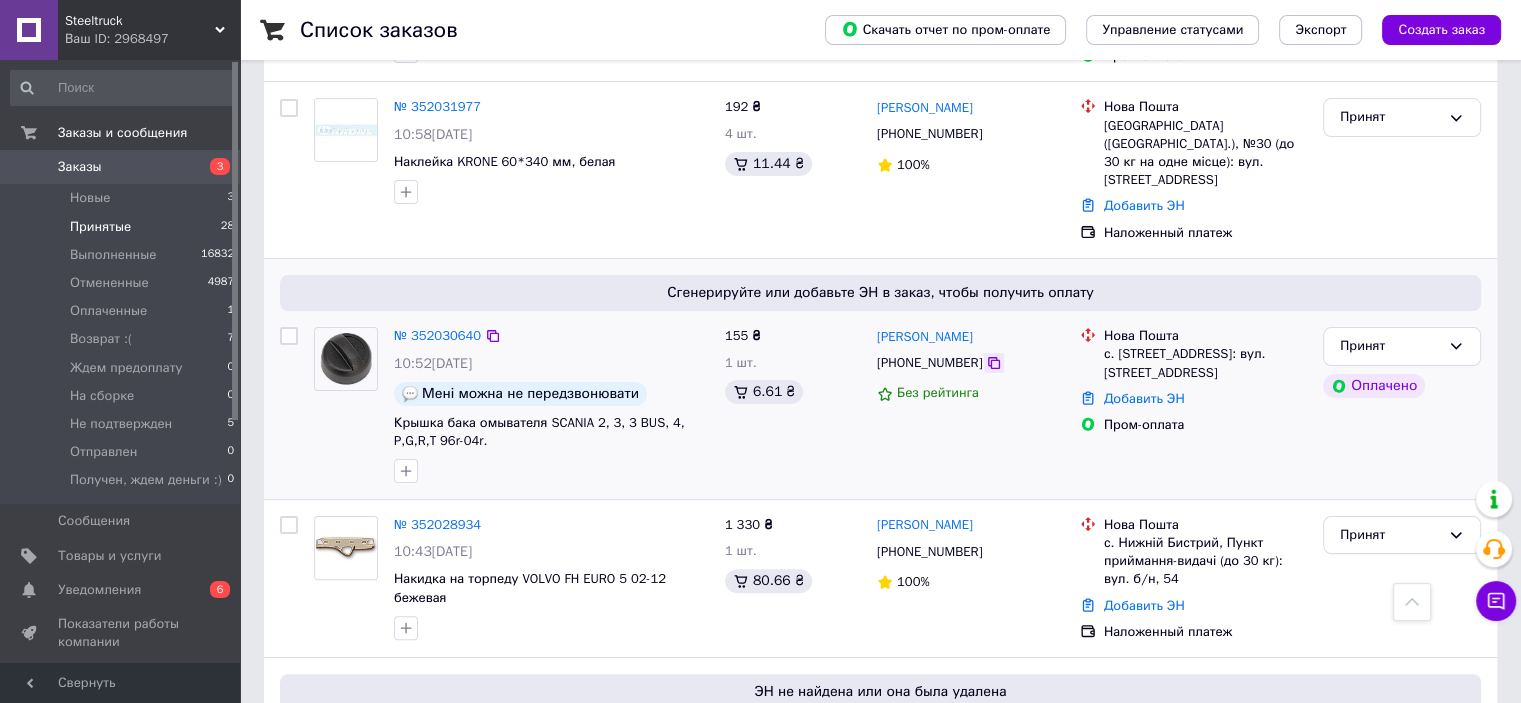 click 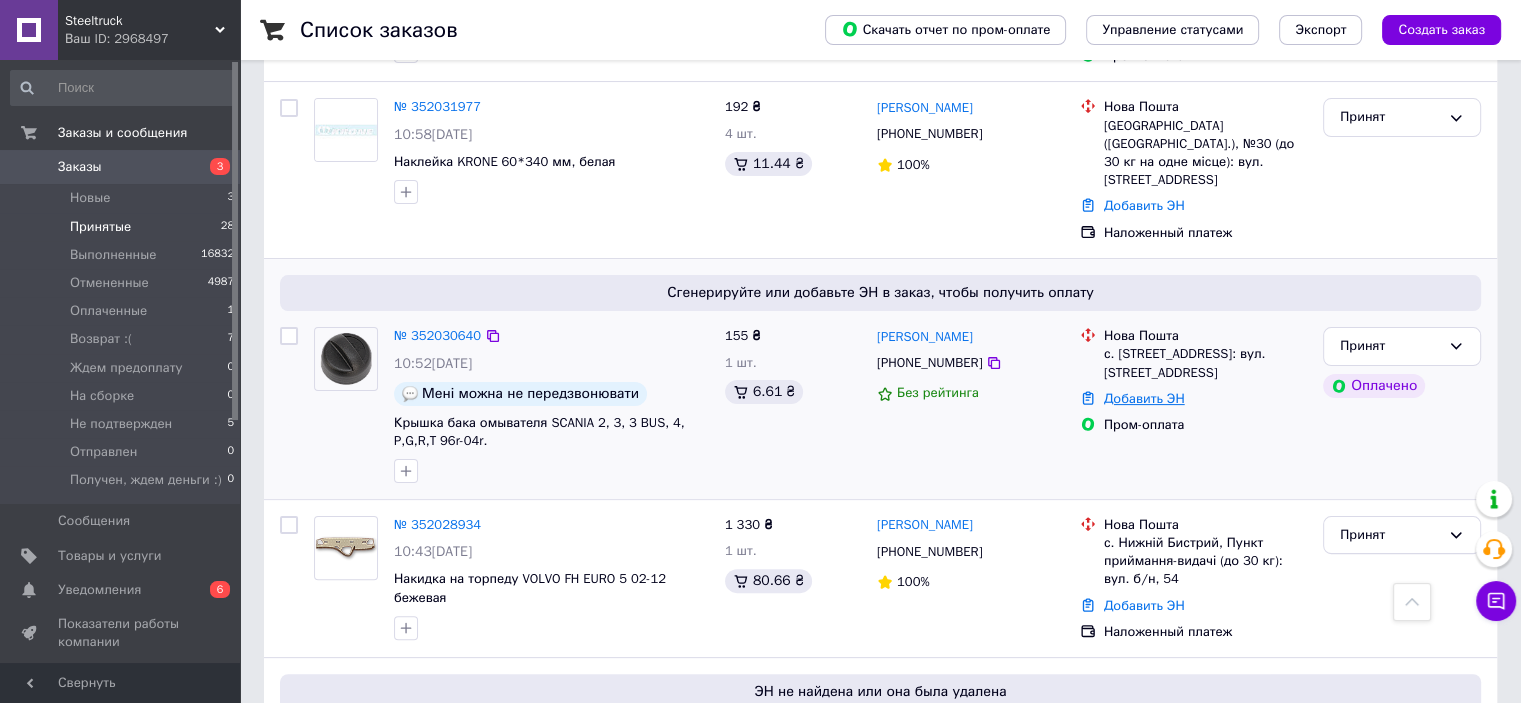 click on "Добавить ЭН" at bounding box center [1144, 398] 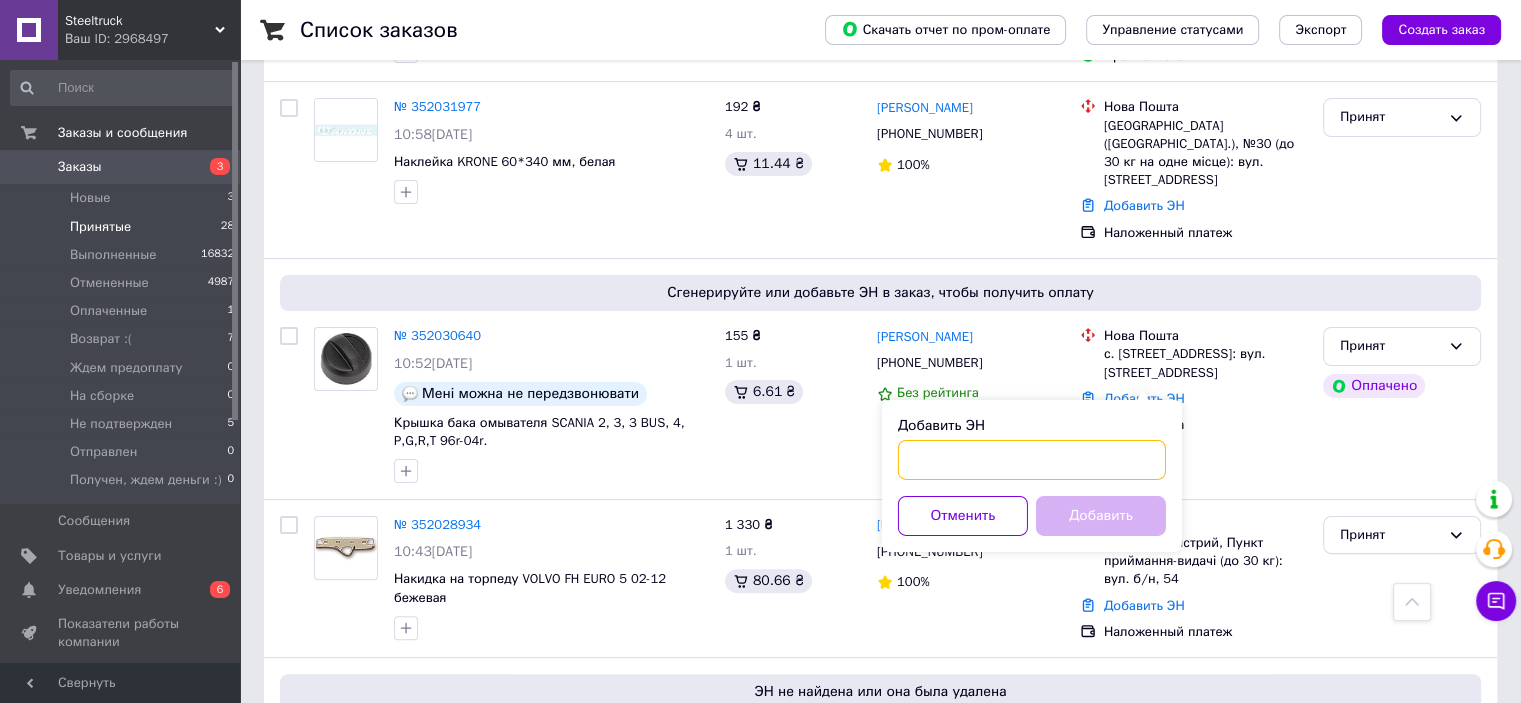 paste on "20451202962926" 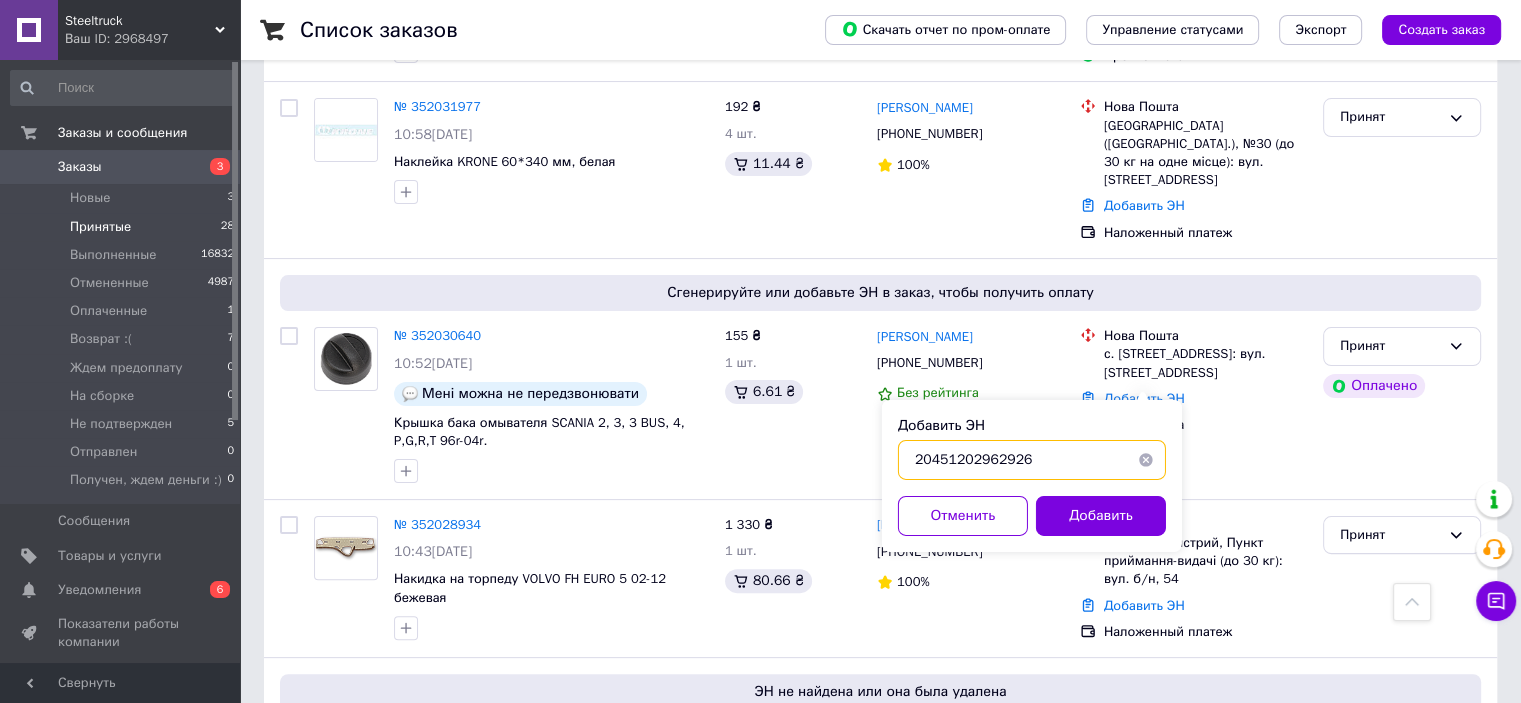 type on "20451202962926" 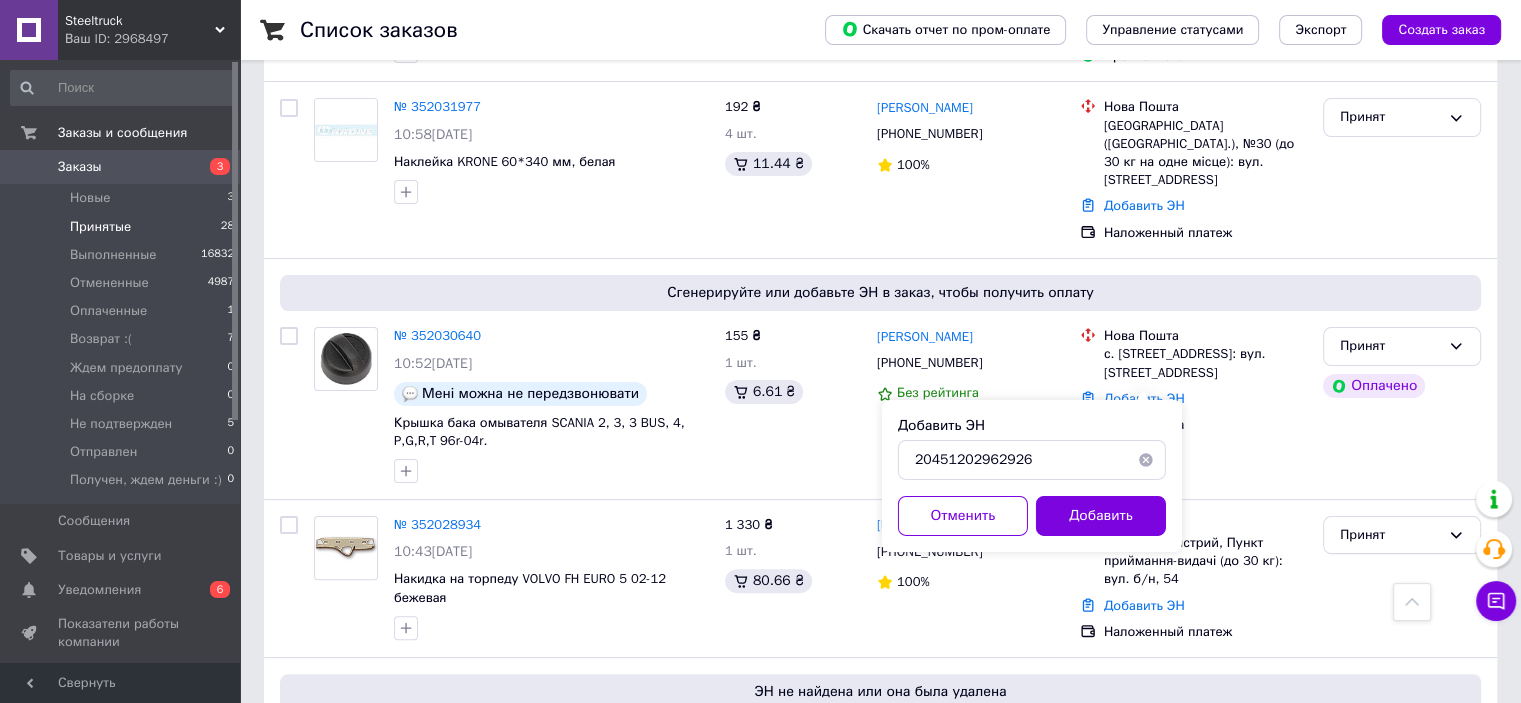 click on "Добавить" at bounding box center [1101, 516] 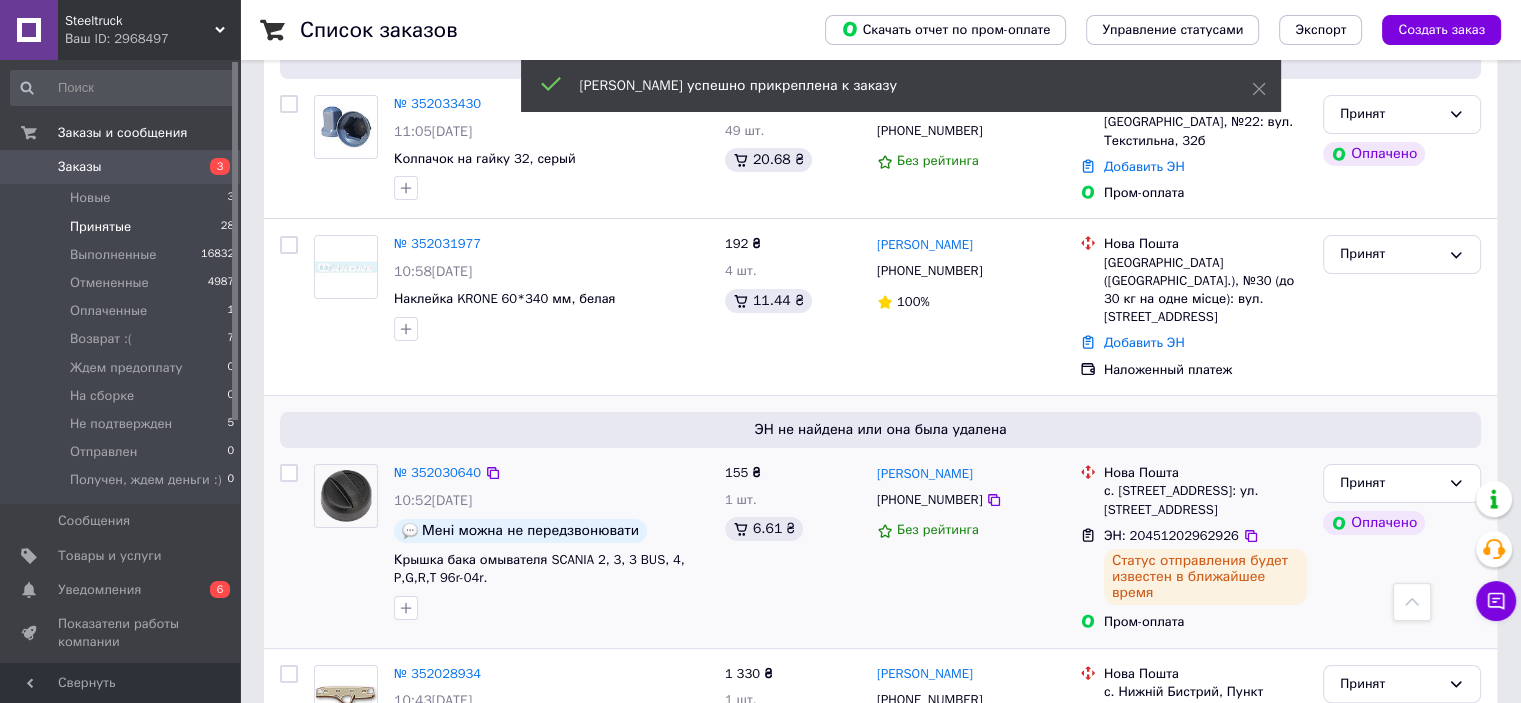 scroll, scrollTop: 97, scrollLeft: 0, axis: vertical 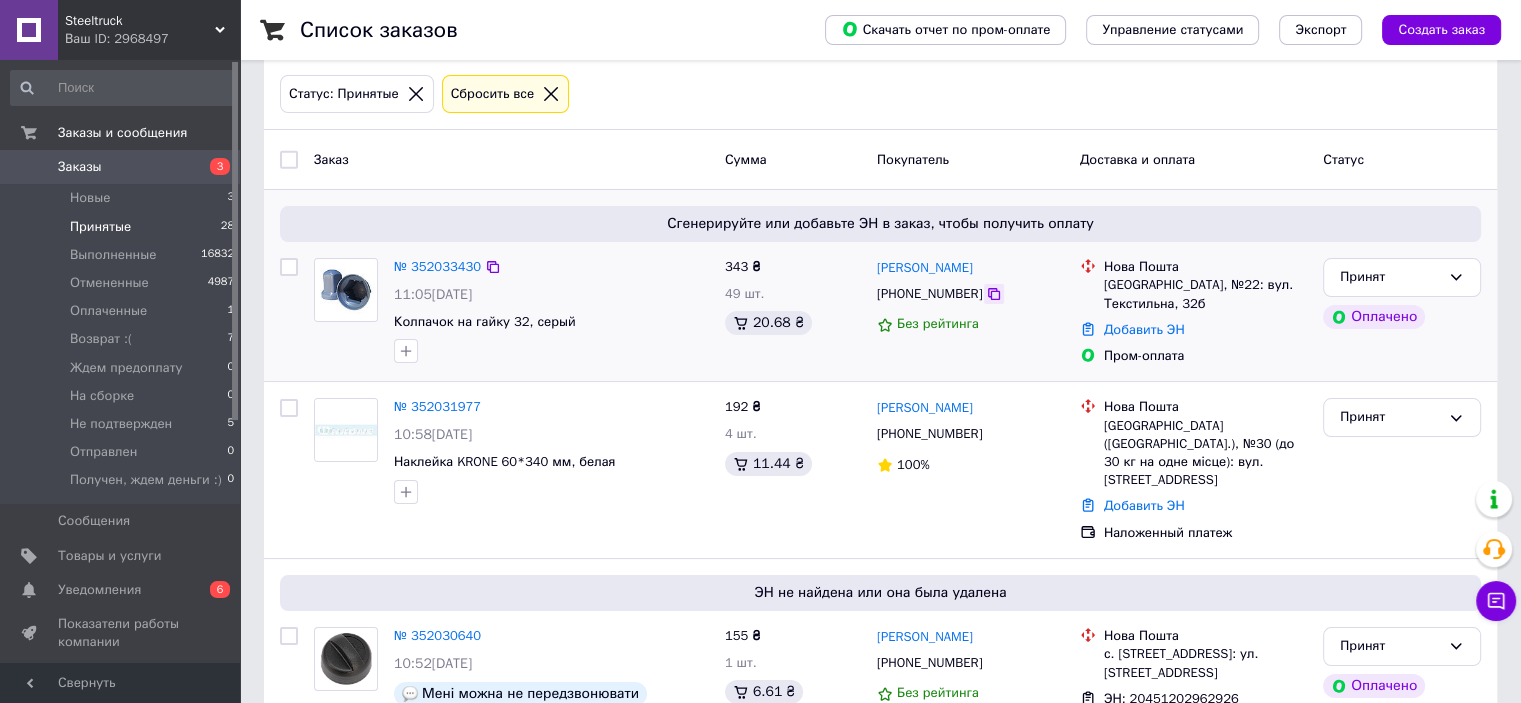 click 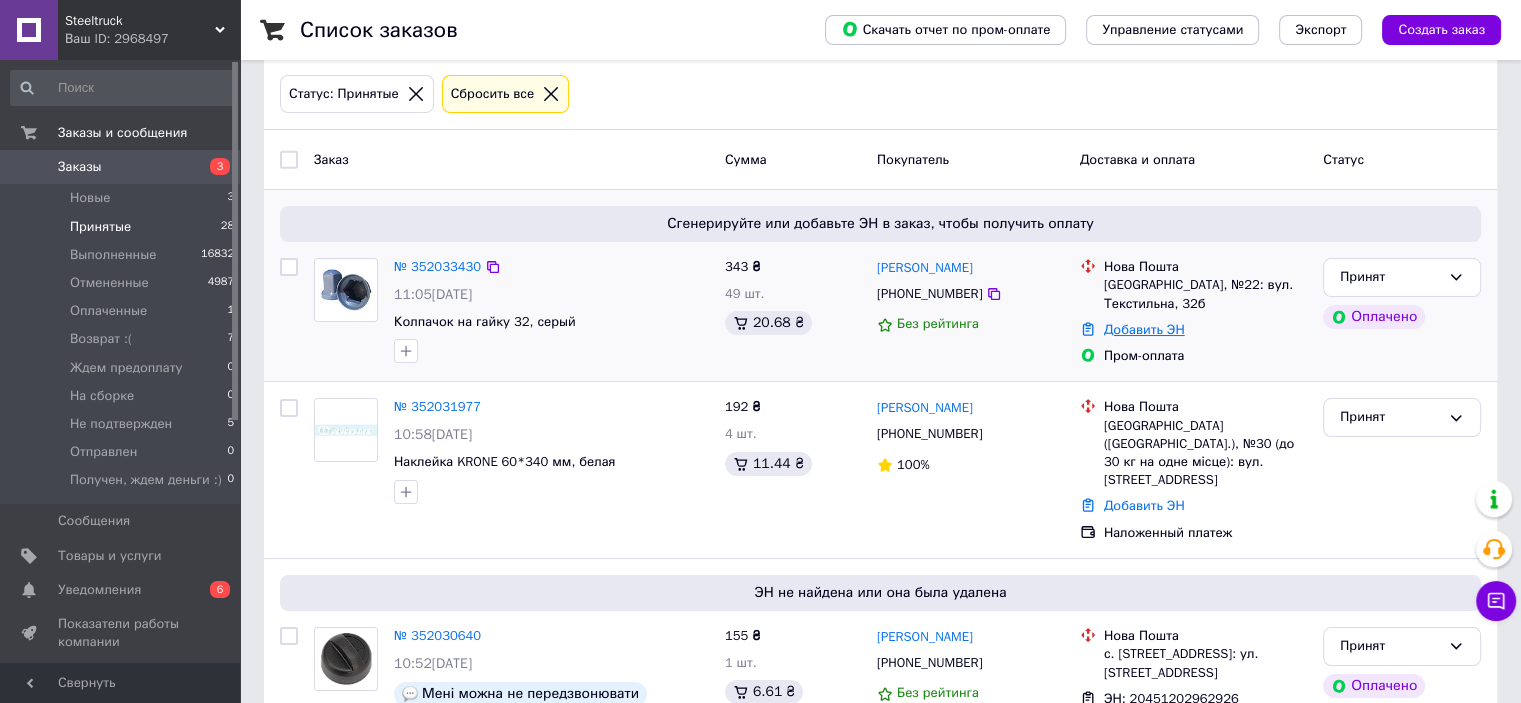 click on "Добавить ЭН" at bounding box center [1144, 329] 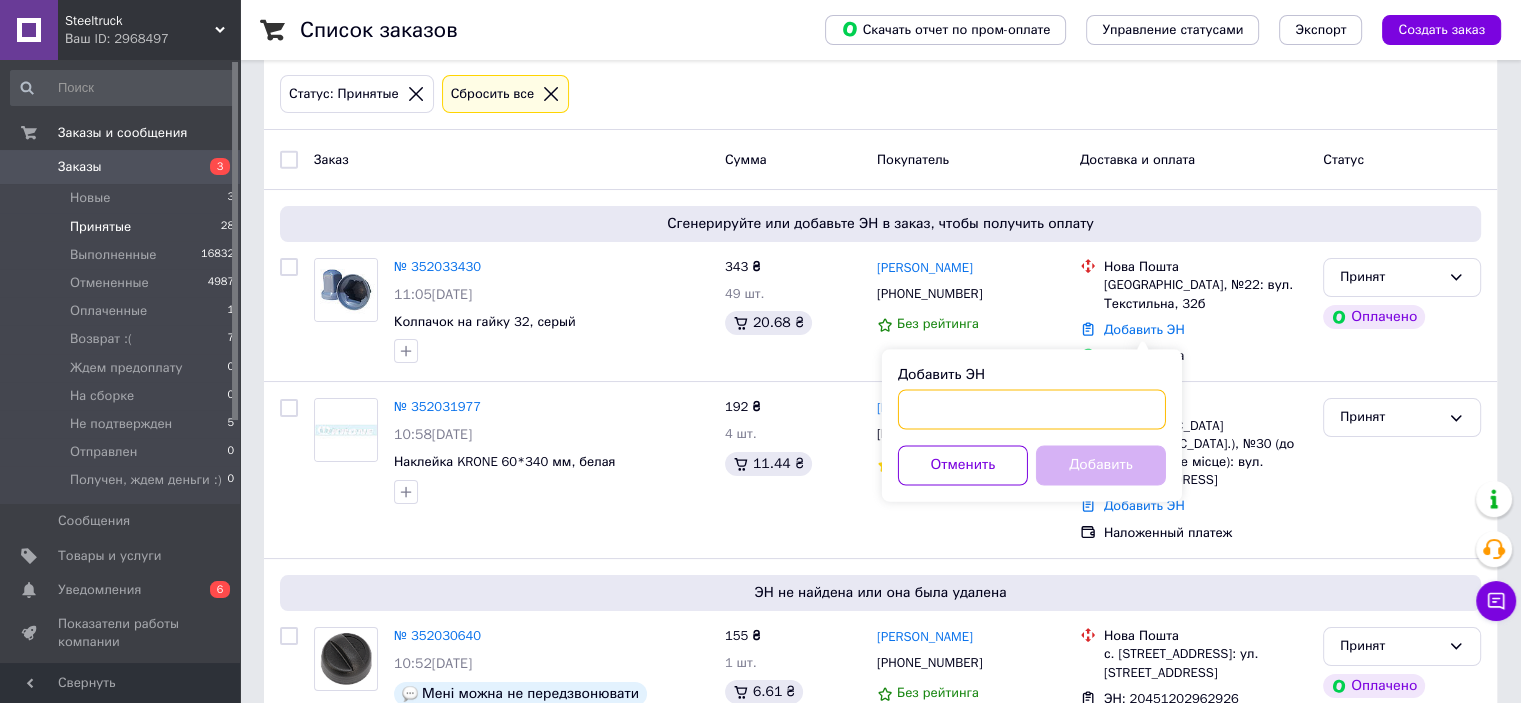 paste on "20451203044004" 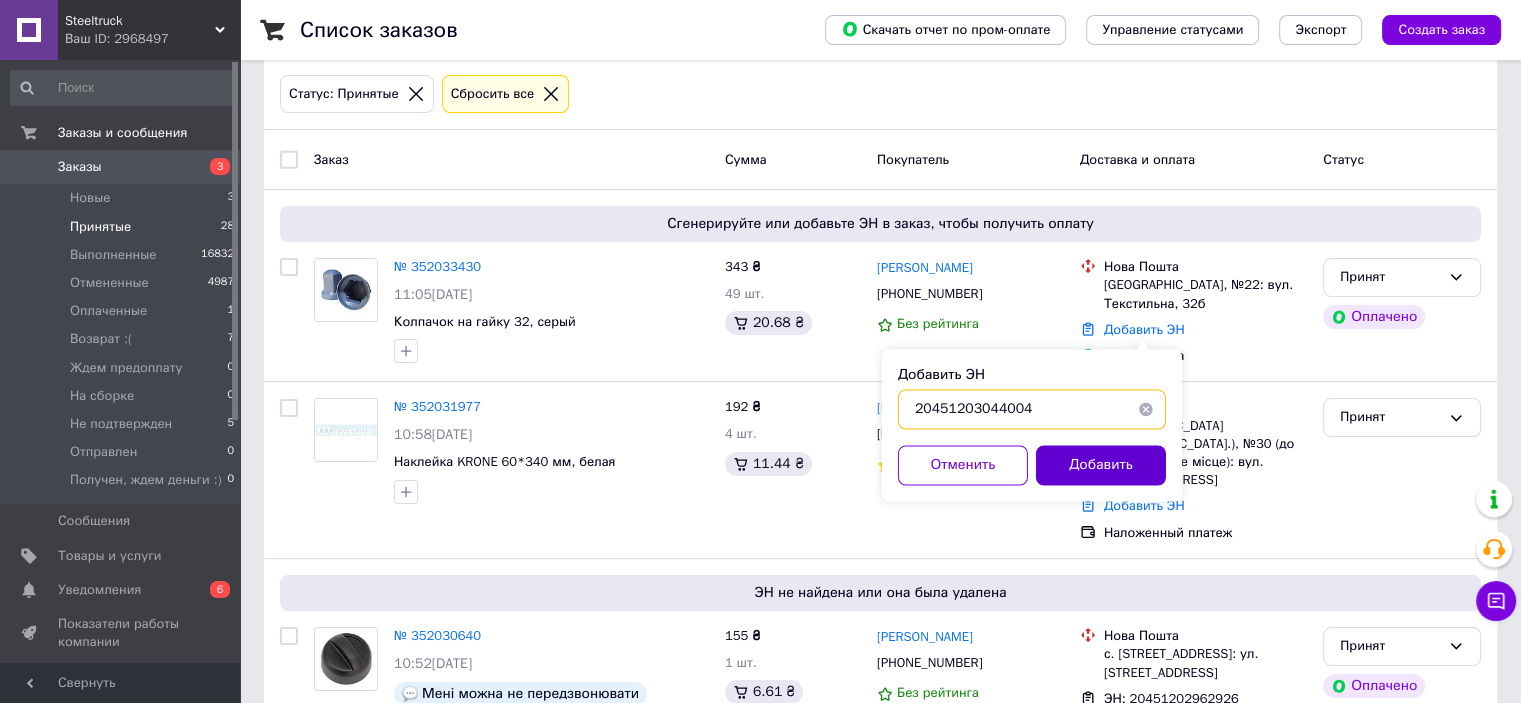 type on "20451203044004" 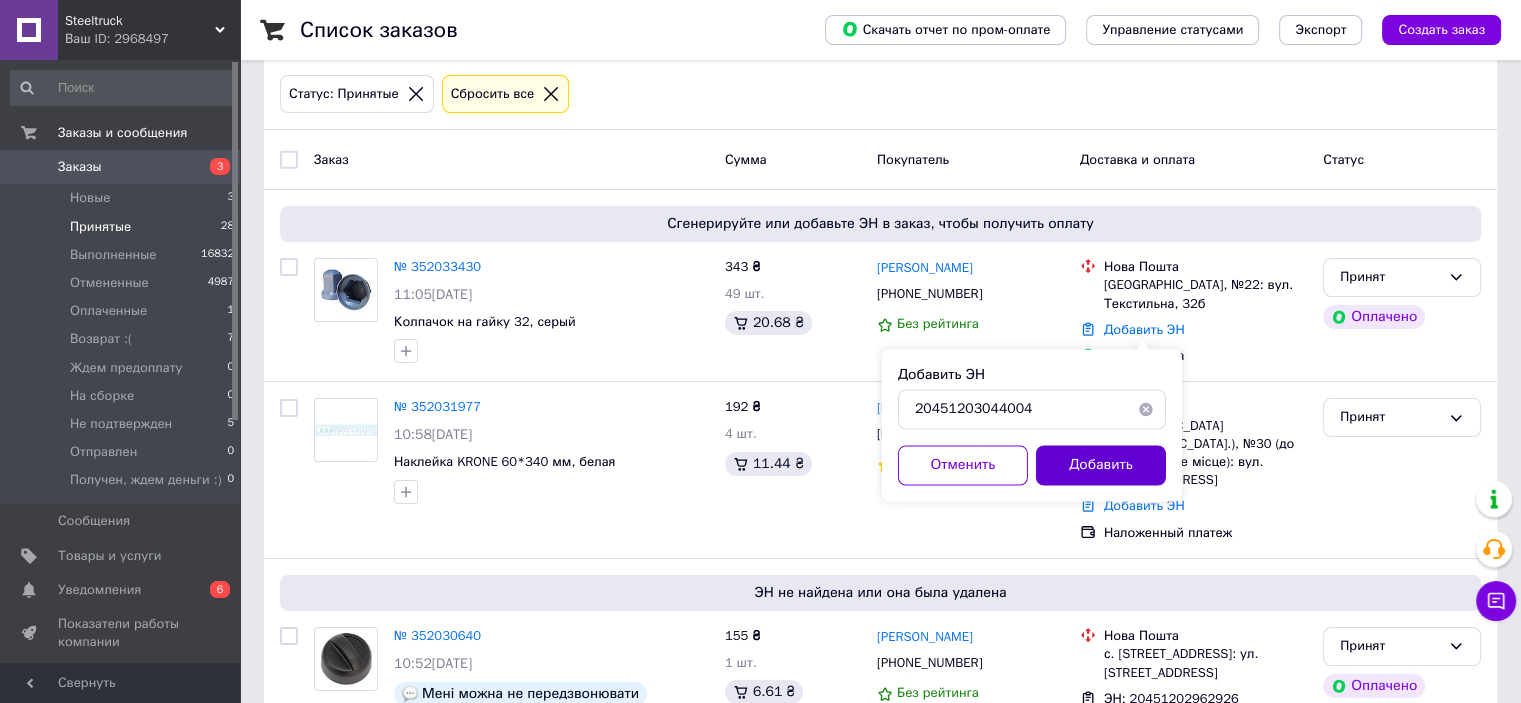 click on "Добавить" at bounding box center [1101, 465] 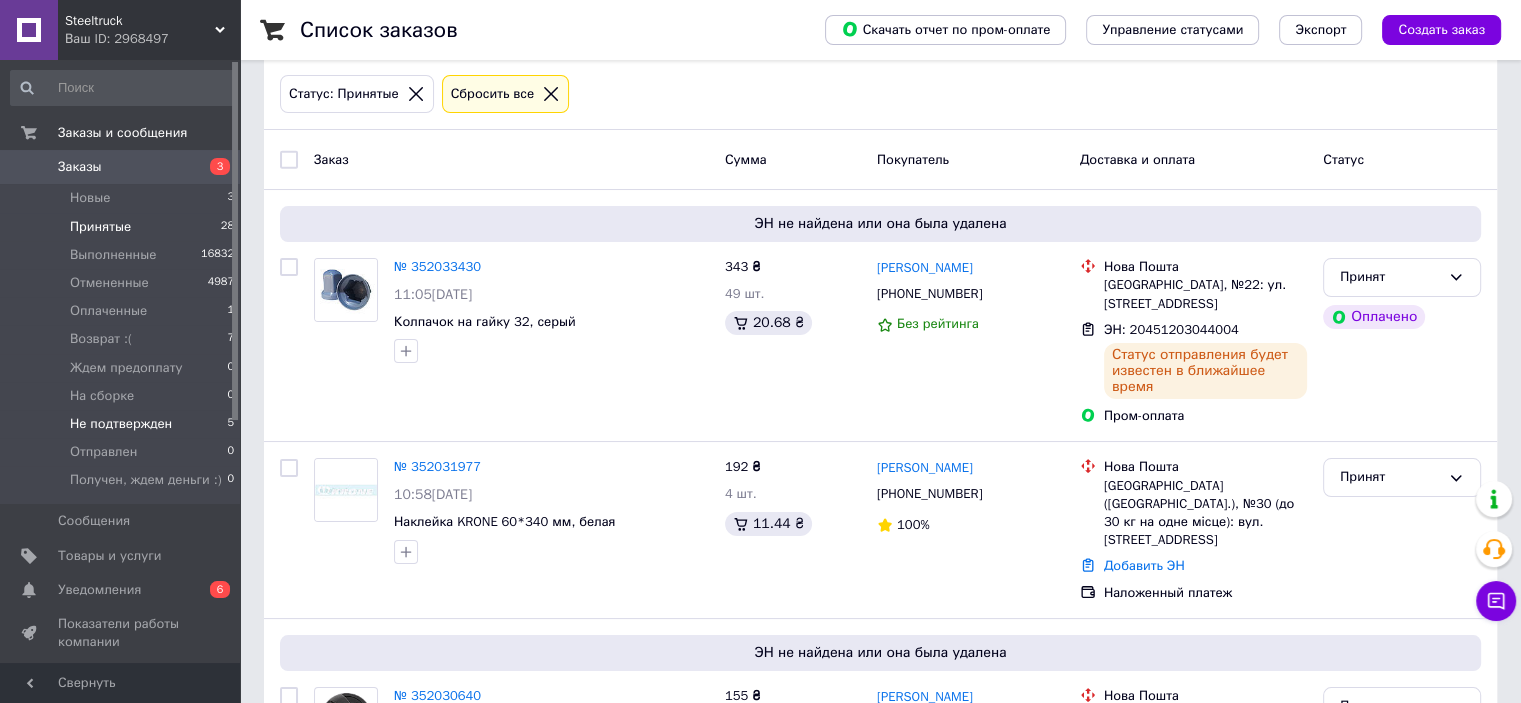 click on "Не подтвержден" at bounding box center (121, 424) 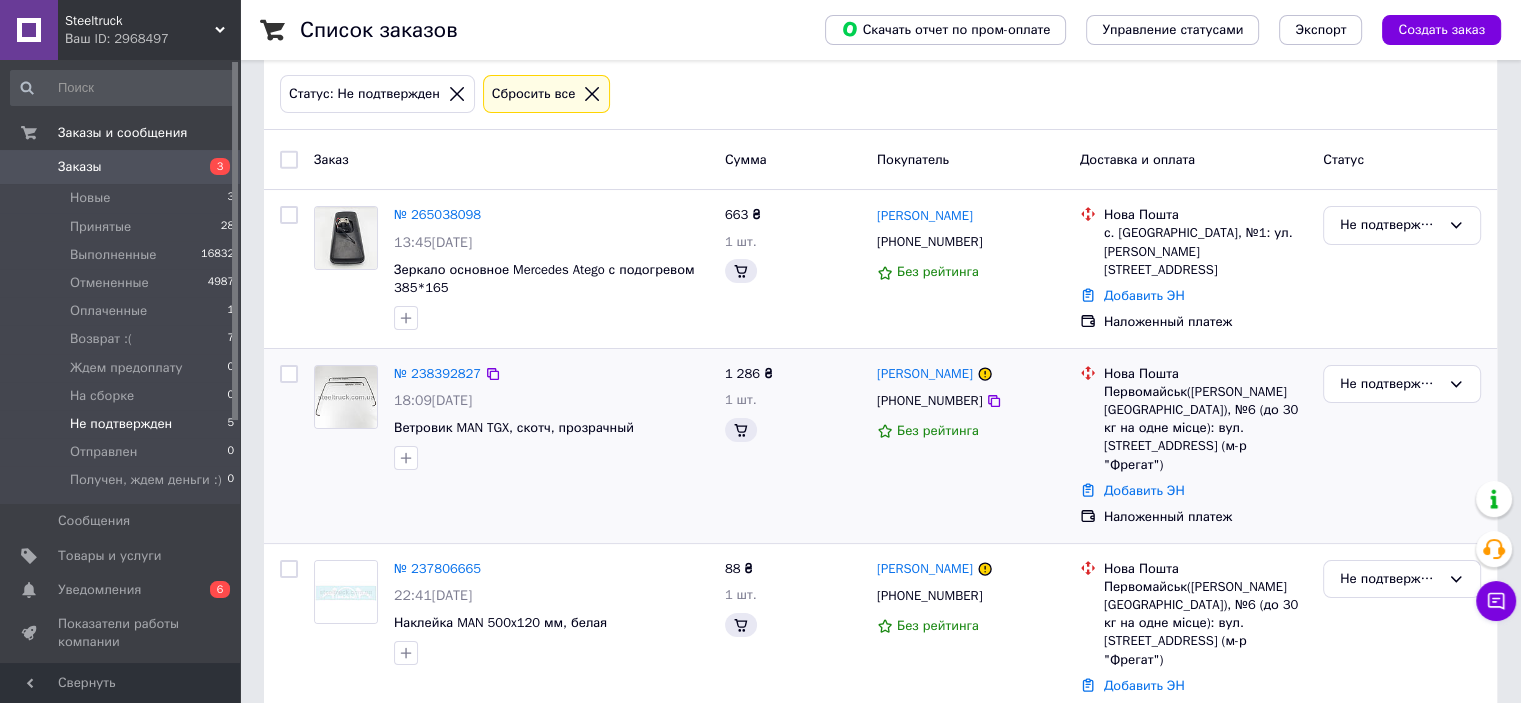 scroll, scrollTop: 0, scrollLeft: 0, axis: both 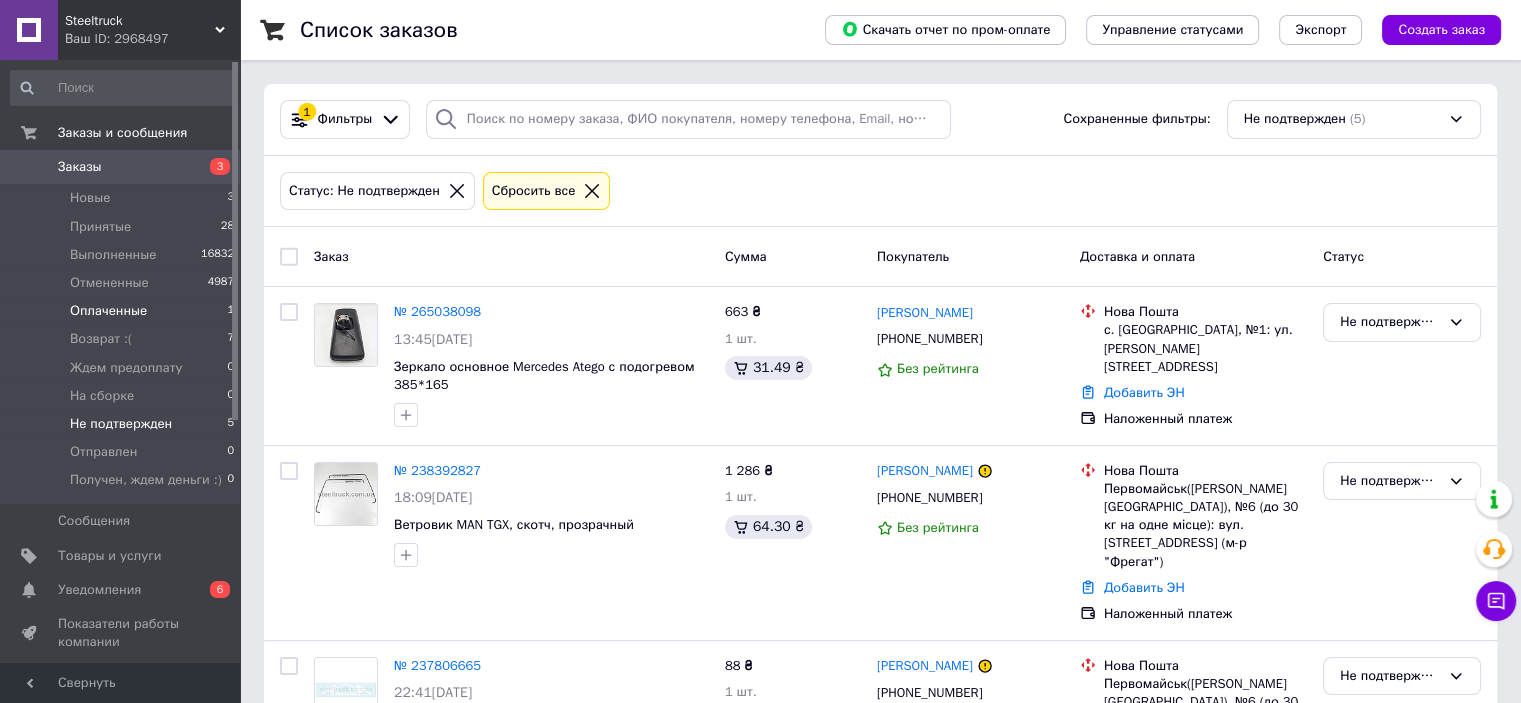 click on "Оплаченные 1" at bounding box center (123, 311) 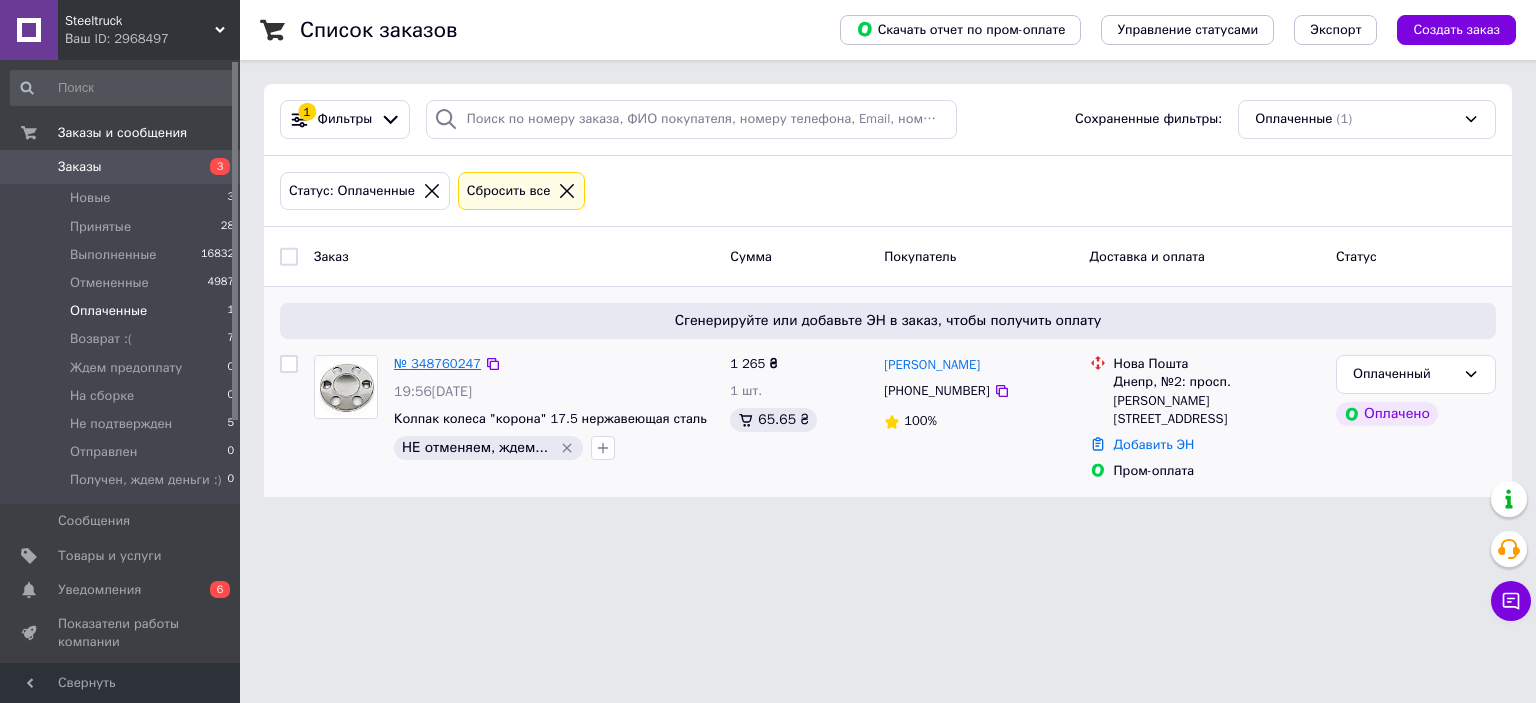 click on "№ 348760247" at bounding box center (437, 363) 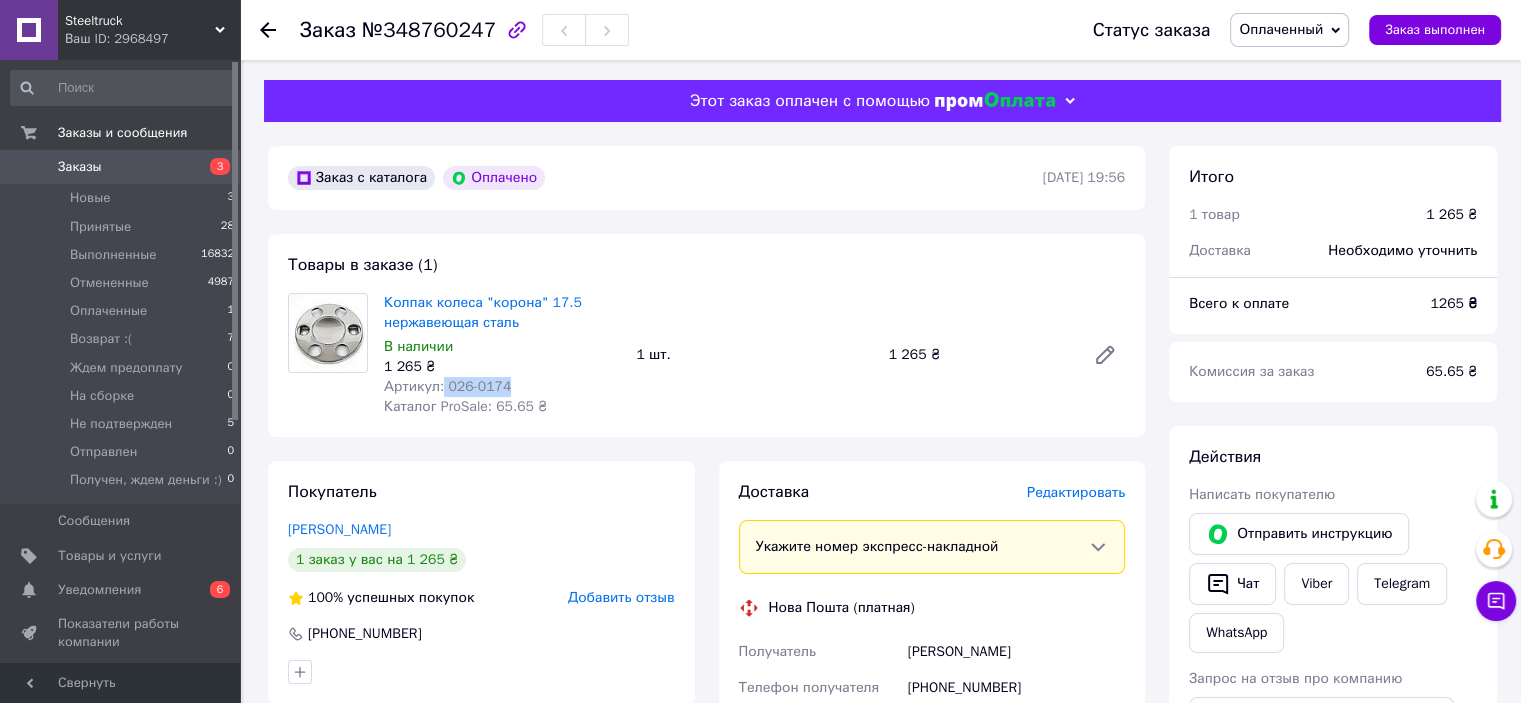 drag, startPoint x: 509, startPoint y: 394, endPoint x: 440, endPoint y: 387, distance: 69.354164 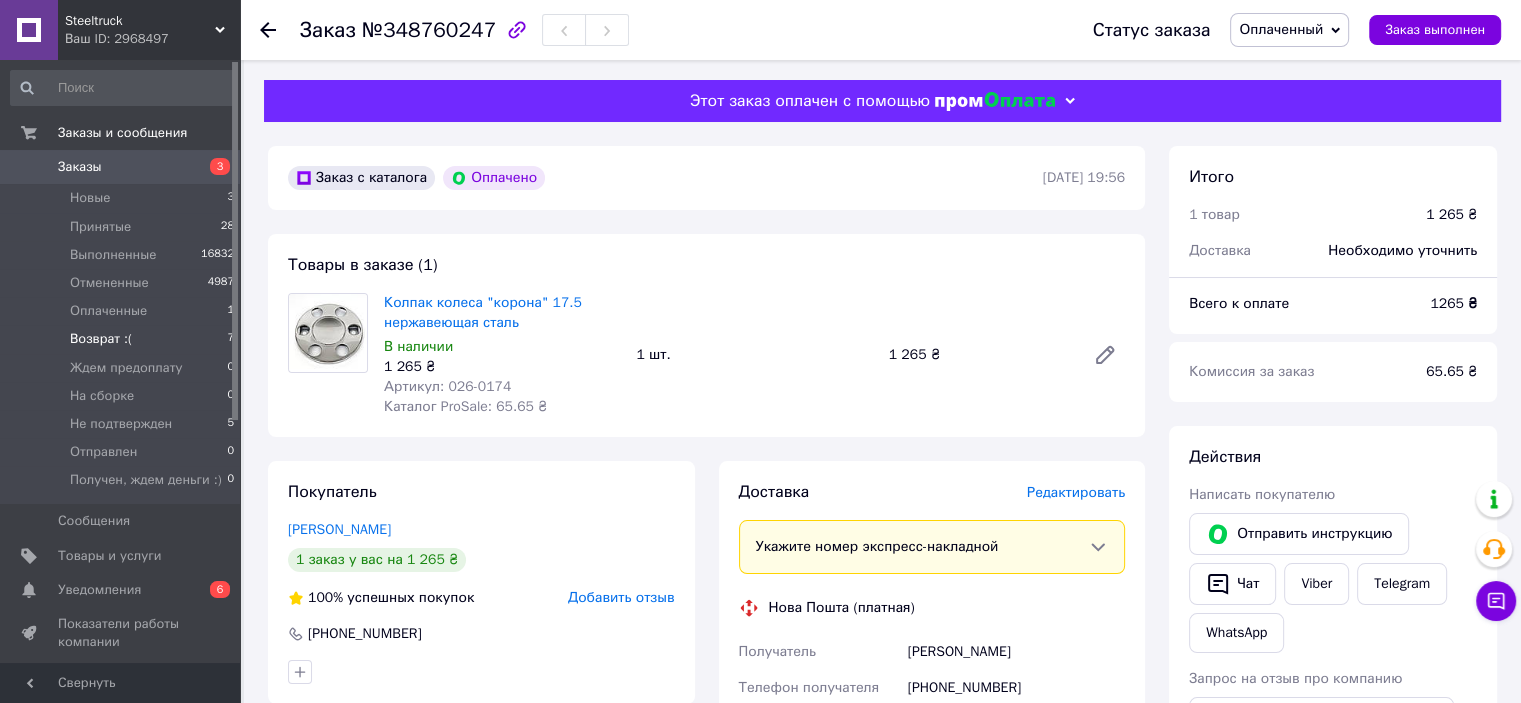 click on "Возврат :( 7" at bounding box center [123, 339] 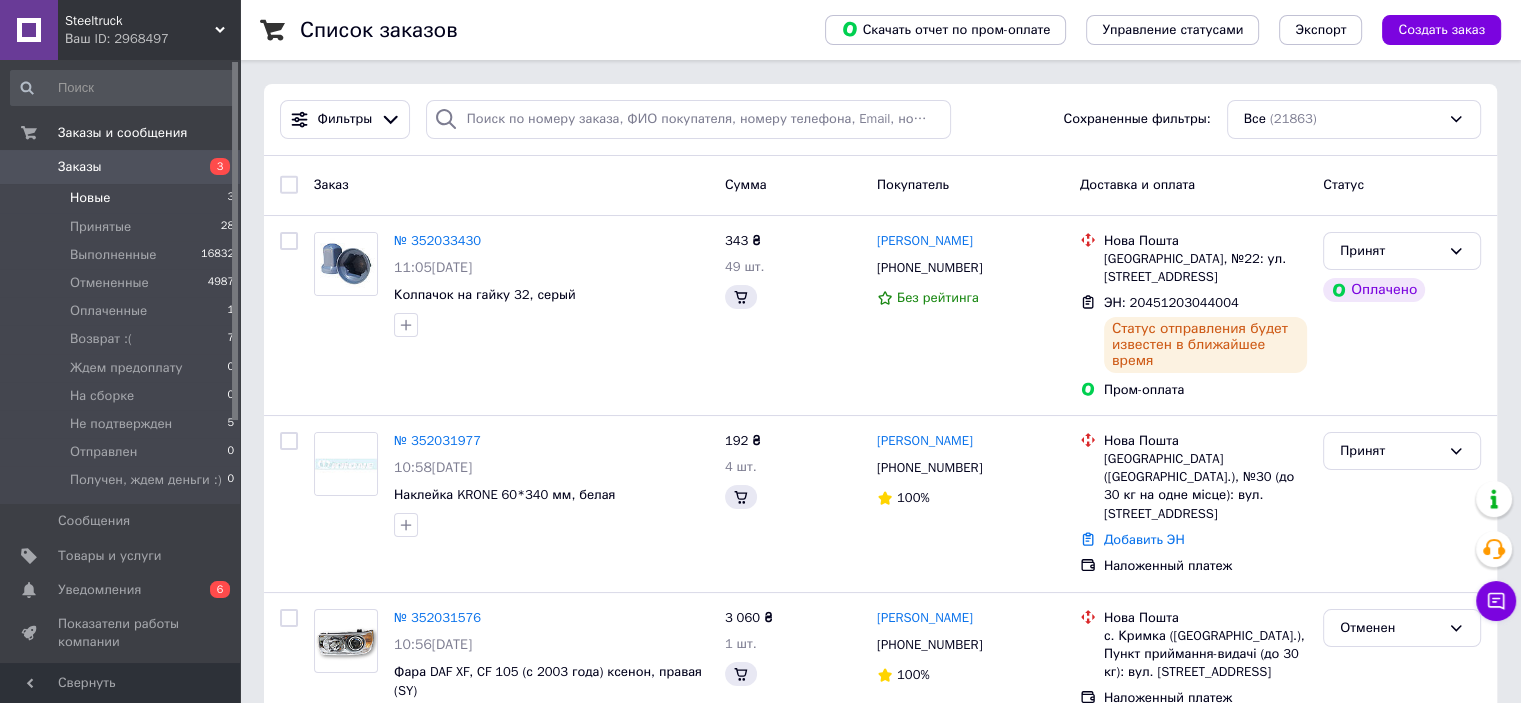 click on "Новые 3" at bounding box center (123, 198) 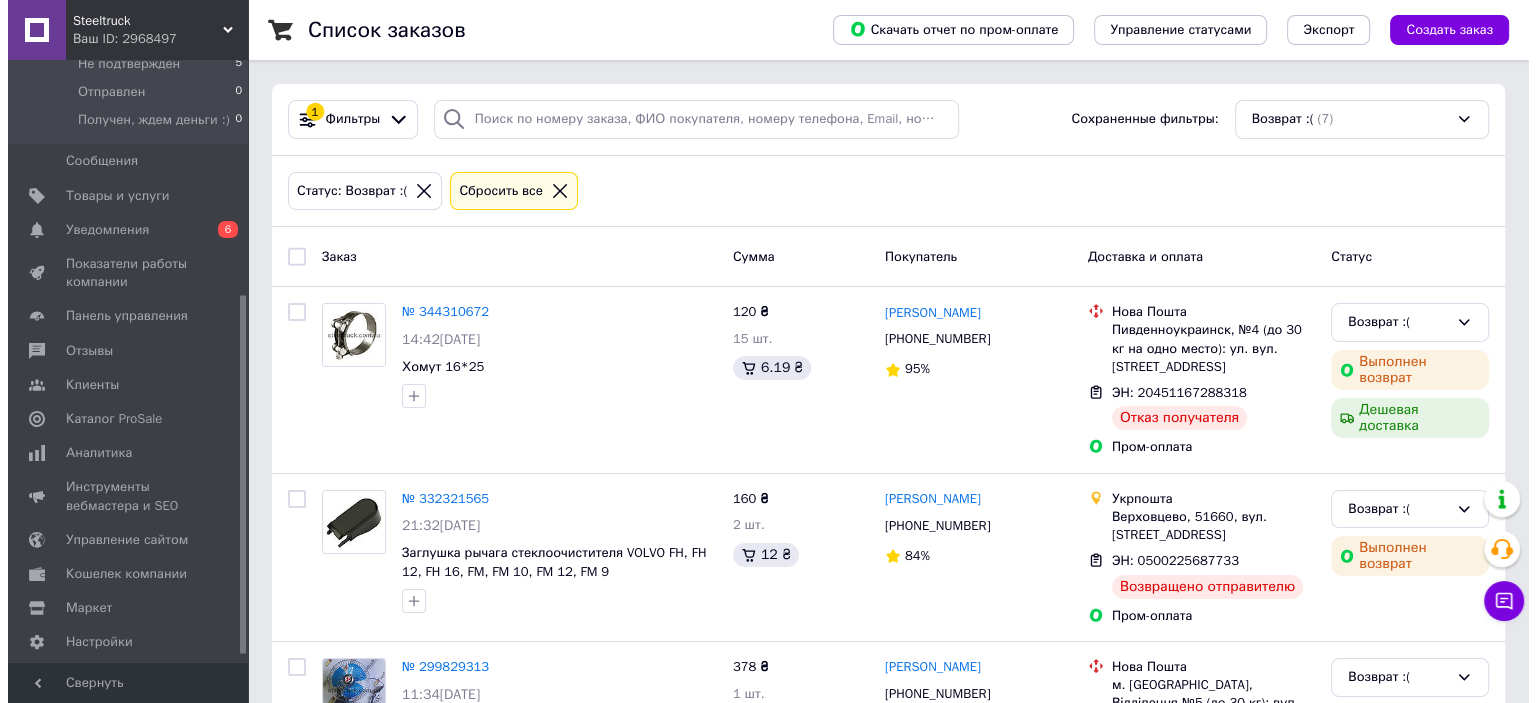 scroll, scrollTop: 408, scrollLeft: 0, axis: vertical 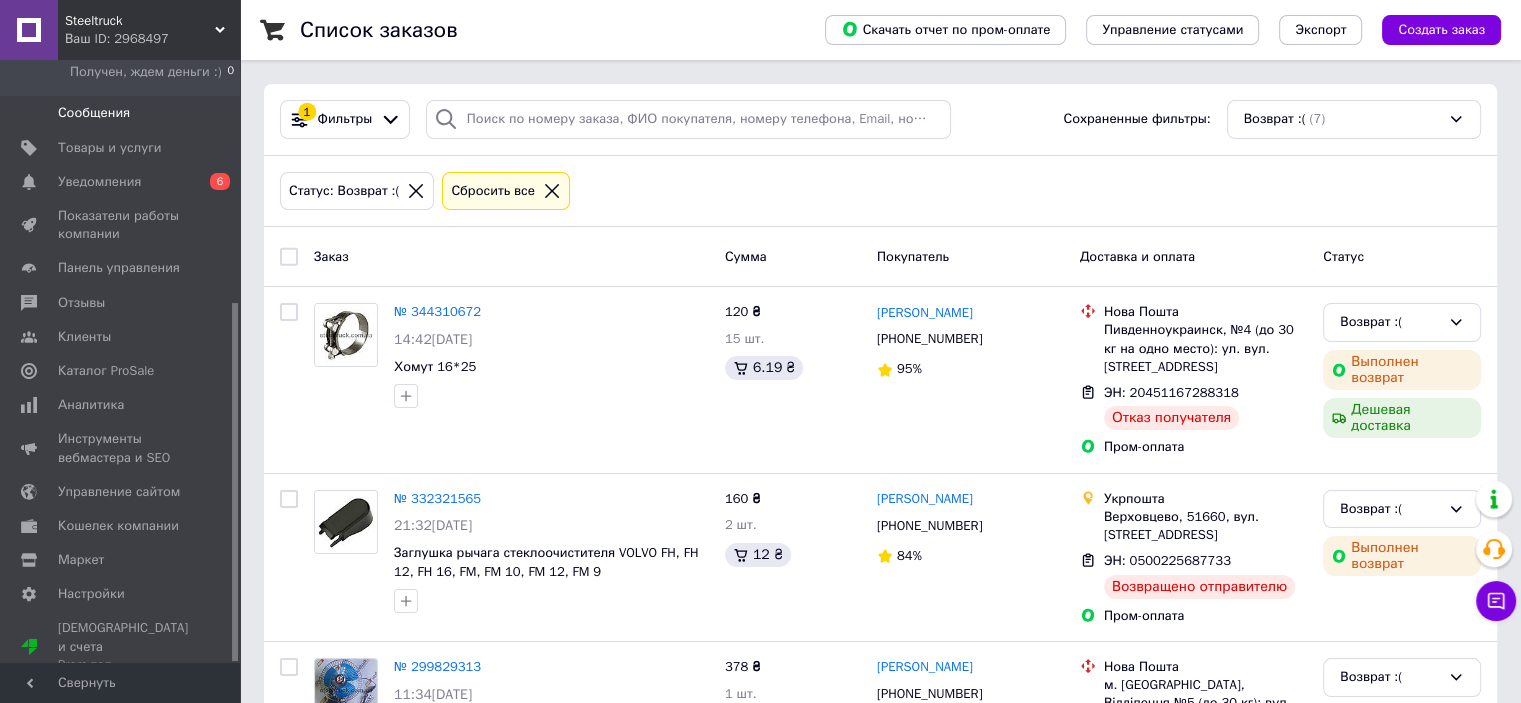 click on "Сообщения" at bounding box center (94, 113) 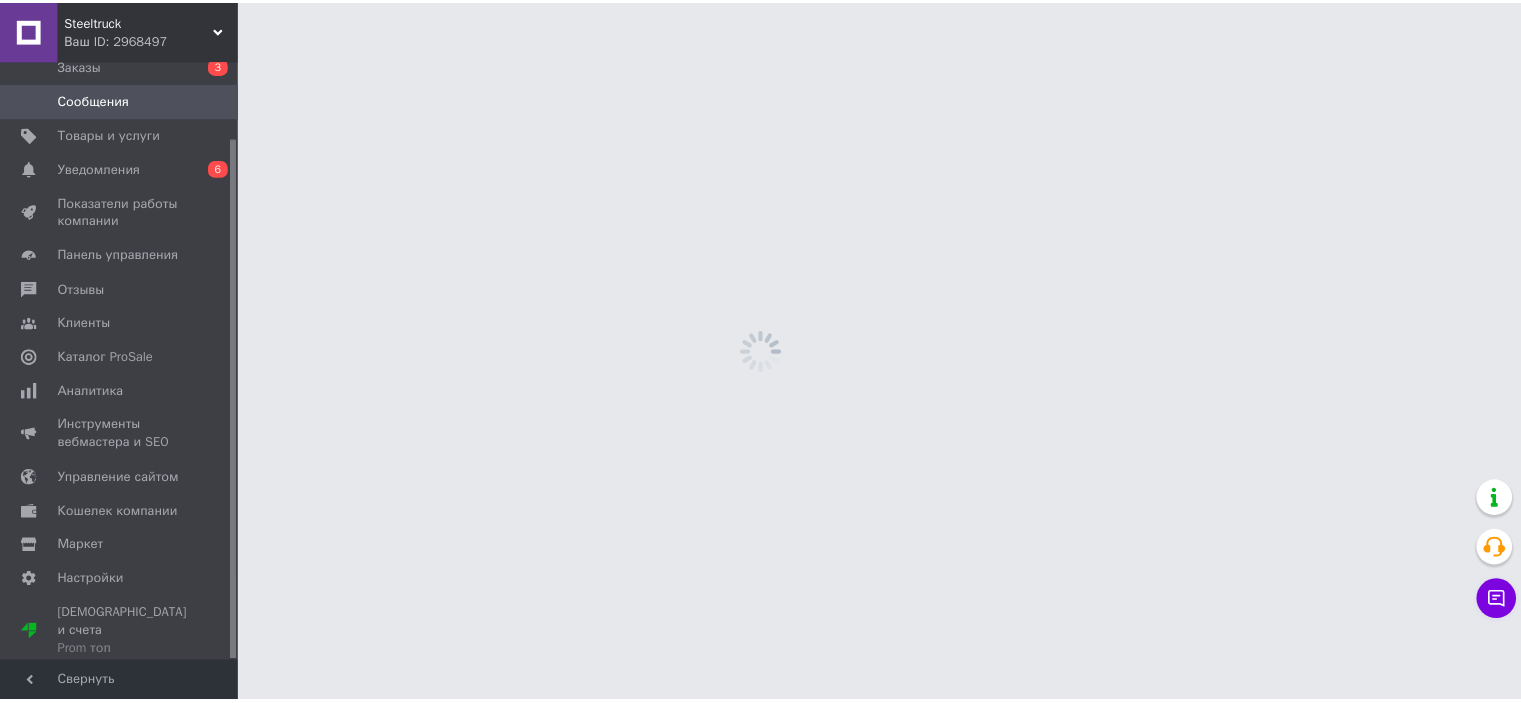 scroll, scrollTop: 88, scrollLeft: 0, axis: vertical 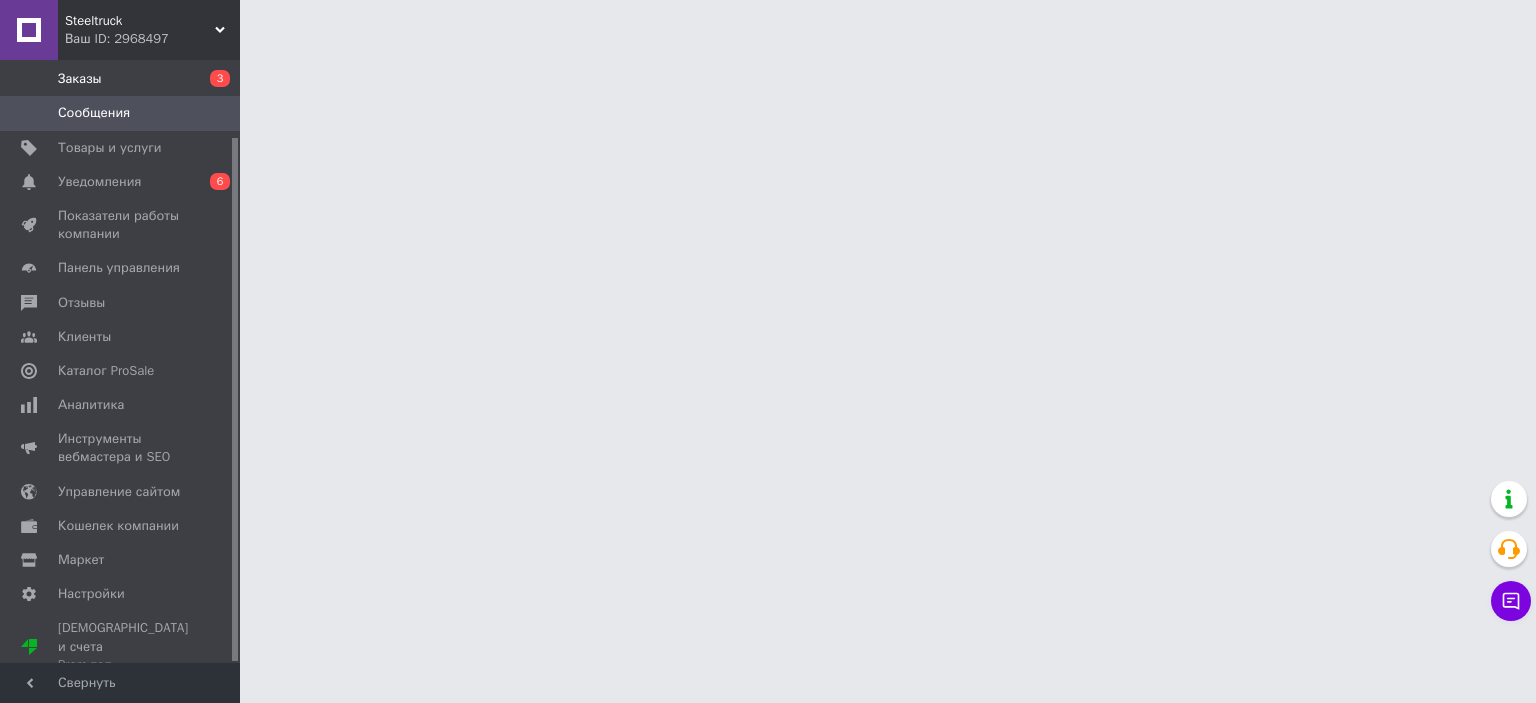 click on "Заказы" at bounding box center (121, 79) 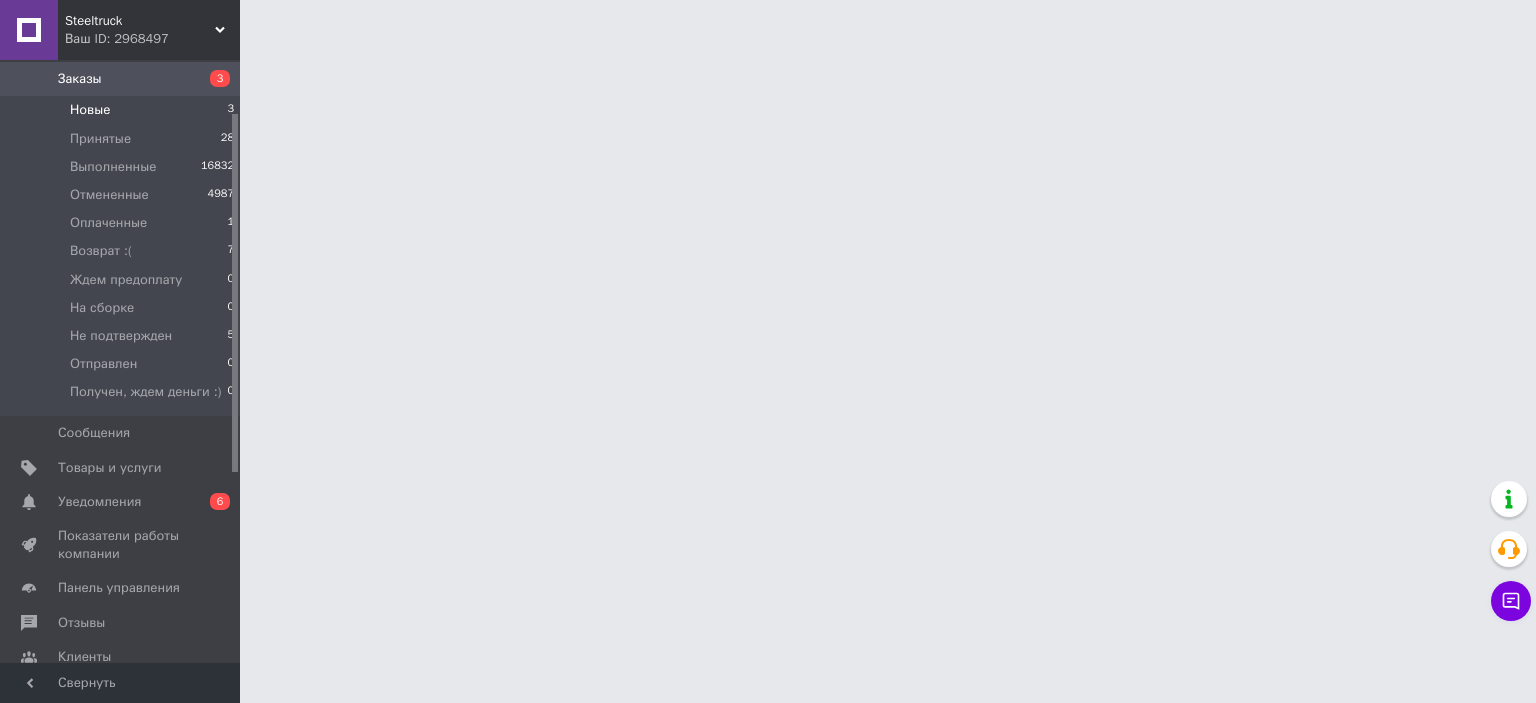 click on "Новые" at bounding box center (90, 110) 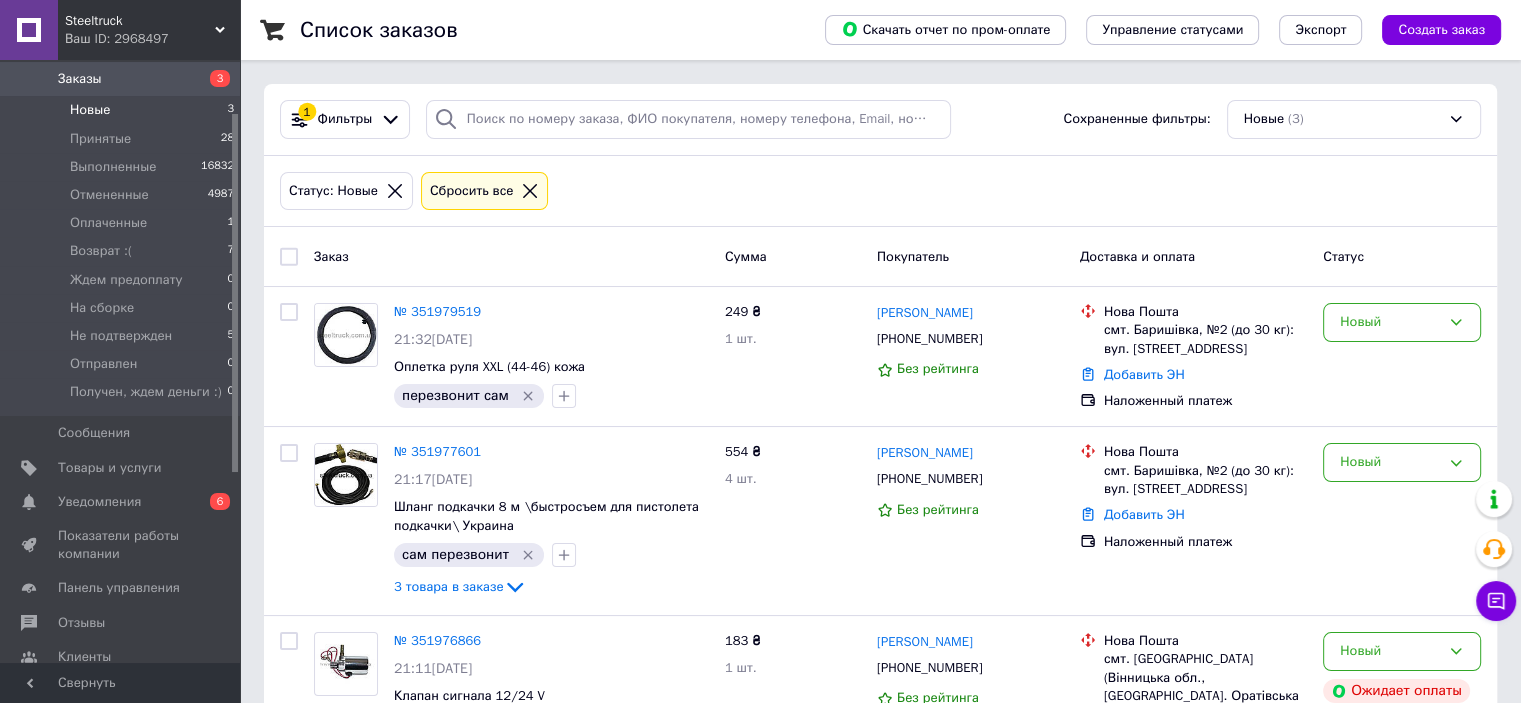 click on "Новые 3" at bounding box center [123, 110] 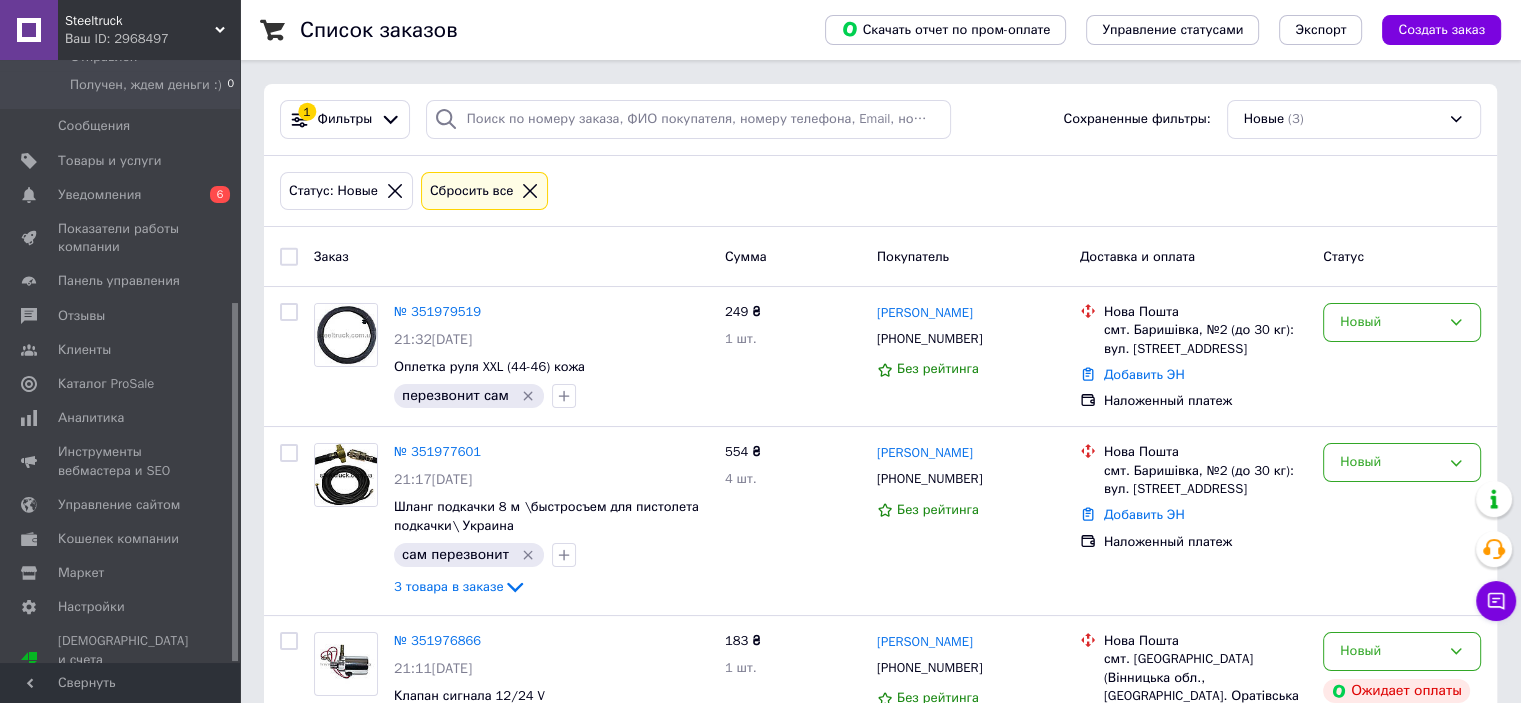 scroll, scrollTop: 408, scrollLeft: 0, axis: vertical 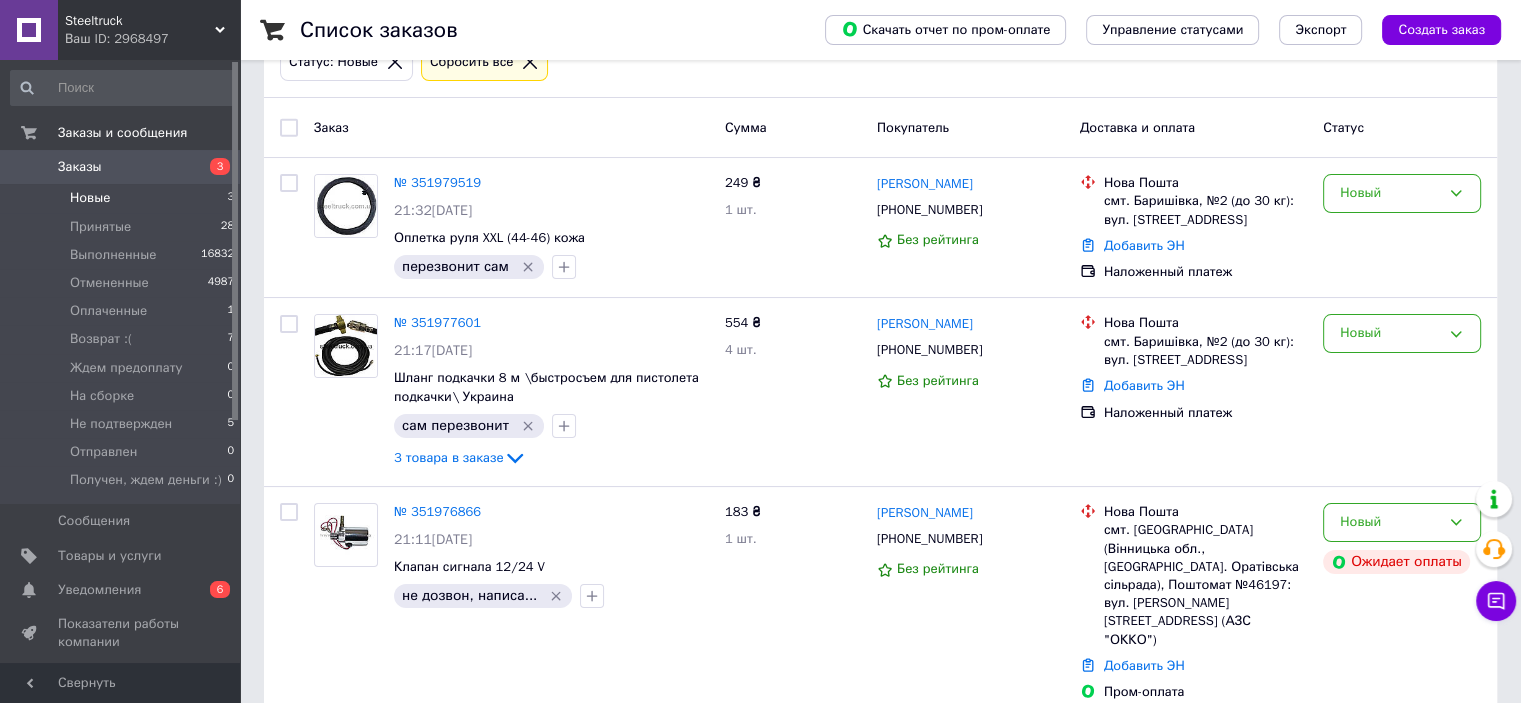 click on "Новые 3" at bounding box center [123, 198] 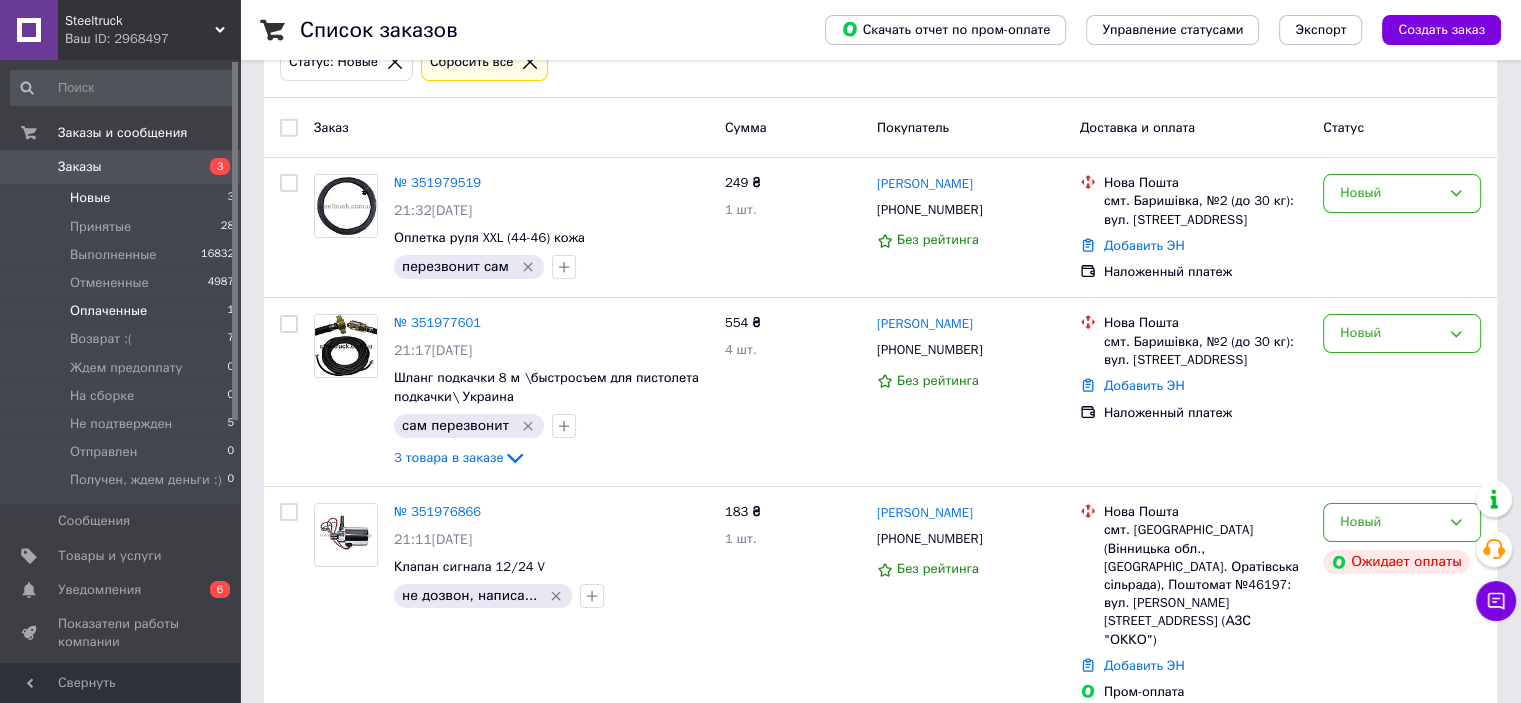 click on "Оплаченные 1" at bounding box center [123, 311] 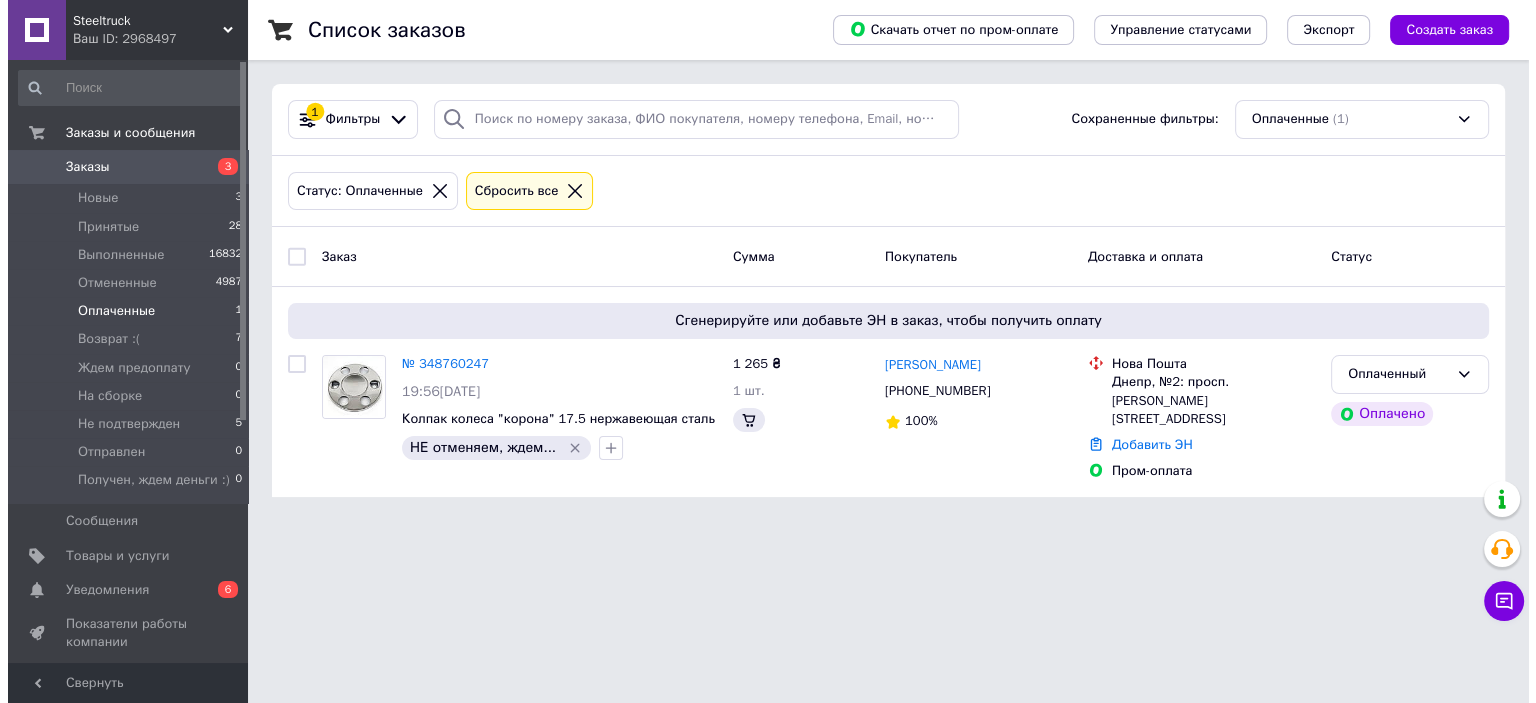 scroll, scrollTop: 0, scrollLeft: 0, axis: both 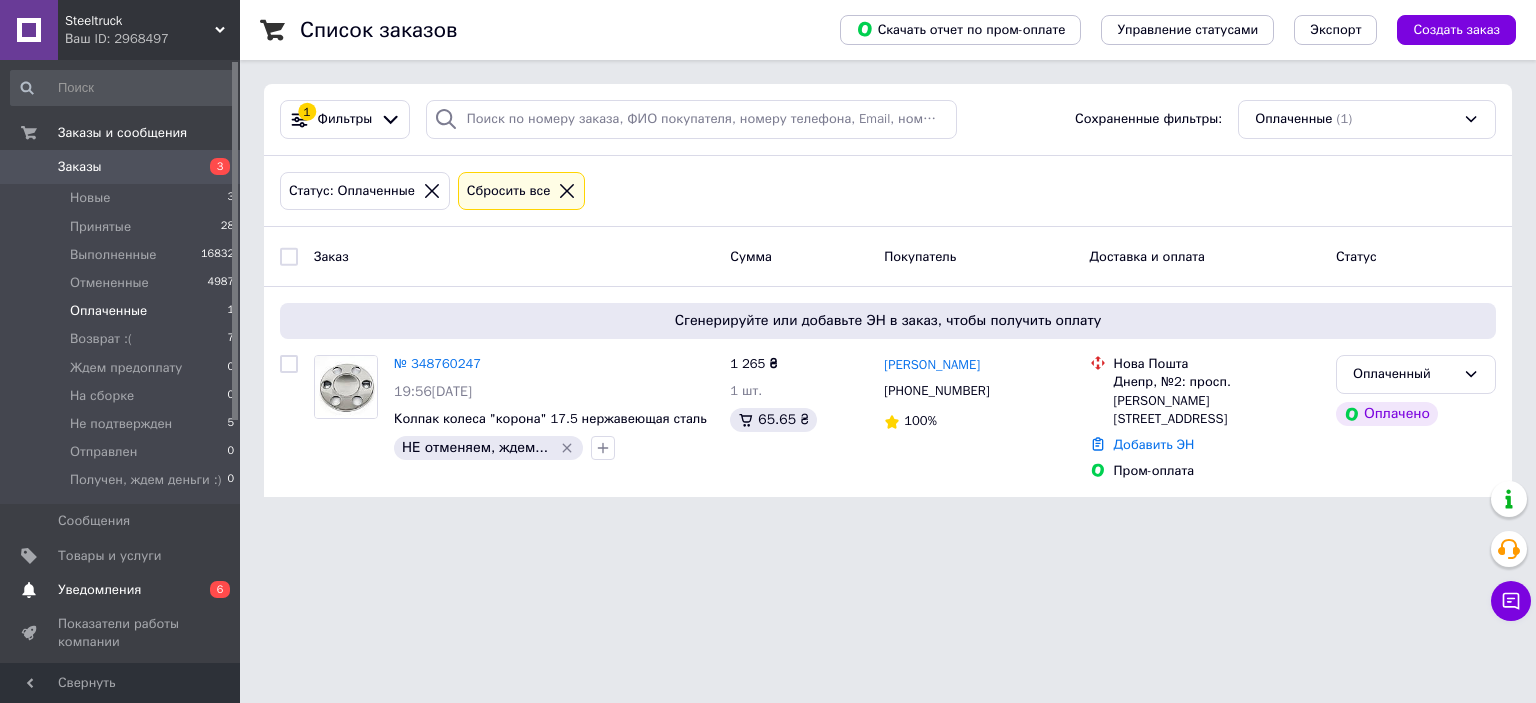 click on "Уведомления" at bounding box center (99, 590) 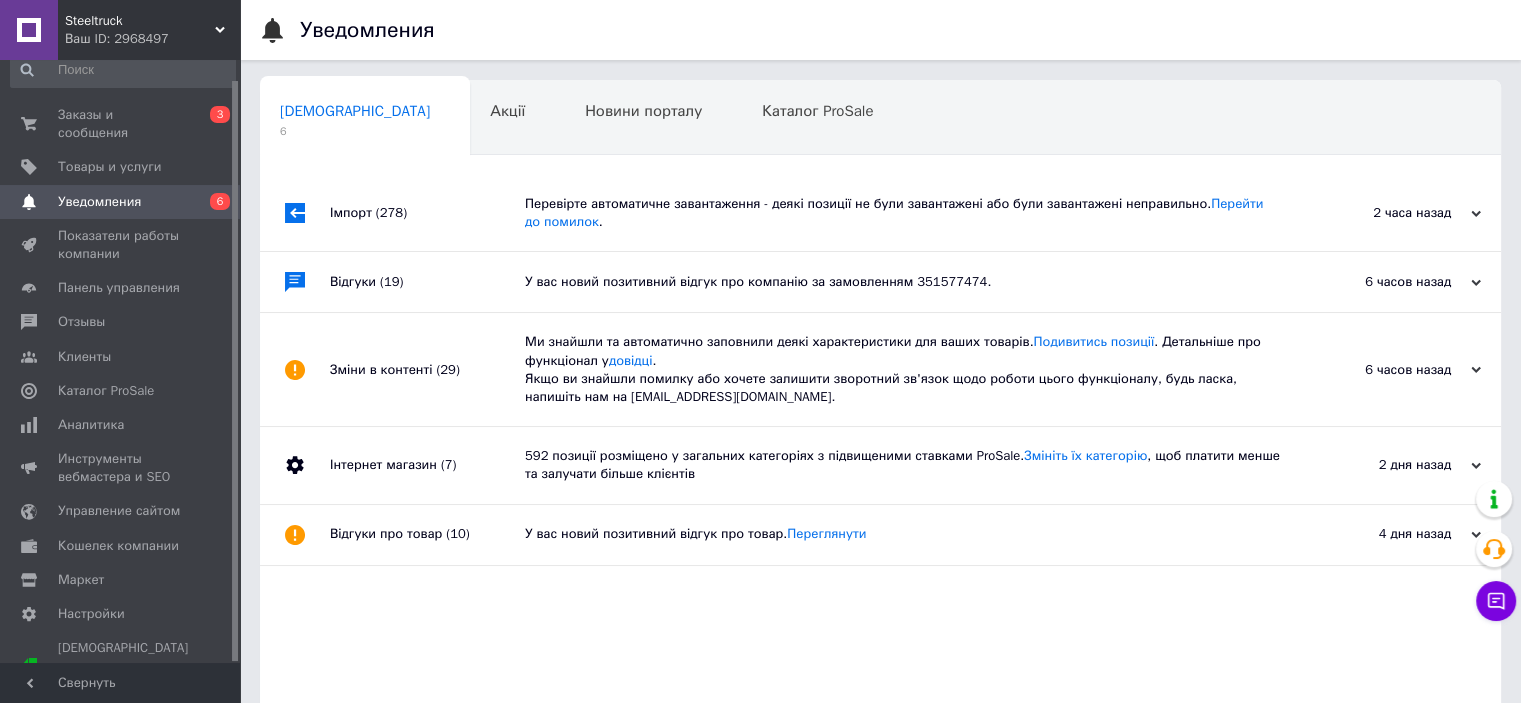 scroll, scrollTop: 20, scrollLeft: 0, axis: vertical 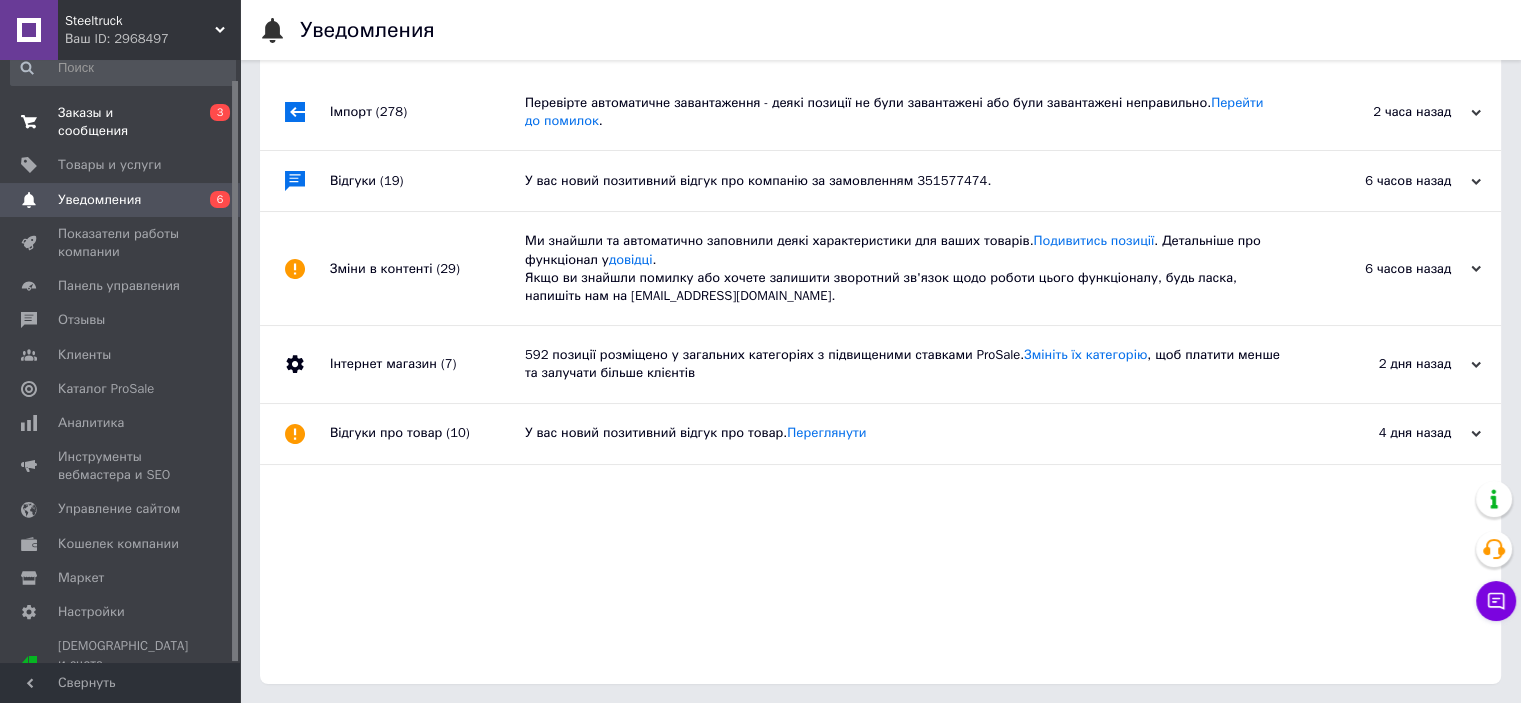 click on "Заказы и сообщения 0 3" at bounding box center [123, 122] 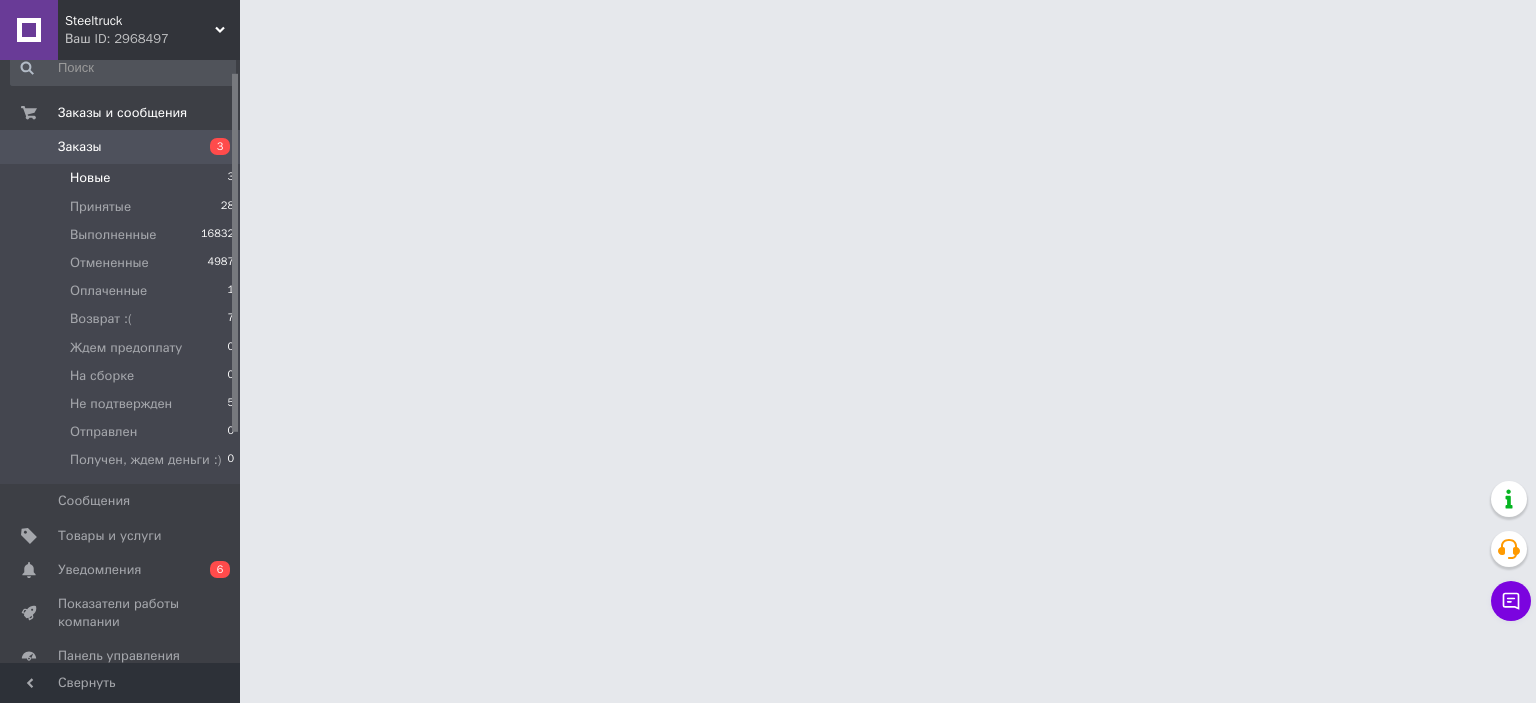 click on "Новые 3" at bounding box center (123, 178) 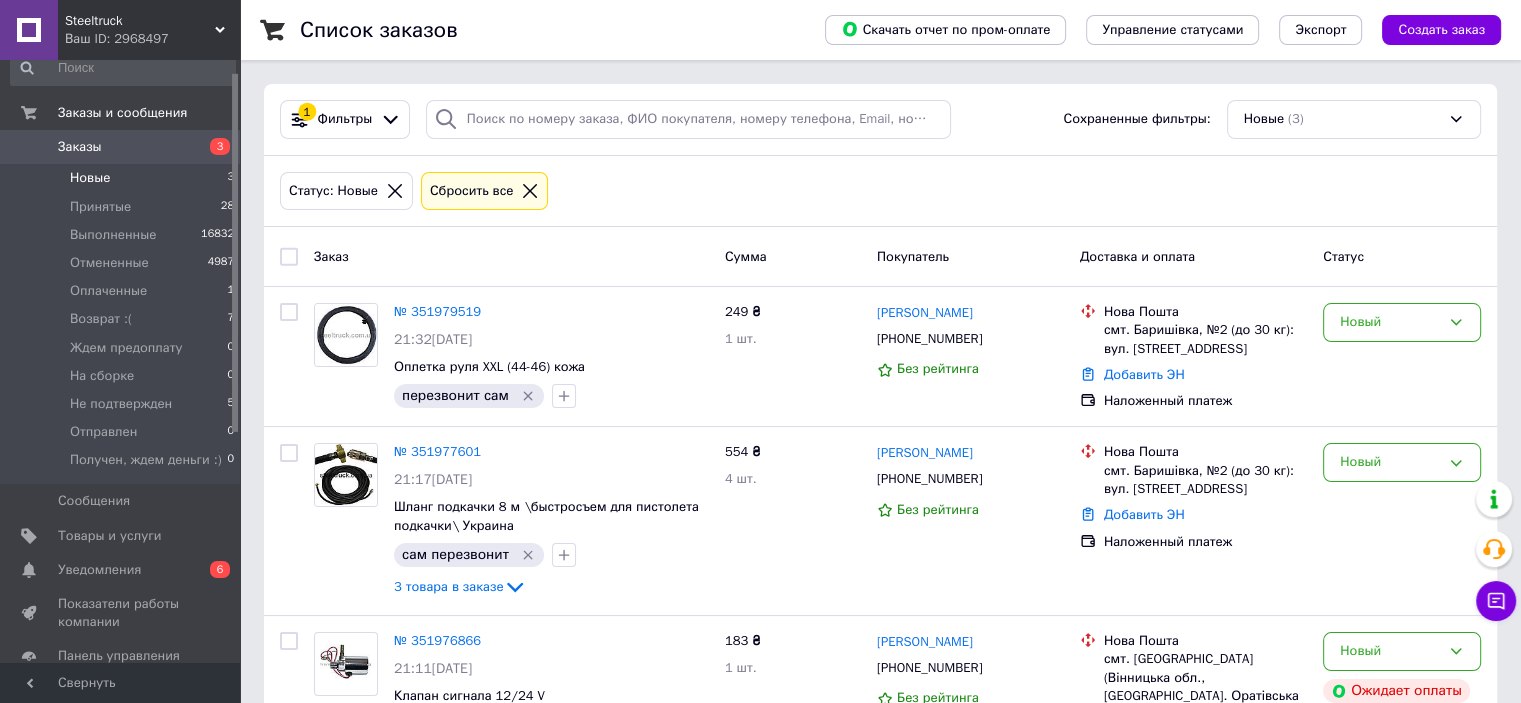 click on "Новые" at bounding box center (90, 178) 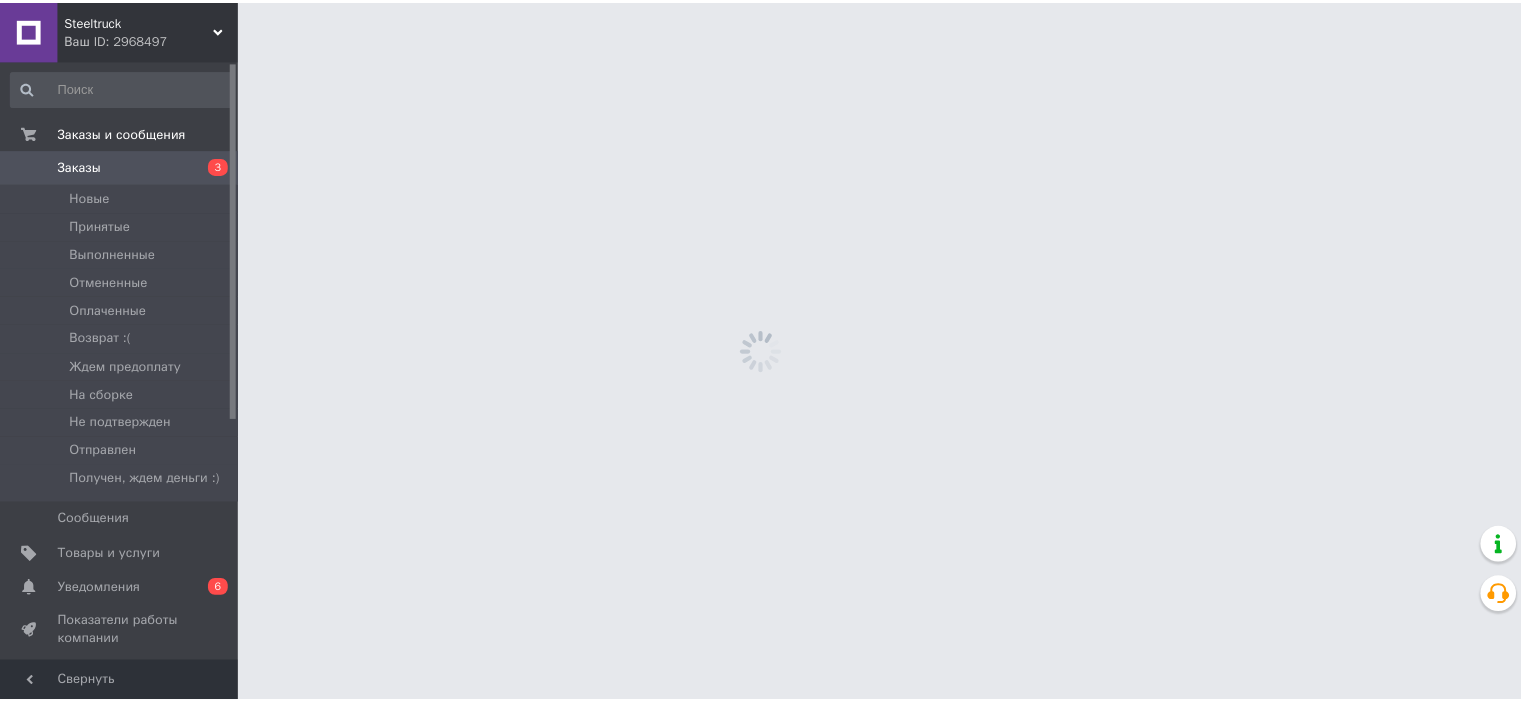 scroll, scrollTop: 0, scrollLeft: 0, axis: both 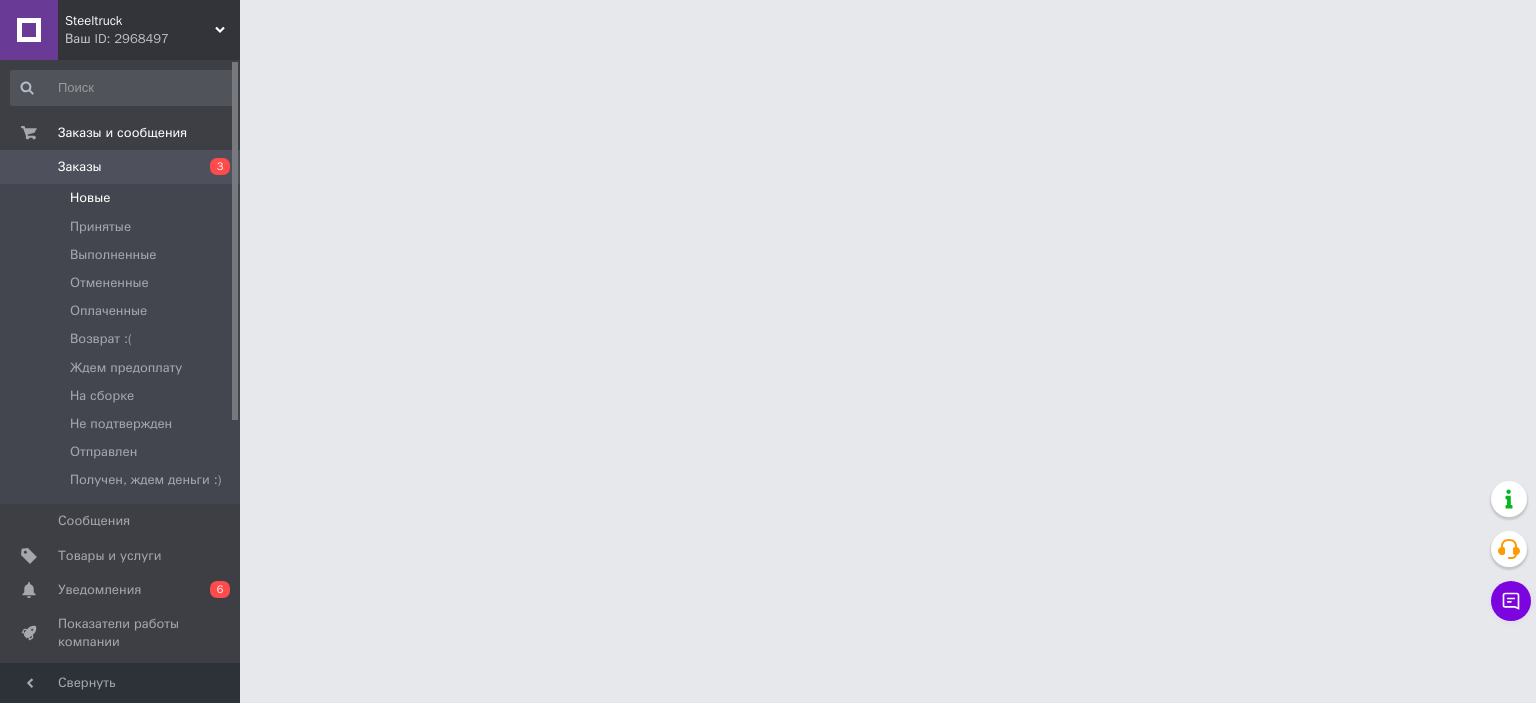 click on "Новые" at bounding box center (90, 198) 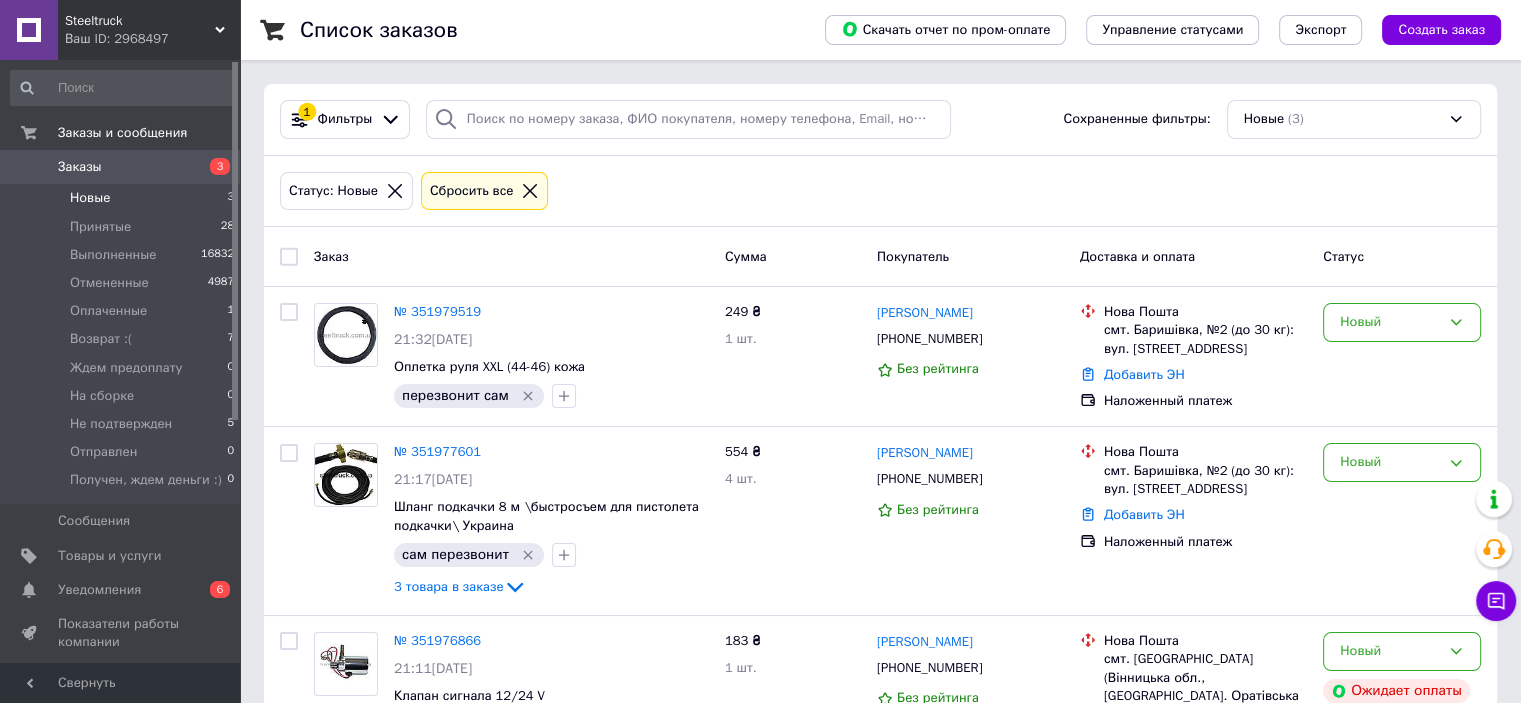 click on "Новые 3" at bounding box center (123, 198) 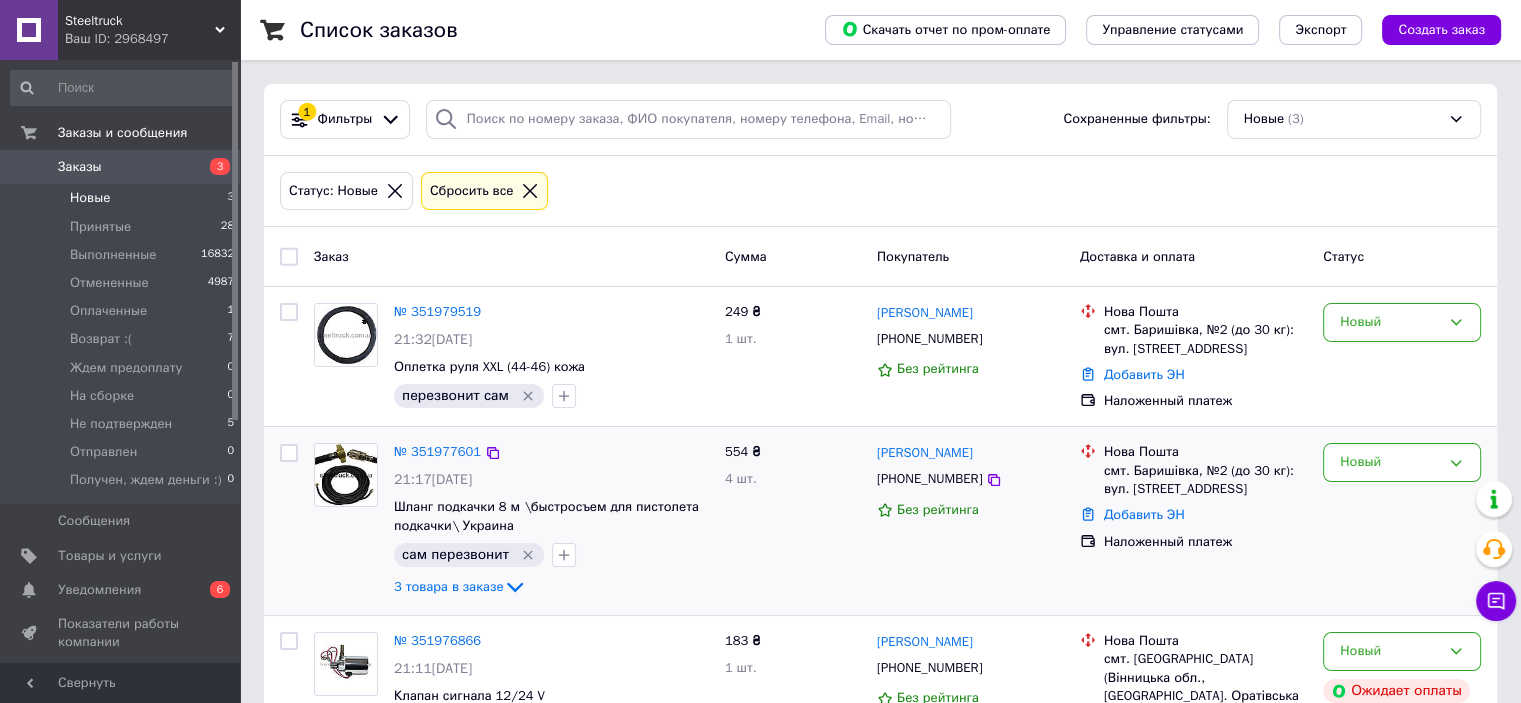 click on "смт. Баришівка, №2 (до 30 кг): вул. [STREET_ADDRESS]" at bounding box center [1205, 480] 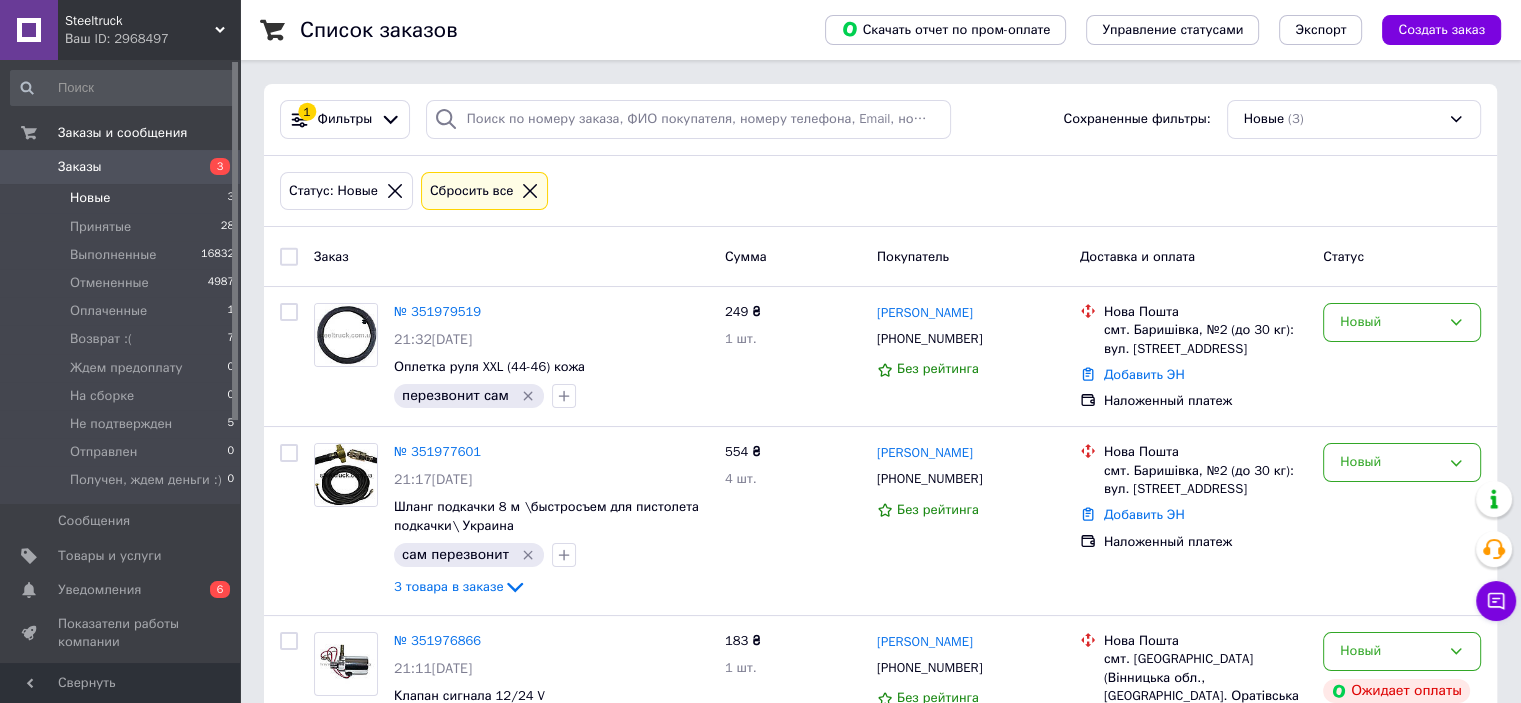 click on "Новые 3" at bounding box center (123, 198) 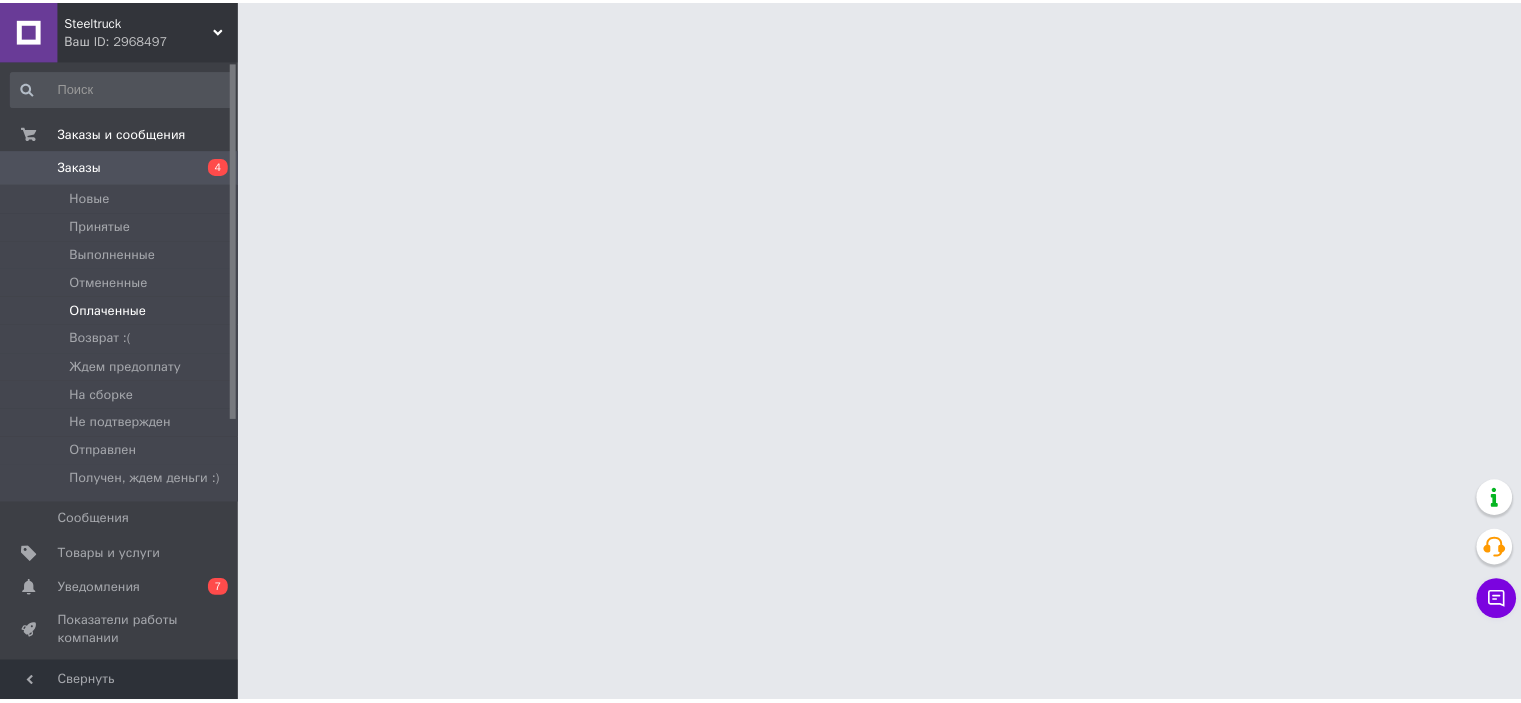 scroll, scrollTop: 0, scrollLeft: 0, axis: both 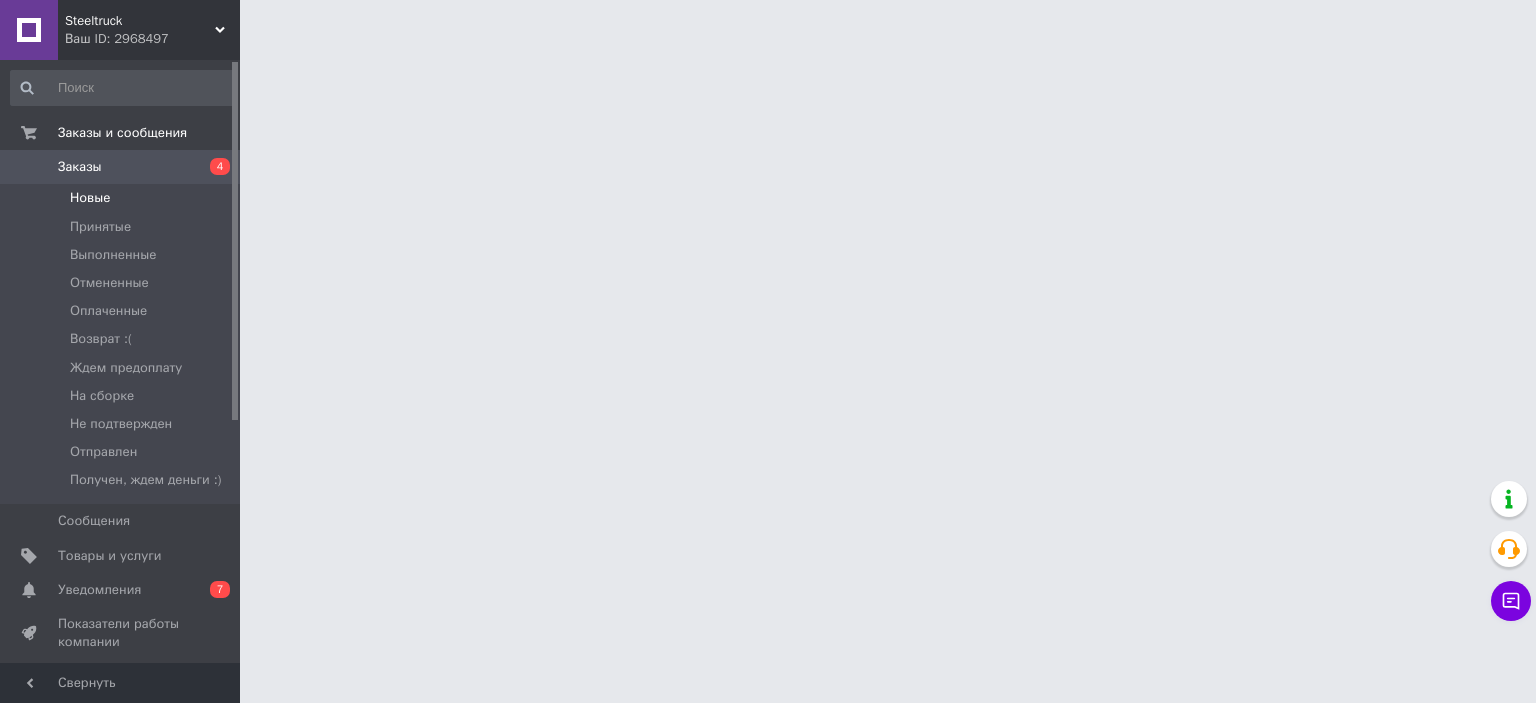click on "Новые" at bounding box center [90, 198] 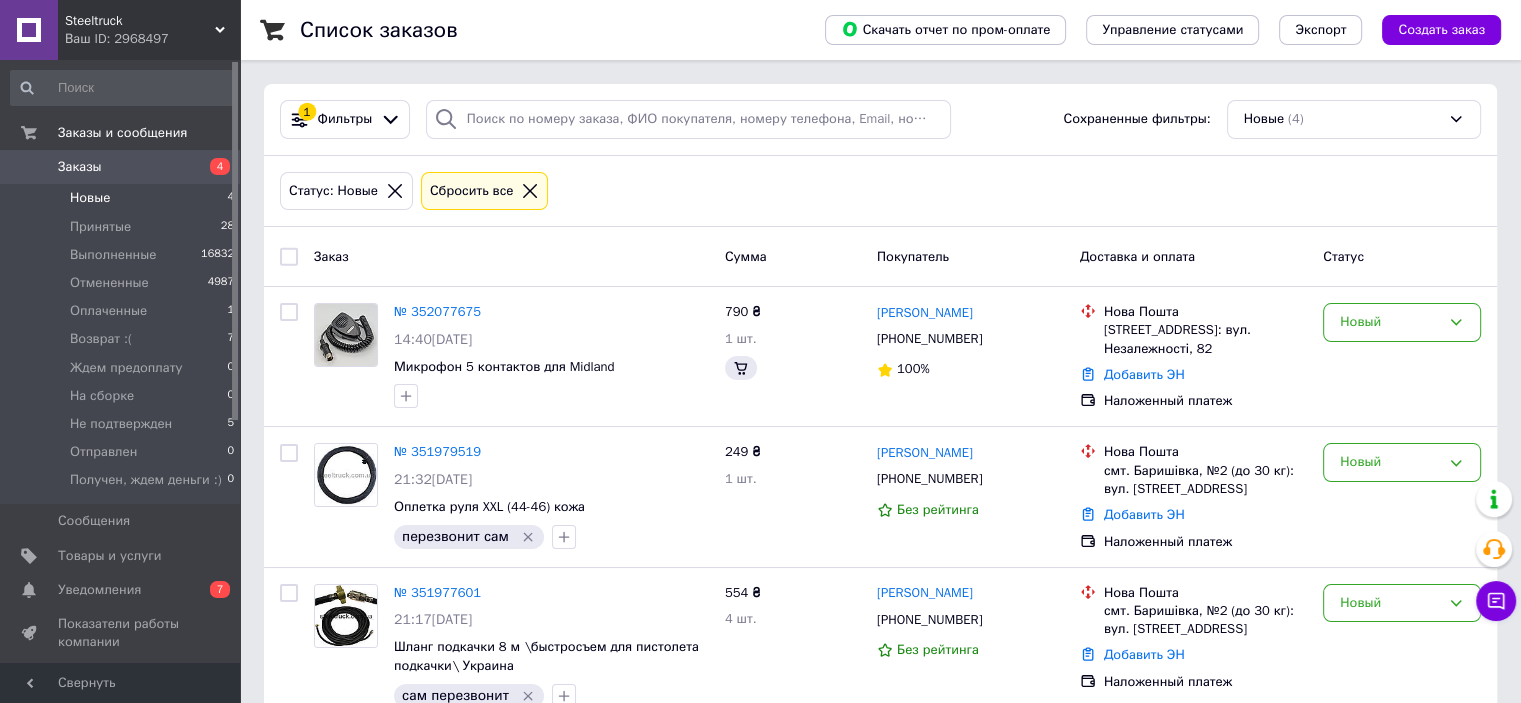 click on "Новые" at bounding box center (90, 198) 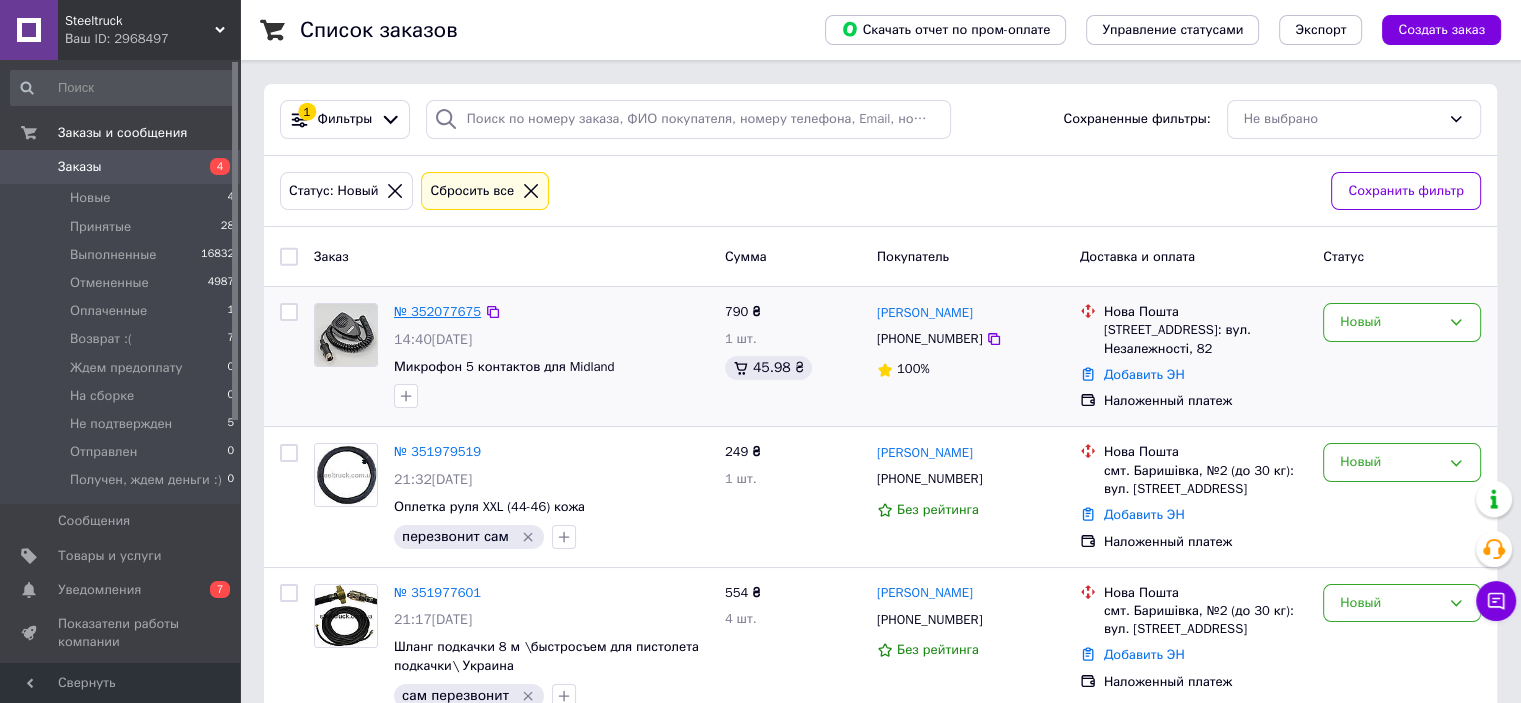 click on "№ 352077675" at bounding box center (437, 311) 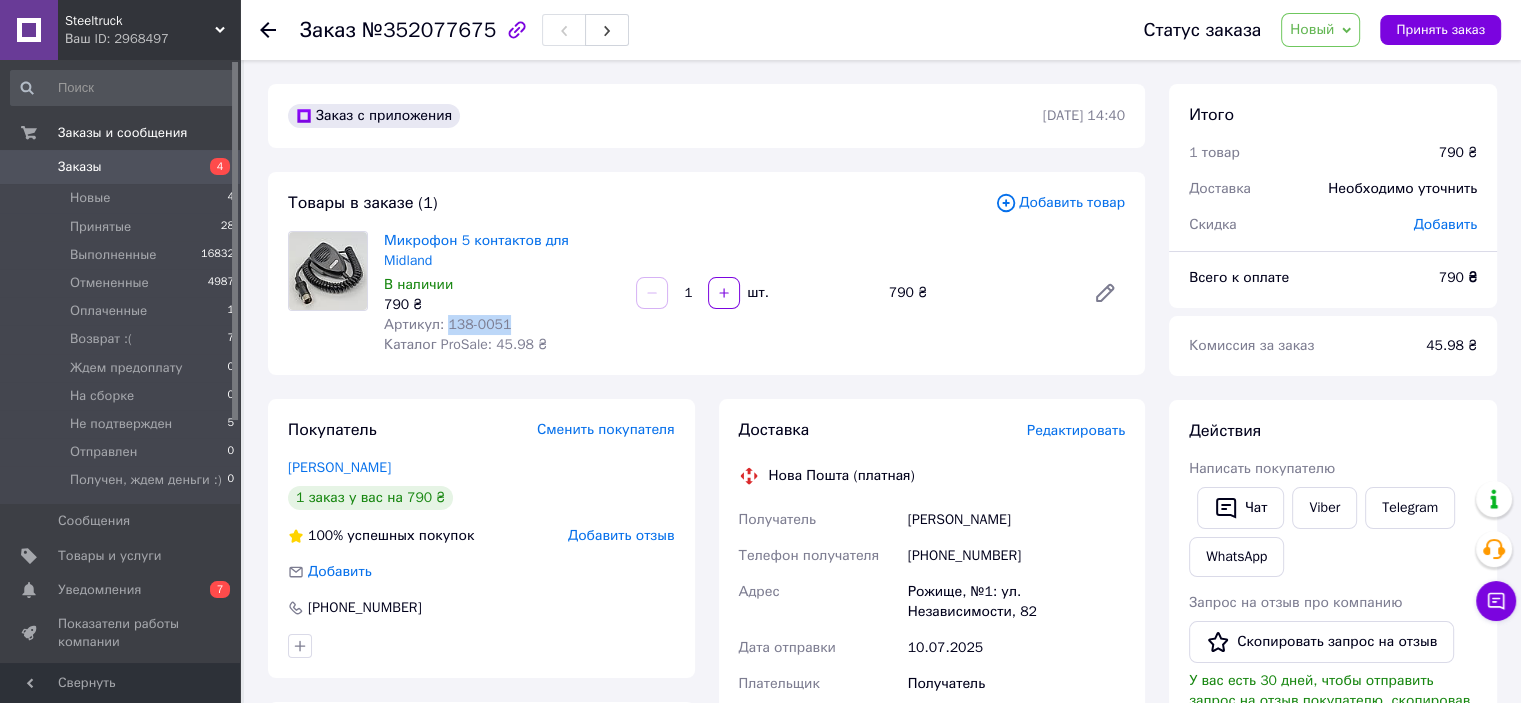 drag, startPoint x: 509, startPoint y: 309, endPoint x: 446, endPoint y: 304, distance: 63.1981 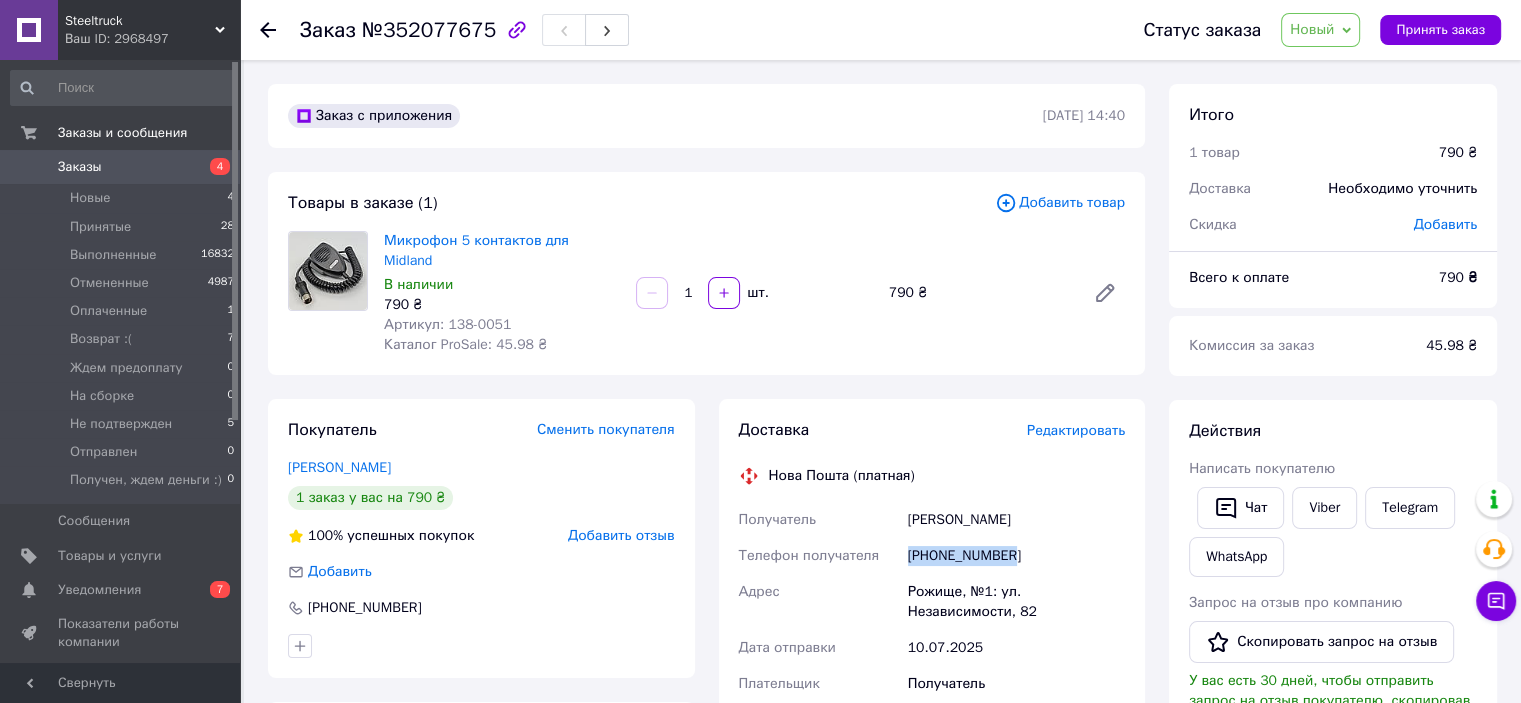 drag, startPoint x: 1031, startPoint y: 547, endPoint x: 905, endPoint y: 542, distance: 126.09917 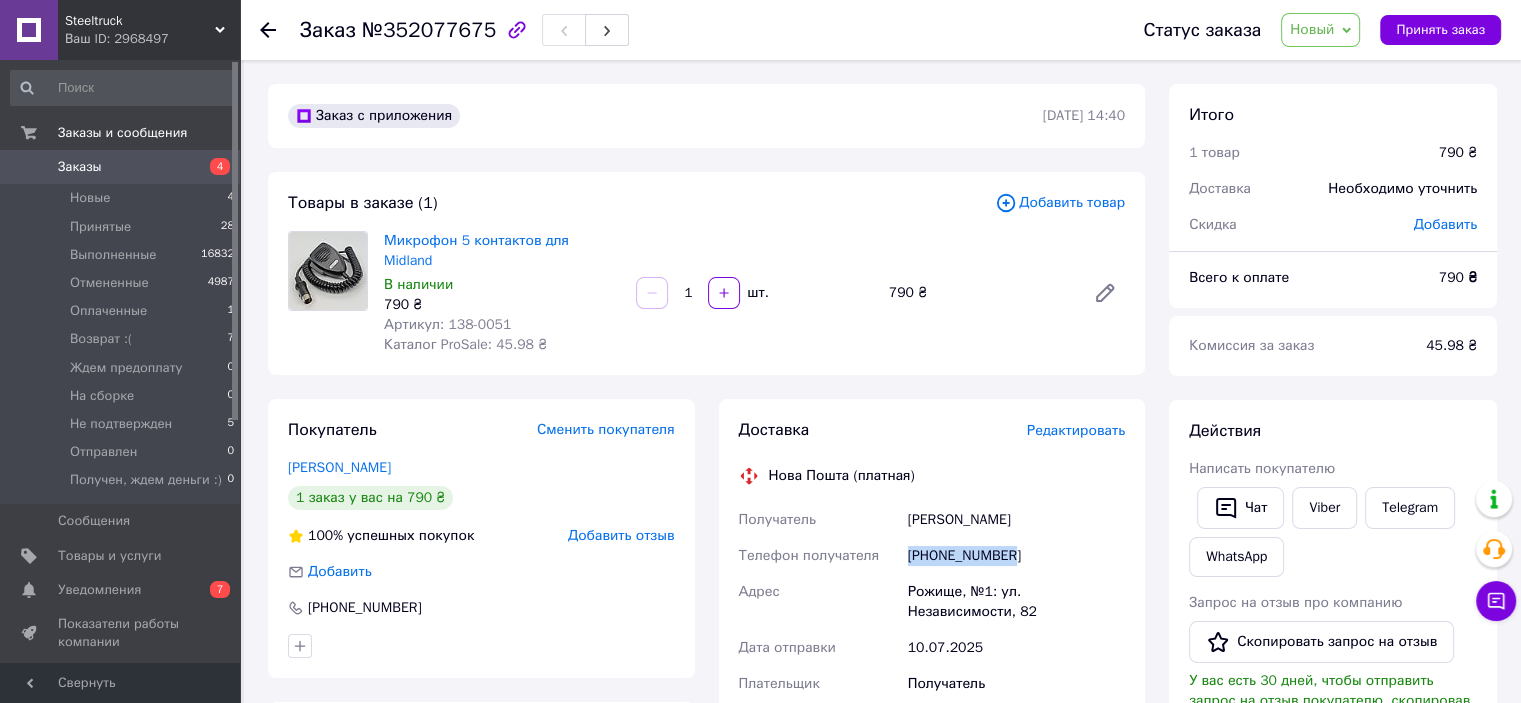 click on "Чат Viber Telegram WhatsApp" at bounding box center [1333, 532] 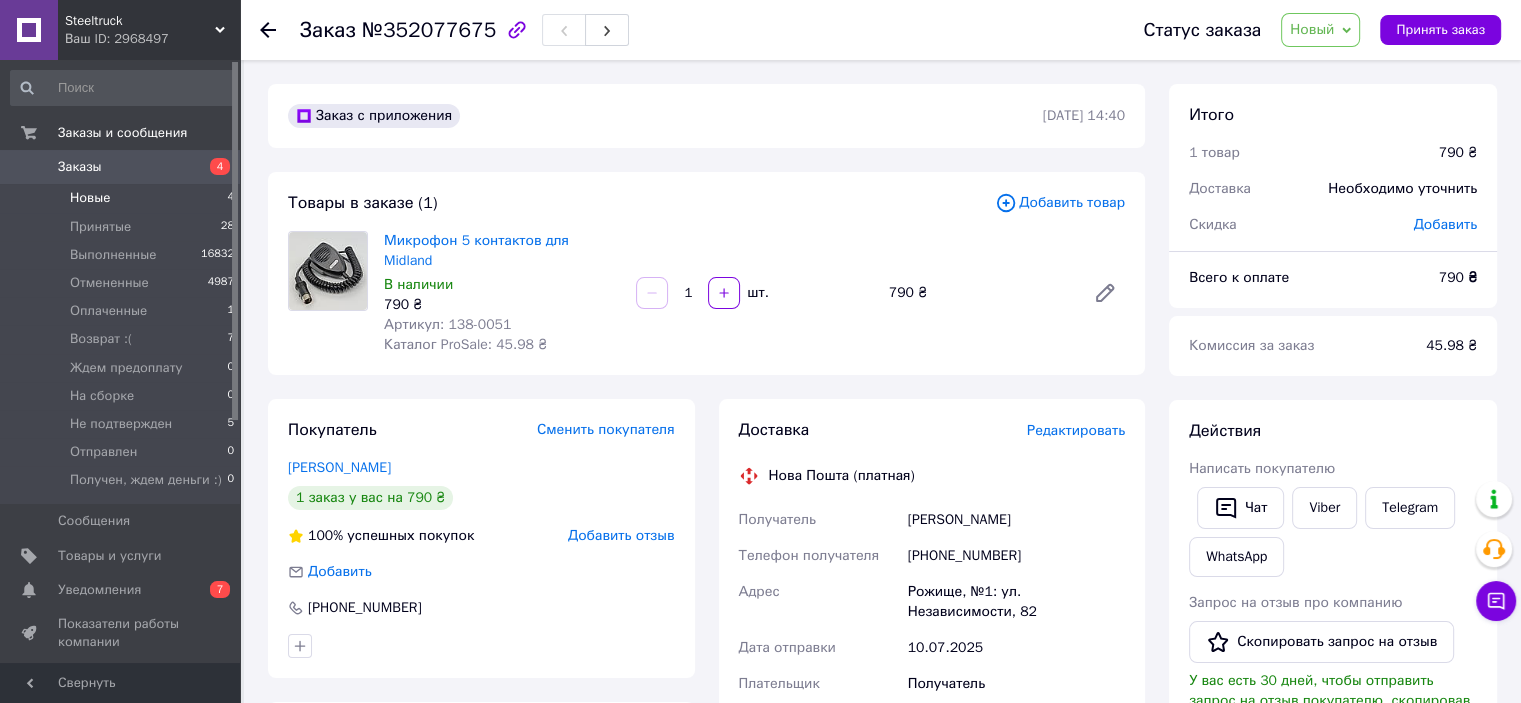 click on "Новые 4" at bounding box center (123, 198) 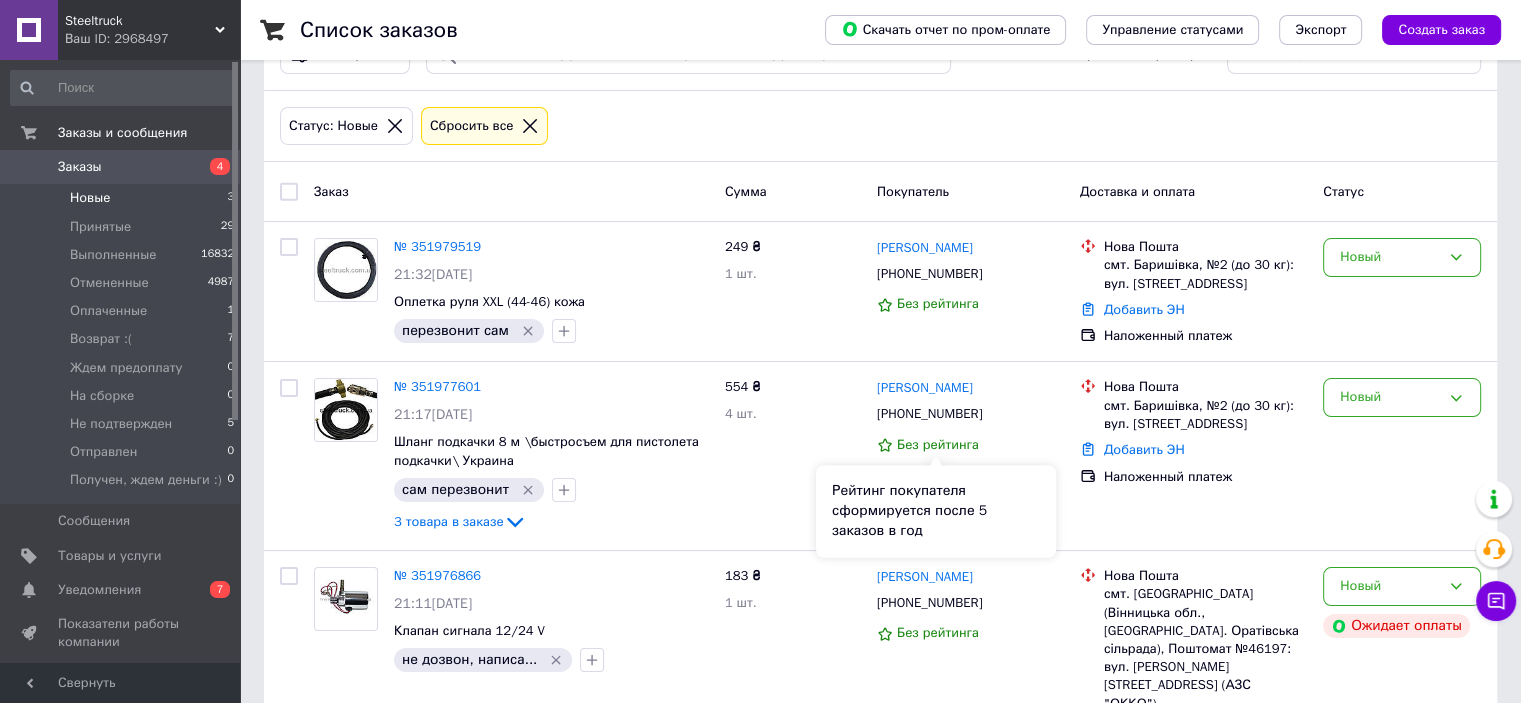 scroll, scrollTop: 129, scrollLeft: 0, axis: vertical 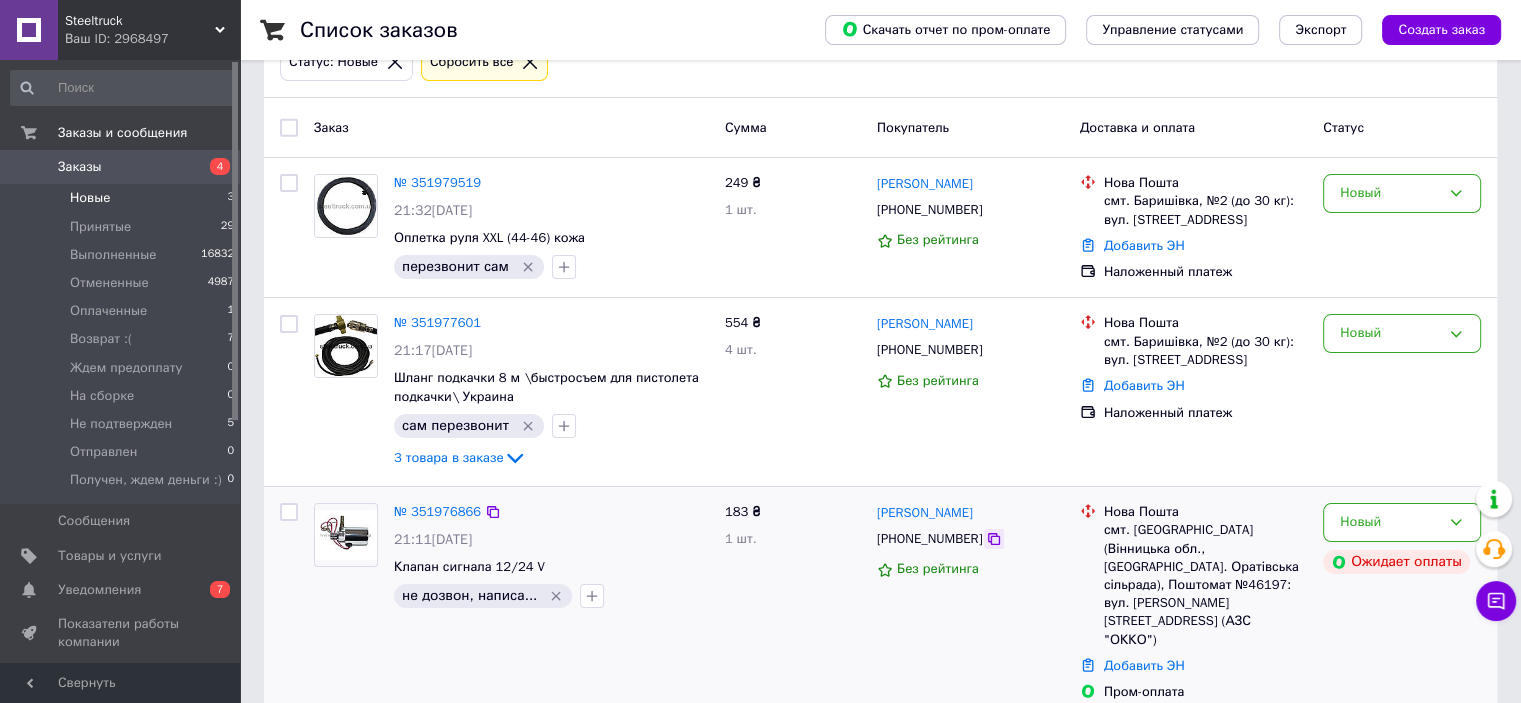 click 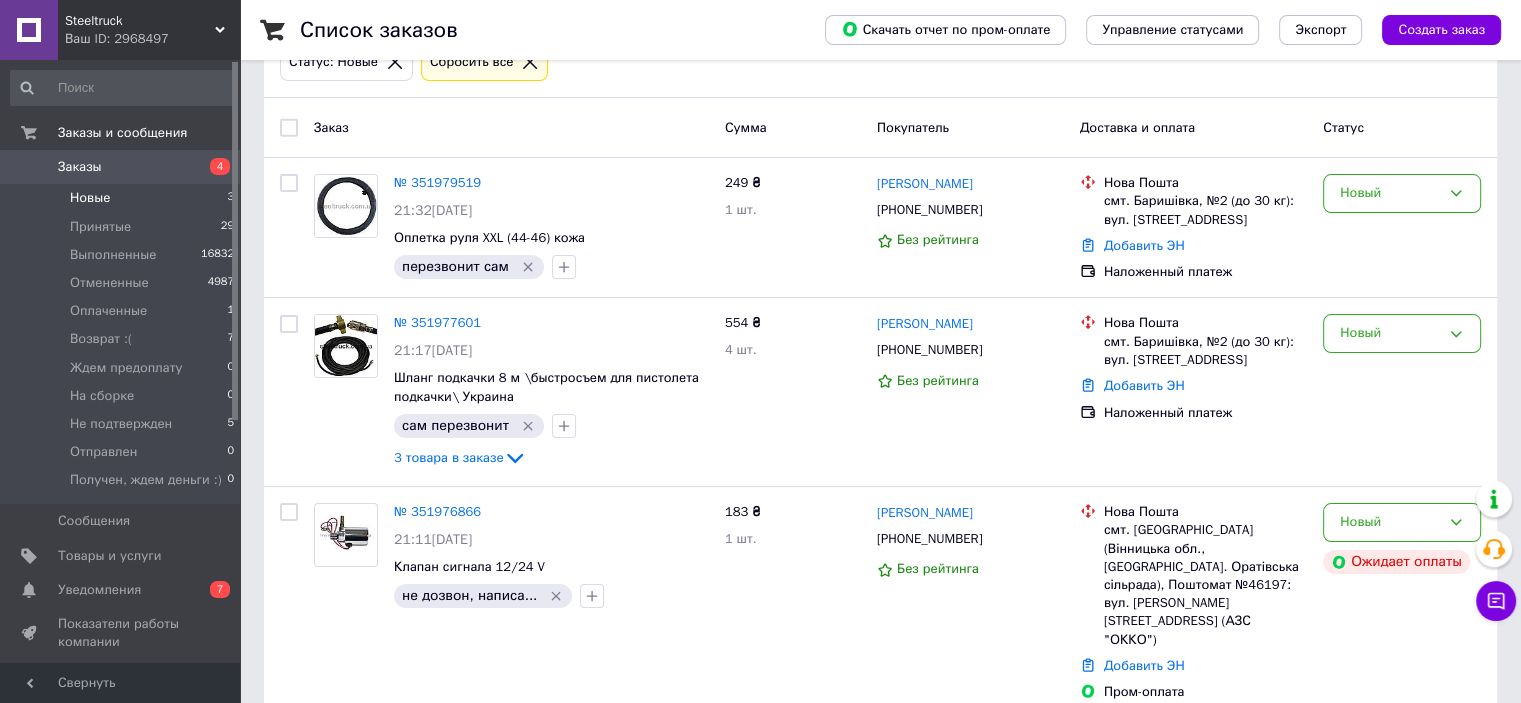 click on "Новые 3" at bounding box center [123, 198] 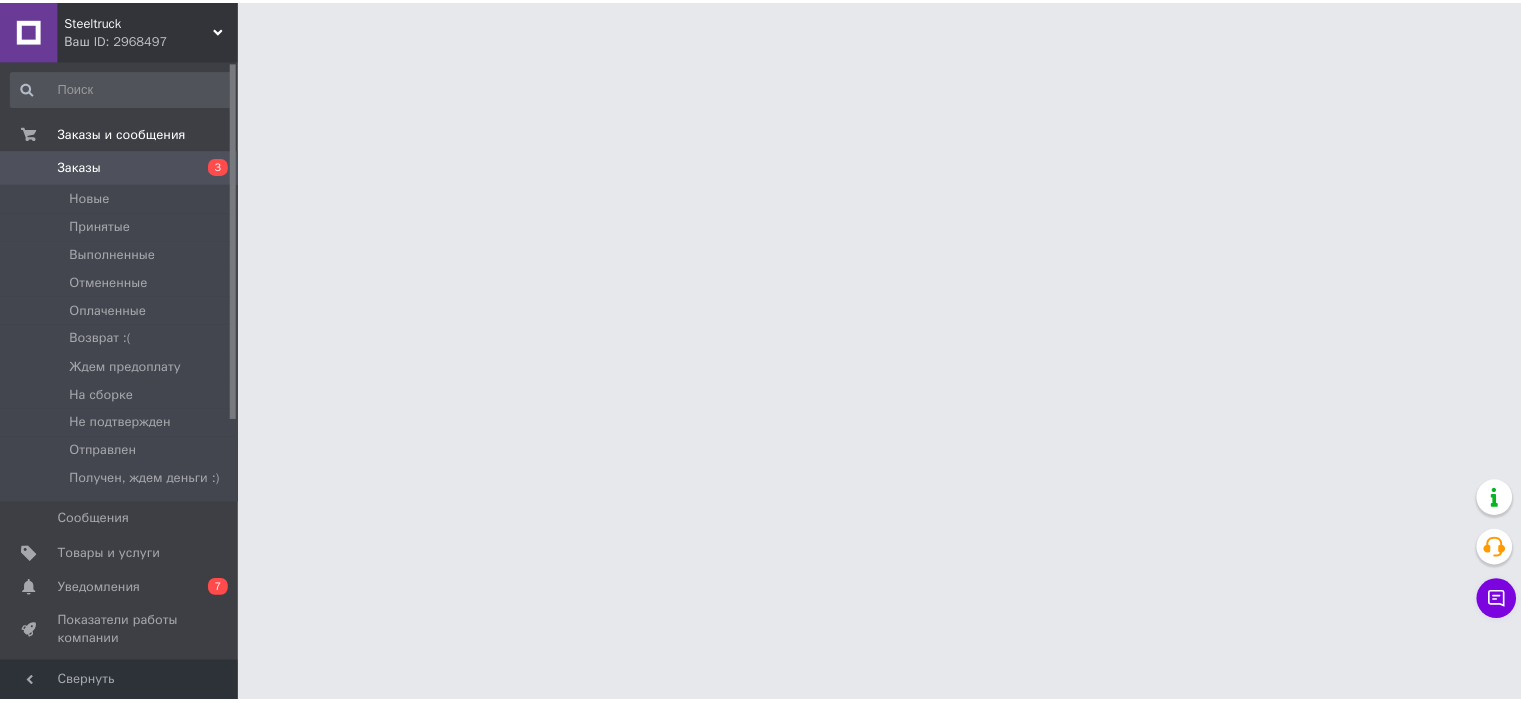 scroll, scrollTop: 0, scrollLeft: 0, axis: both 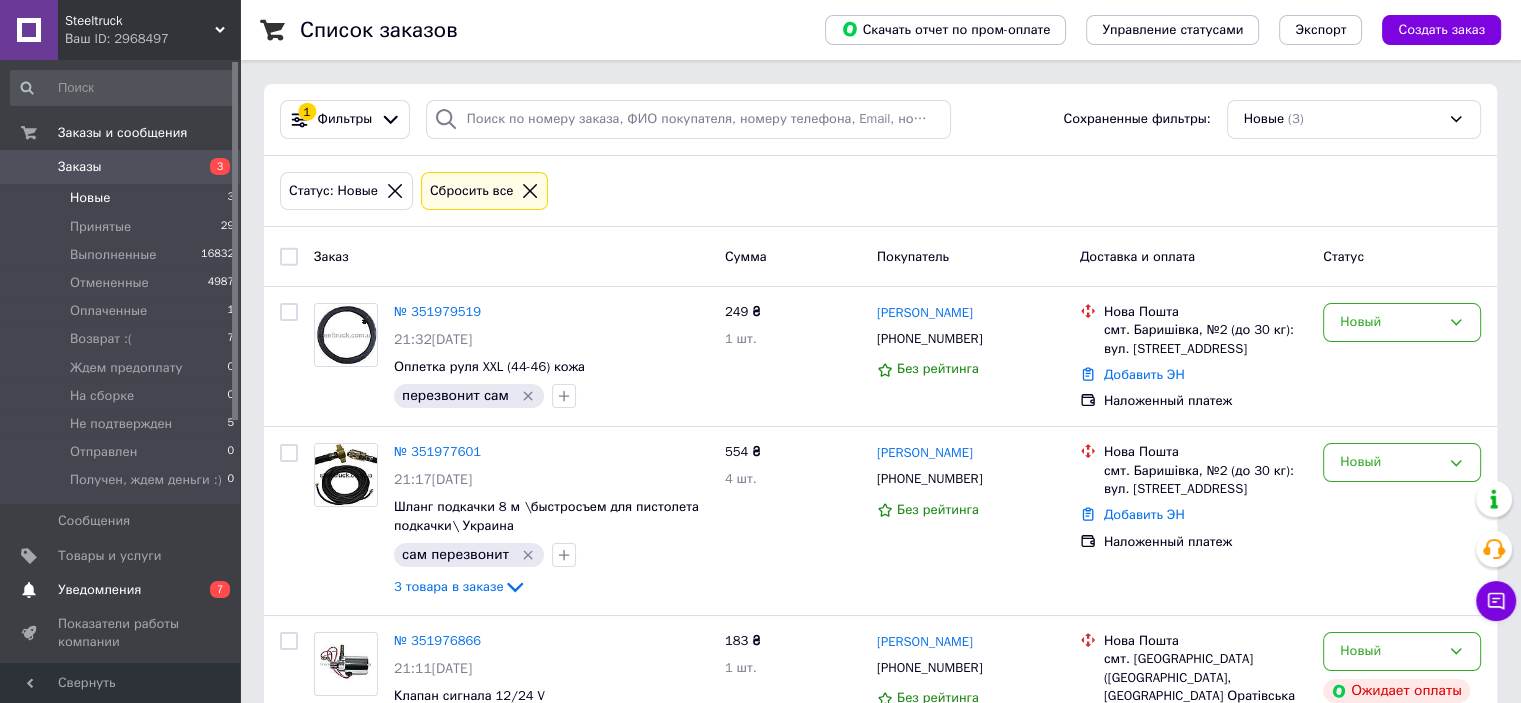 click on "Уведомления" at bounding box center [99, 590] 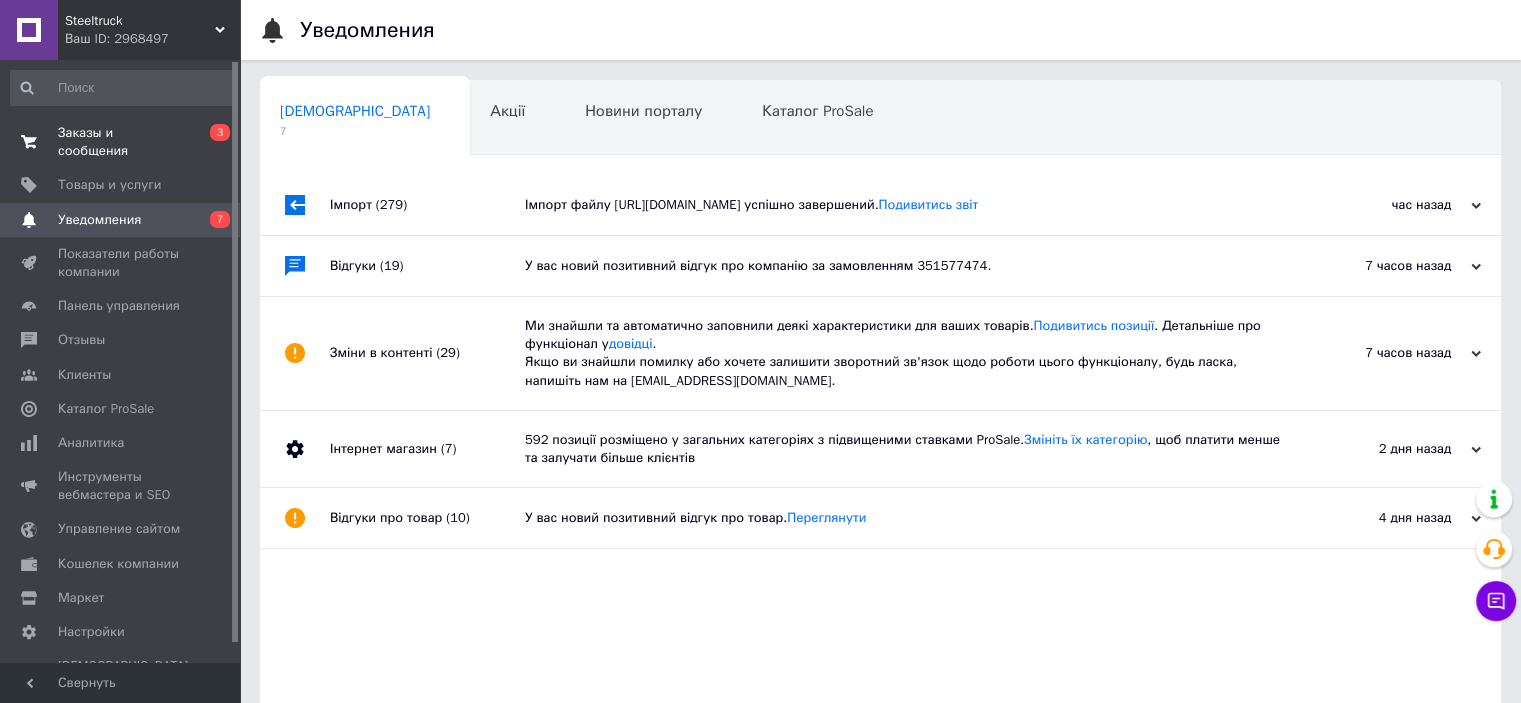 click on "Заказы и сообщения" at bounding box center (121, 142) 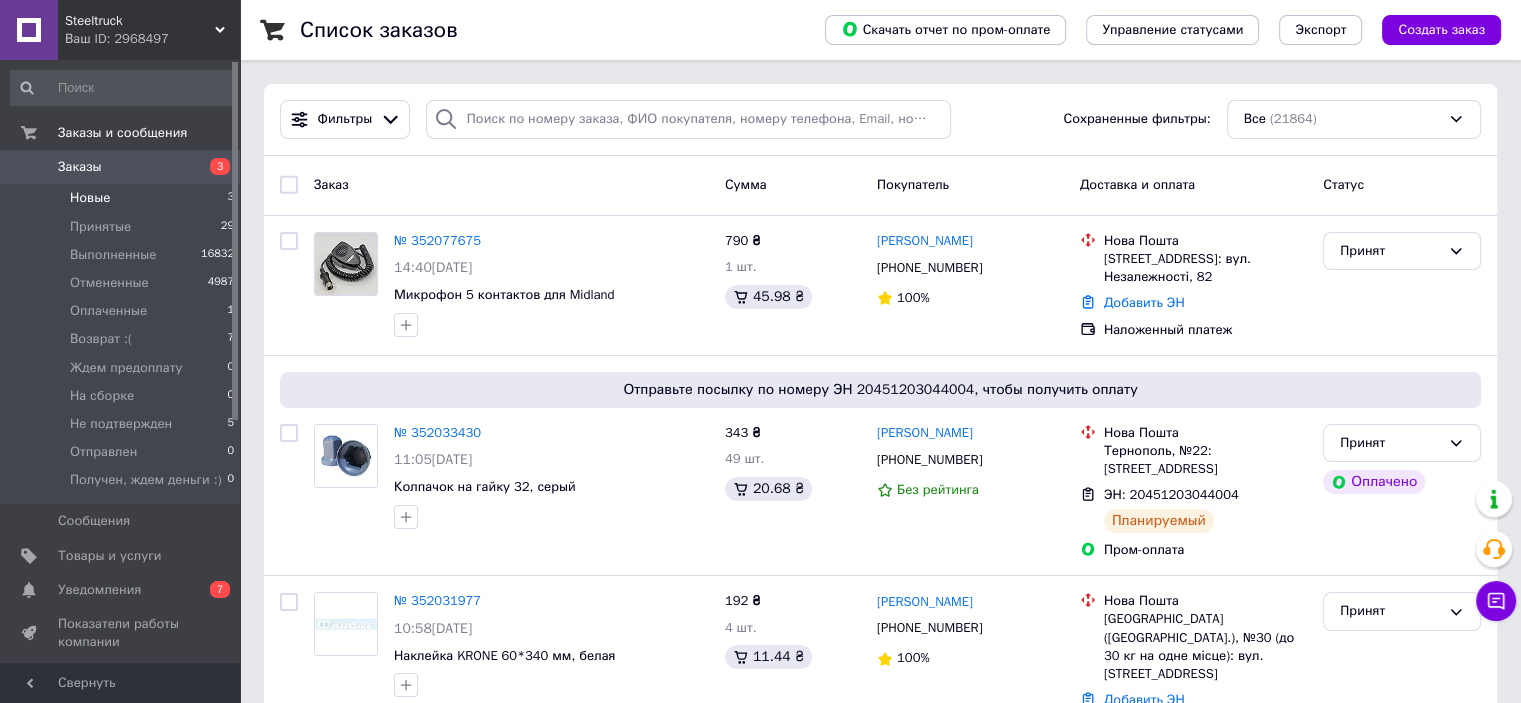 click on "Новые 3" at bounding box center [123, 198] 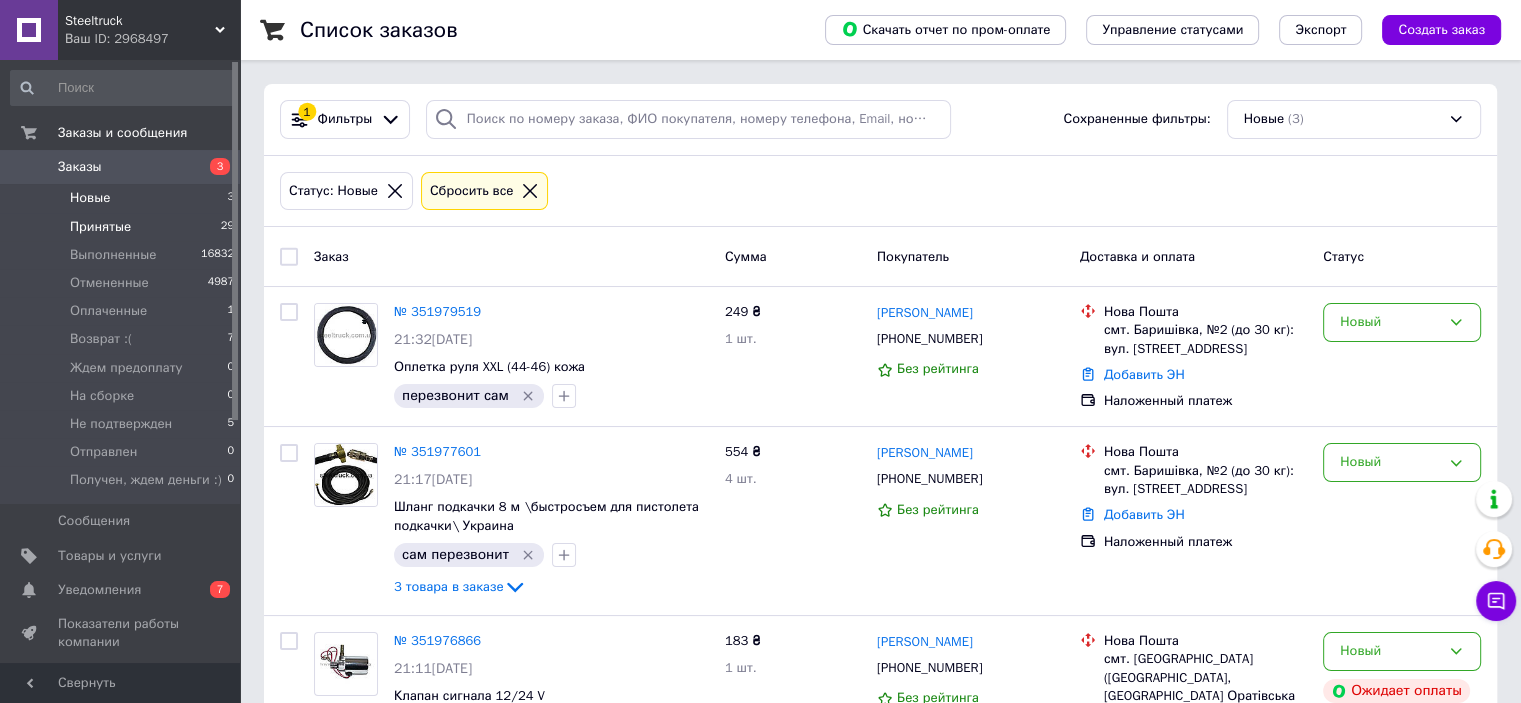 click on "Принятые" at bounding box center [100, 227] 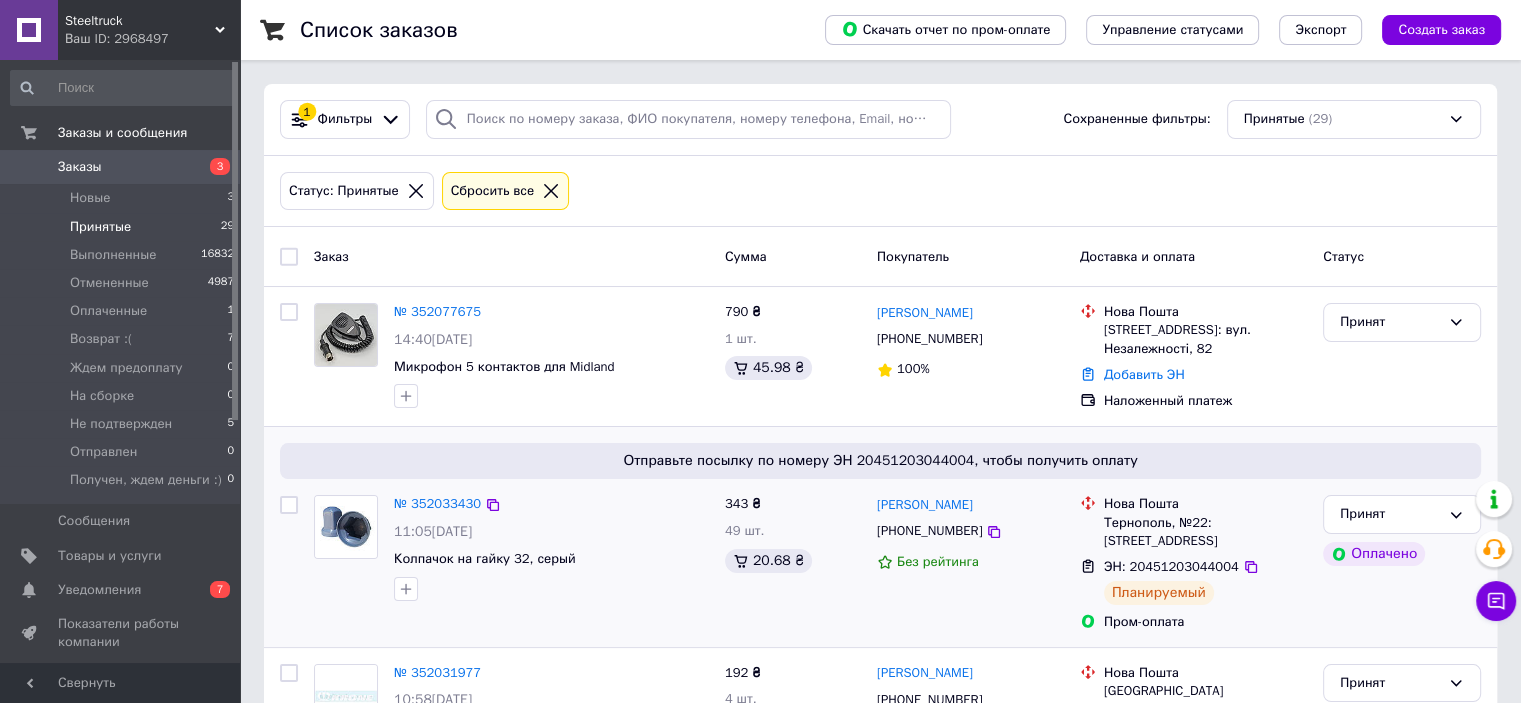 drag, startPoint x: 460, startPoint y: 423, endPoint x: 470, endPoint y: 428, distance: 11.18034 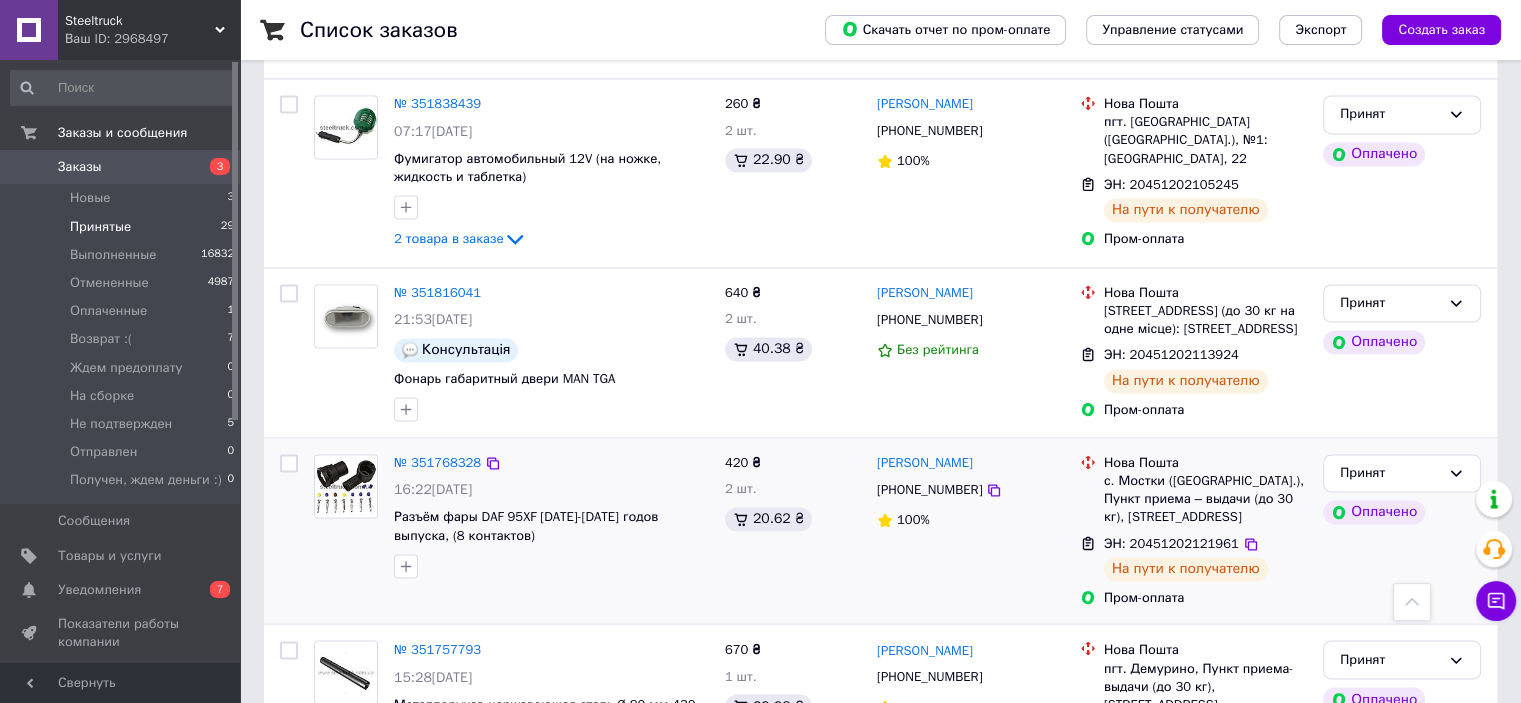 scroll, scrollTop: 3265, scrollLeft: 0, axis: vertical 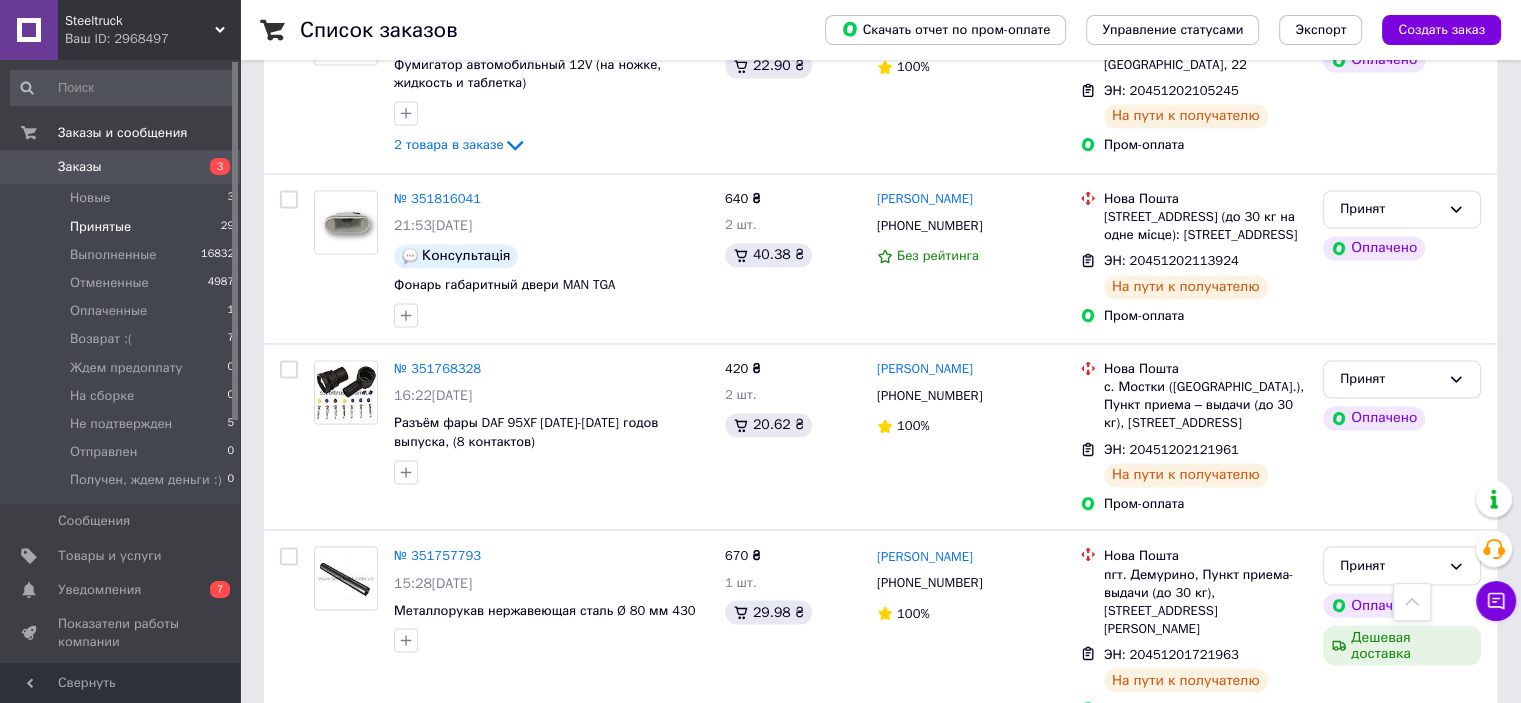 click on "2" at bounding box center [327, 779] 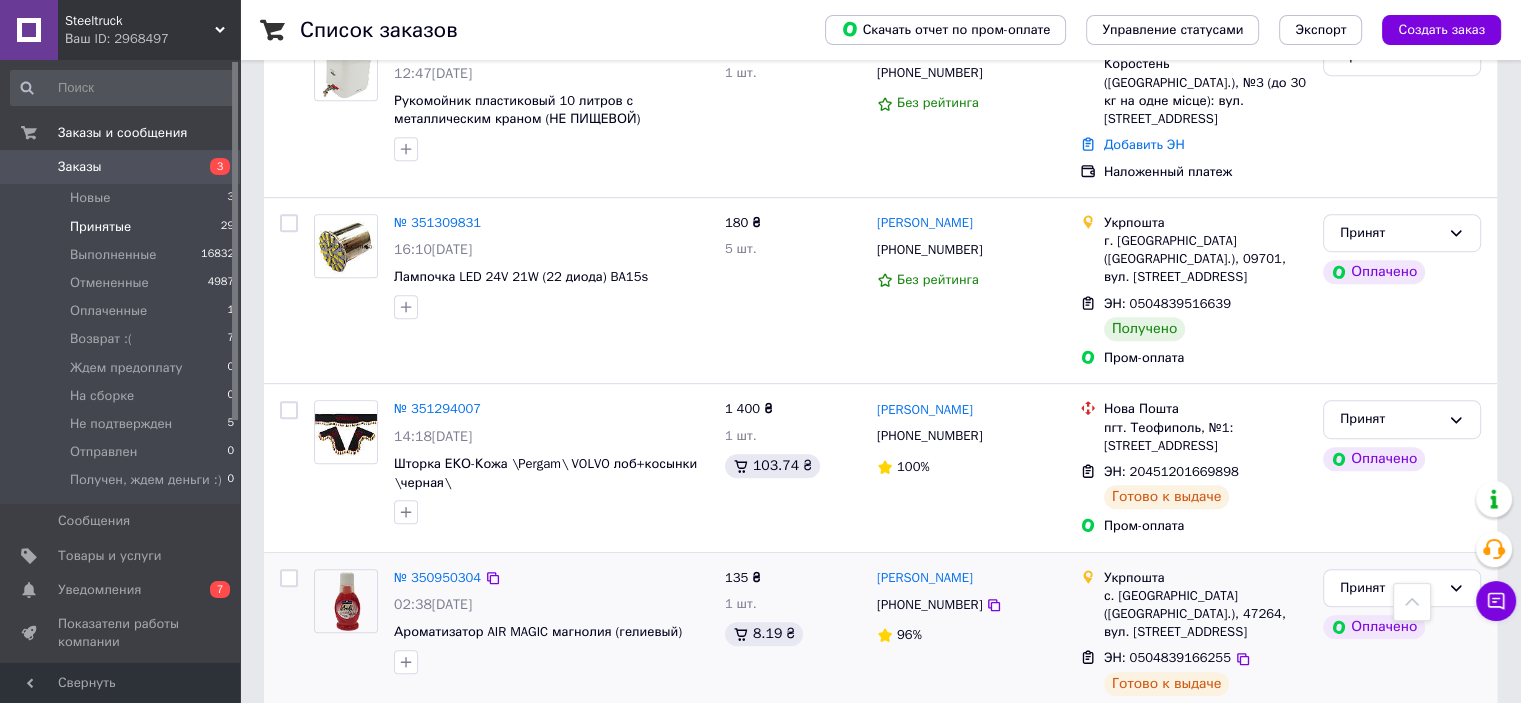 scroll, scrollTop: 959, scrollLeft: 0, axis: vertical 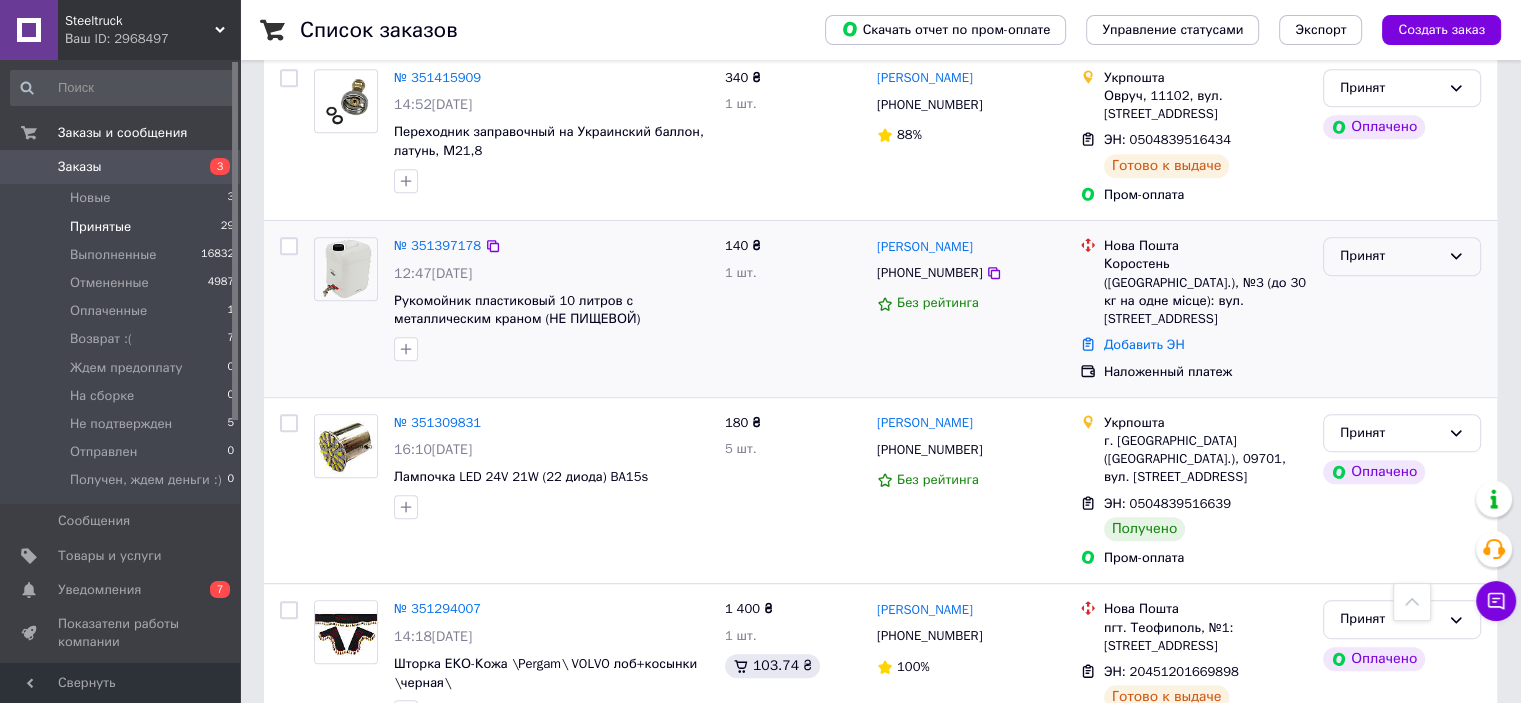 click on "Принят" at bounding box center [1390, 256] 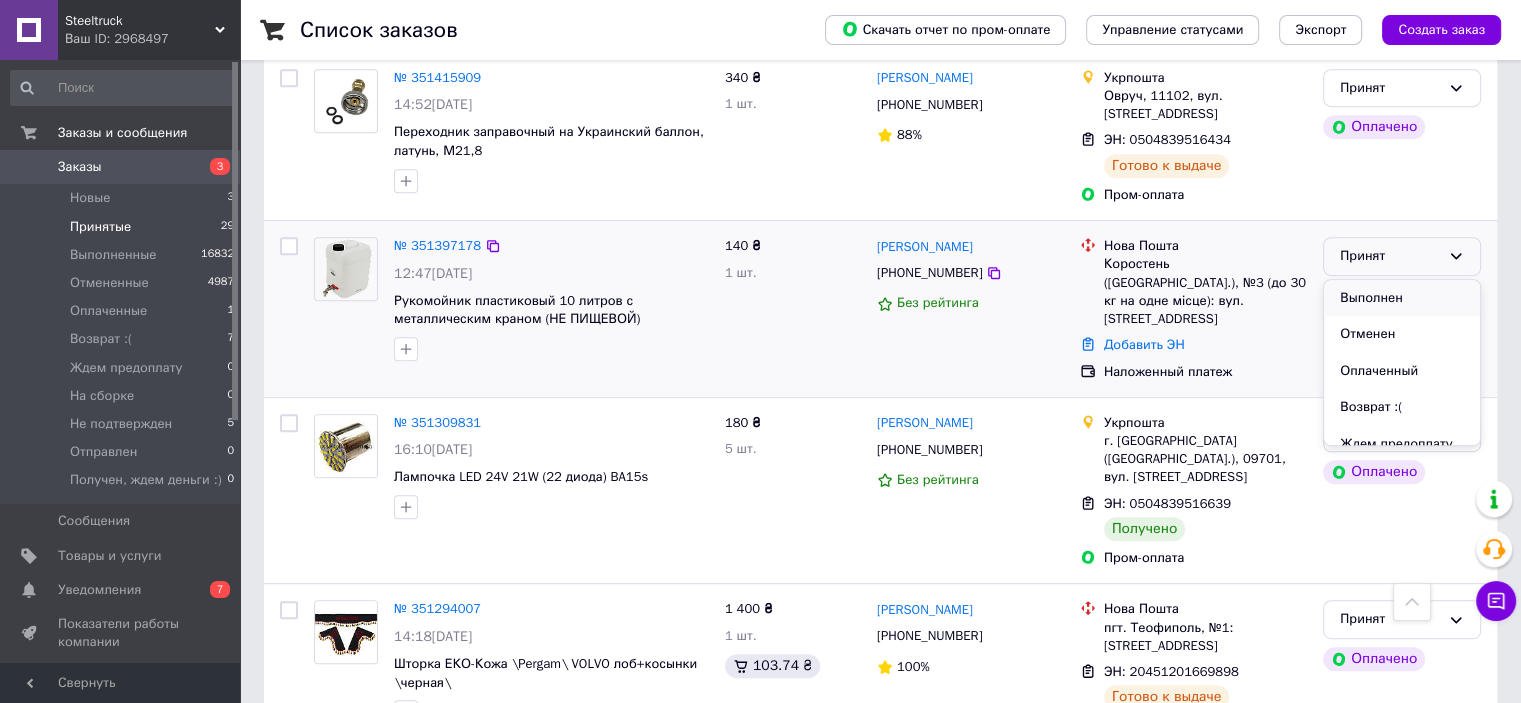 click on "Выполнен" at bounding box center [1402, 298] 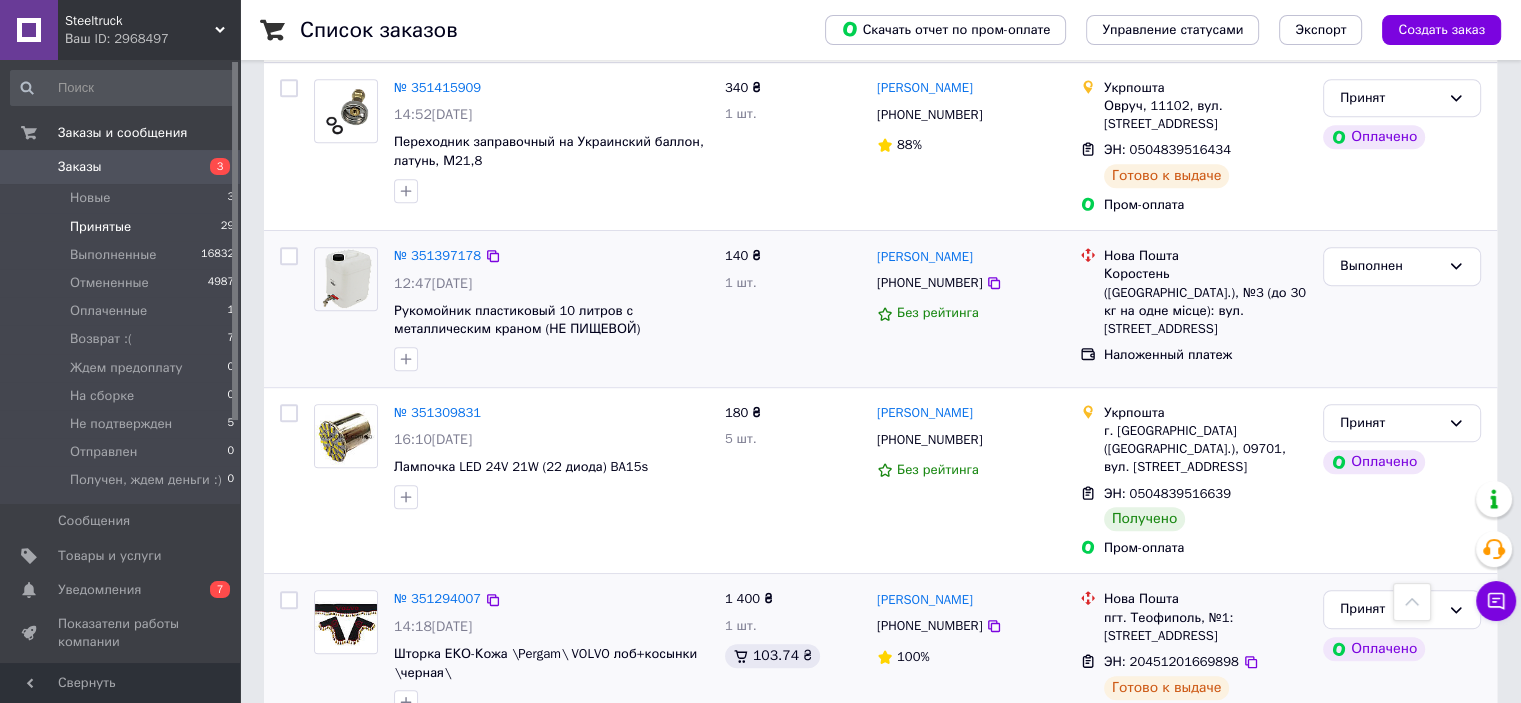 scroll, scrollTop: 1157, scrollLeft: 0, axis: vertical 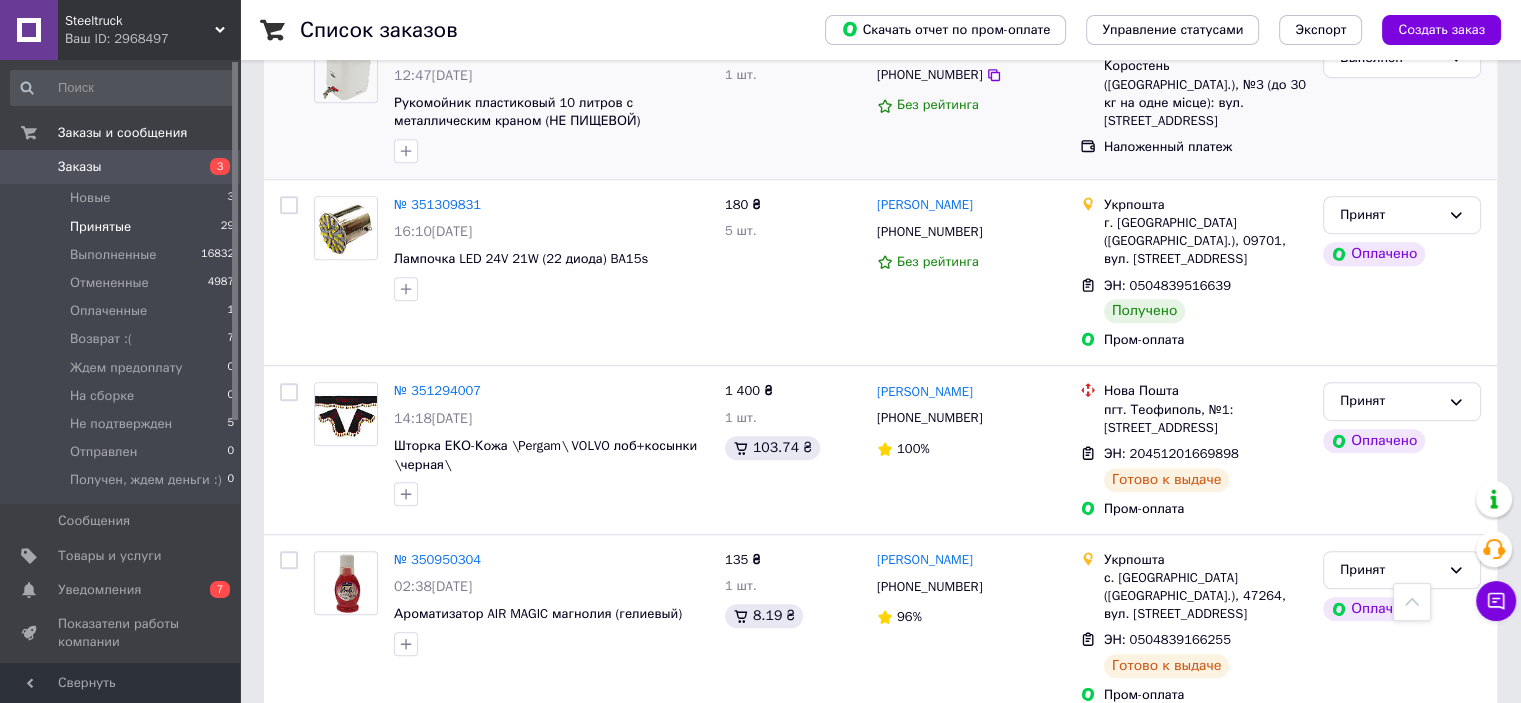 click on "1" at bounding box center [415, 765] 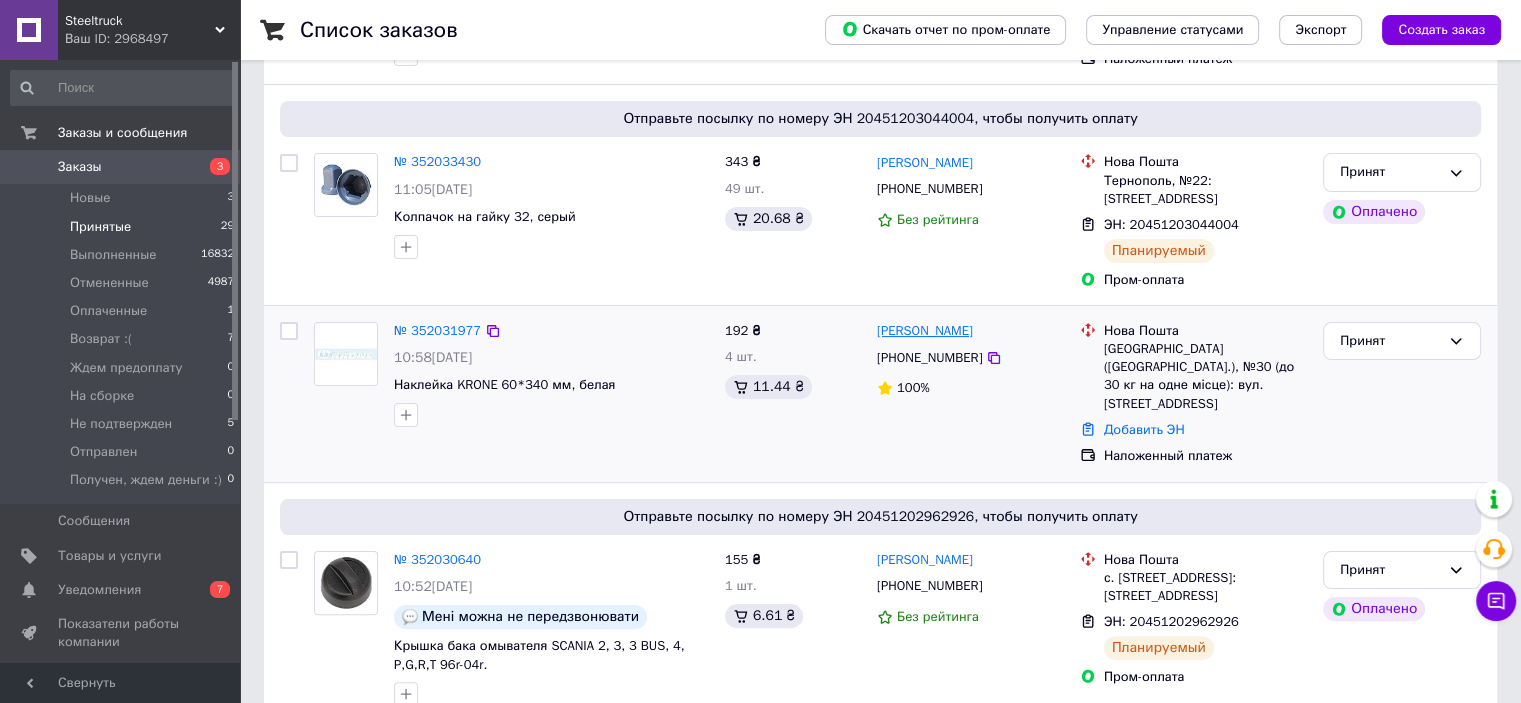 scroll, scrollTop: 400, scrollLeft: 0, axis: vertical 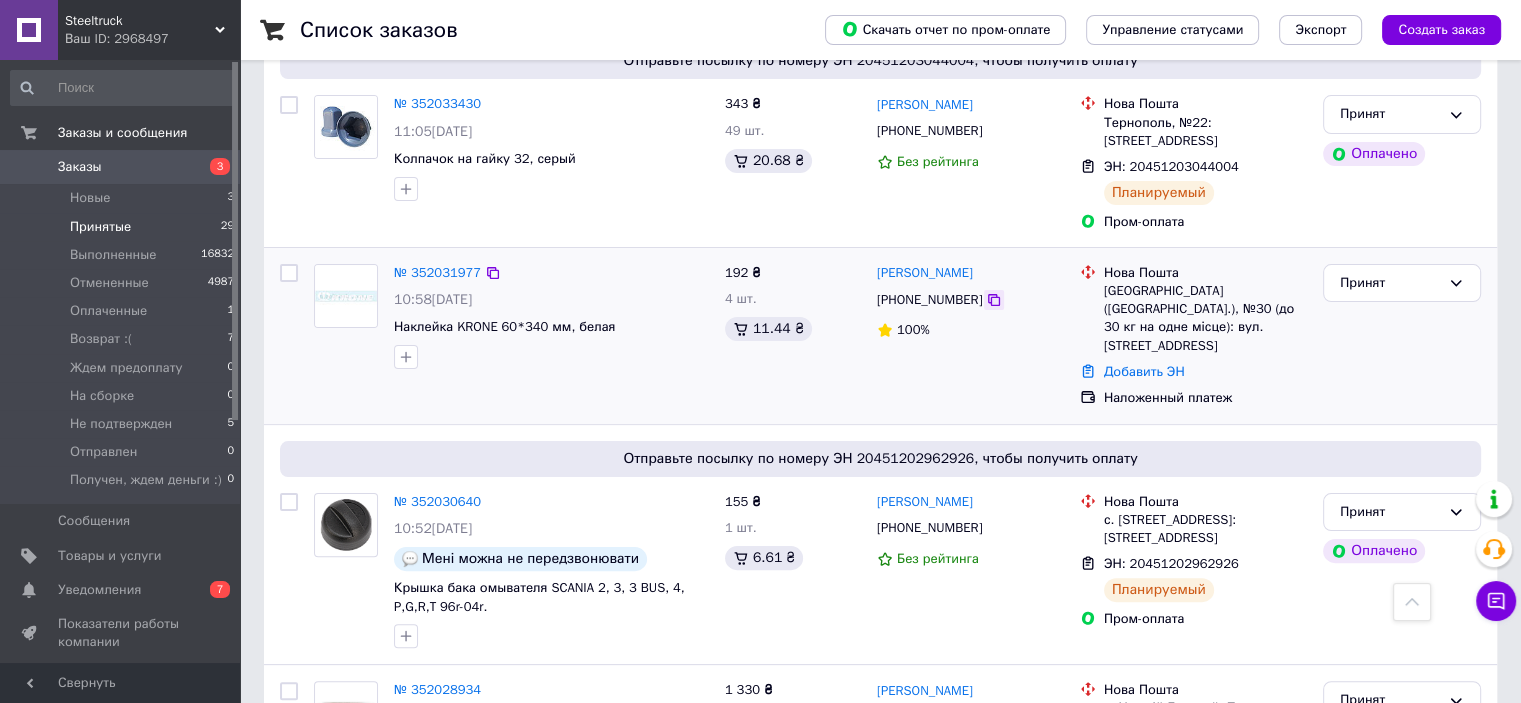 click 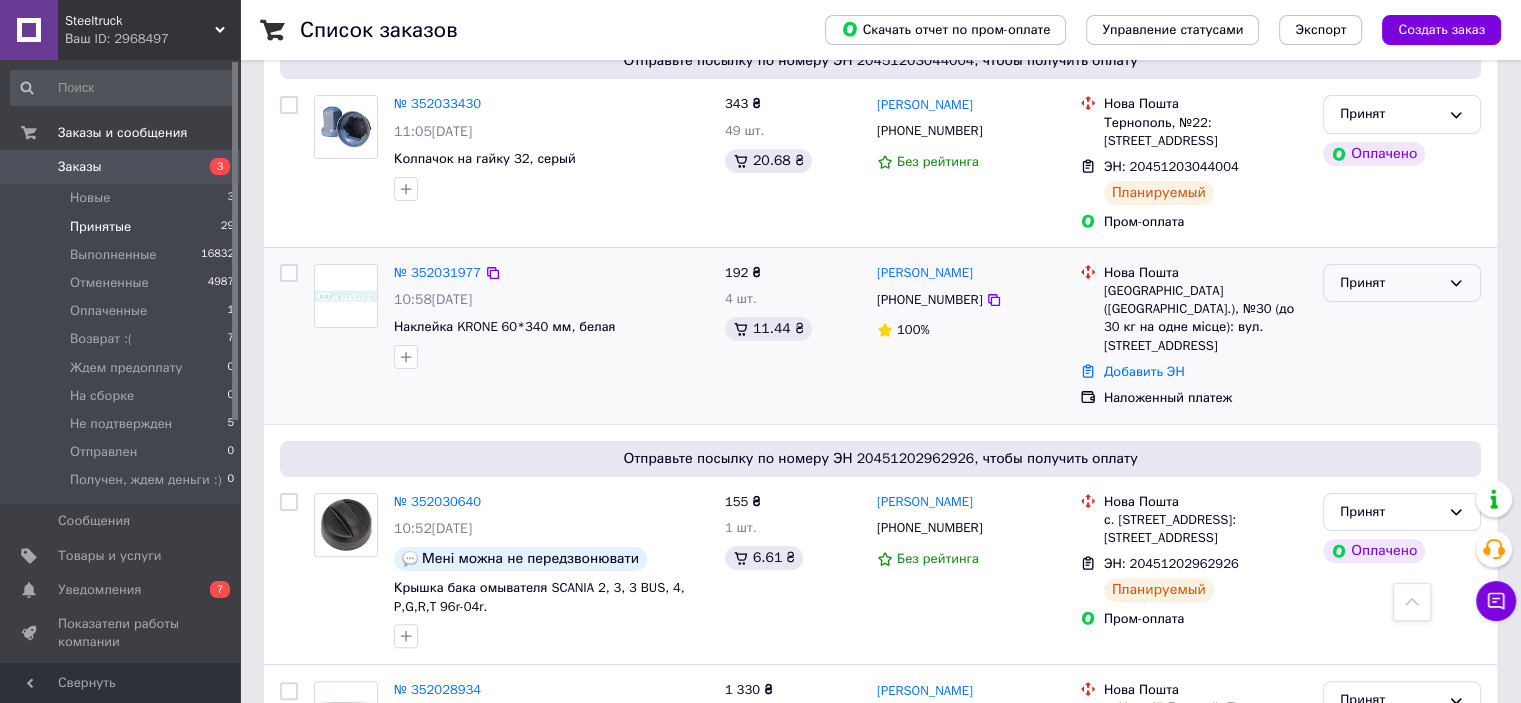 click on "Принят" at bounding box center [1402, 283] 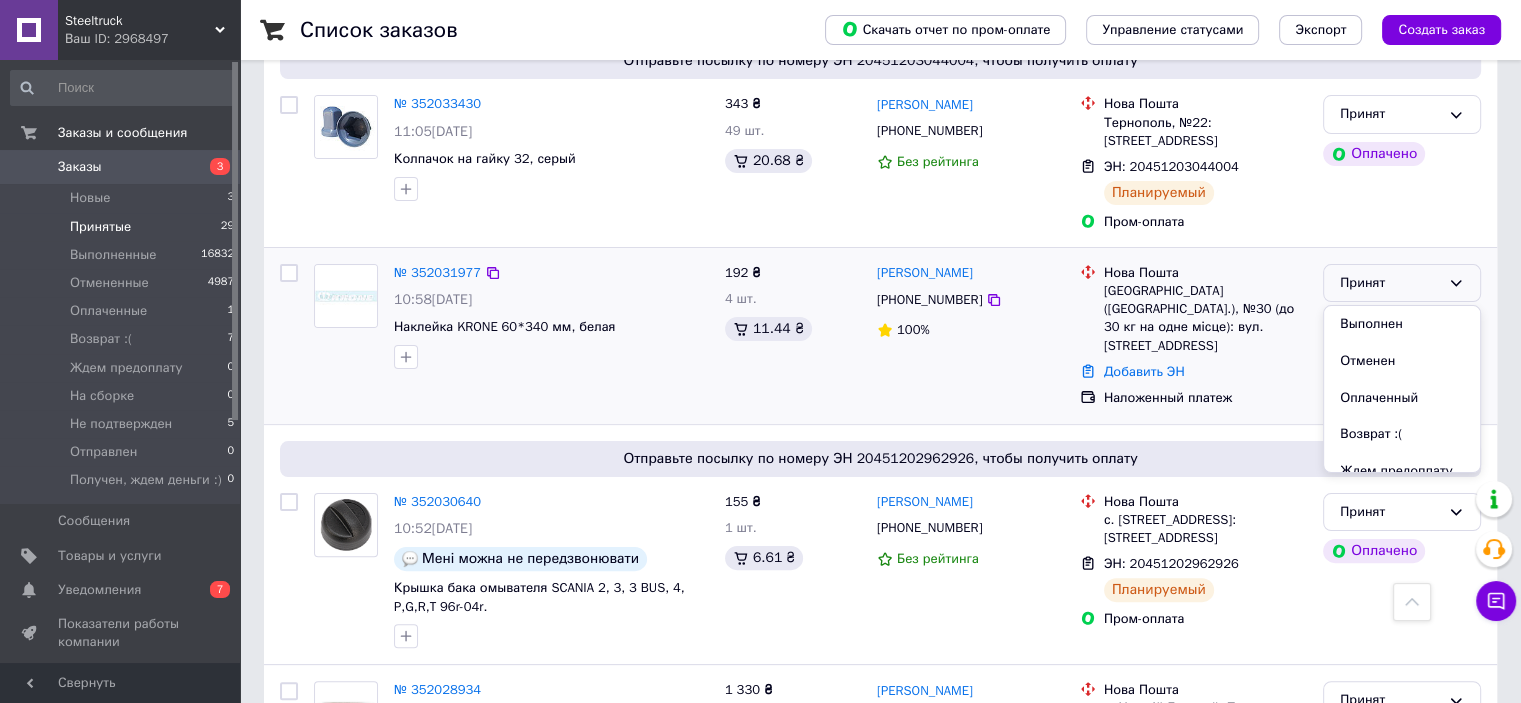 drag, startPoint x: 1387, startPoint y: 327, endPoint x: 1364, endPoint y: 327, distance: 23 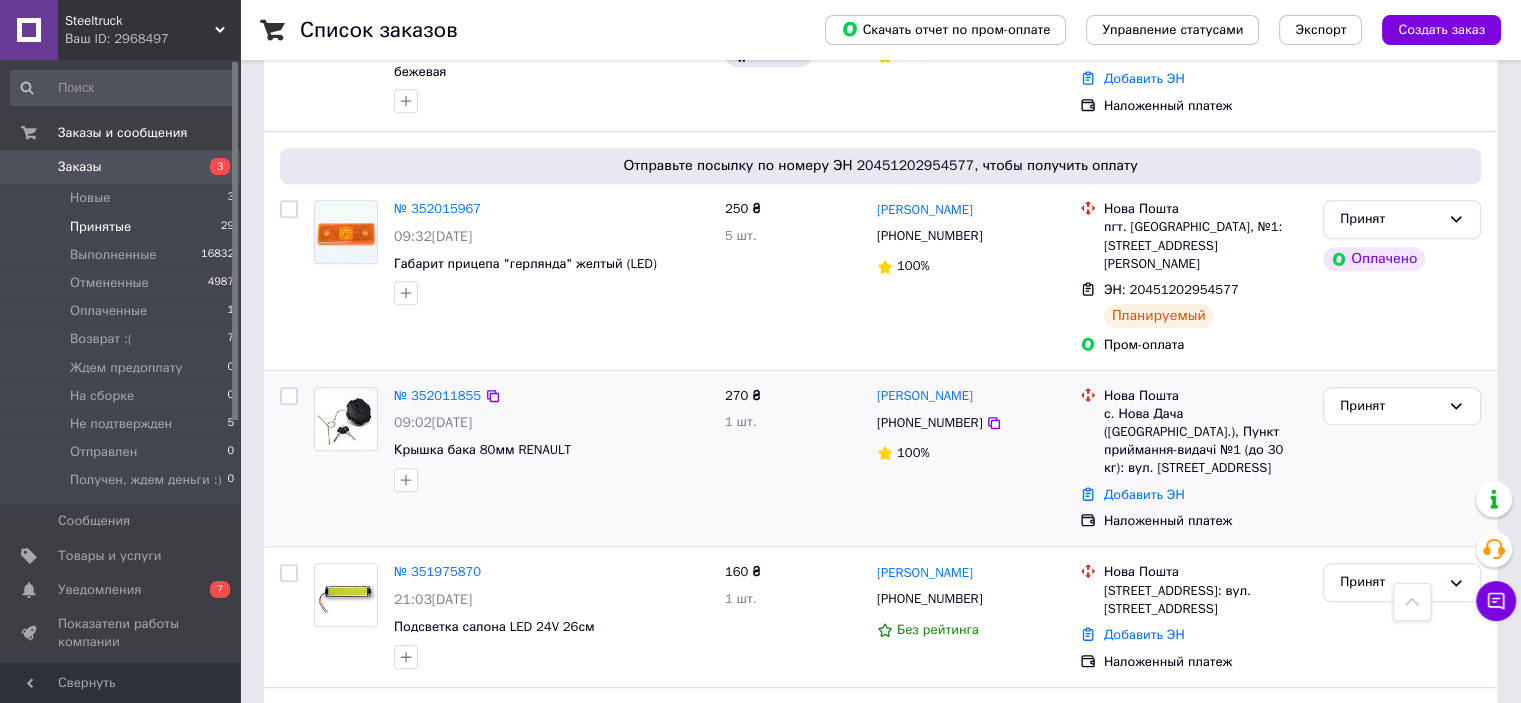 scroll, scrollTop: 1100, scrollLeft: 0, axis: vertical 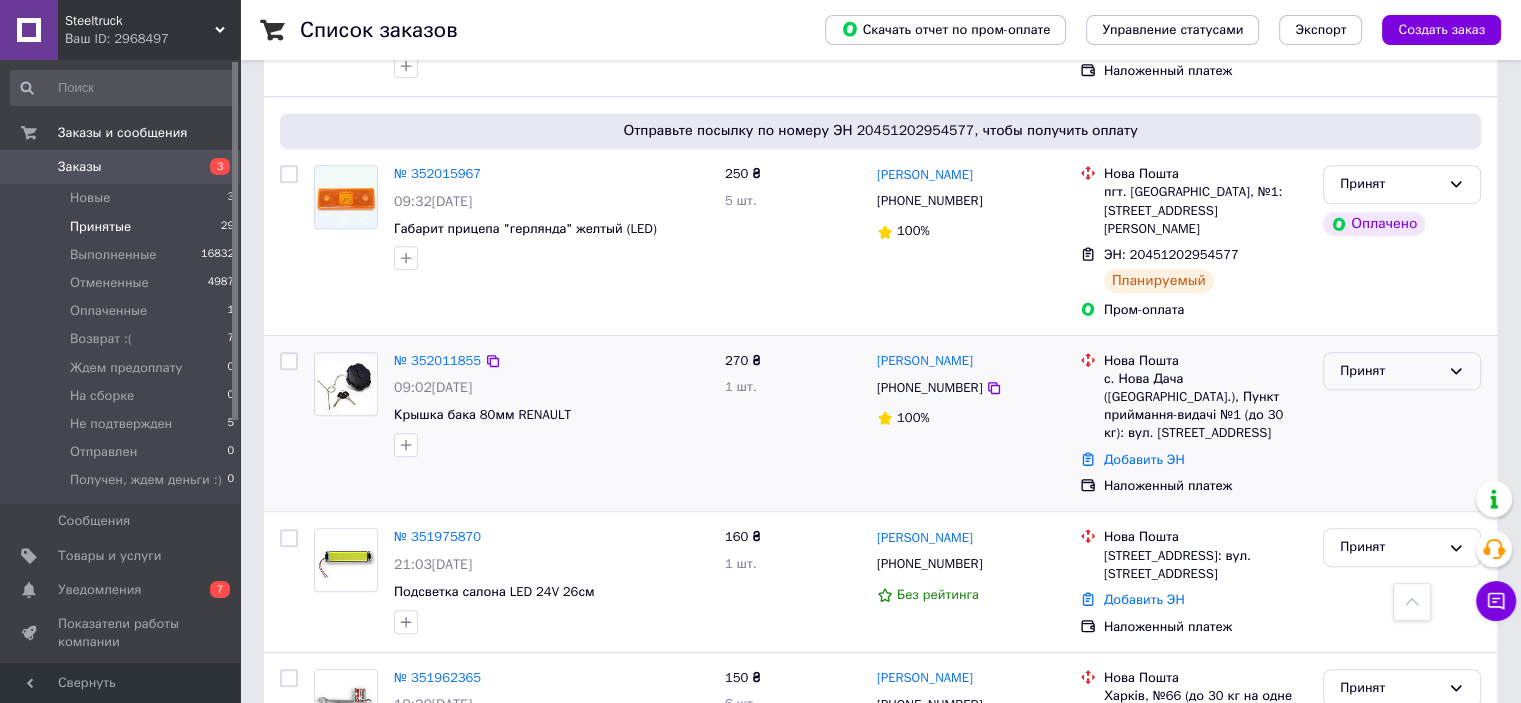 click on "Принят" at bounding box center (1390, 371) 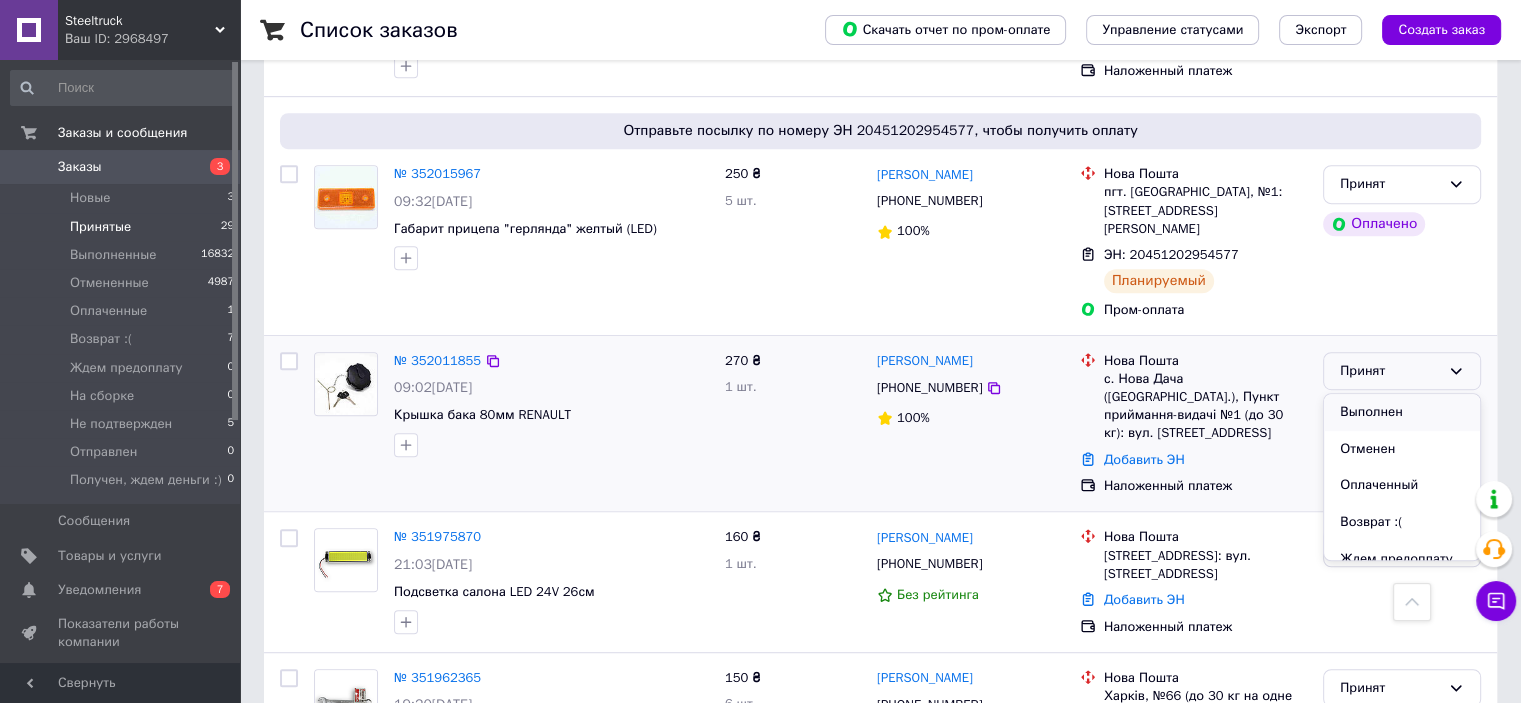 click on "Выполнен" at bounding box center (1402, 412) 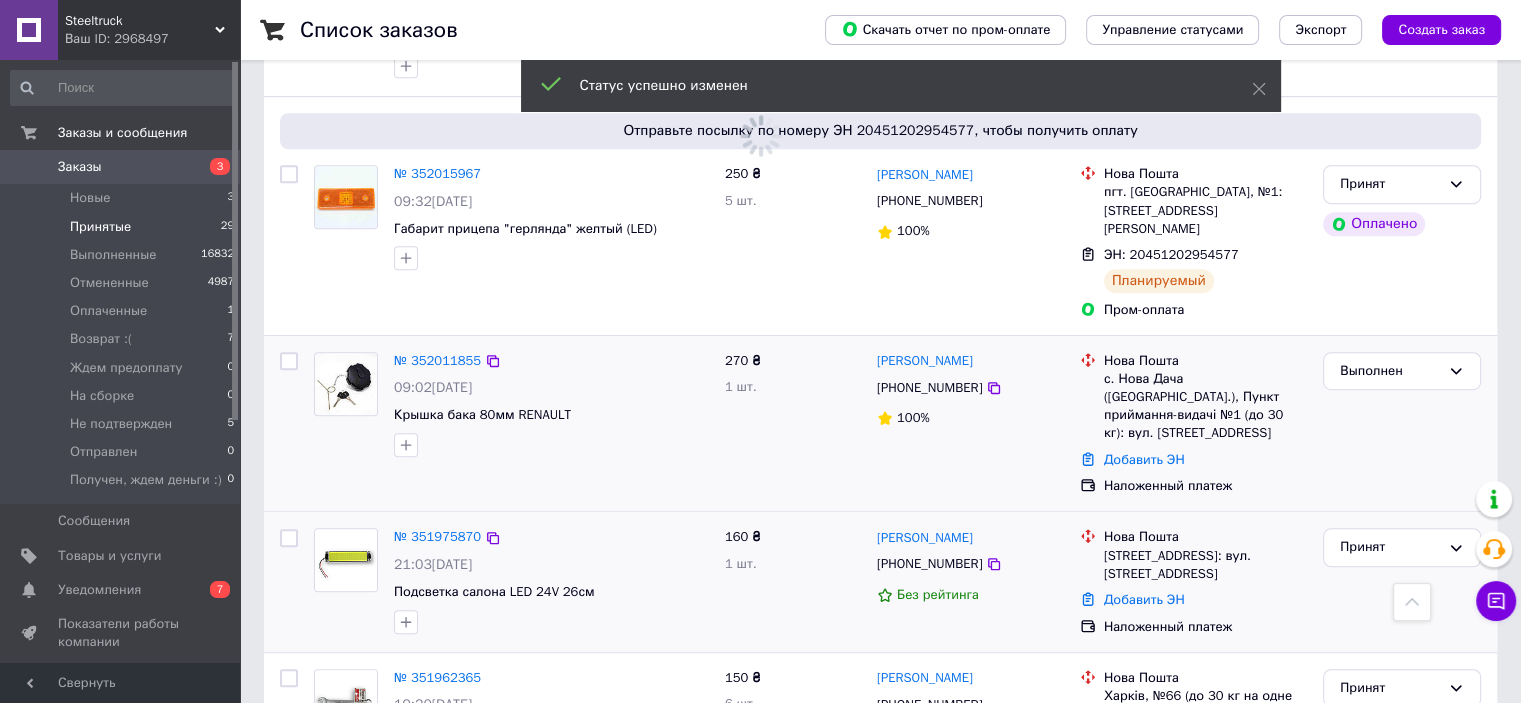 scroll, scrollTop: 1300, scrollLeft: 0, axis: vertical 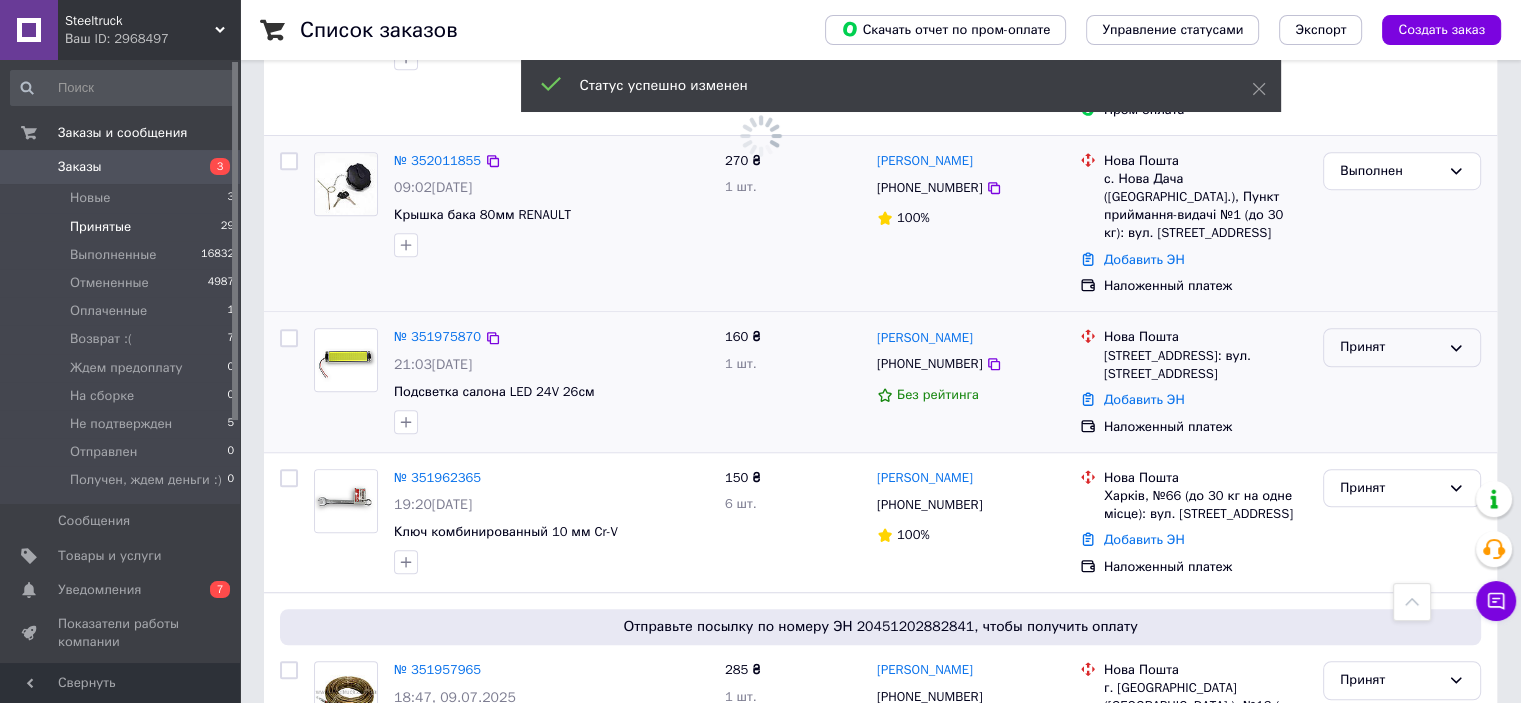 click on "Принят" at bounding box center (1390, 347) 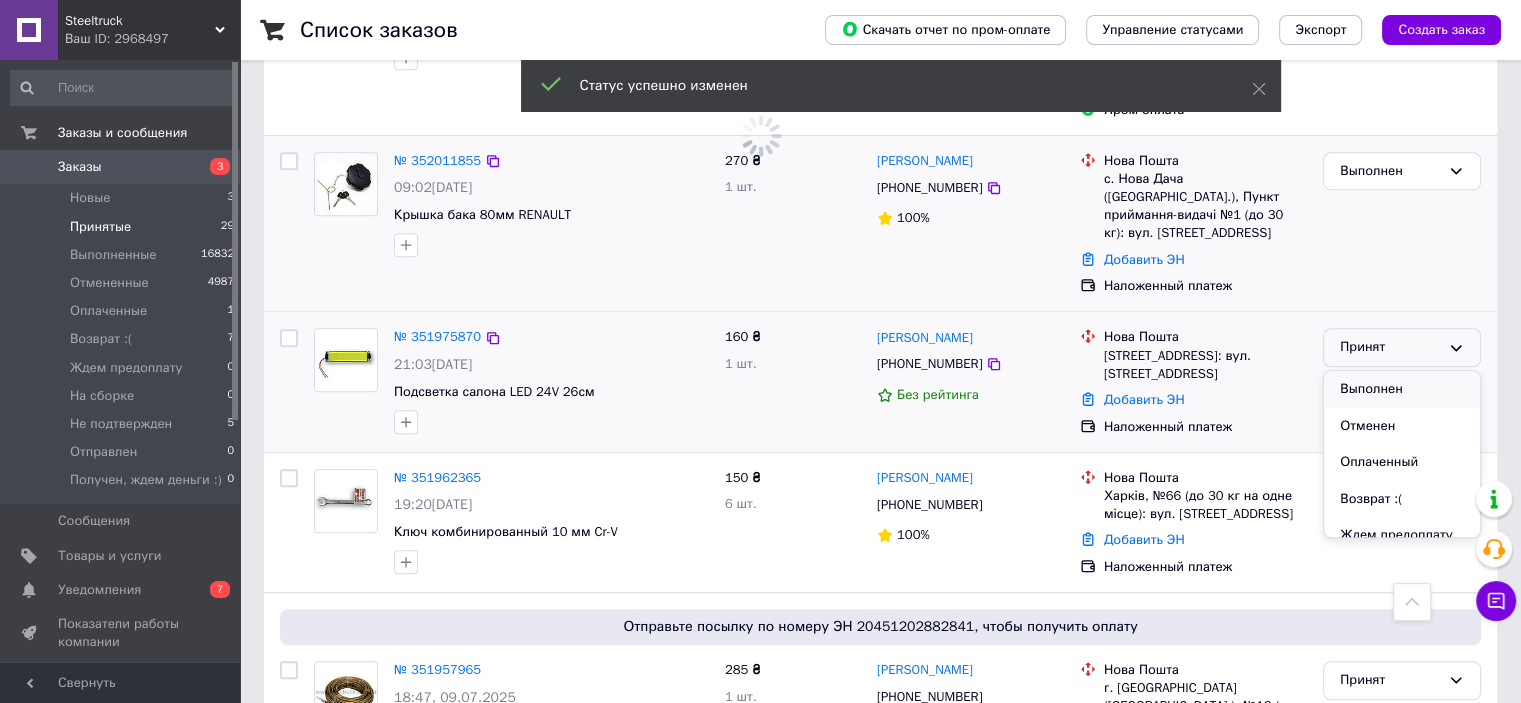 click on "Выполнен" at bounding box center [1402, 389] 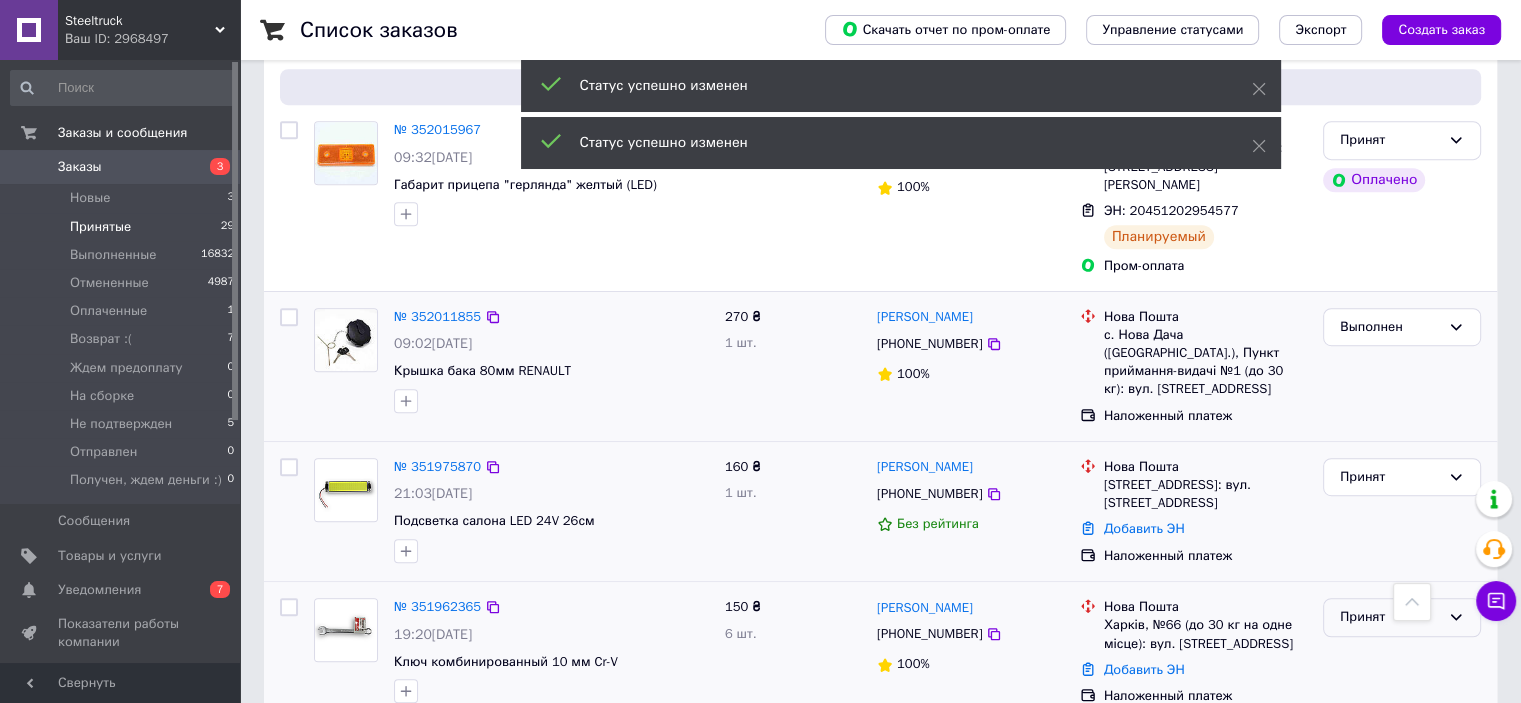scroll, scrollTop: 1300, scrollLeft: 0, axis: vertical 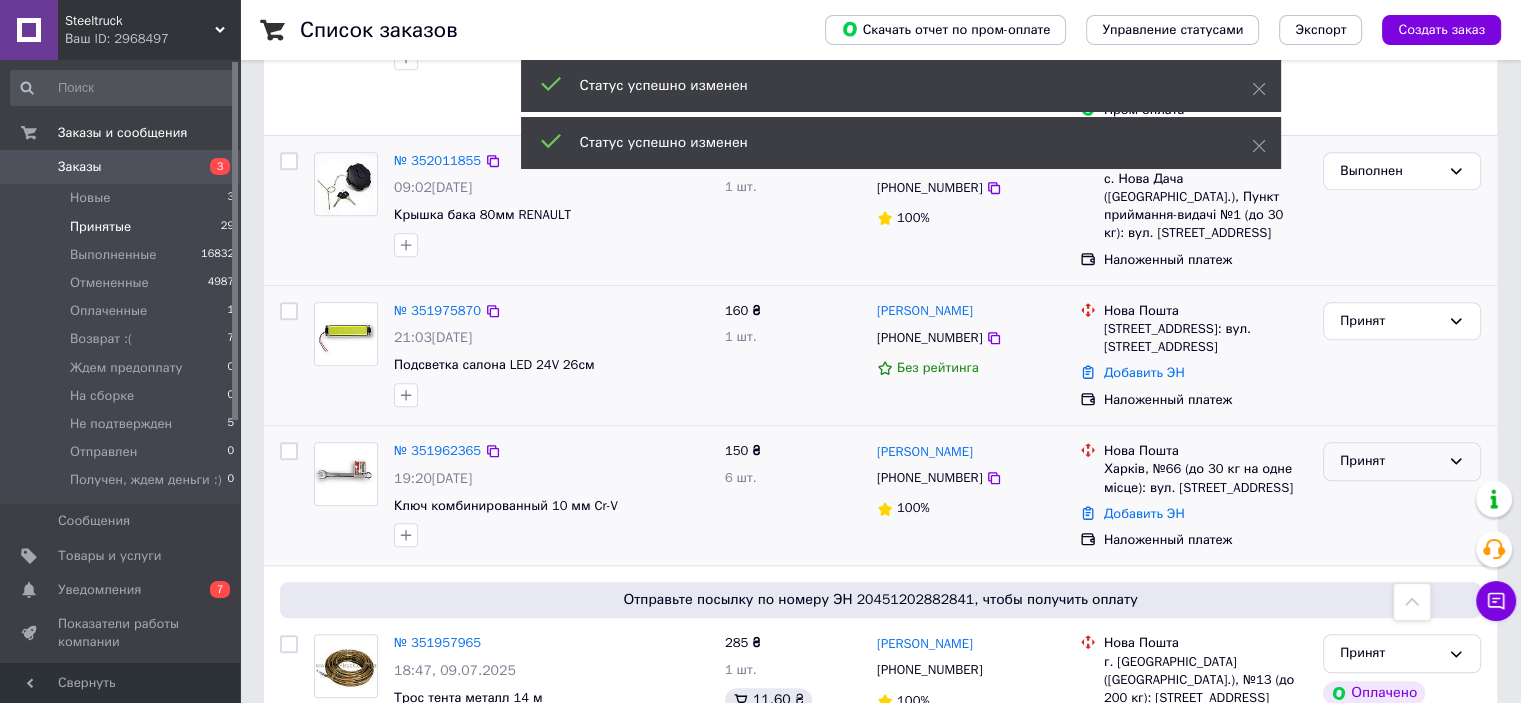 click on "Принят" at bounding box center (1390, 461) 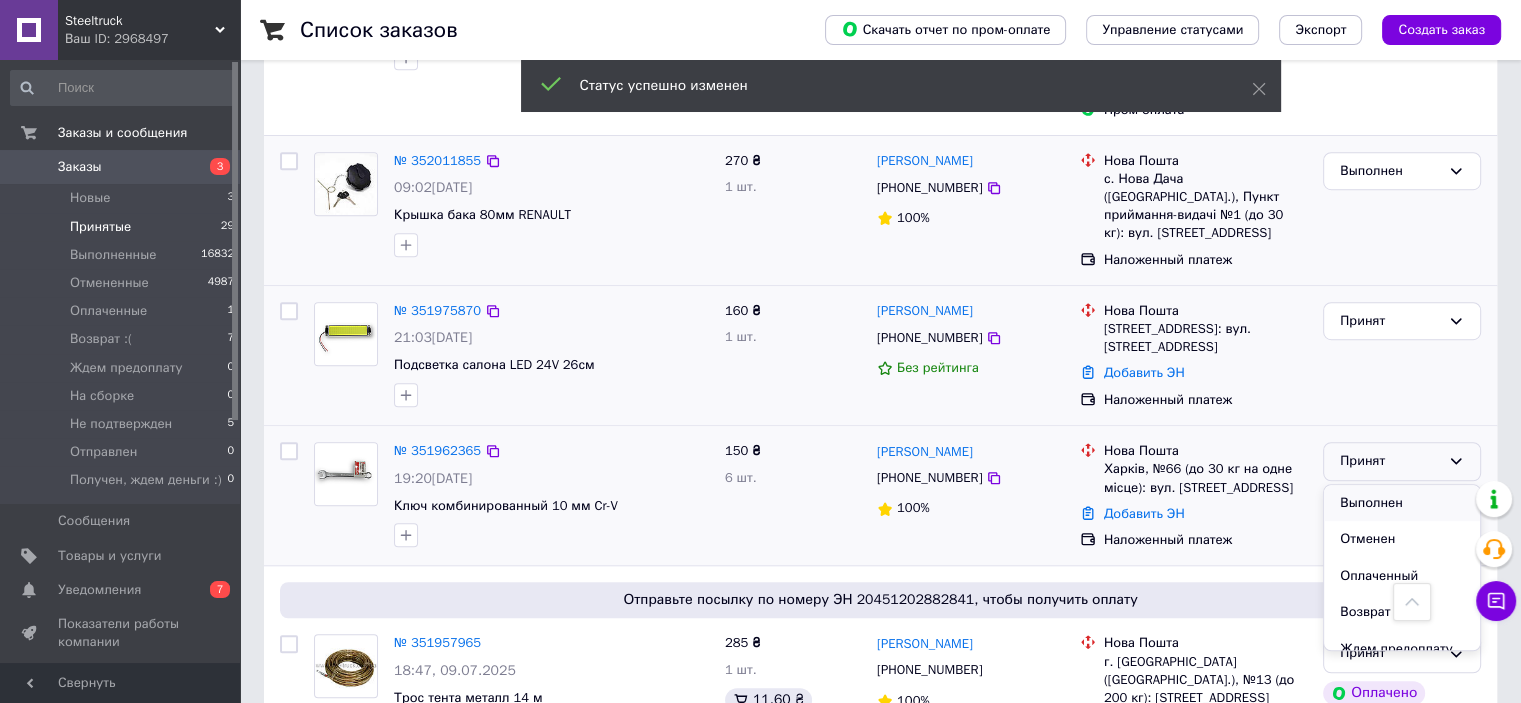 click on "Выполнен" at bounding box center [1402, 503] 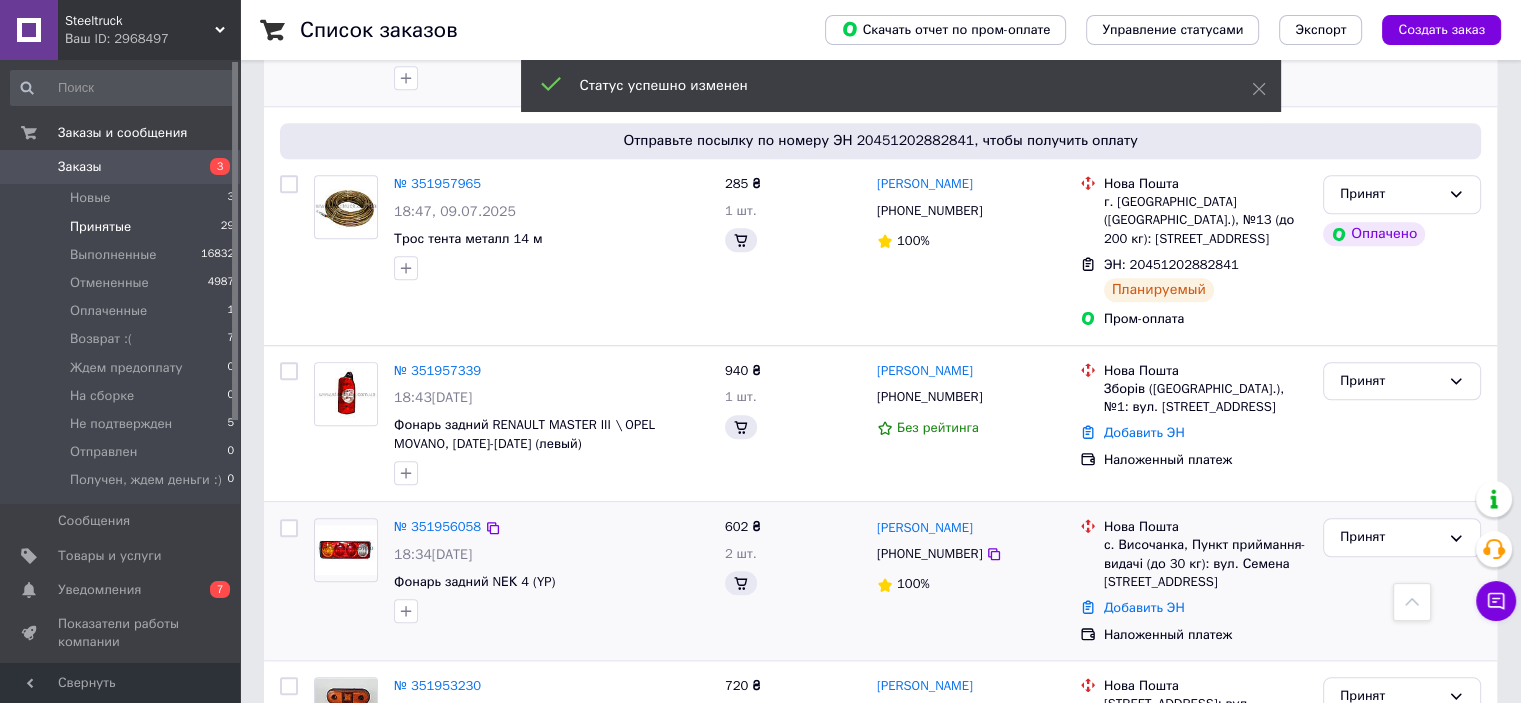 scroll, scrollTop: 1813, scrollLeft: 0, axis: vertical 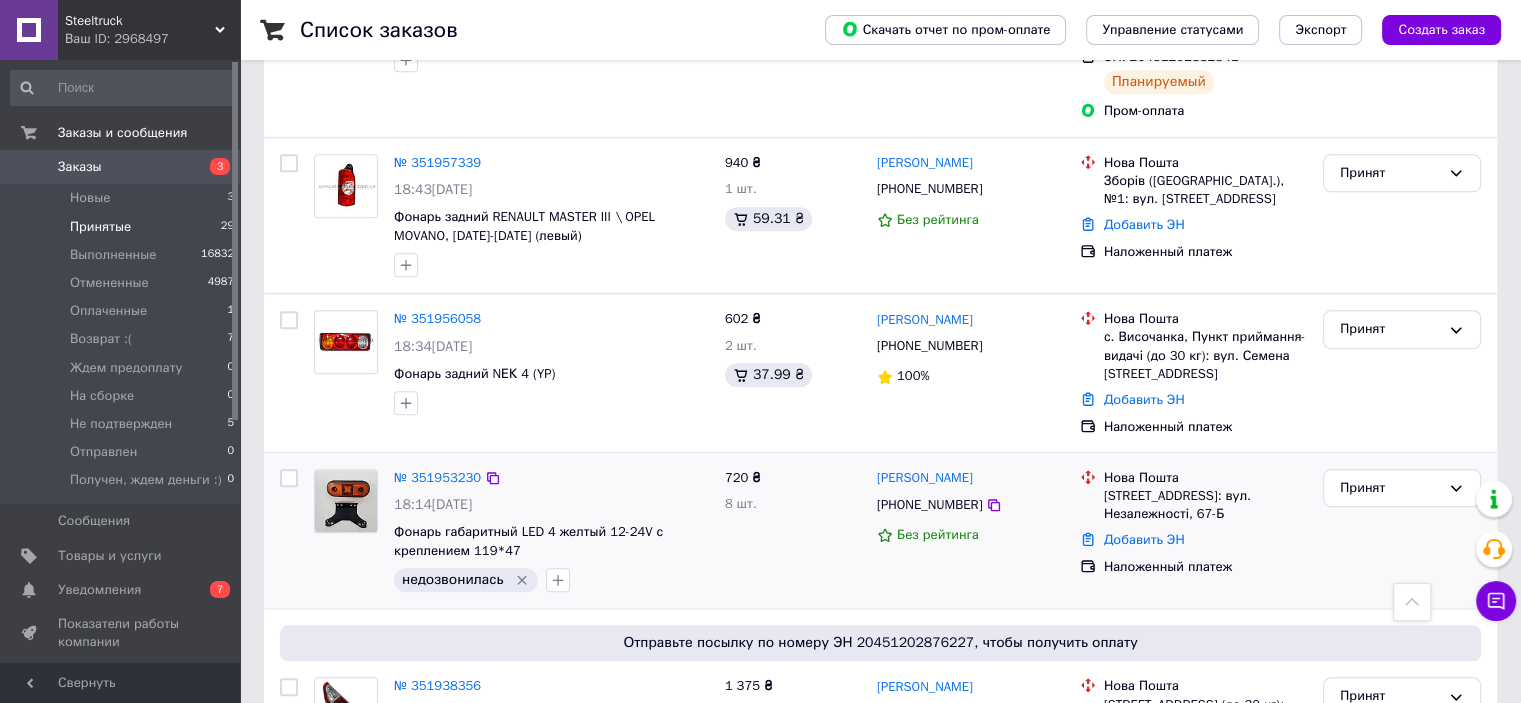 click on "Заказ Сумма Покупатель Доставка и оплата Статус № 352077675 14:40, 10.07.2025 Микрофон 5 контактов для Midland 790 ₴ 1 шт. 45.98 ₴ Вадим Ткачук +380733406100 100% Нова Пошта Рожище, №1: вул. Незалежності, 82 Добавить ЭН Наложенный платеж Принят Отправьте посылку по номеру ЭН 20451203044004, чтобы получить оплату № 352033430 11:05, 10.07.2025 Колпачок на гайку 32, серый 343 ₴ 49 шт. 20.68 ₴ Василь Яцюк +380689354319 Без рейтинга Нова Пошта Тернополь, №22: ул. Текстильная, 32б ЭН: 20451203044004 Планируемый Пром-оплата Принят Оплачено Отправьте посылку по номеру ЭН 20451202962926, чтобы получить оплату № 352030640 10:52, 10.07.2025 155 ₴ 1 шт. 6.61 ₴" at bounding box center [880, 289] 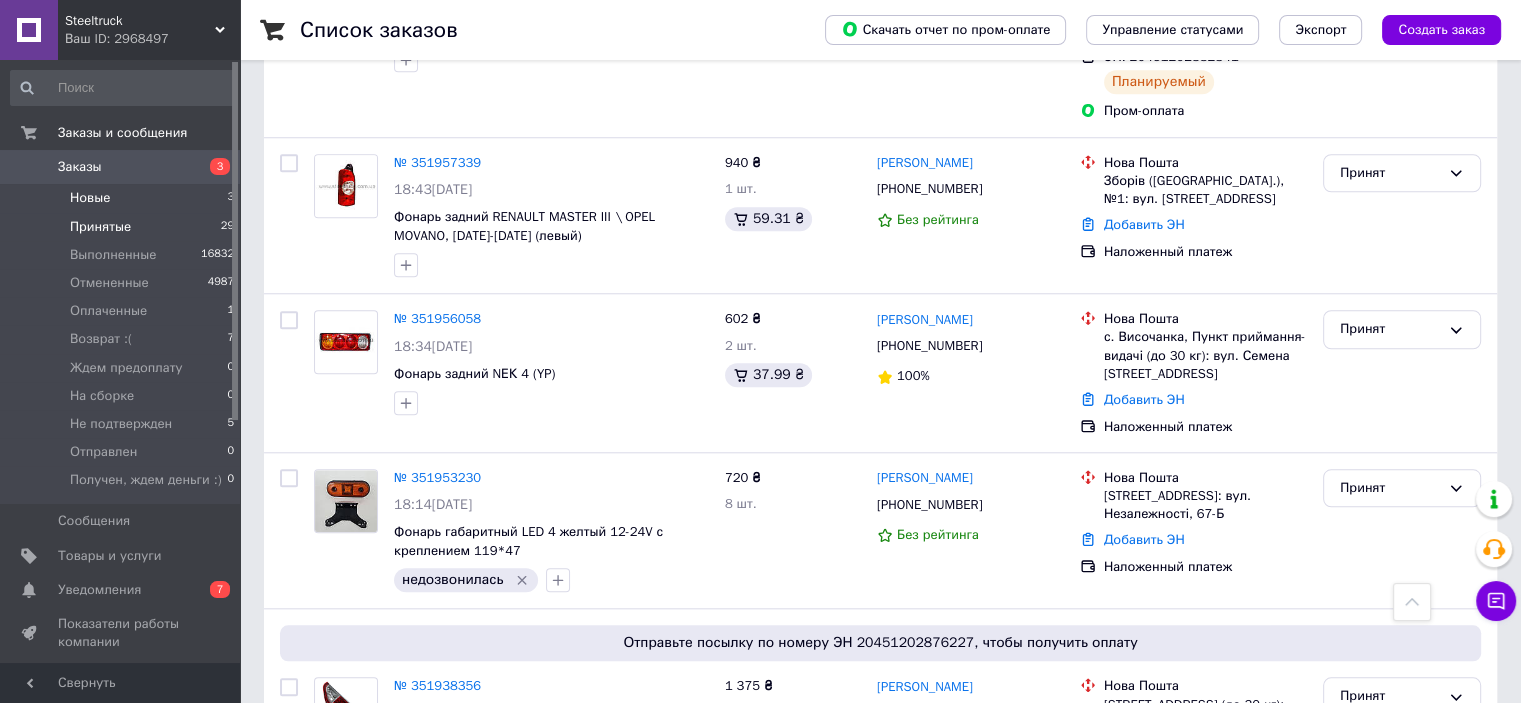 click on "Новые 3" at bounding box center (123, 198) 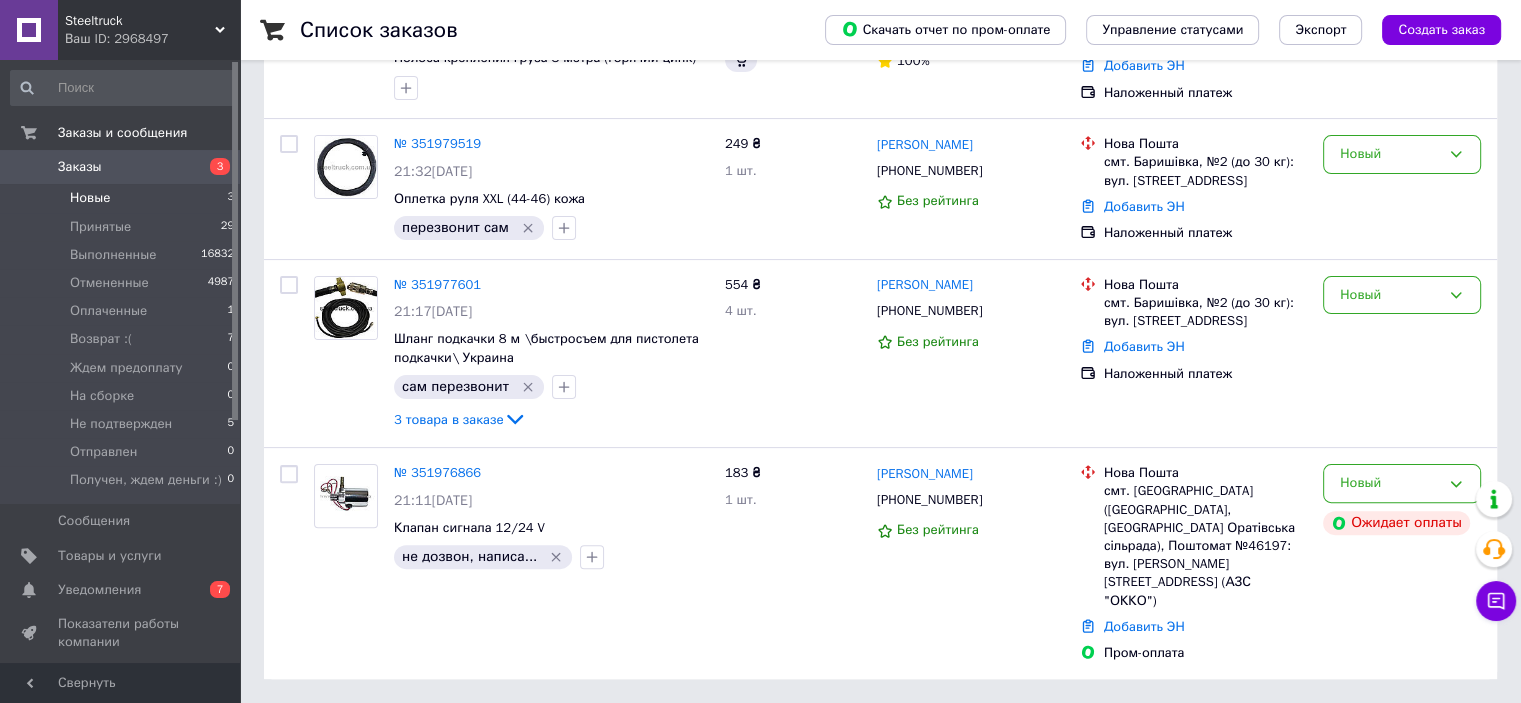 scroll, scrollTop: 0, scrollLeft: 0, axis: both 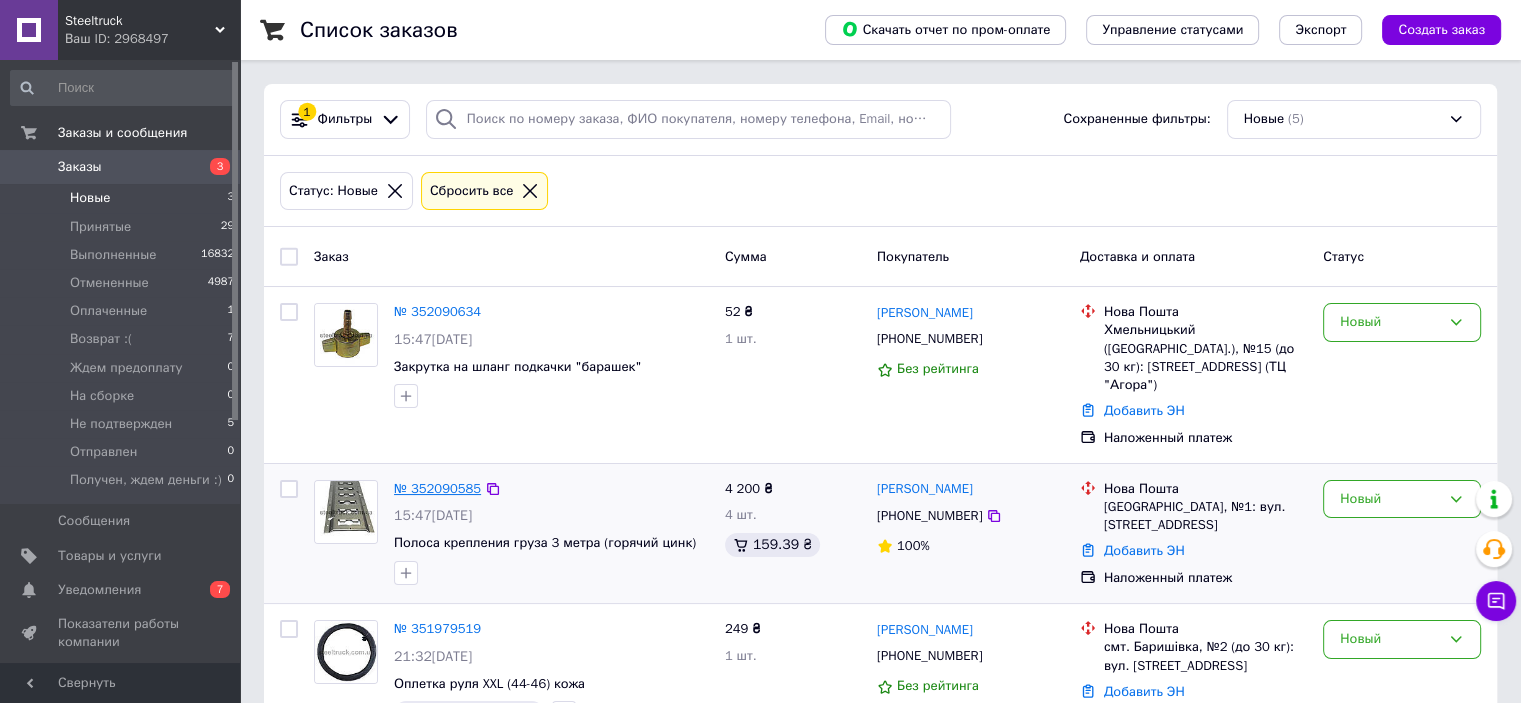 click on "№ 352090585" at bounding box center (437, 488) 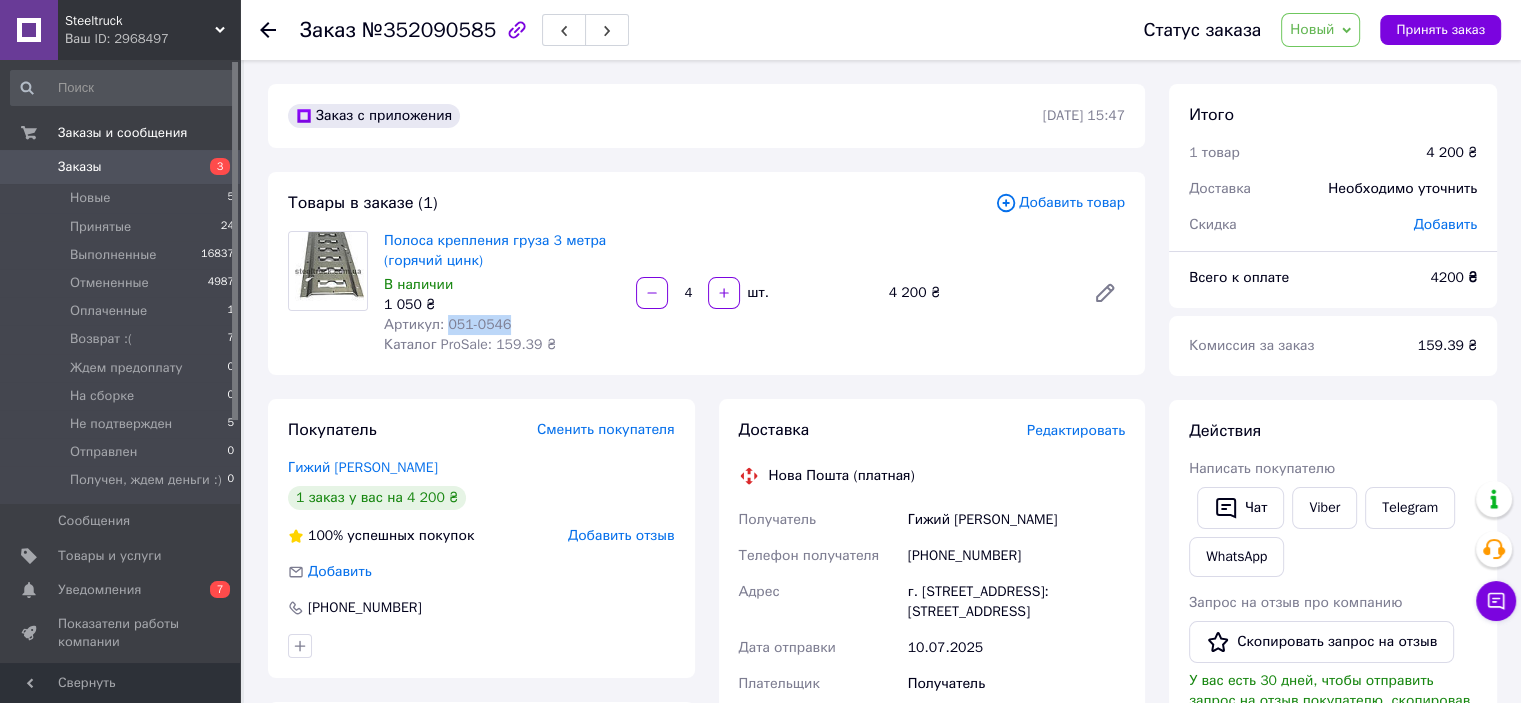 drag, startPoint x: 514, startPoint y: 333, endPoint x: 444, endPoint y: 331, distance: 70.028564 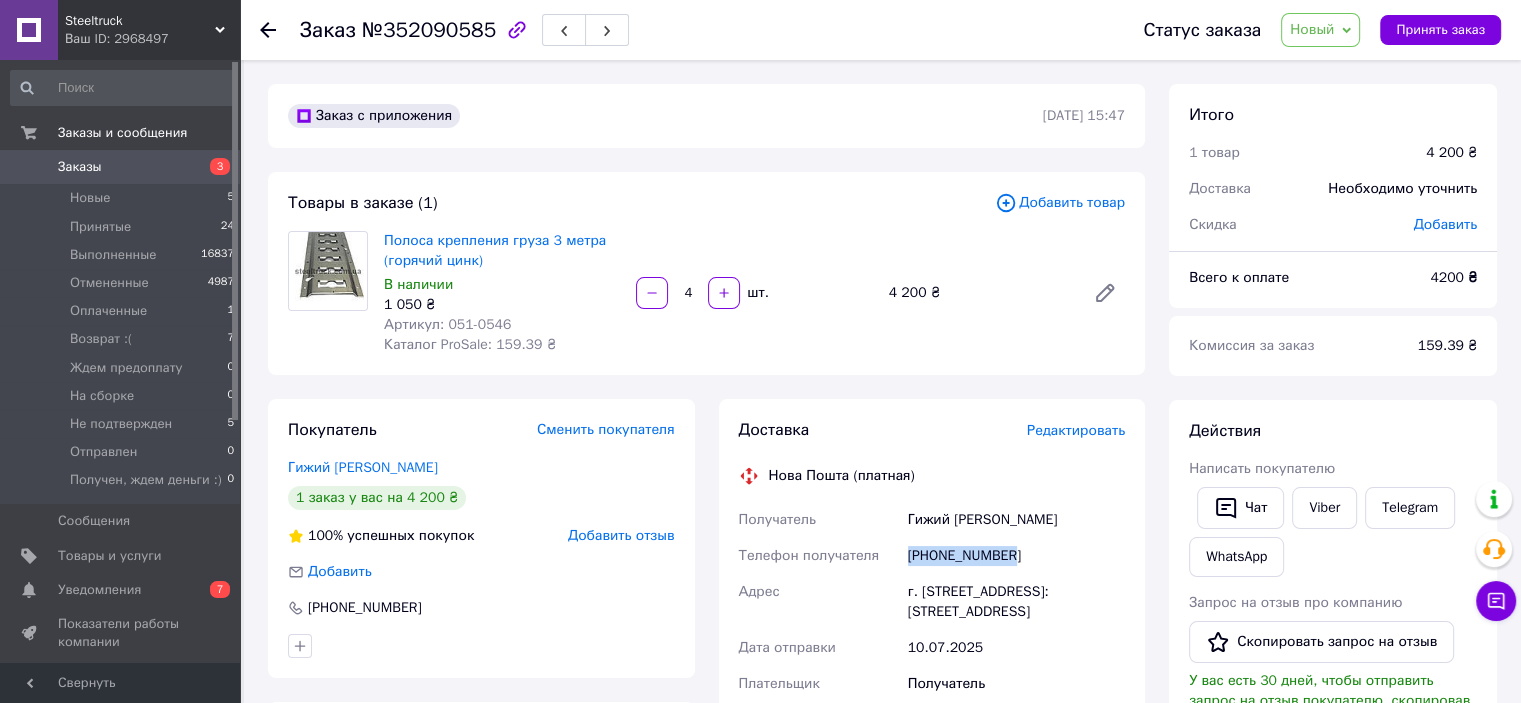 drag, startPoint x: 1008, startPoint y: 563, endPoint x: 904, endPoint y: 567, distance: 104.0769 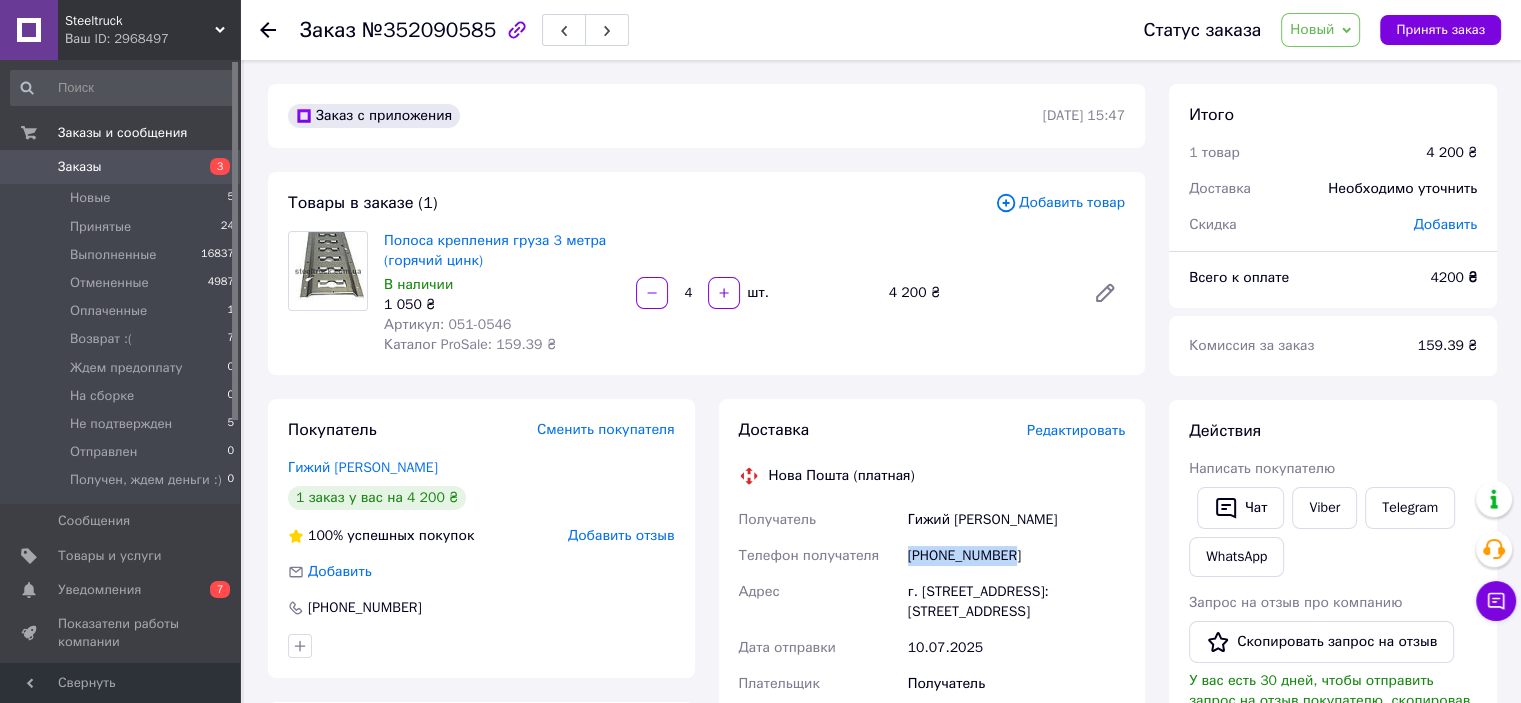 click on "[PHONE_NUMBER]" at bounding box center (1016, 556) 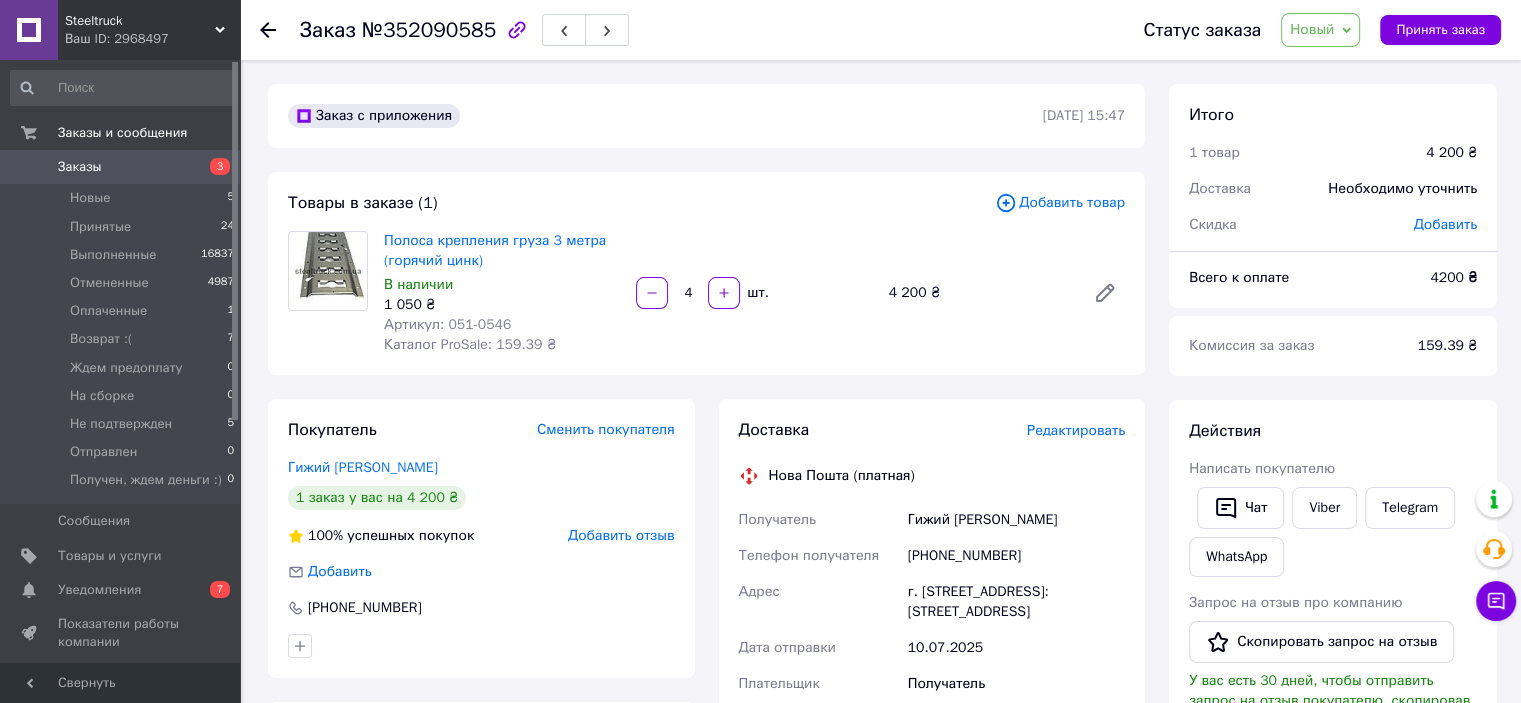 click on "[PHONE_NUMBER]" at bounding box center [1016, 556] 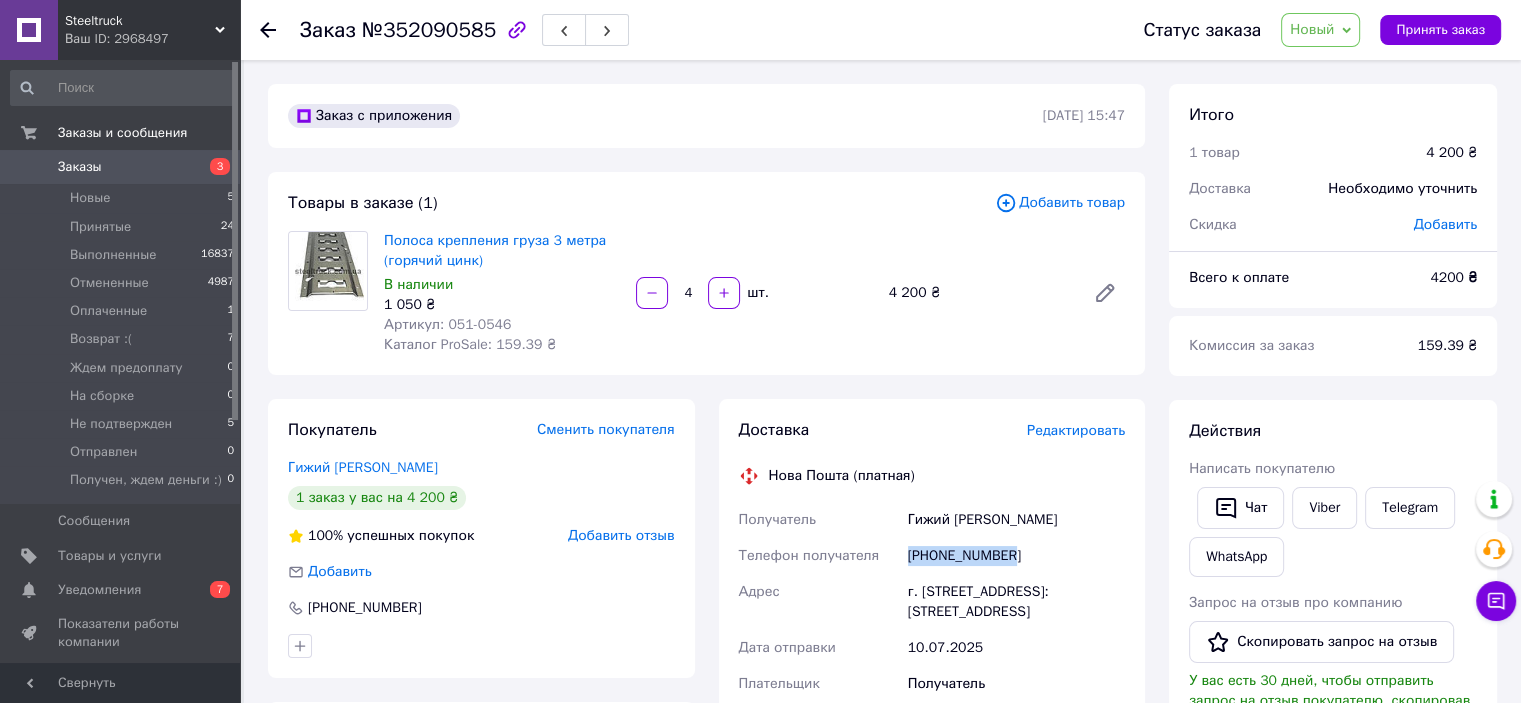 drag, startPoint x: 1032, startPoint y: 564, endPoint x: 906, endPoint y: 563, distance: 126.00397 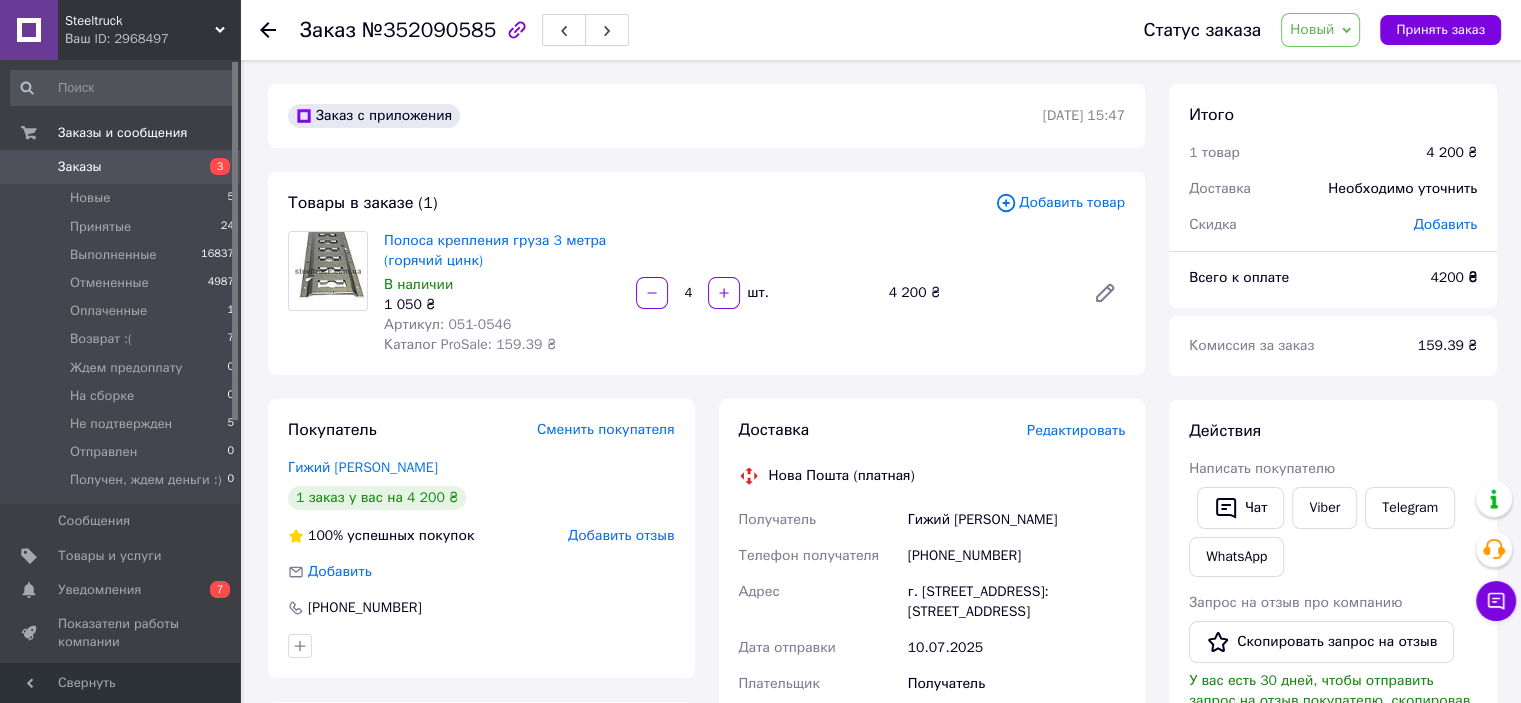 drag, startPoint x: 906, startPoint y: 561, endPoint x: 112, endPoint y: 164, distance: 887.719 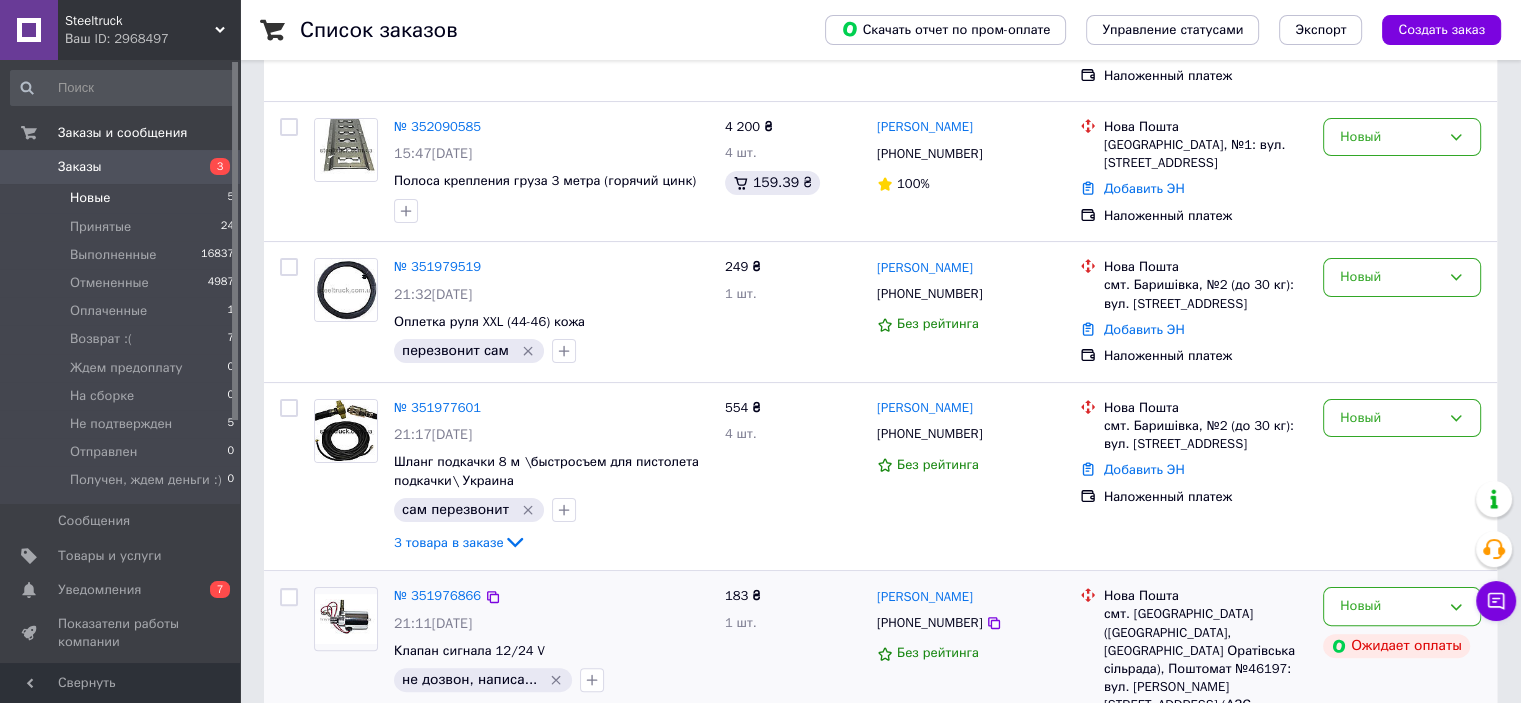 scroll, scrollTop: 444, scrollLeft: 0, axis: vertical 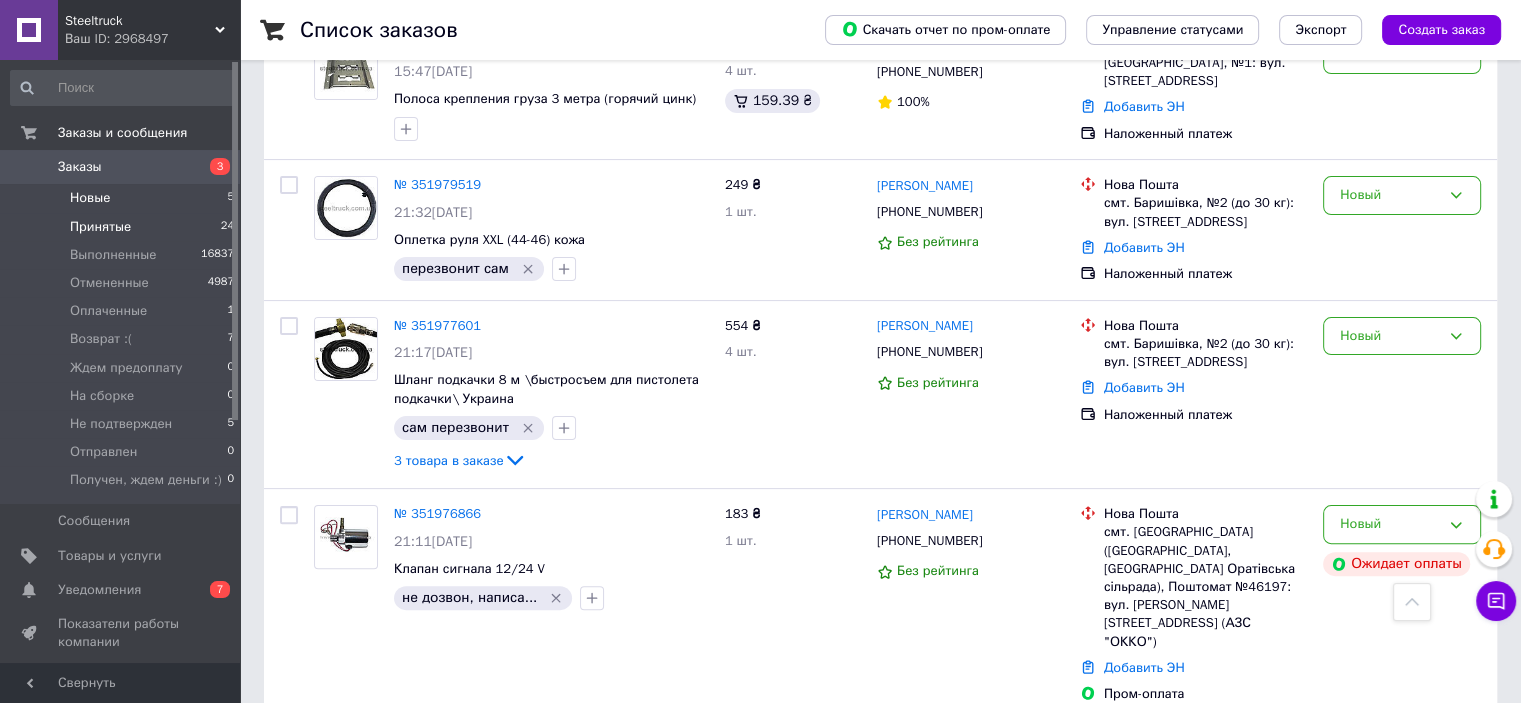 click on "Принятые" at bounding box center [100, 227] 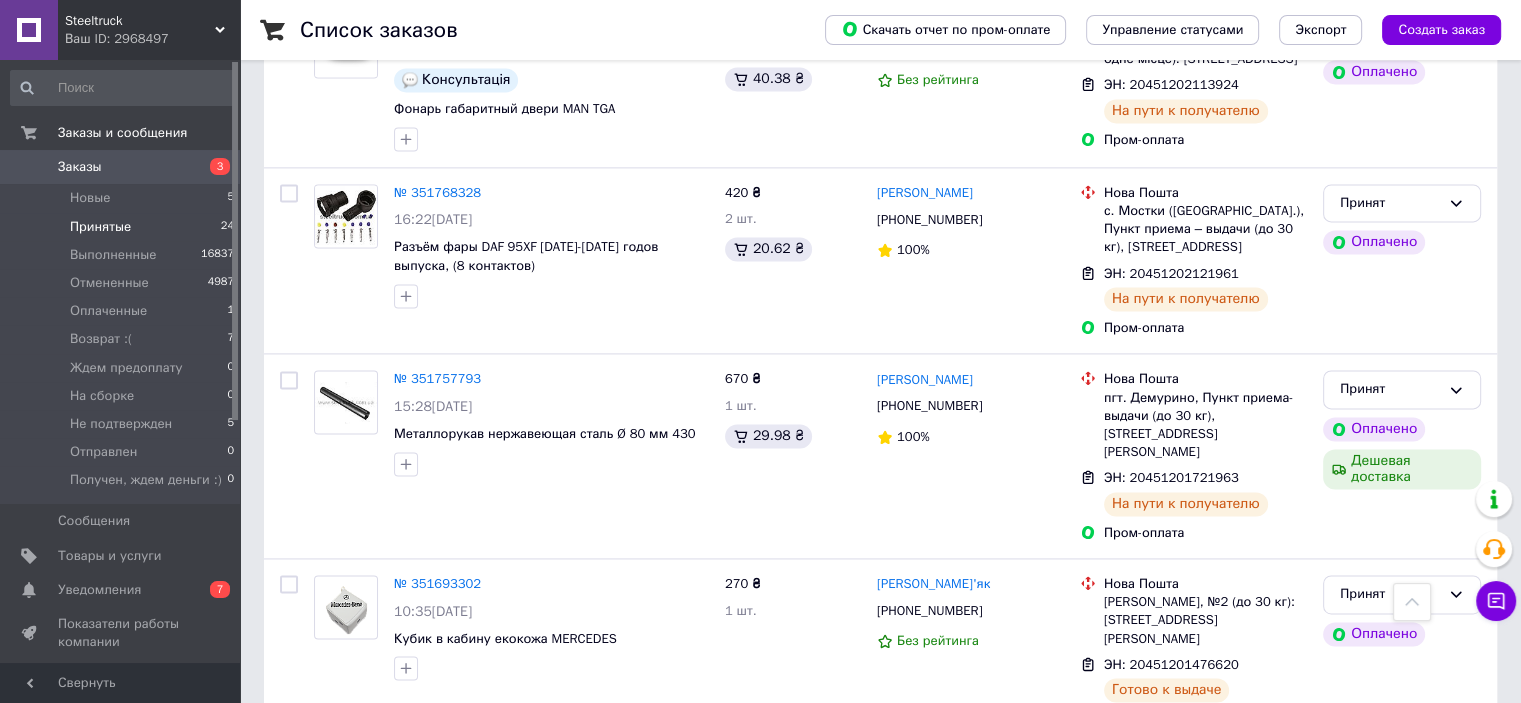 scroll, scrollTop: 3341, scrollLeft: 0, axis: vertical 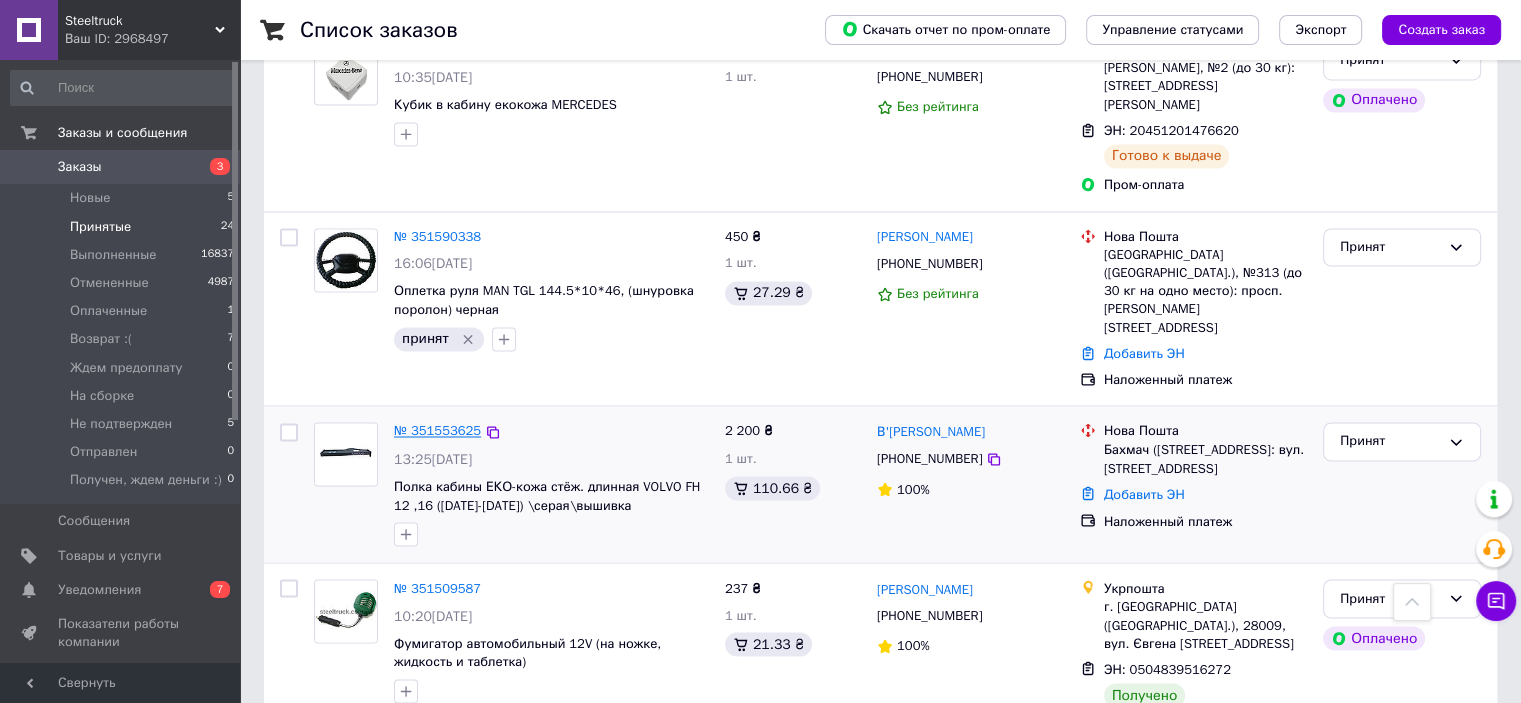 click on "№ 351553625" at bounding box center (437, 430) 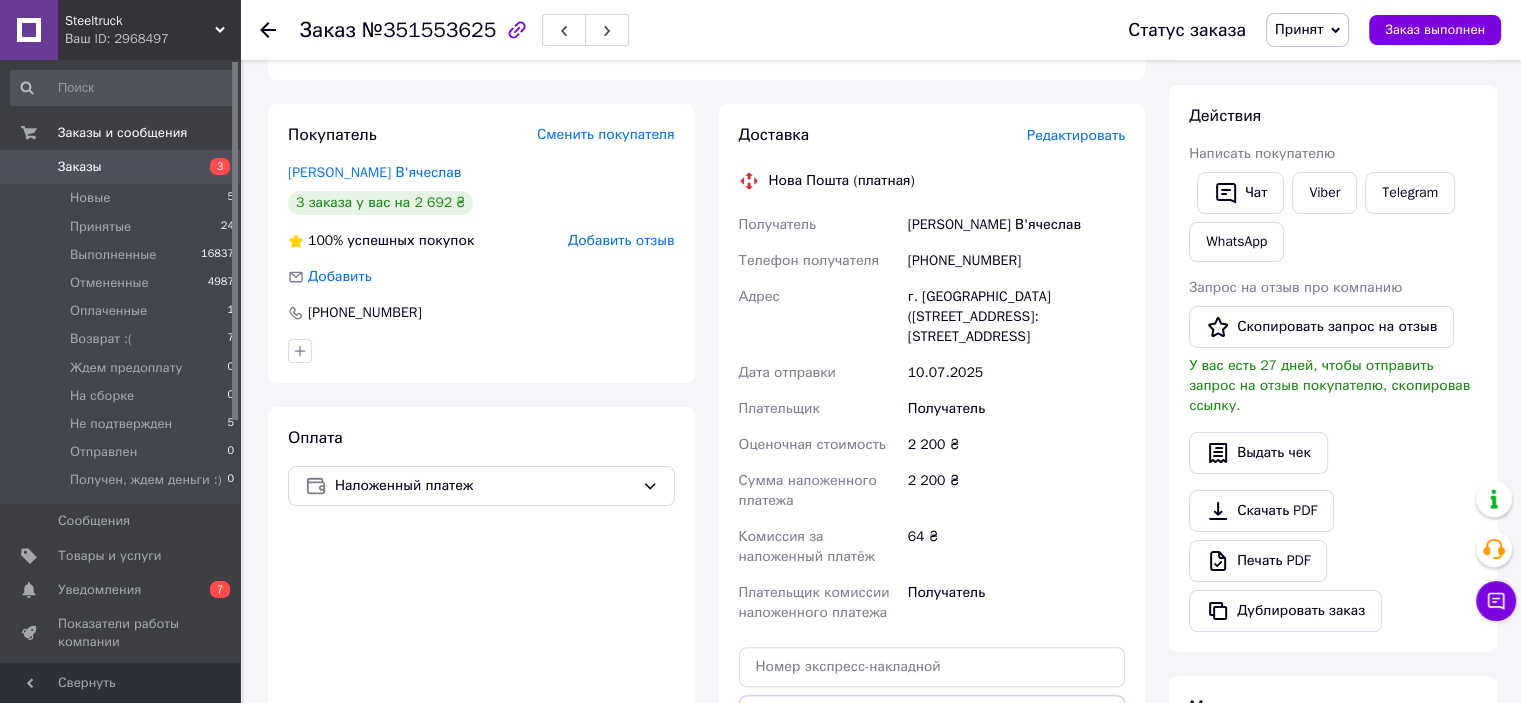 scroll, scrollTop: 115, scrollLeft: 0, axis: vertical 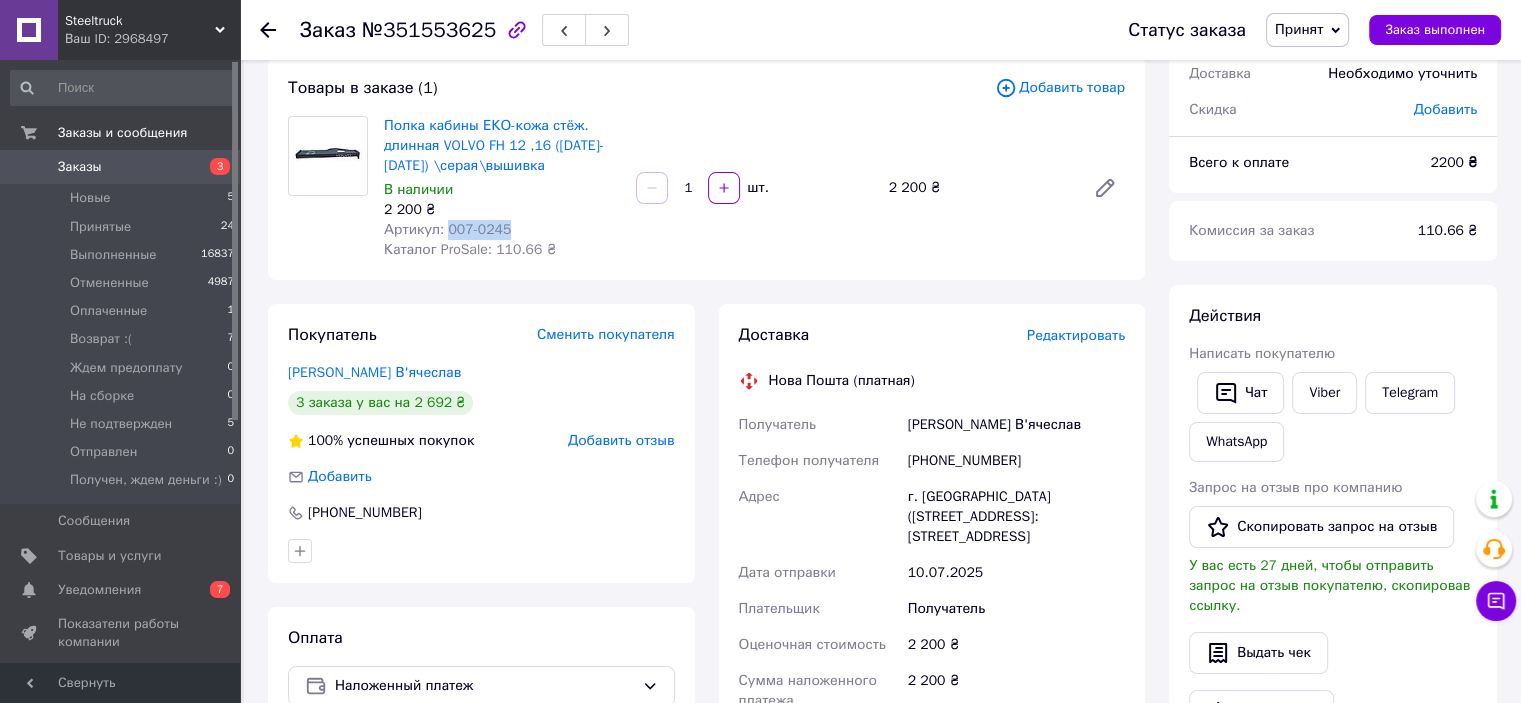 drag, startPoint x: 502, startPoint y: 235, endPoint x: 441, endPoint y: 237, distance: 61.03278 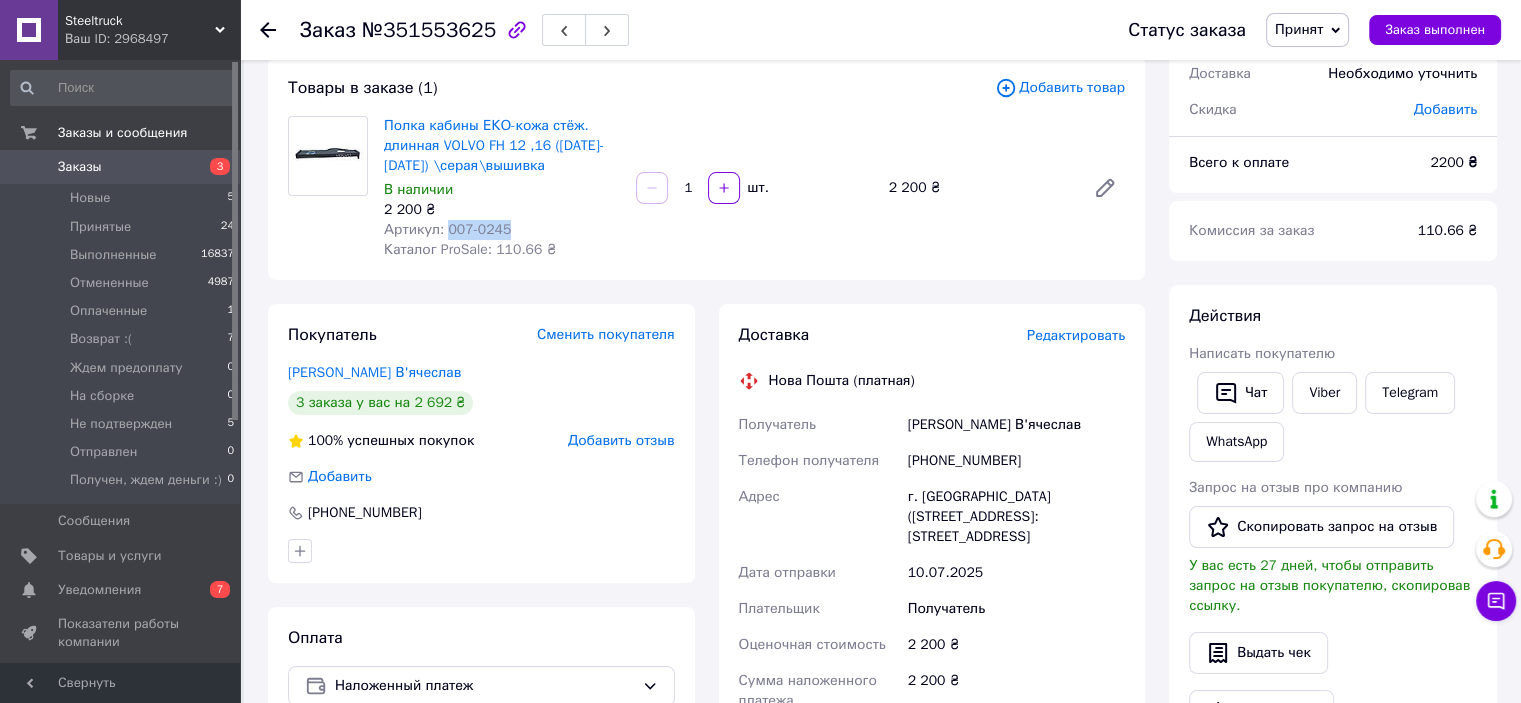 copy on "007-0245" 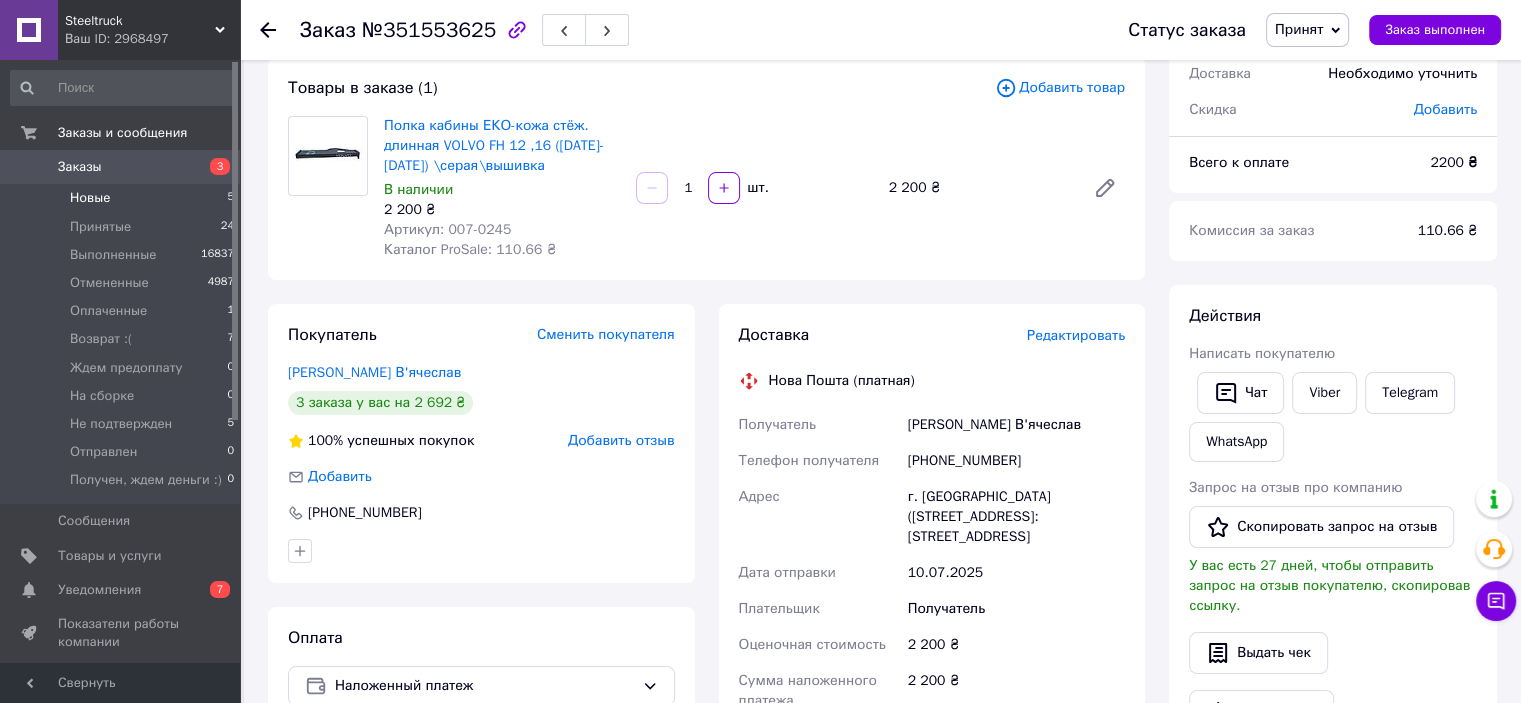 click on "Новые" at bounding box center [90, 198] 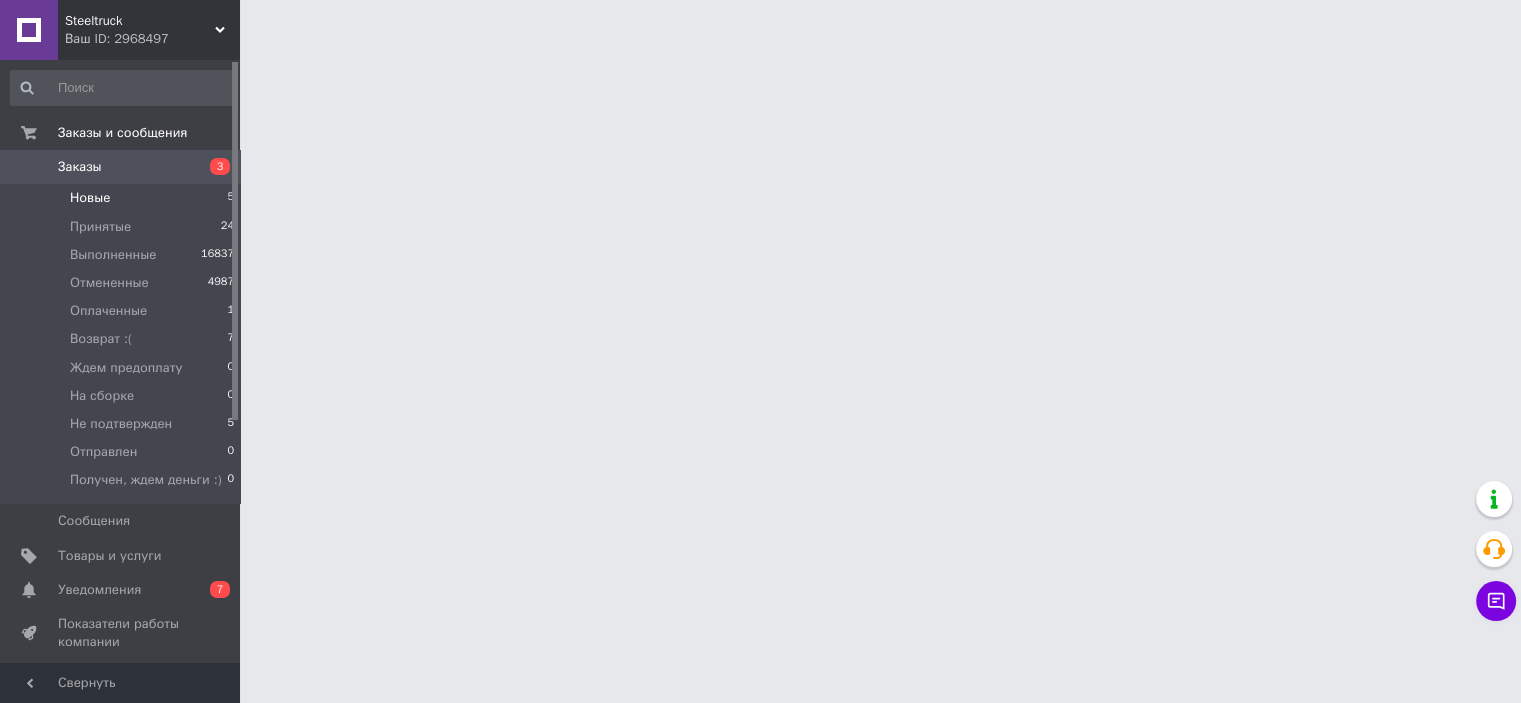 scroll, scrollTop: 0, scrollLeft: 0, axis: both 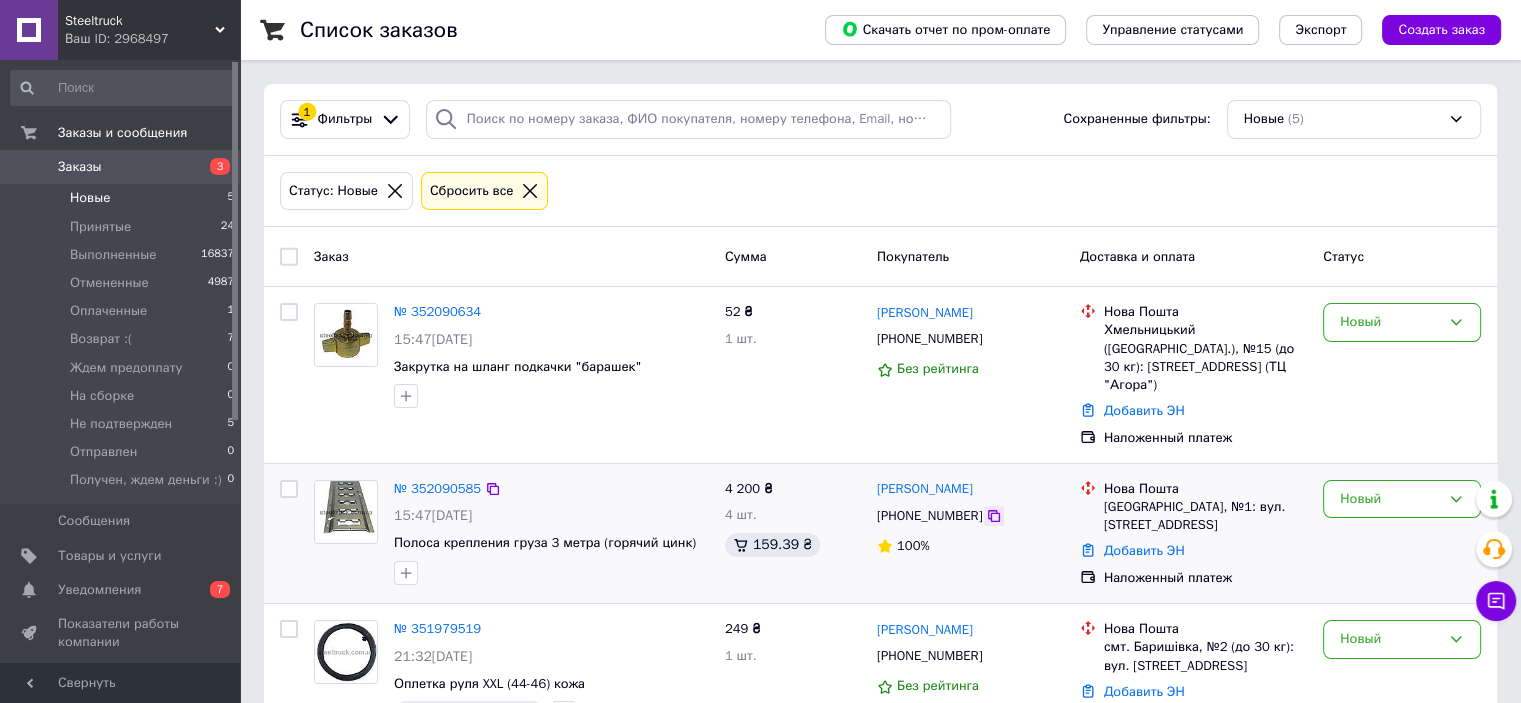 click 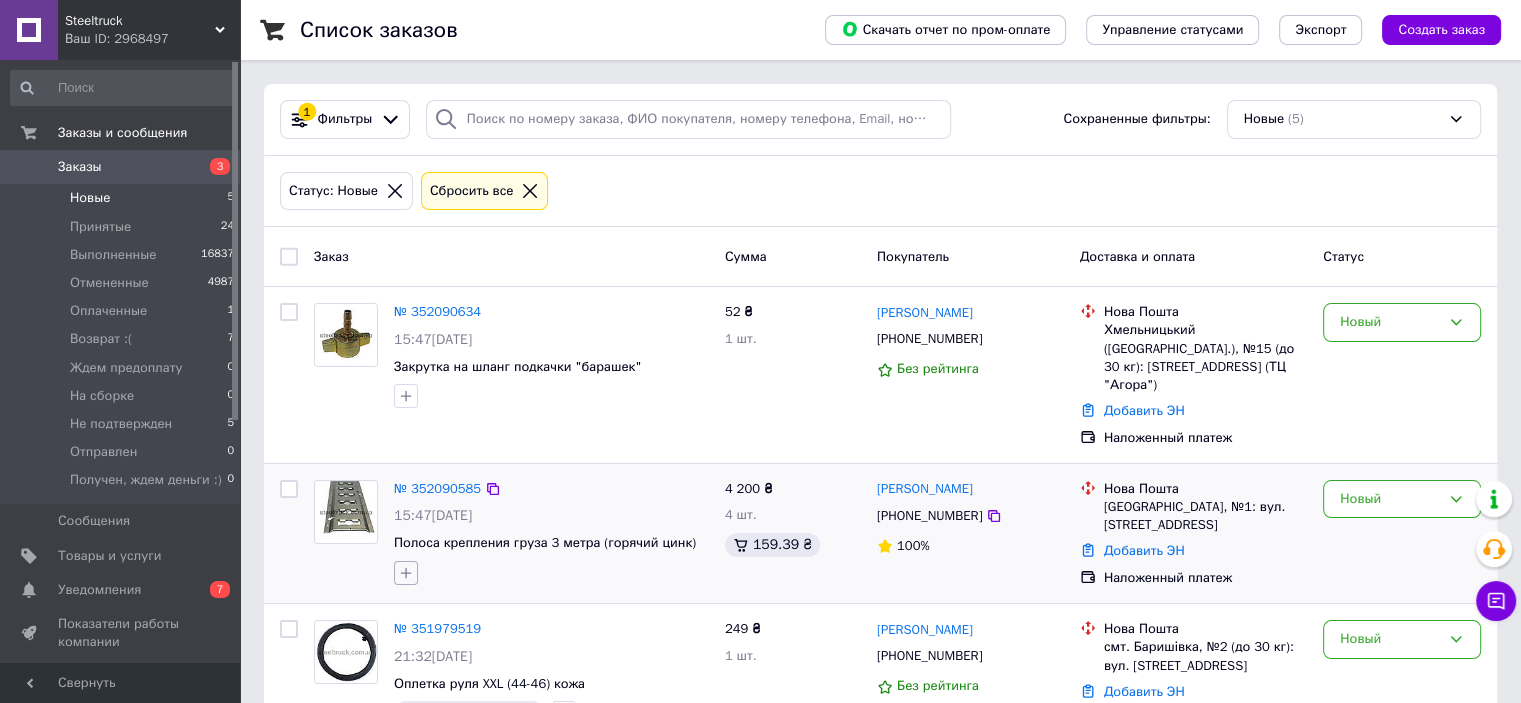 click 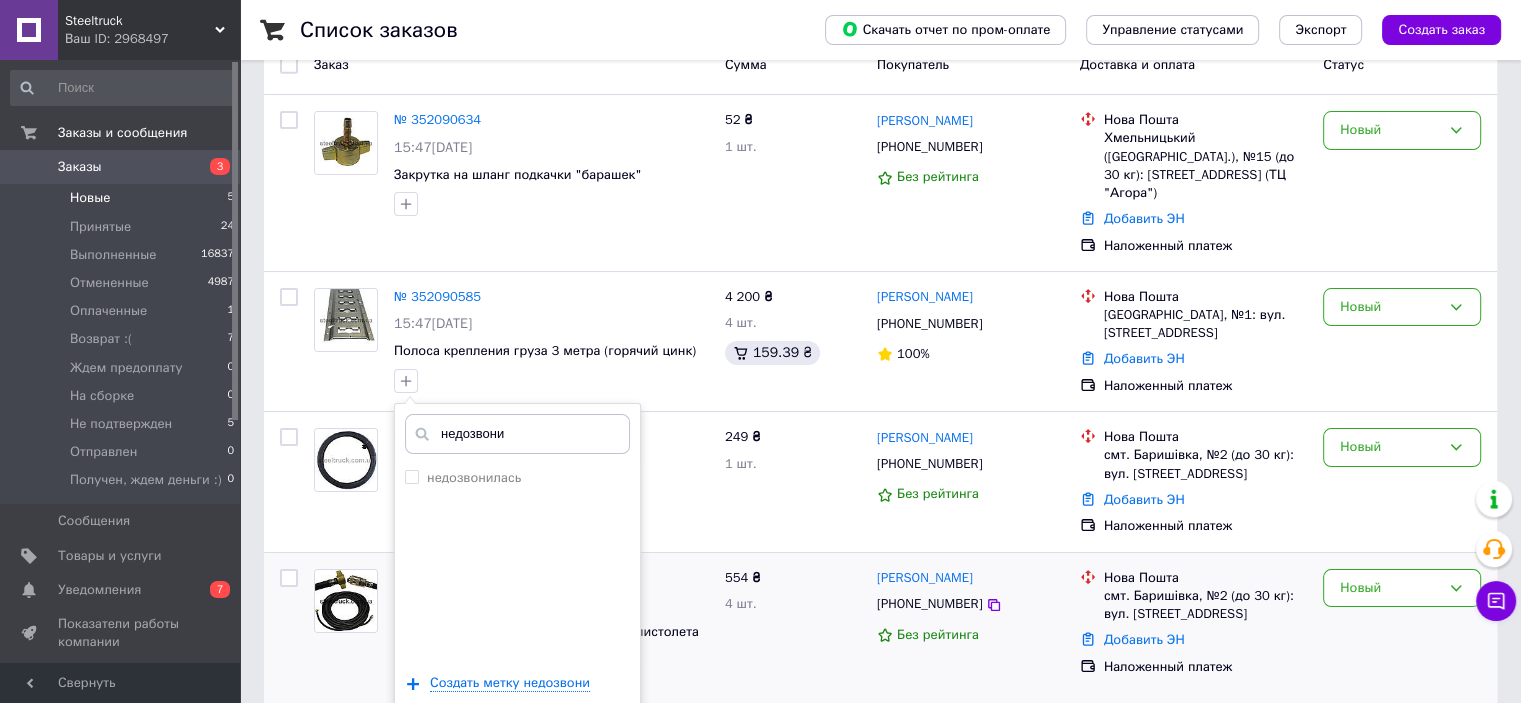 scroll, scrollTop: 200, scrollLeft: 0, axis: vertical 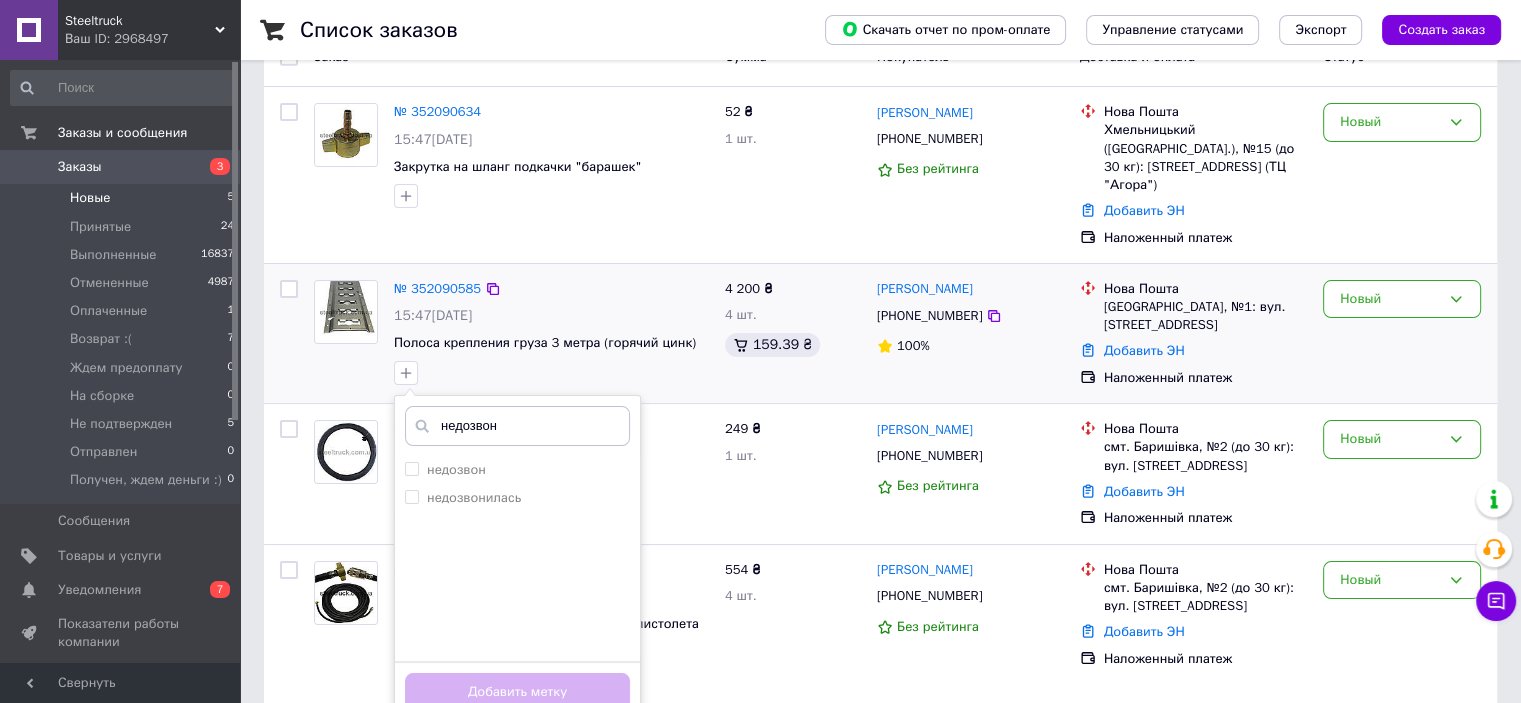 click on "недозвон" at bounding box center (517, 426) 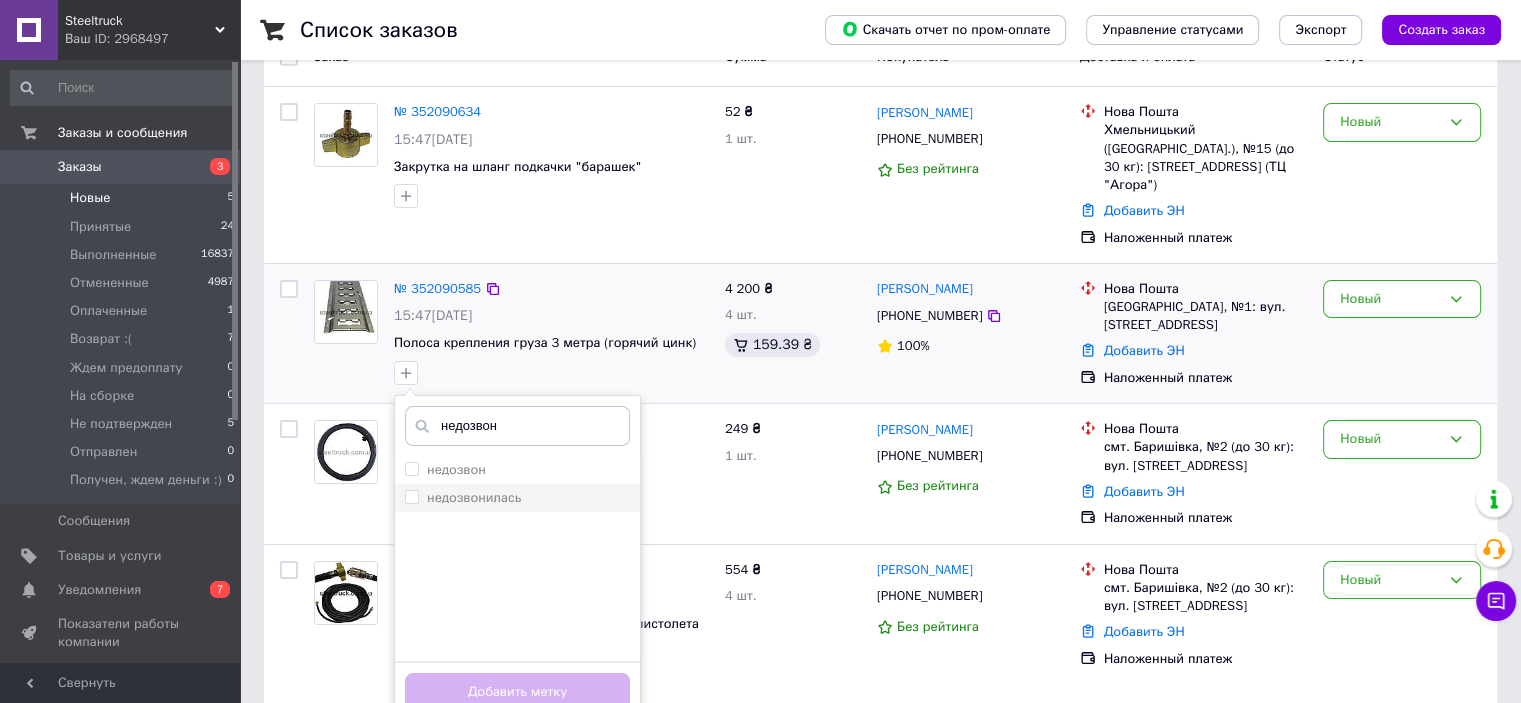 type on "недозвон" 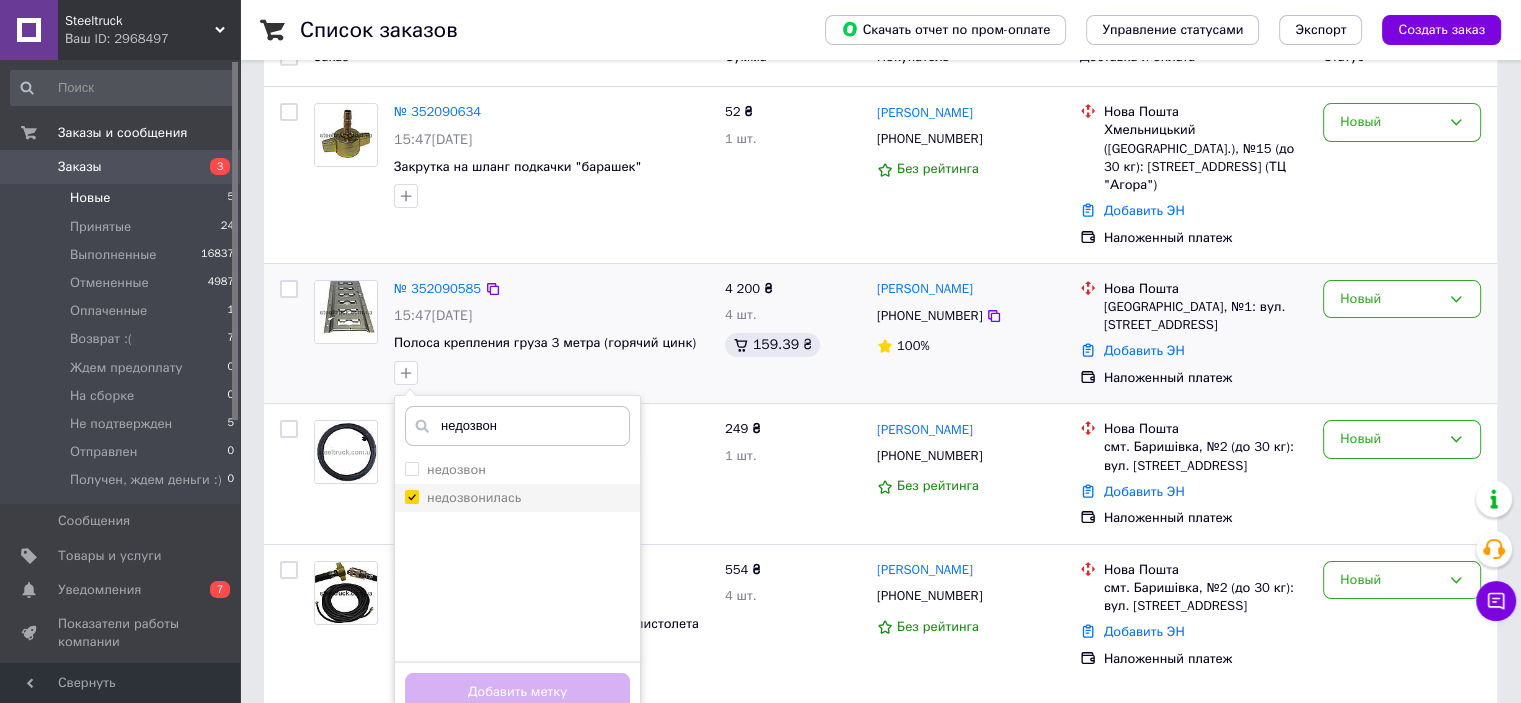 checkbox on "true" 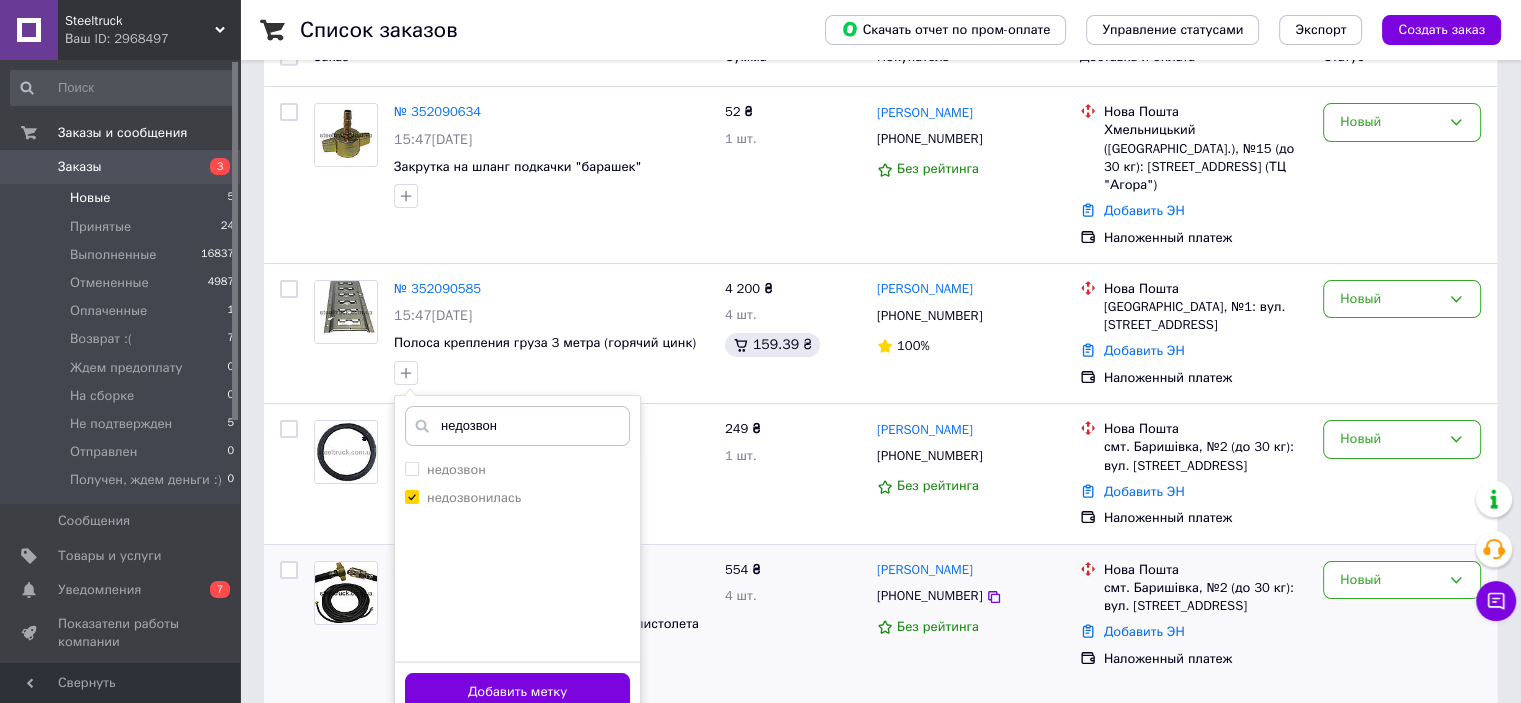 scroll, scrollTop: 400, scrollLeft: 0, axis: vertical 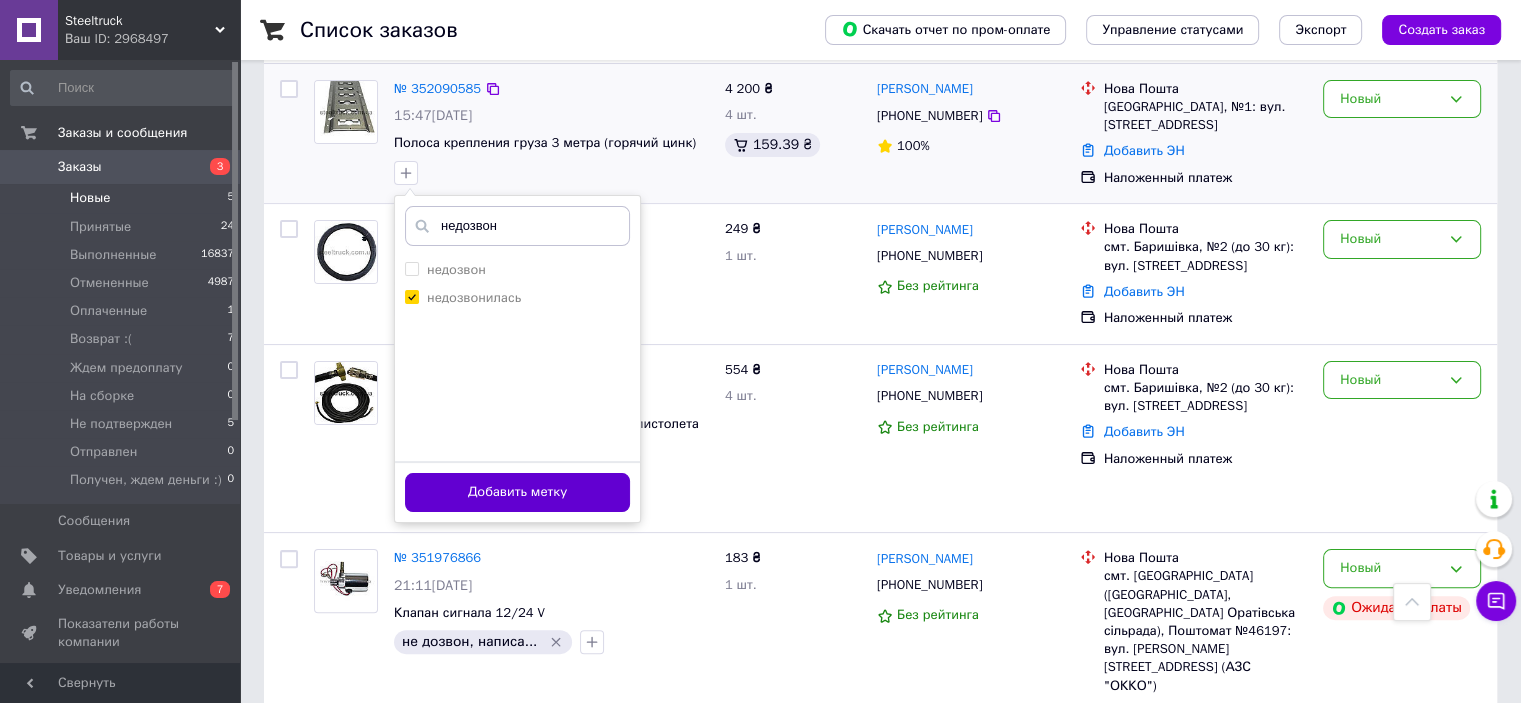 click on "Добавить метку" at bounding box center [517, 492] 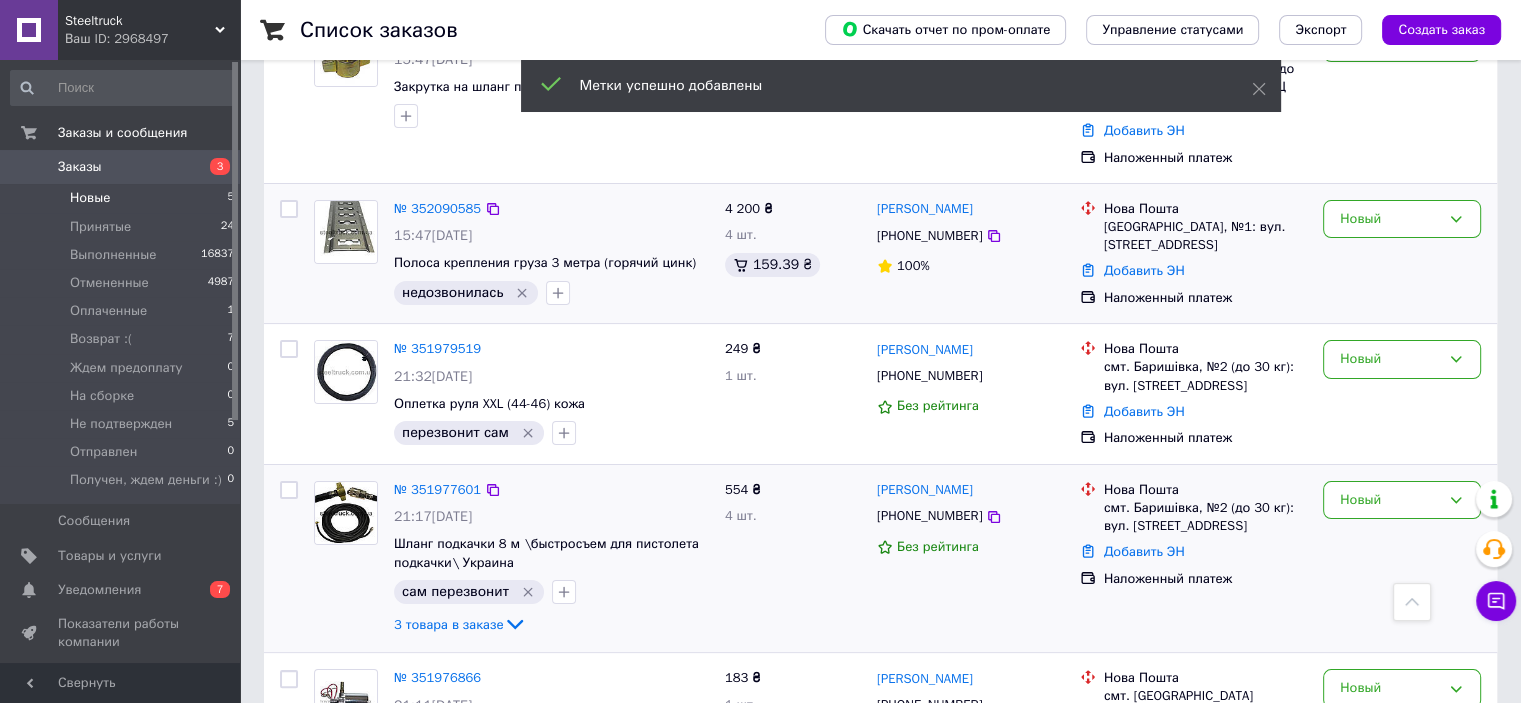 scroll, scrollTop: 100, scrollLeft: 0, axis: vertical 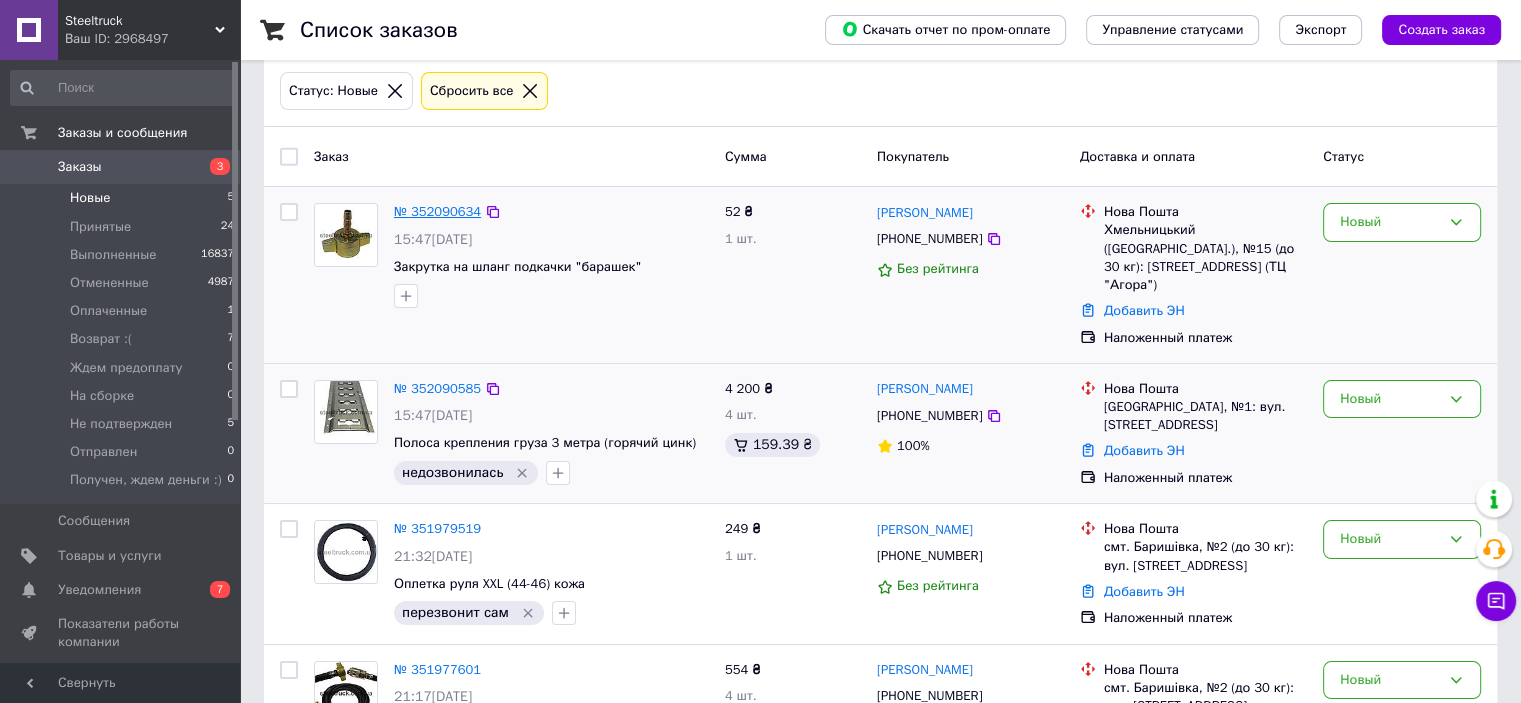 click on "№ 352090634" at bounding box center [437, 211] 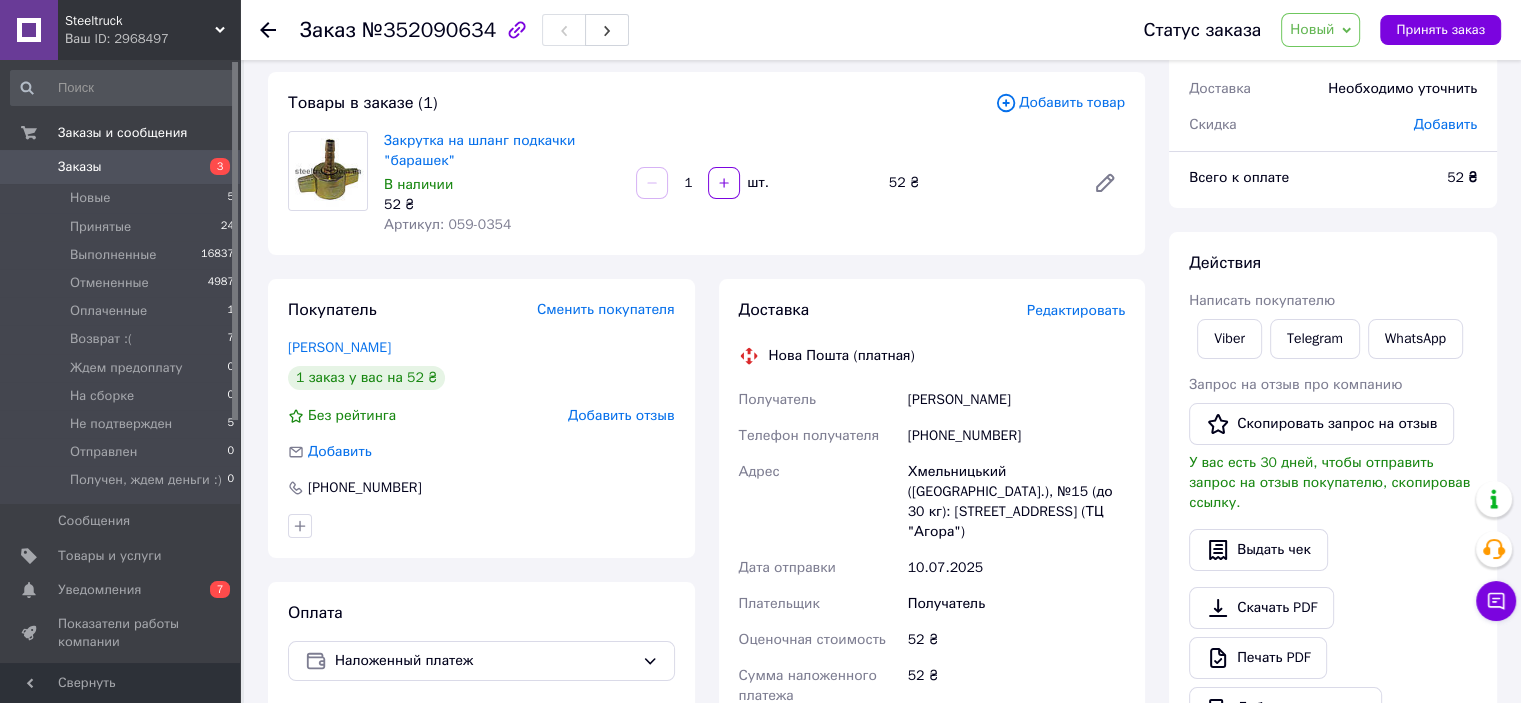 scroll, scrollTop: 0, scrollLeft: 0, axis: both 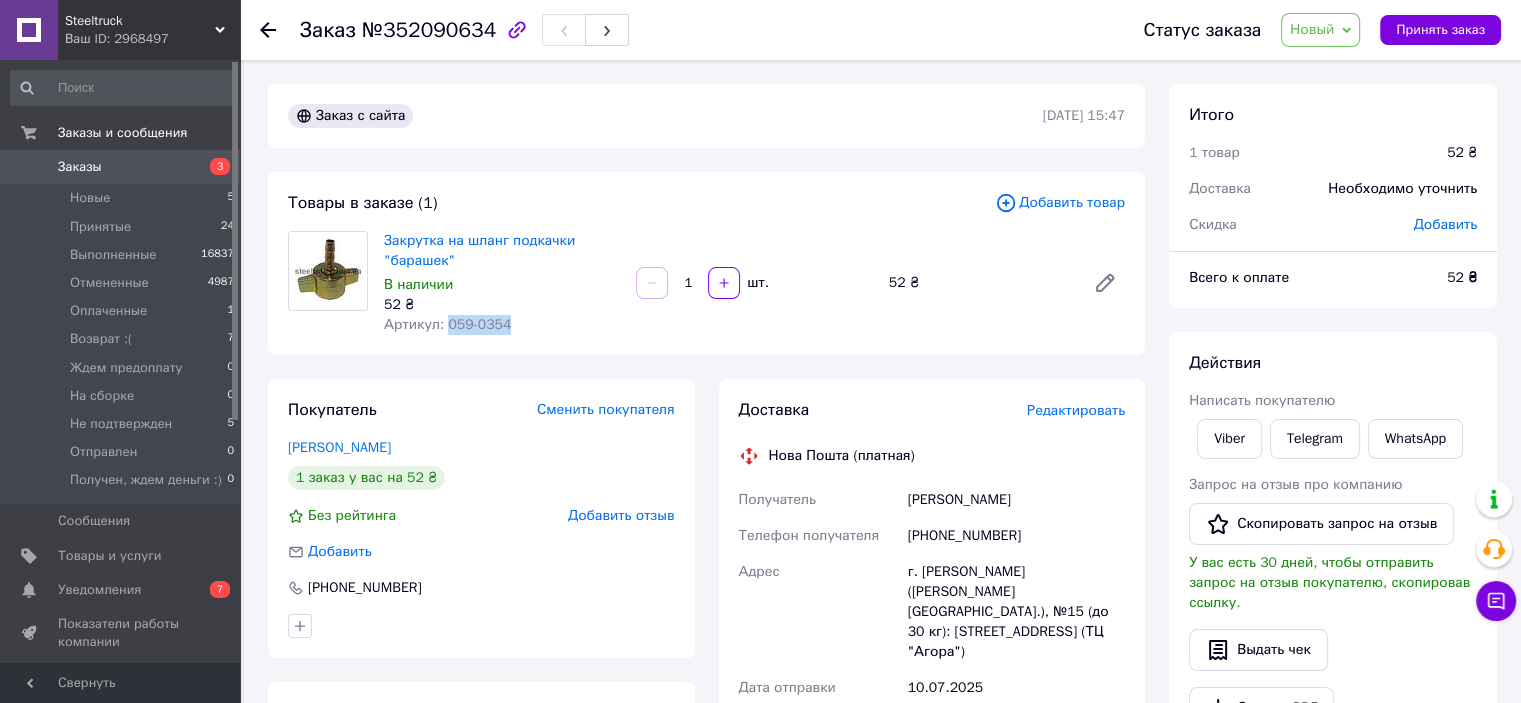 drag, startPoint x: 508, startPoint y: 323, endPoint x: 444, endPoint y: 329, distance: 64.28063 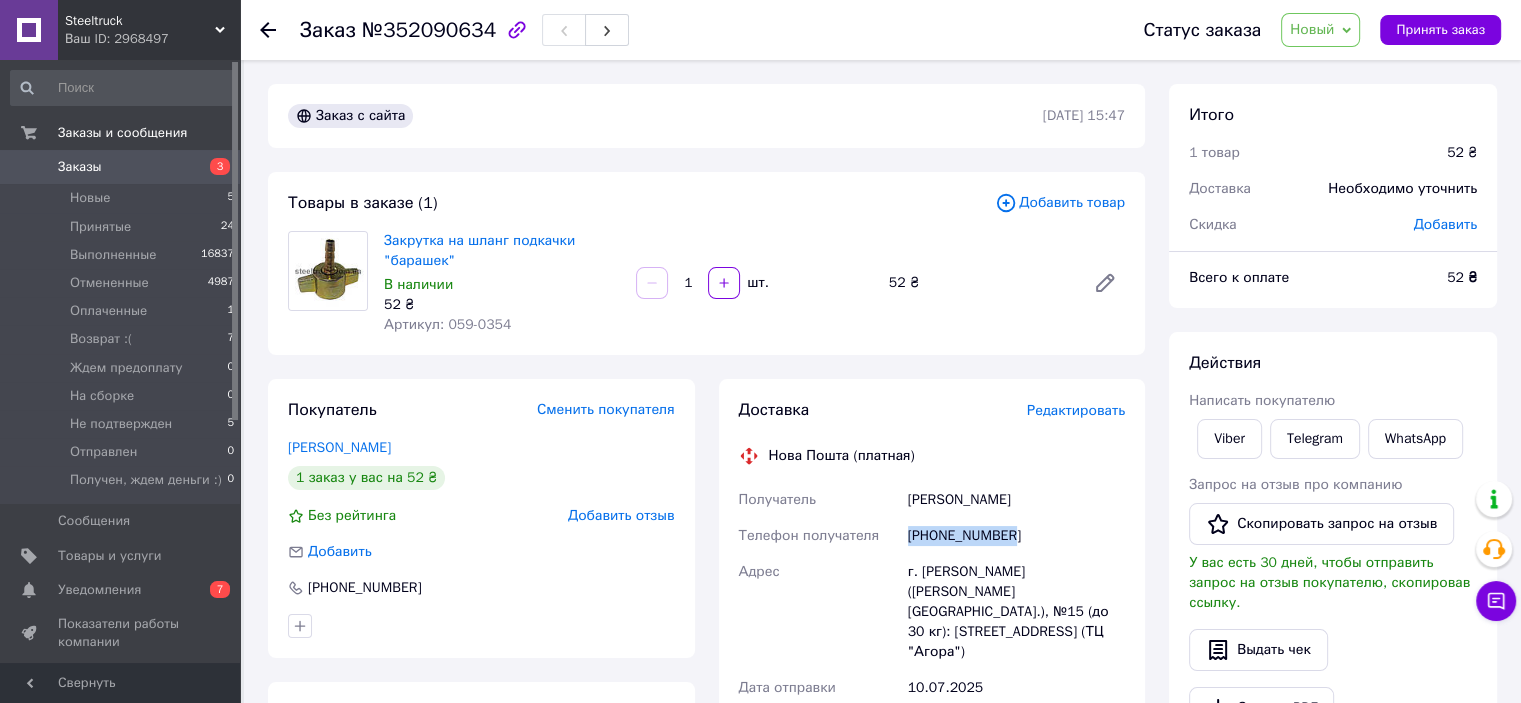 drag, startPoint x: 1018, startPoint y: 543, endPoint x: 909, endPoint y: 548, distance: 109.11462 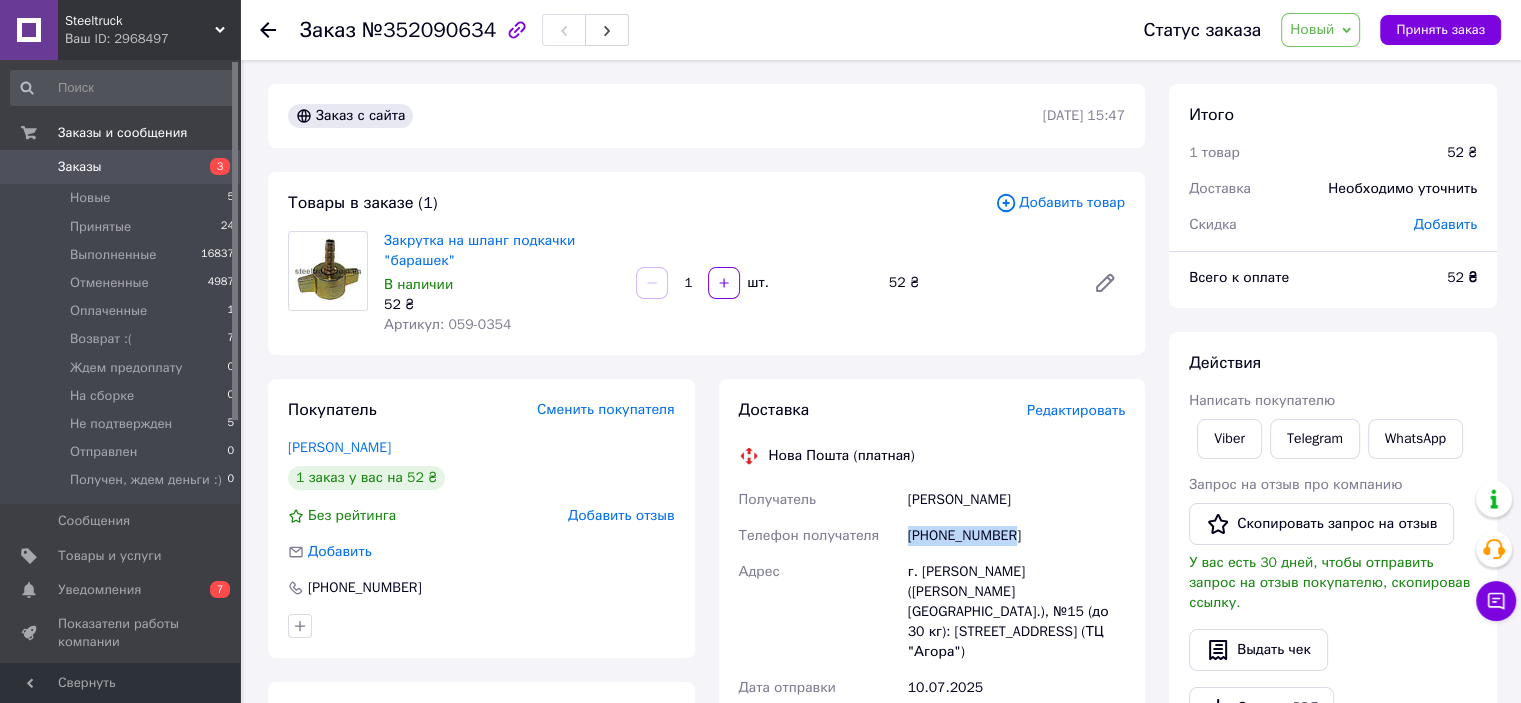 click on "[PHONE_NUMBER]" at bounding box center (1016, 536) 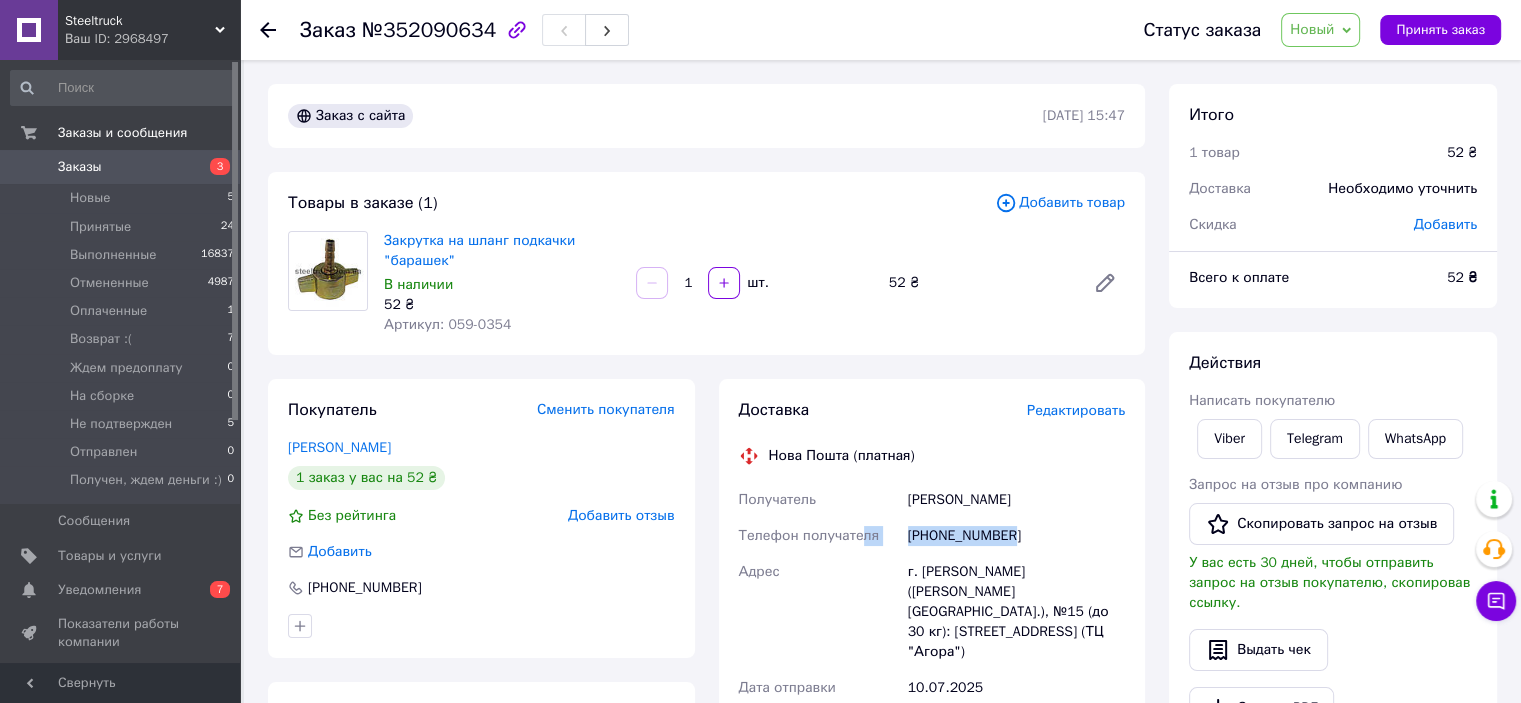 drag, startPoint x: 1014, startPoint y: 537, endPoint x: 856, endPoint y: 537, distance: 158 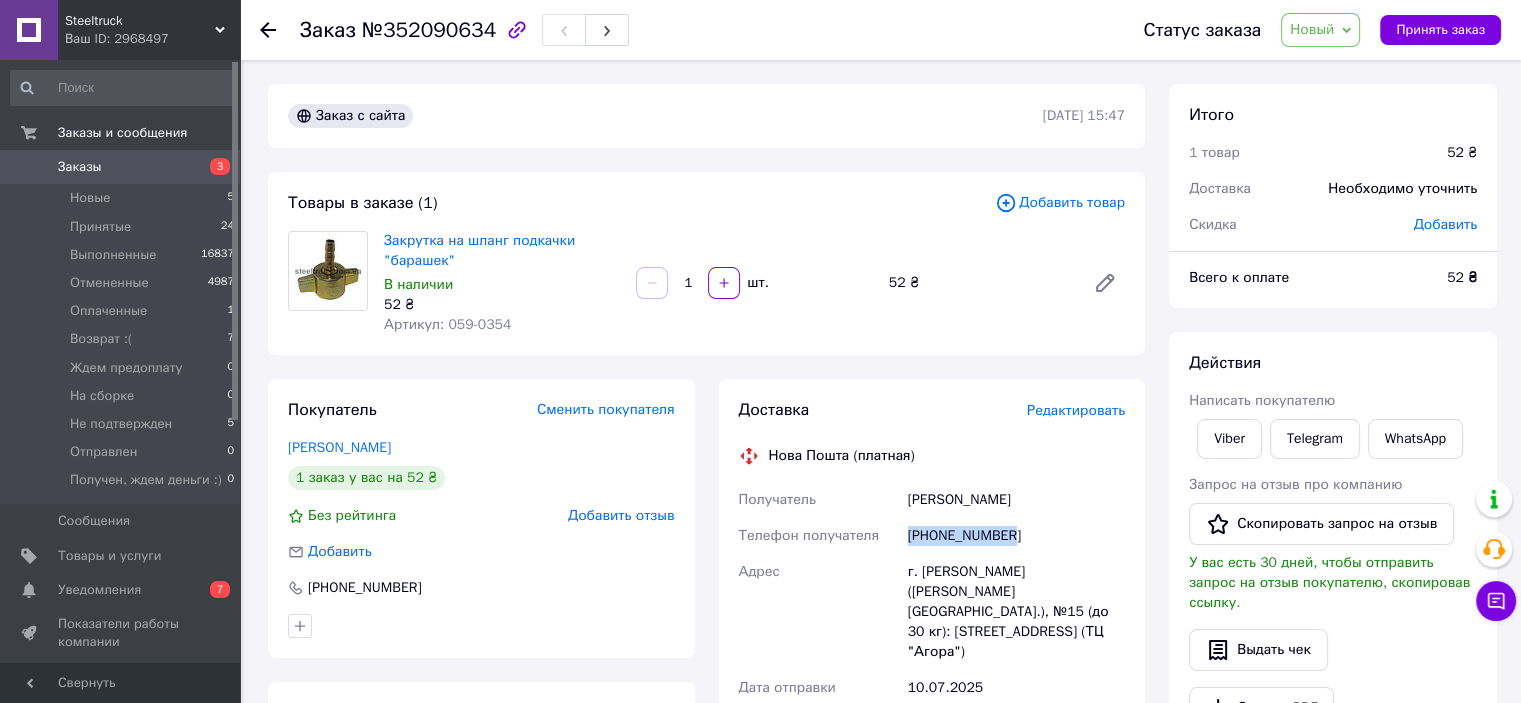 click on "Получатель Прогляда Ігор Телефон получателя +380680618115 Адрес г. Хмельницкий (Хмельницкая обл.), №15 (до 30 кг): Староконстантиновское шоссе, 2/1б (ТЦ "Агора") Дата отправки 10.07.2025 Плательщик Получатель Оценочная стоимость 52 ₴ Сумма наложенного платежа 52 ₴ Комиссия за наложенный платёж 21.04 ₴ Плательщик комиссии наложенного платежа Получатель" at bounding box center [932, 714] 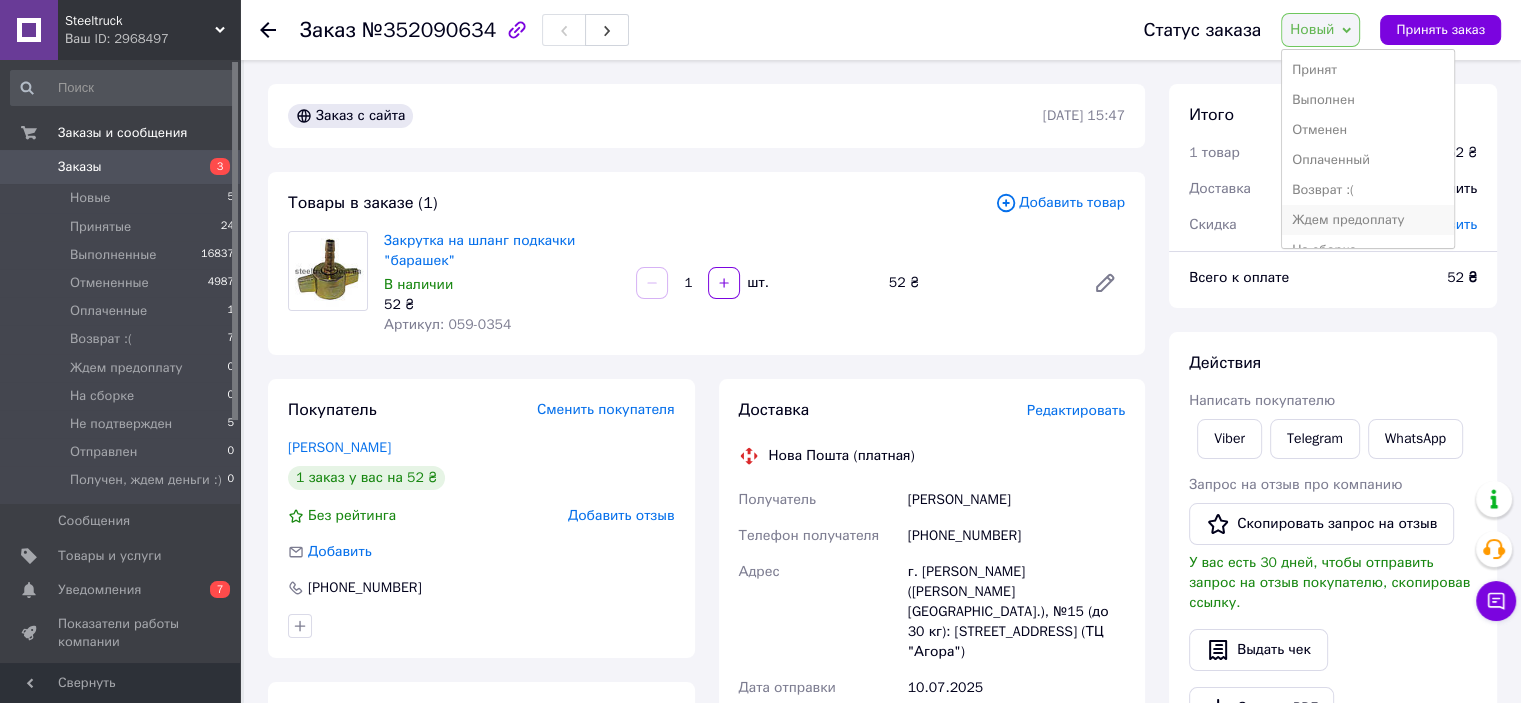 click on "Ждем предоплату" at bounding box center (1368, 220) 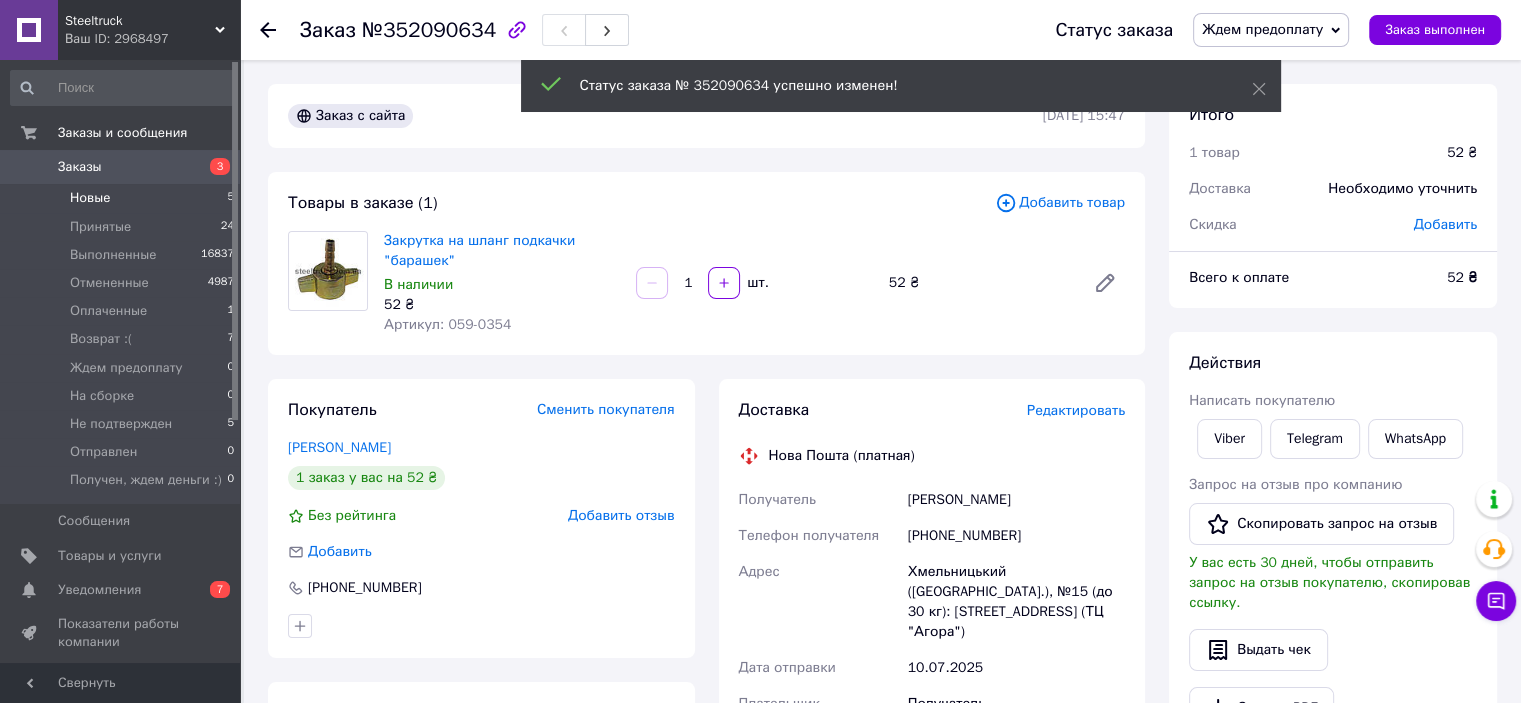 click on "Новые 5" at bounding box center (123, 198) 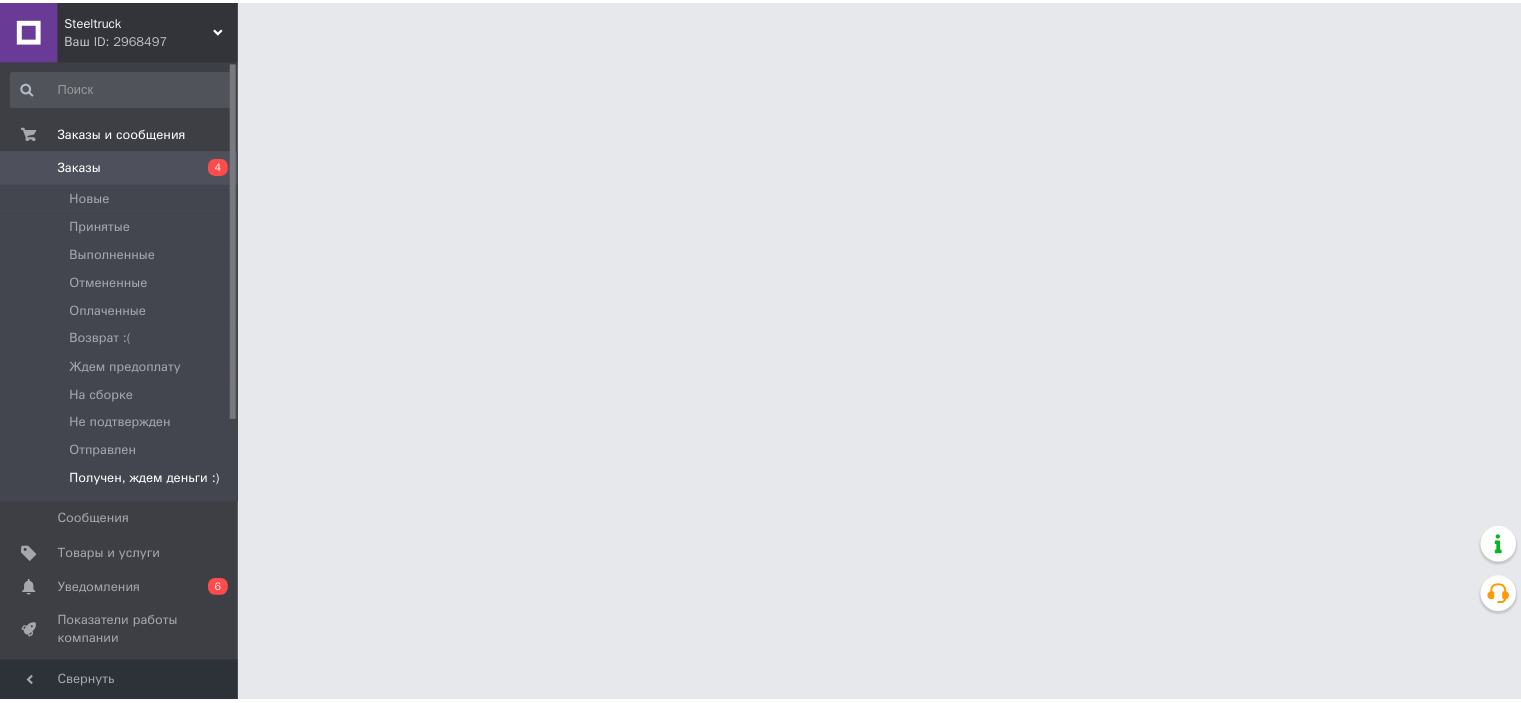 scroll, scrollTop: 0, scrollLeft: 0, axis: both 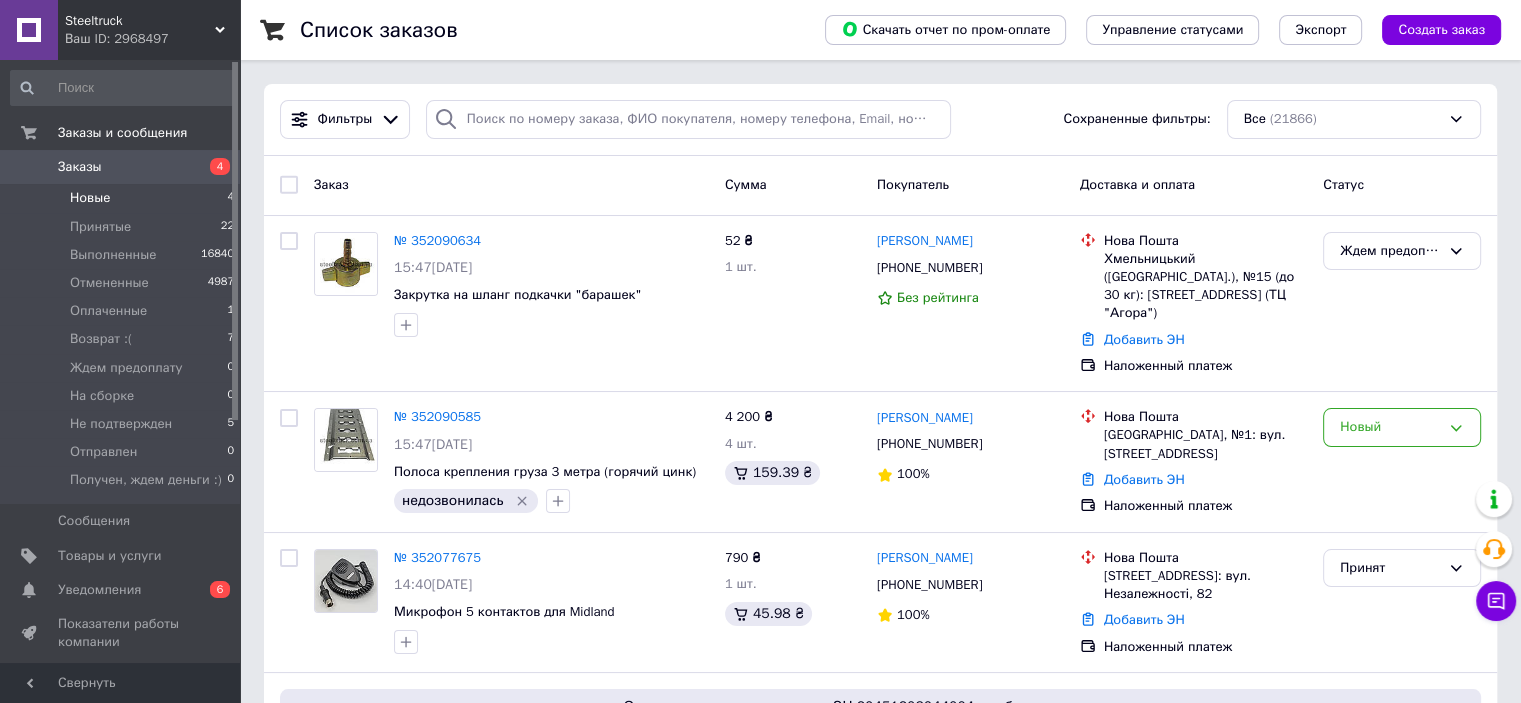 click on "Новые" at bounding box center (90, 198) 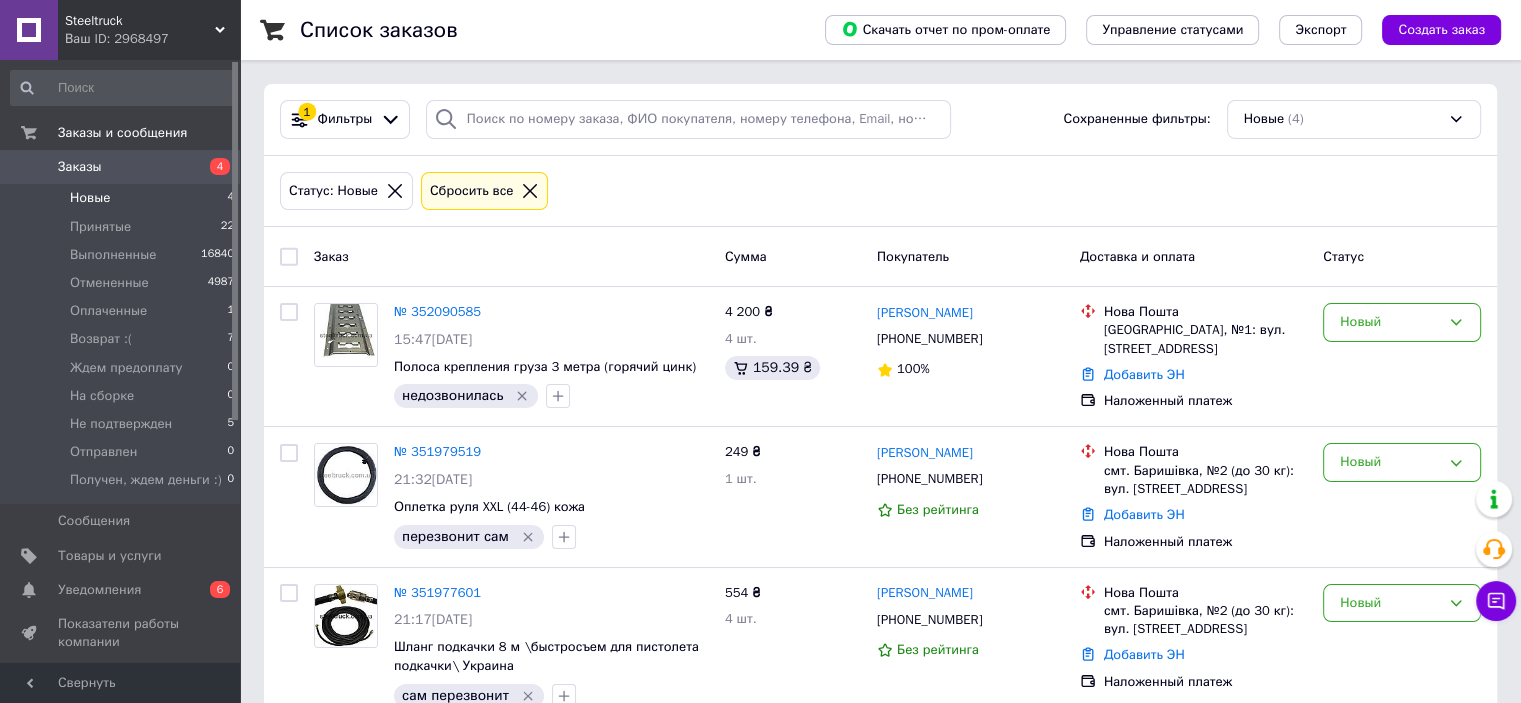 click on "Новые" at bounding box center (90, 198) 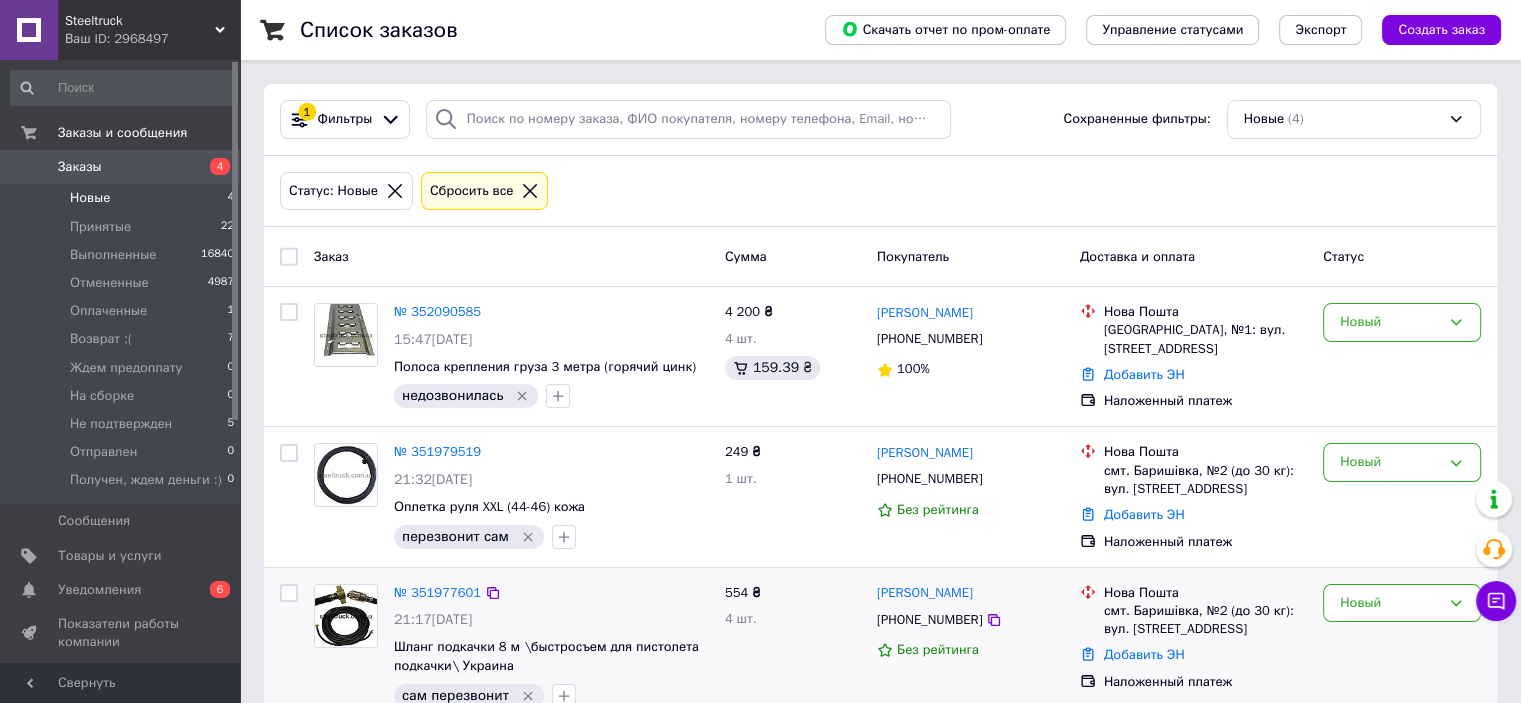 scroll, scrollTop: 267, scrollLeft: 0, axis: vertical 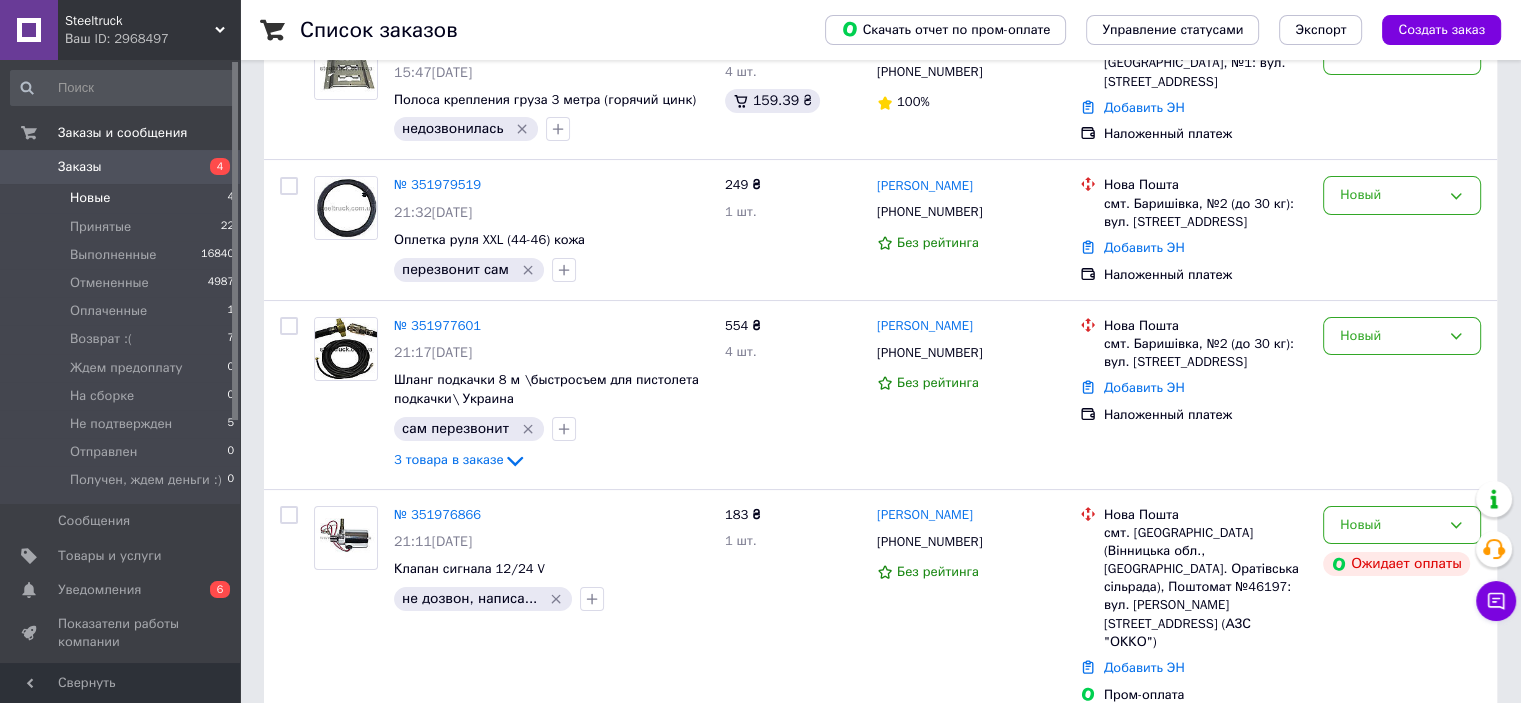 click on "Новые 4" at bounding box center (123, 198) 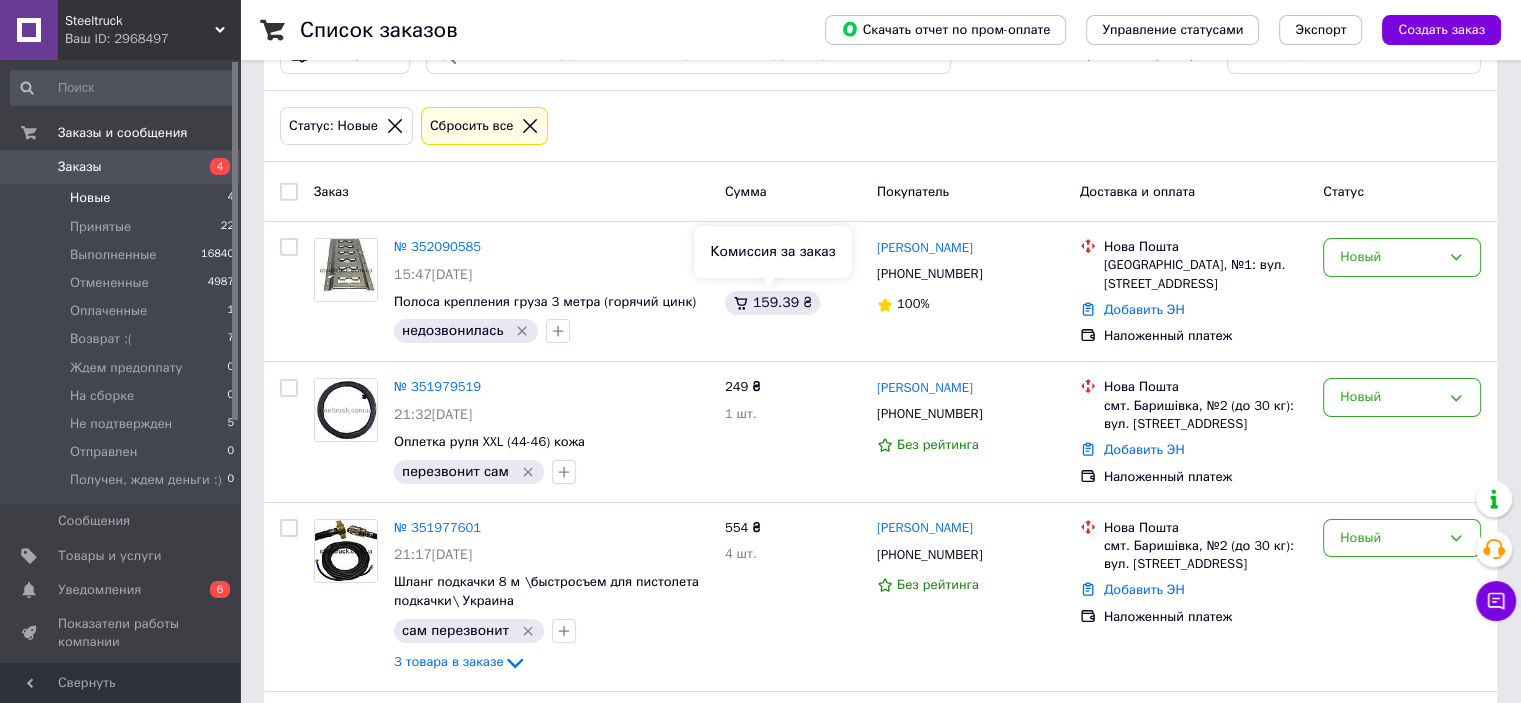 scroll, scrollTop: 0, scrollLeft: 0, axis: both 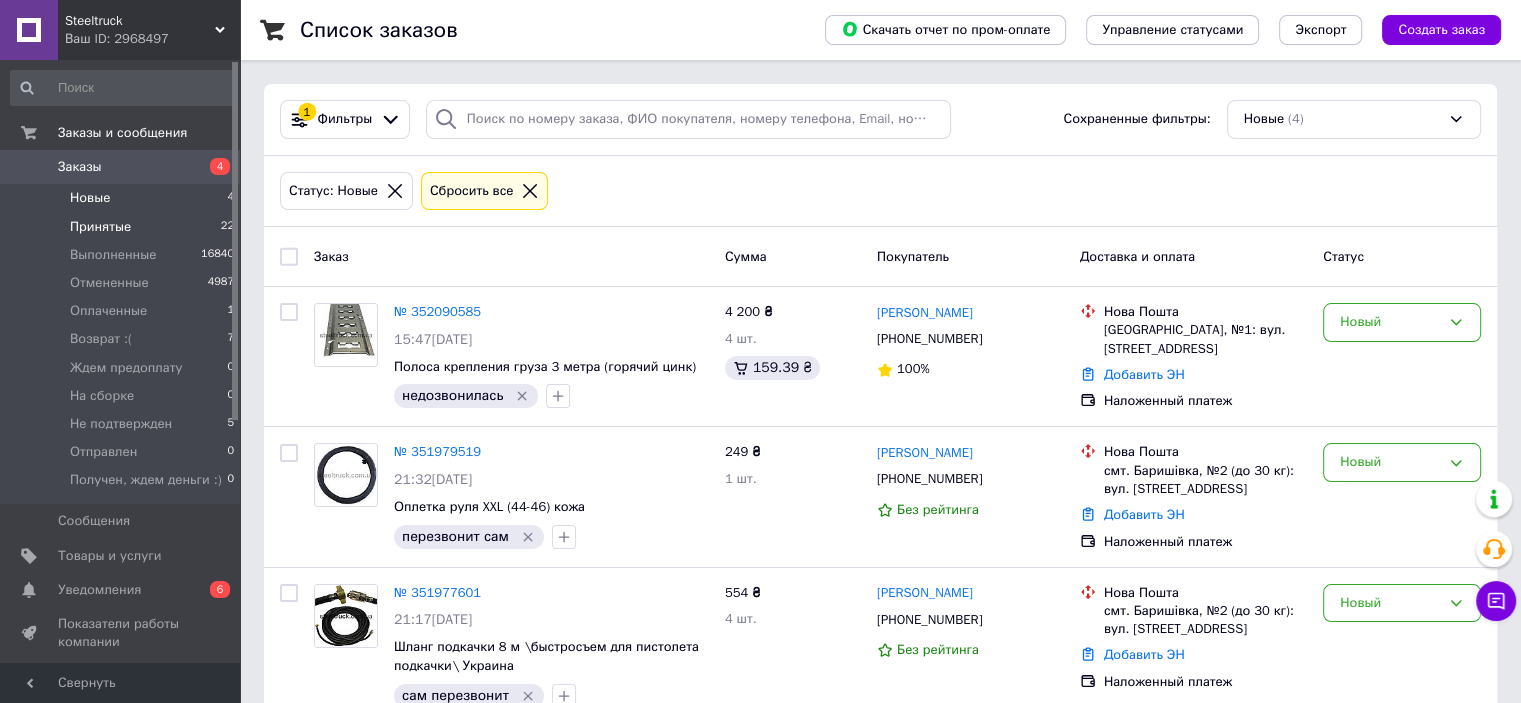 click on "Принятые 22" at bounding box center [123, 227] 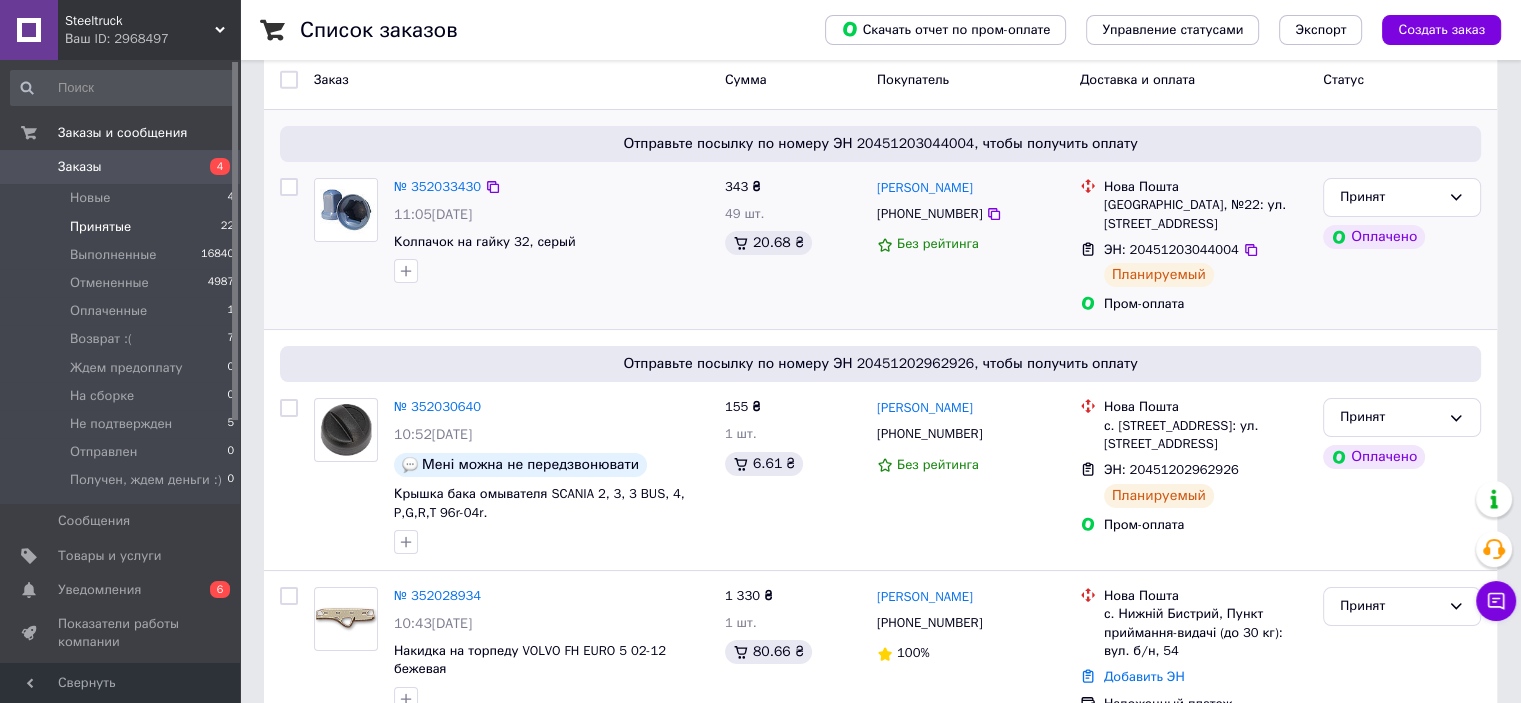 scroll, scrollTop: 300, scrollLeft: 0, axis: vertical 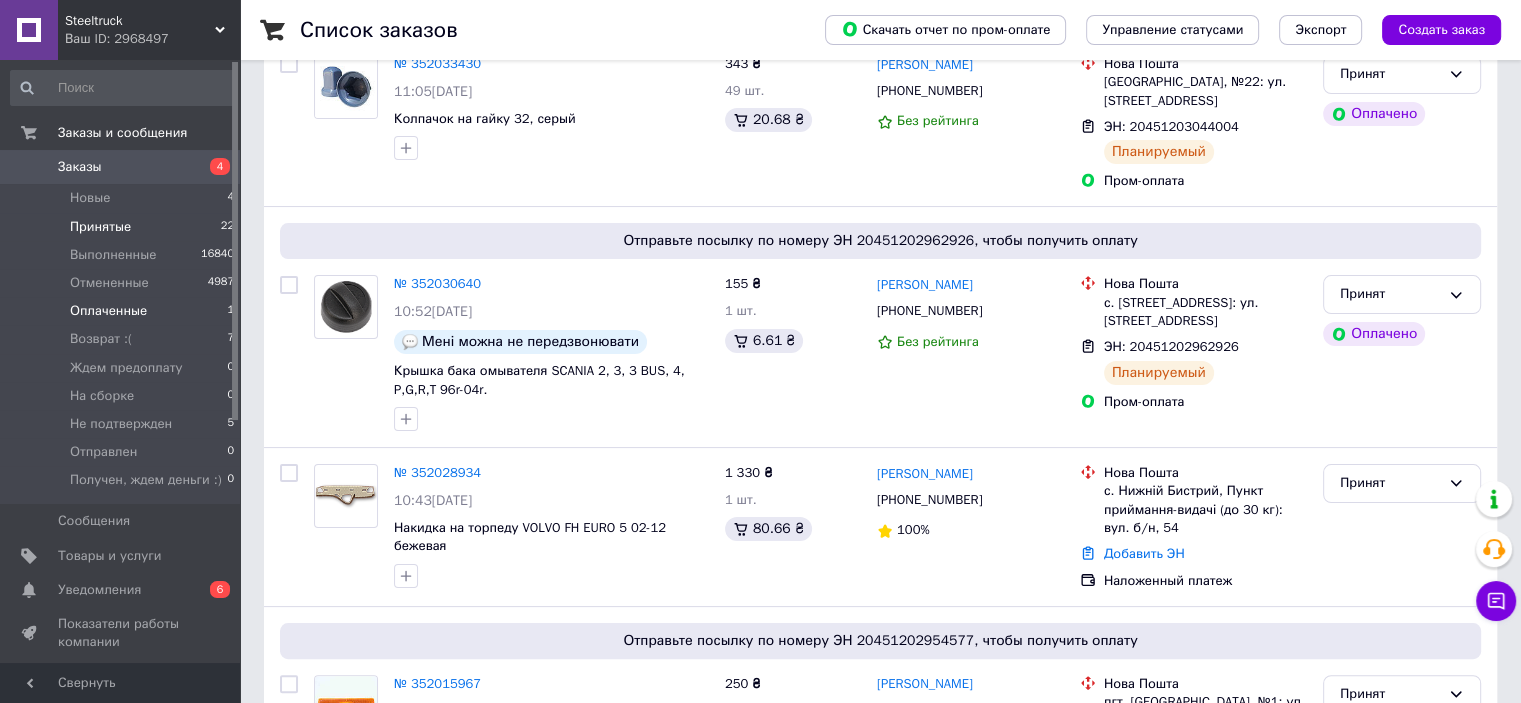 click on "Оплаченные" at bounding box center [108, 311] 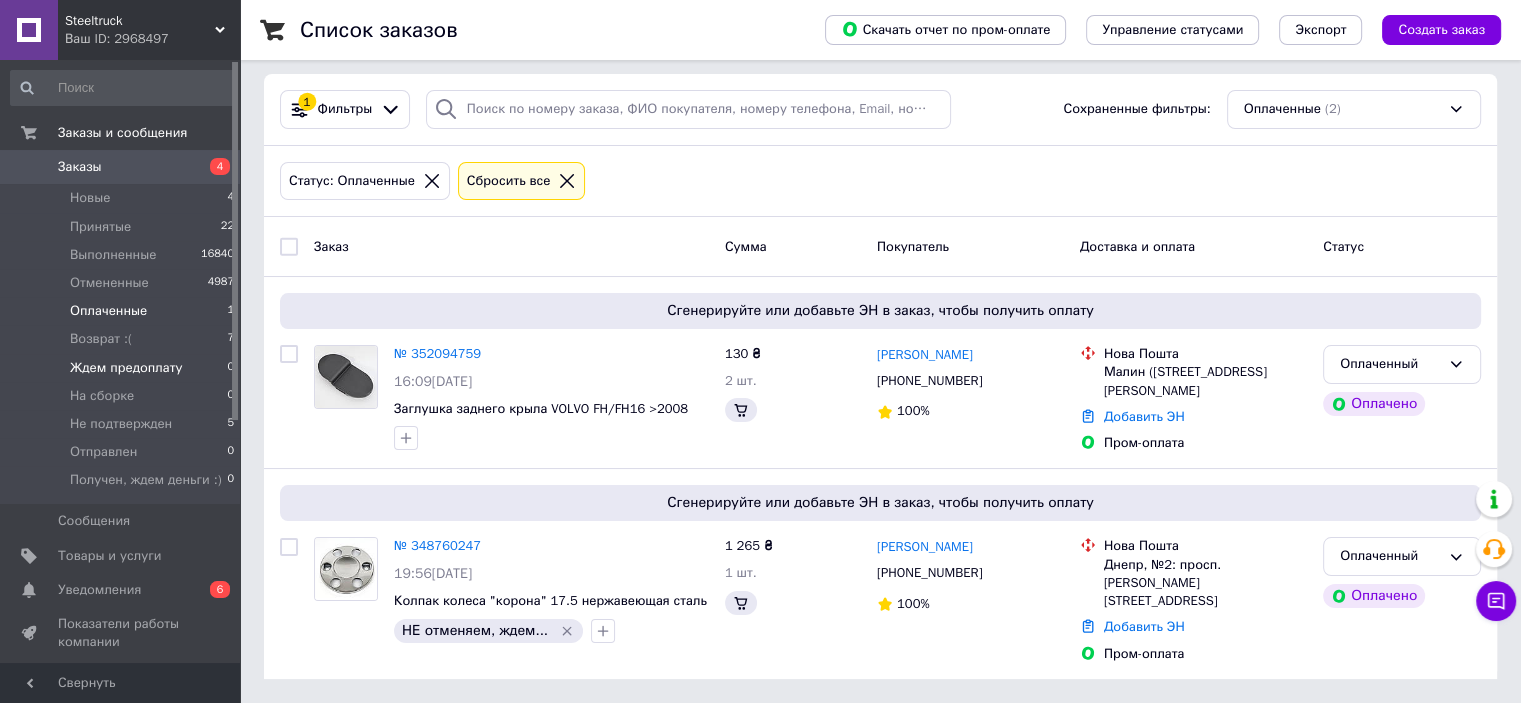 scroll, scrollTop: 0, scrollLeft: 0, axis: both 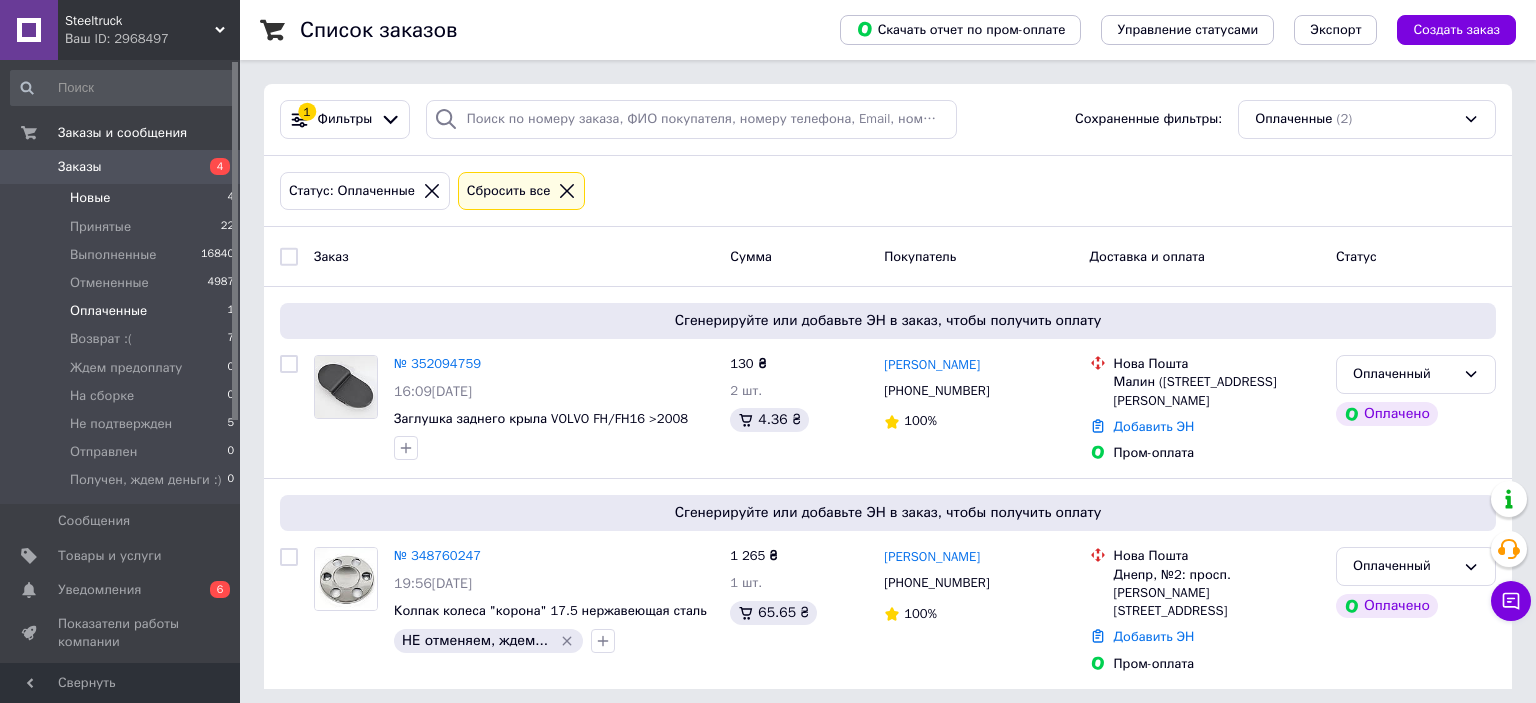 click on "Новые 4" at bounding box center (123, 198) 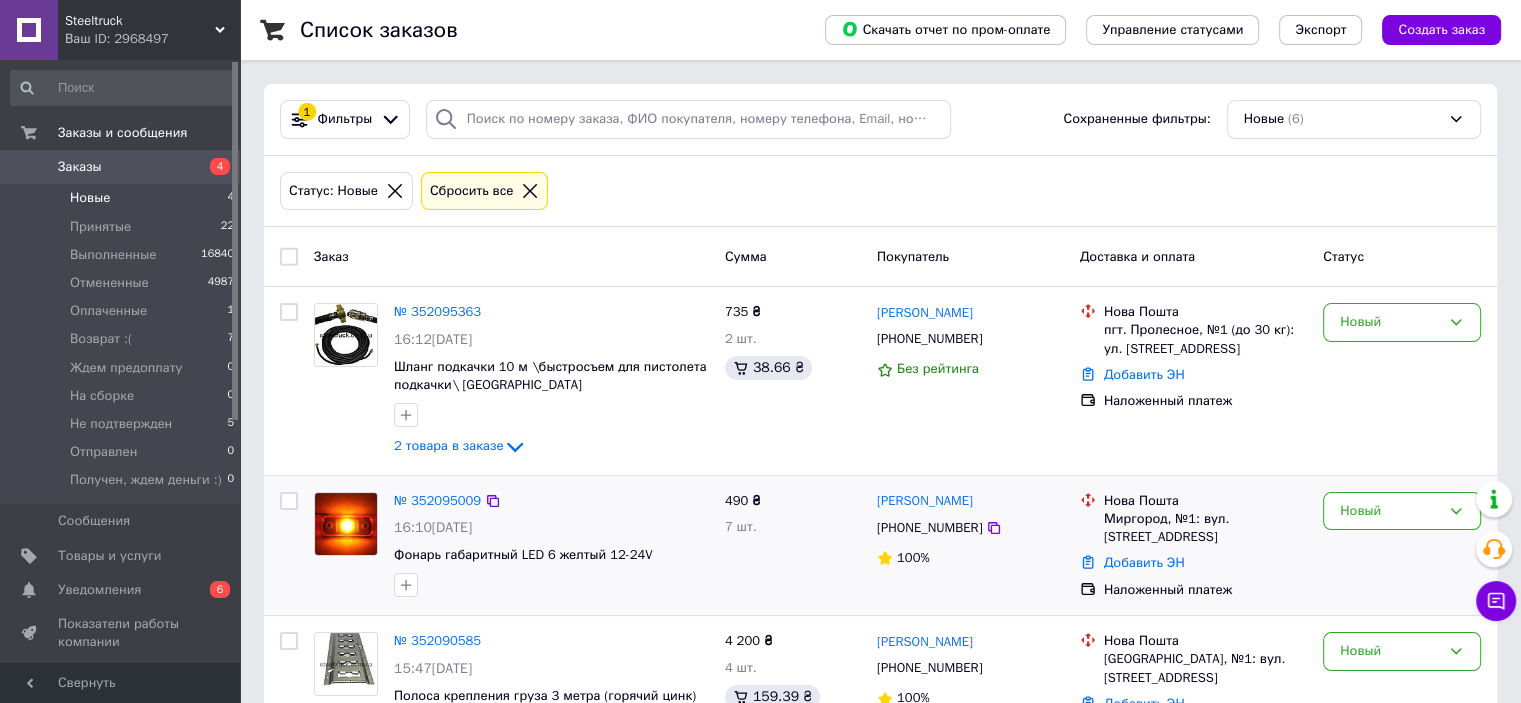 scroll, scrollTop: 200, scrollLeft: 0, axis: vertical 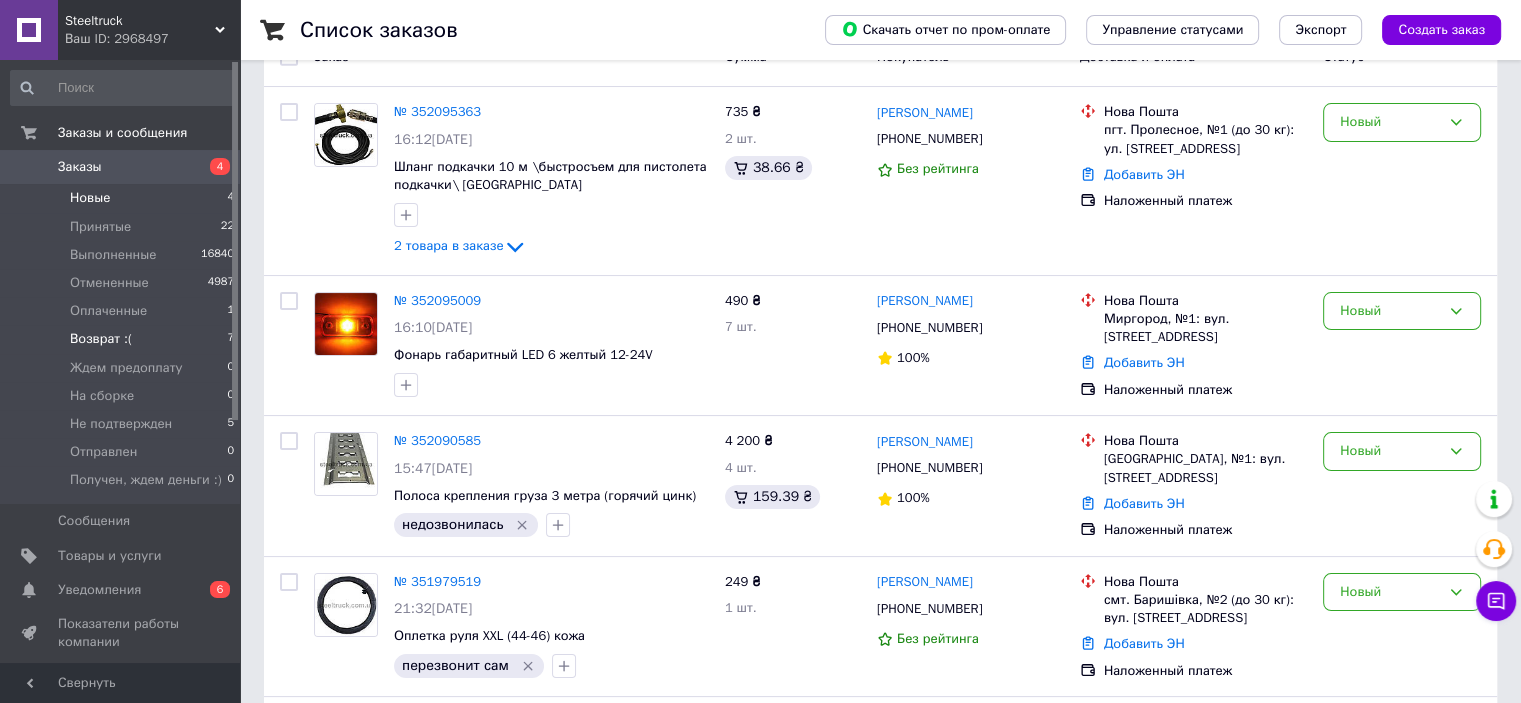 click on "Возврат :(" at bounding box center [101, 339] 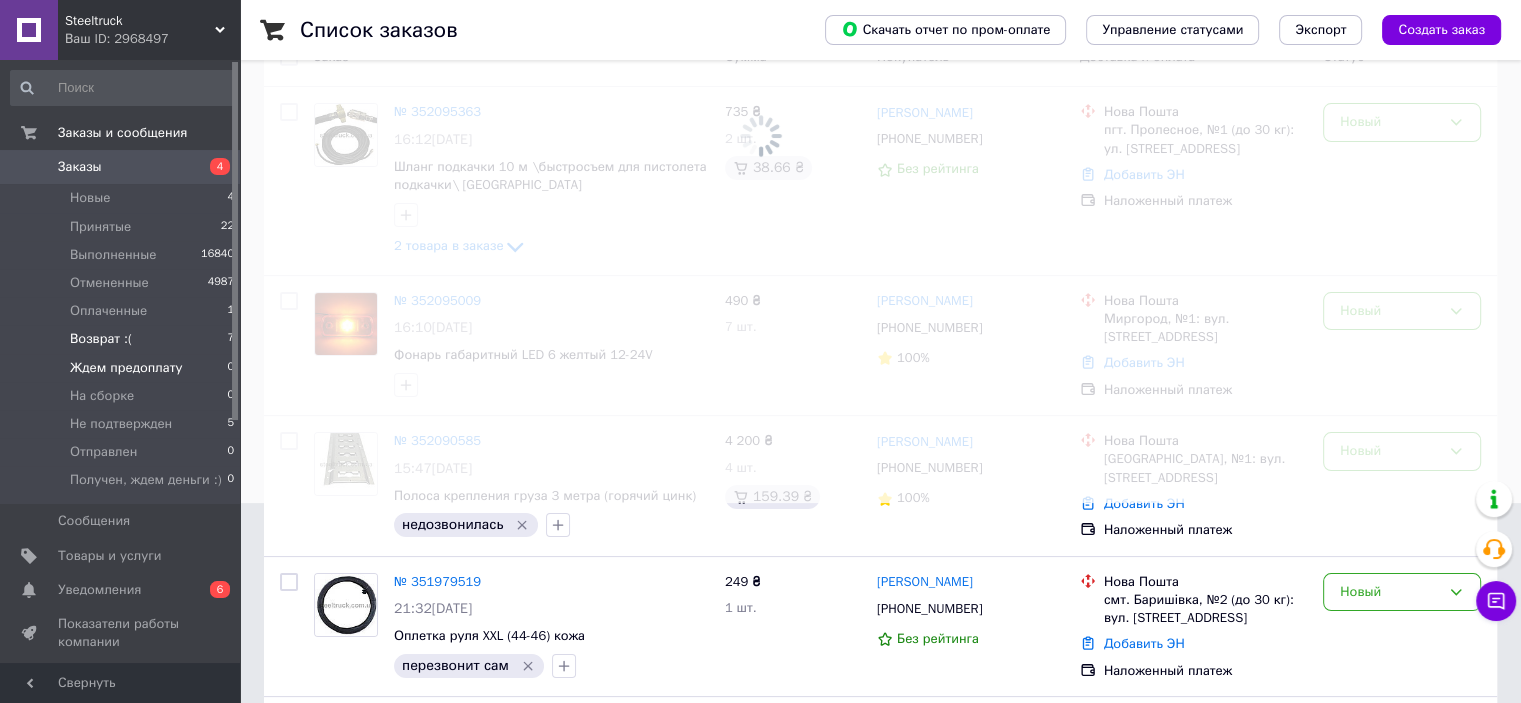 click on "Ждем предоплату" at bounding box center [126, 368] 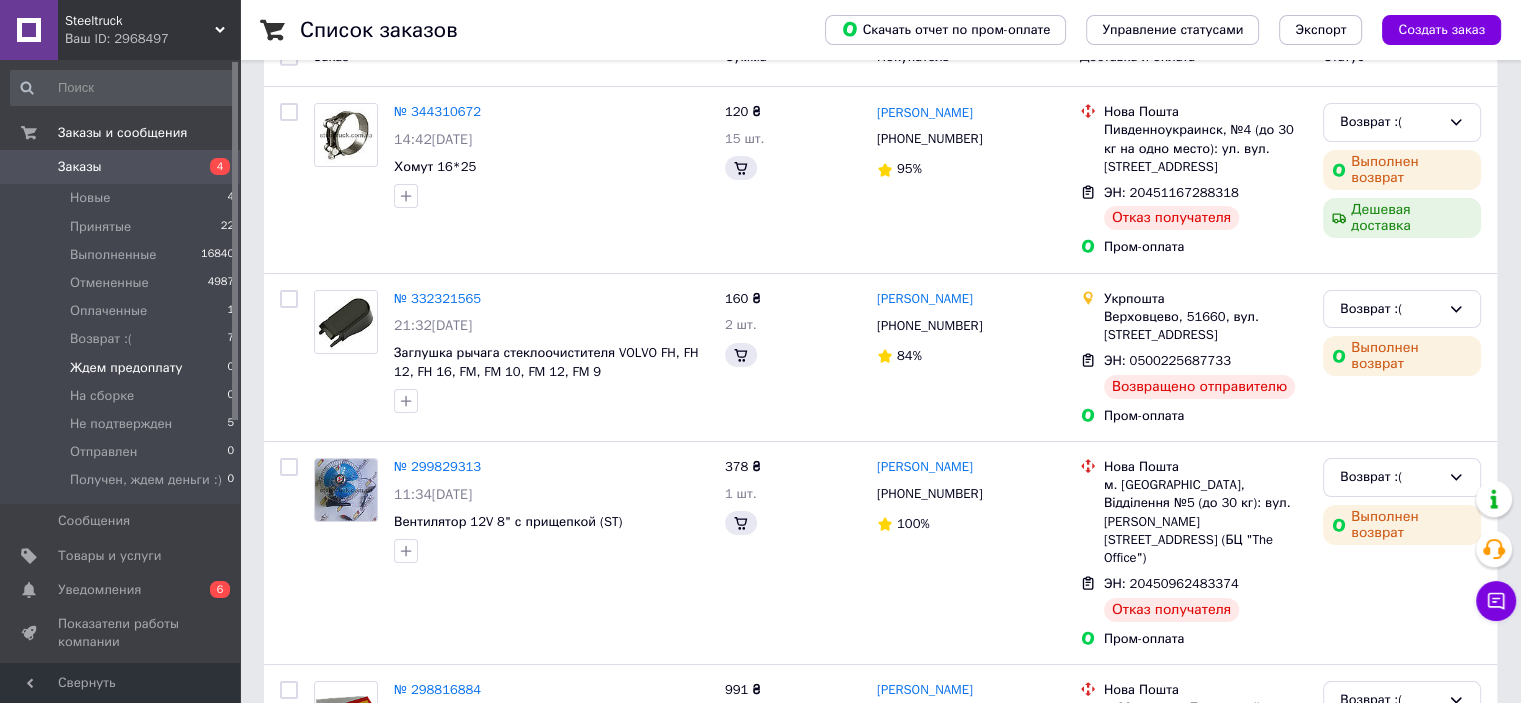 scroll, scrollTop: 0, scrollLeft: 0, axis: both 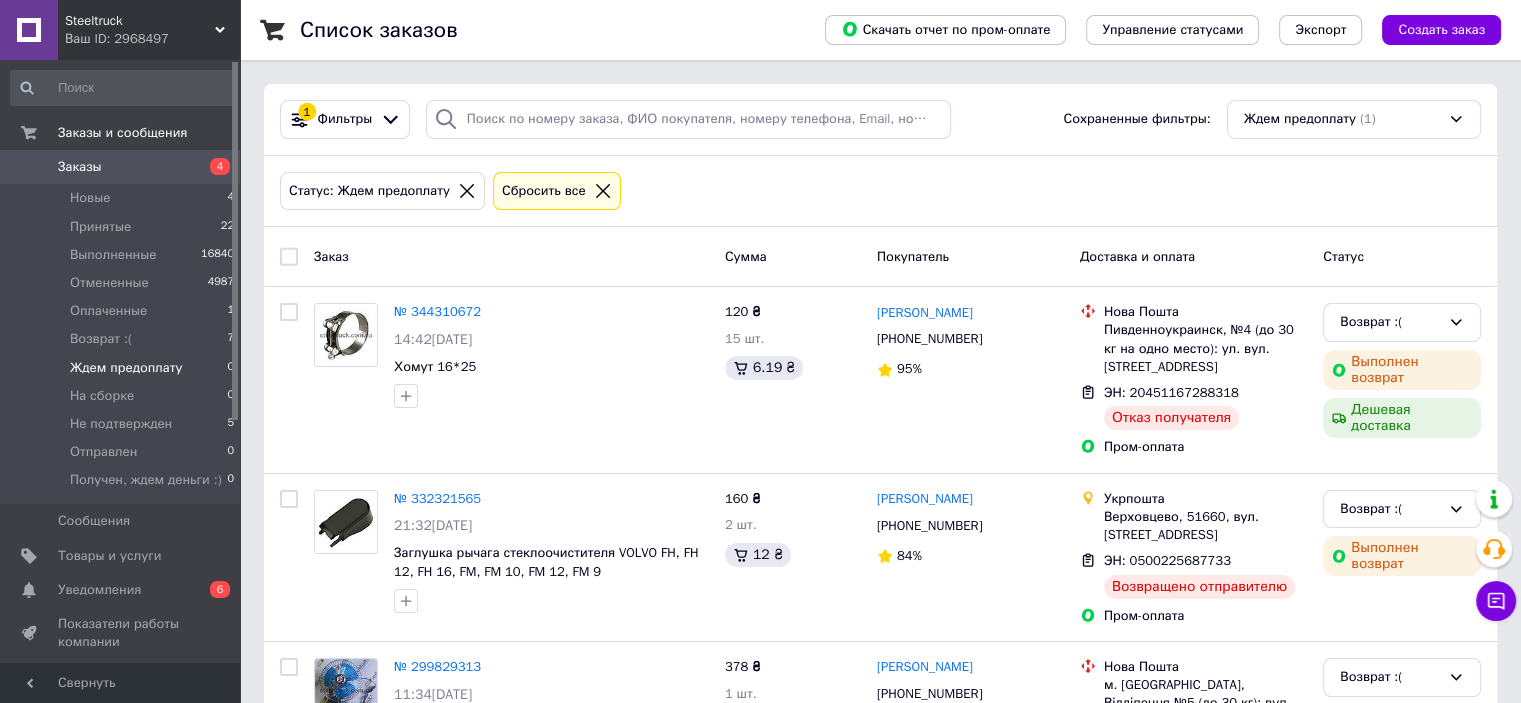 click on "Ждем предоплату" at bounding box center (126, 368) 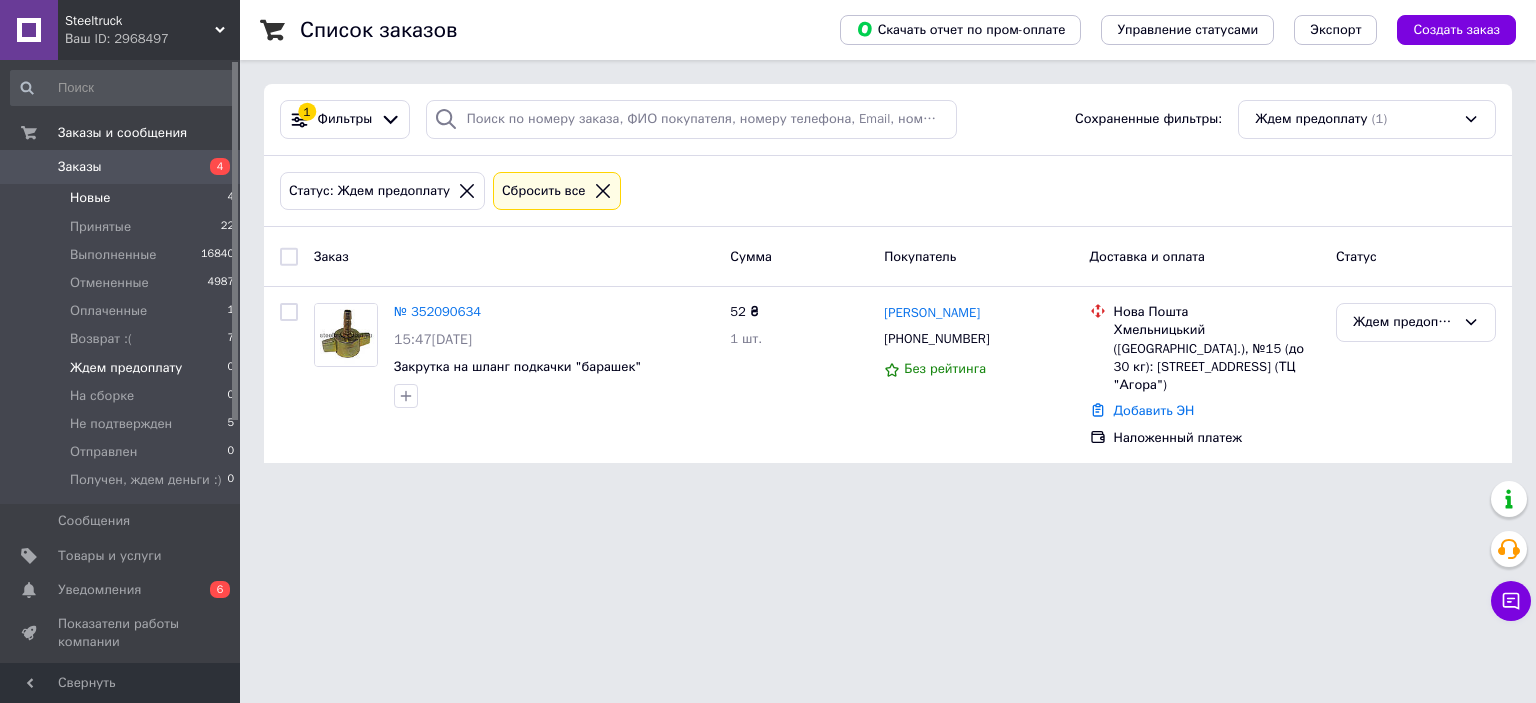 click on "Новые 4" at bounding box center (123, 198) 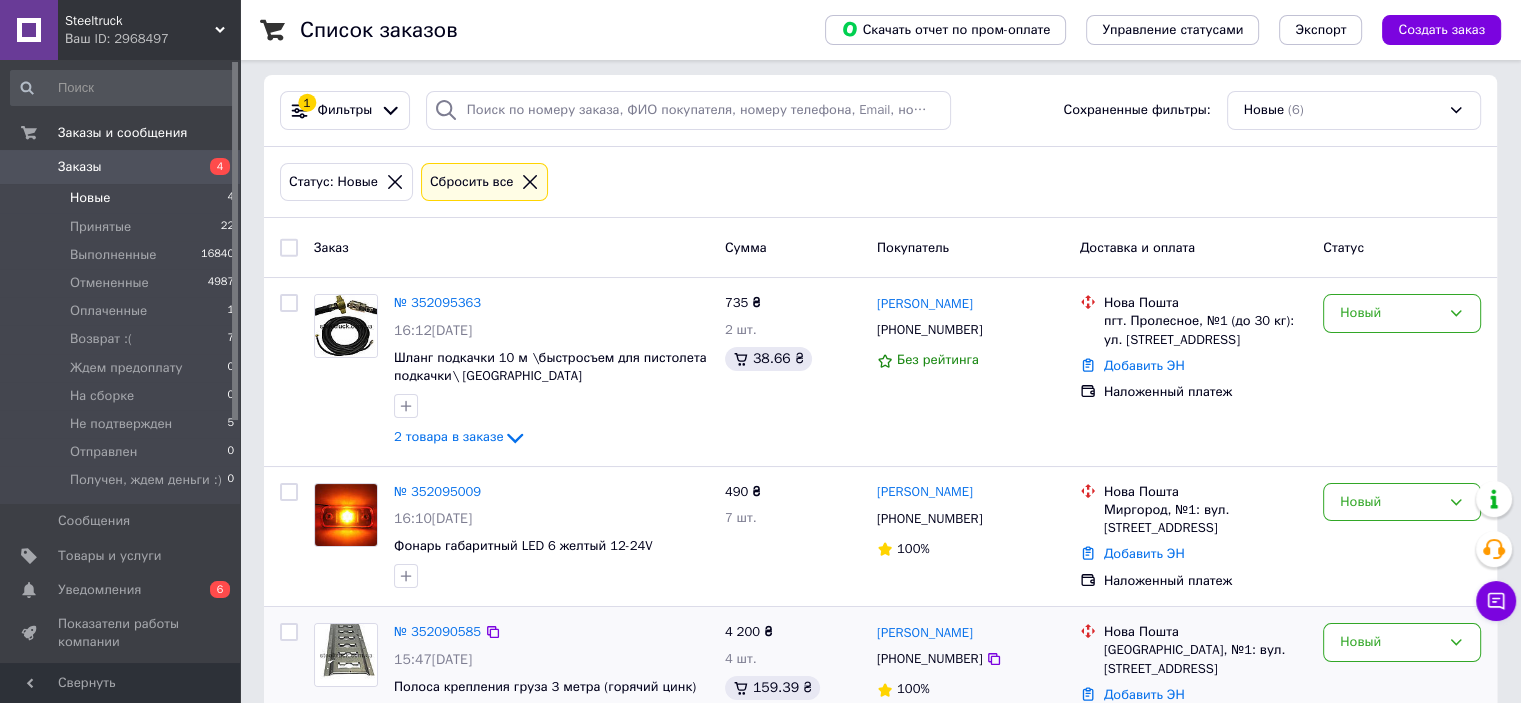 scroll, scrollTop: 0, scrollLeft: 0, axis: both 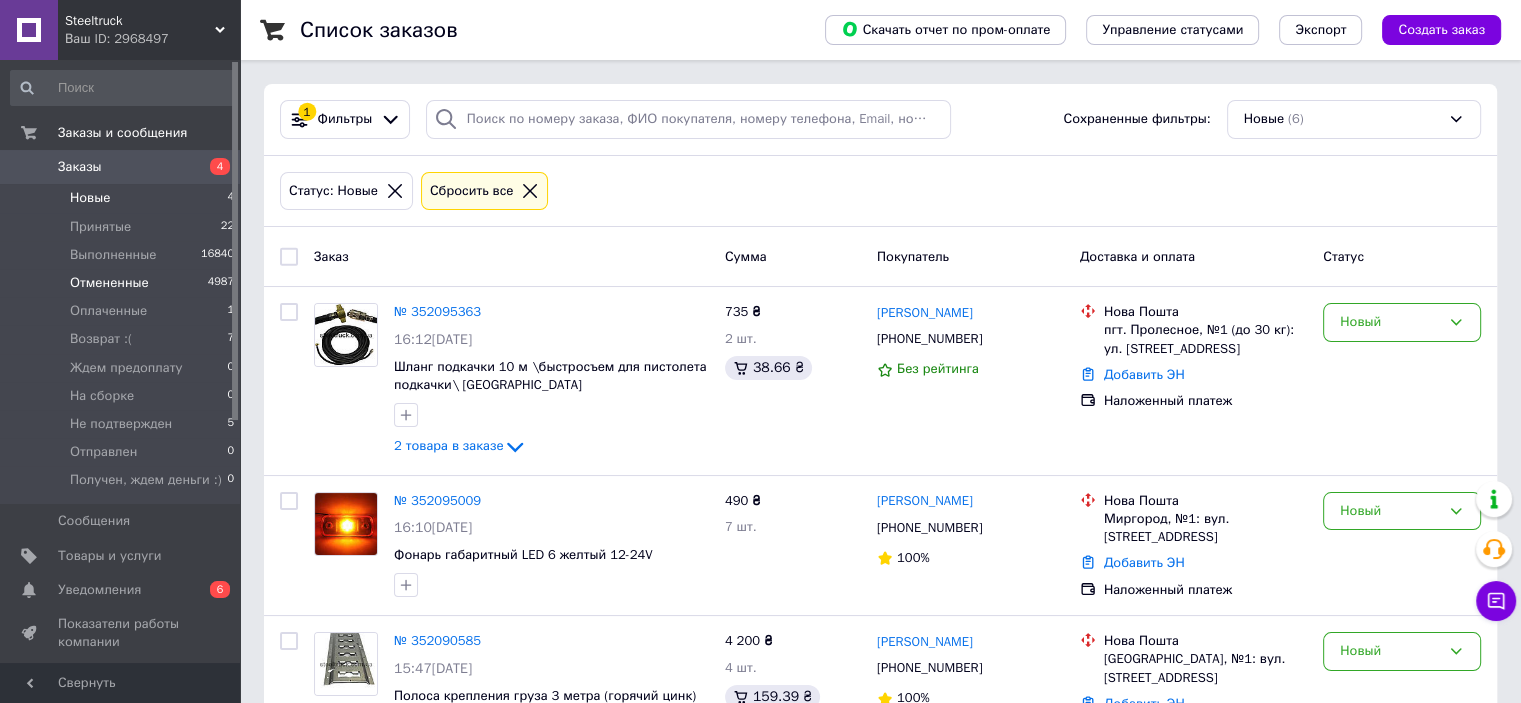 click on "Отмененные" at bounding box center (109, 283) 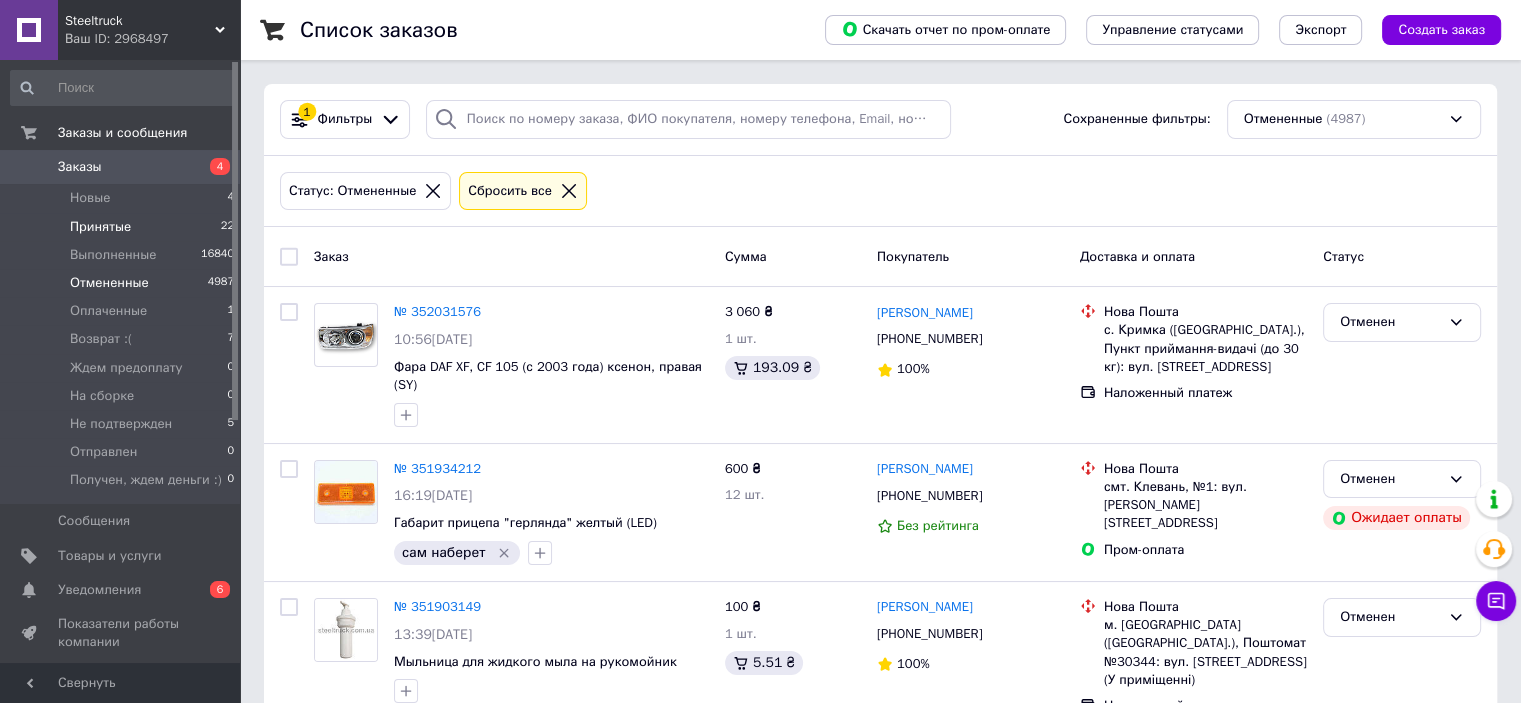 click on "Принятые" at bounding box center (100, 227) 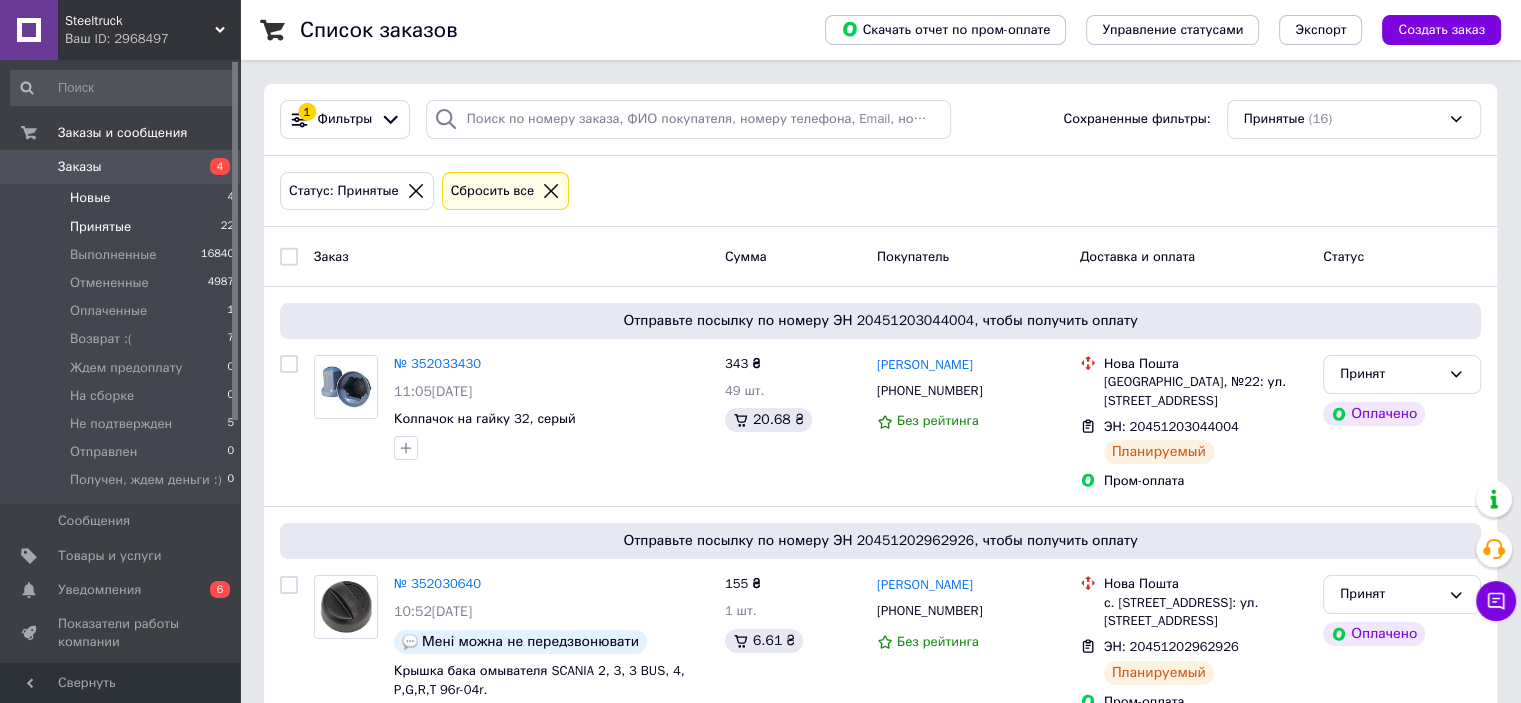 click on "Новые" at bounding box center (90, 198) 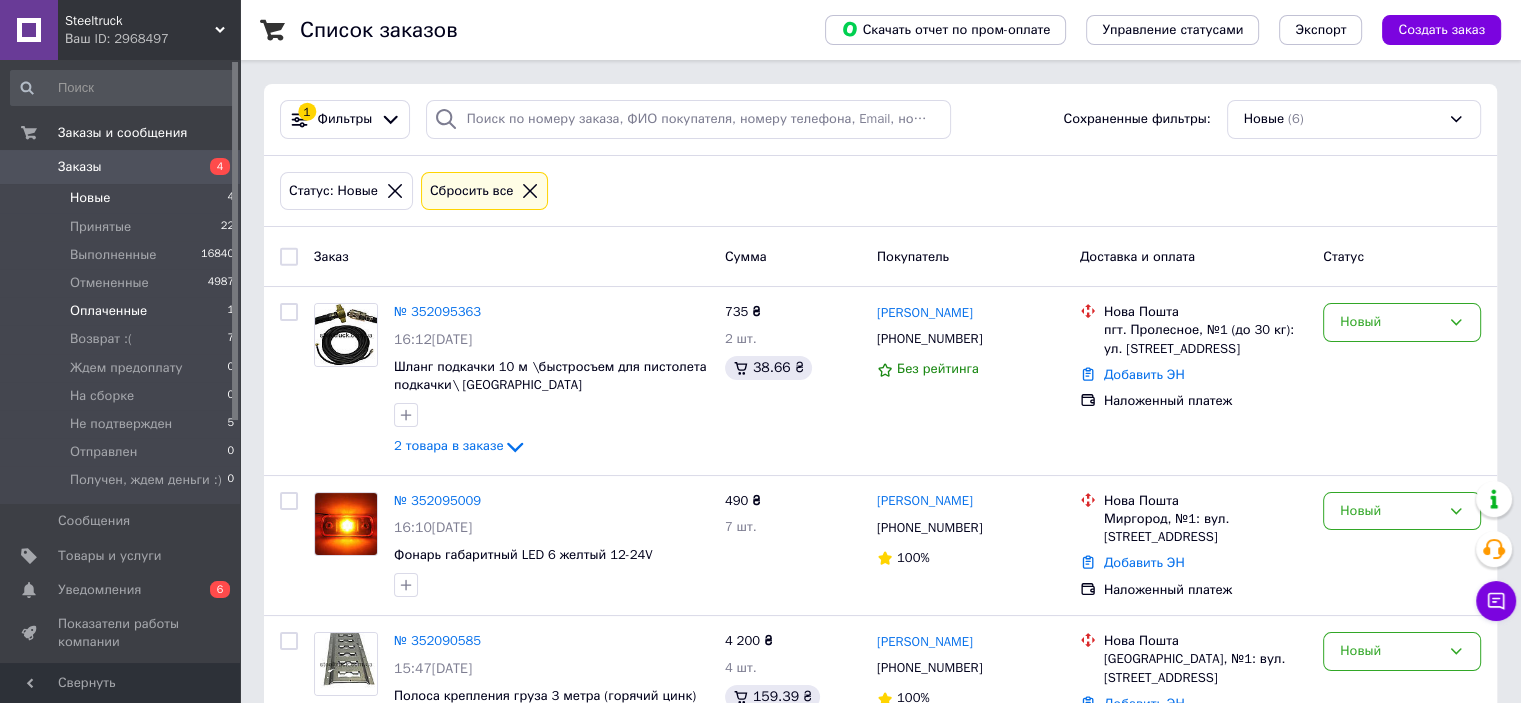 click on "Оплаченные" at bounding box center (108, 311) 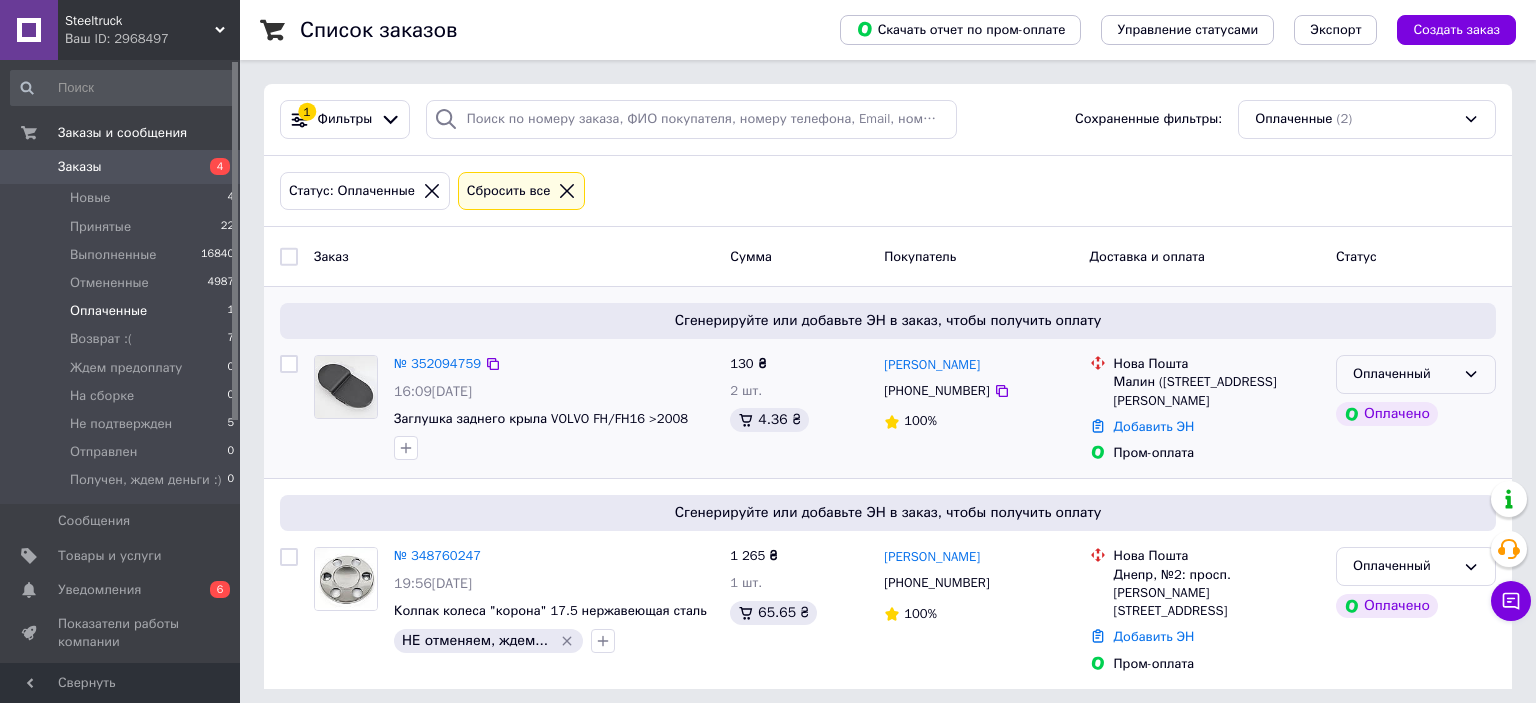 click on "Оплаченный" at bounding box center (1416, 374) 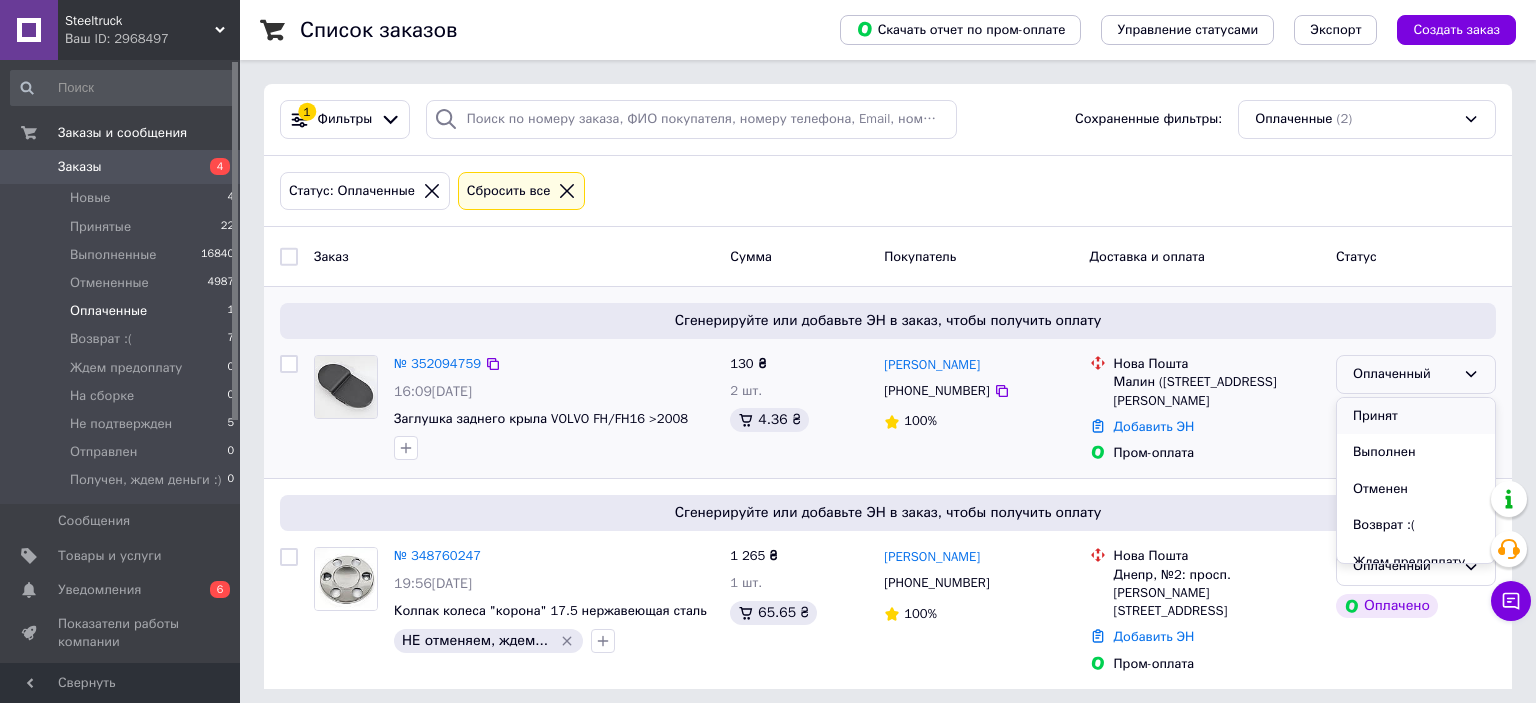 click on "Принят" at bounding box center [1416, 416] 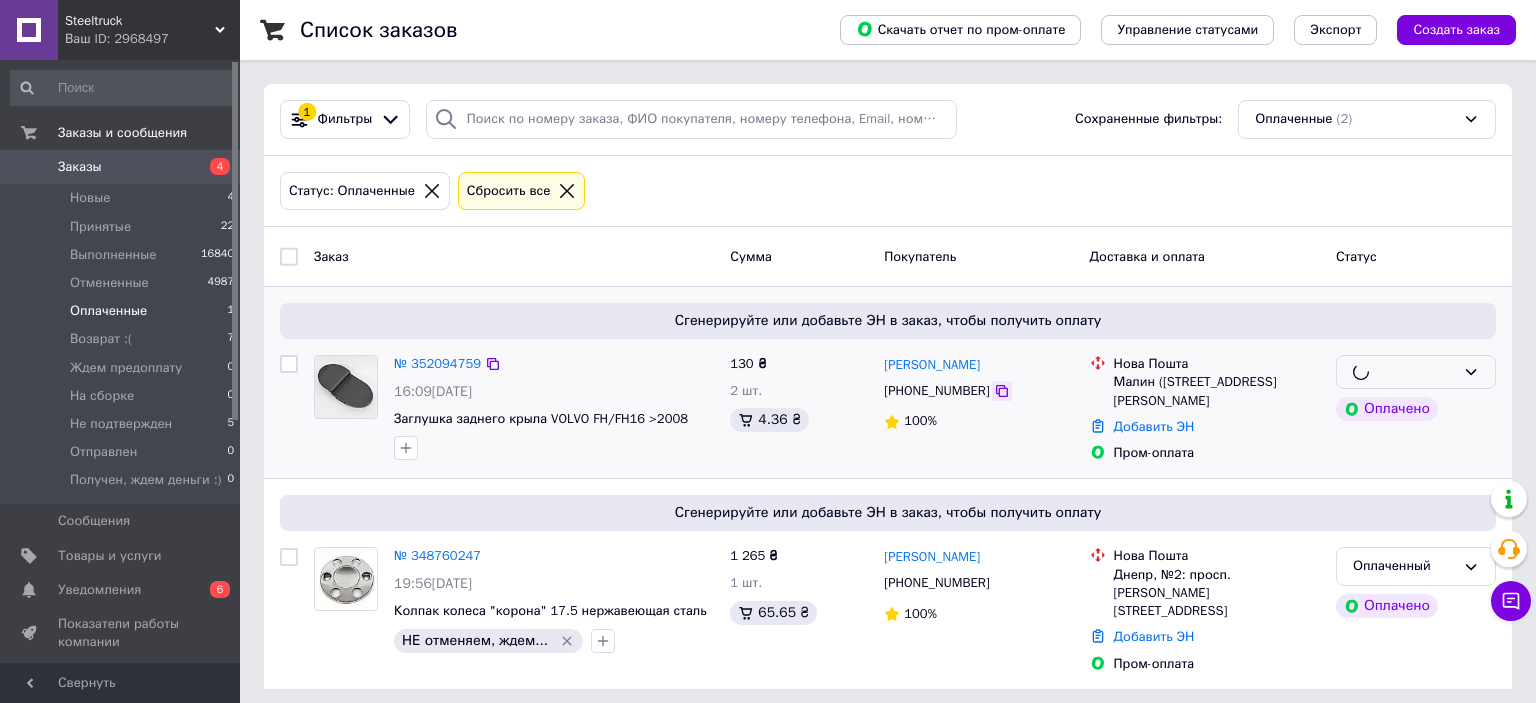 click 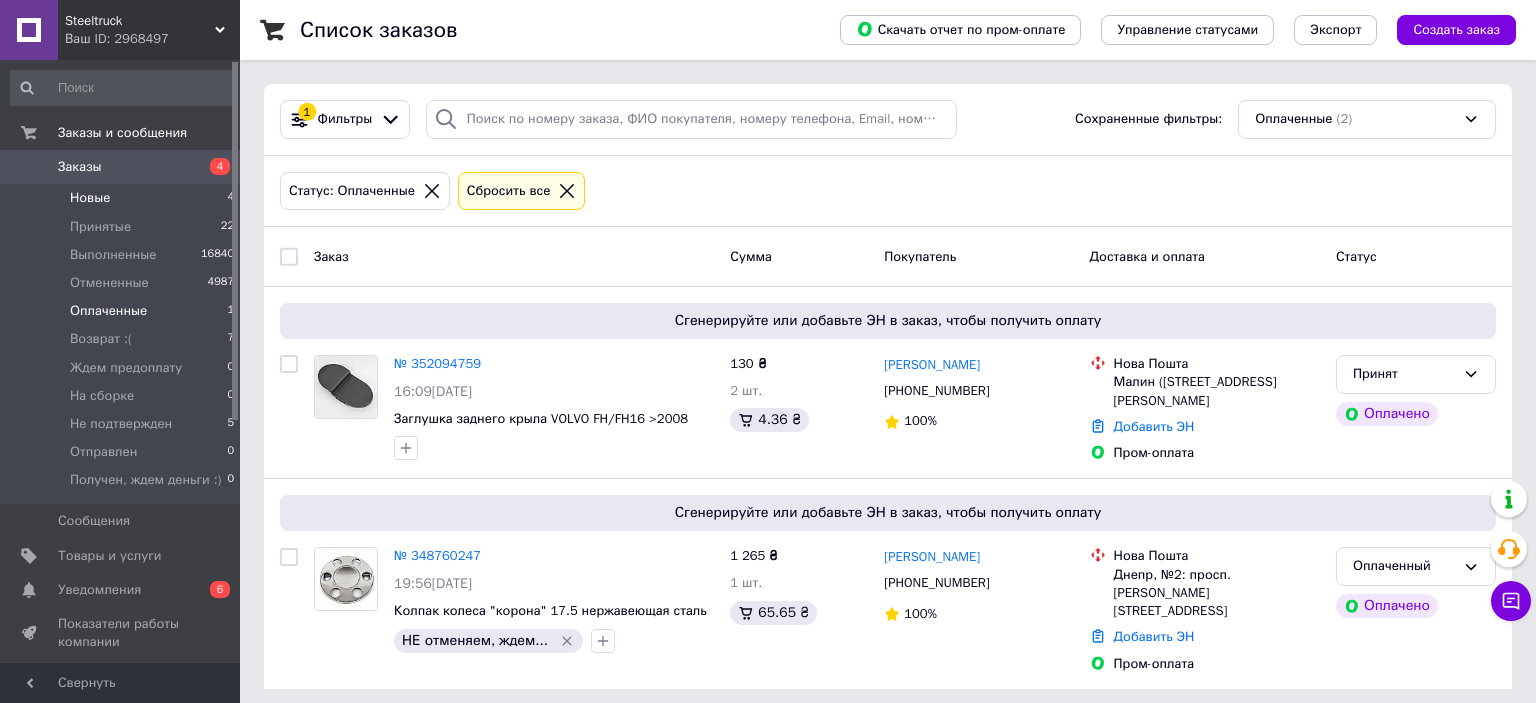 click on "Новые 4" at bounding box center [123, 198] 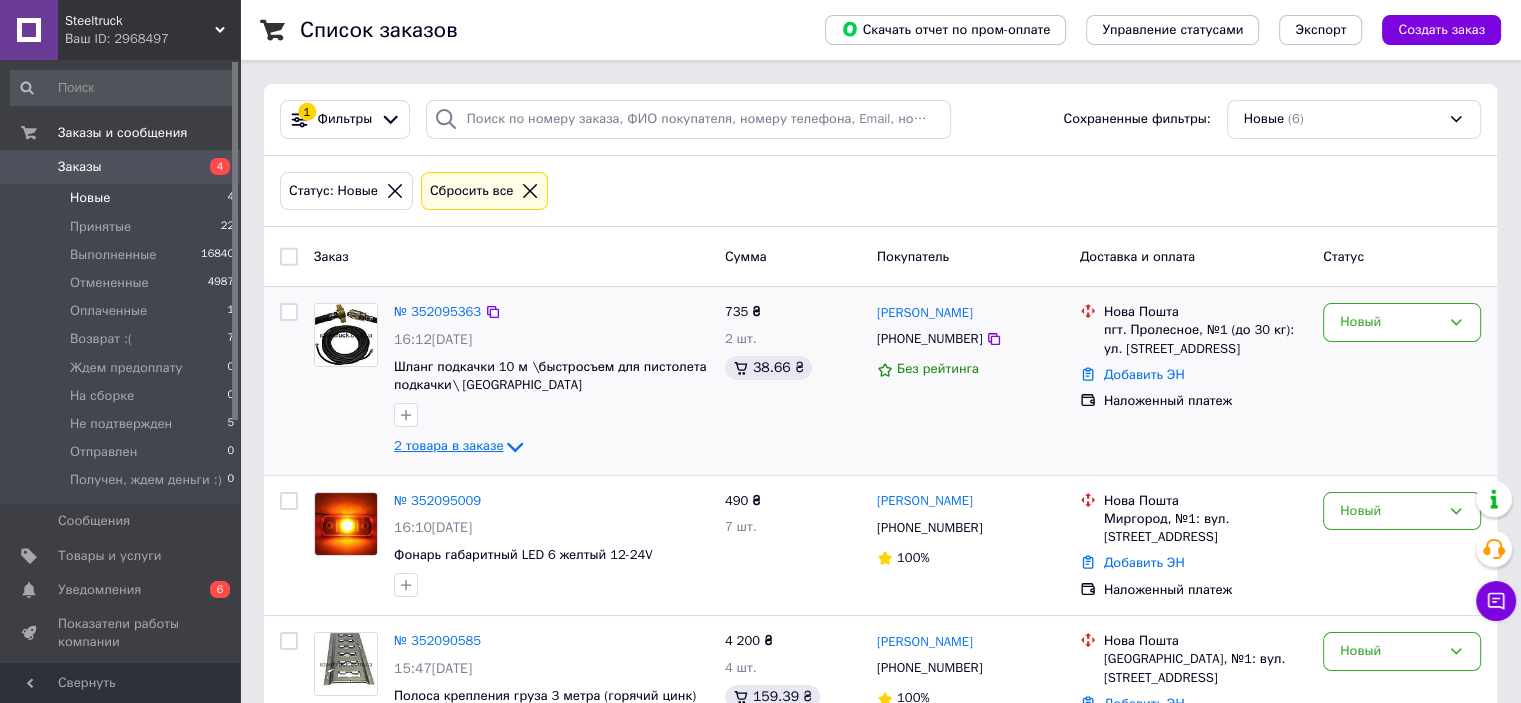 click on "2 товара в заказе" at bounding box center [448, 446] 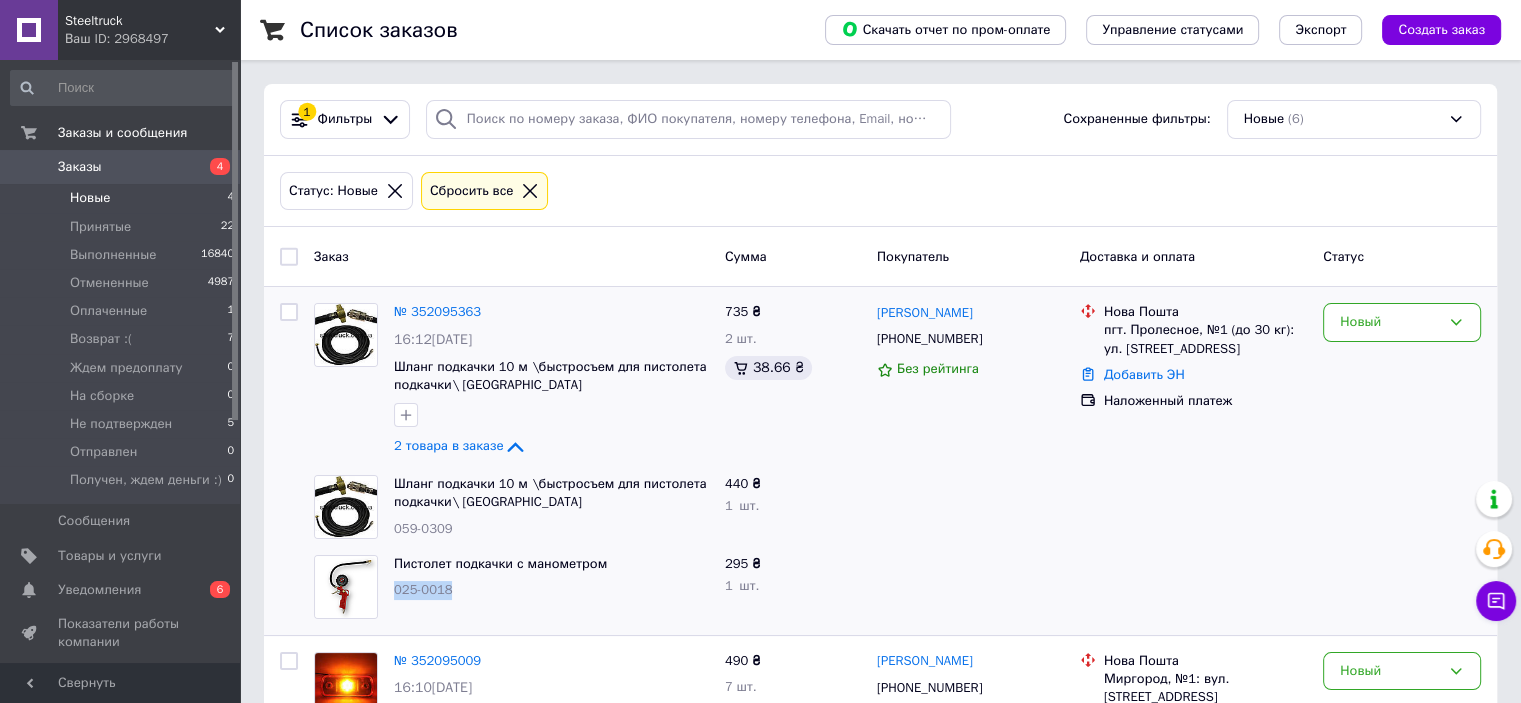 drag, startPoint x: 465, startPoint y: 596, endPoint x: 386, endPoint y: 590, distance: 79.22752 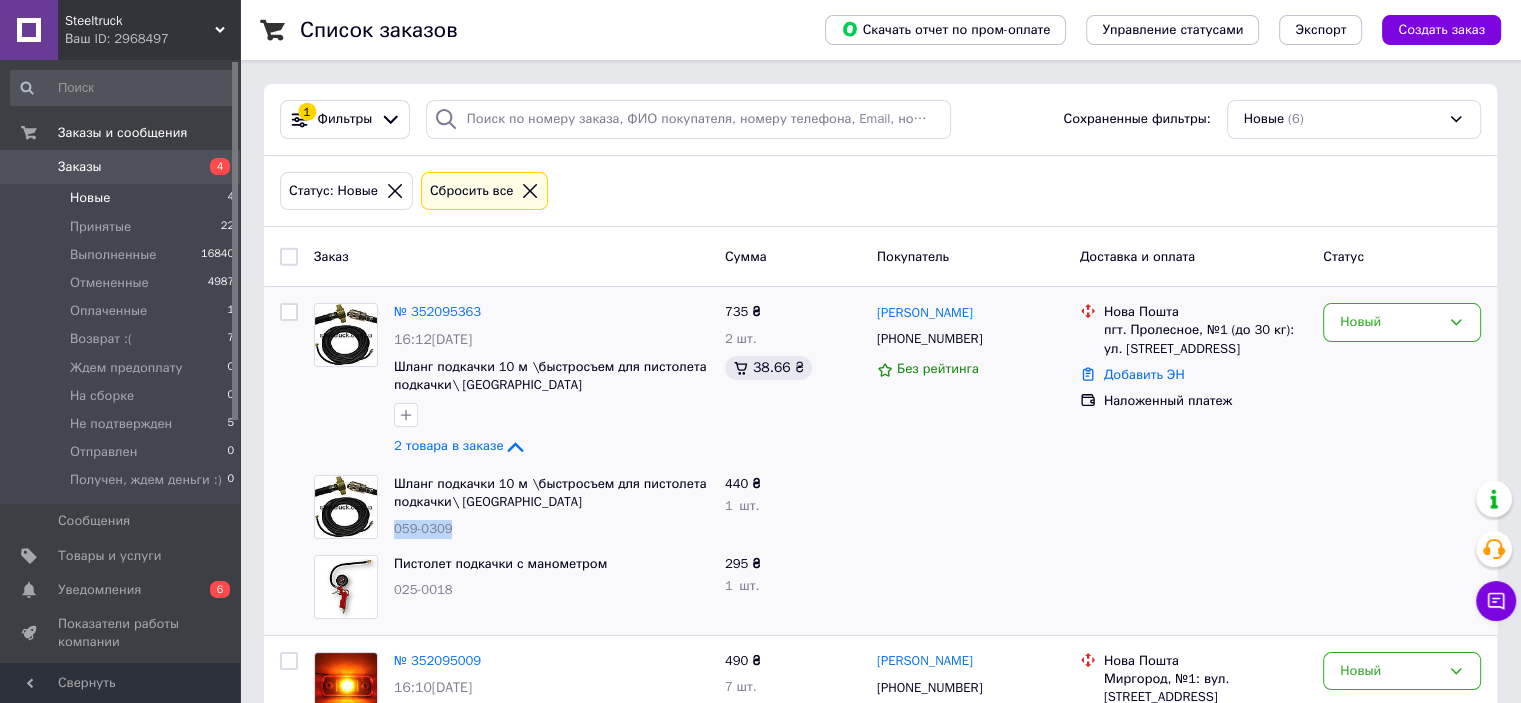 drag, startPoint x: 460, startPoint y: 527, endPoint x: 392, endPoint y: 531, distance: 68.117546 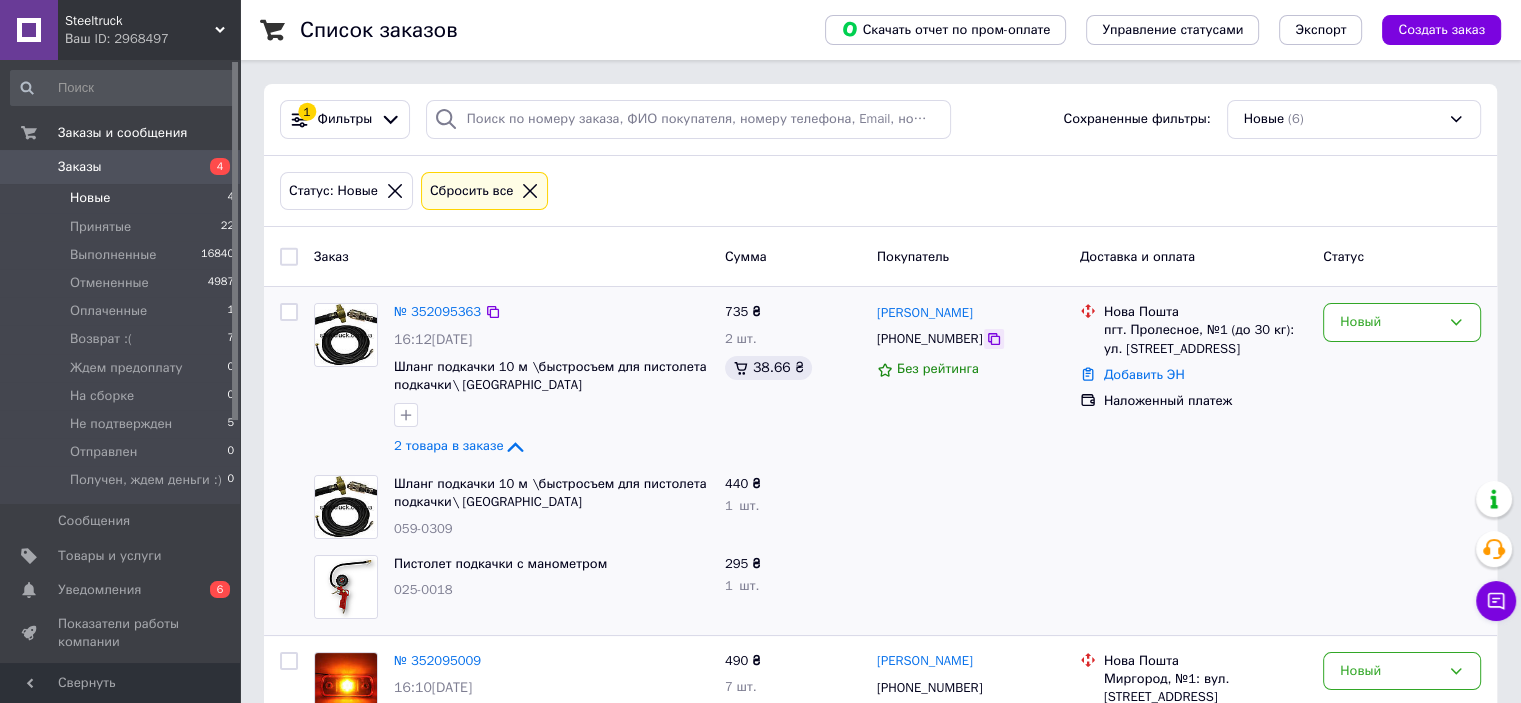 click 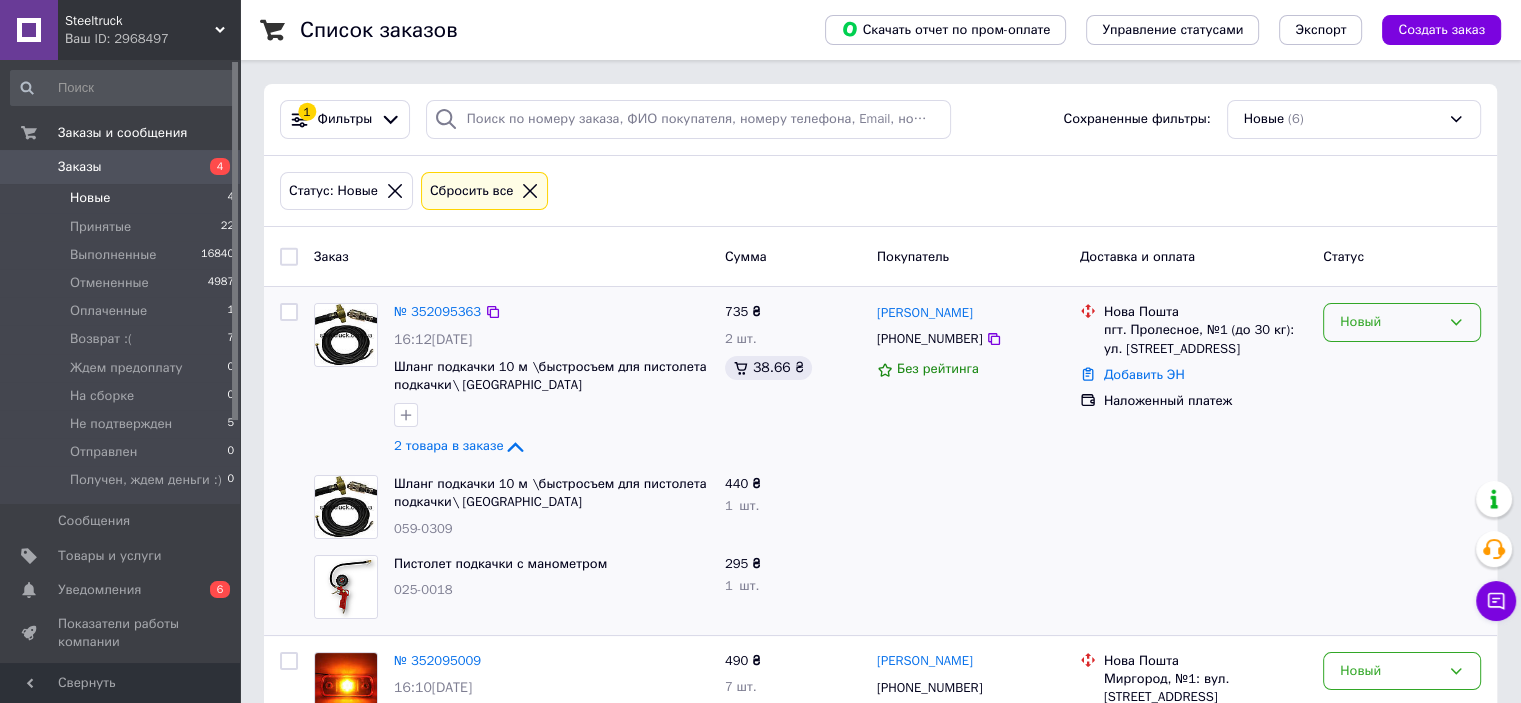 click on "Новый" at bounding box center (1390, 322) 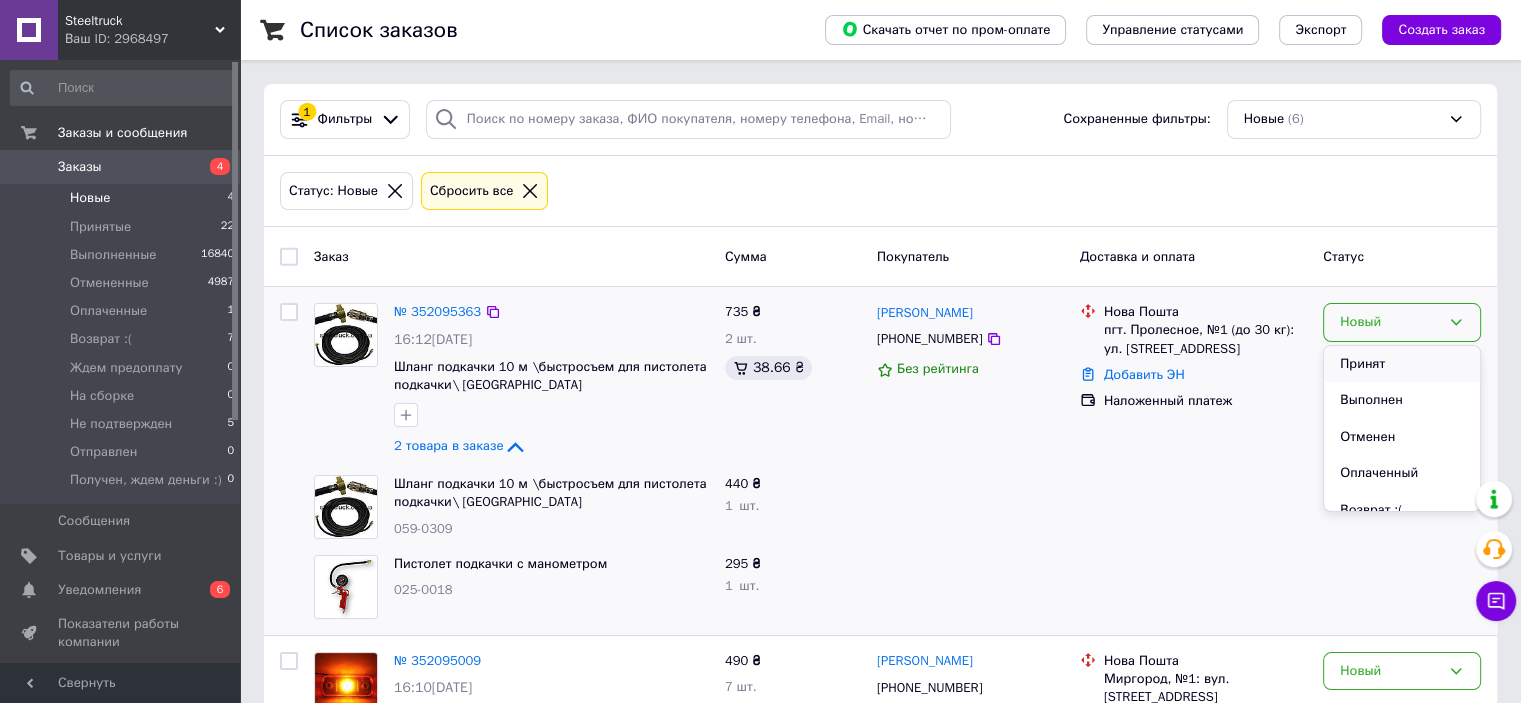 click on "Принят" at bounding box center [1402, 364] 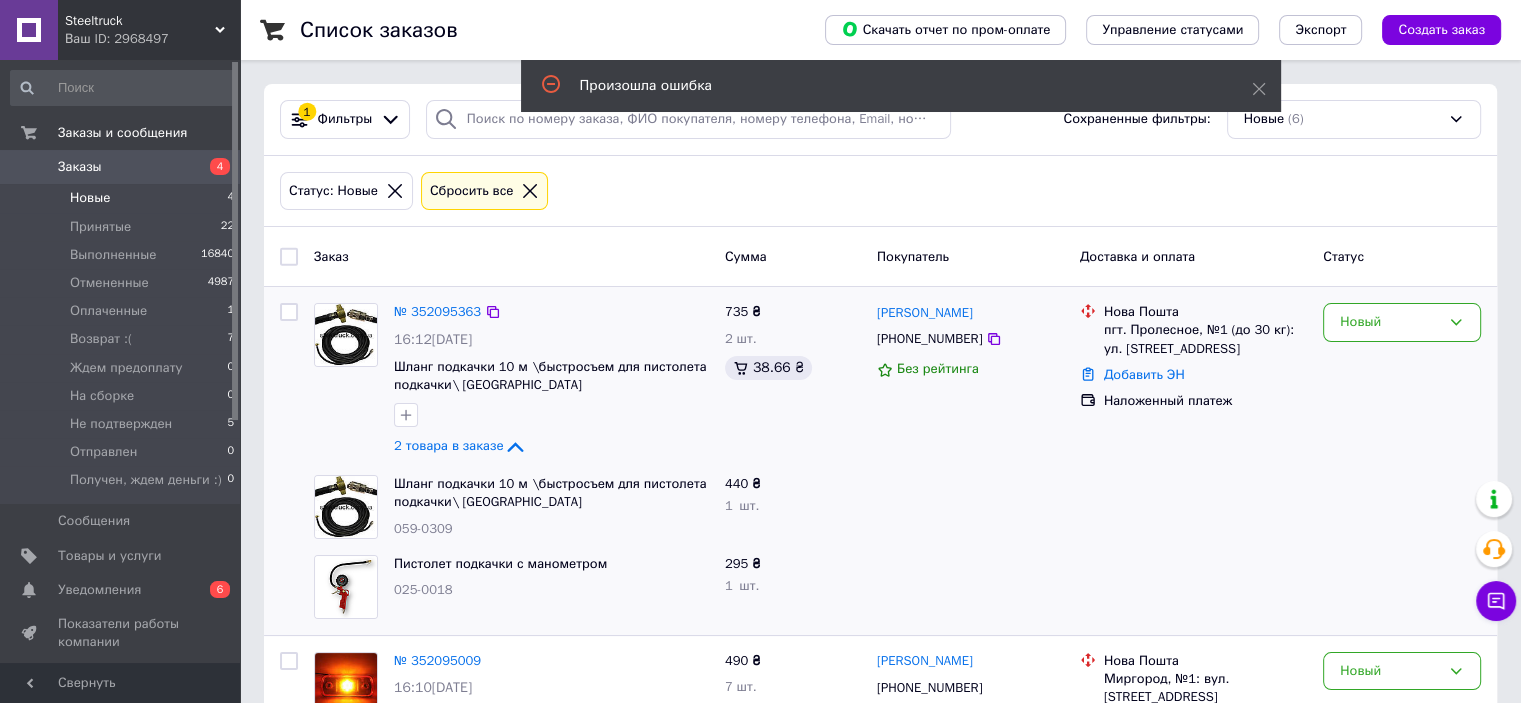click on "Новые 4" at bounding box center [123, 198] 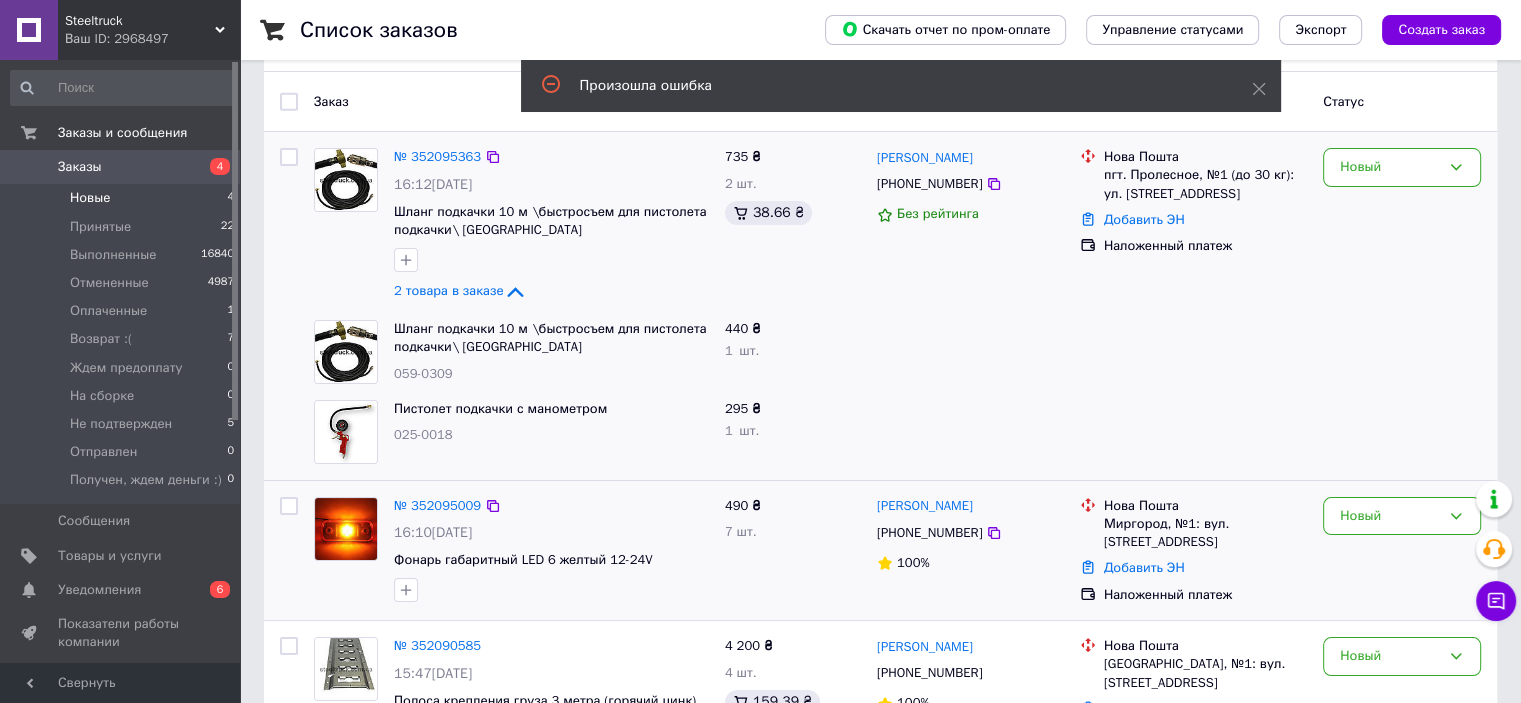 scroll, scrollTop: 300, scrollLeft: 0, axis: vertical 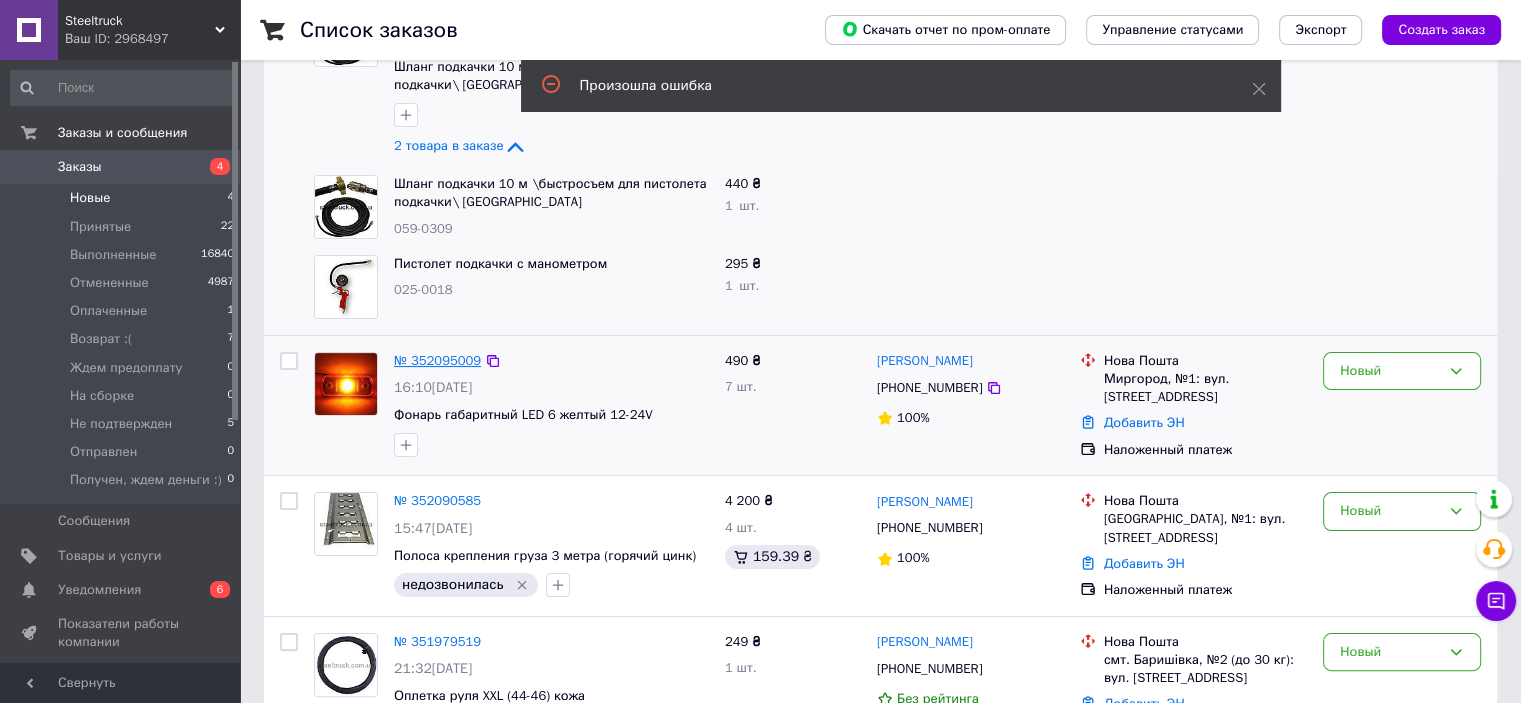 click on "№ 352095009" at bounding box center [437, 360] 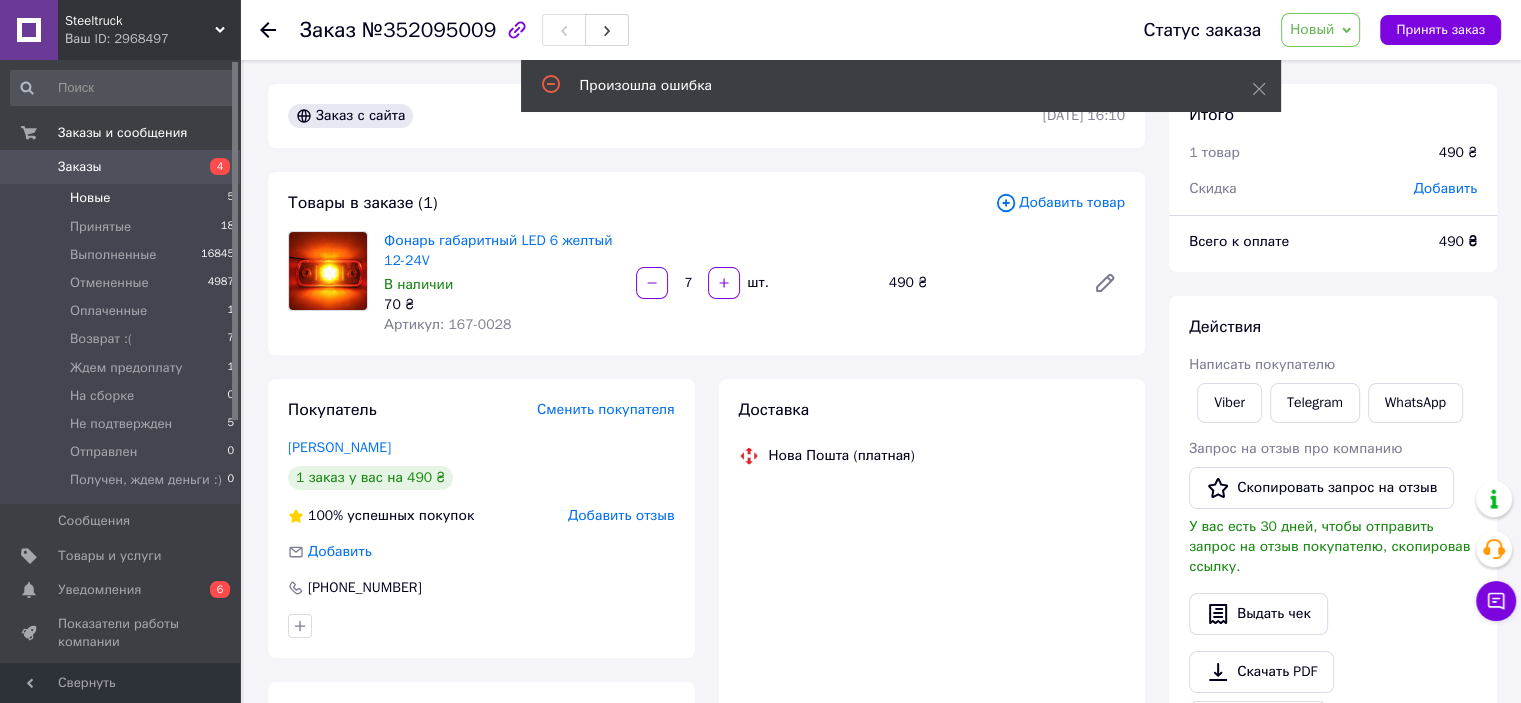 click on "Новые 5" at bounding box center (123, 198) 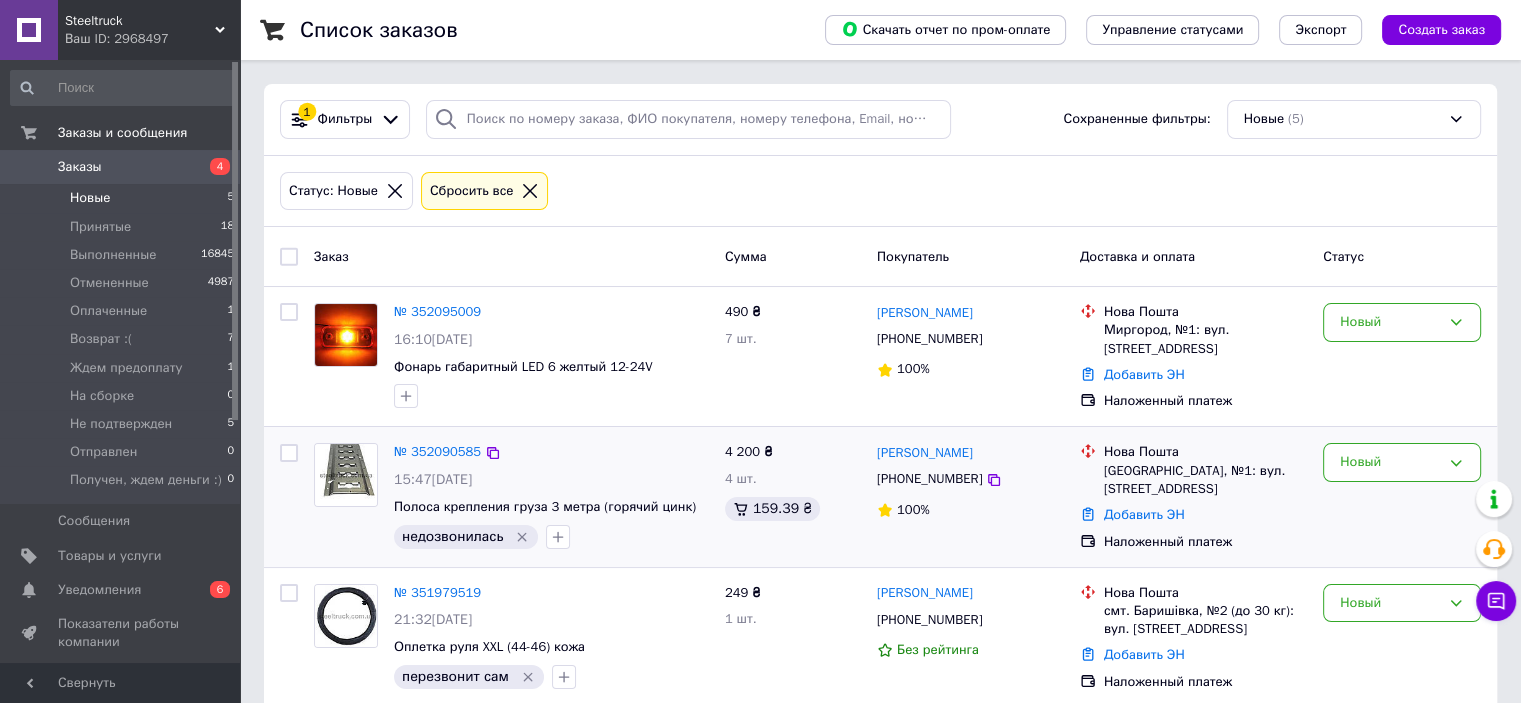 click 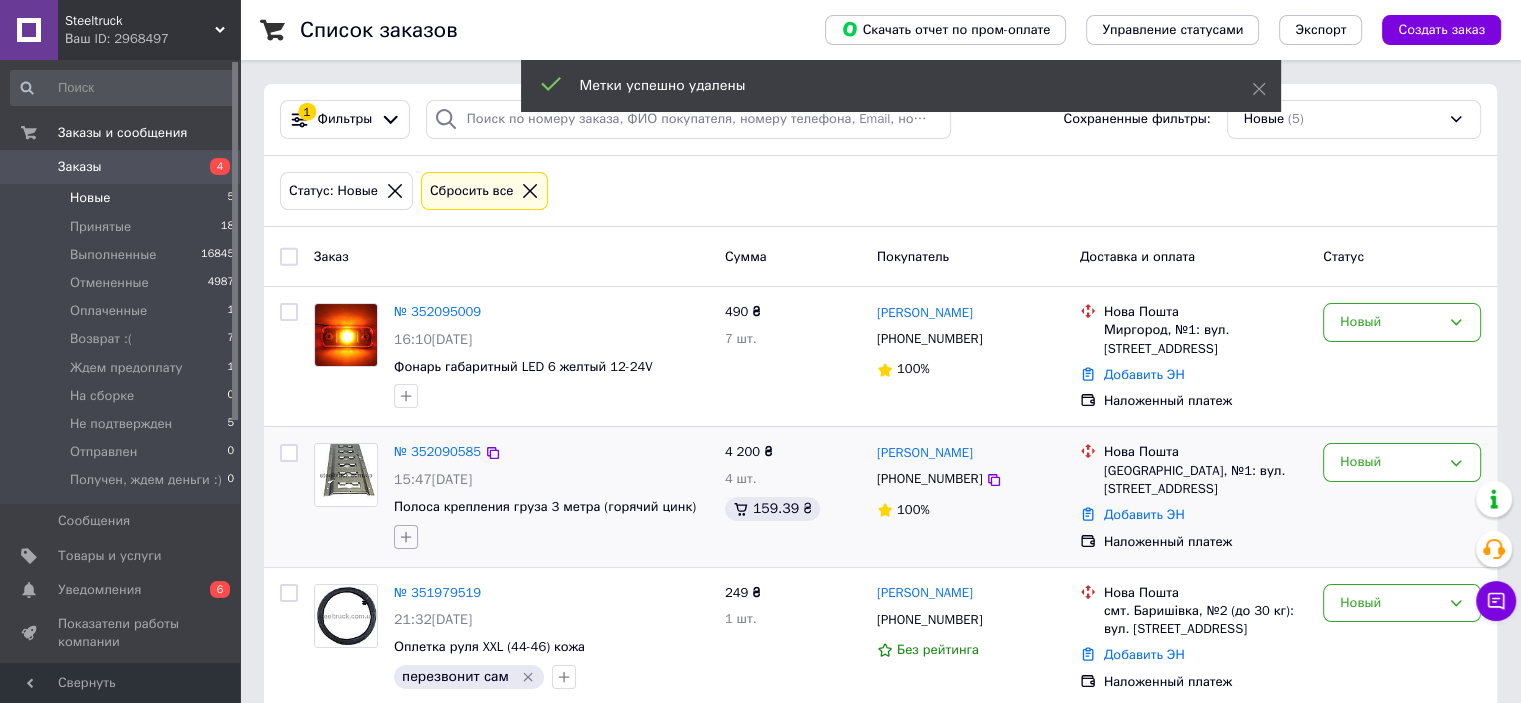 click 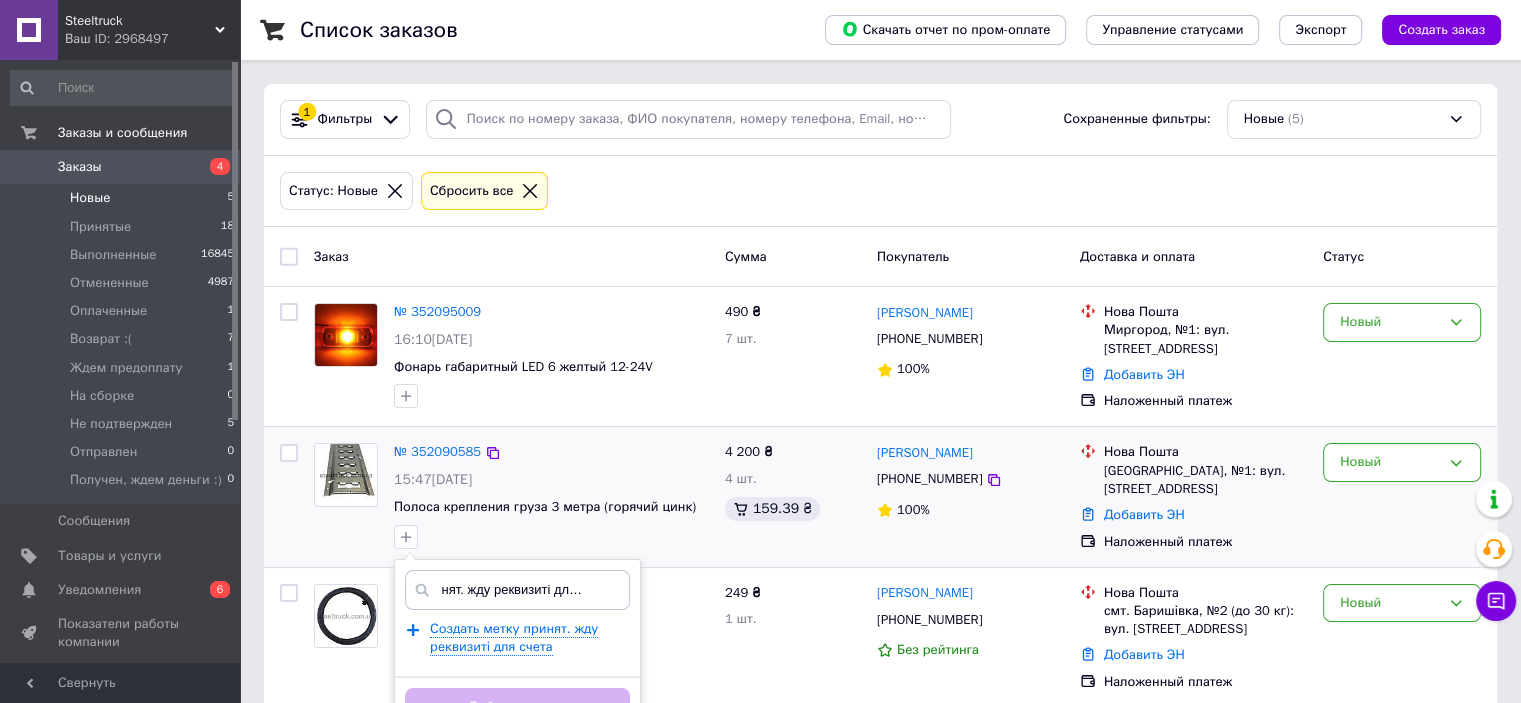 scroll, scrollTop: 0, scrollLeft: 28, axis: horizontal 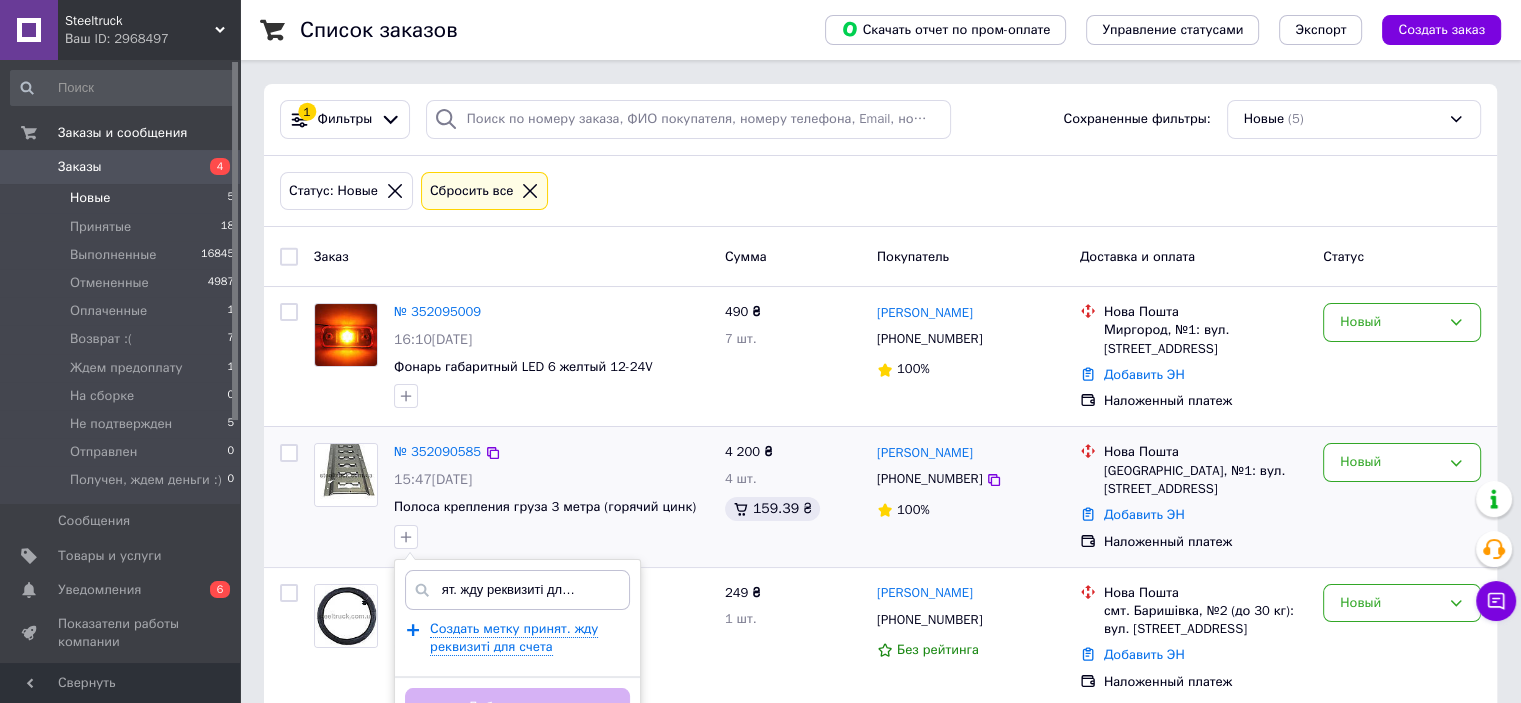 type on "принят. жду реквизиті для счета" 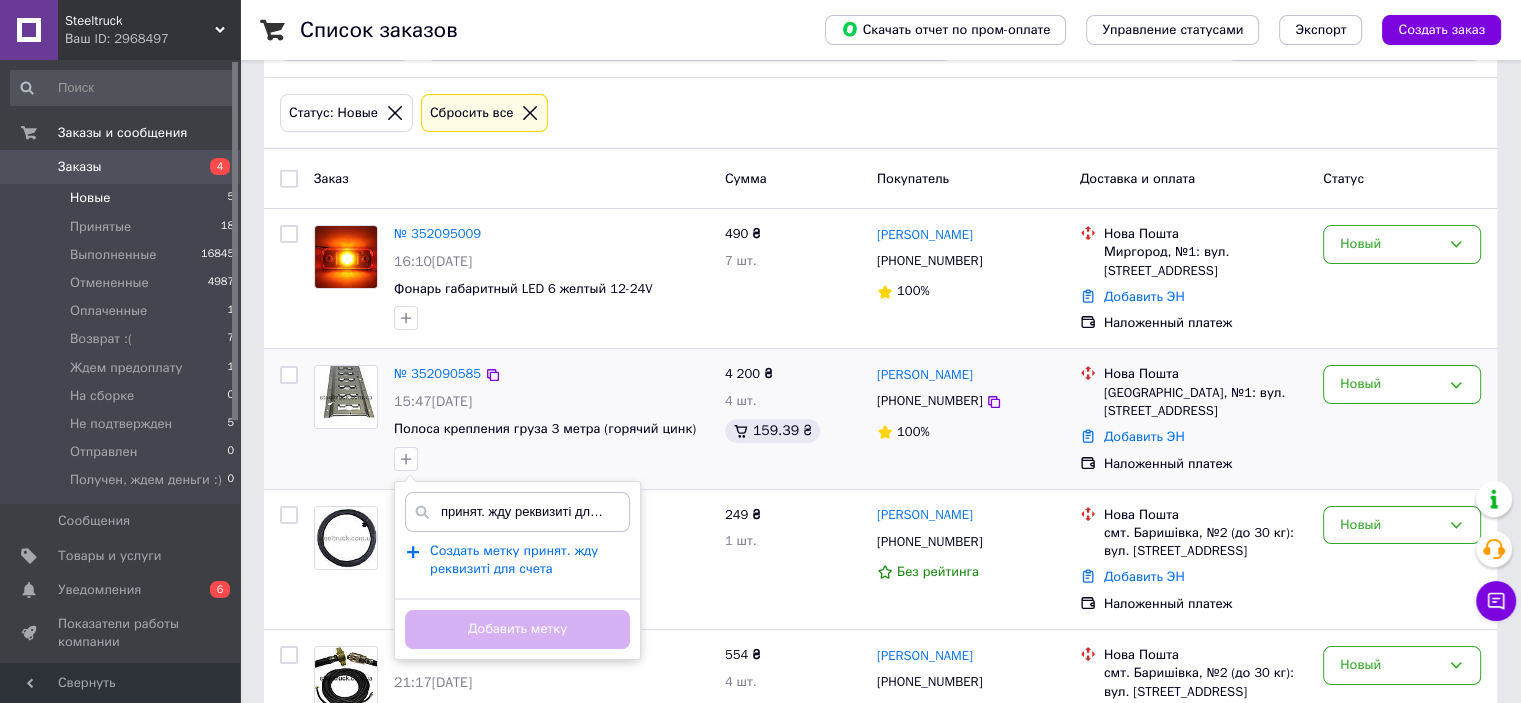 scroll, scrollTop: 100, scrollLeft: 0, axis: vertical 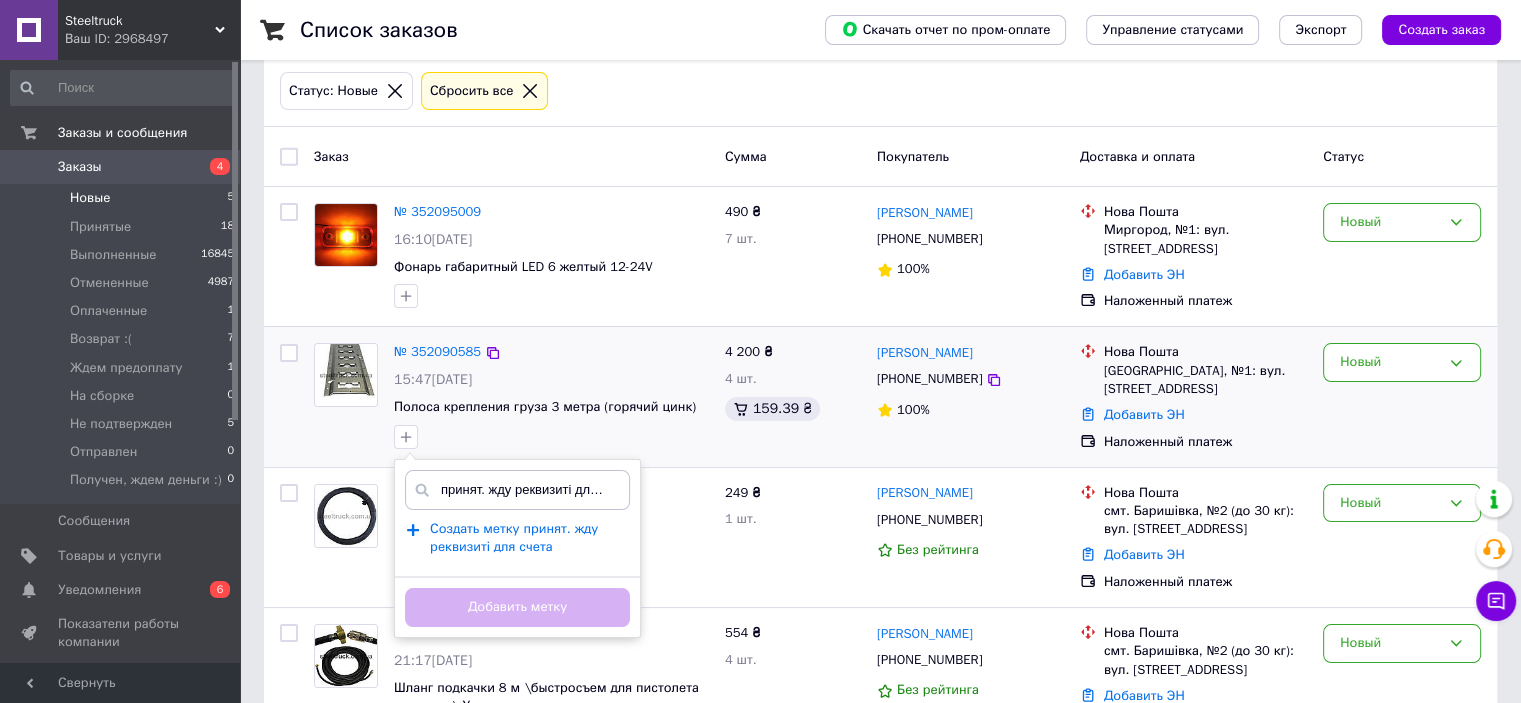 click on "Создать метку   принят. жду реквизиті для счета" at bounding box center [514, 538] 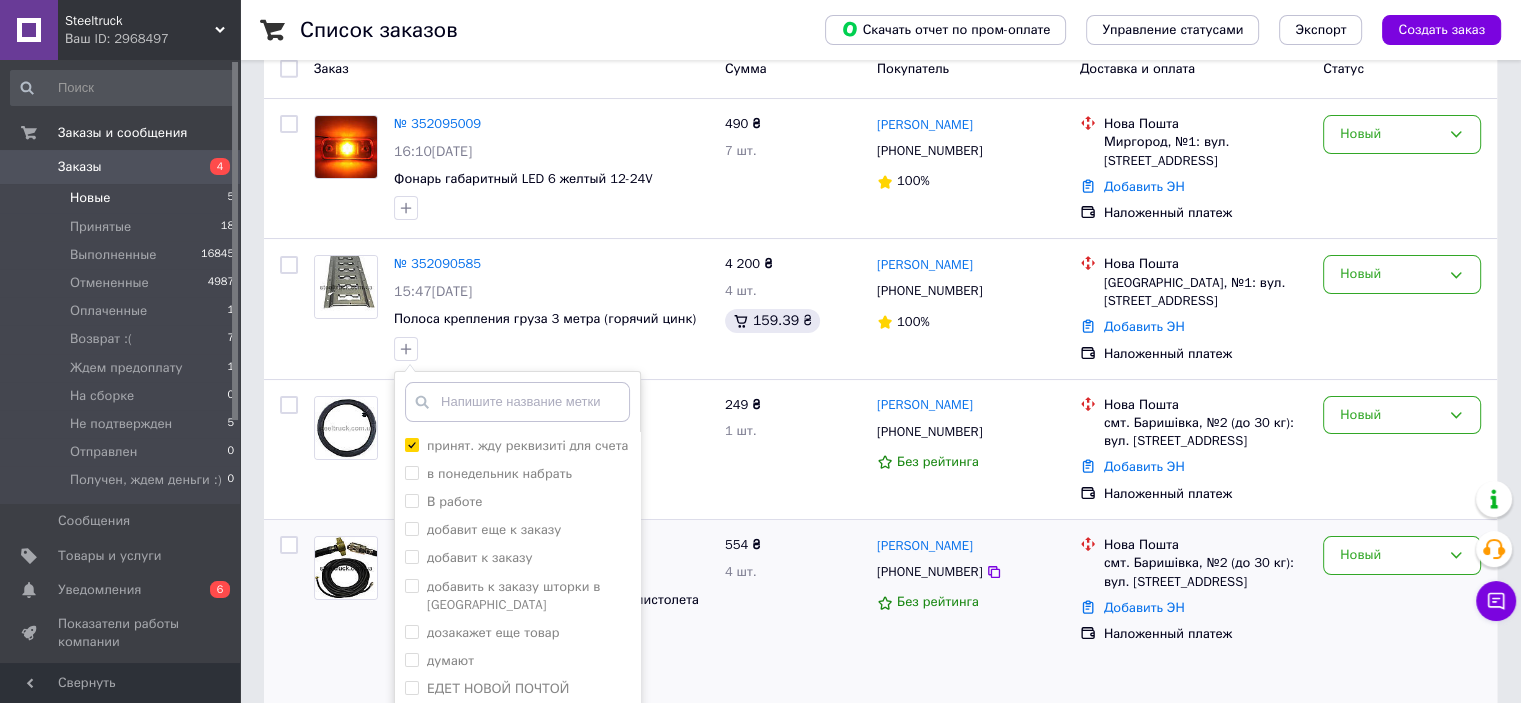 scroll, scrollTop: 300, scrollLeft: 0, axis: vertical 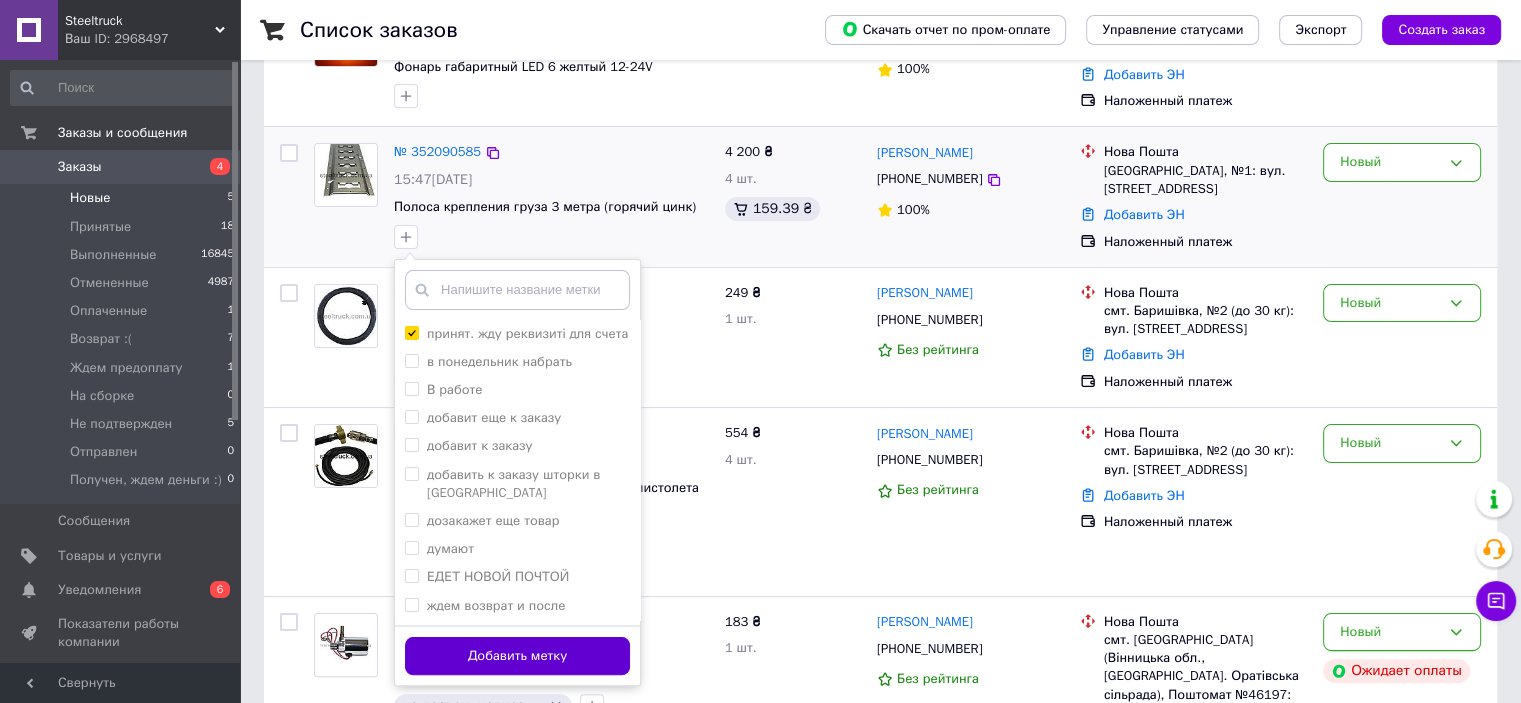 click on "Добавить метку" at bounding box center [517, 656] 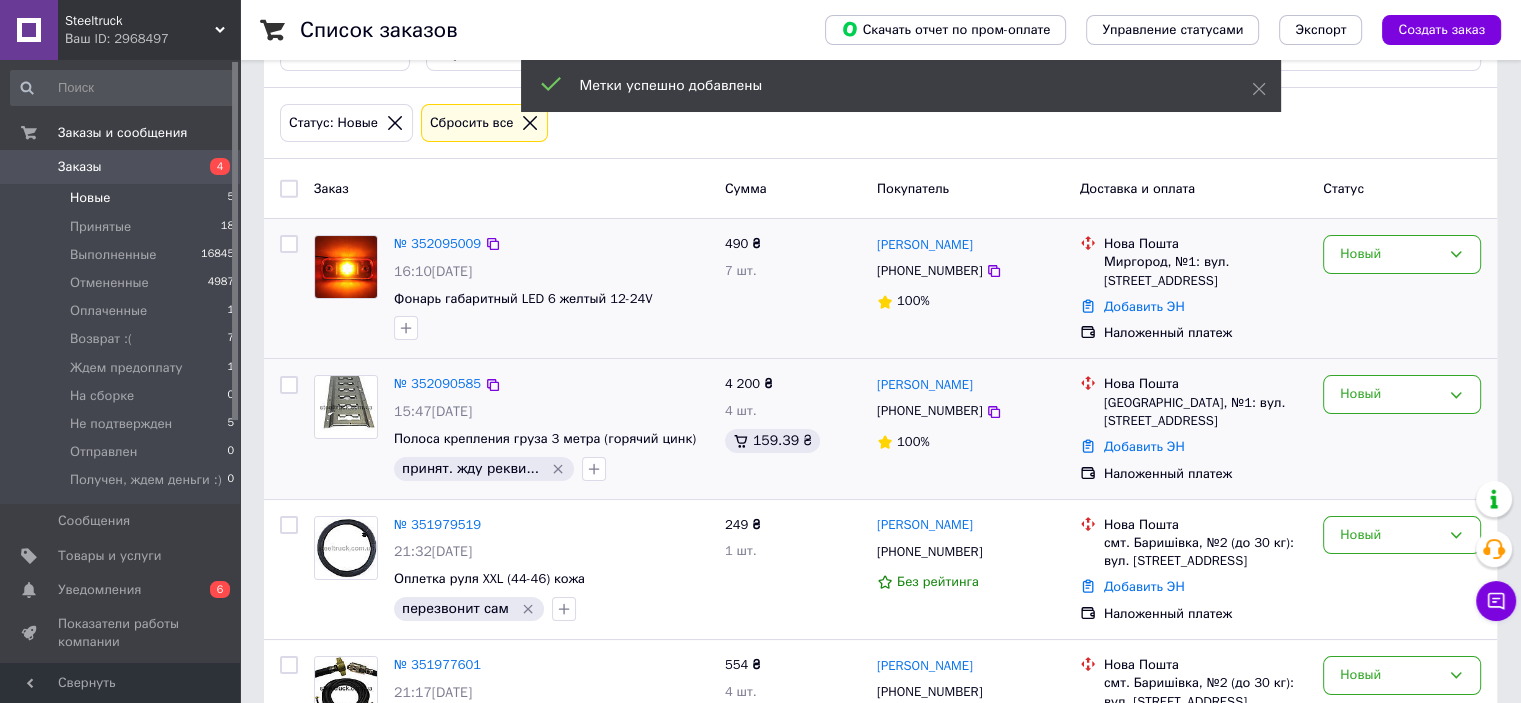scroll, scrollTop: 0, scrollLeft: 0, axis: both 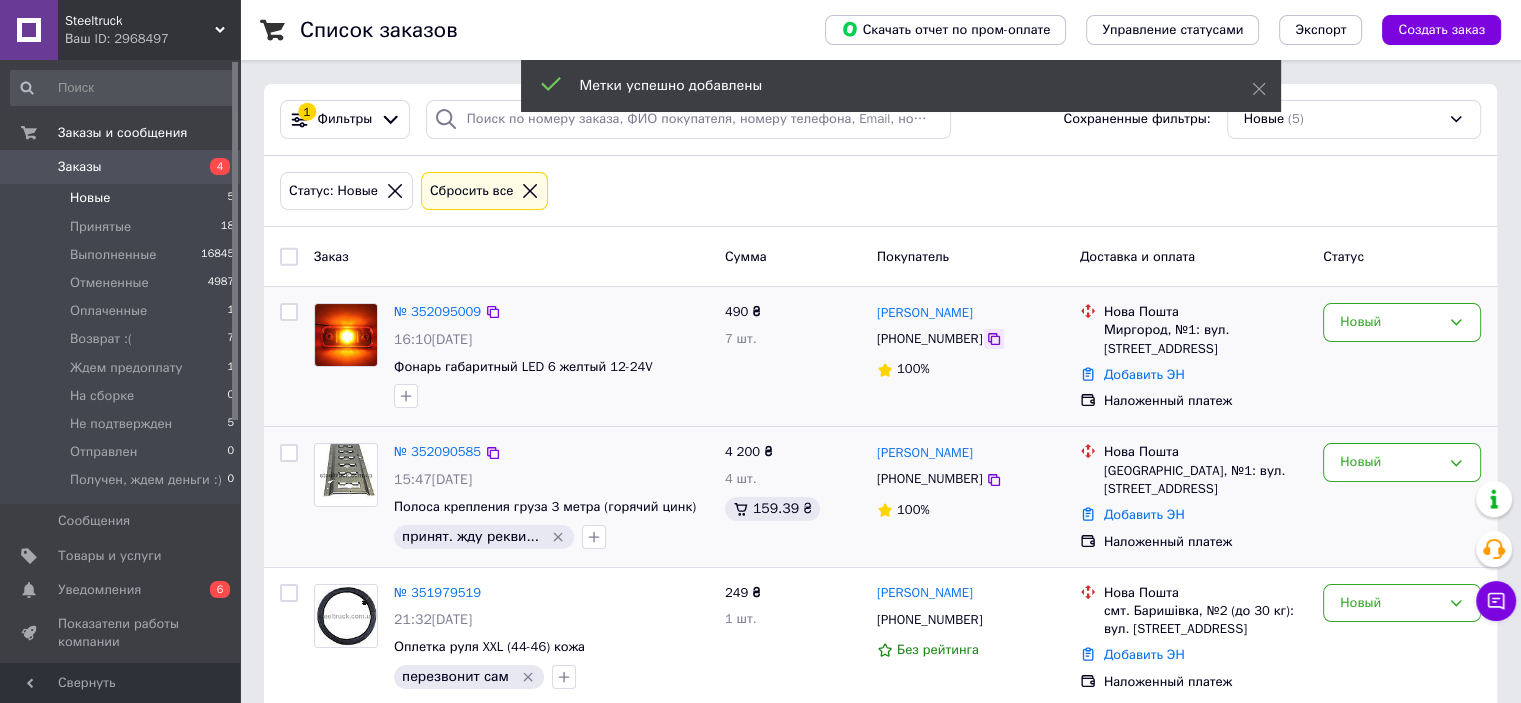click 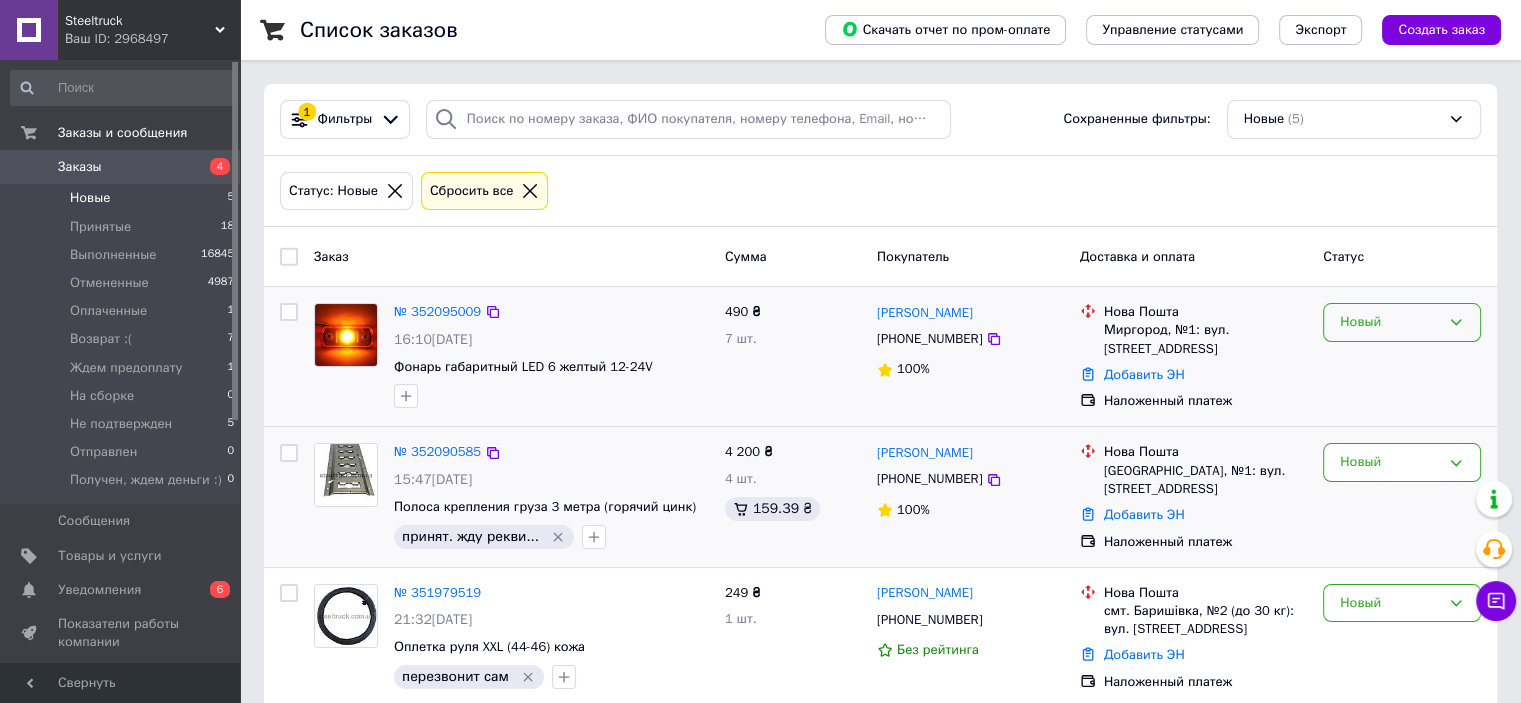 click on "Новый" at bounding box center (1390, 322) 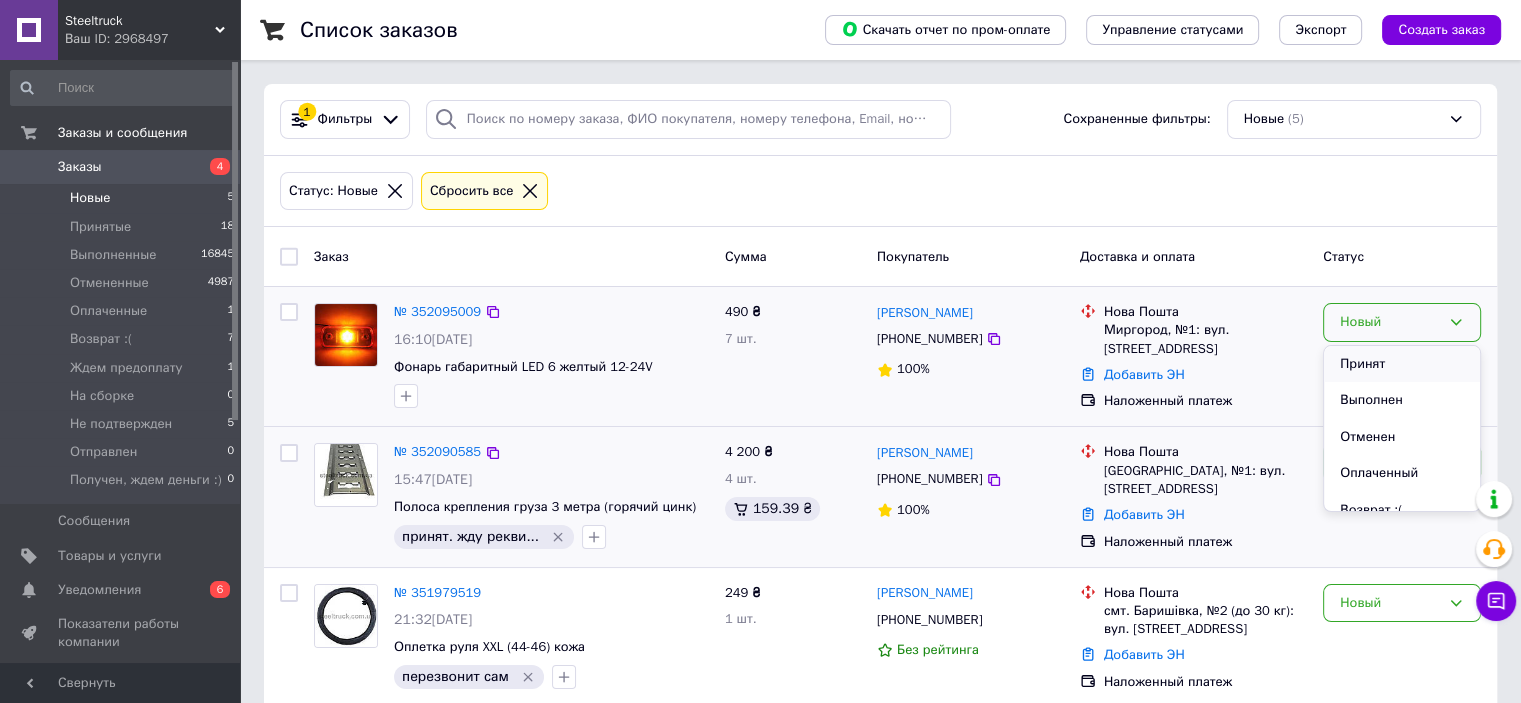 click on "Принят" at bounding box center (1402, 364) 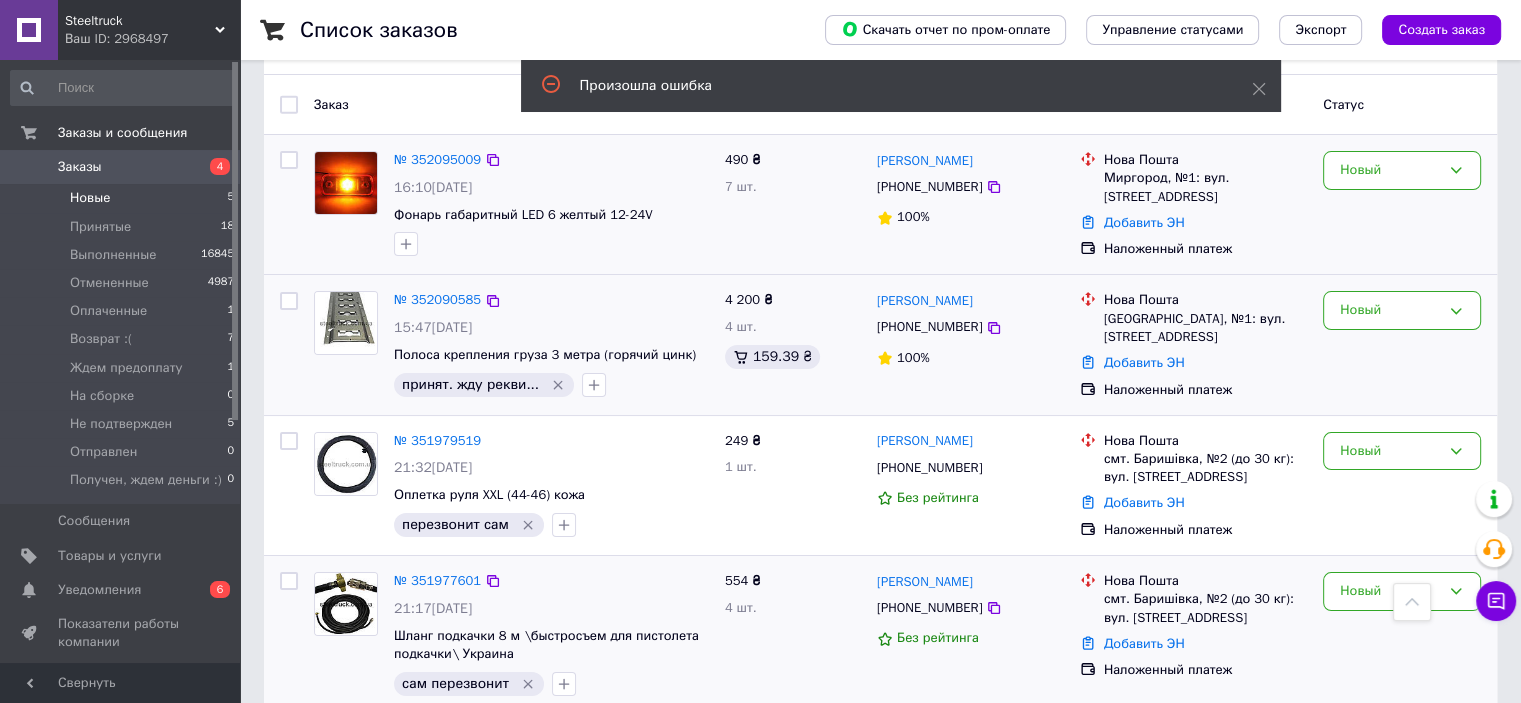 scroll, scrollTop: 0, scrollLeft: 0, axis: both 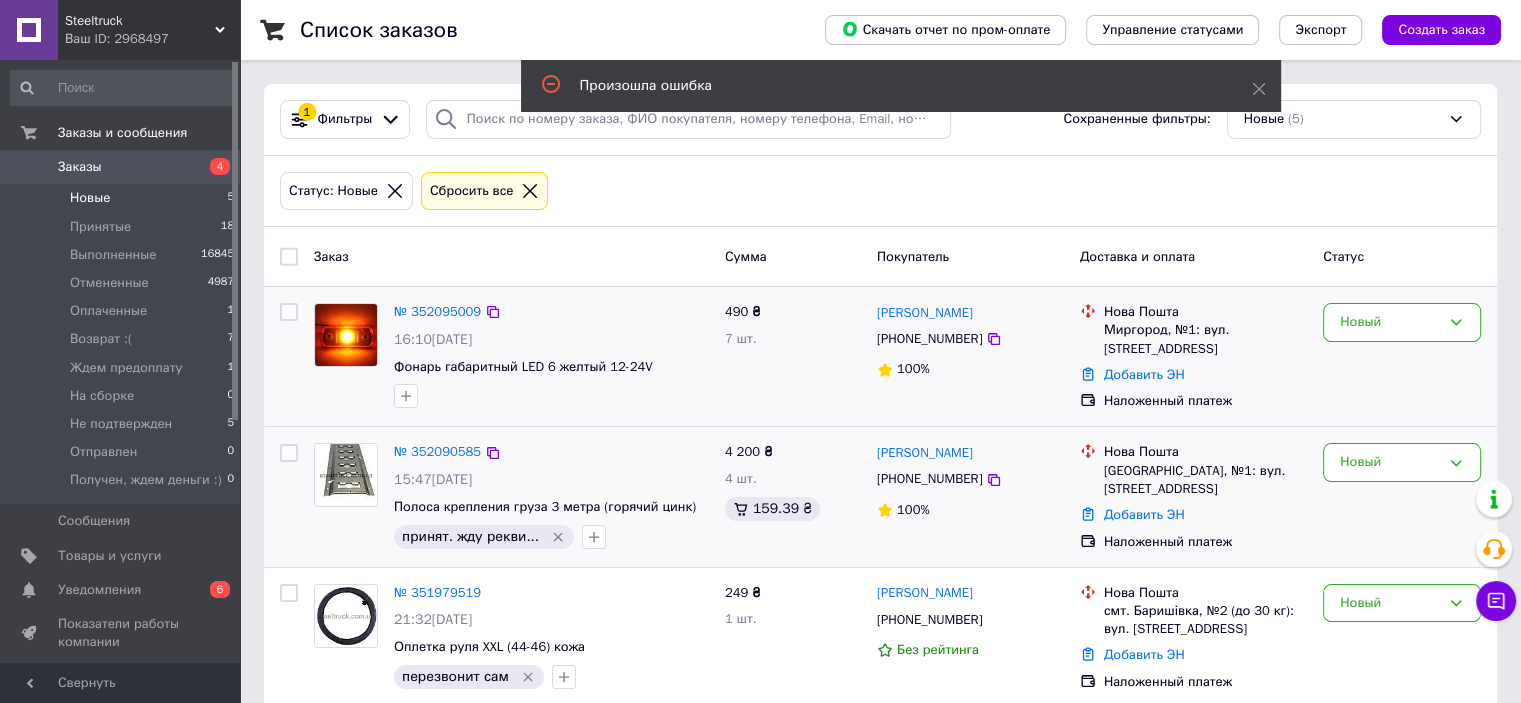 click on "Новые 5" at bounding box center [123, 198] 